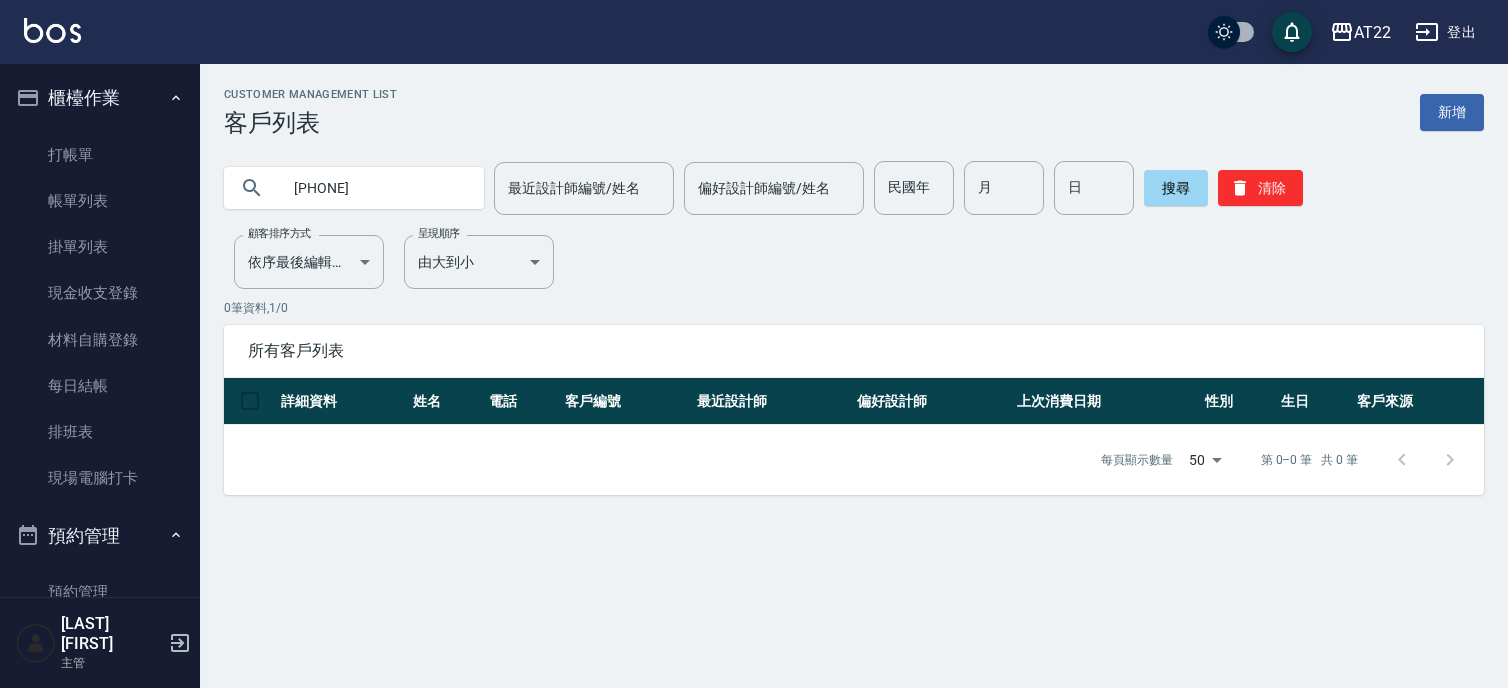 scroll, scrollTop: 0, scrollLeft: 0, axis: both 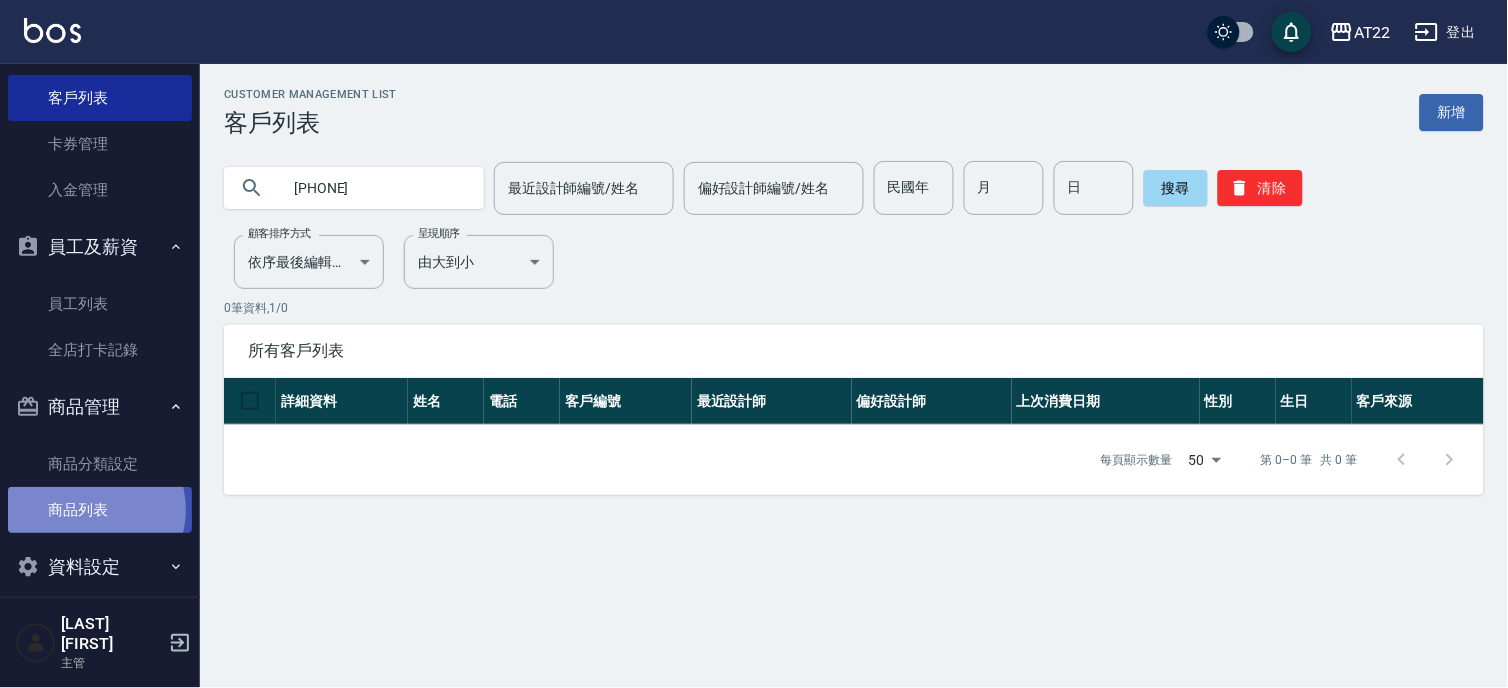 click on "商品列表" at bounding box center (100, 510) 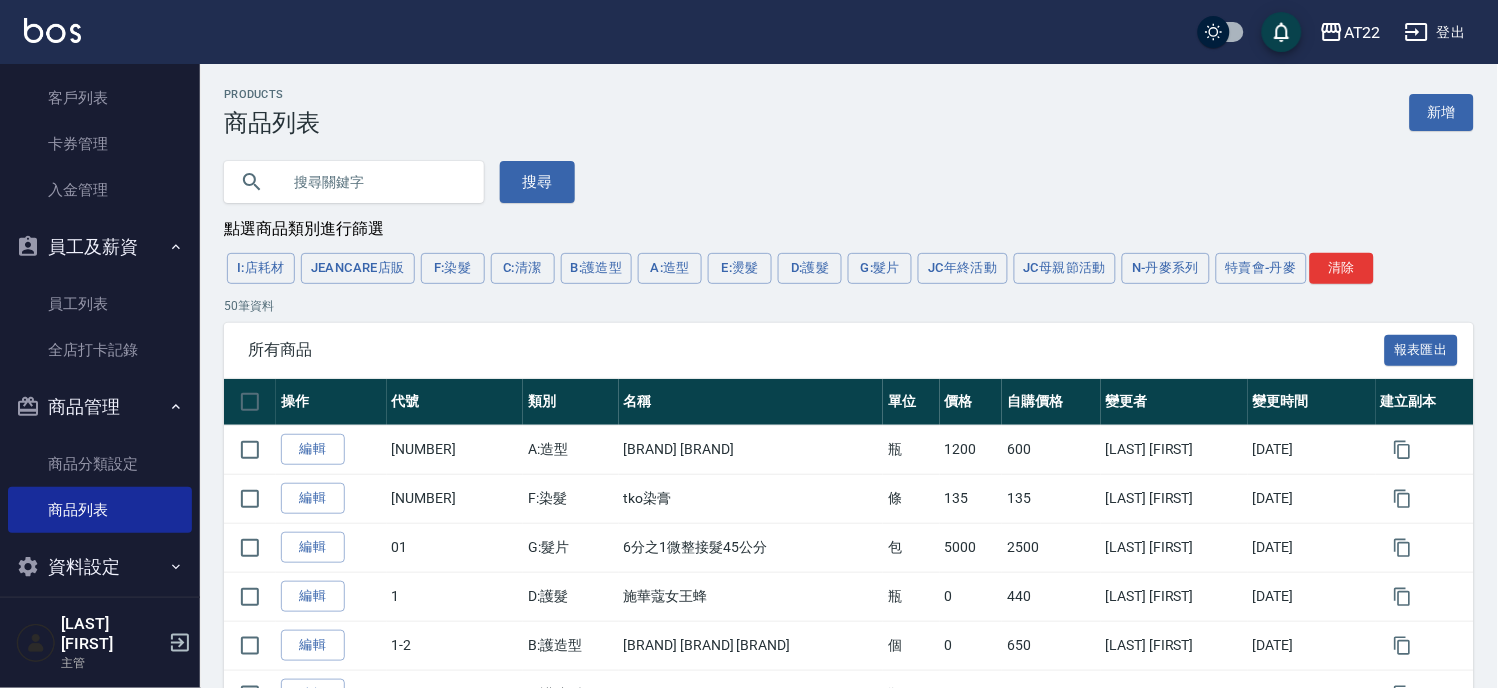 click at bounding box center [374, 182] 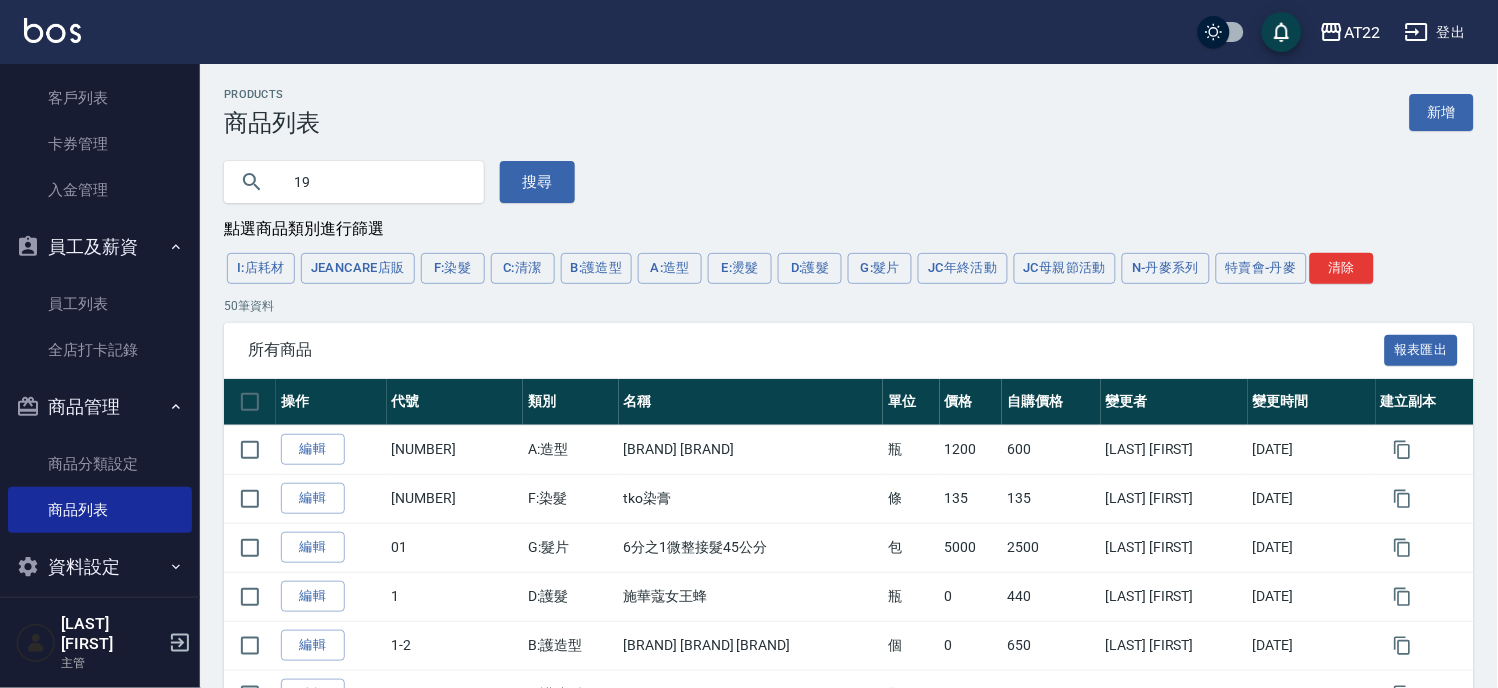 type on "1" 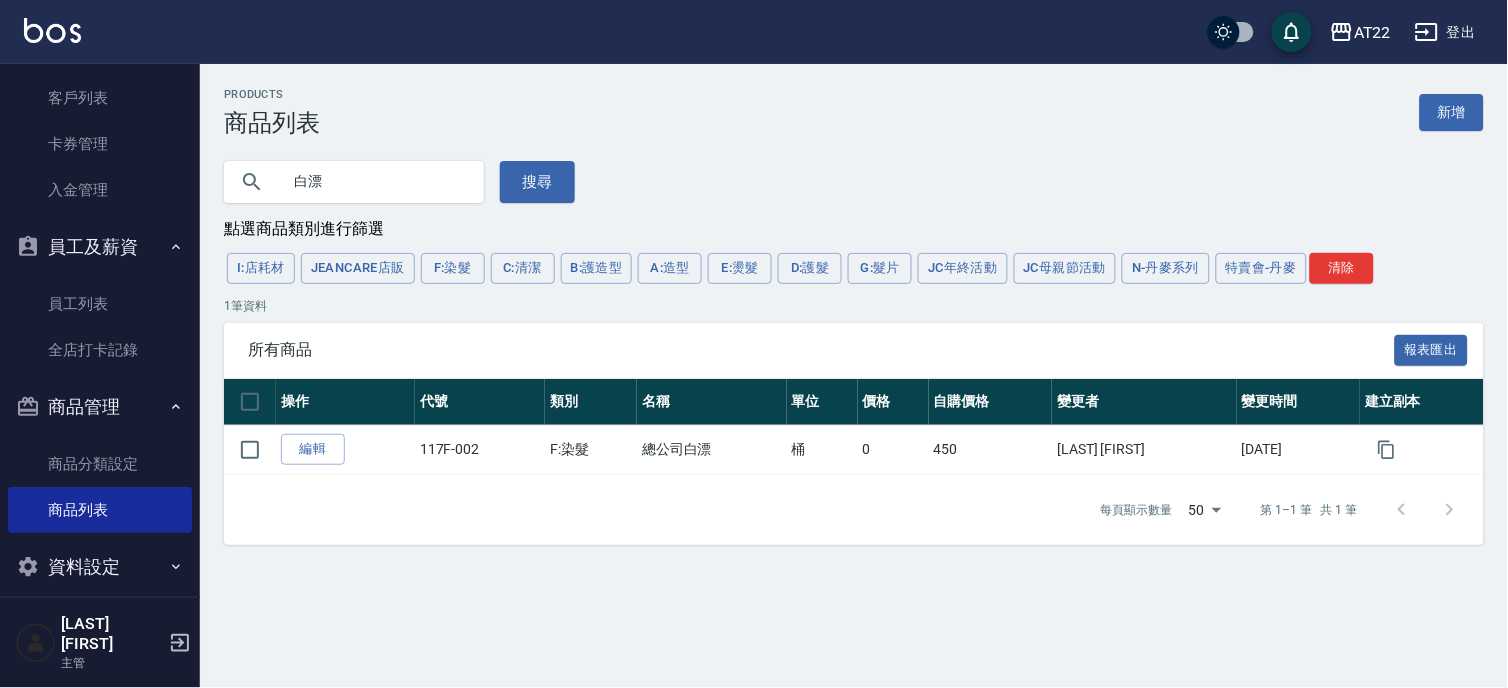 type on "白" 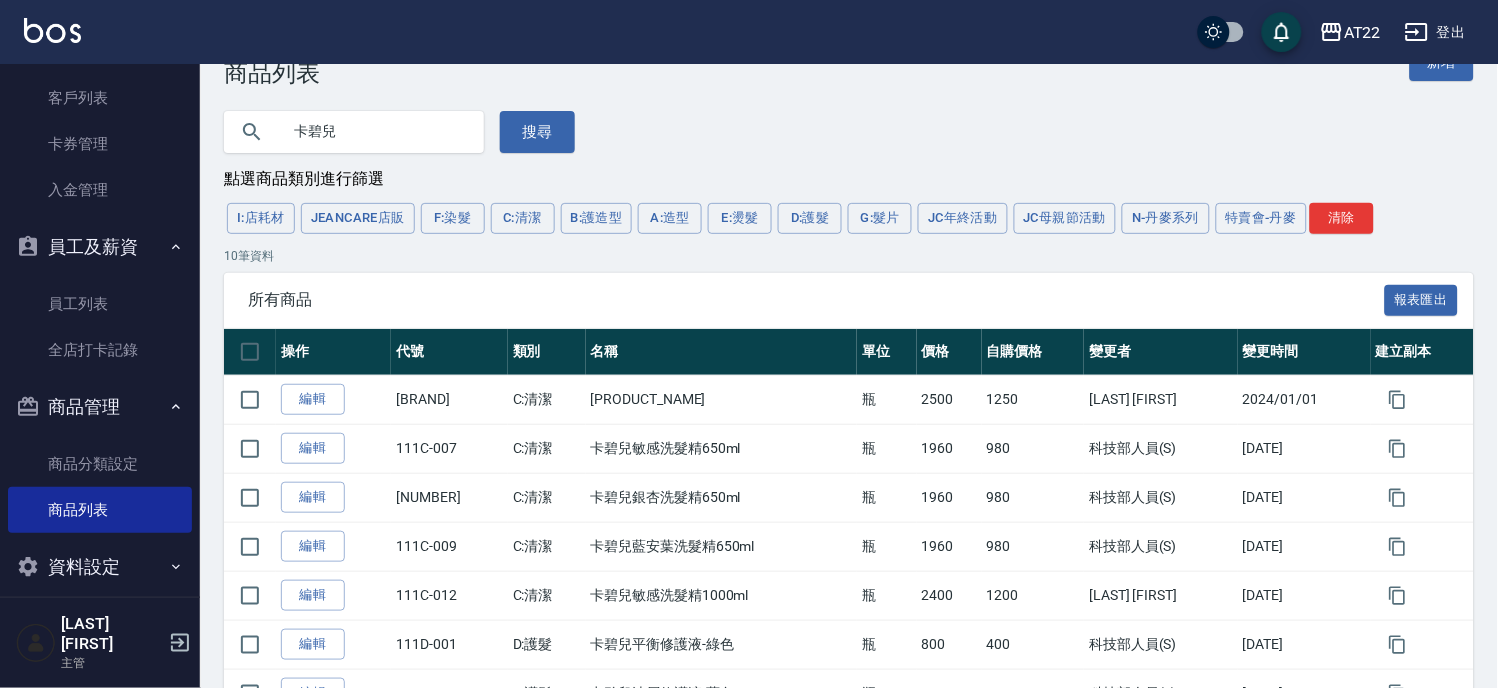 scroll, scrollTop: 0, scrollLeft: 0, axis: both 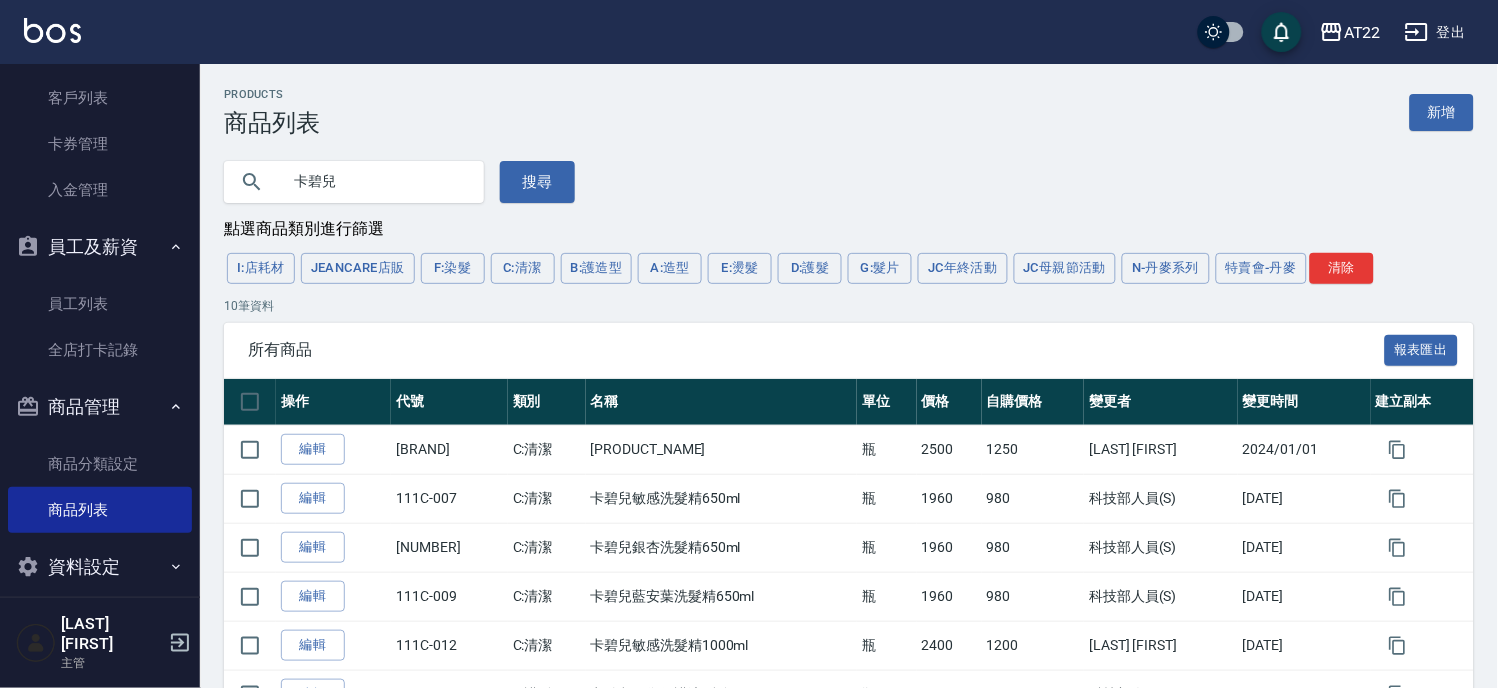 drag, startPoint x: 363, startPoint y: 176, endPoint x: 230, endPoint y: 171, distance: 133.09395 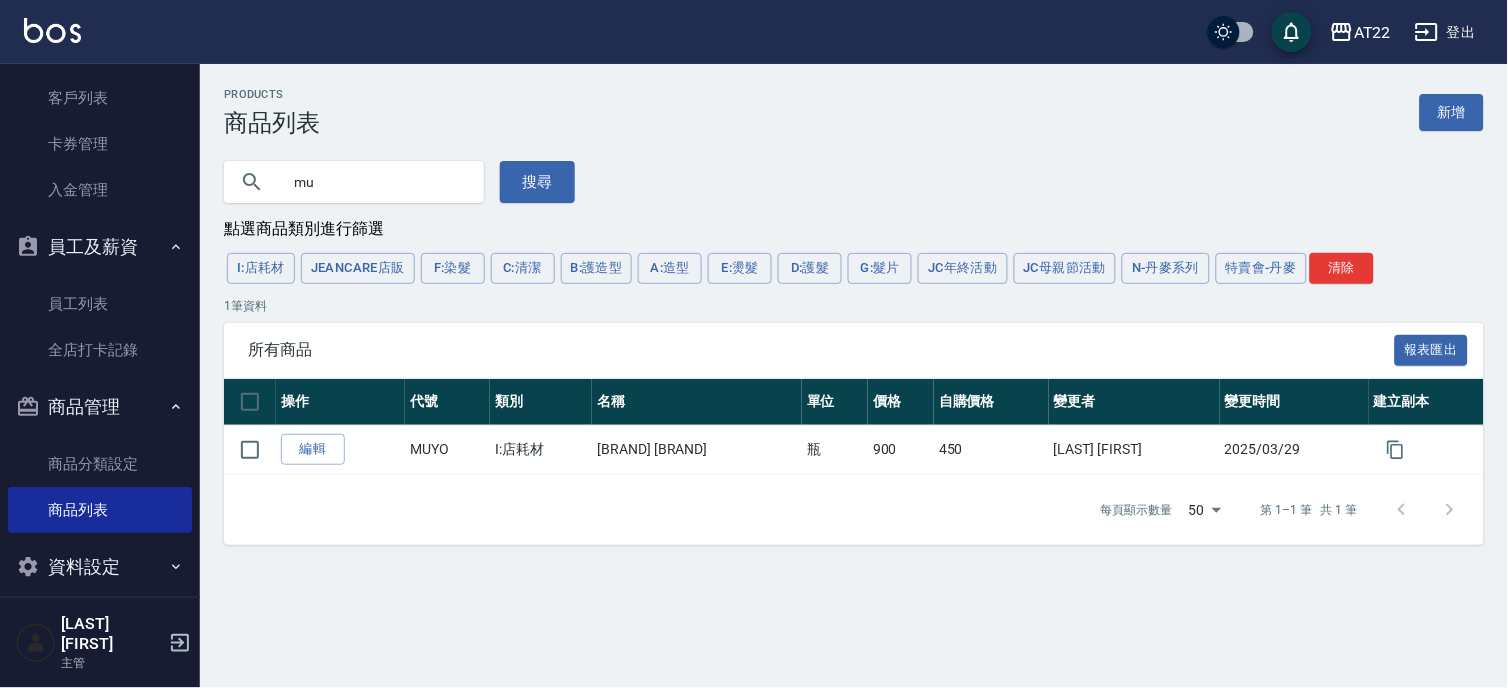 type on "m" 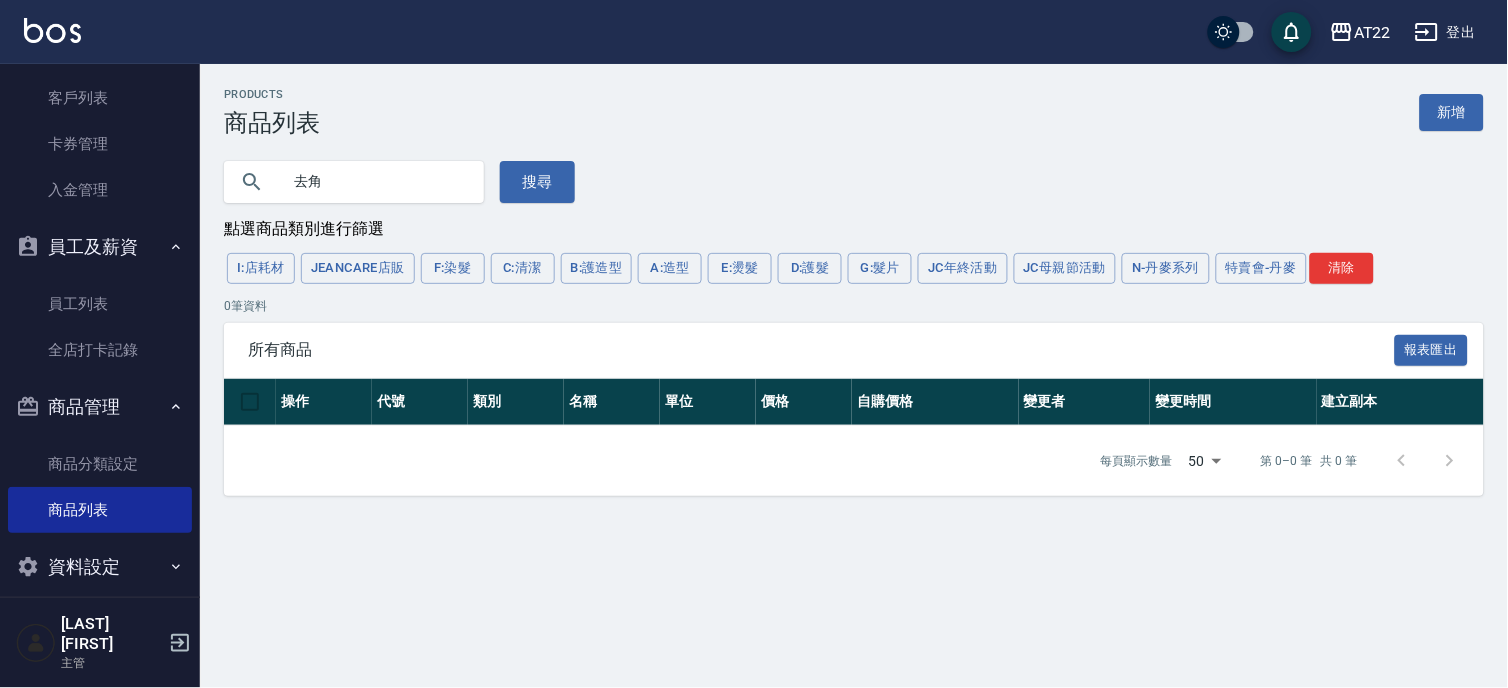 type on "去" 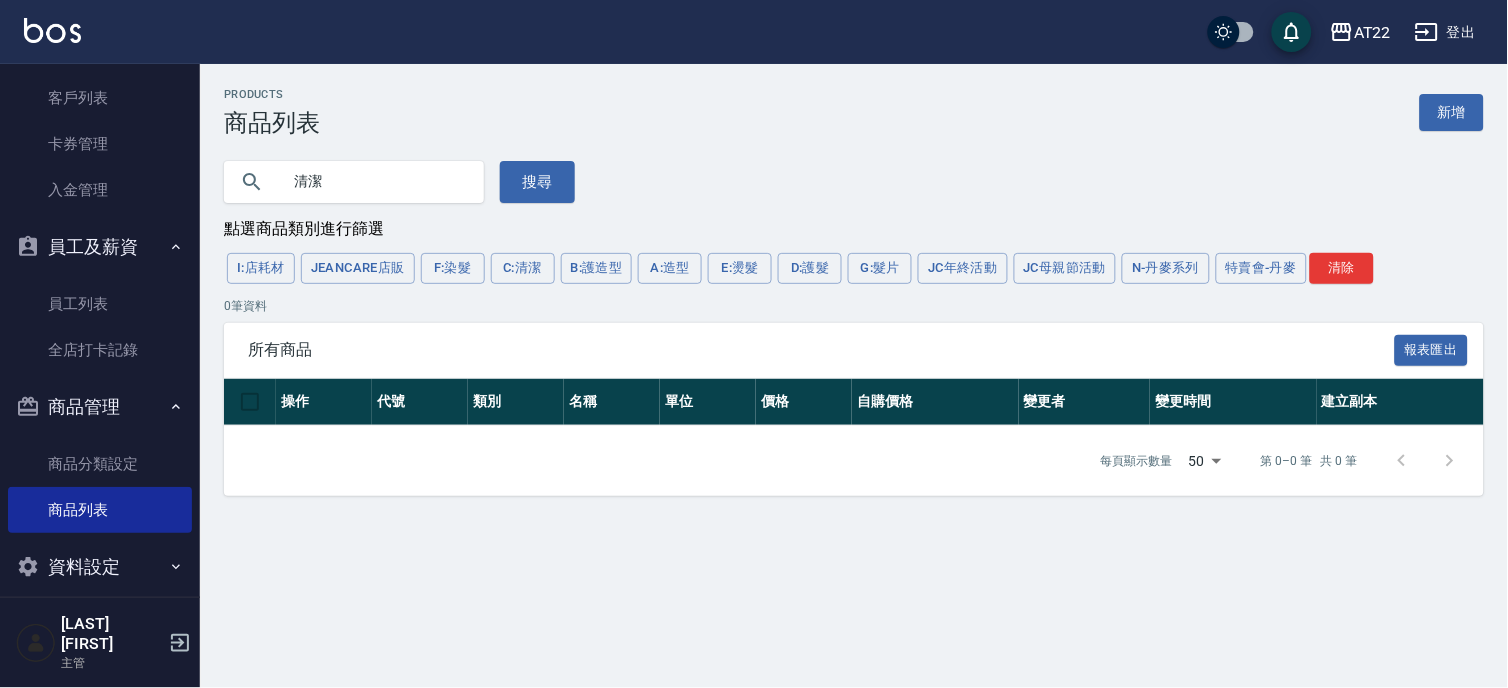 type on "清" 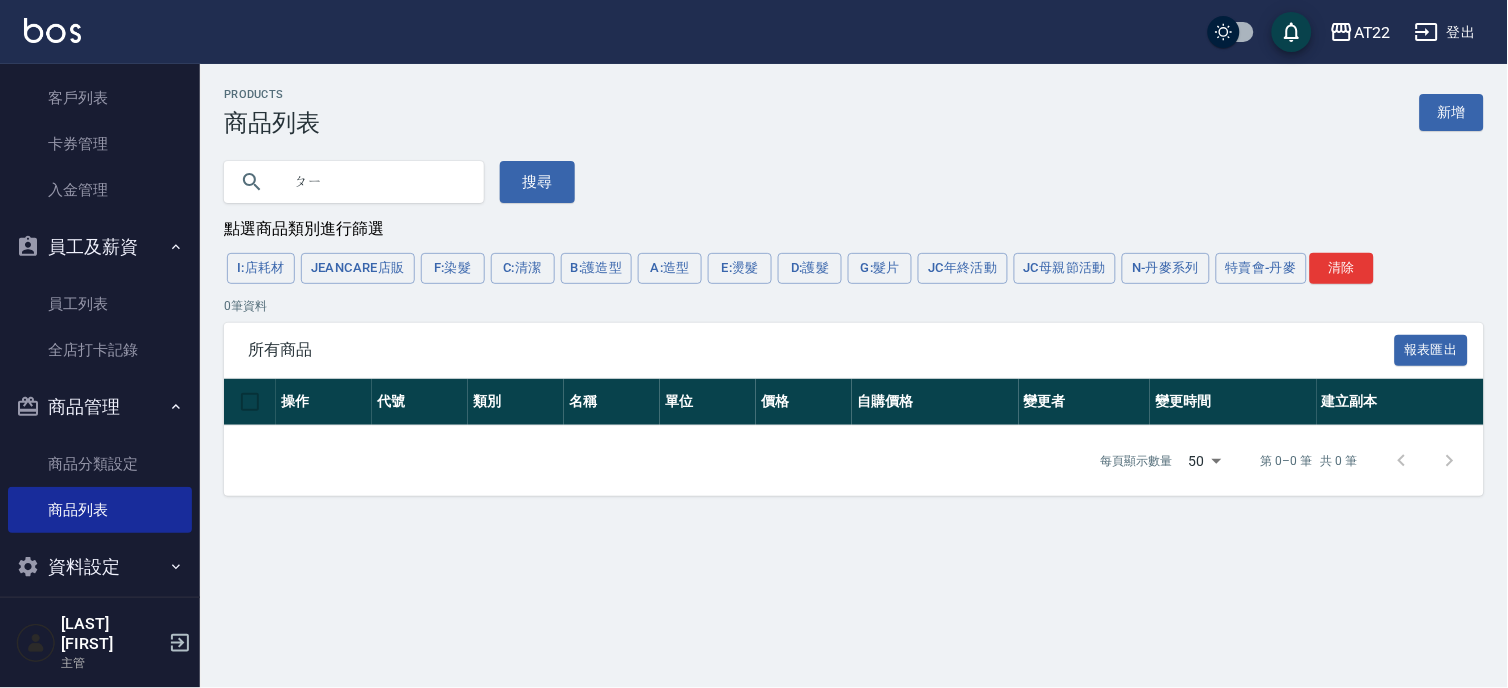type on "ㄆ" 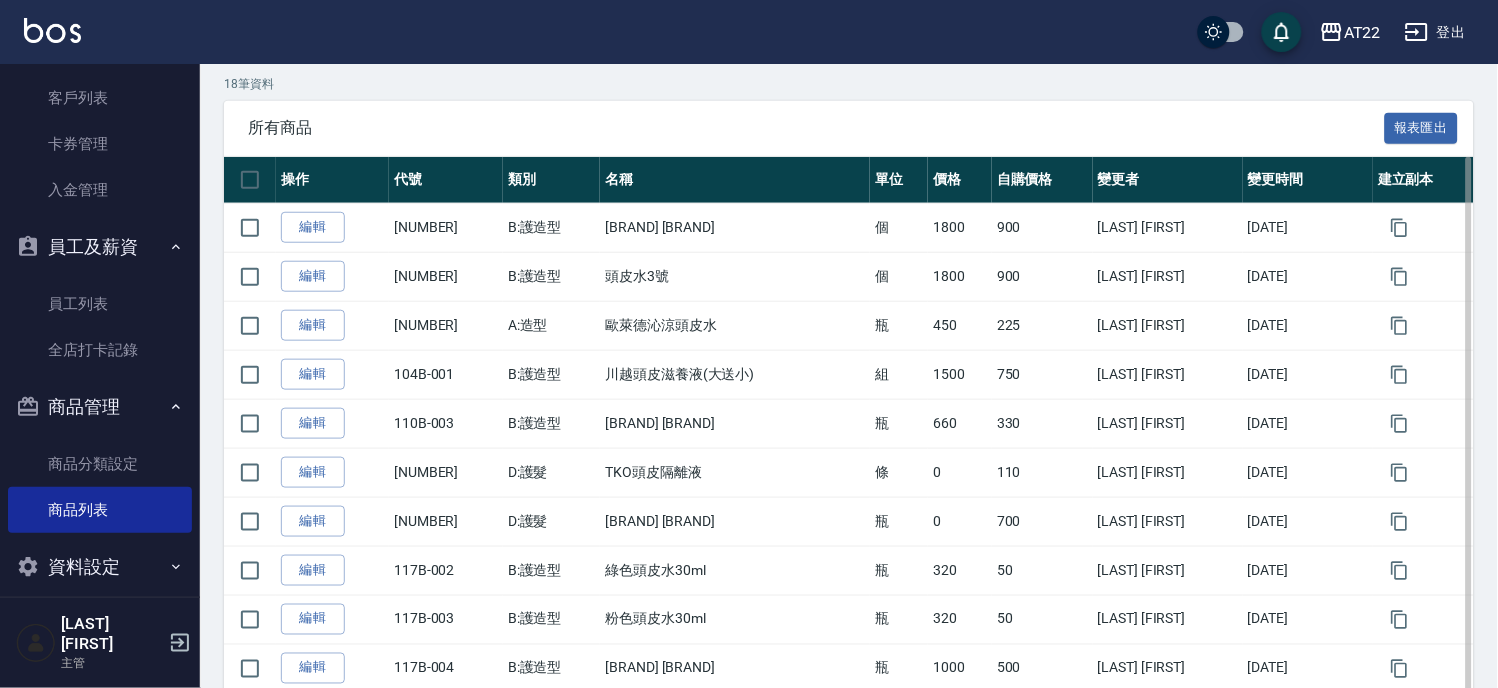 scroll, scrollTop: 0, scrollLeft: 0, axis: both 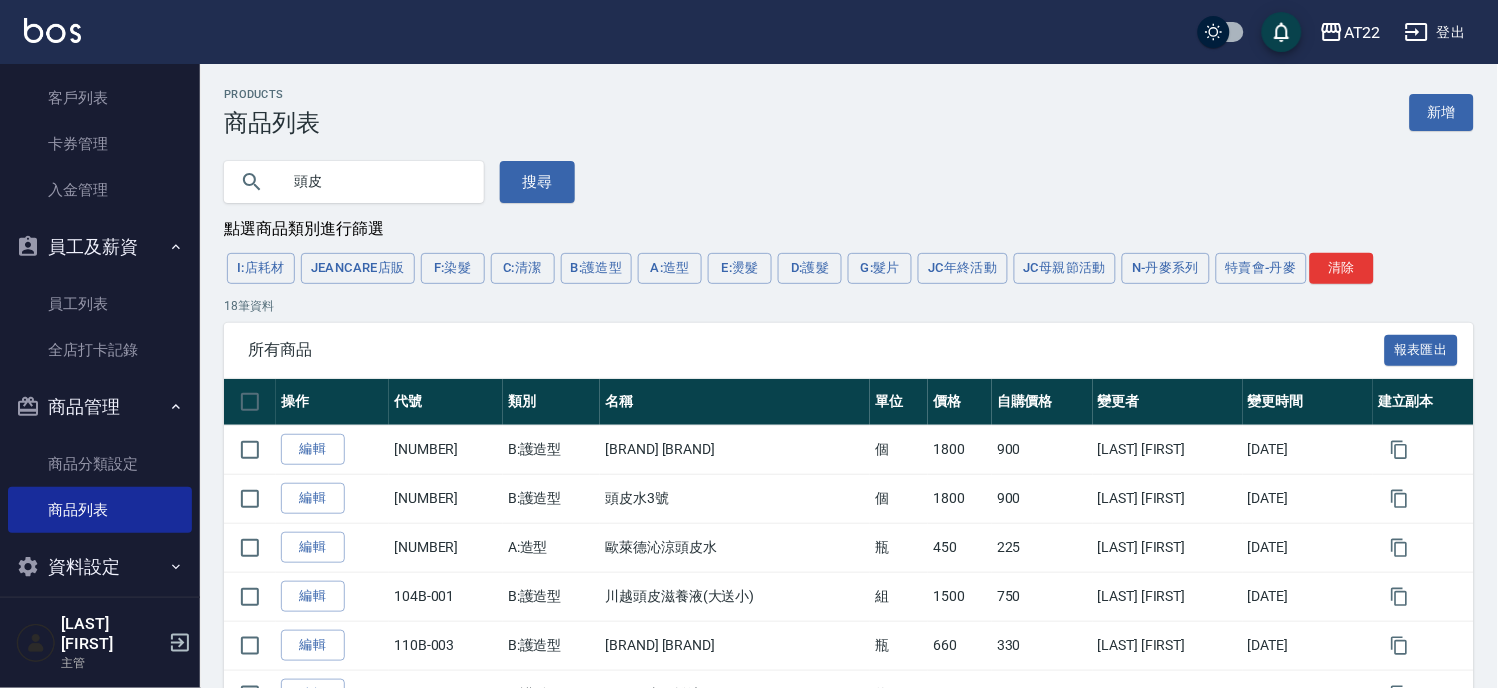 drag, startPoint x: 431, startPoint y: 185, endPoint x: 267, endPoint y: 185, distance: 164 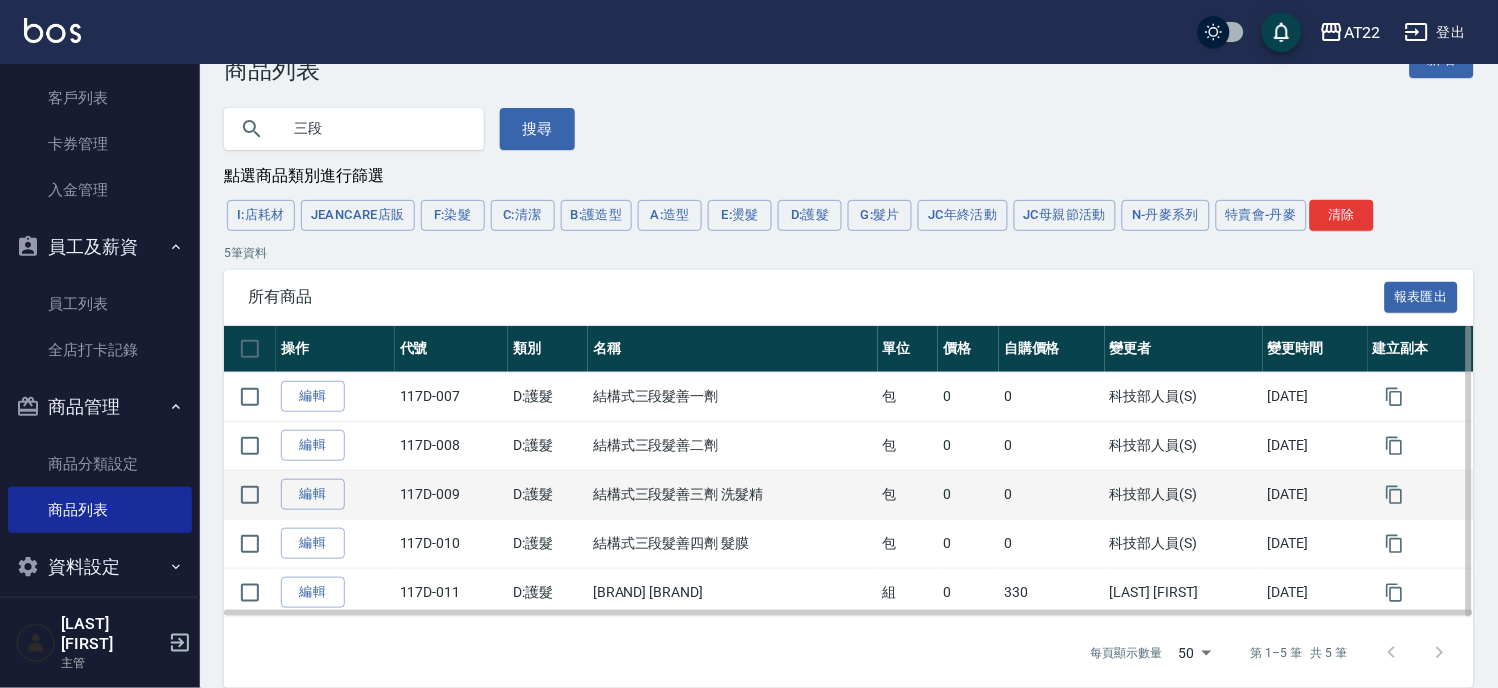 scroll, scrollTop: 78, scrollLeft: 0, axis: vertical 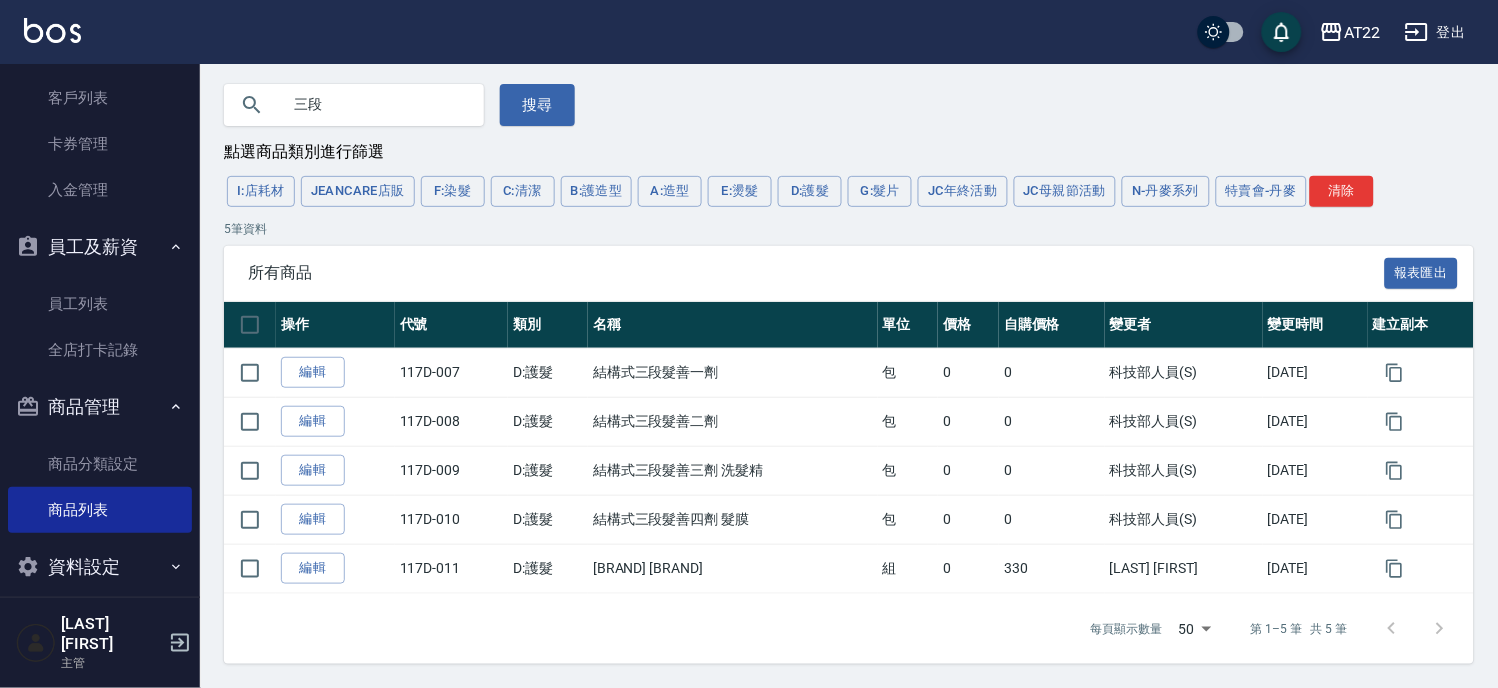 drag, startPoint x: 341, startPoint y: 100, endPoint x: 253, endPoint y: 103, distance: 88.051125 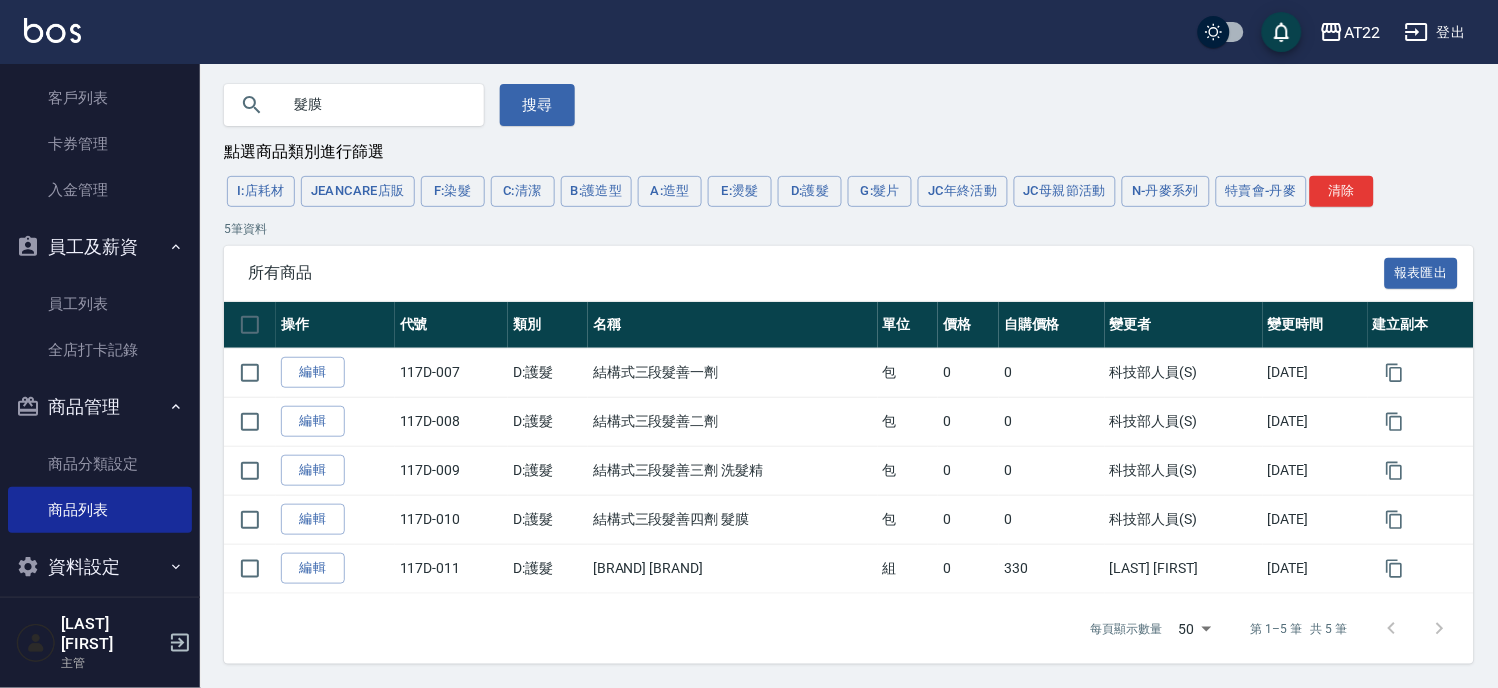 scroll, scrollTop: 0, scrollLeft: 0, axis: both 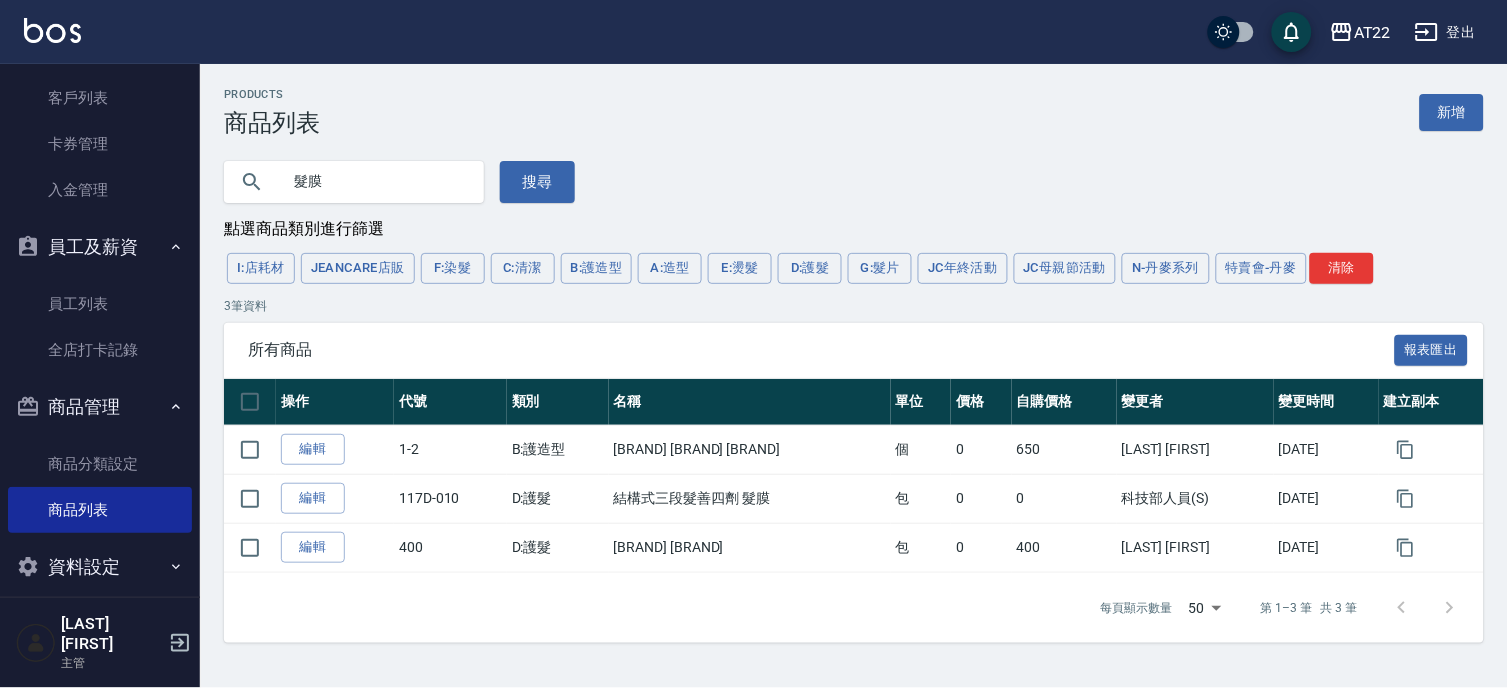 drag, startPoint x: 374, startPoint y: 173, endPoint x: 296, endPoint y: 182, distance: 78.51752 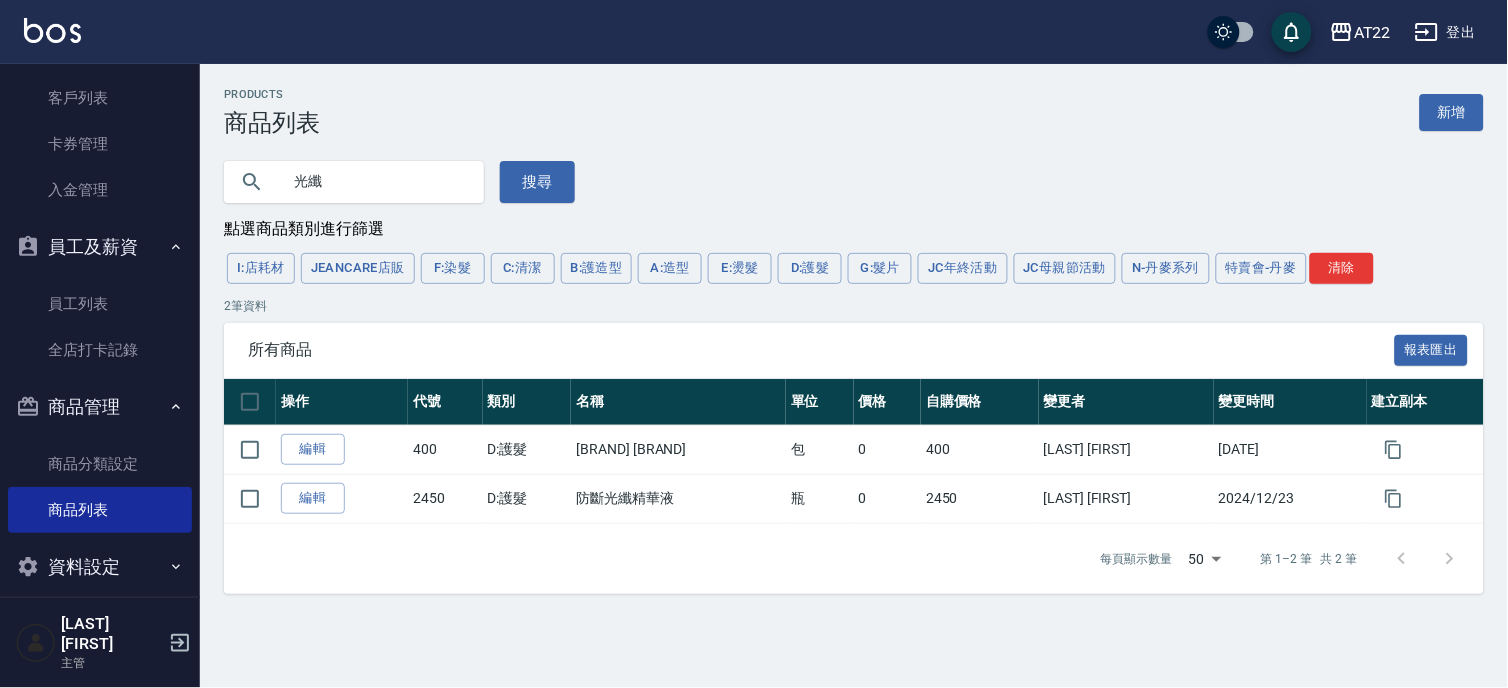 drag, startPoint x: 435, startPoint y: 191, endPoint x: 260, endPoint y: 185, distance: 175.10283 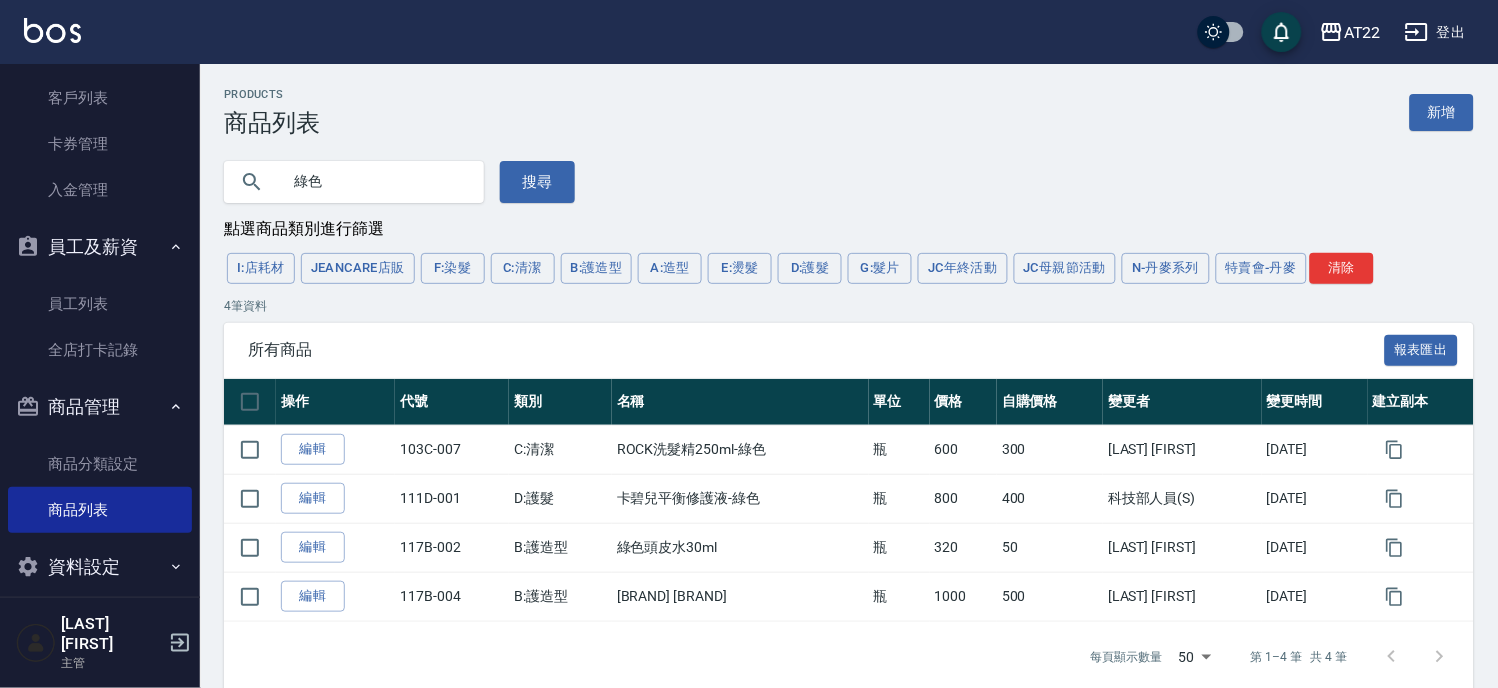 type on "綠" 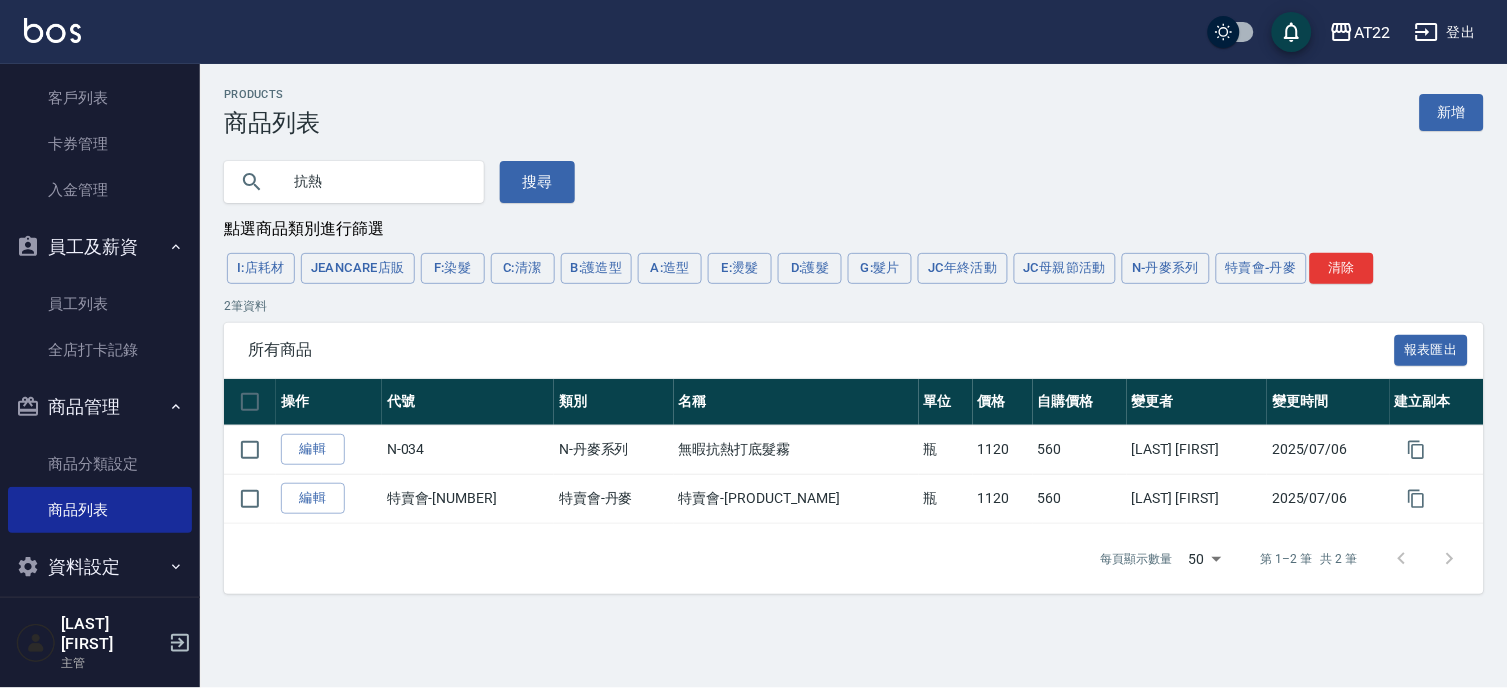 type on "抗" 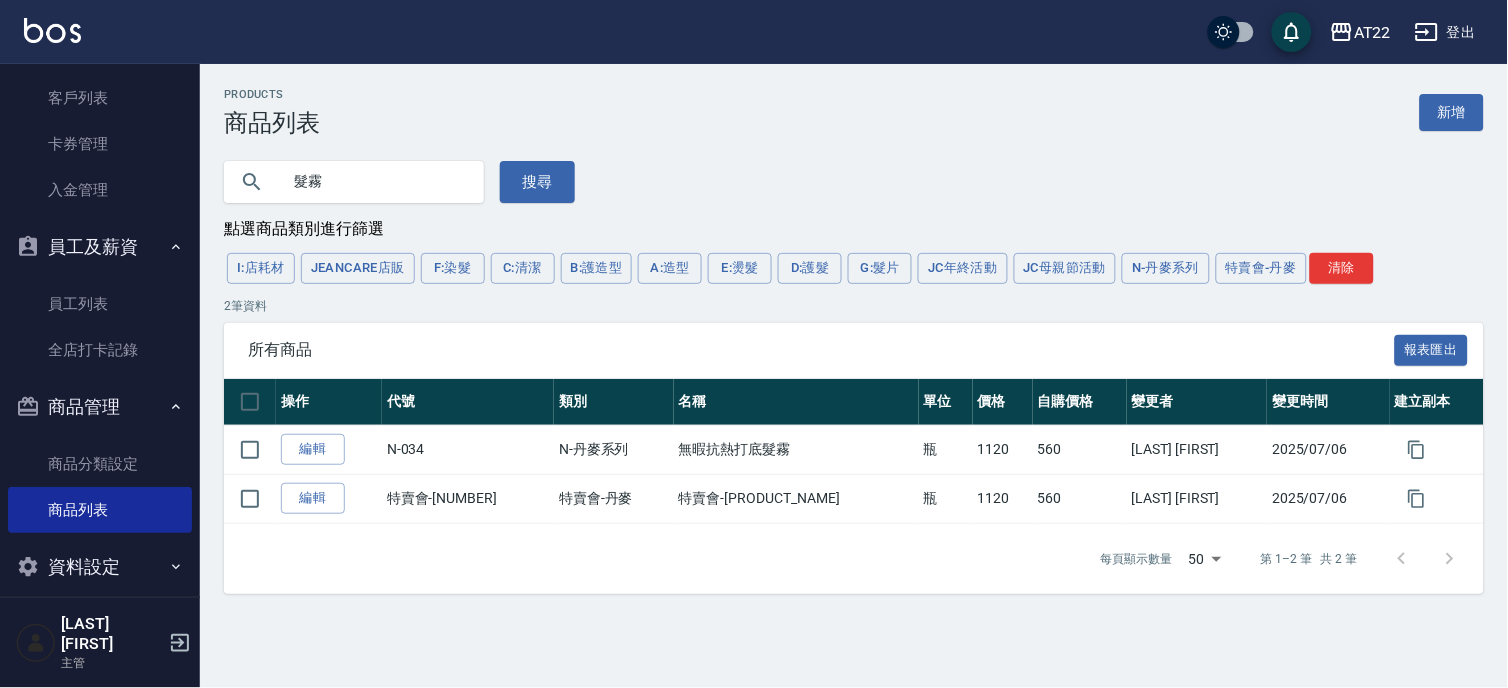 type on "髮" 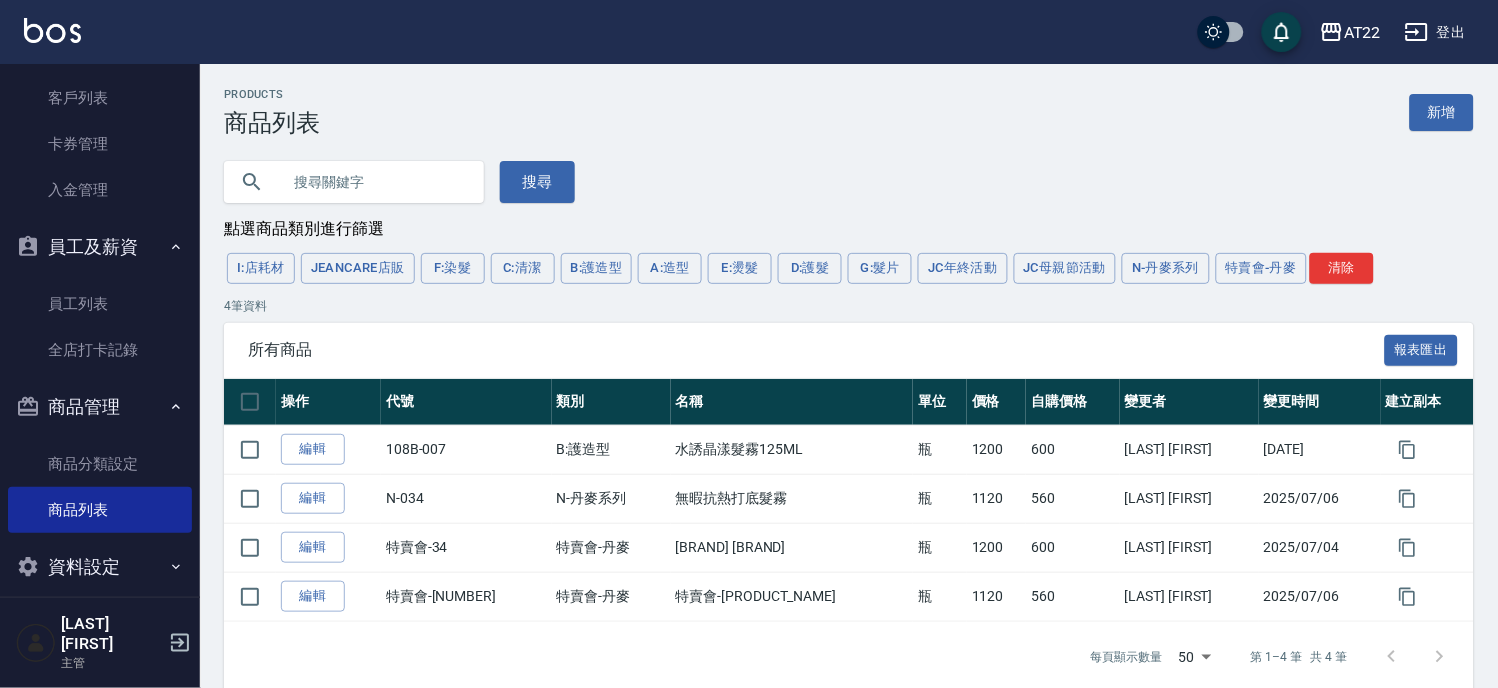 type 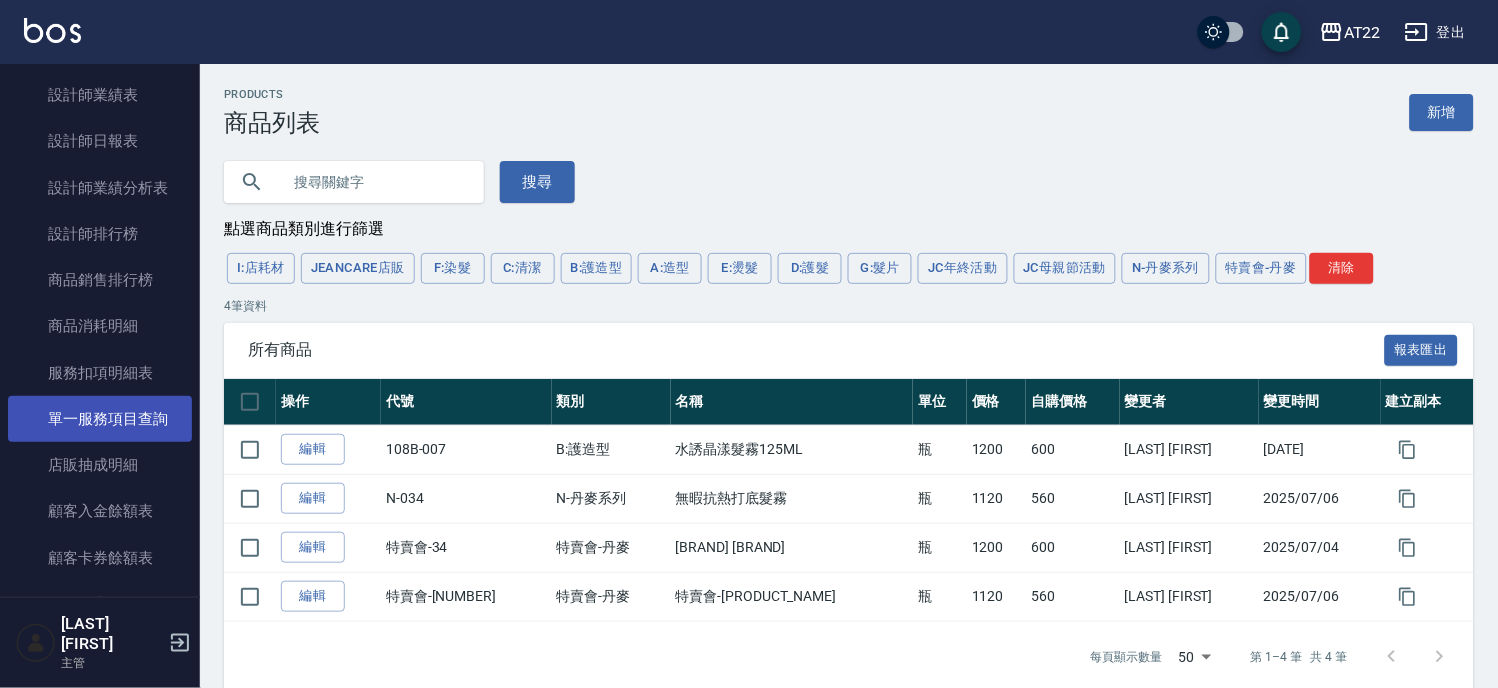 scroll, scrollTop: 832, scrollLeft: 0, axis: vertical 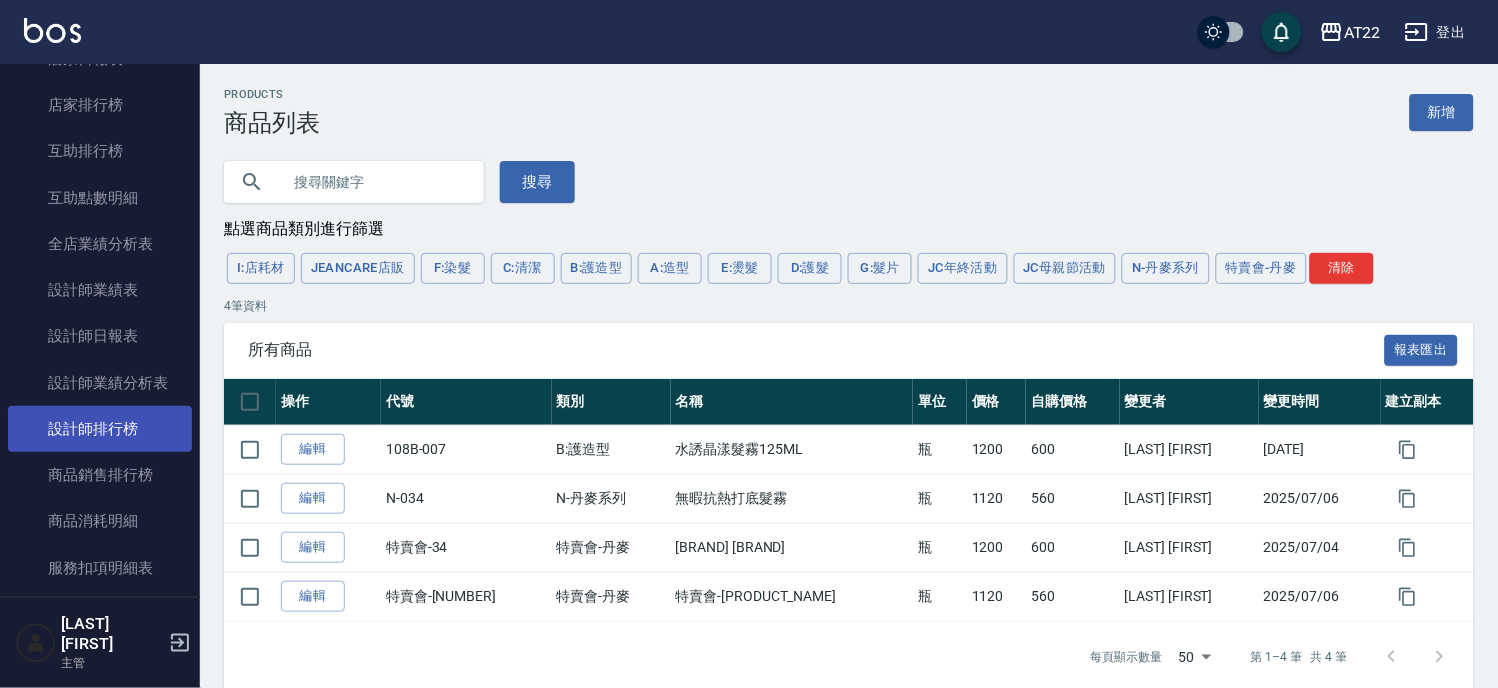 click on "設計師排行榜" at bounding box center [100, 429] 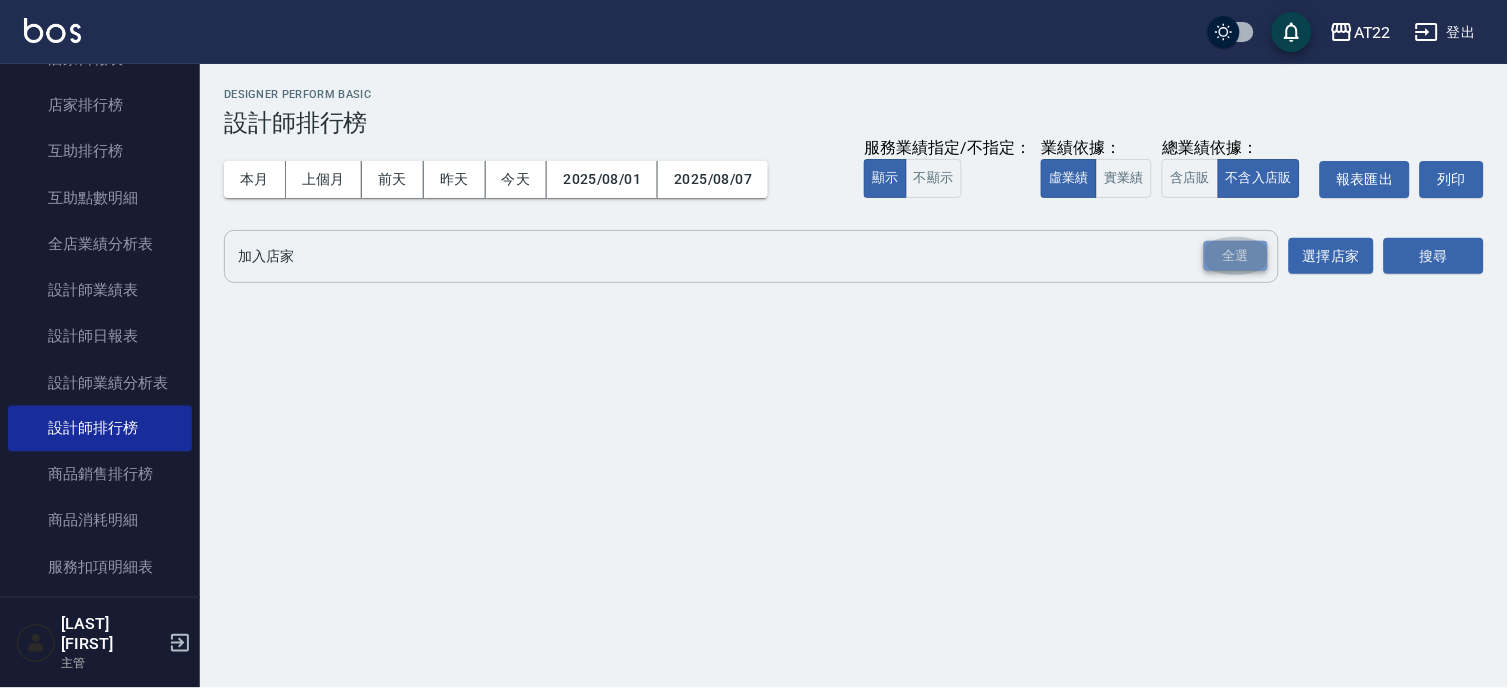 click on "全選" at bounding box center (1236, 256) 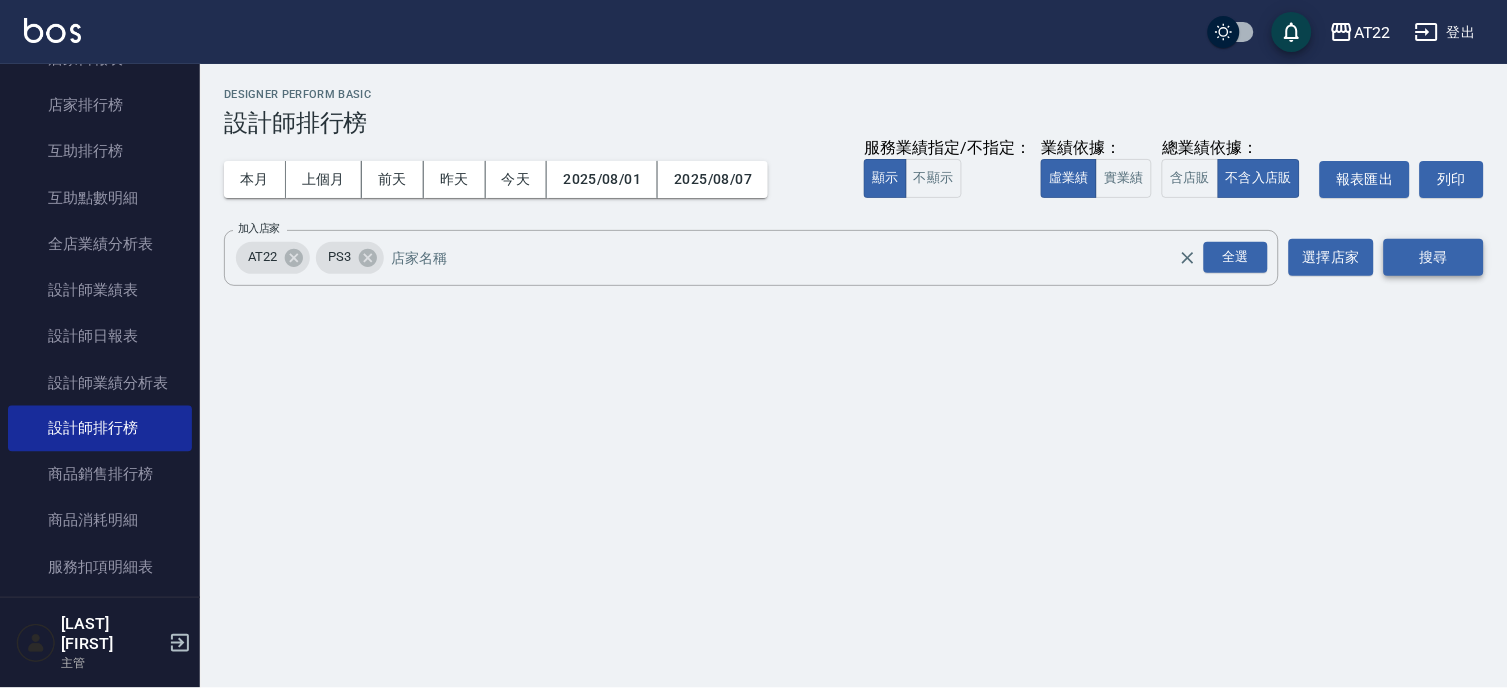 click on "搜尋" at bounding box center (1434, 257) 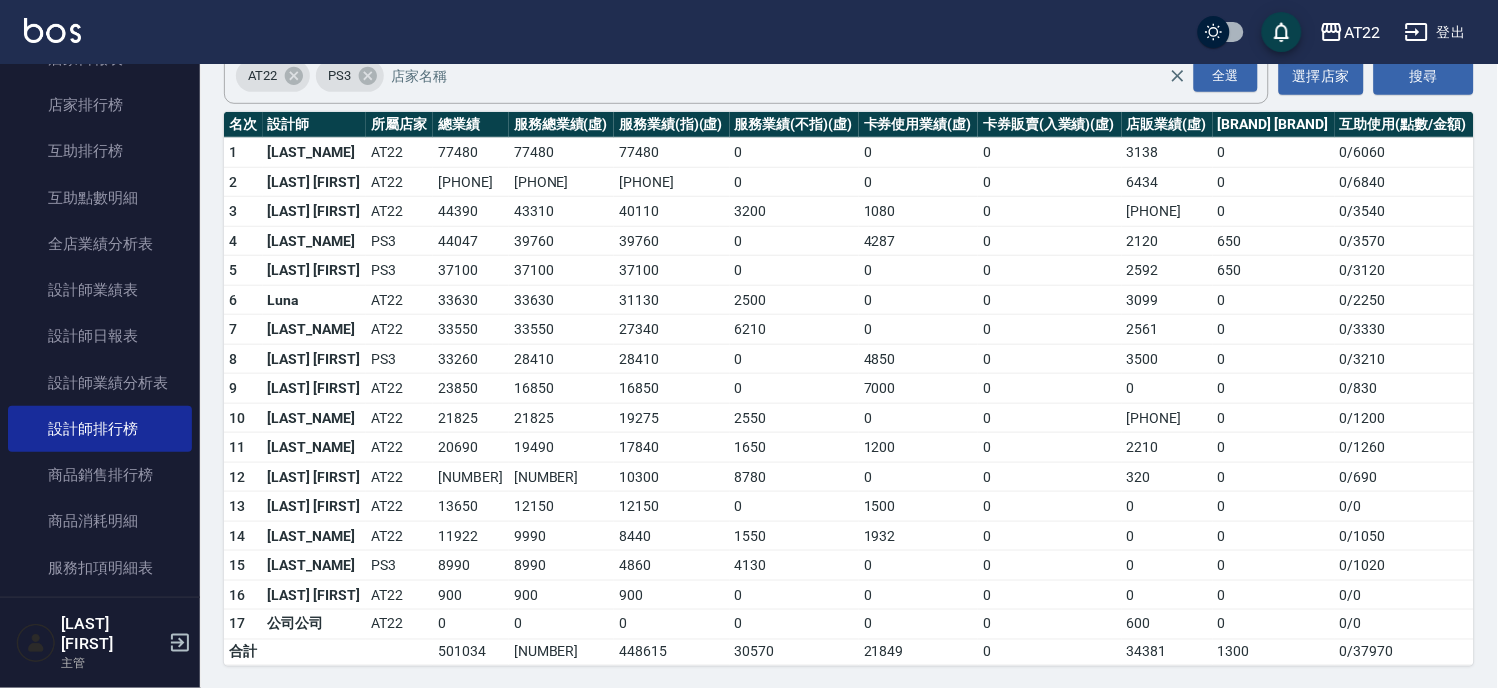 scroll, scrollTop: 222, scrollLeft: 0, axis: vertical 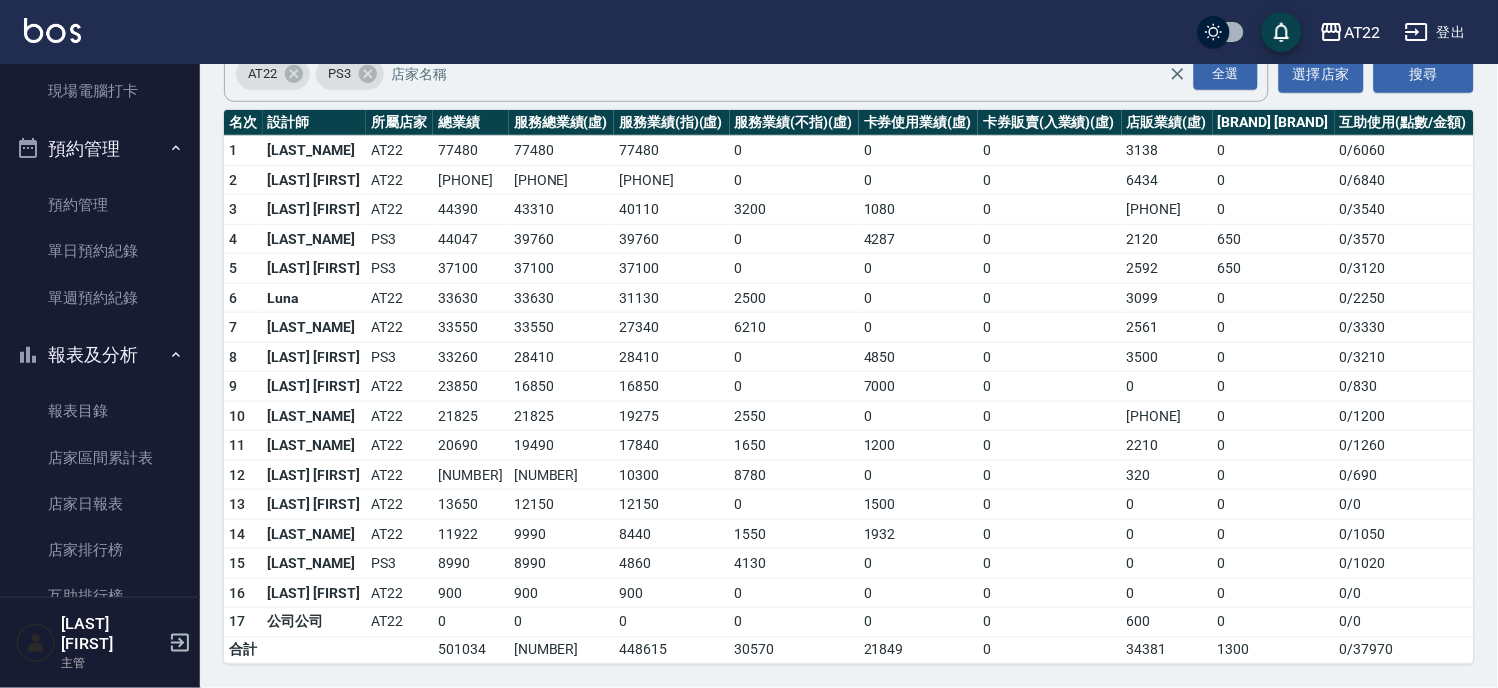 click on "預約管理" at bounding box center (100, 149) 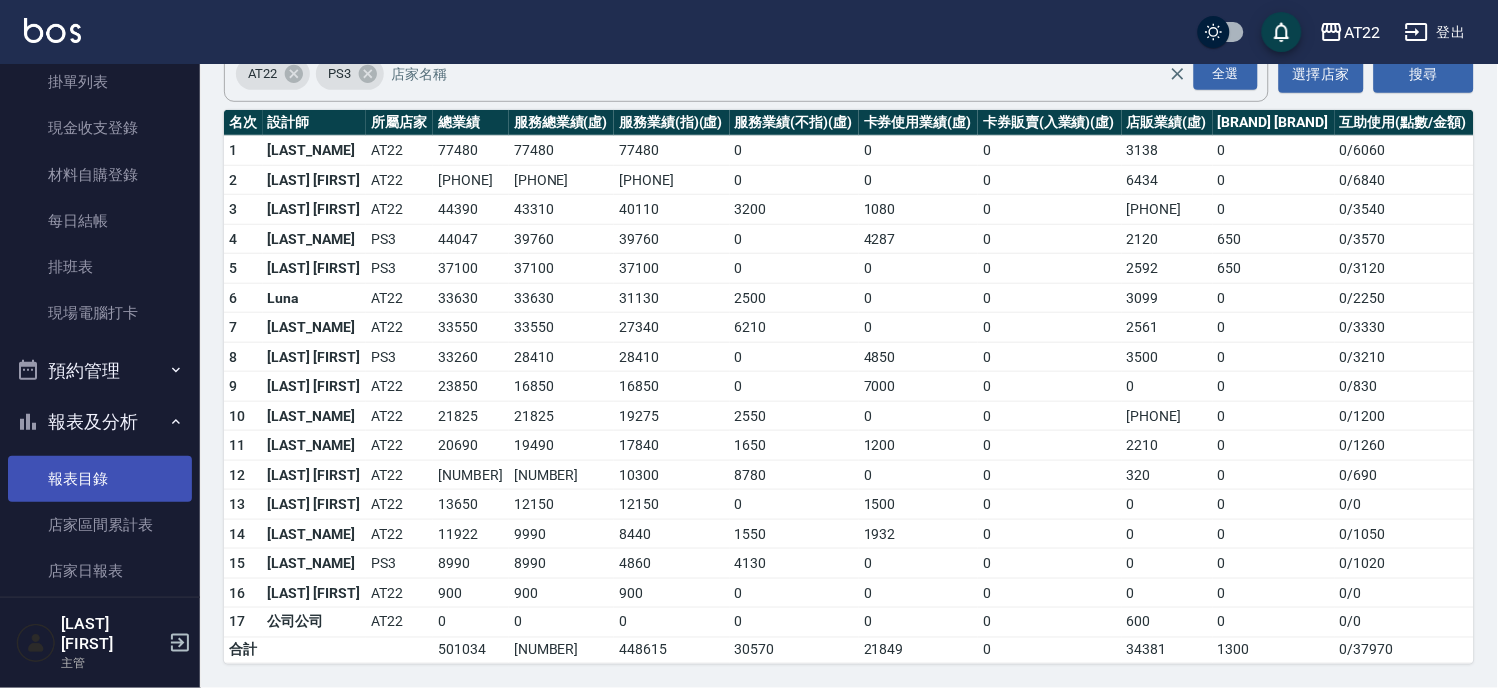 scroll, scrollTop: 0, scrollLeft: 0, axis: both 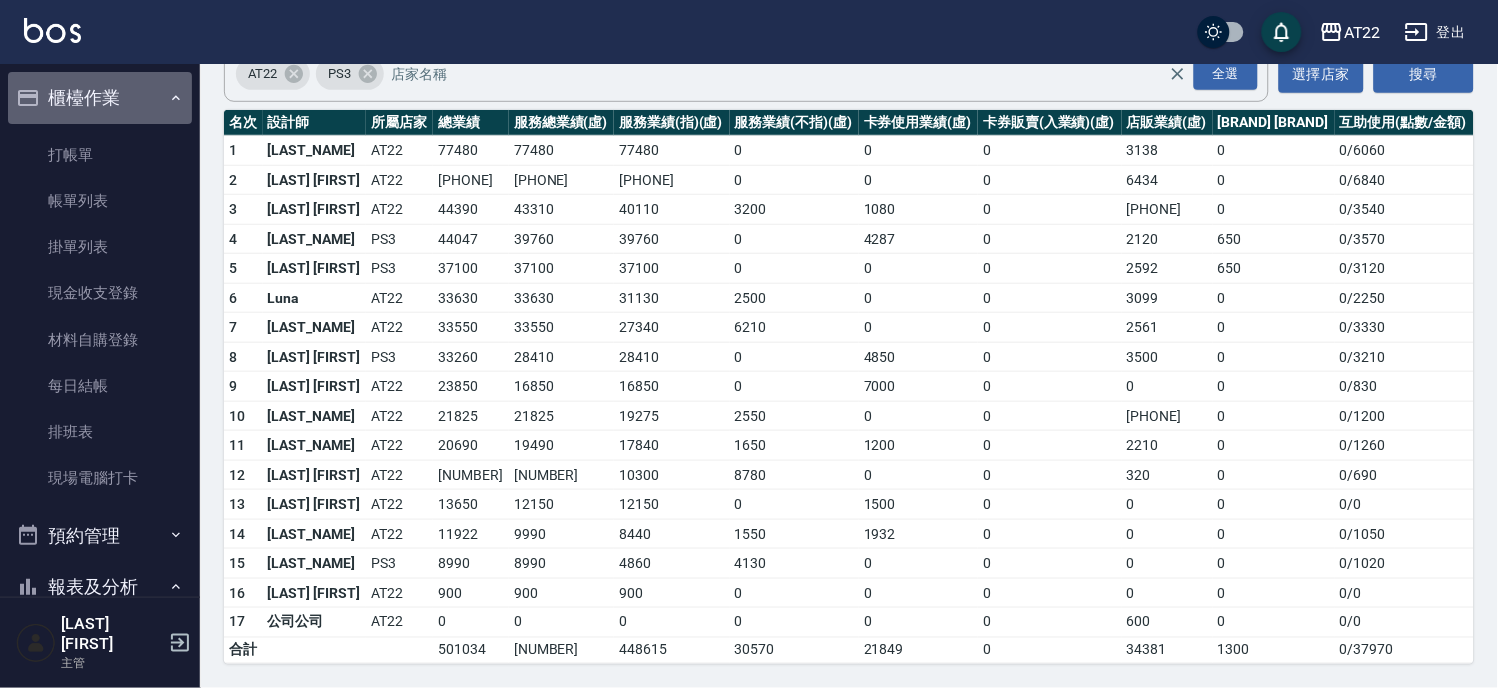 click on "櫃檯作業" at bounding box center [100, 98] 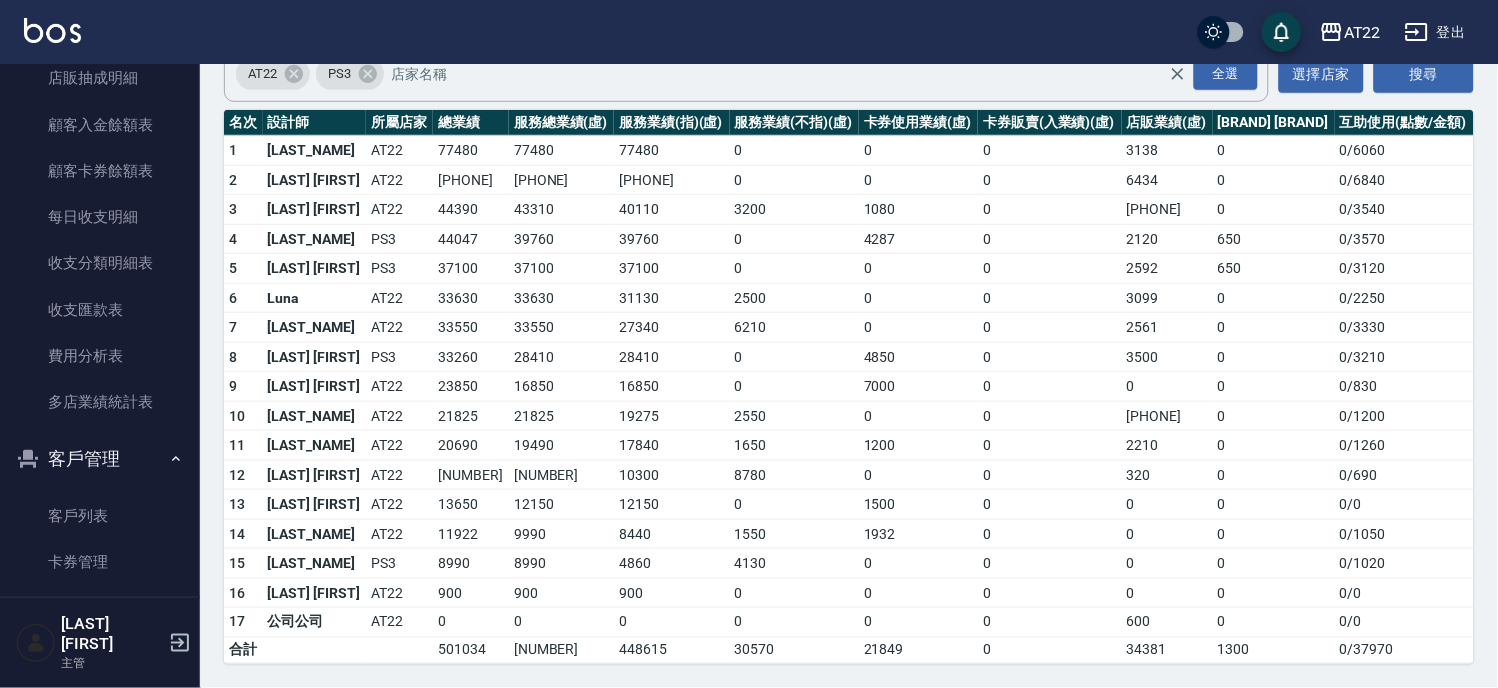scroll, scrollTop: 1000, scrollLeft: 0, axis: vertical 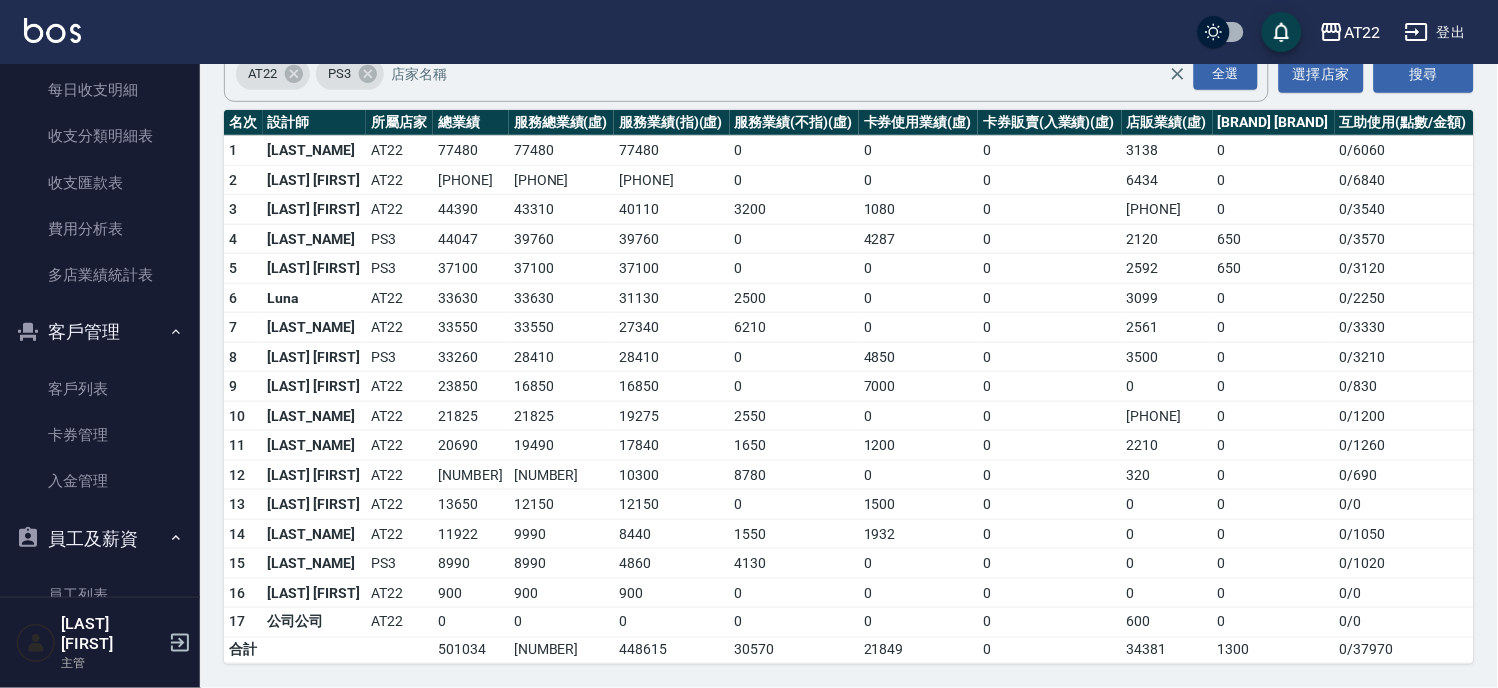 click on "客戶管理" at bounding box center [100, 332] 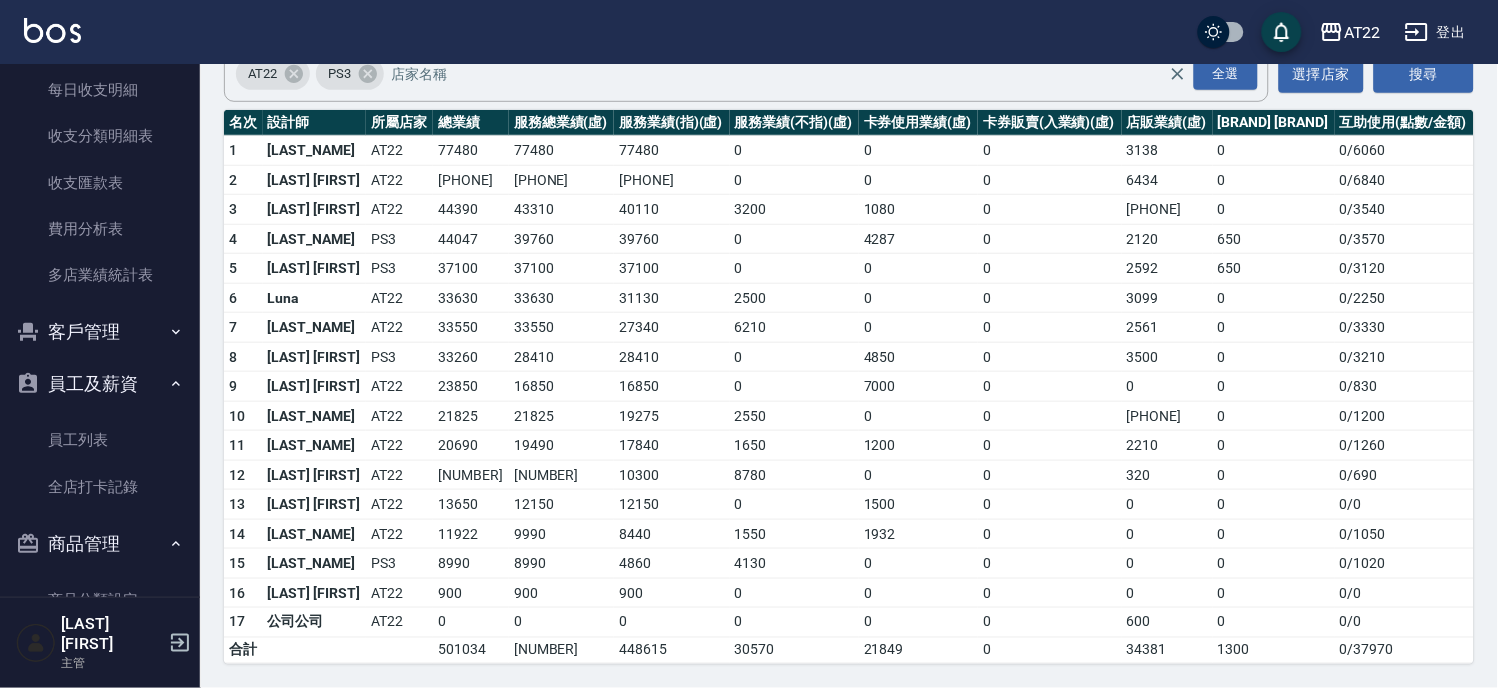 click on "員工及薪資" at bounding box center [100, 384] 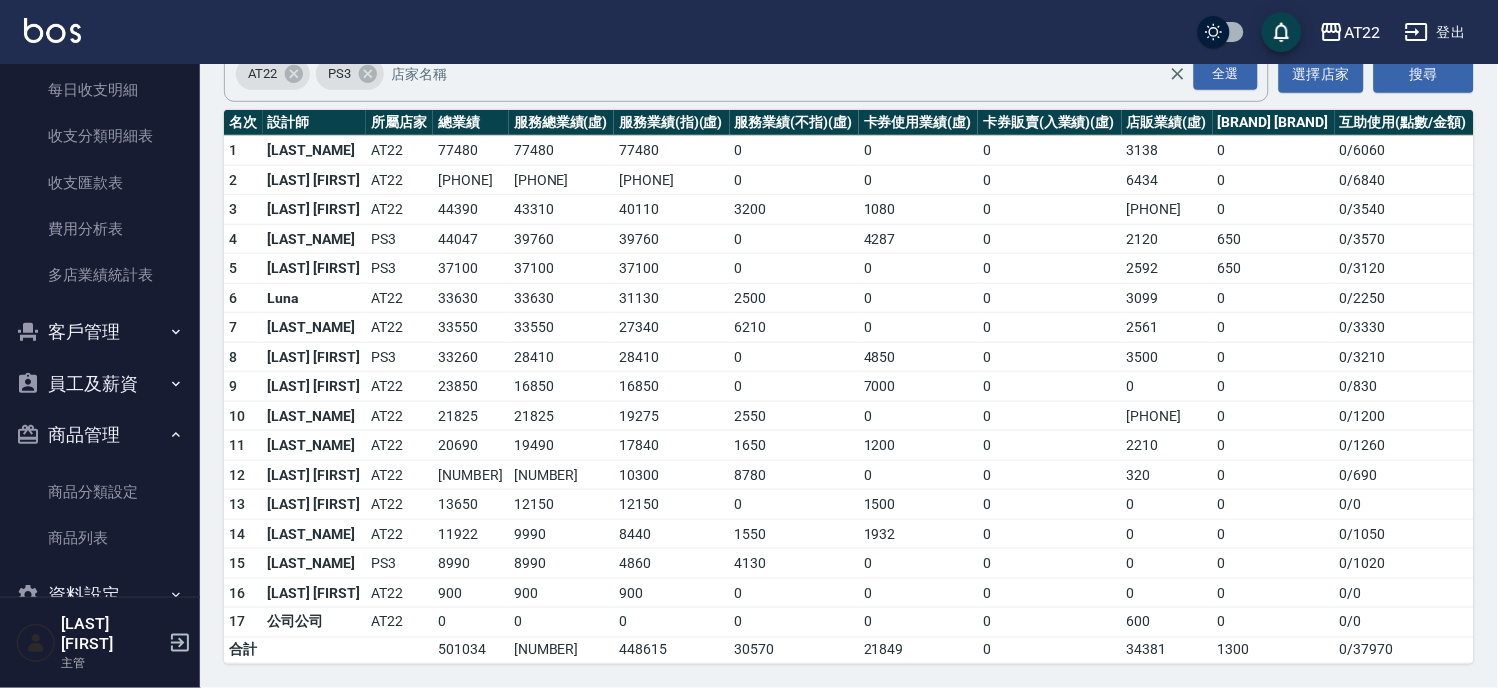 click on "商品管理" at bounding box center (100, 435) 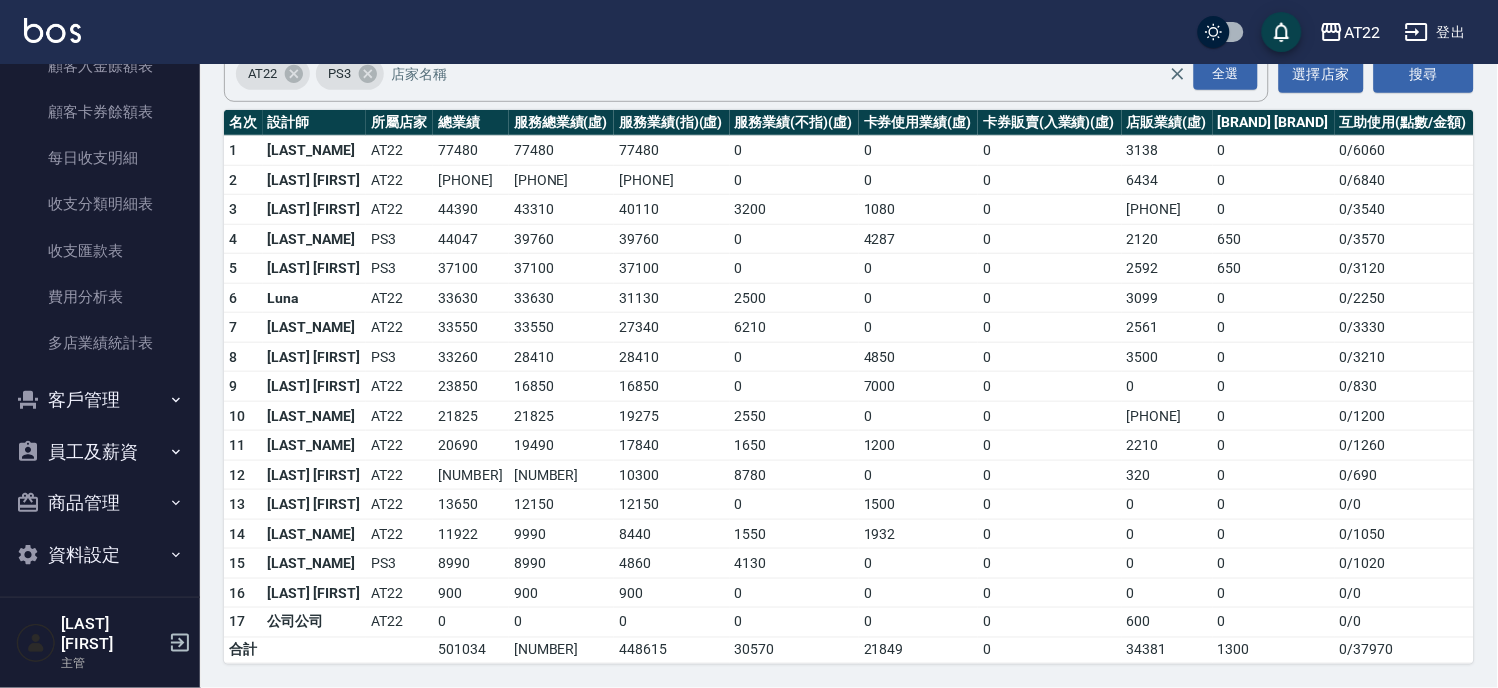 scroll, scrollTop: 920, scrollLeft: 0, axis: vertical 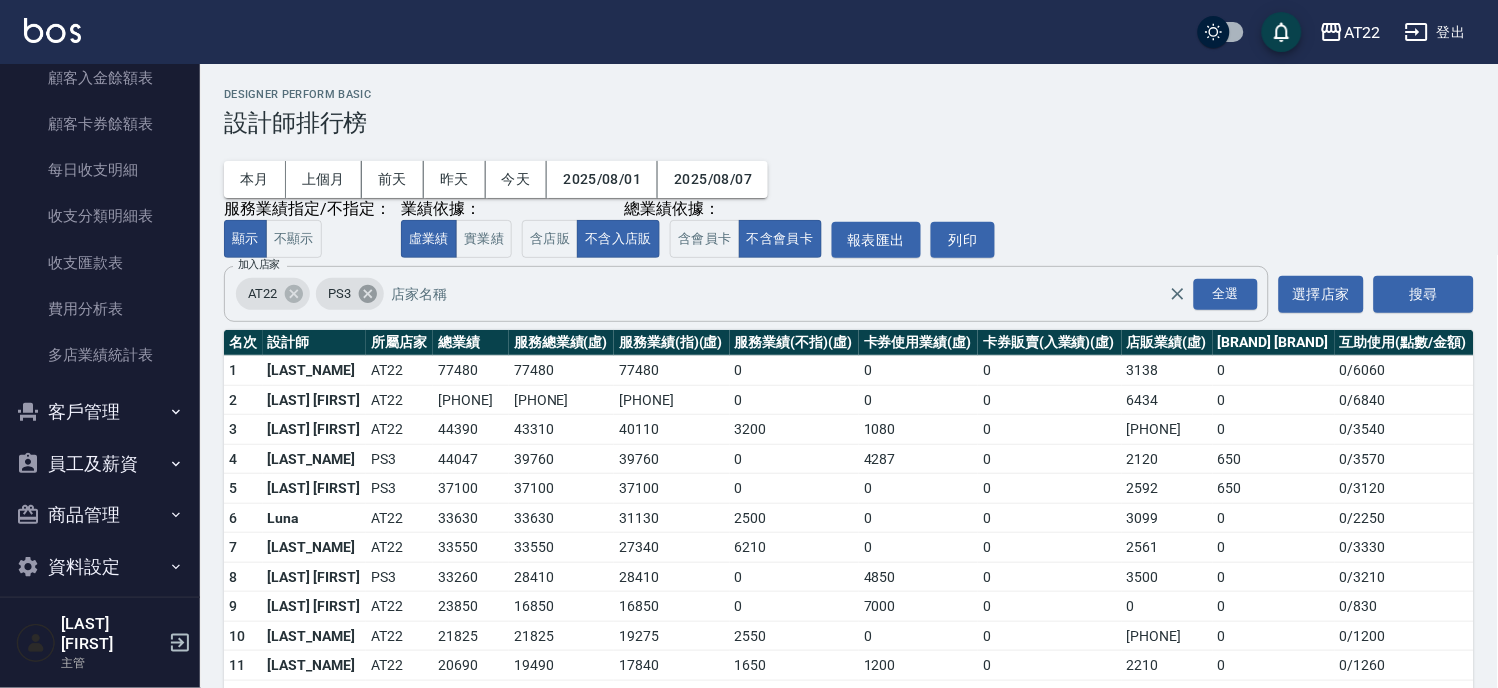 click 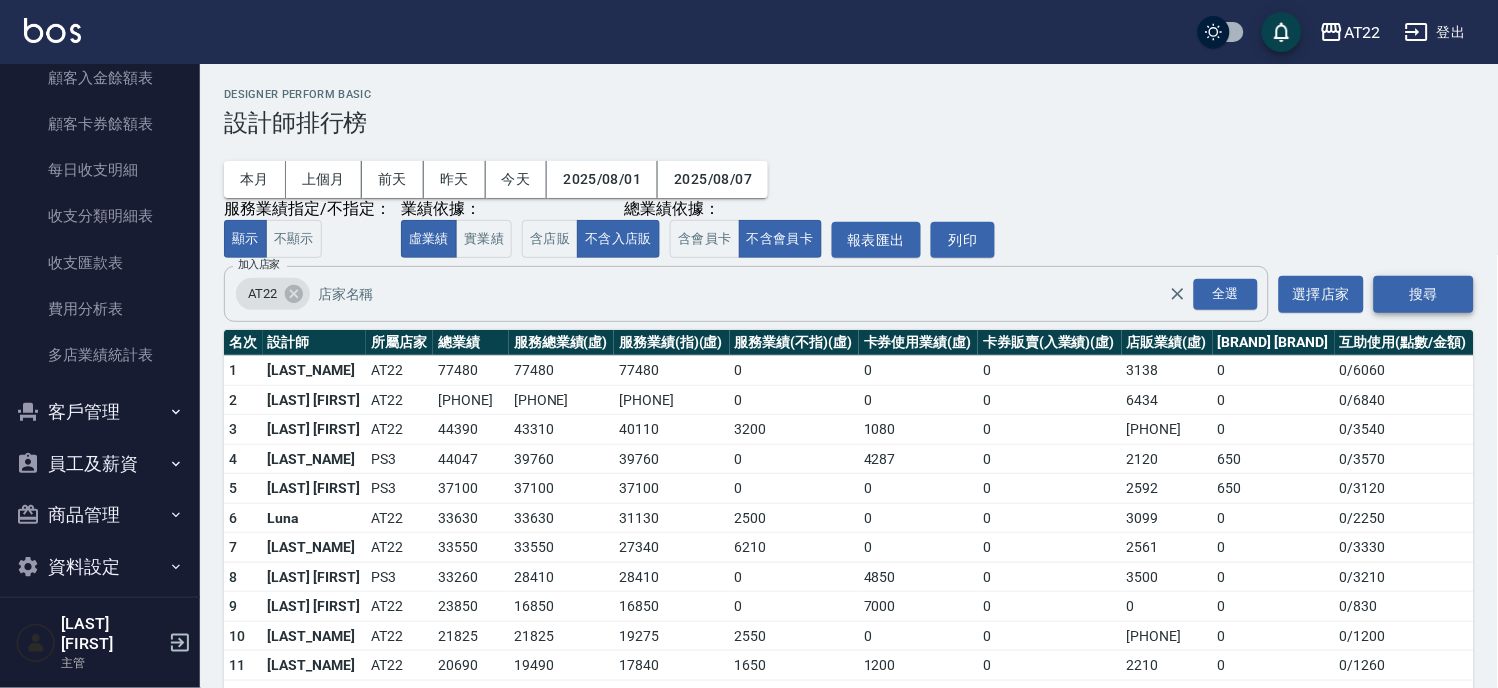click on "搜尋" at bounding box center [1424, 294] 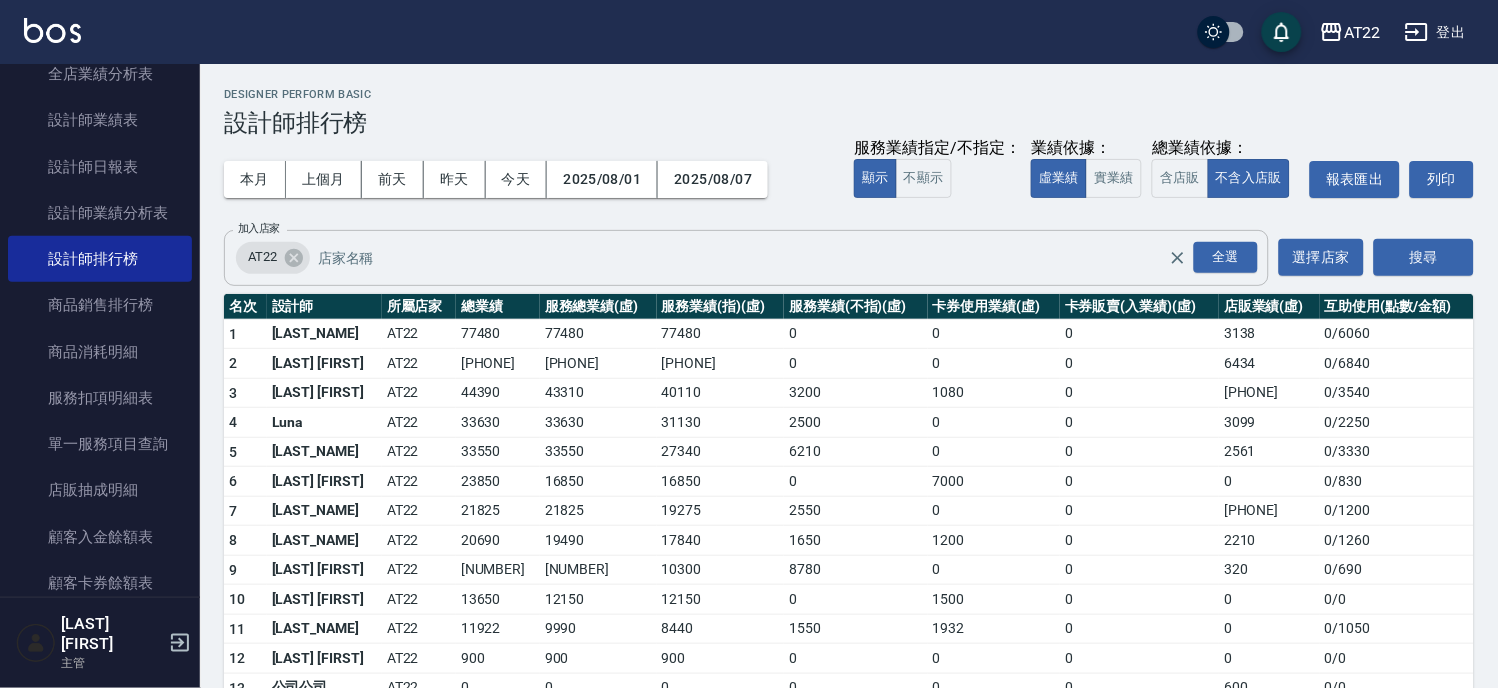 scroll, scrollTop: 364, scrollLeft: 0, axis: vertical 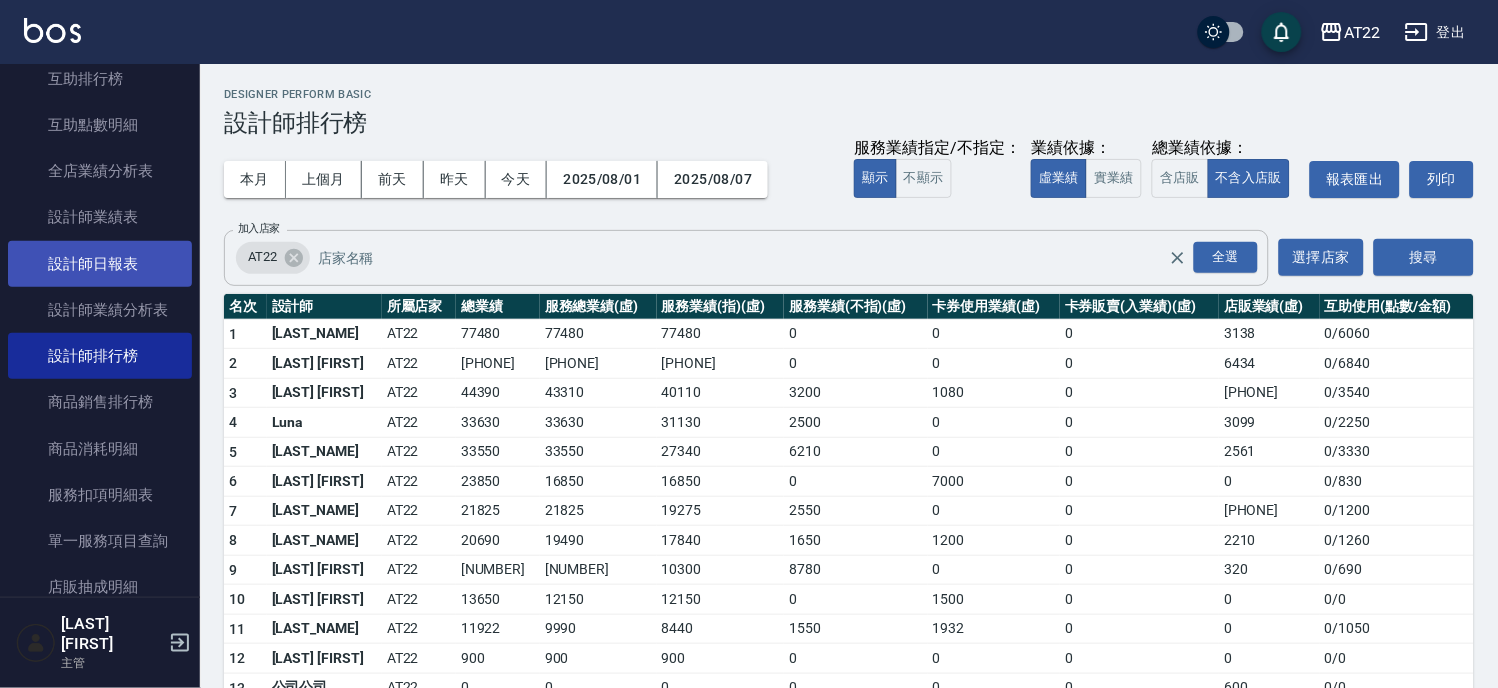 click on "設計師日報表" at bounding box center (100, 264) 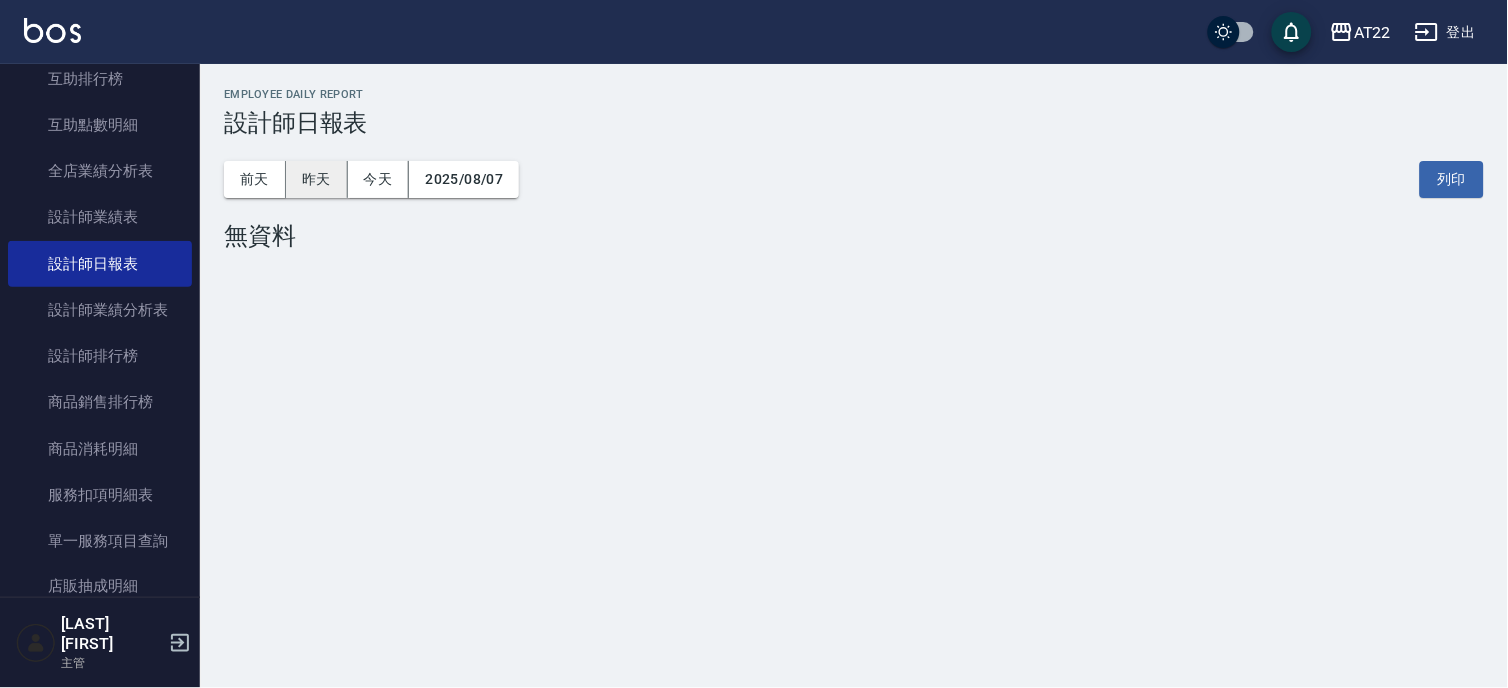 click on "昨天" at bounding box center [317, 179] 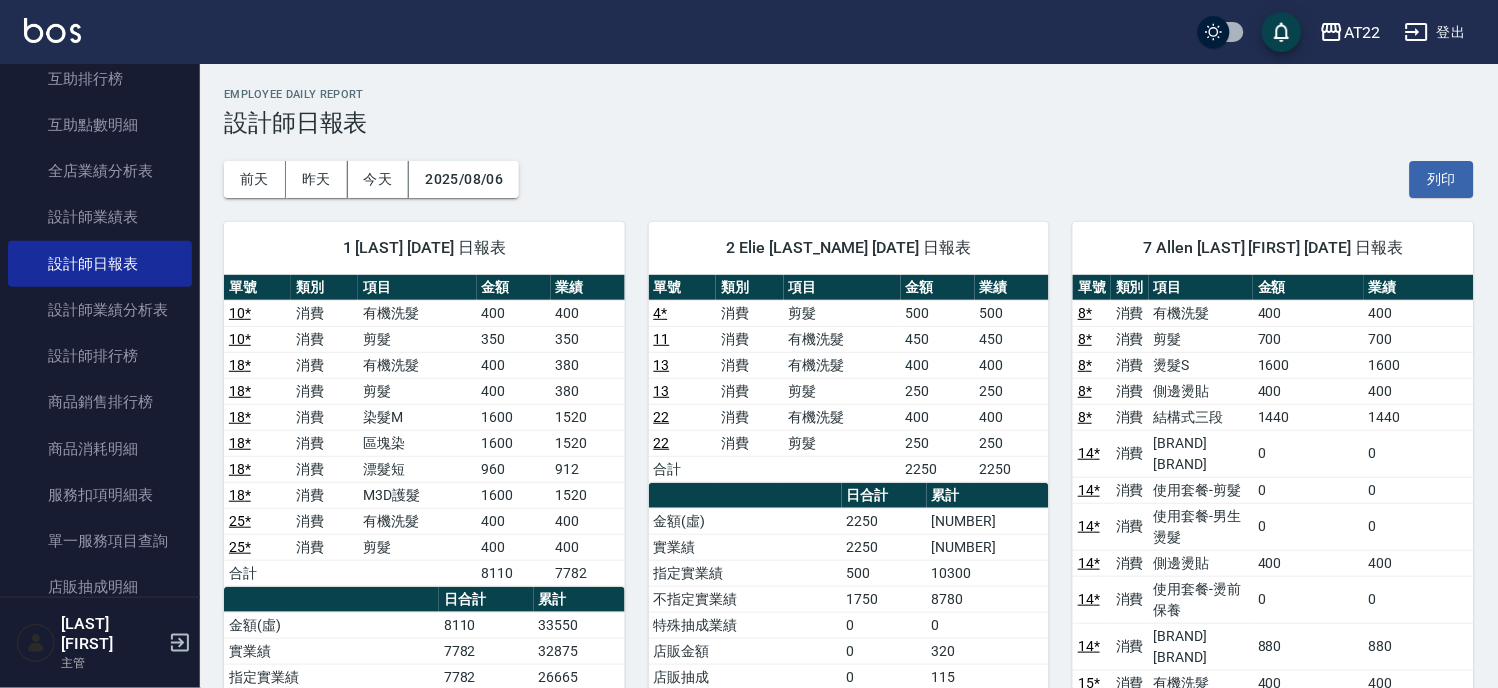 scroll, scrollTop: 333, scrollLeft: 0, axis: vertical 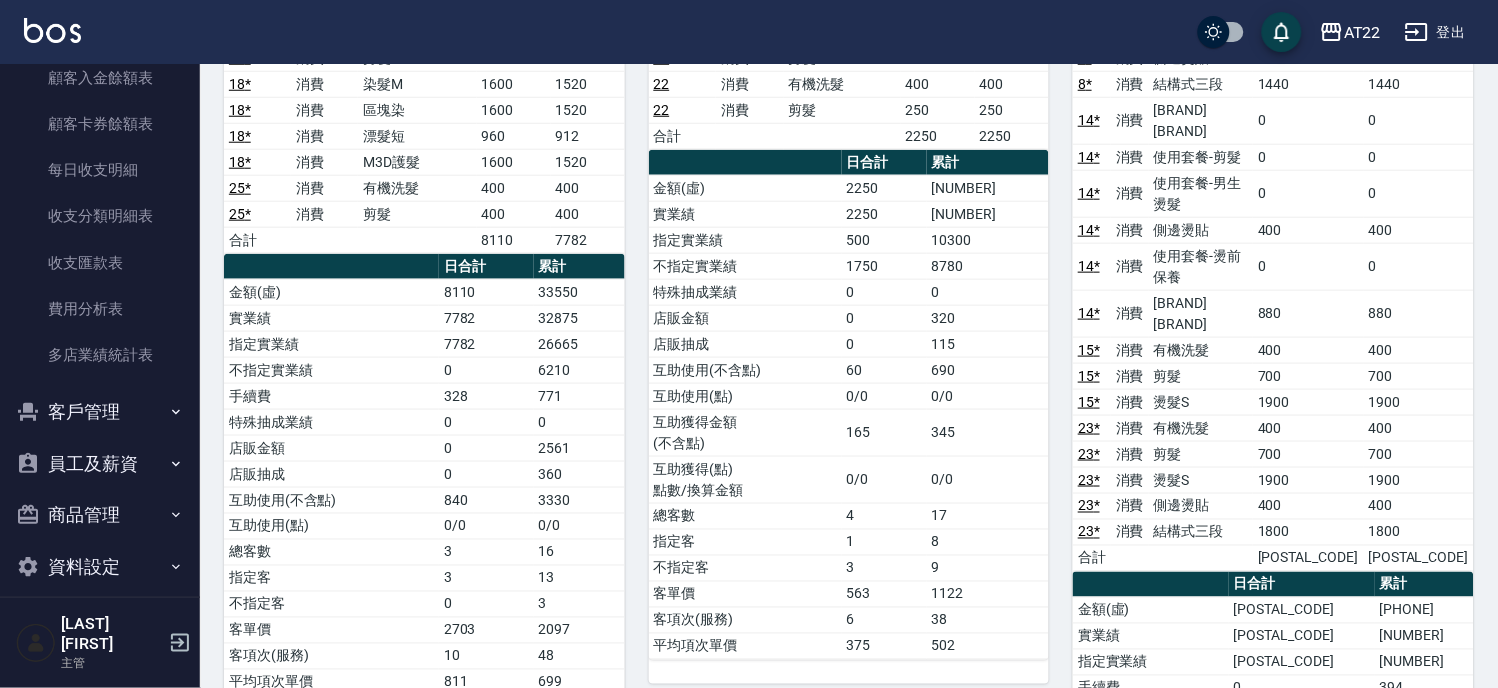click on "客戶管理" at bounding box center (100, 412) 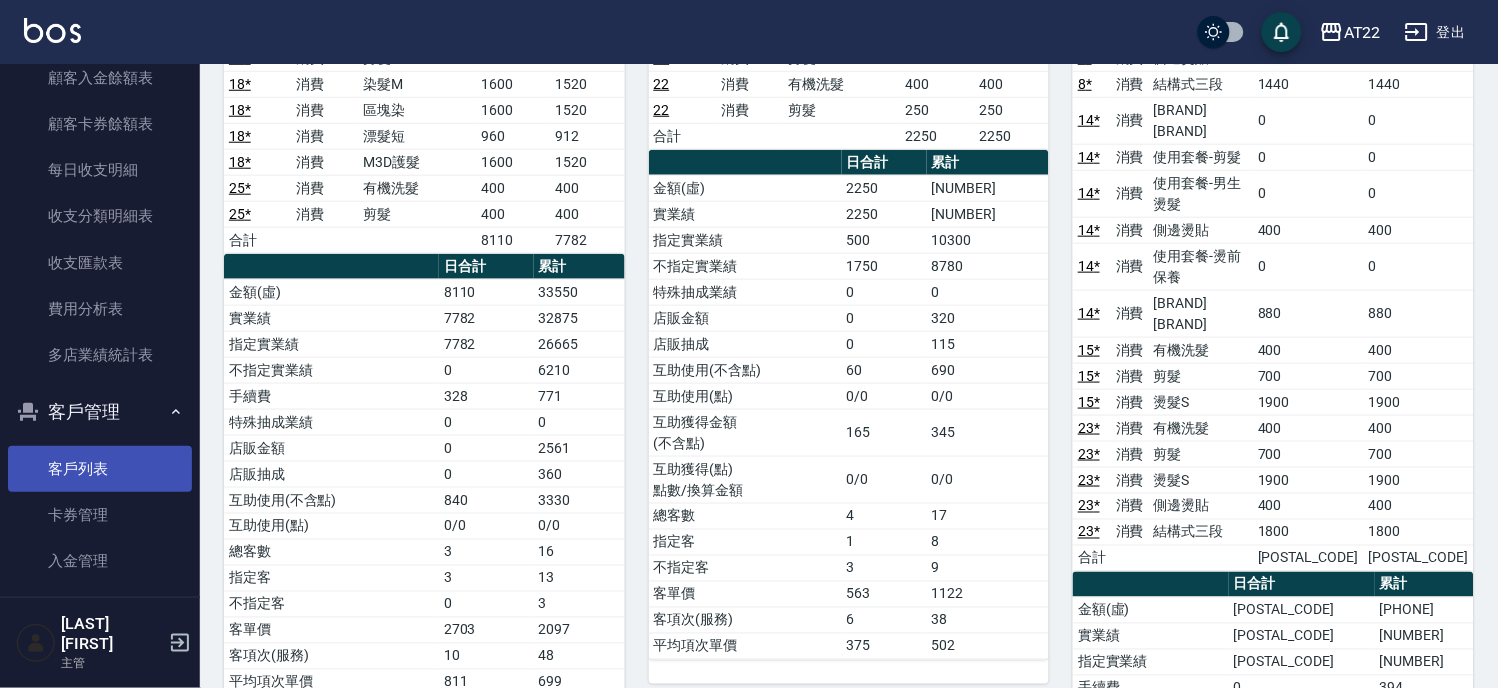 click on "客戶列表" at bounding box center [100, 469] 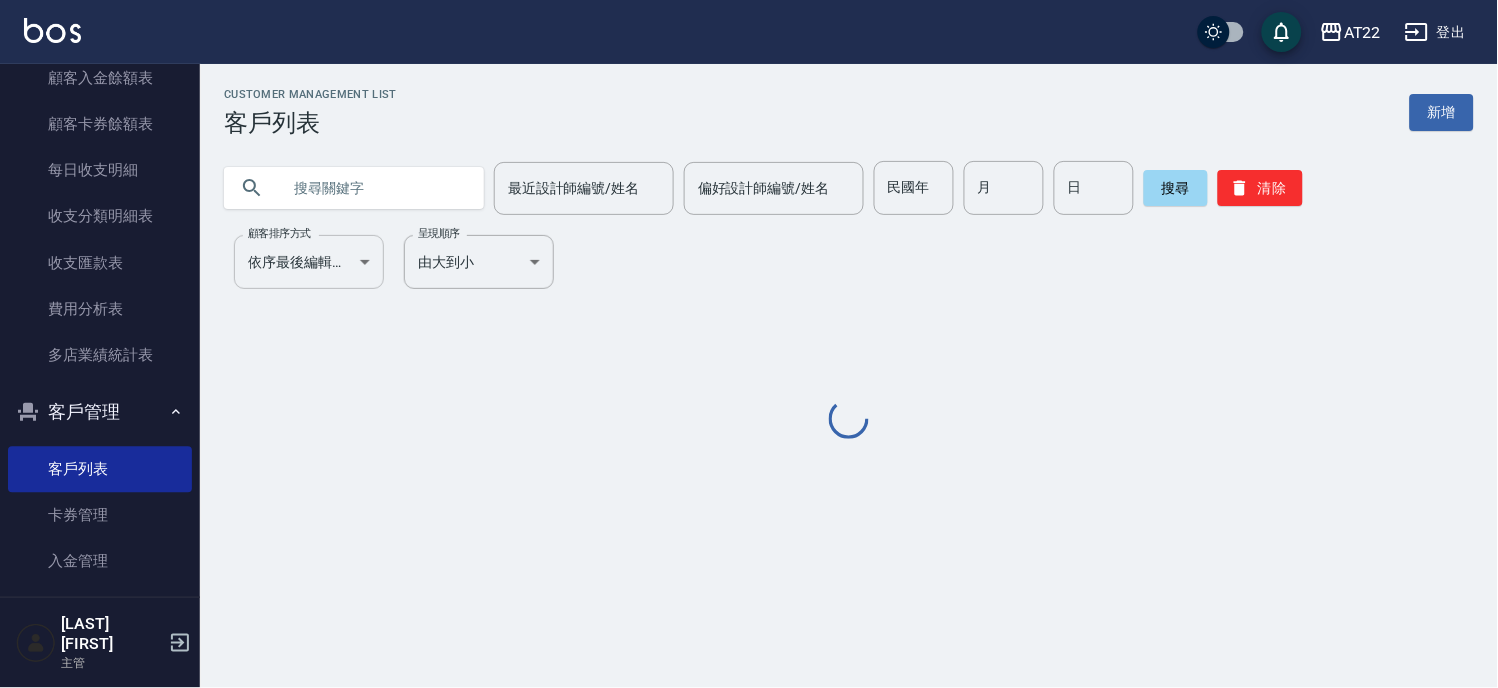 scroll, scrollTop: 0, scrollLeft: 0, axis: both 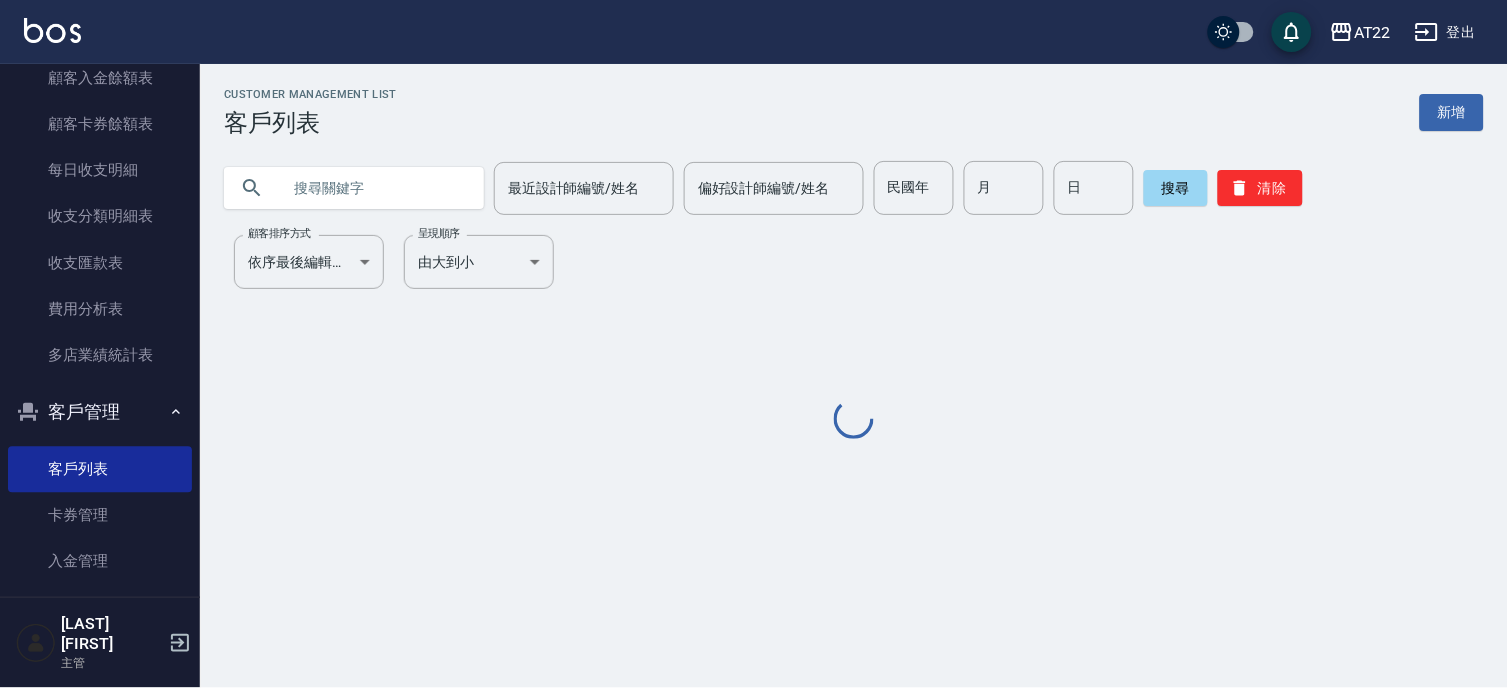 click at bounding box center (374, 188) 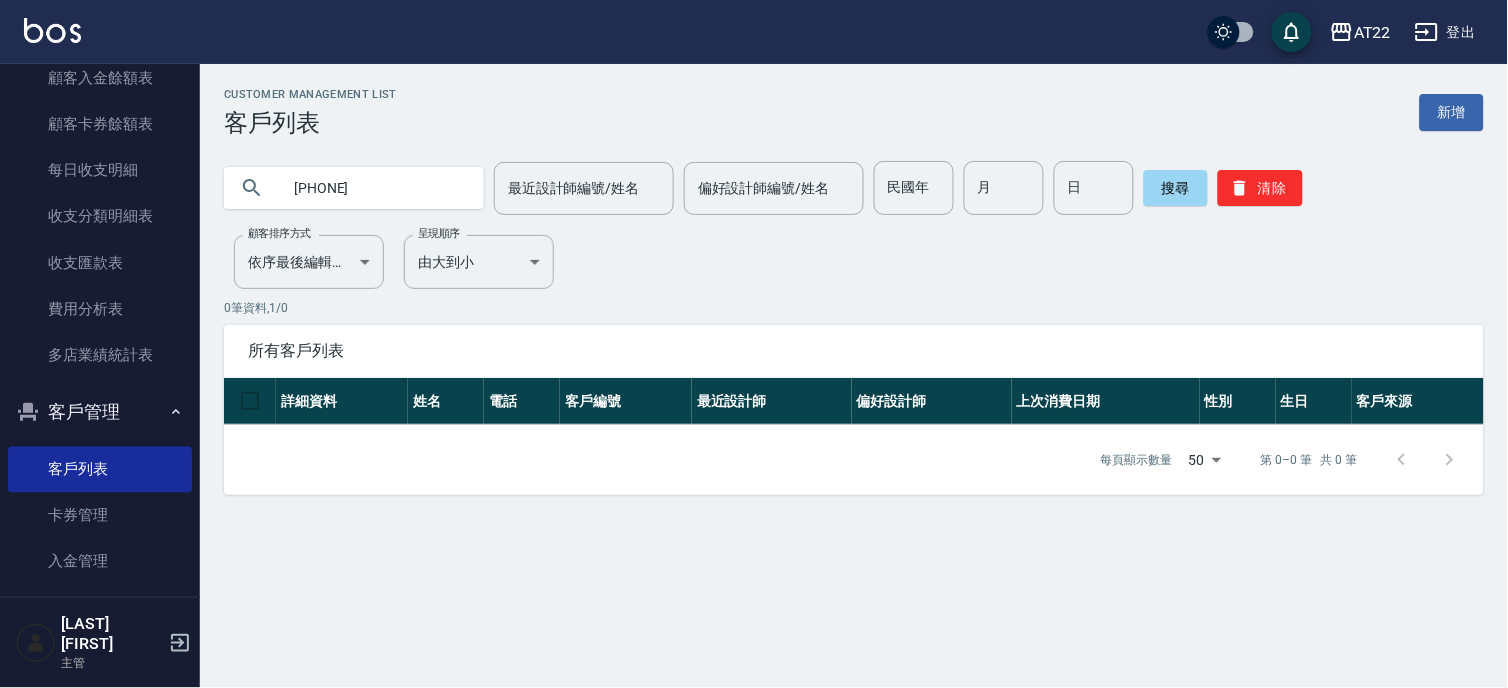 click on "0928688686" at bounding box center [374, 188] 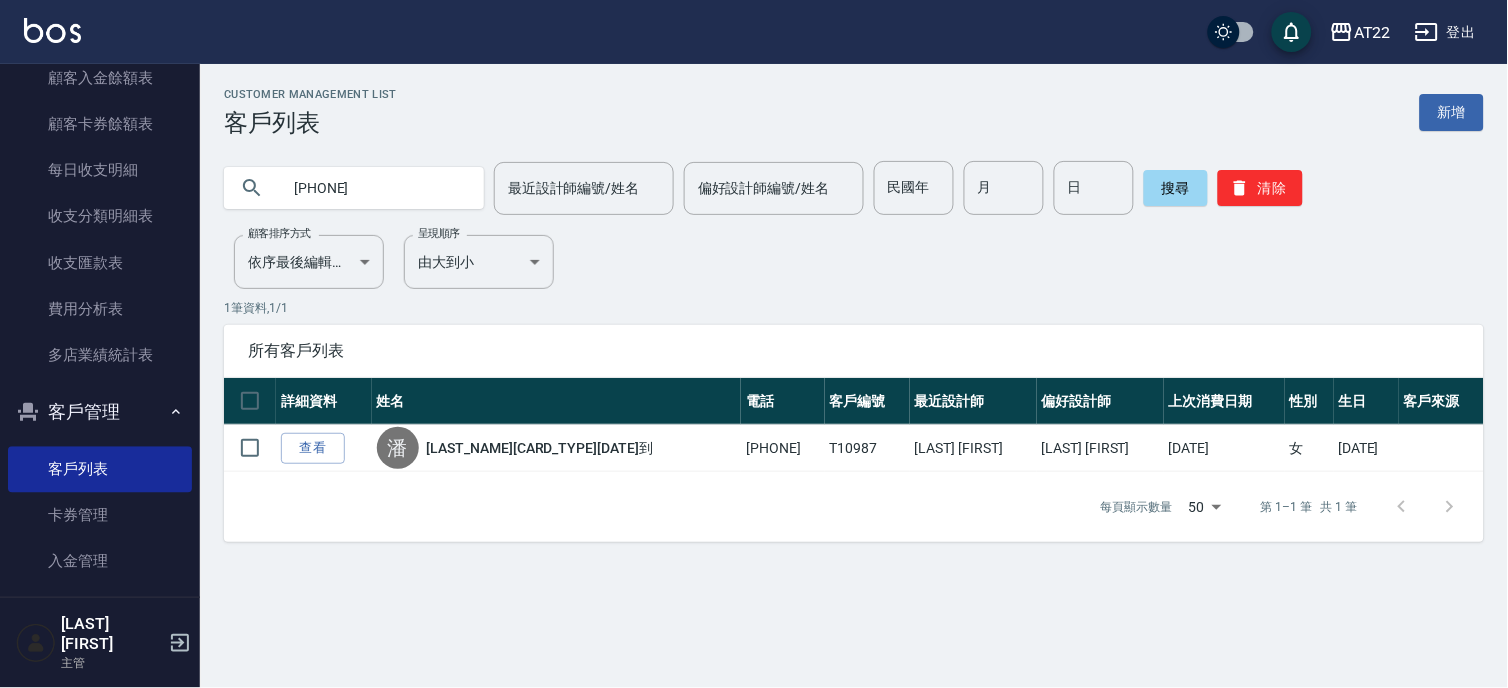click on "[PHONE]" at bounding box center (374, 188) 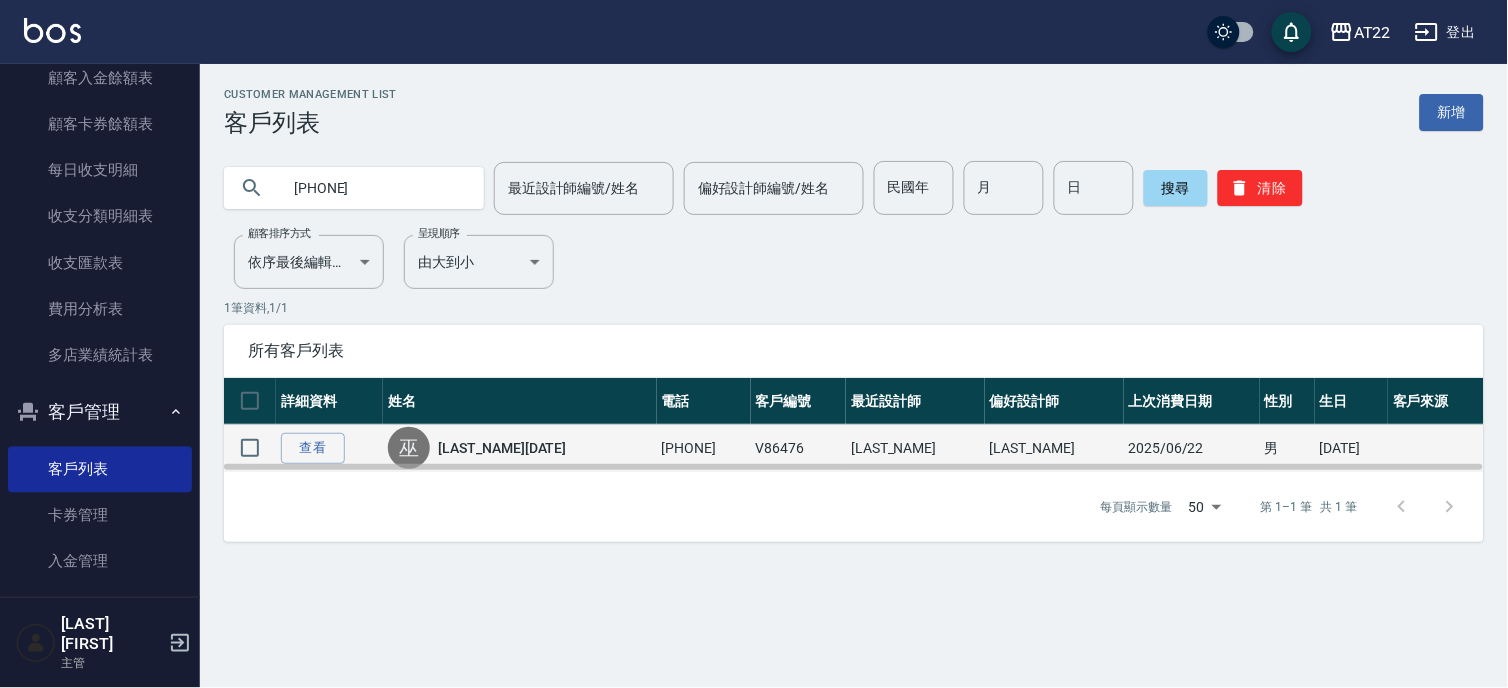 click on "[LAST][AGE].[DATE]" at bounding box center (502, 448) 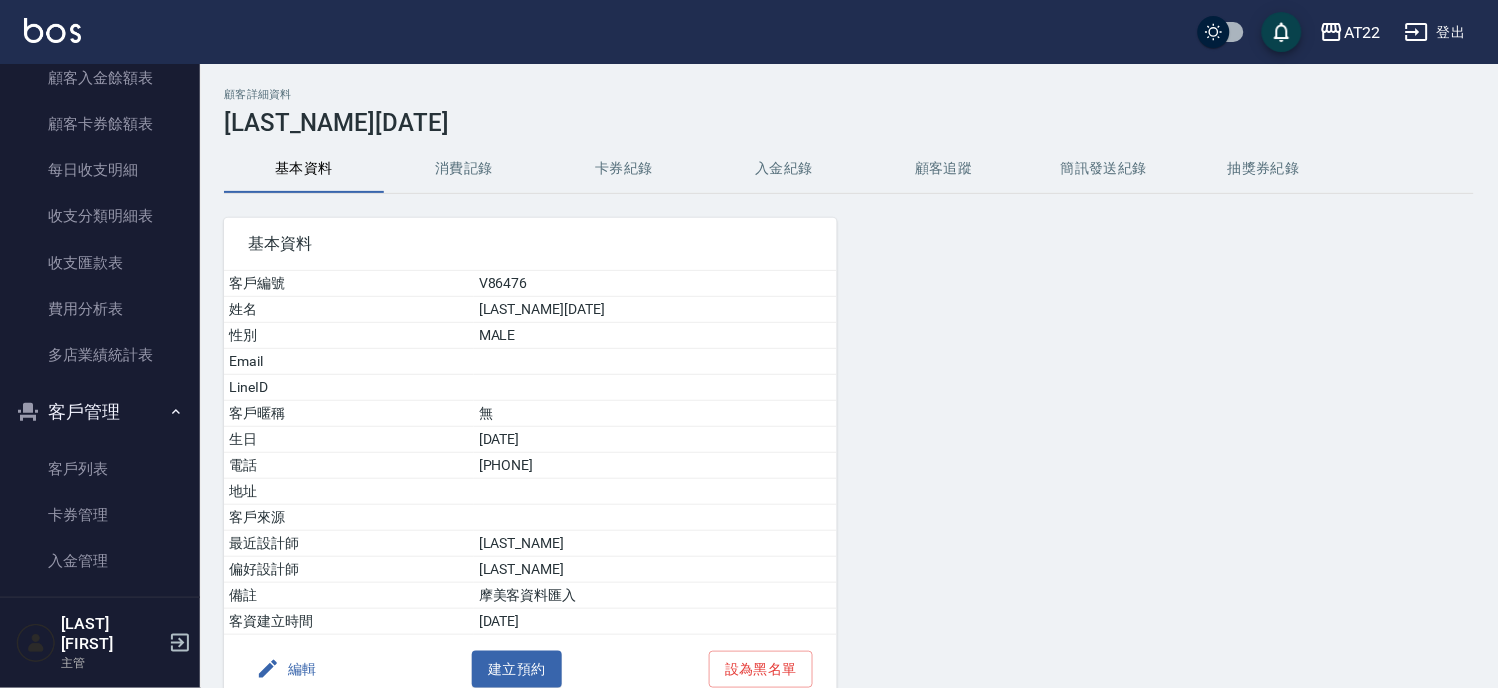 click on "消費記錄" at bounding box center [464, 169] 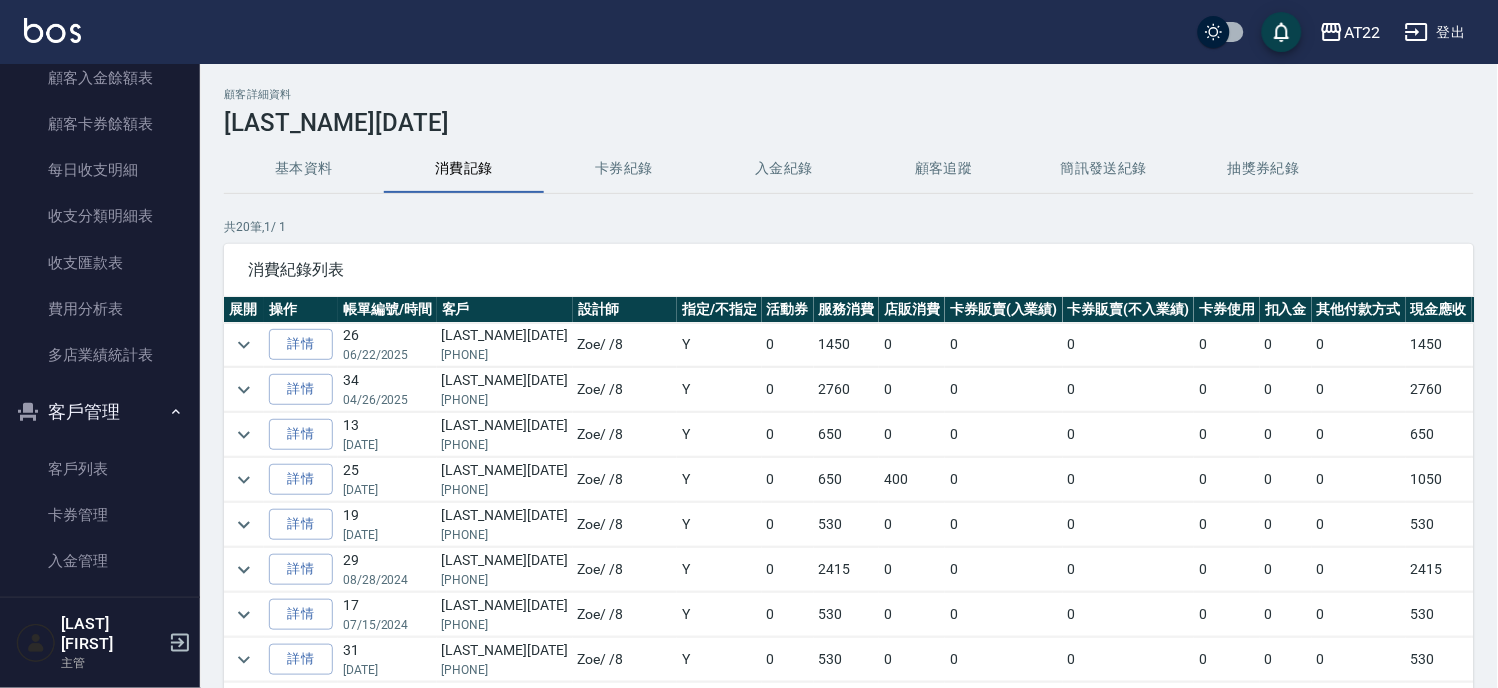 type 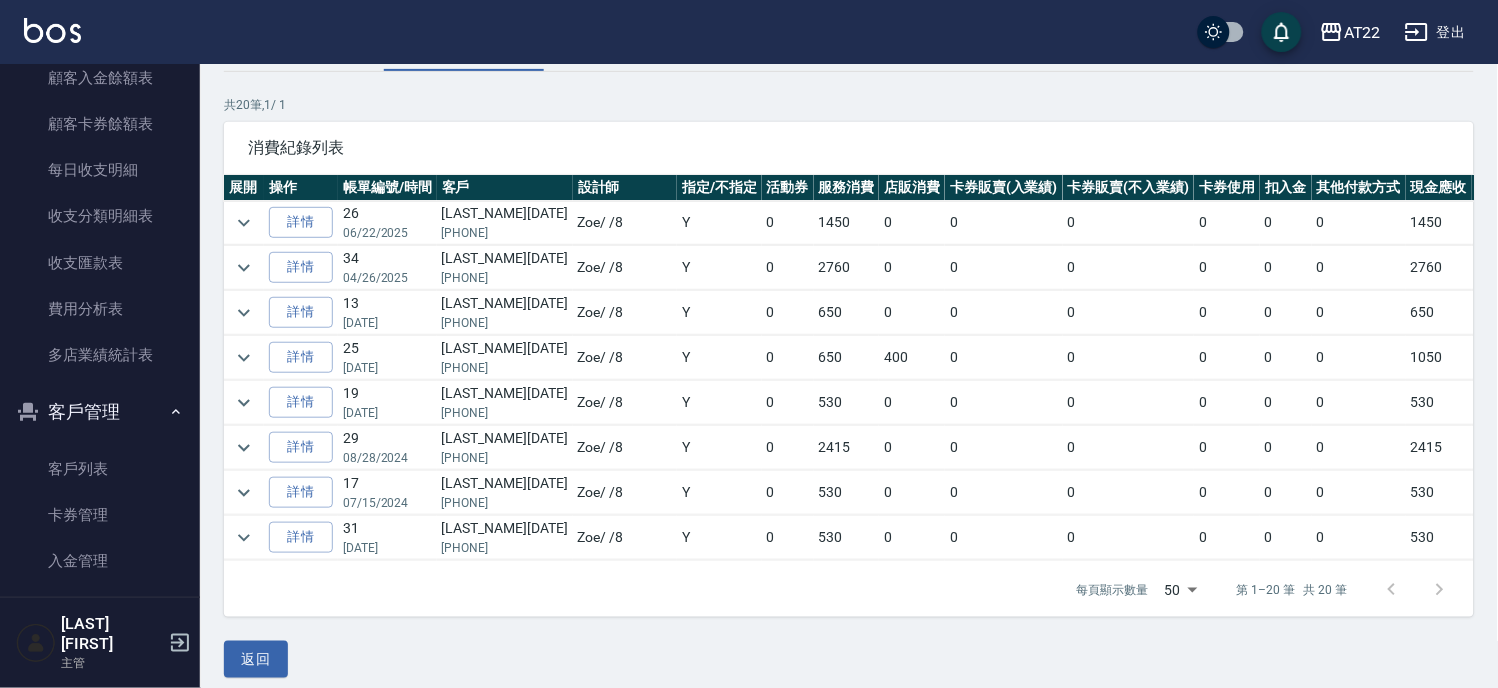 scroll, scrollTop: 133, scrollLeft: 0, axis: vertical 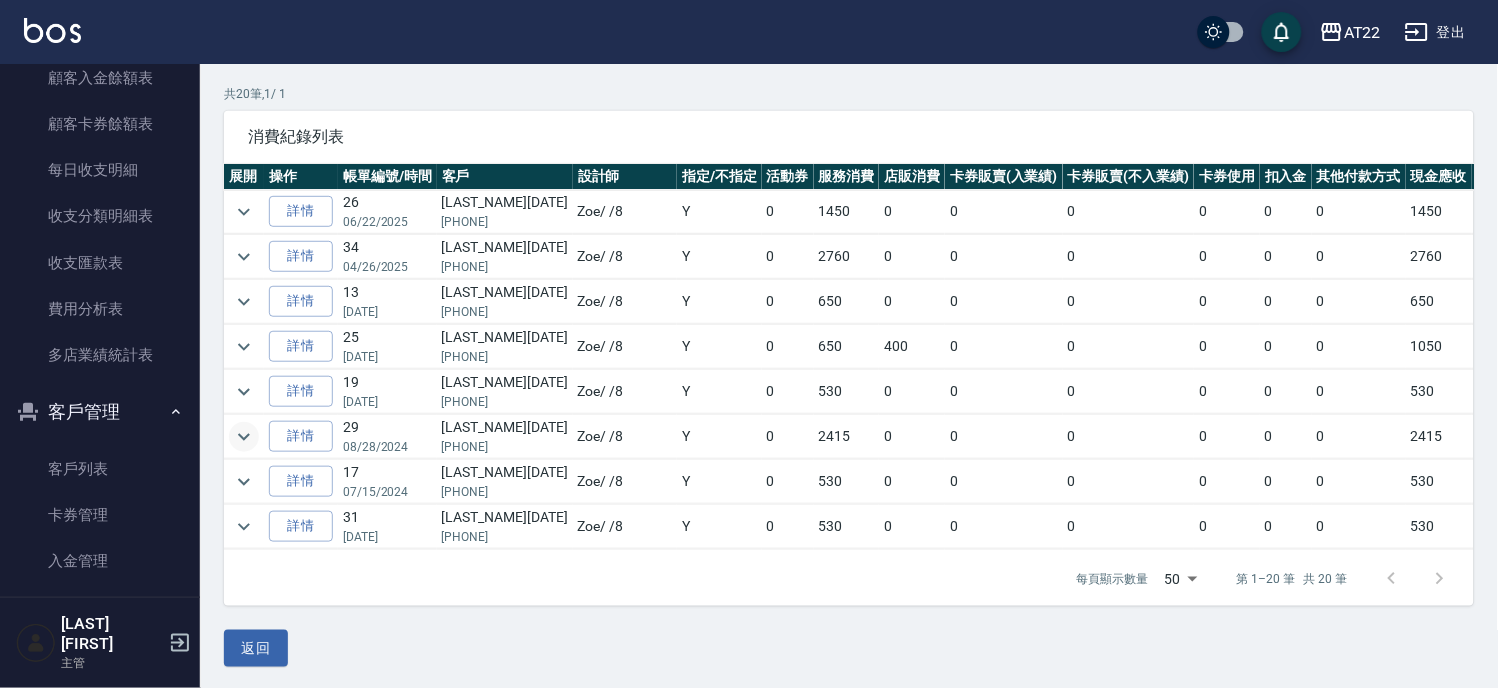 click 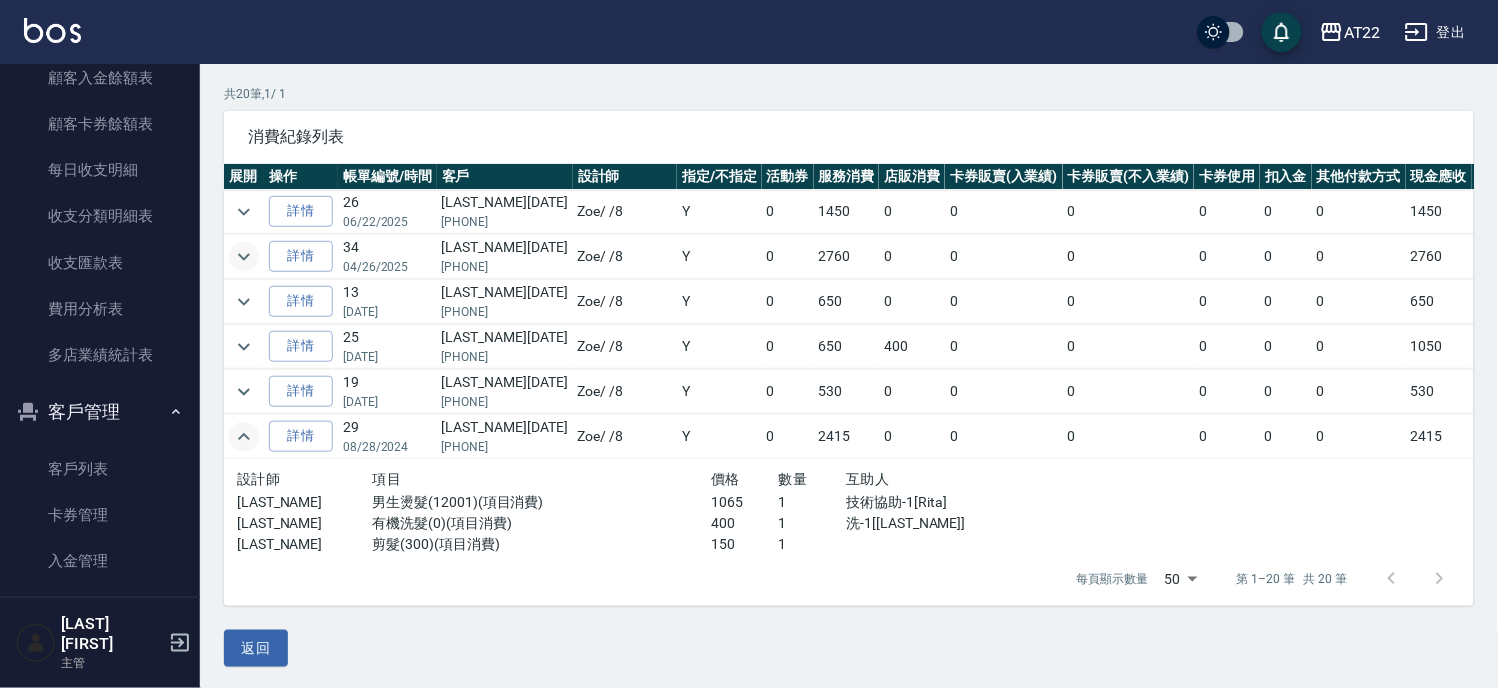 click 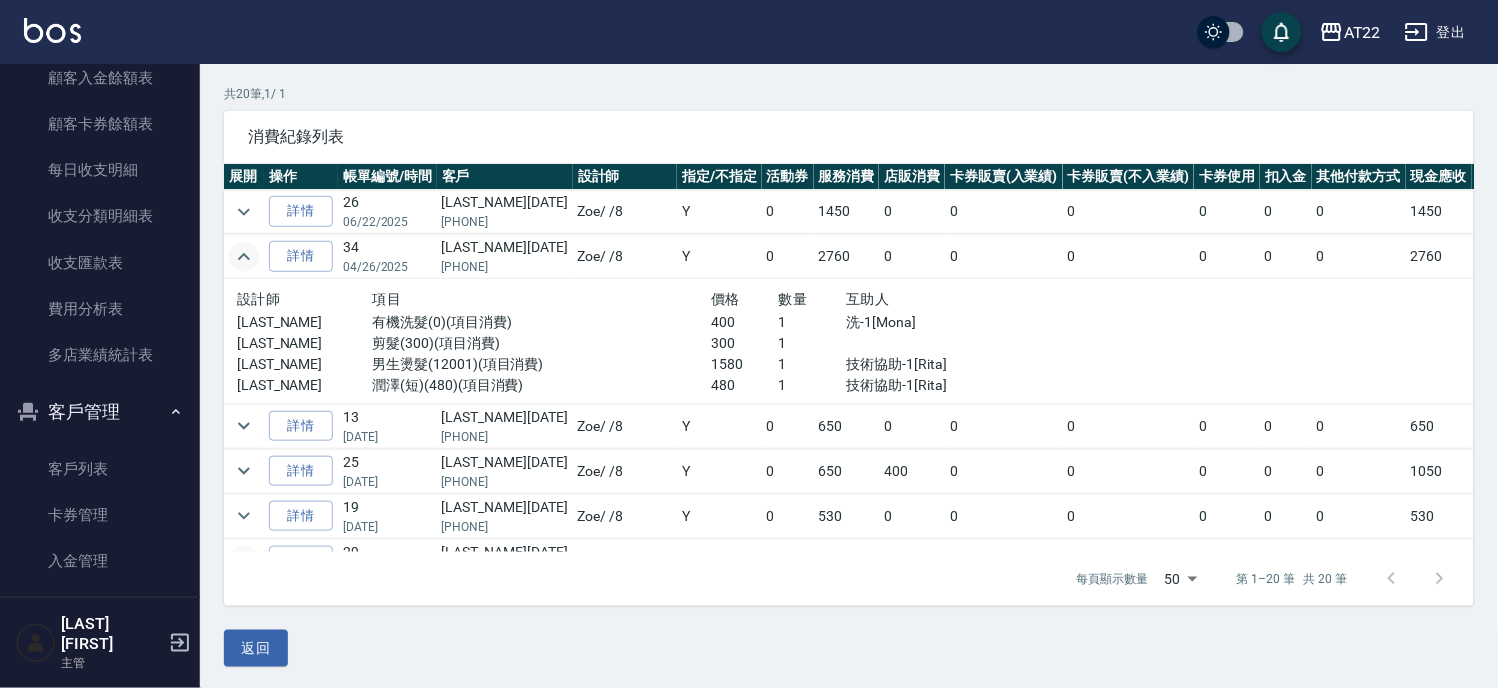 click at bounding box center [244, 212] 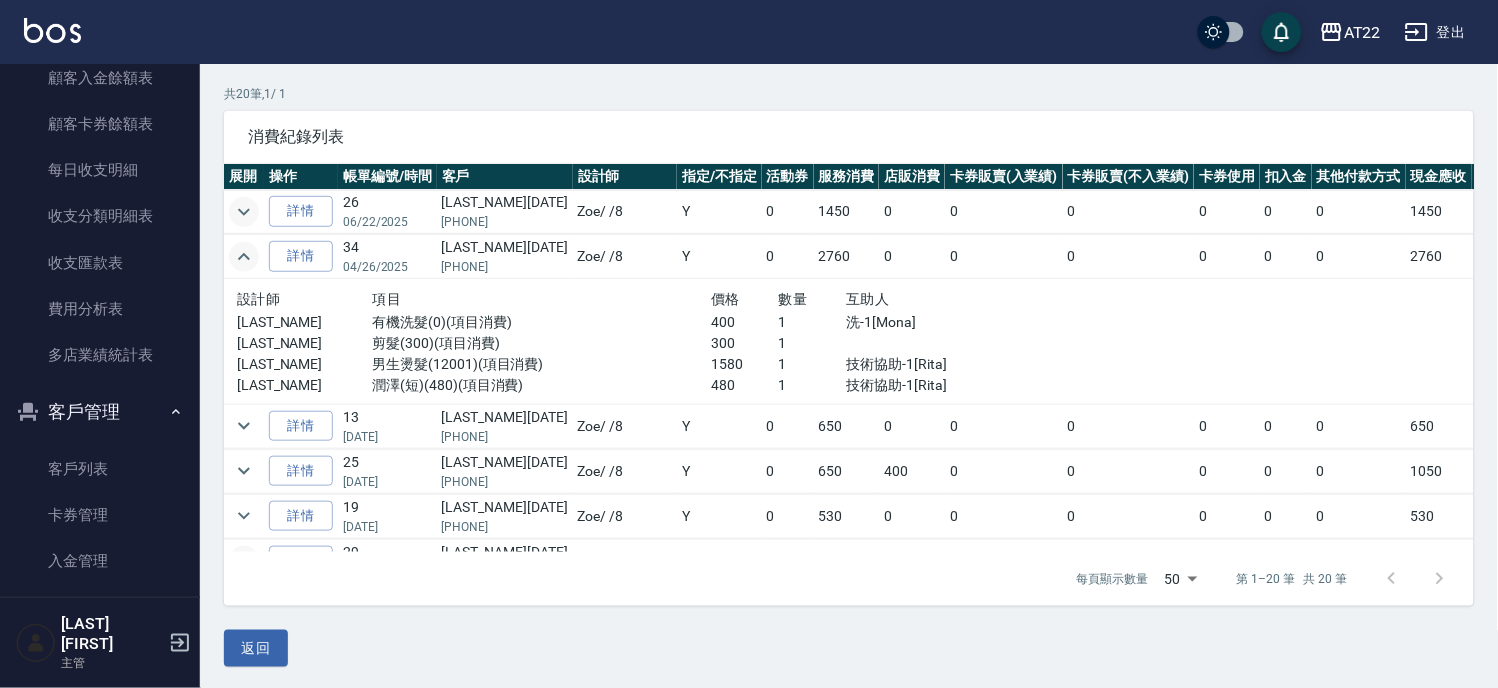 click 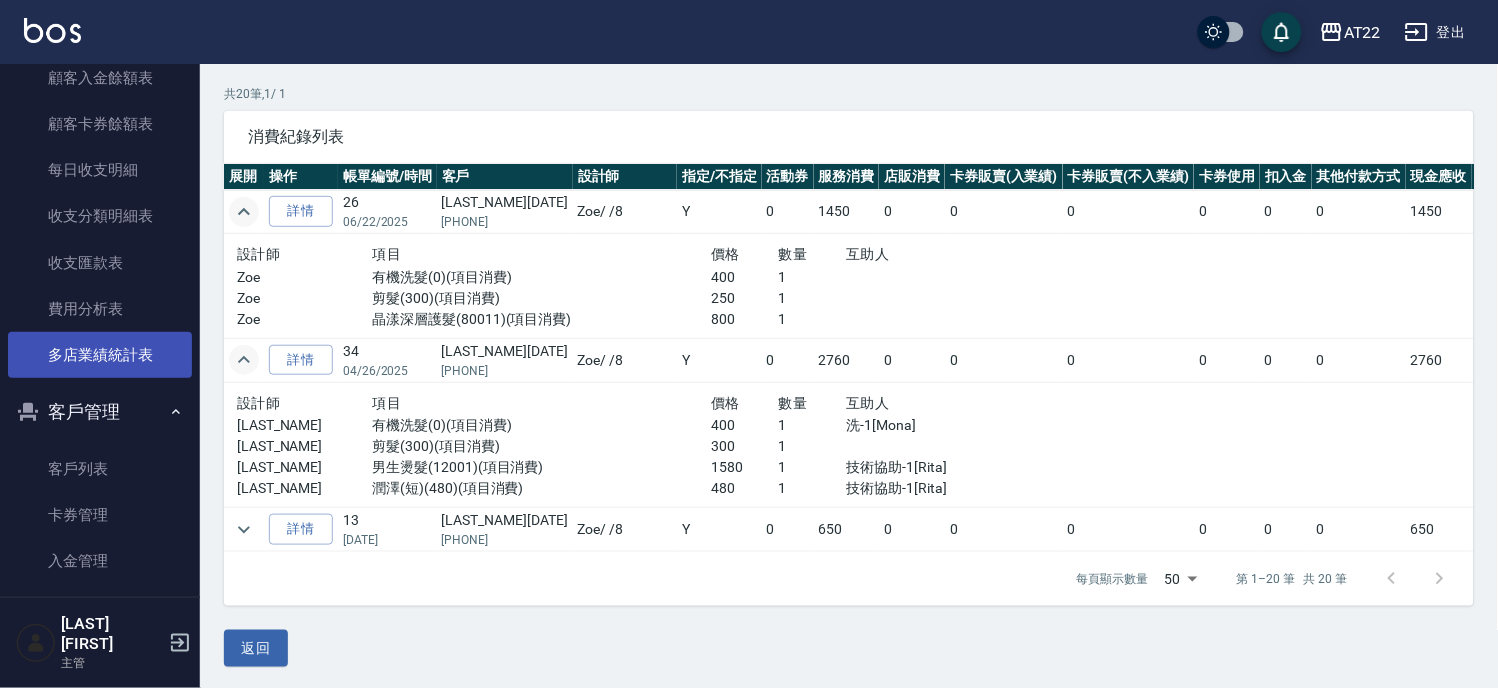 click on "客戶列表" at bounding box center [100, 469] 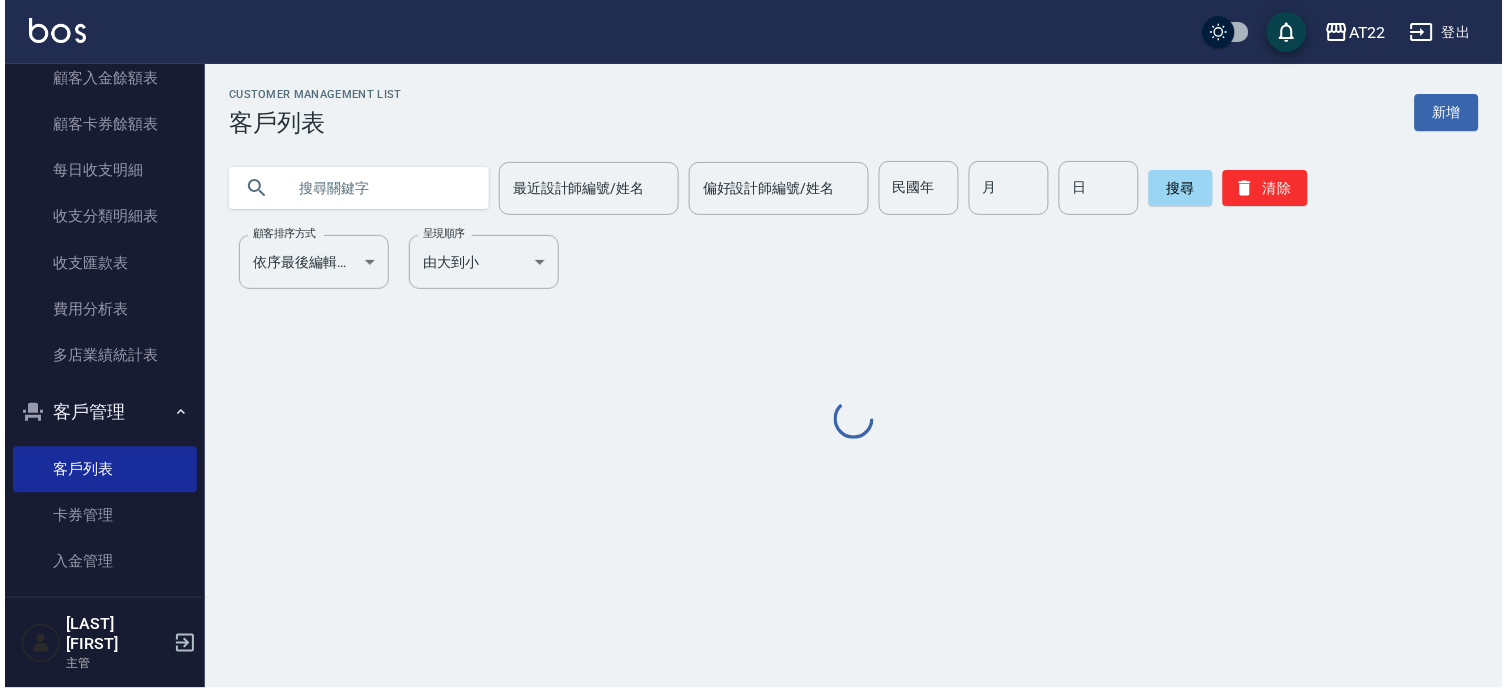 scroll, scrollTop: 0, scrollLeft: 0, axis: both 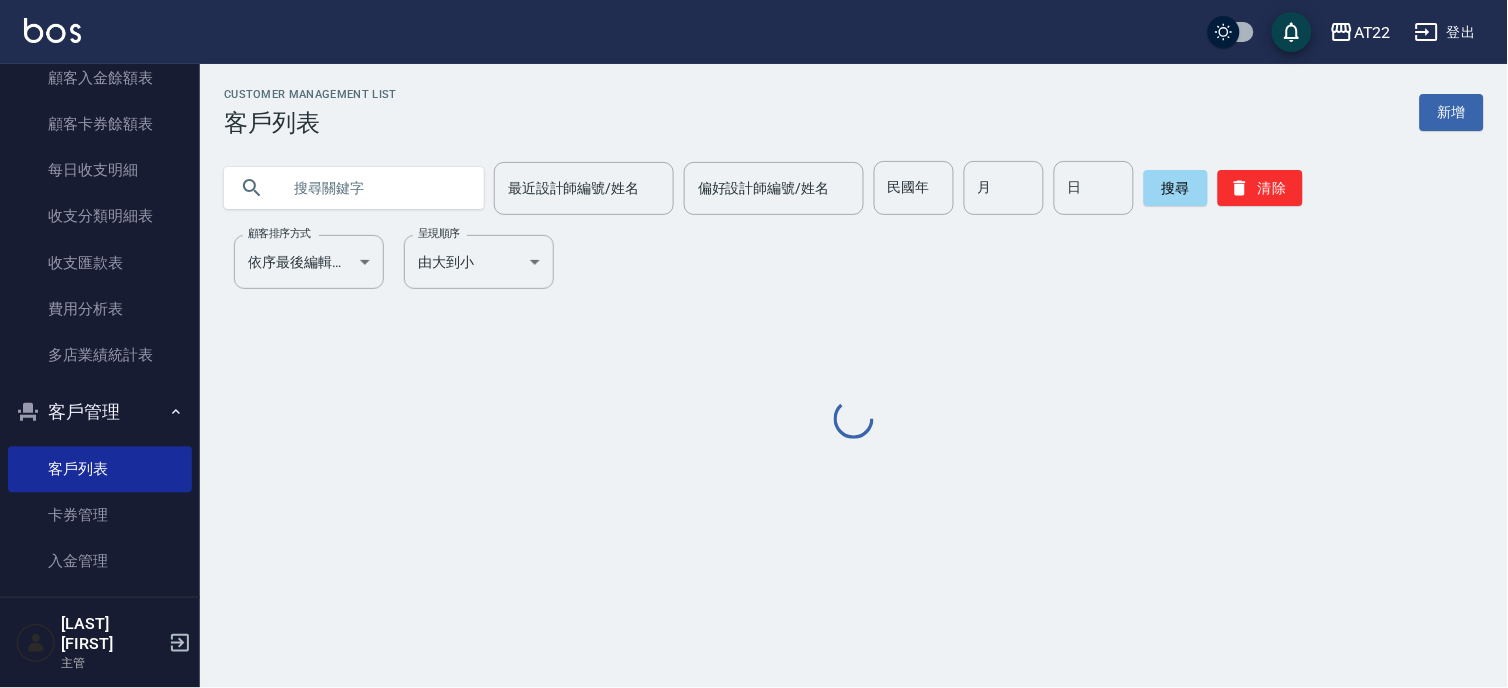 click at bounding box center [374, 188] 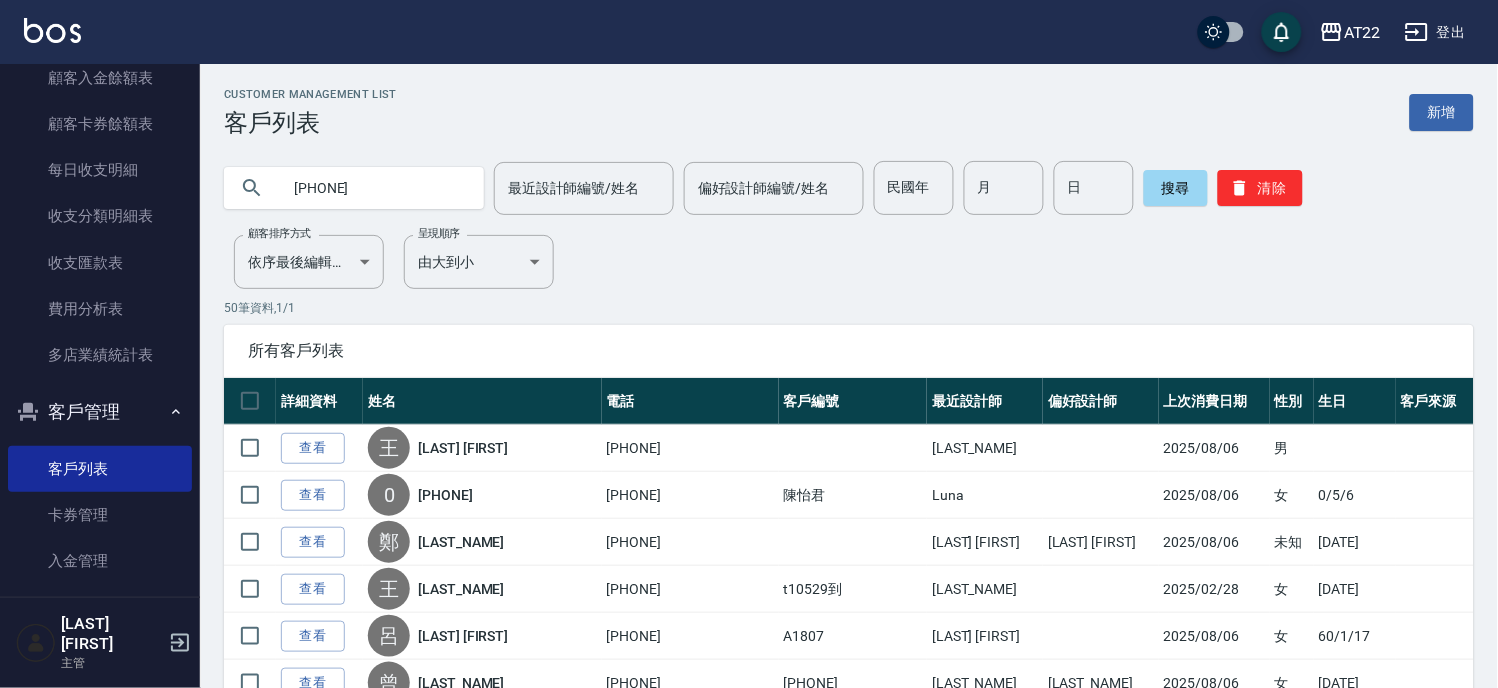 type on "[PHONE]" 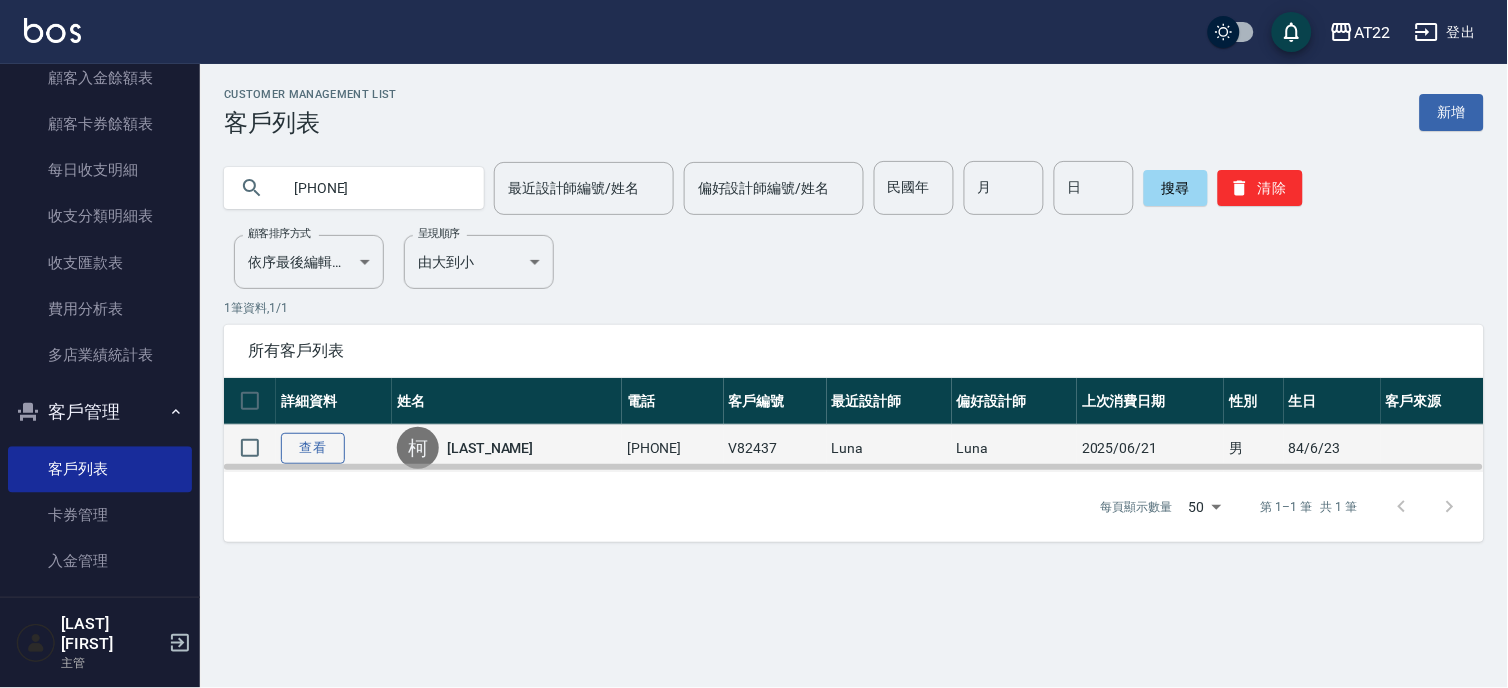 click on "查看" at bounding box center [313, 448] 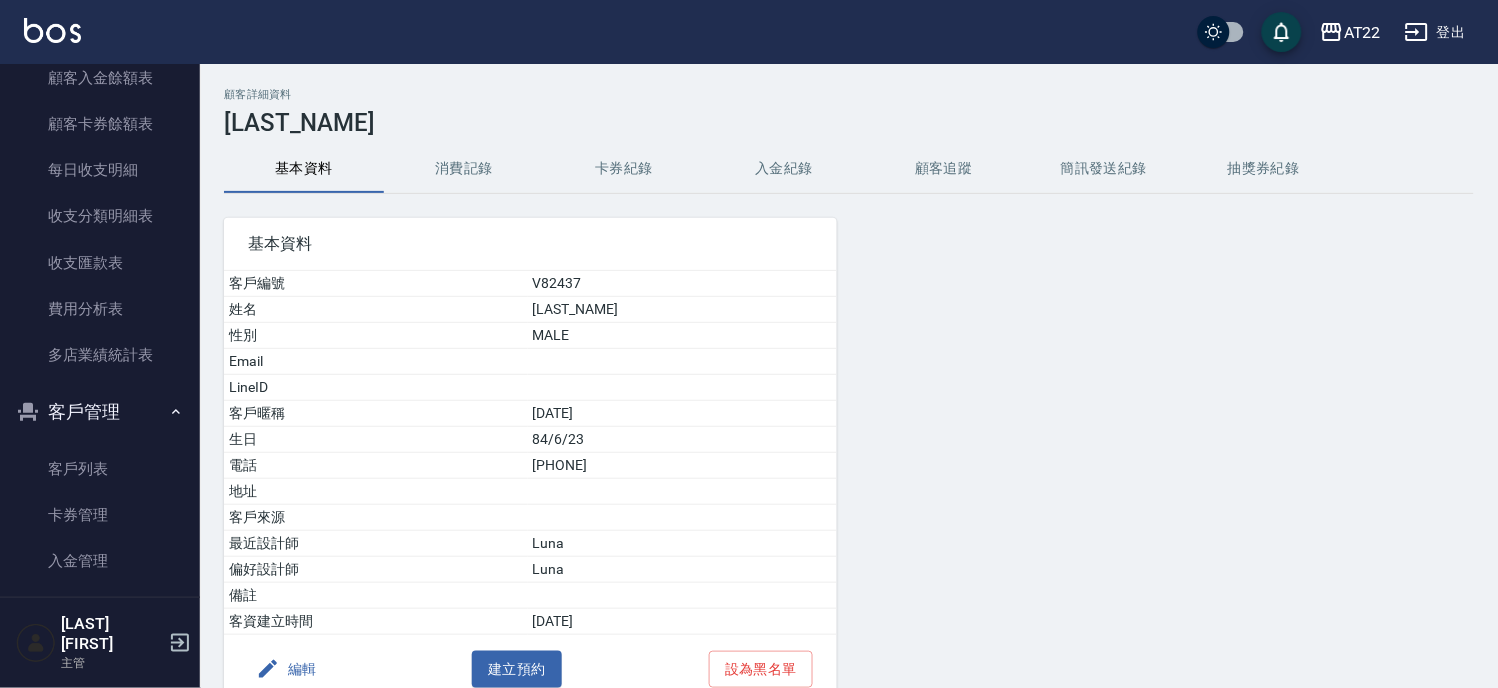 click on "消費記錄" at bounding box center (464, 169) 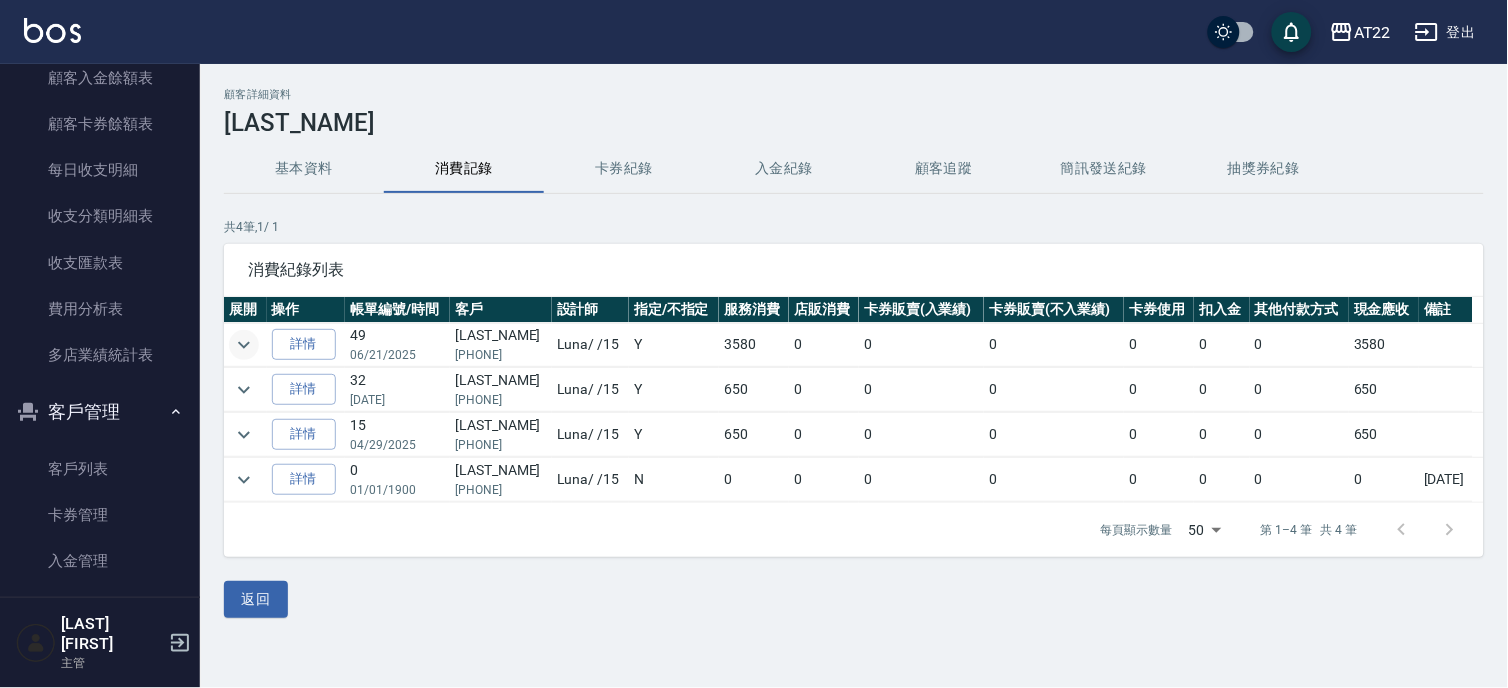 click 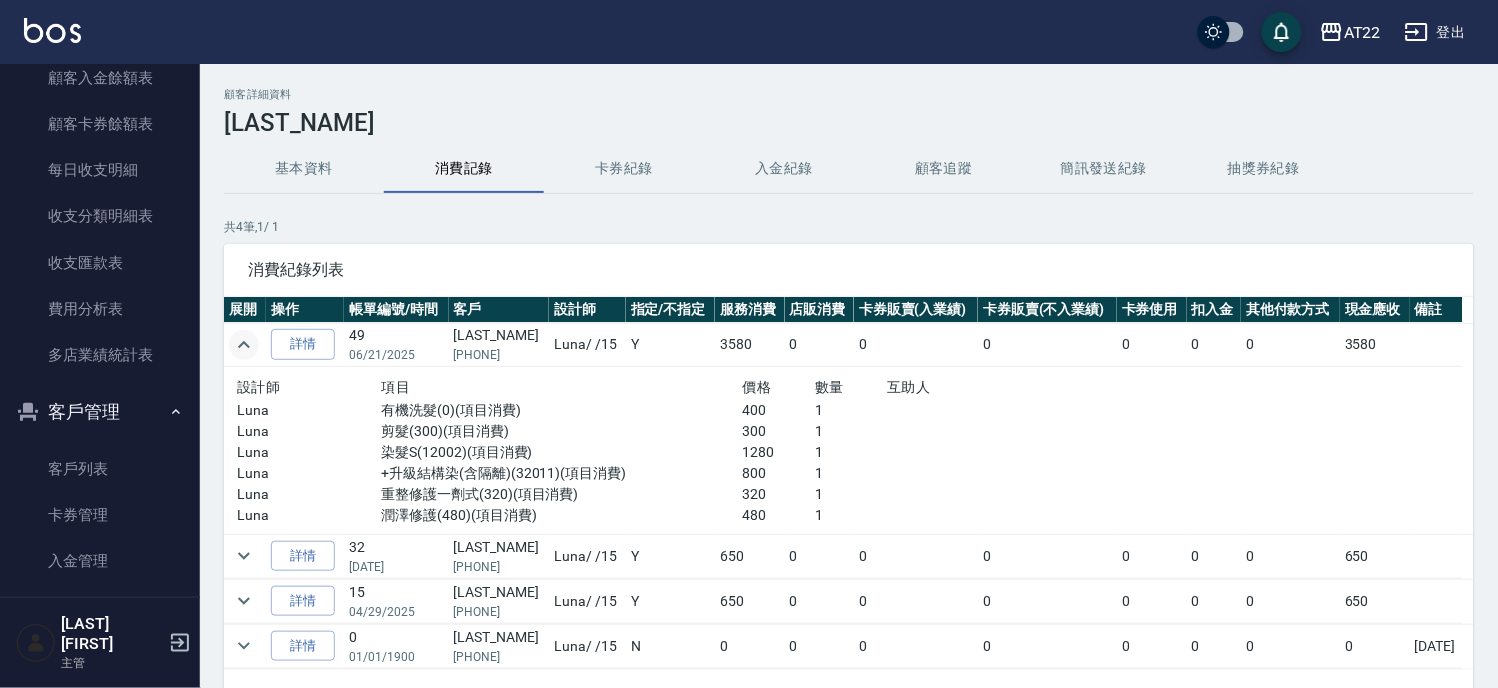 click 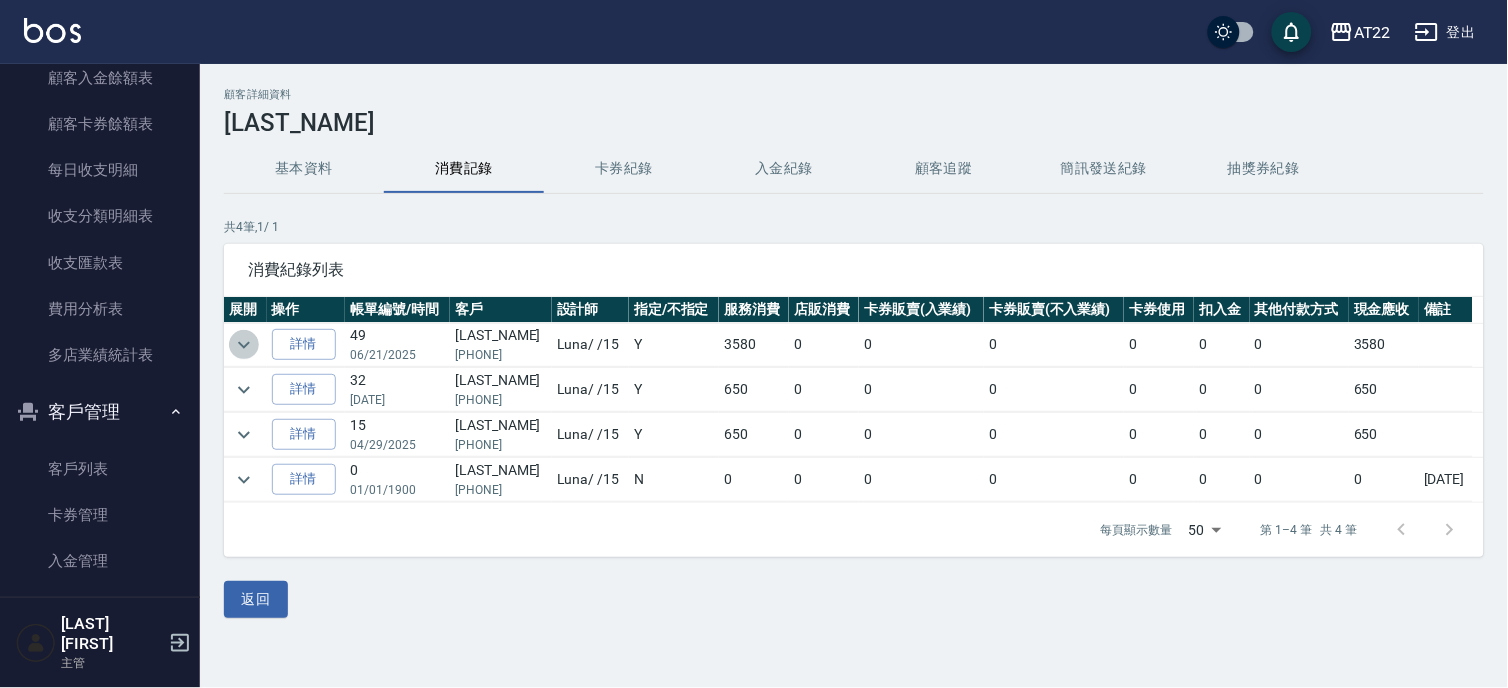 click 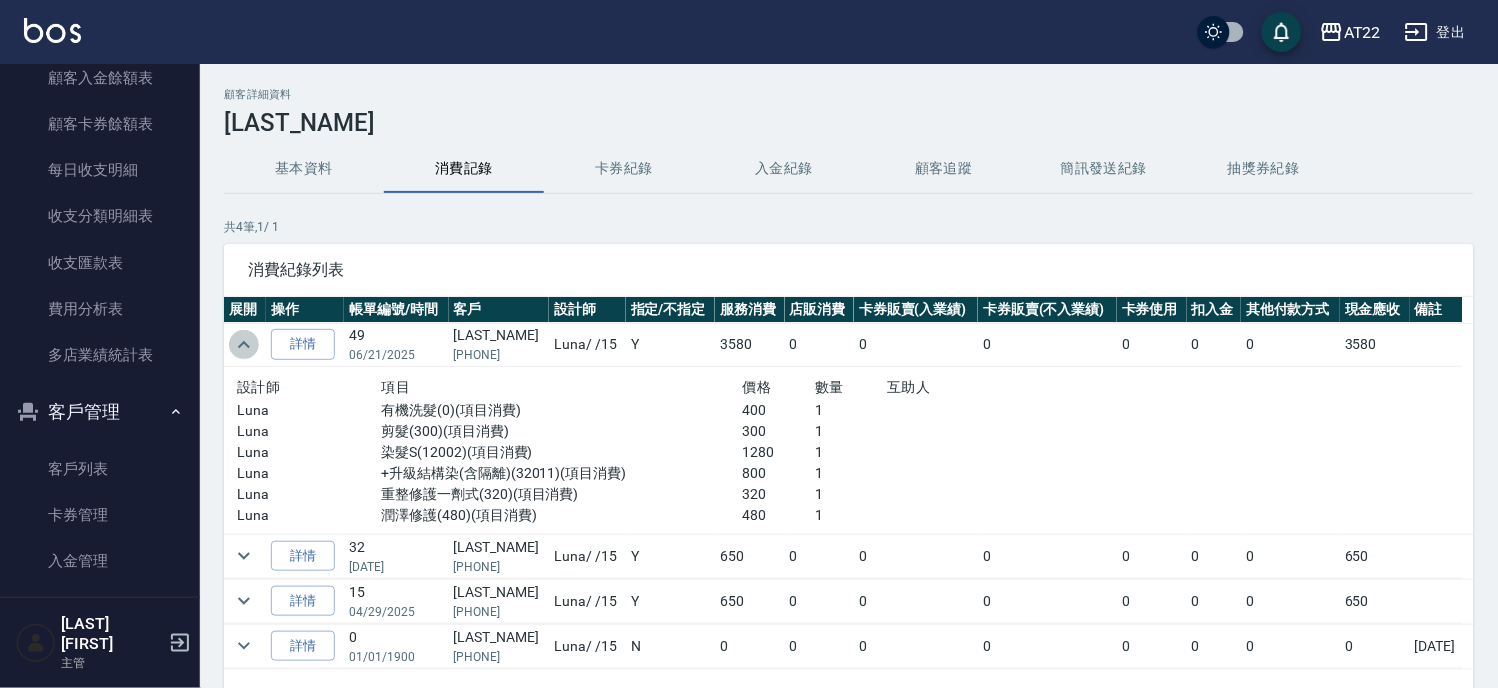 click 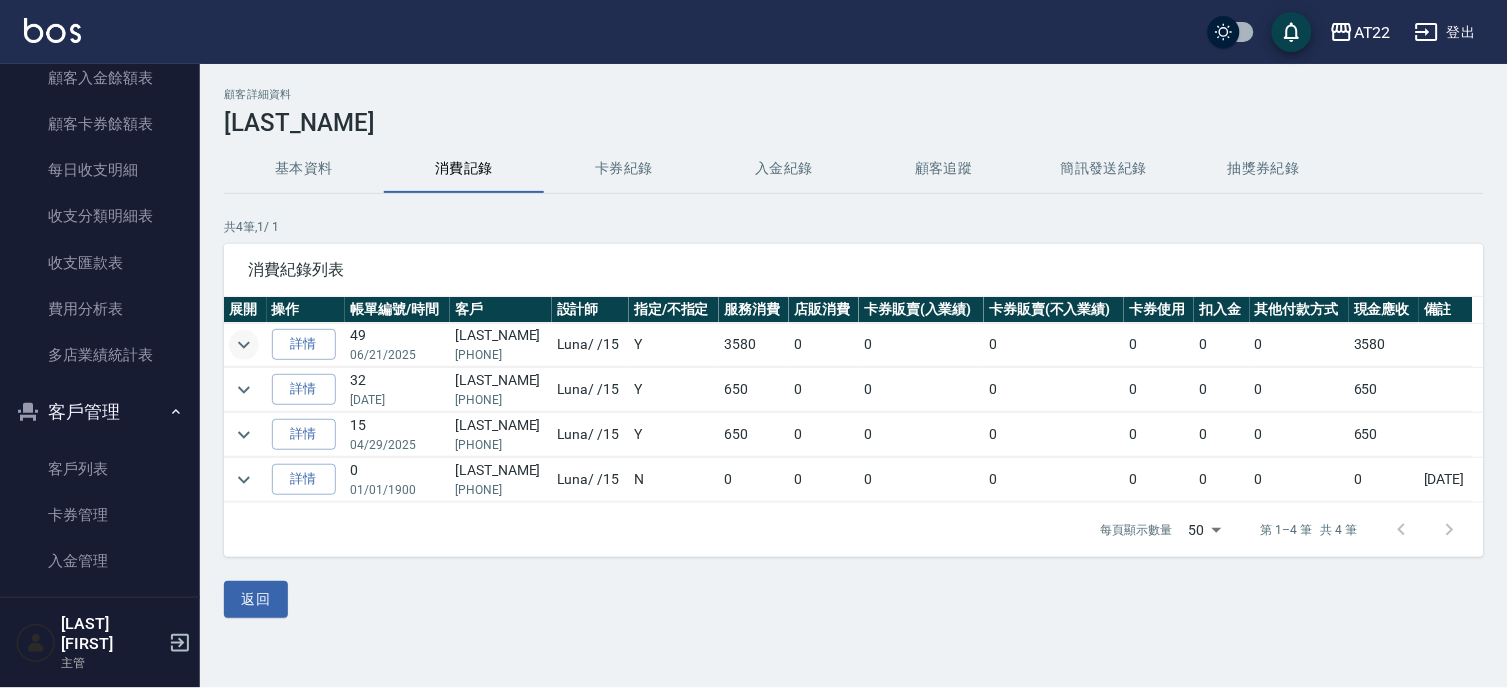 click at bounding box center (854, 193) 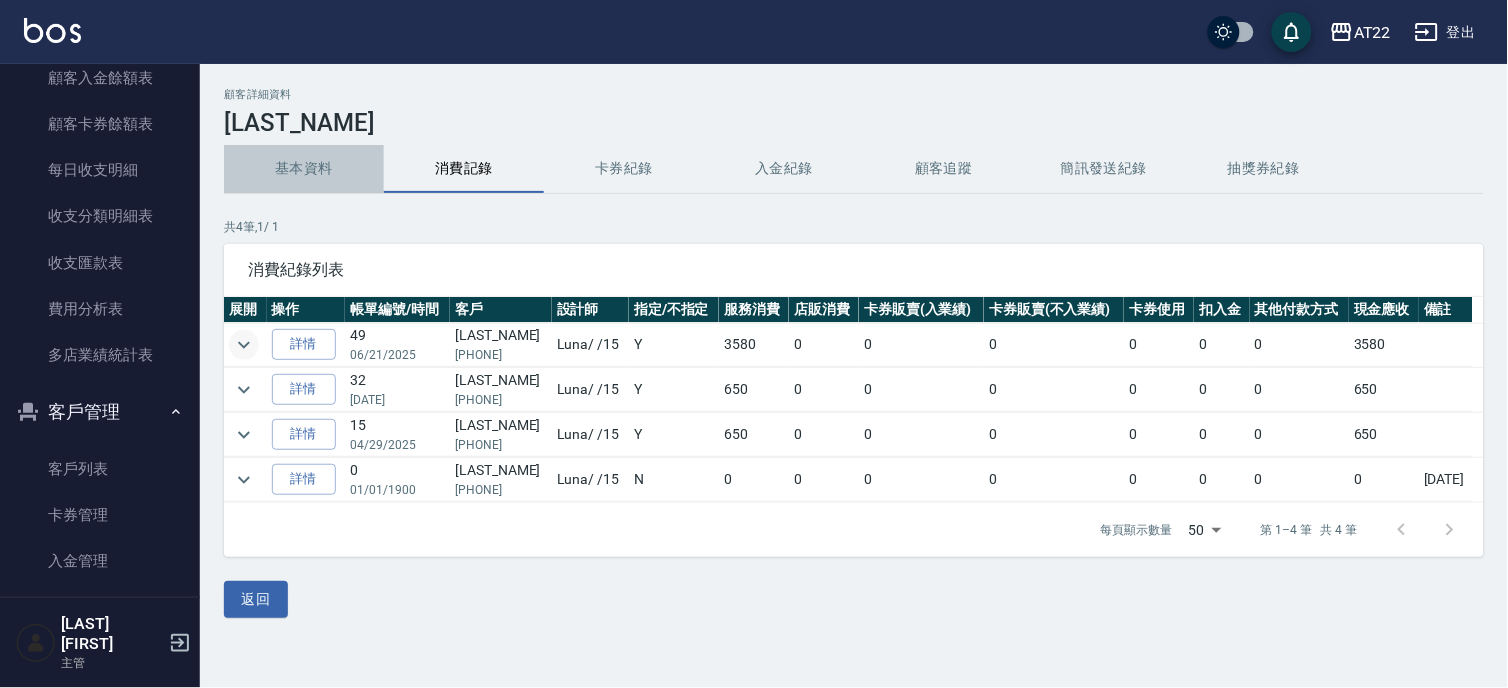 click on "基本資料" at bounding box center (304, 169) 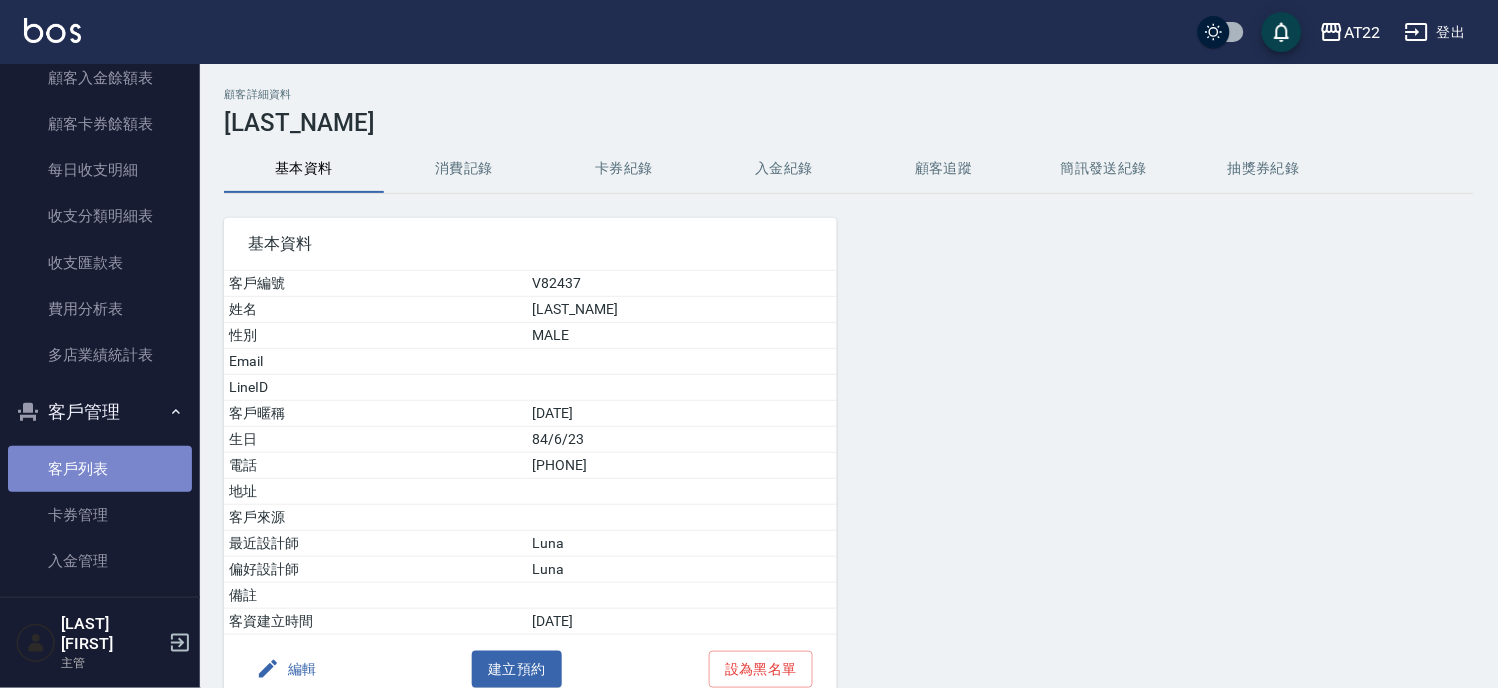 click on "客戶列表" at bounding box center [100, 469] 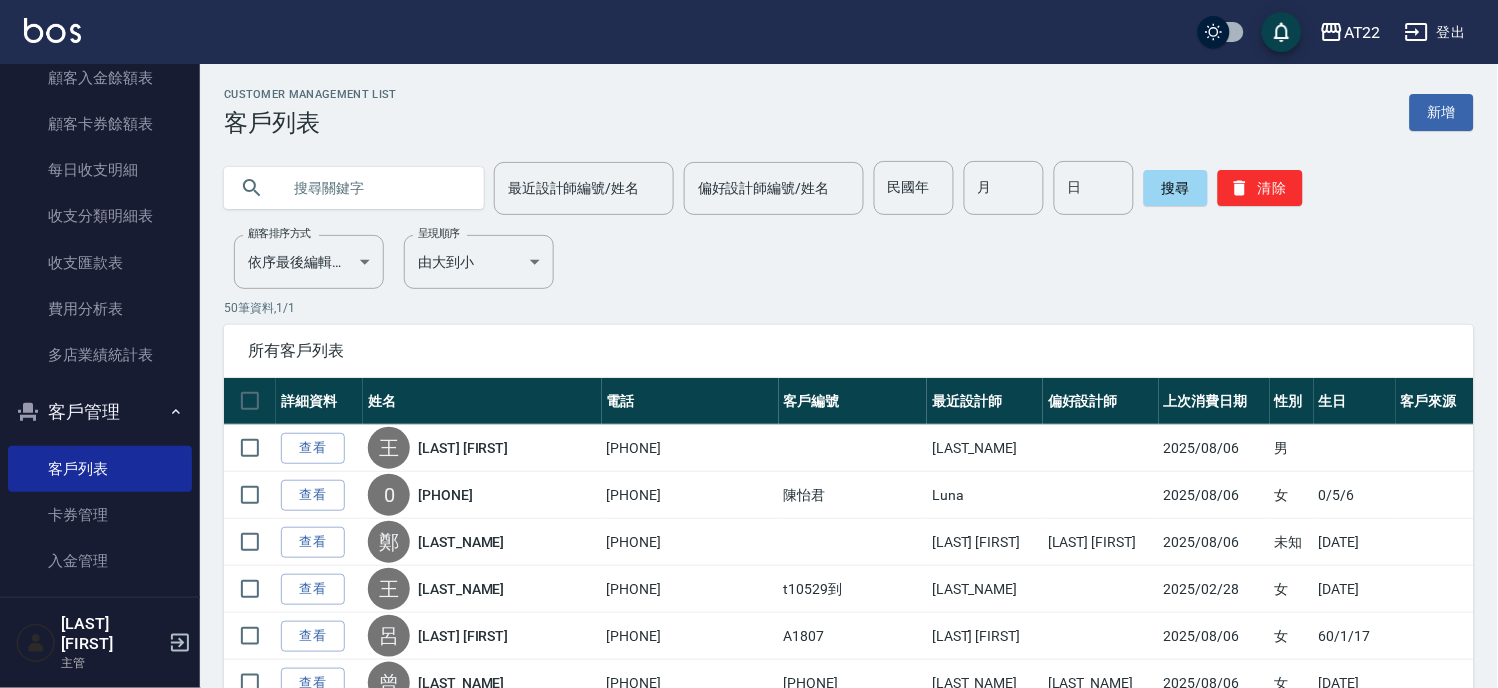 click at bounding box center [374, 188] 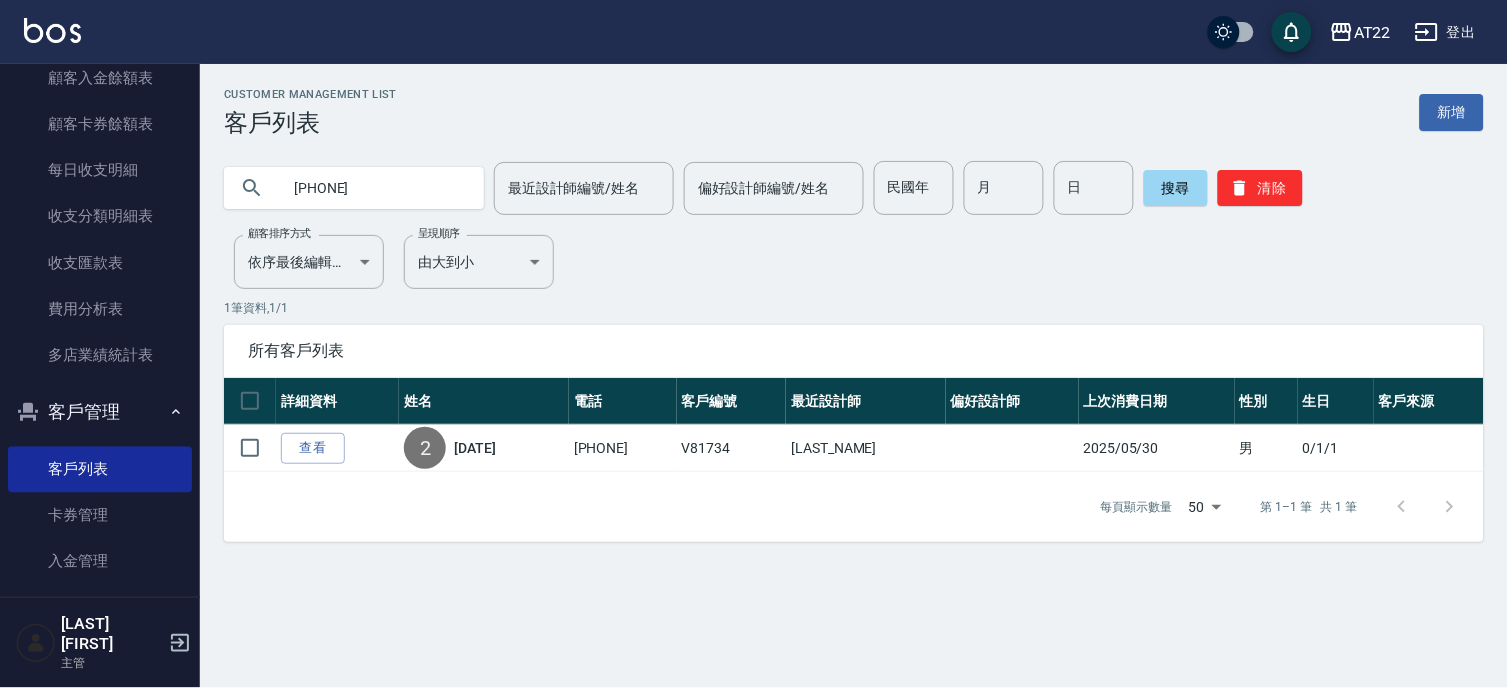 drag, startPoint x: 377, startPoint y: 180, endPoint x: 0, endPoint y: 184, distance: 377.0212 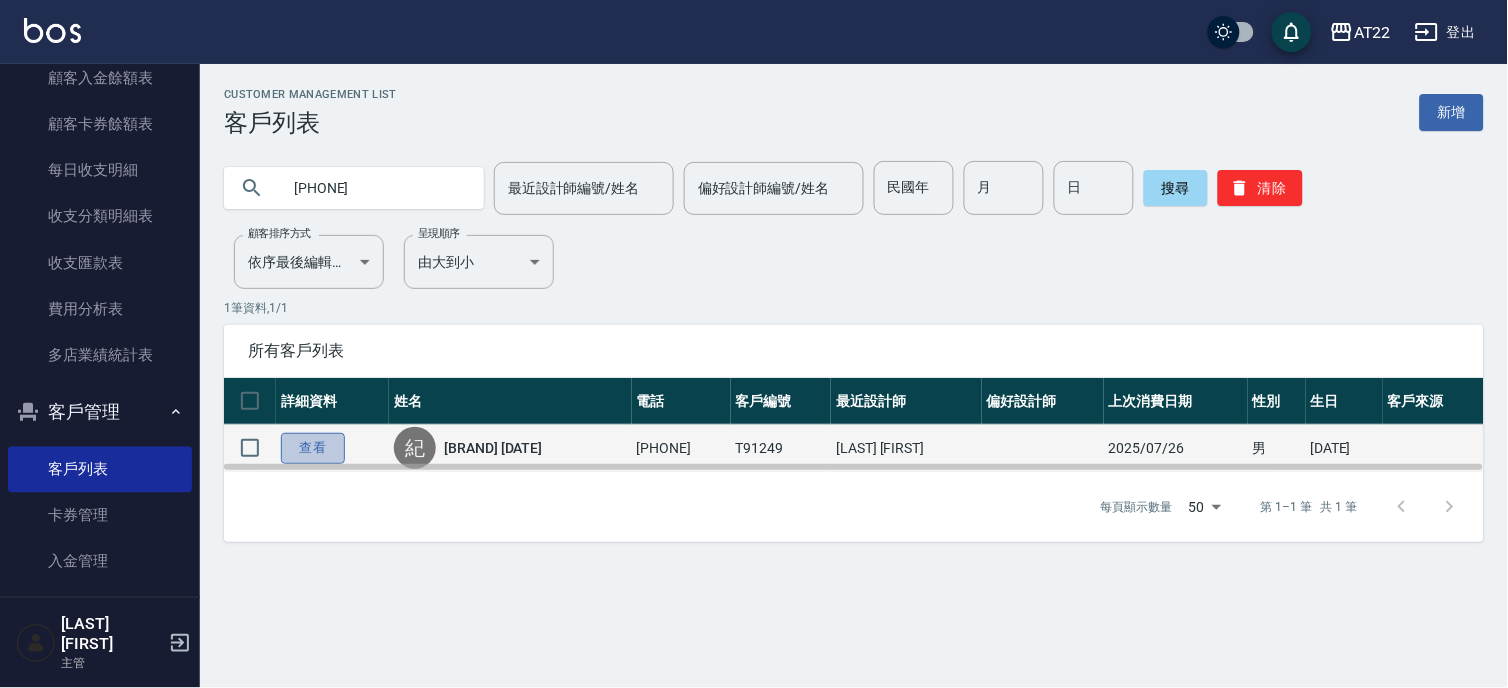 click on "查看" at bounding box center [313, 448] 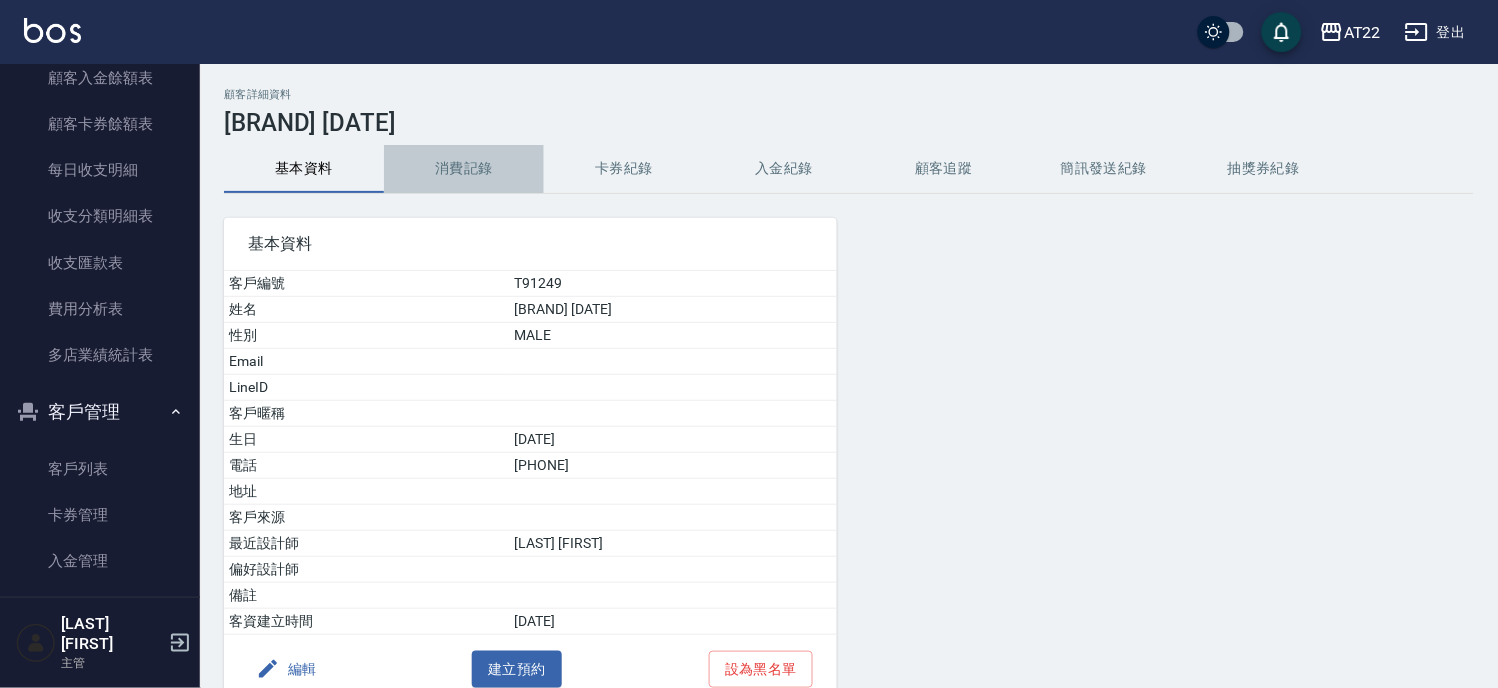 click on "消費記錄" at bounding box center [464, 169] 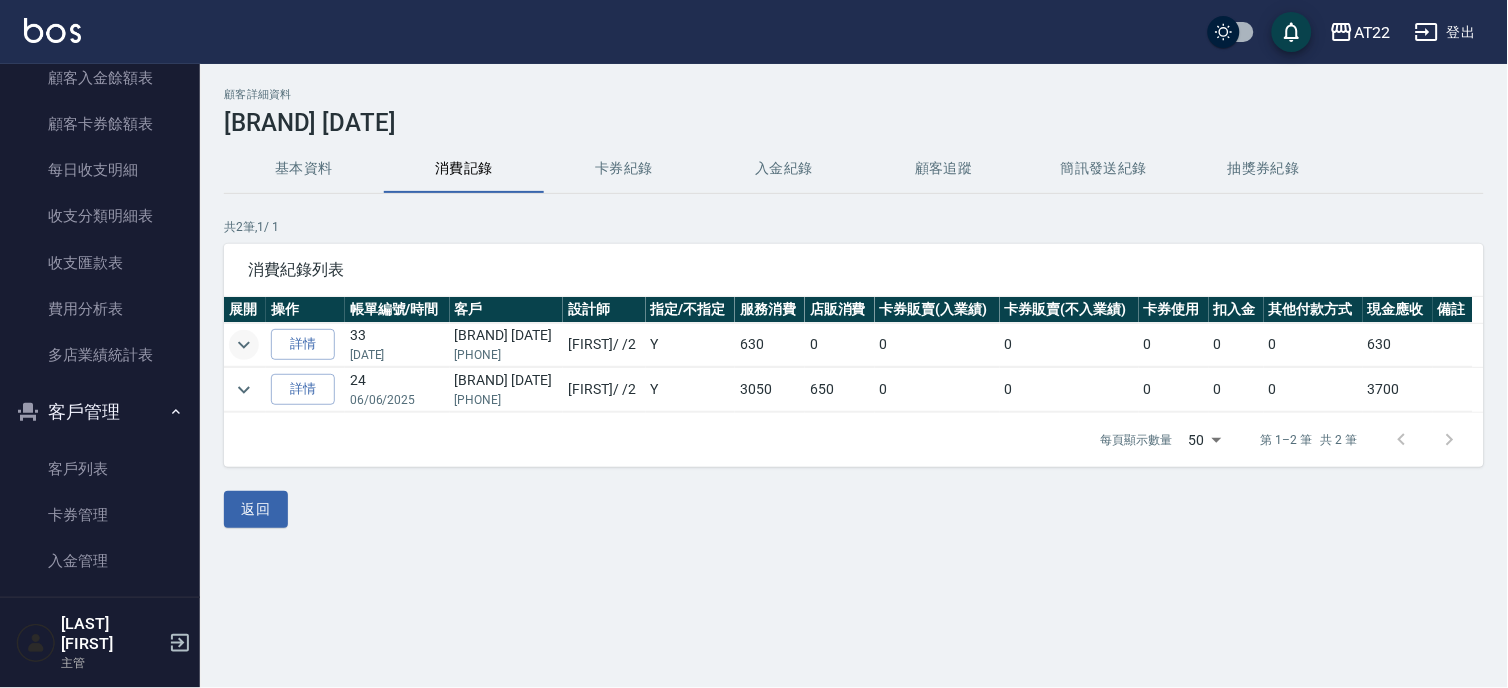 click 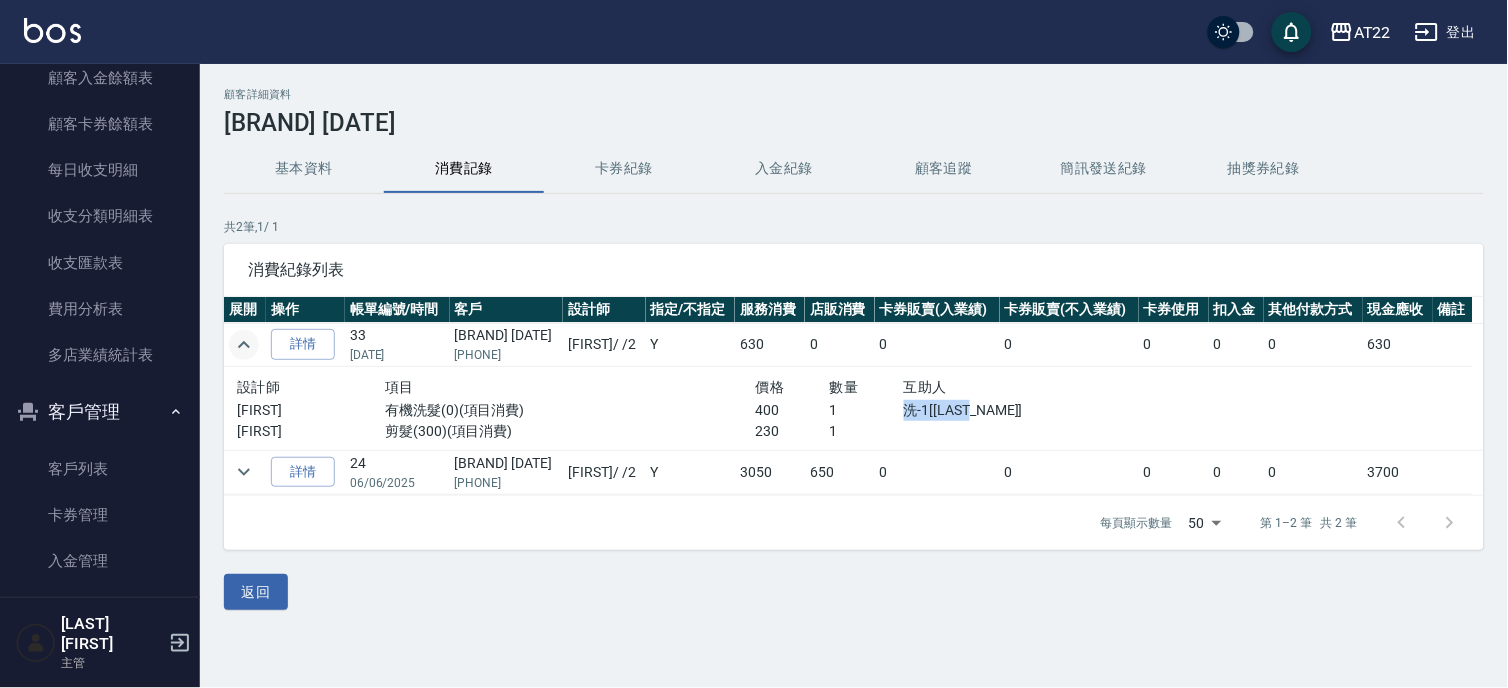 drag, startPoint x: 896, startPoint y: 408, endPoint x: 980, endPoint y: 416, distance: 84.38009 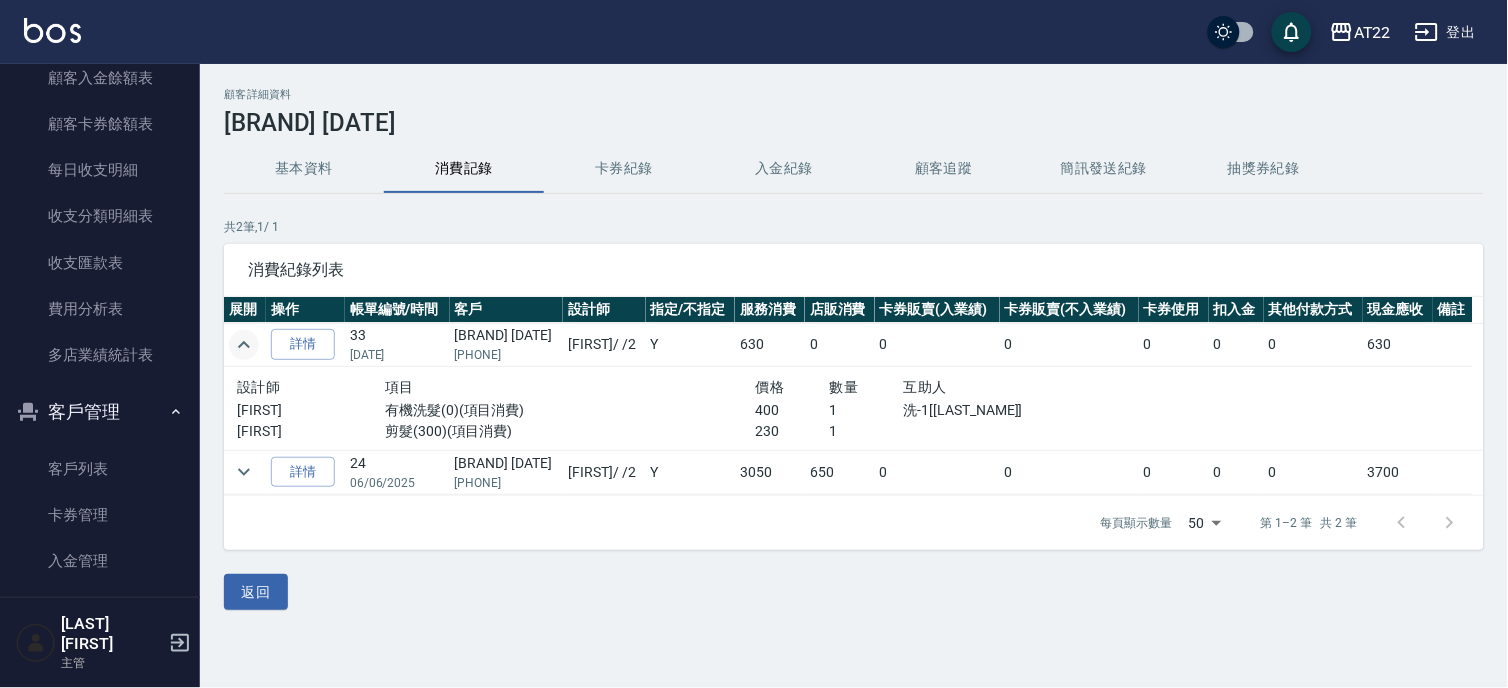click on "1" at bounding box center [867, 410] 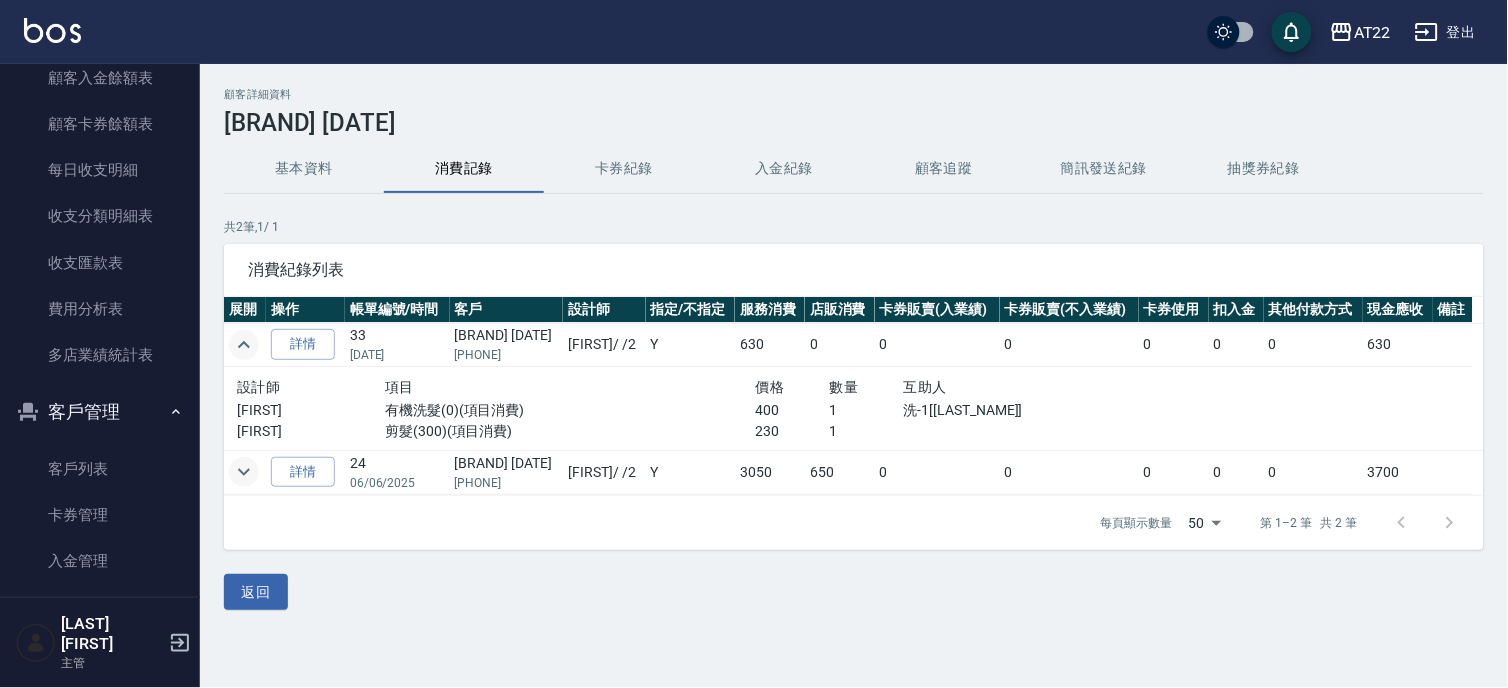 click 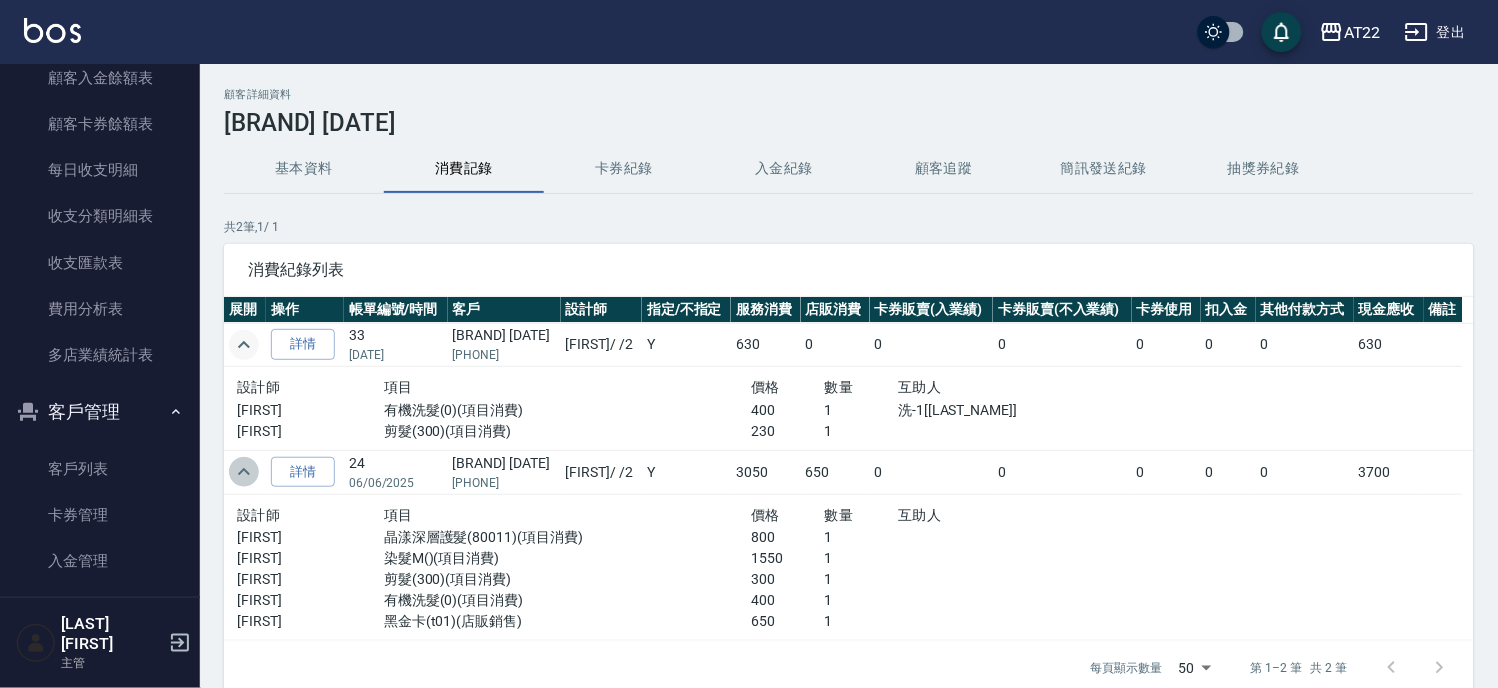 click 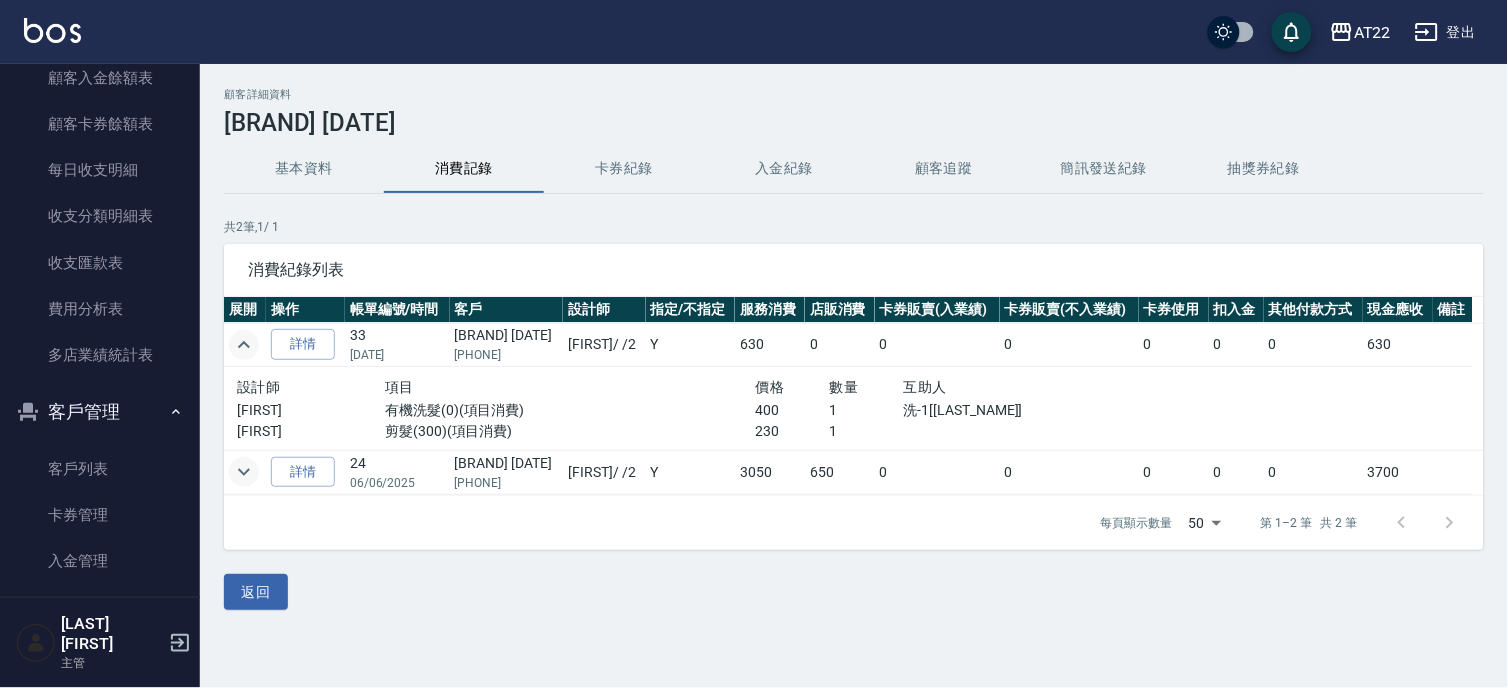 click 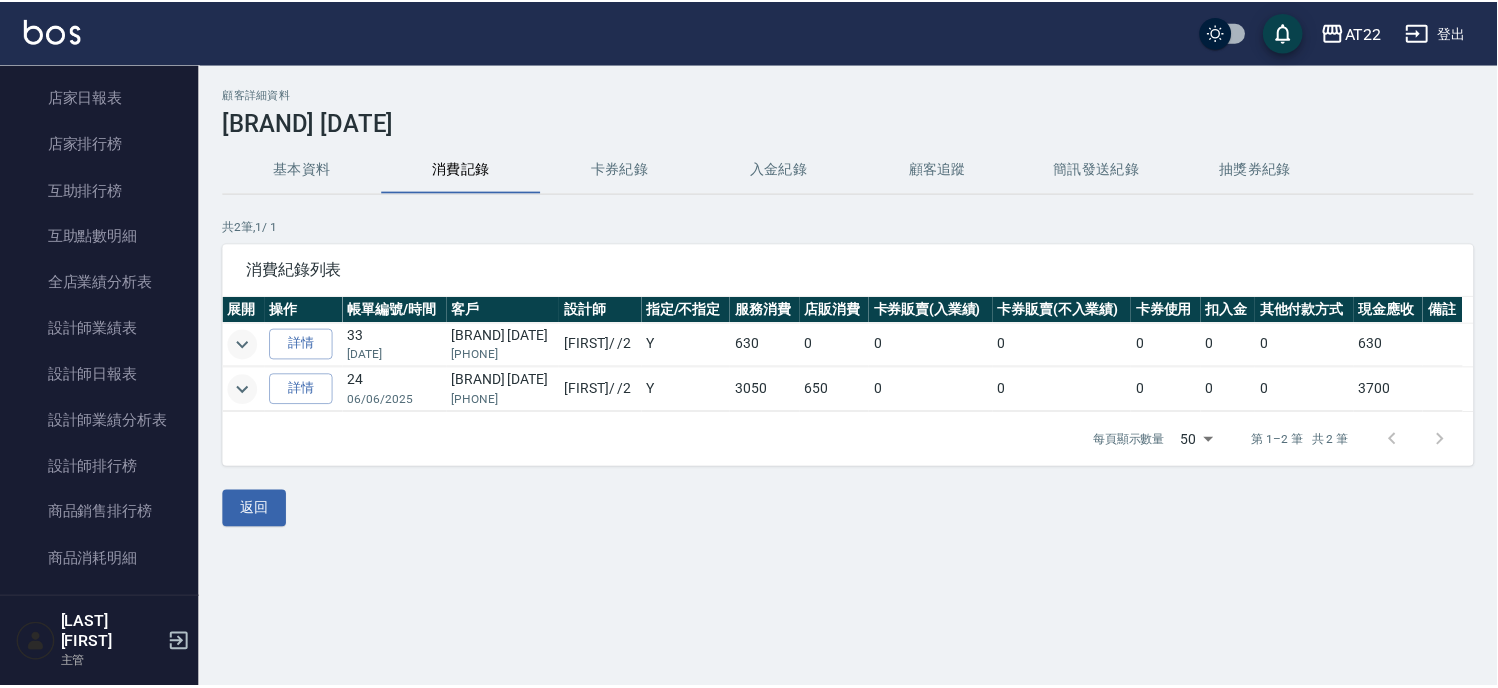 scroll, scrollTop: 0, scrollLeft: 0, axis: both 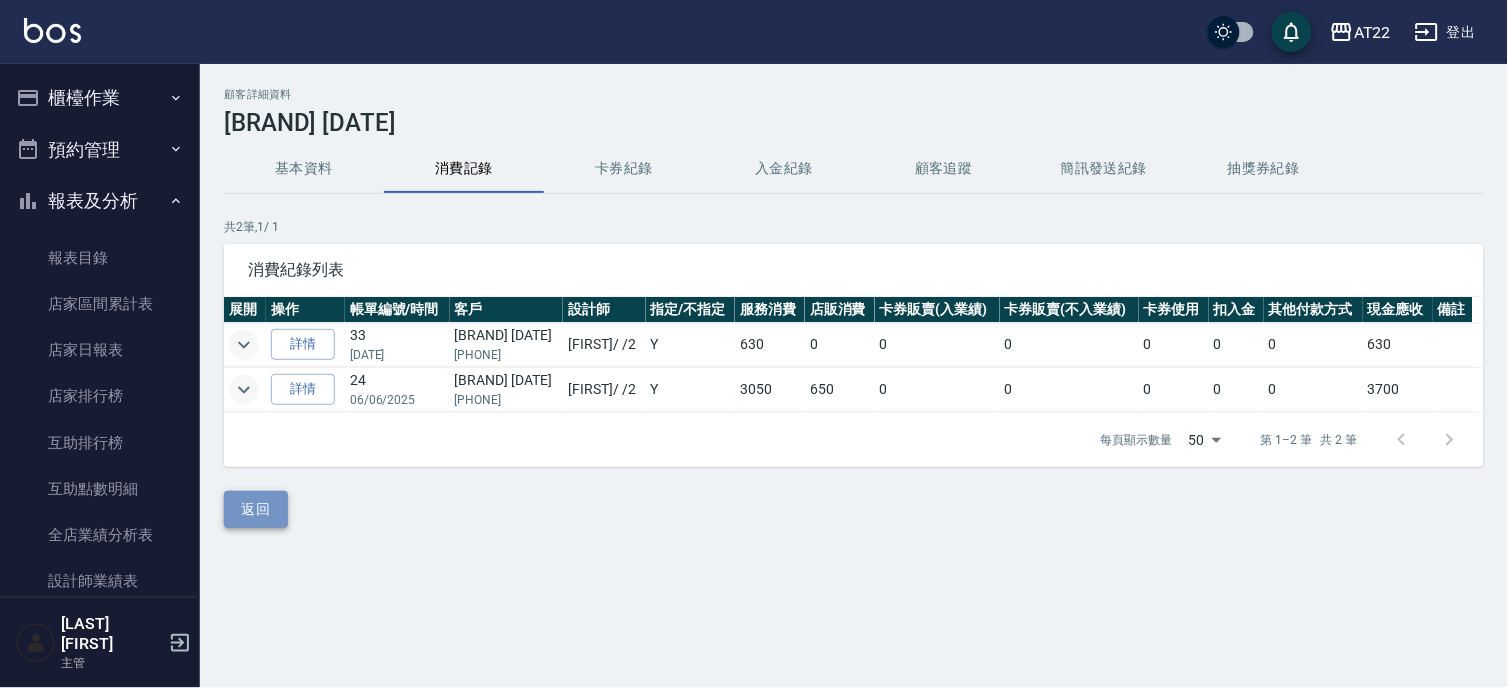 click on "返回" at bounding box center [256, 509] 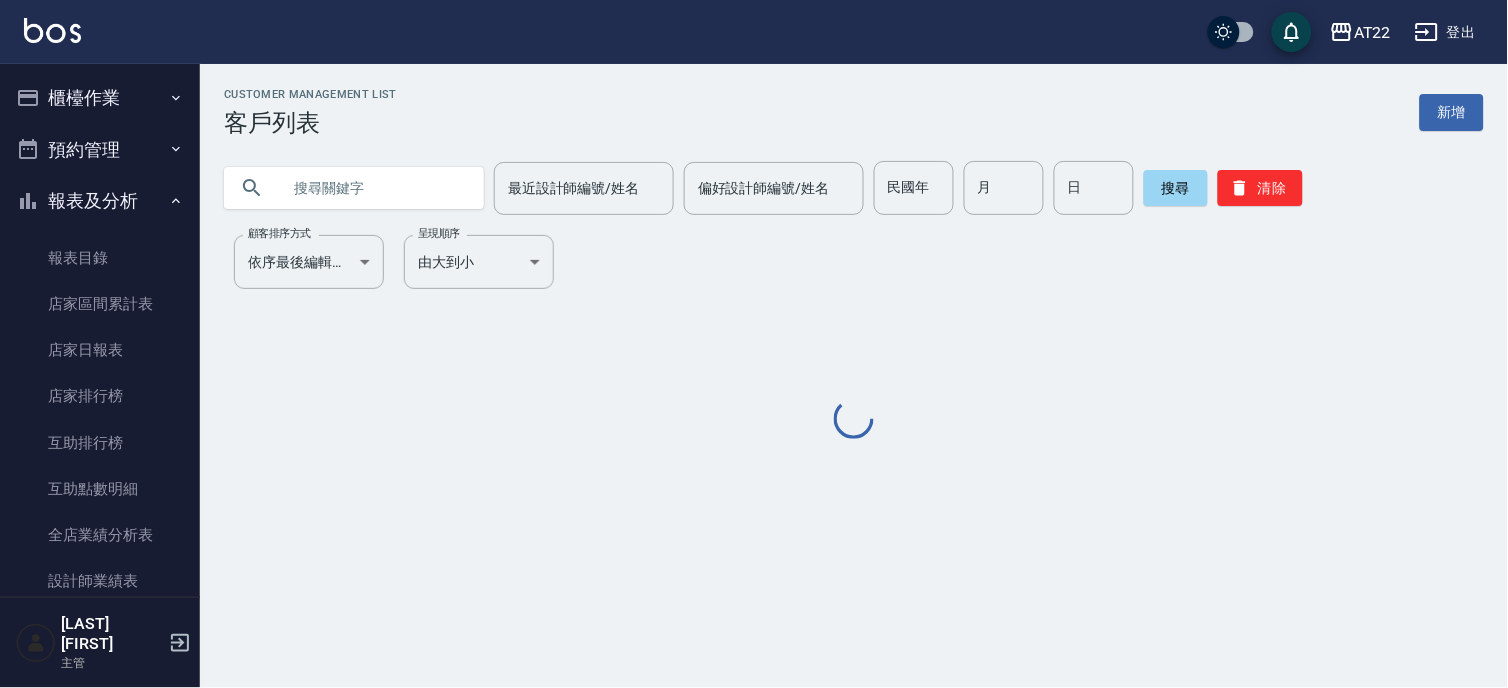 click at bounding box center [374, 188] 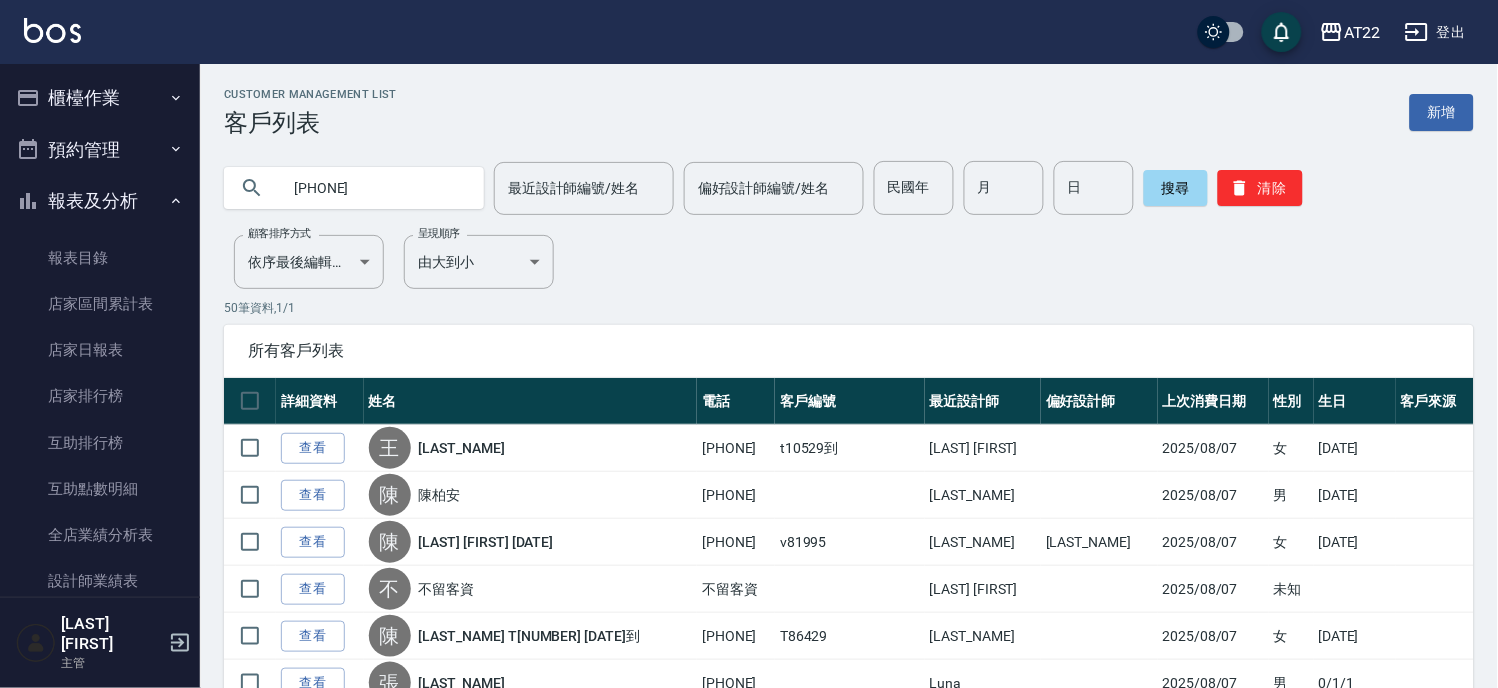type on "[PHONE]" 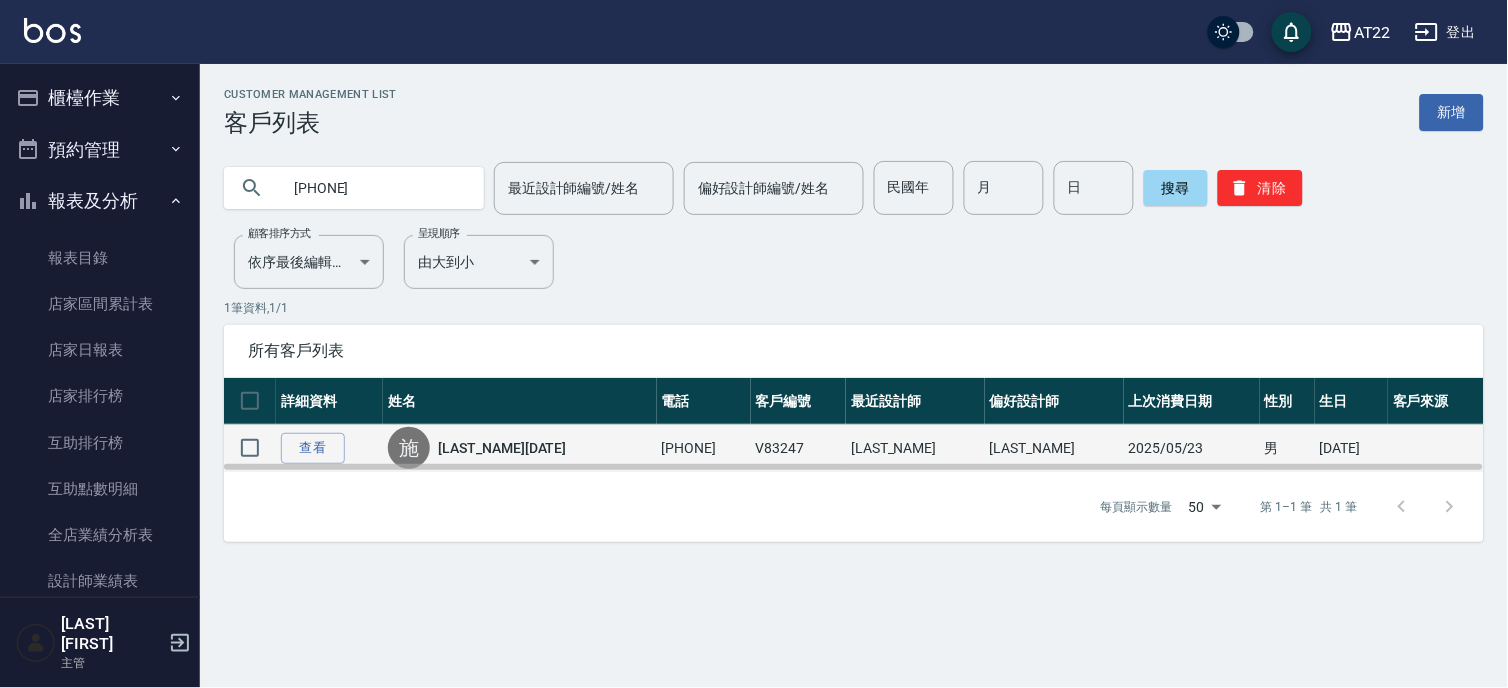 click on "[LAST][AGE].[DATE]" at bounding box center [502, 448] 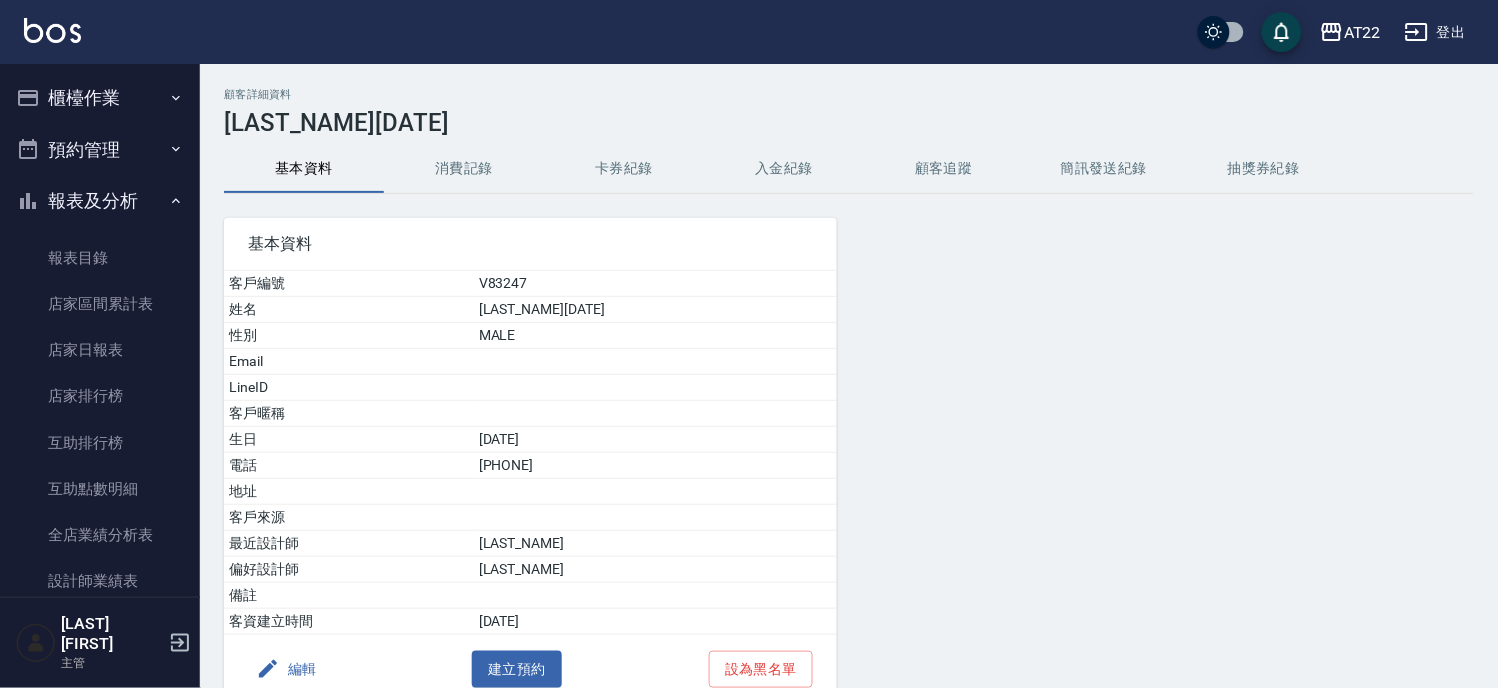 click on "消費記錄" at bounding box center [464, 169] 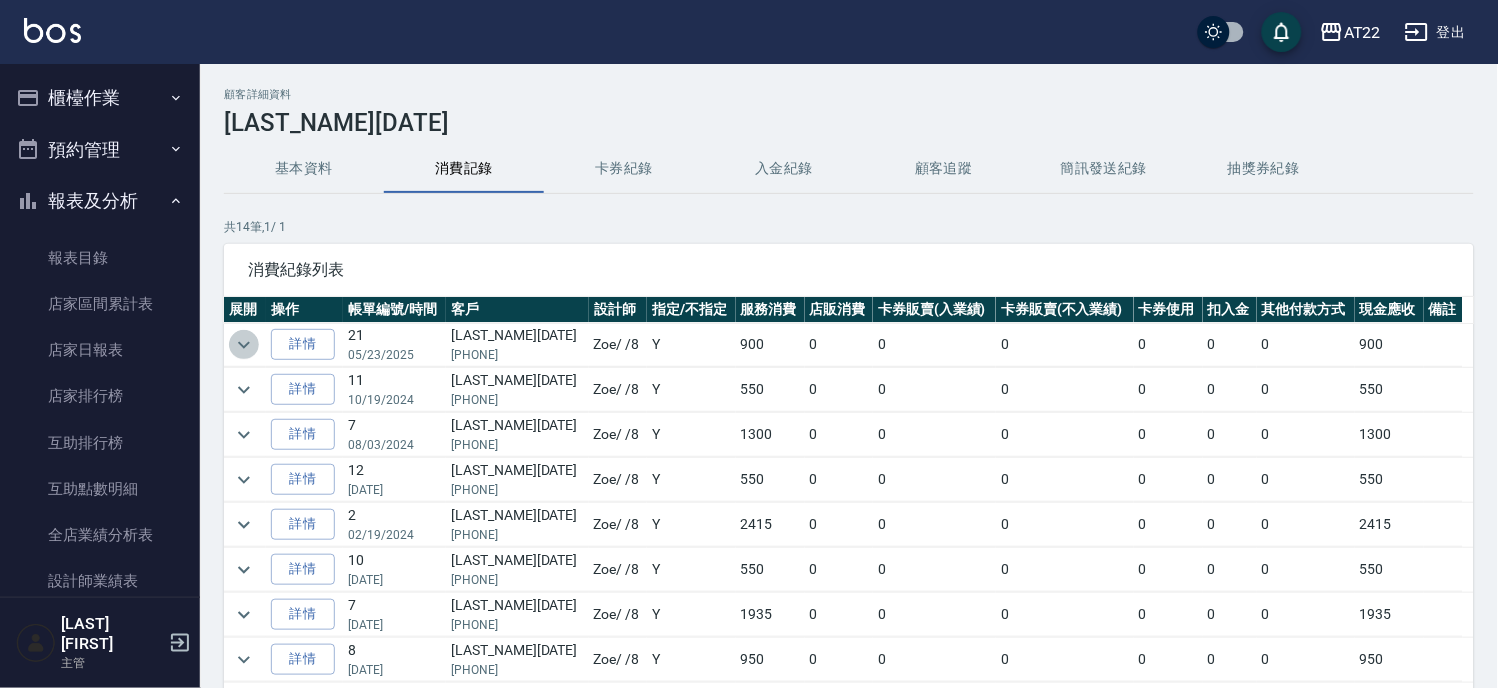 click 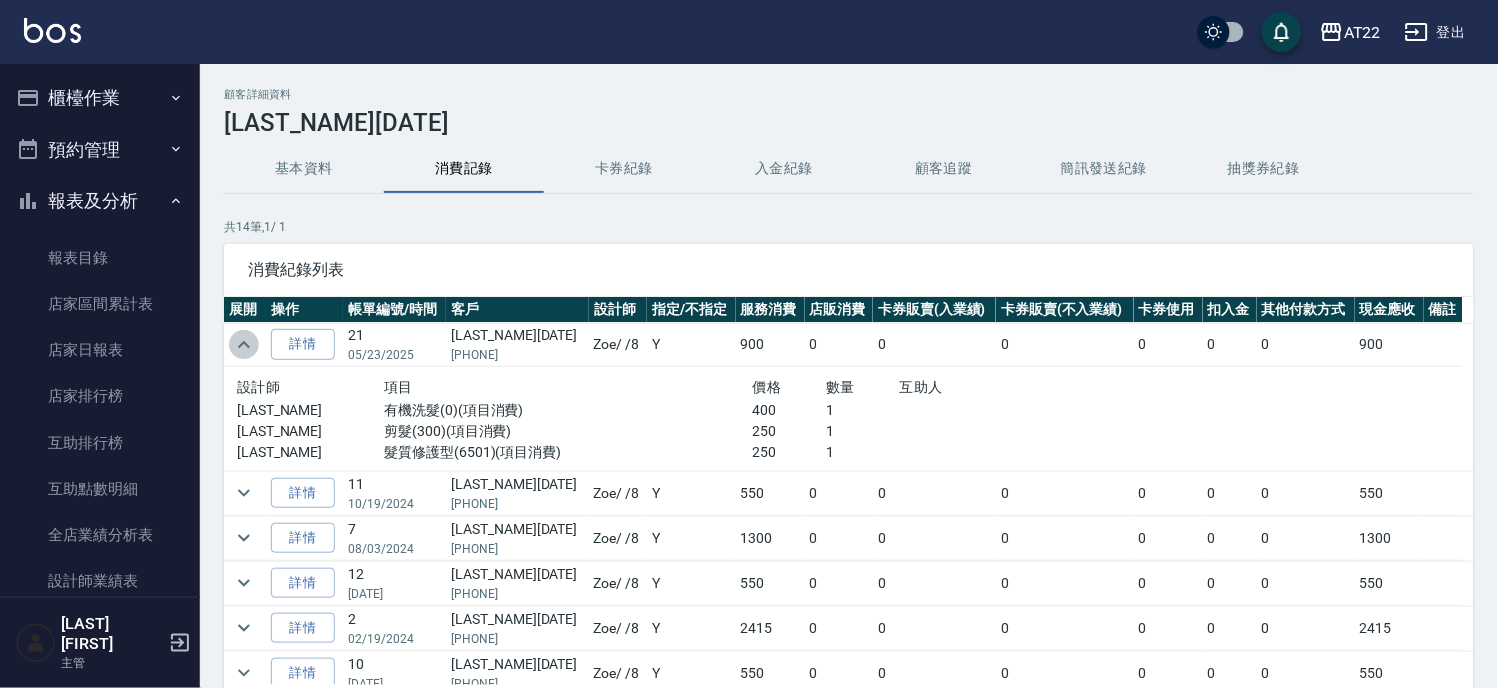 click 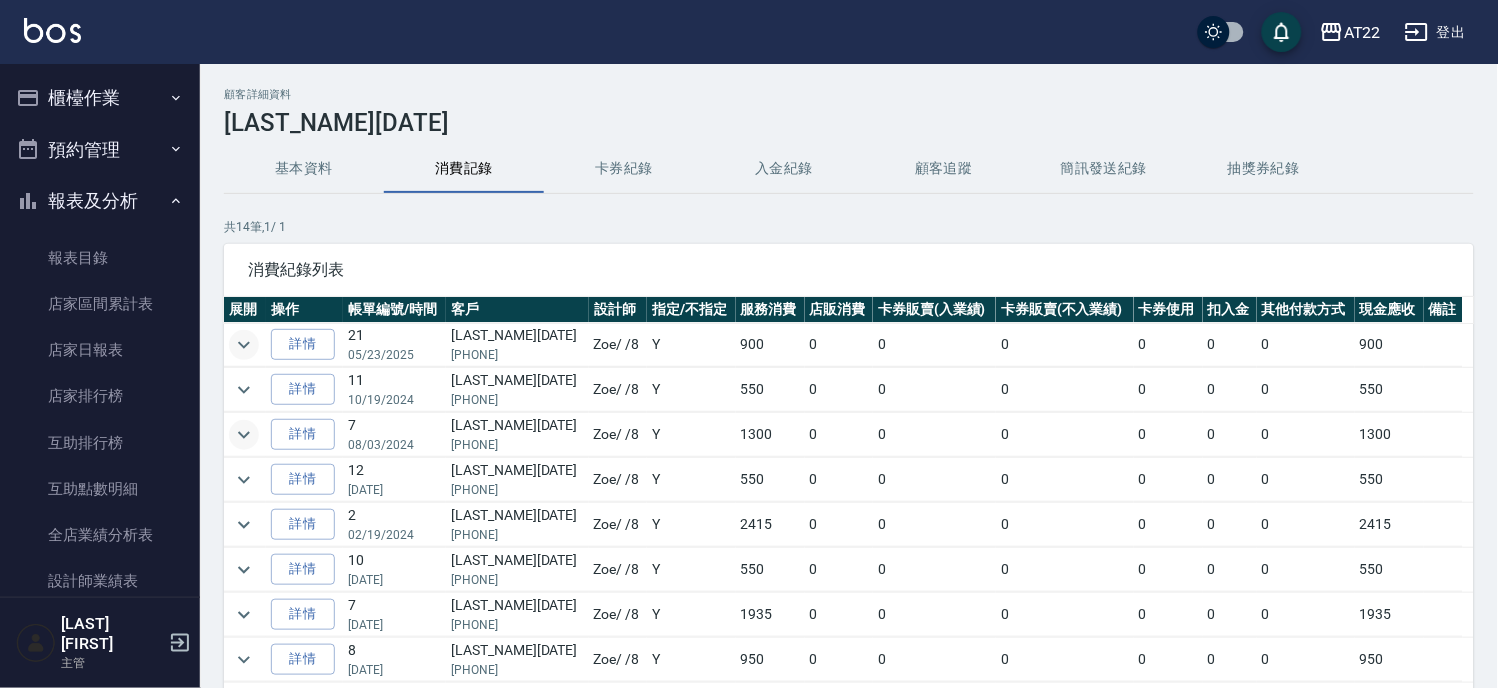 click 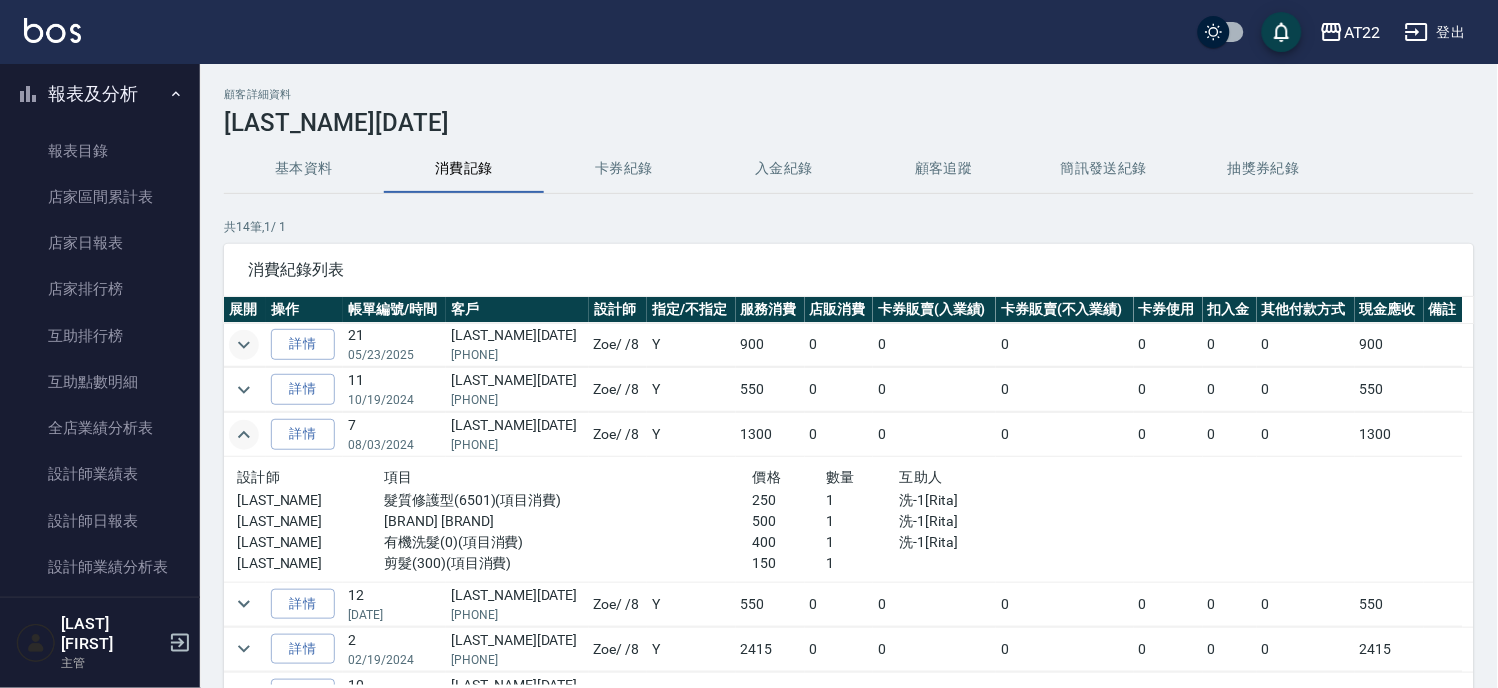 scroll, scrollTop: 222, scrollLeft: 0, axis: vertical 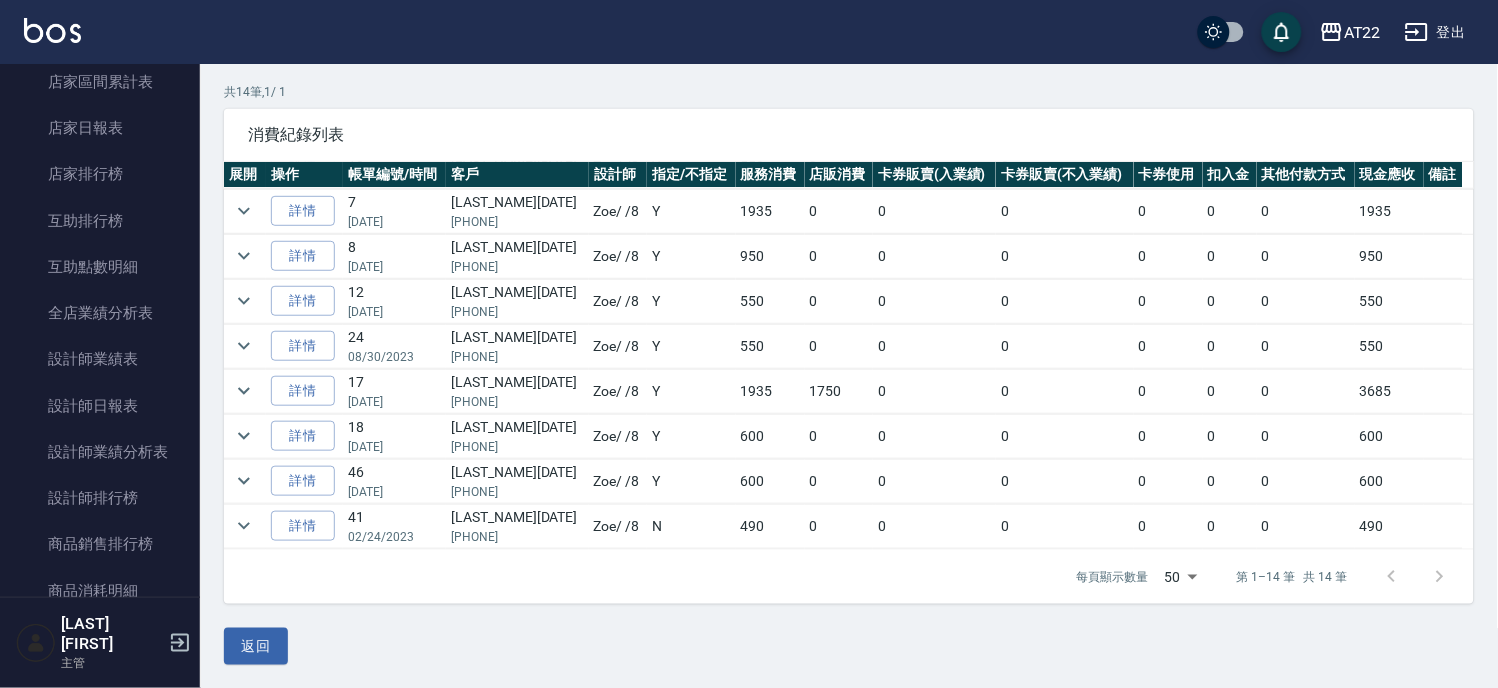 click on "返回" at bounding box center [256, 646] 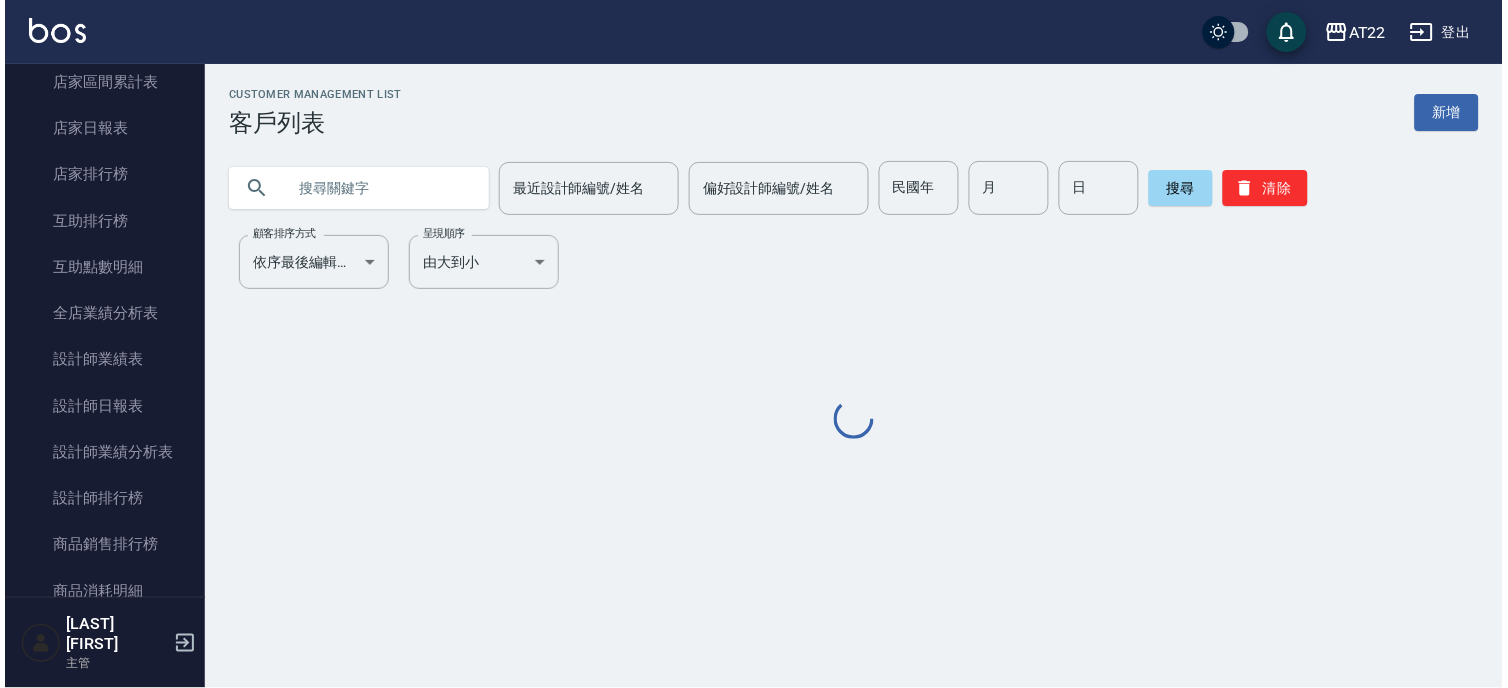 scroll, scrollTop: 0, scrollLeft: 0, axis: both 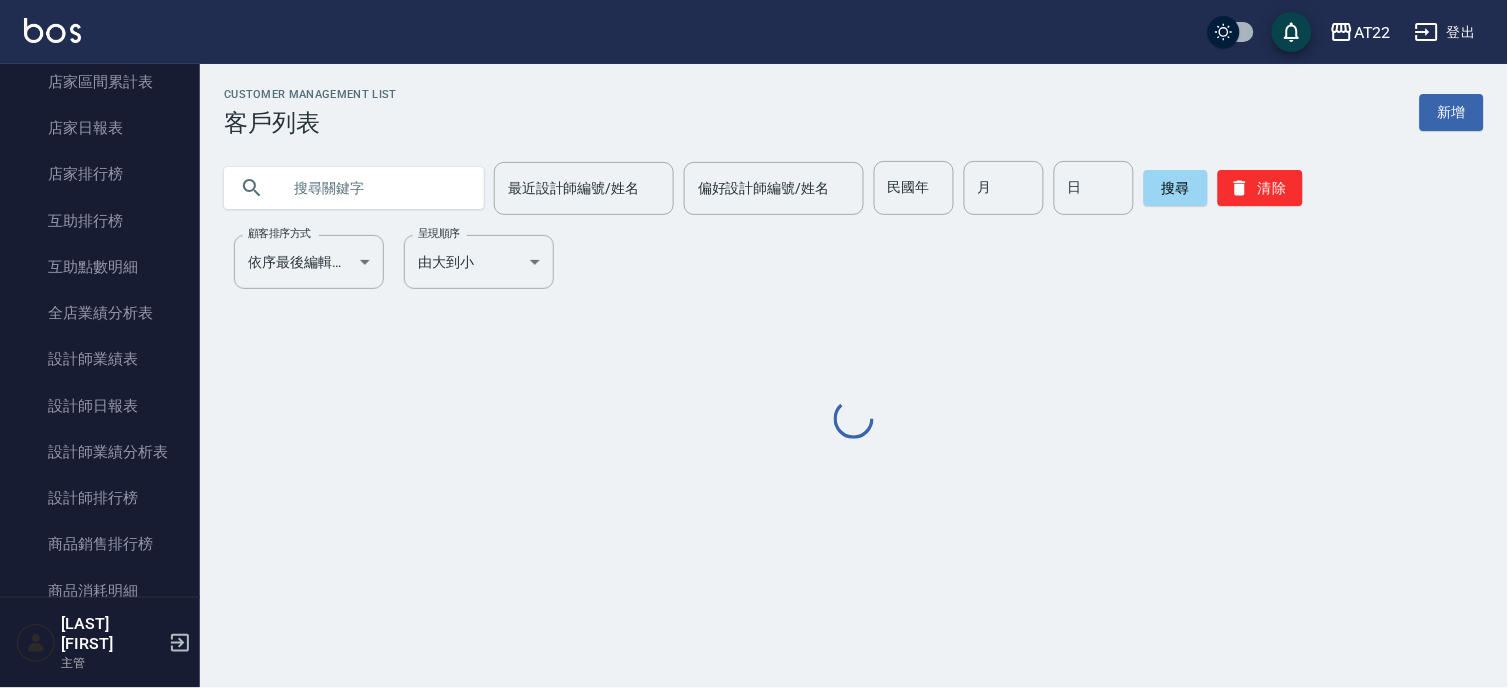 click at bounding box center (374, 188) 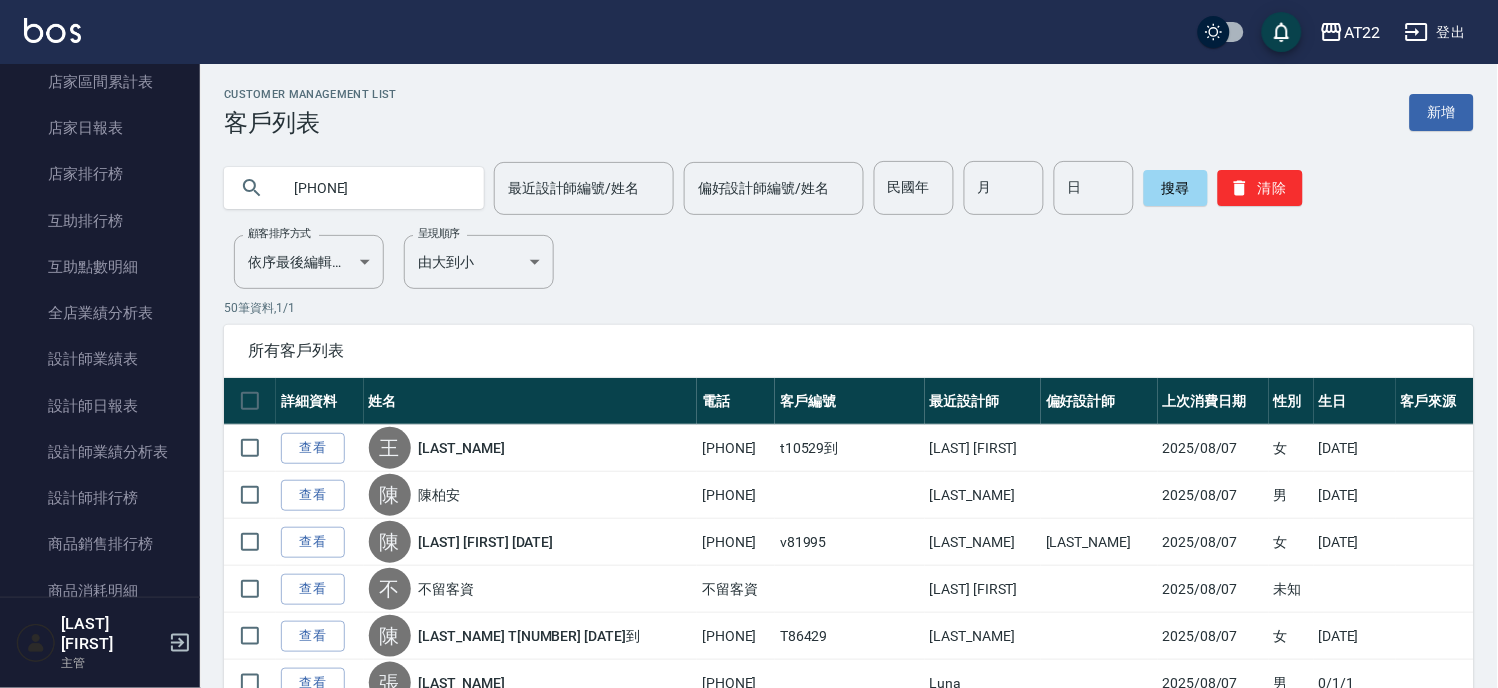 type on "[PHONE]" 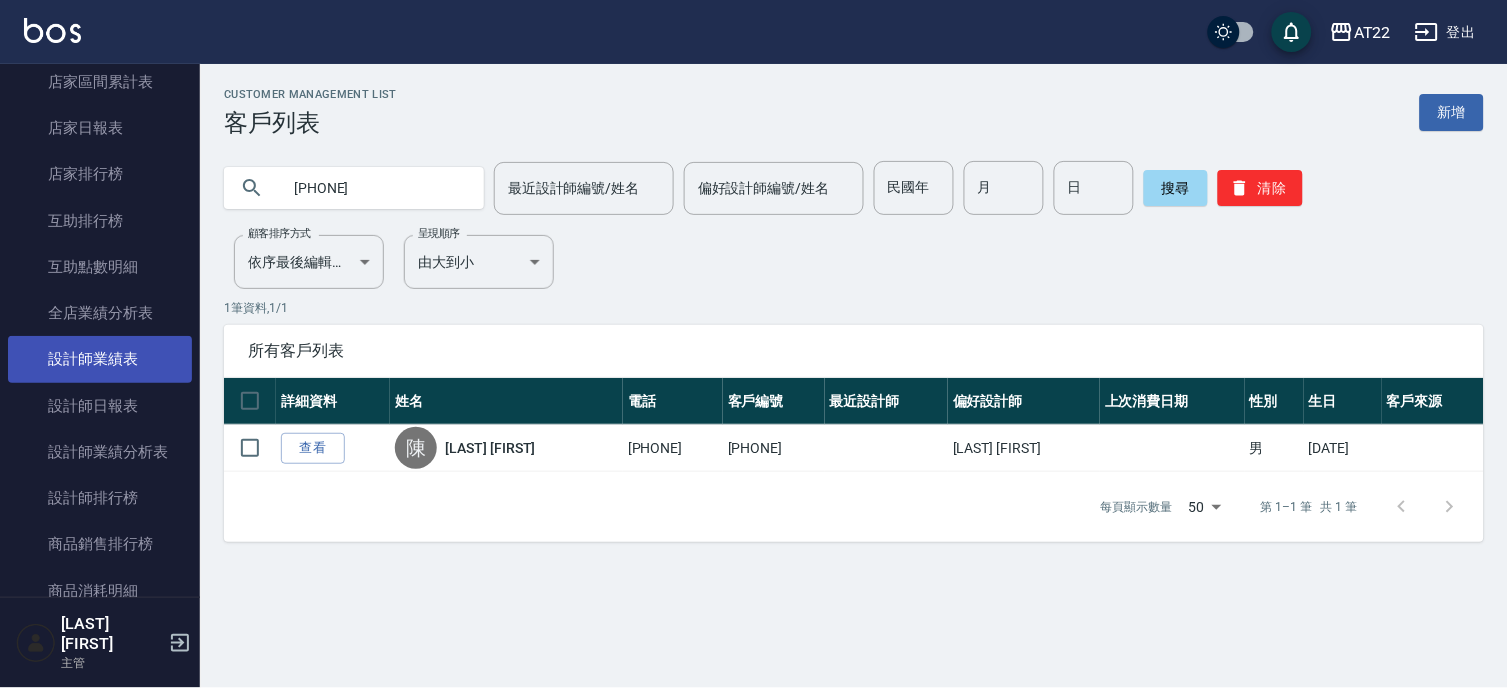 click on "設計師業績表" at bounding box center [100, 359] 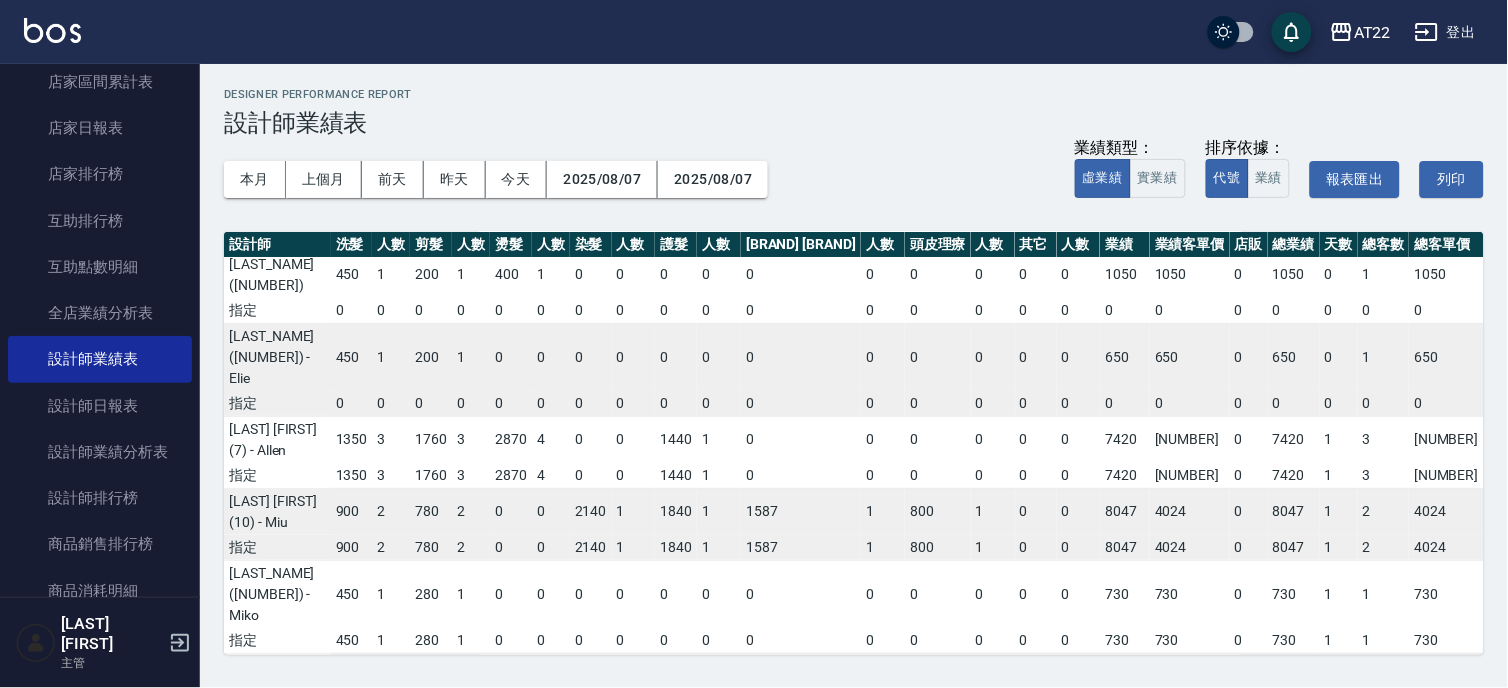 scroll, scrollTop: 0, scrollLeft: 0, axis: both 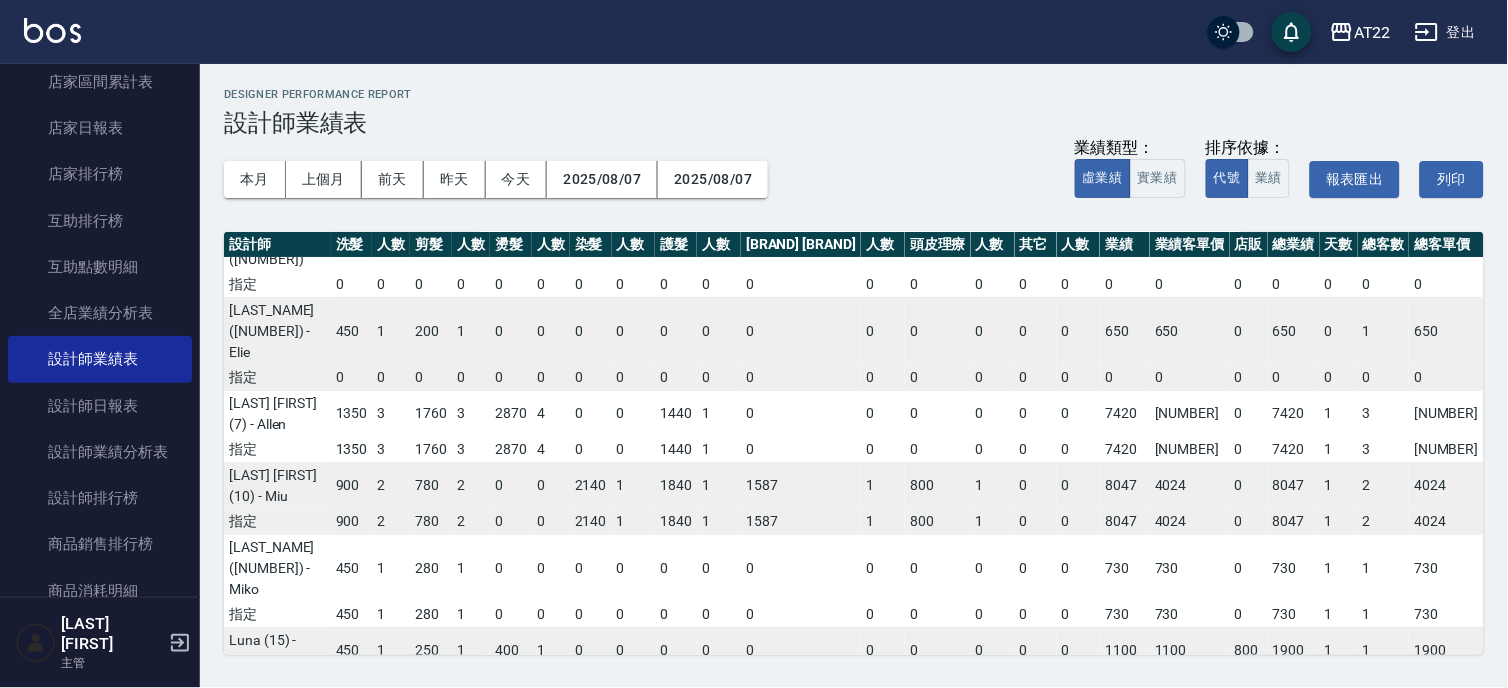 drag, startPoint x: 471, startPoint y: 658, endPoint x: 608, endPoint y: 667, distance: 137.2953 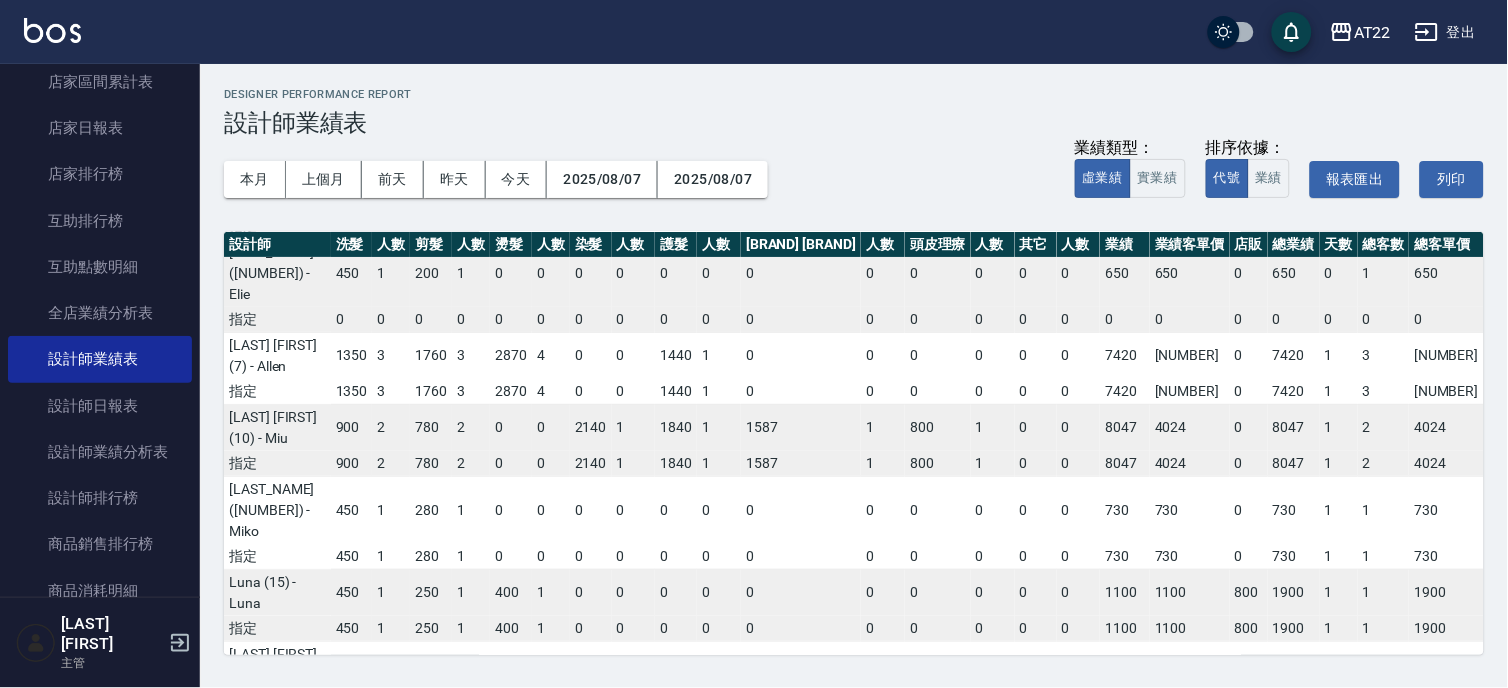 scroll, scrollTop: 142, scrollLeft: 0, axis: vertical 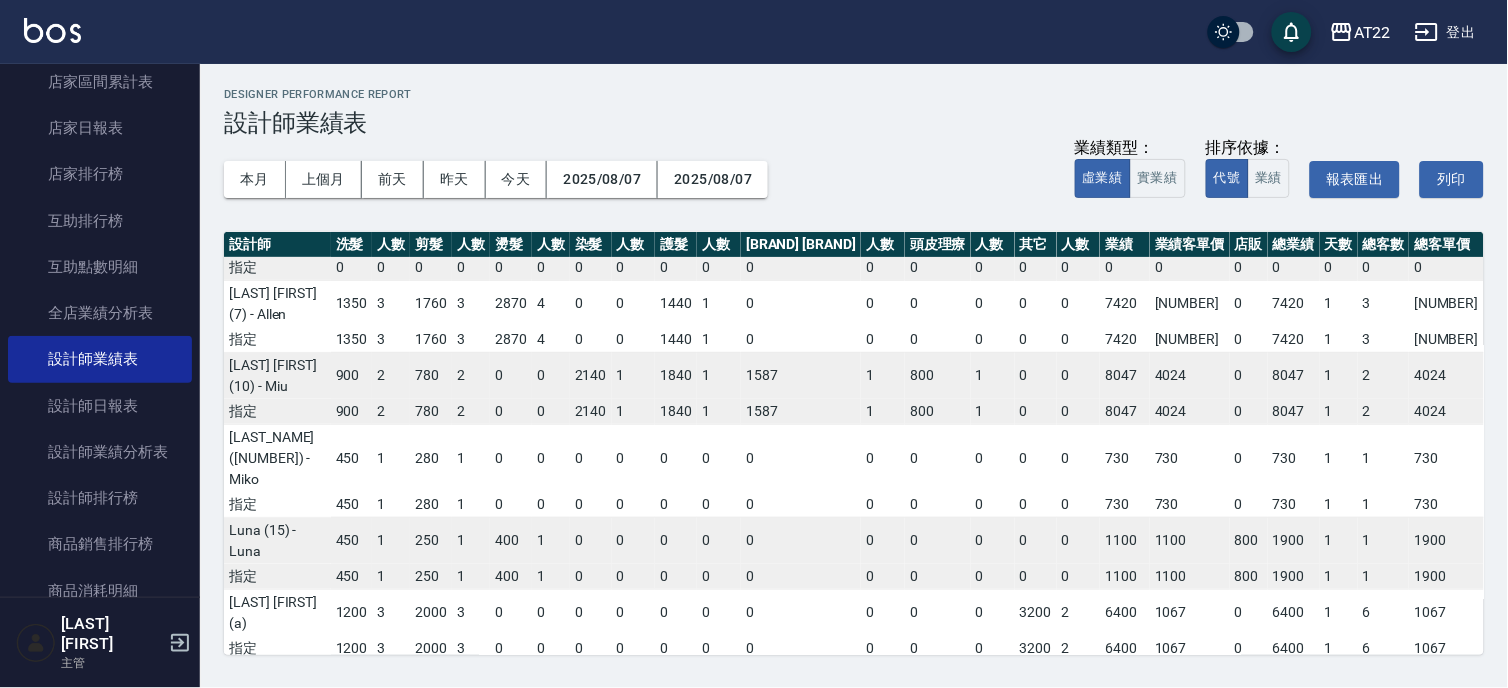 click on "AT22   2025-08   設計師業績表 列印時間： 2025-08-07-17:34 Designer Performance Report 設計師業績表 本月 上個月 前天 昨天 今天 2025/08/07 2025/08/07 業績類型： 虛業績 實業績 排序依據： 代號 業績 報表匯出 列印 設計師 洗髮 人數 剪髮 人數 燙髮 人數 染髮 人數 護髮 人數 護髮包套 人數 頭皮理療 人數 其它 人數 業績 業績客單價 店販 總業績 天數 總客數 總客單價 孫一平 (1) 450 1 200 1 400 1 0 0 0 0 0 0 0 0 0 0 1050 1050 0 1050 0 1 1050 指定 0 0 0 0 0 0 0 0 0 0 0 0 0 0 0 0 0 0 0 0 0 0 0 楊秉融 (2) - Elie 450 1 200 1 0 0 0 0 0 0 0 0 0 0 0 0 650 650 0 650 0 1 650 指定 0 0 0 0 0 0 0 0 0 0 0 0 0 0 0 0 0 0 0 0 0 0 0 孔翔郁 (7) - Allen 1350 3 1760 3 2870 4 0 0 1440 1 0 0 0 0 0 0 7420 2473 0 7420 1 3 2473 指定 1350 3 1760 3 2870 4 0 0 1440 1 0 0 0 0 0 0 7420 2473 0 7420 1 3 2473 簡培茹 (10) - Miu 900 2 780 2 0 0 2140 1 1840 1 1587 1 800 1 0 0 8047 4024 0 8047 1 2 4024 指定 900 2 780 2 0 0 2140 1 1" at bounding box center [854, 371] 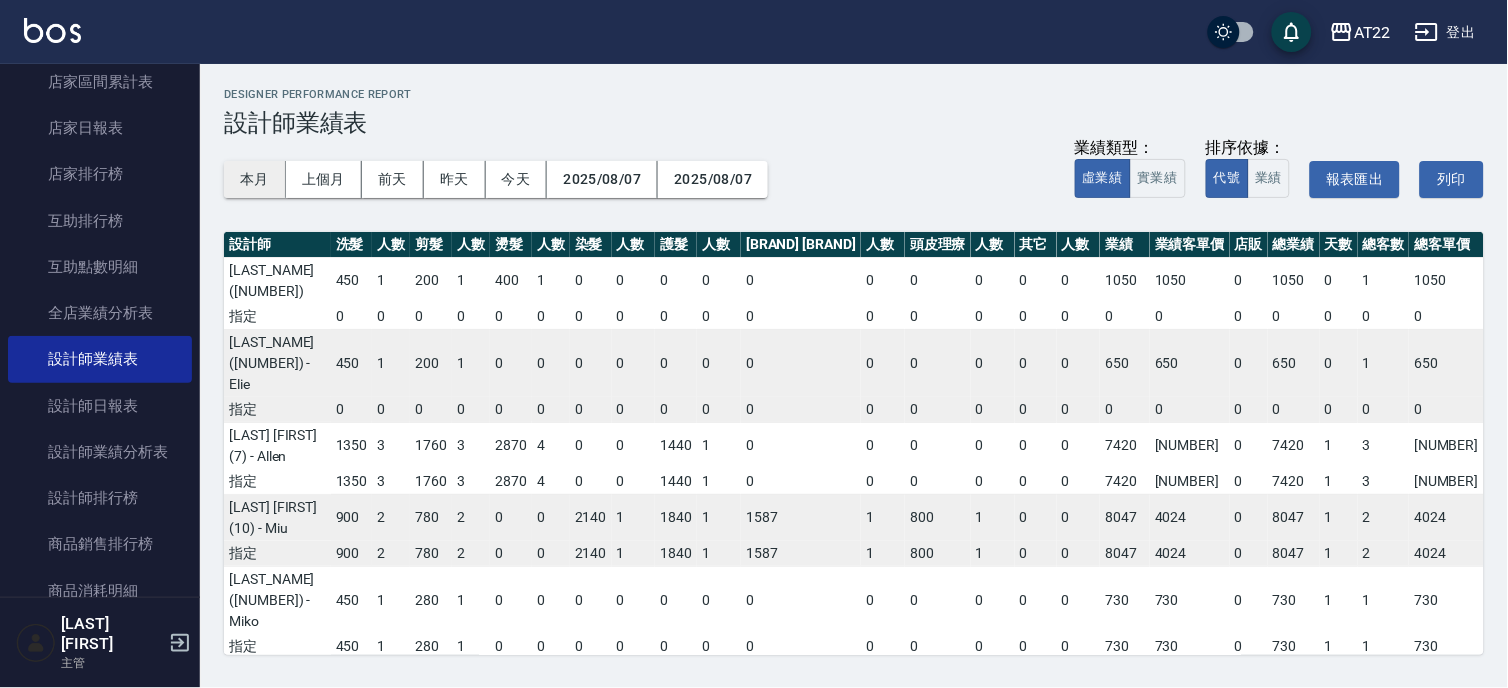 click on "本月" at bounding box center [255, 179] 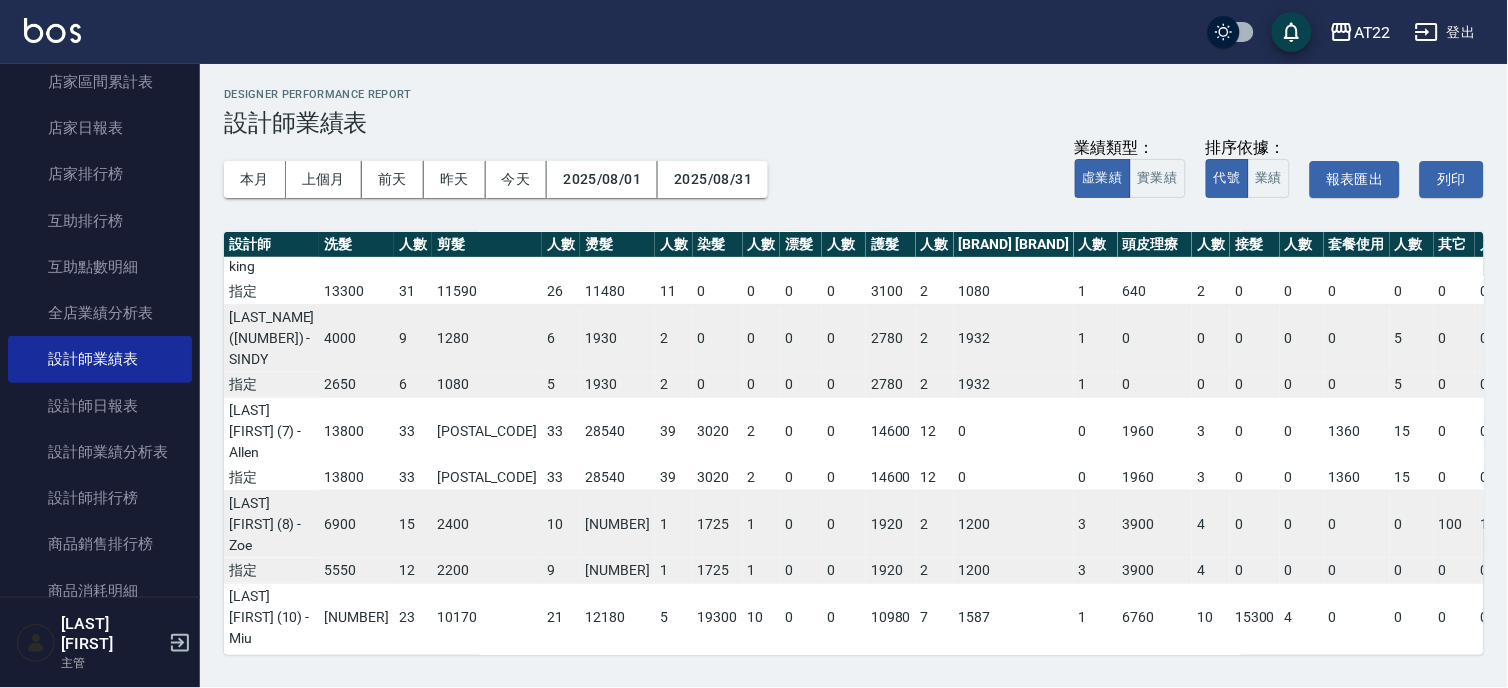 scroll, scrollTop: 0, scrollLeft: 0, axis: both 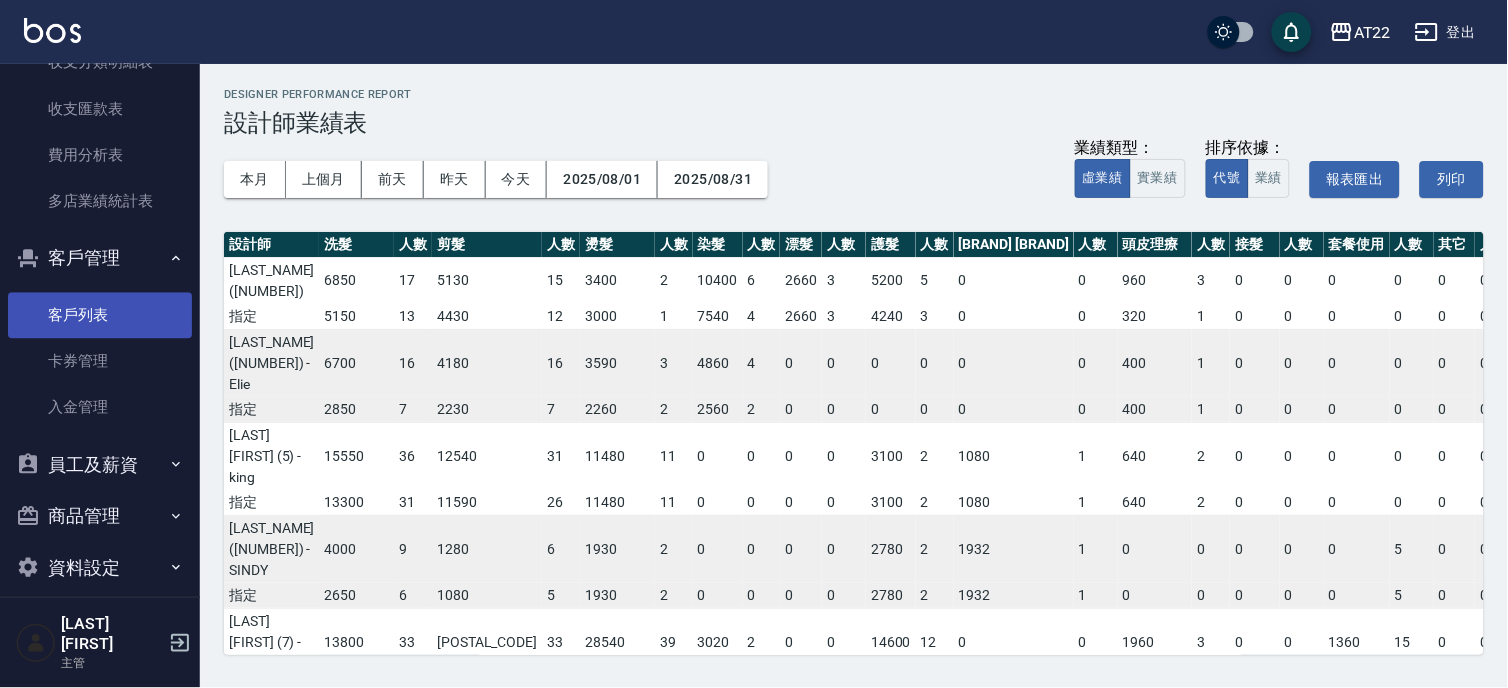 click on "客戶列表" at bounding box center [100, 315] 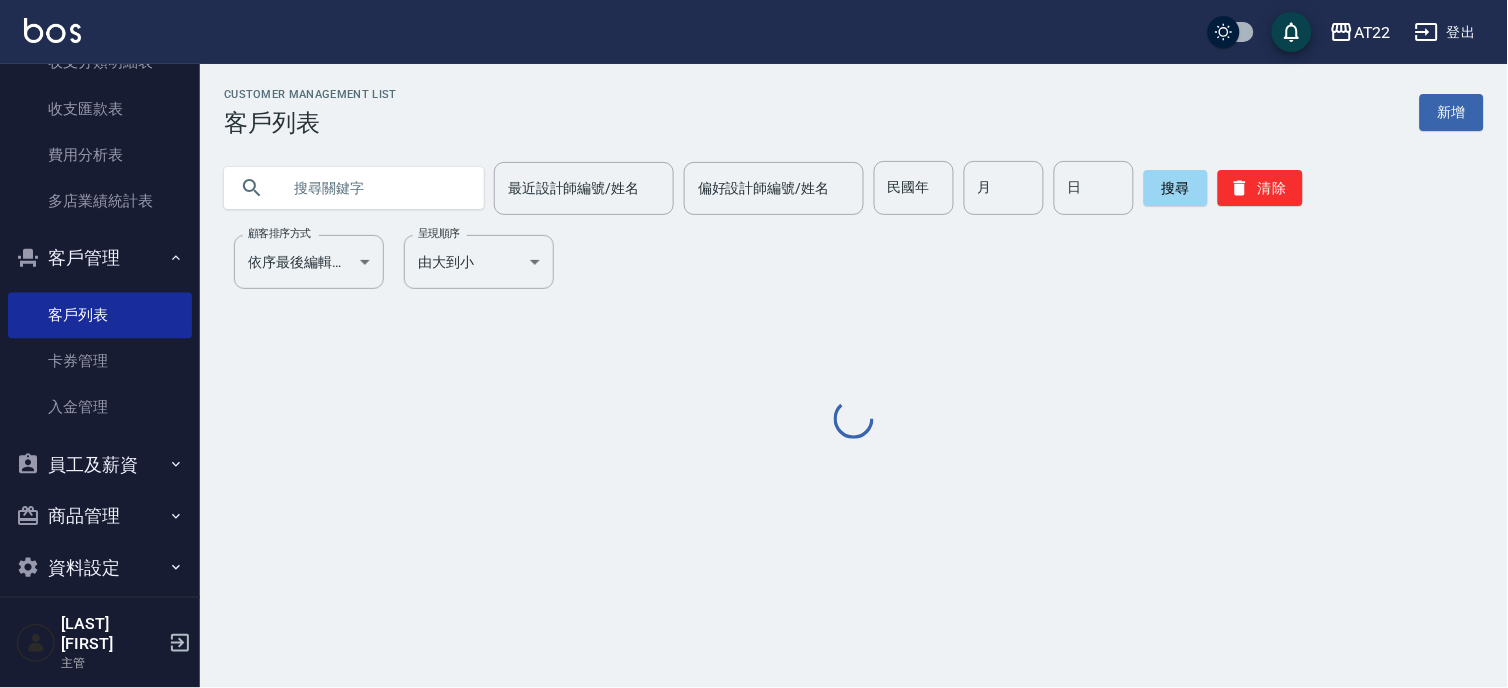 click at bounding box center (374, 188) 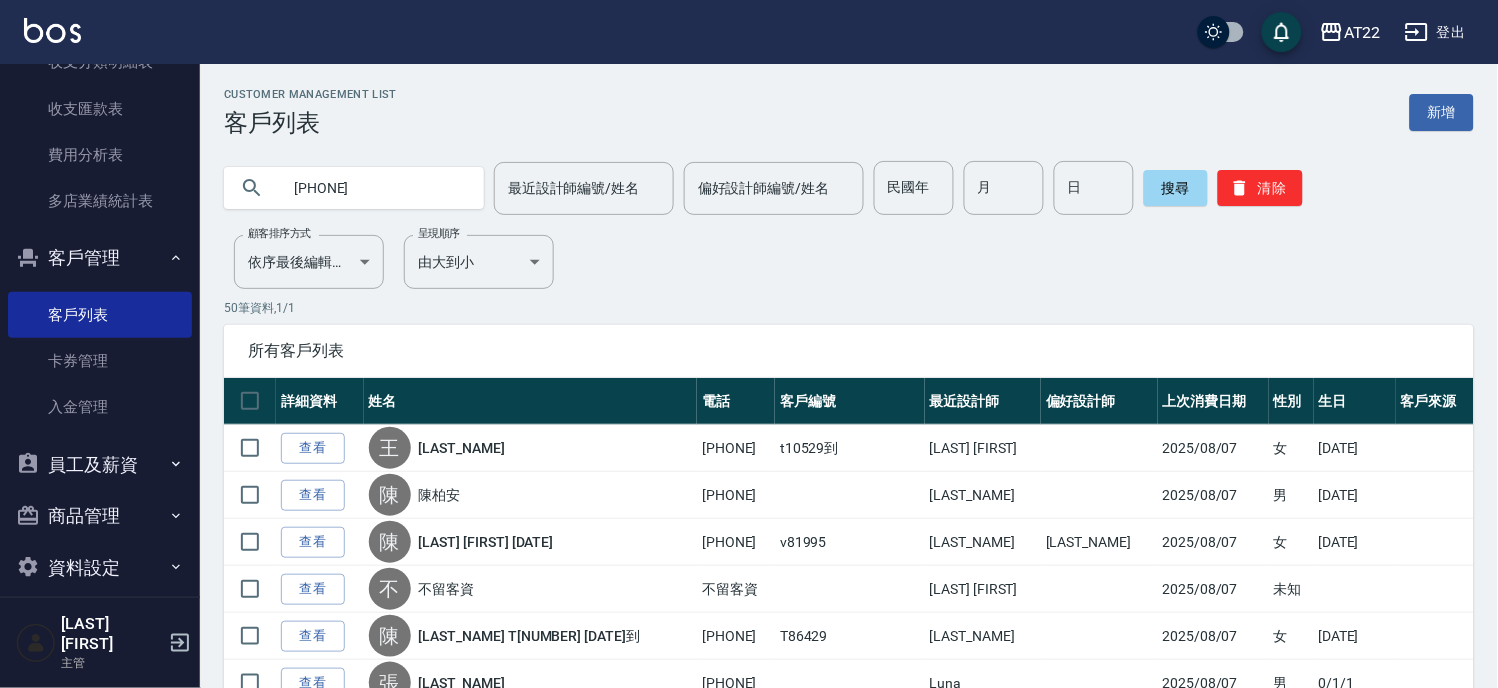 type on "[PHONE]" 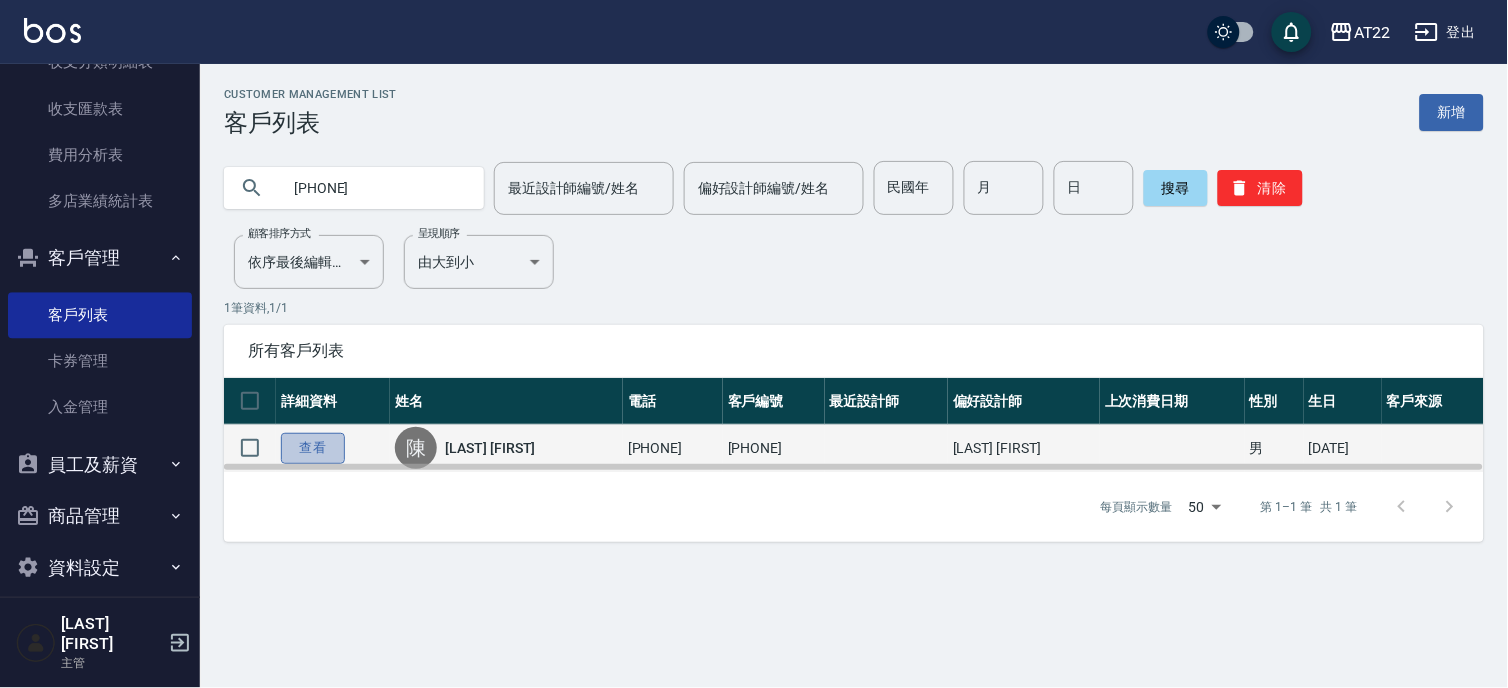 click on "查看" at bounding box center [313, 448] 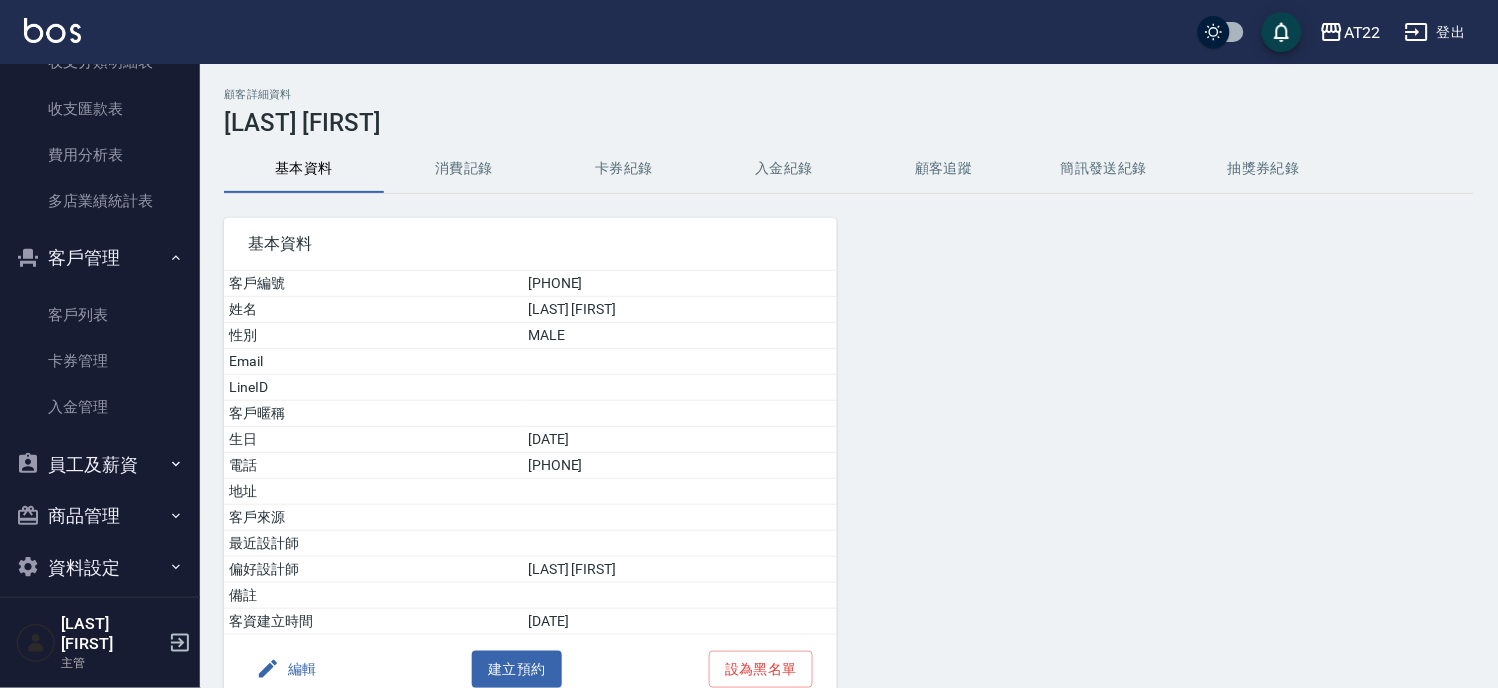 click on "基本資料 客戶編號 t85880 姓名 陳志鵬 性別 MALE Email LineID 客戶暱稱 生日 82/8/14 電話 0989767400 地址 客戶來源 最近設計師 偏好設計師 孔翔郁 備註 客資建立時間 2025/4/15 編輯 建立預約 設為黑名單" at bounding box center (518, 449) 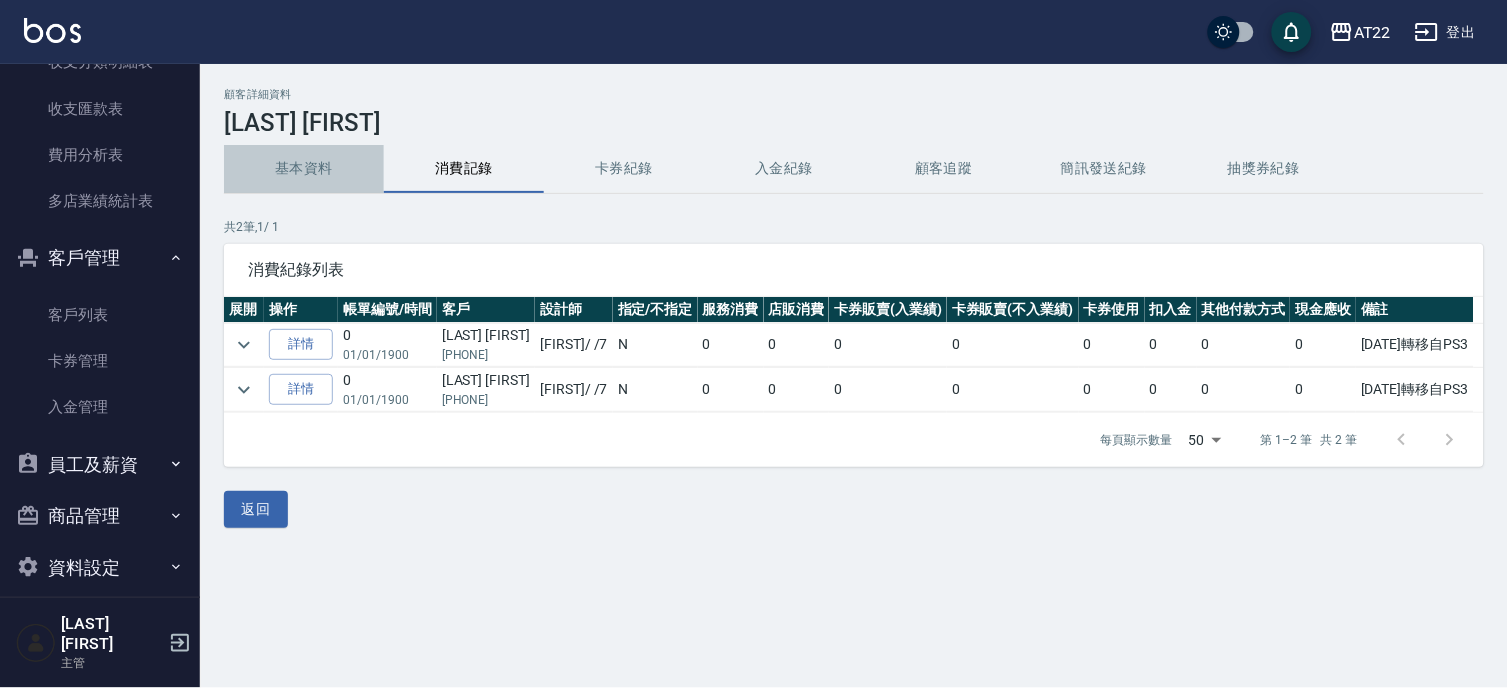 click on "基本資料" at bounding box center [304, 169] 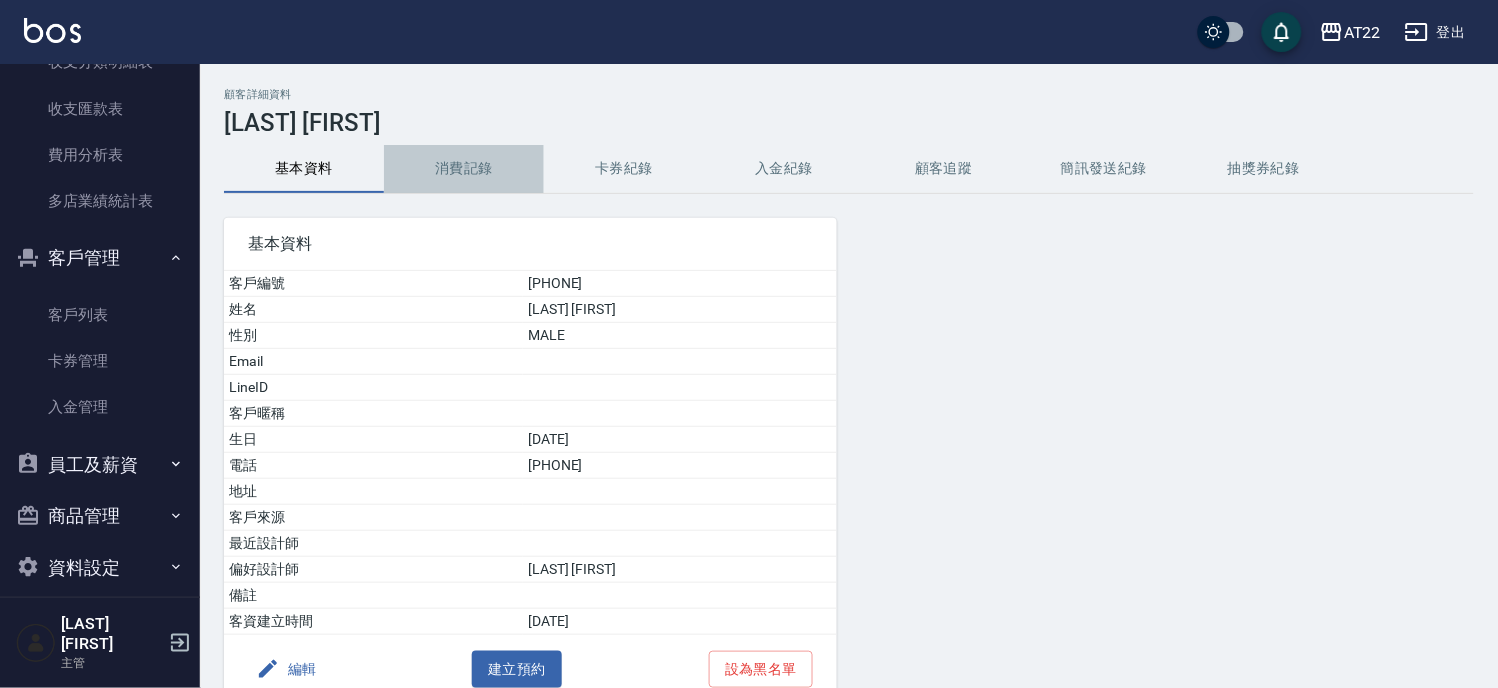 click on "消費記錄" at bounding box center (464, 169) 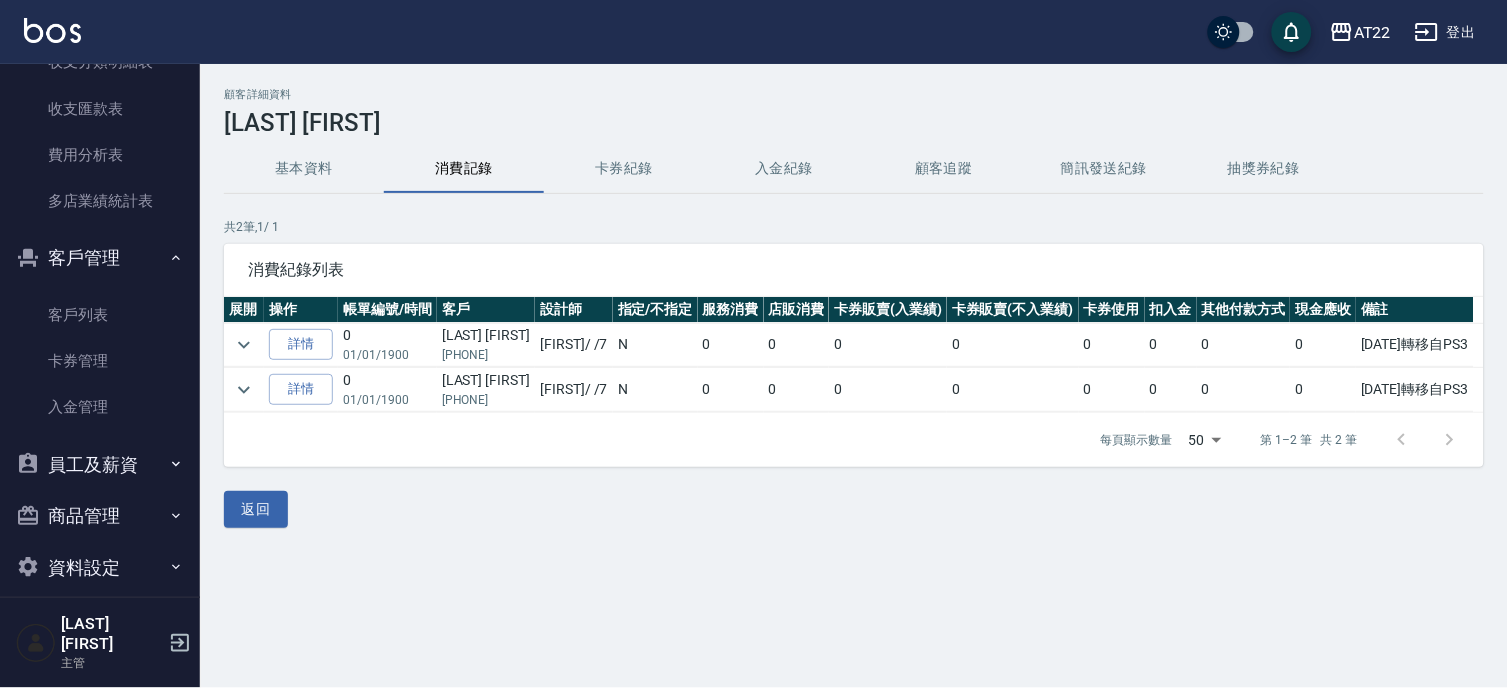 click on "基本資料" at bounding box center [304, 169] 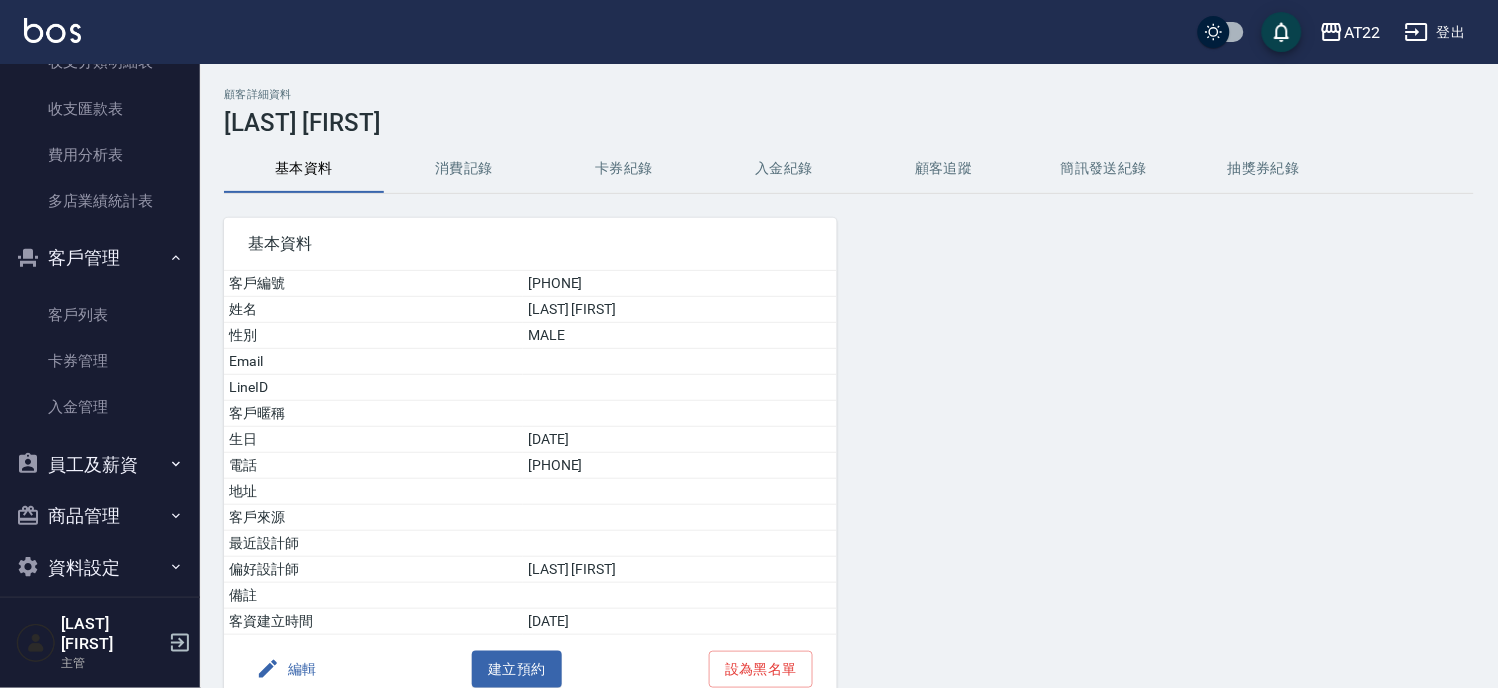 click on "[PHONE]" at bounding box center (680, 466) 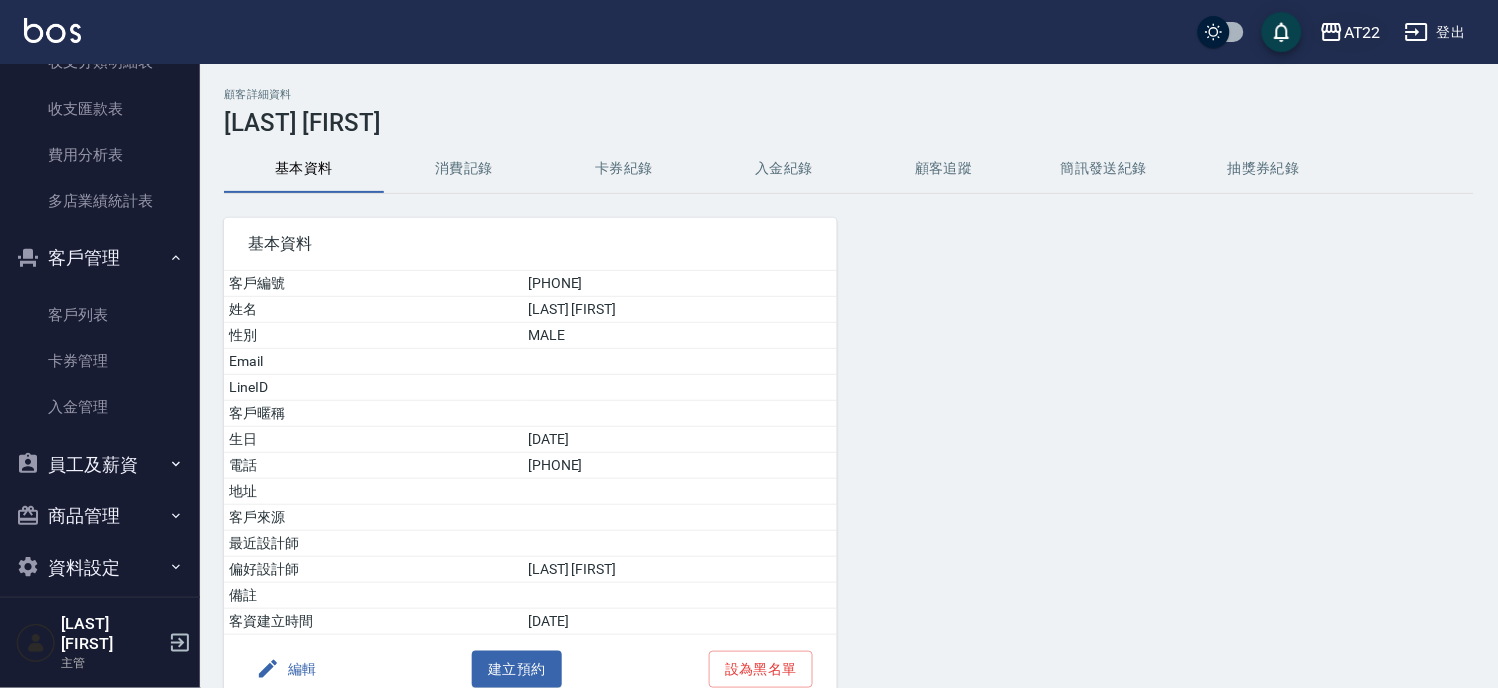 click on "AT22" at bounding box center (1362, 32) 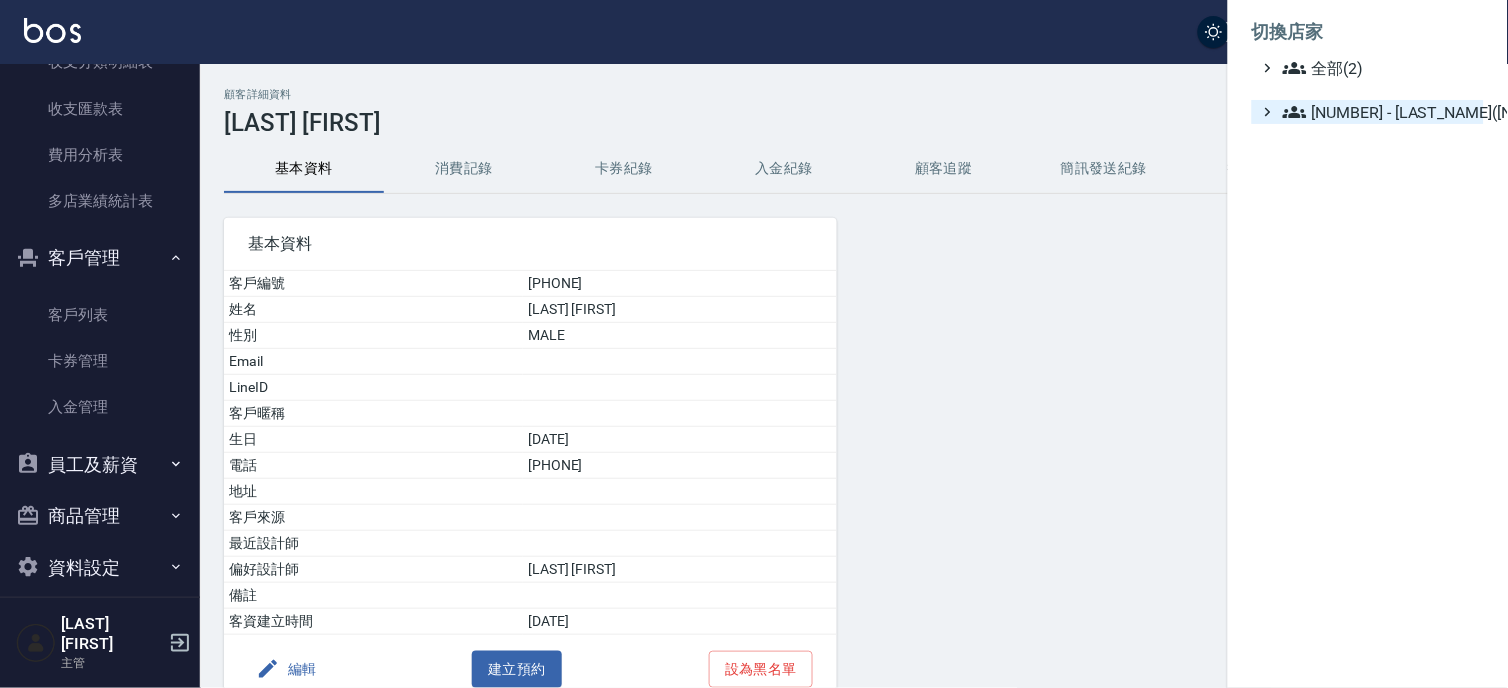 click on "10 - 楊家昕(2)" at bounding box center (1379, 112) 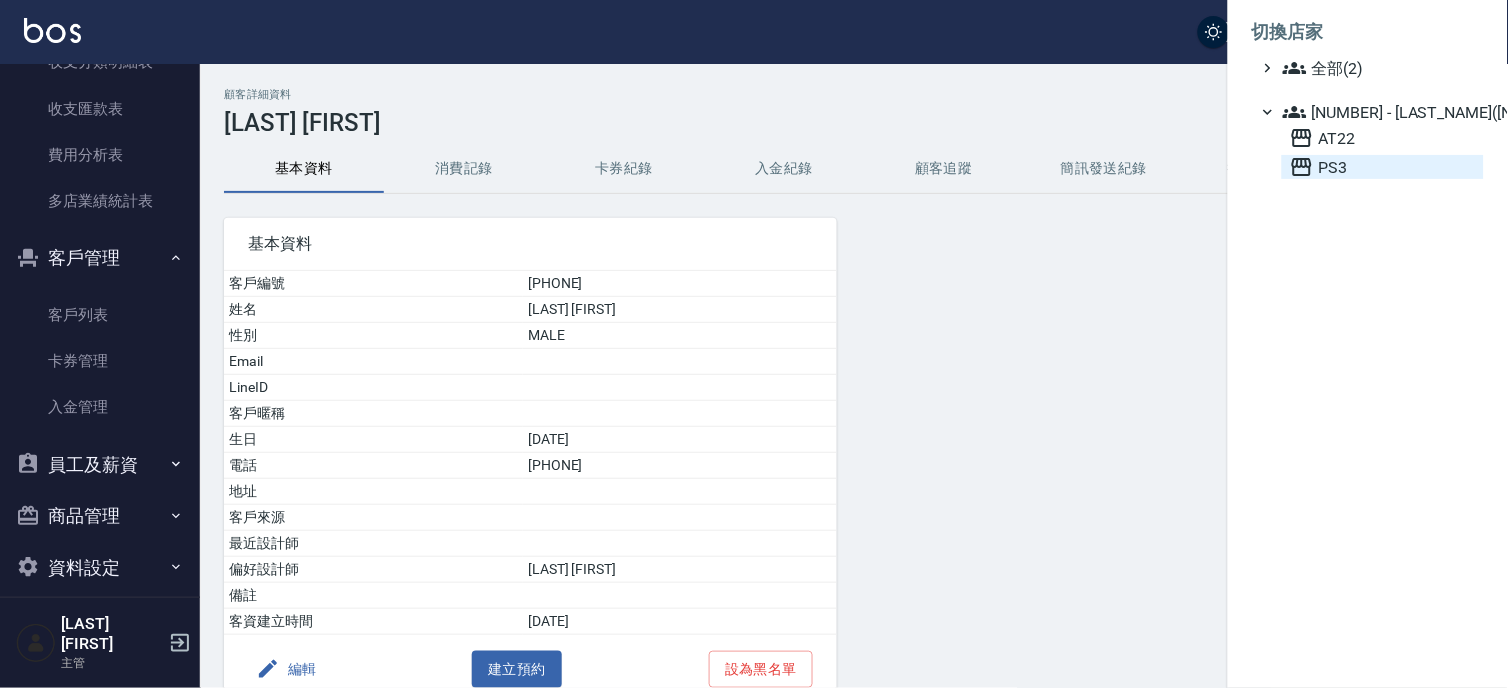click on "PS3" at bounding box center (1383, 167) 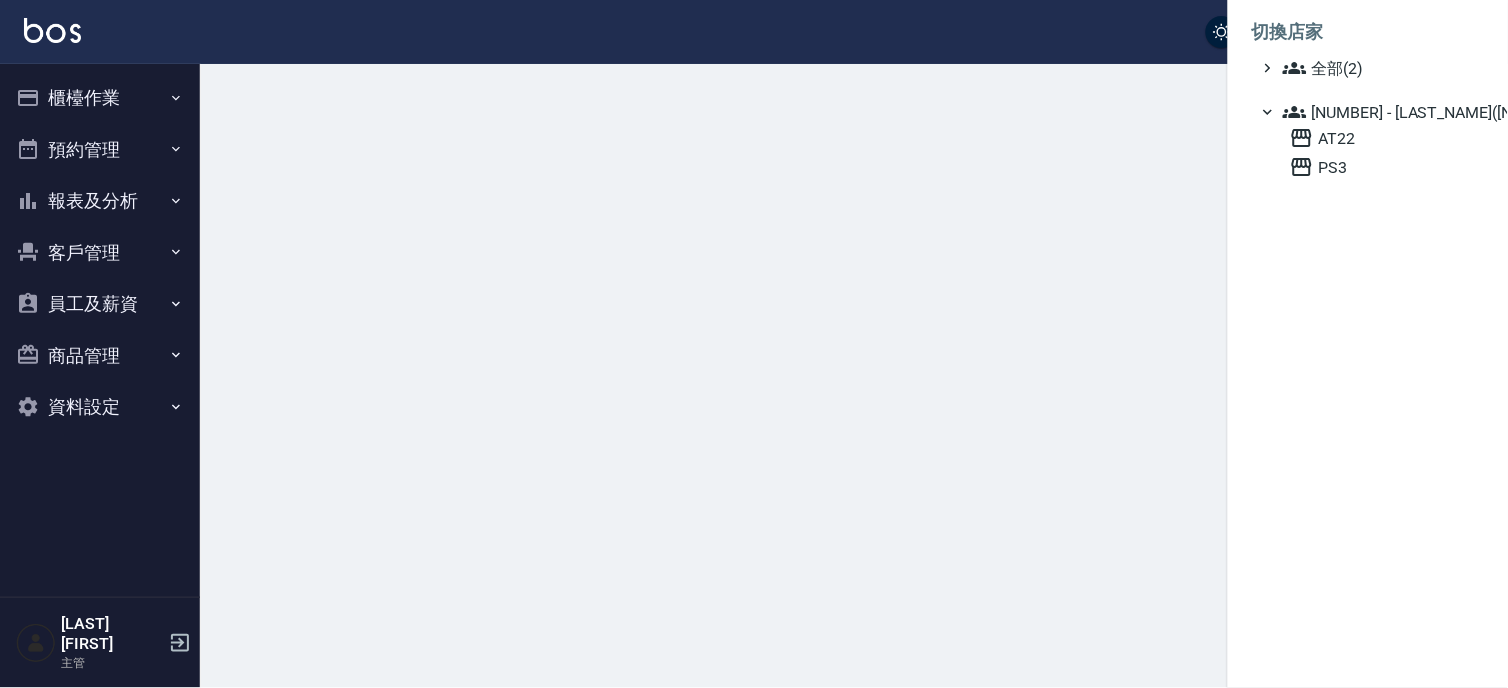 scroll, scrollTop: 0, scrollLeft: 0, axis: both 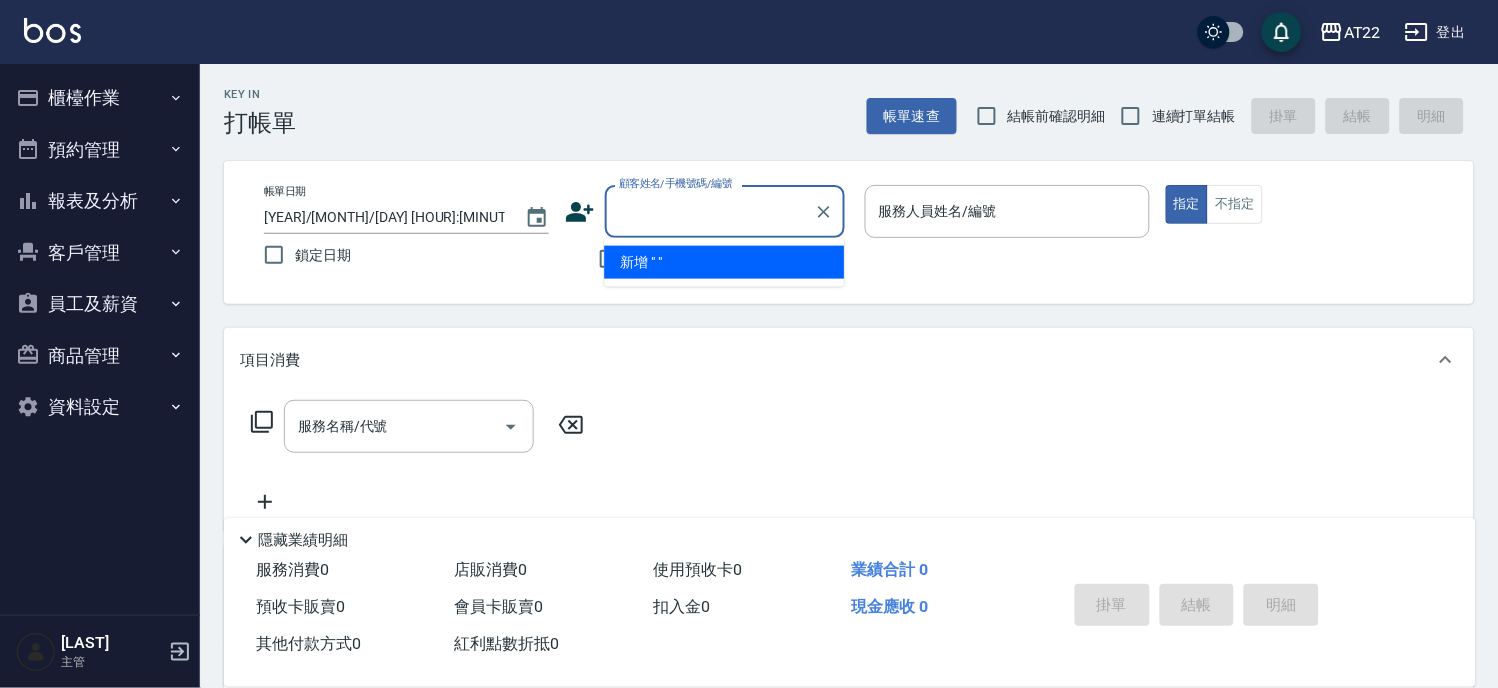 type 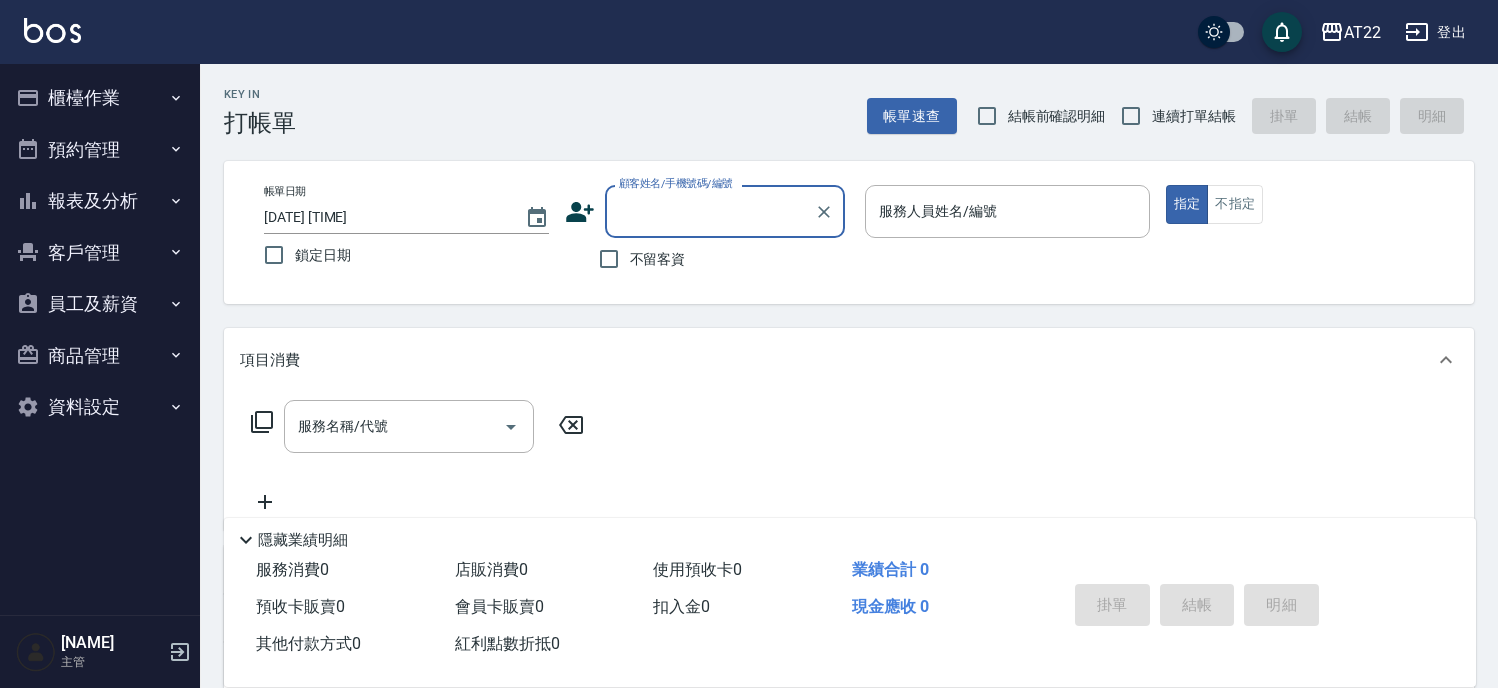 scroll, scrollTop: 0, scrollLeft: 0, axis: both 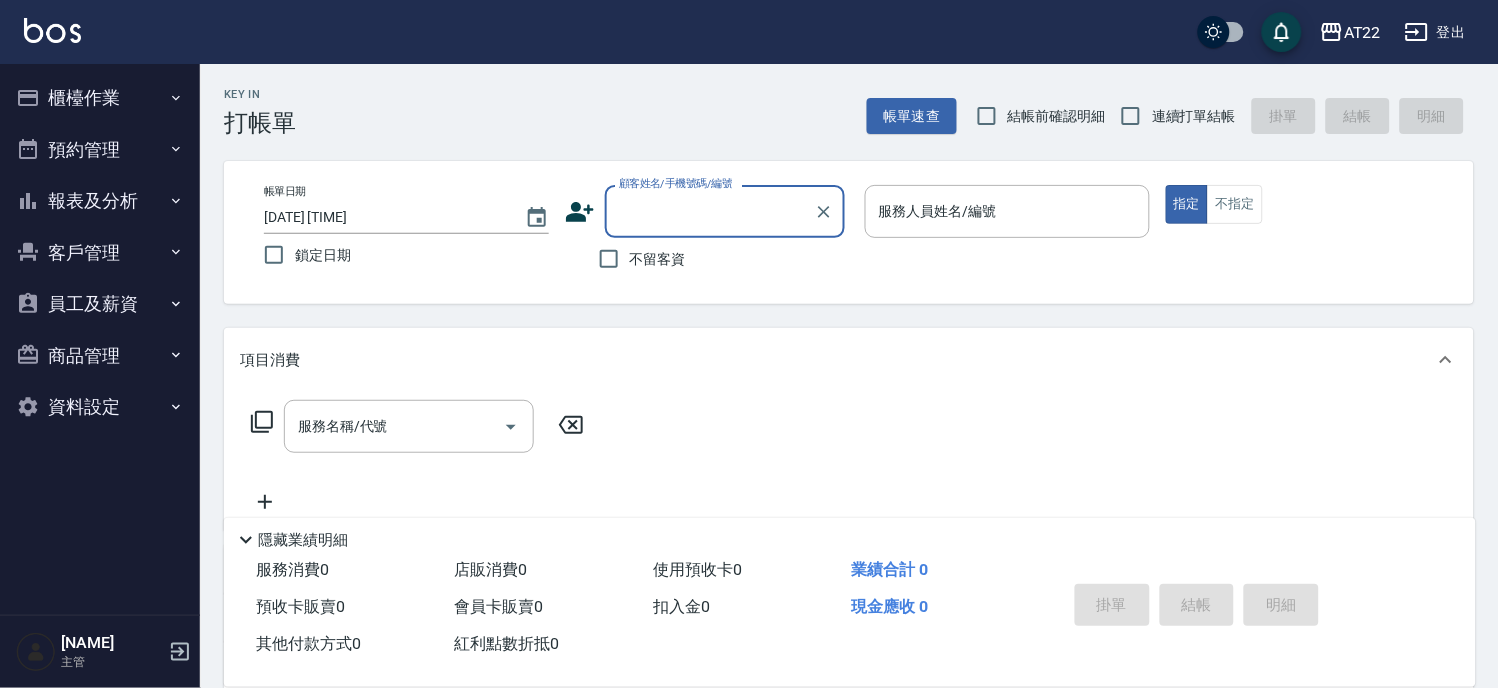 click on "結帳前確認明細" at bounding box center [1057, 116] 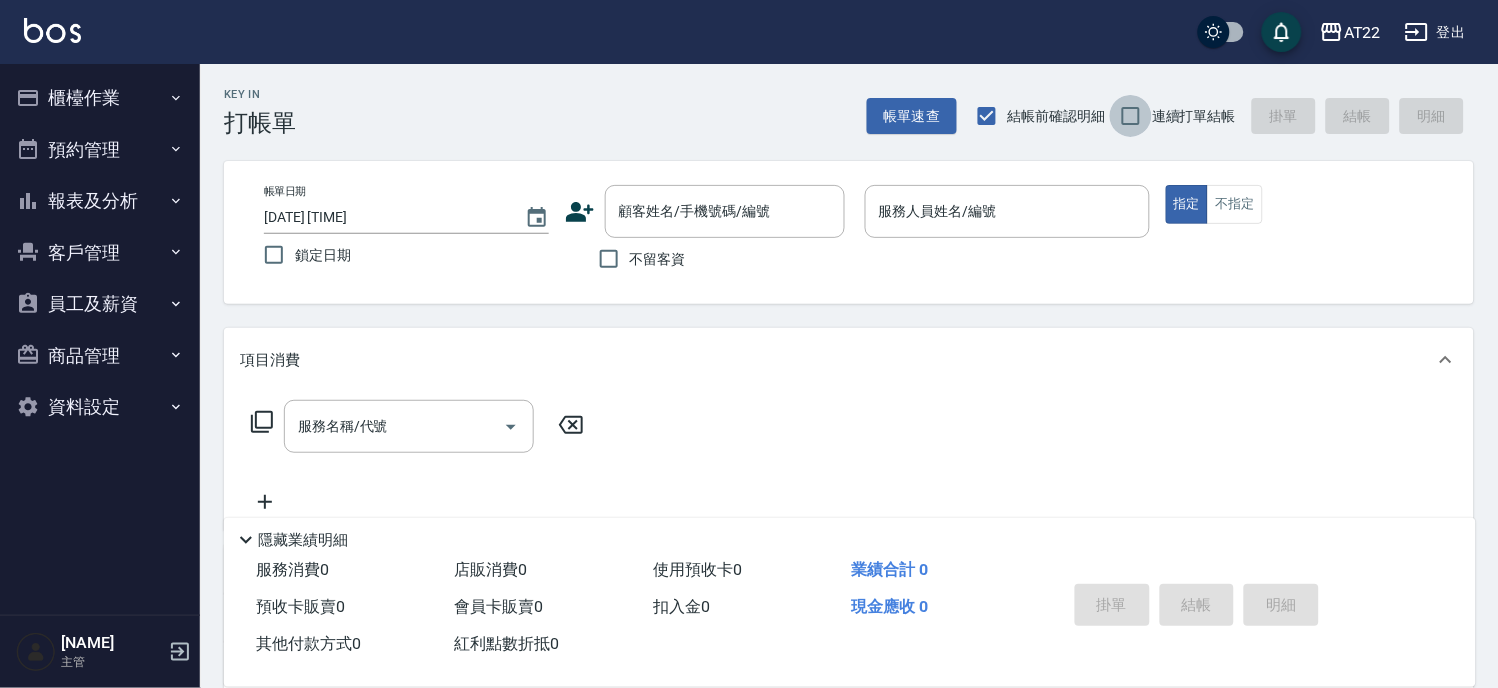 click on "連續打單結帳" at bounding box center [1131, 116] 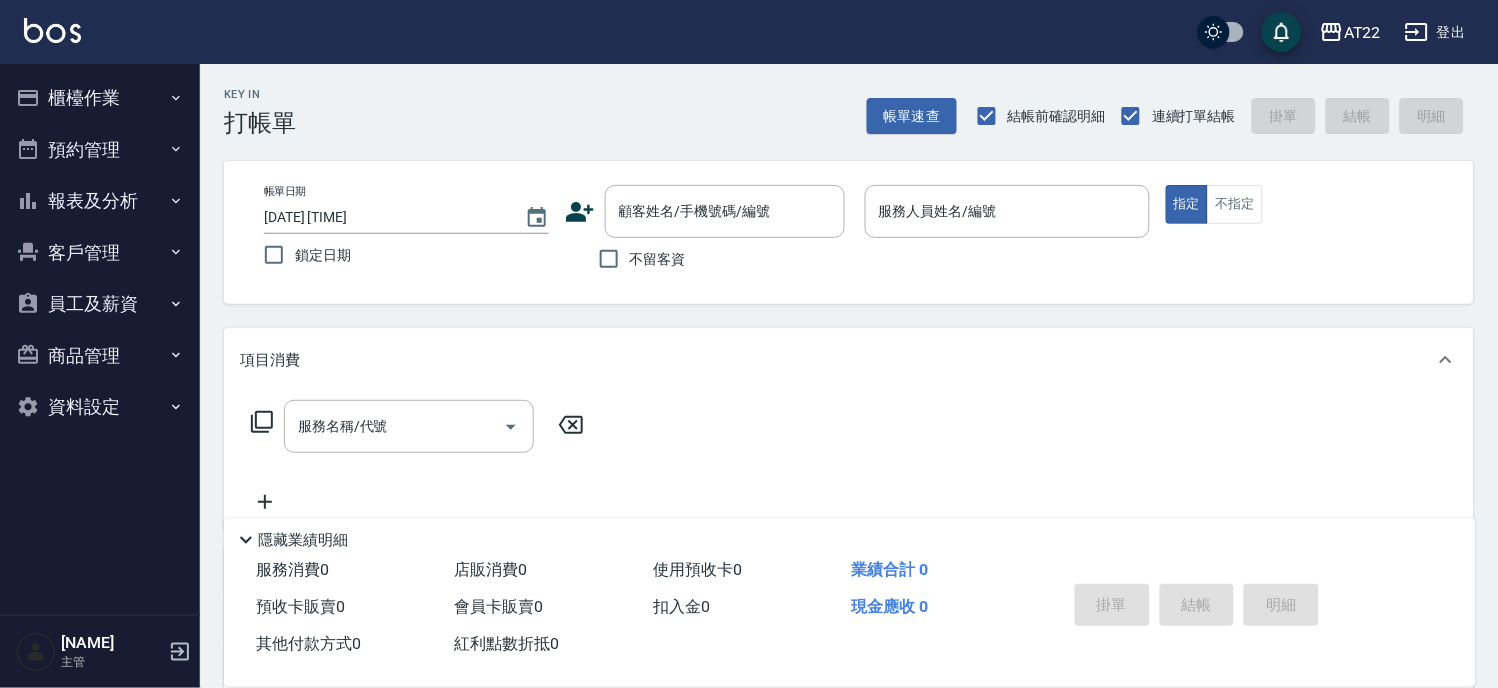 click on "不留客資" at bounding box center (658, 259) 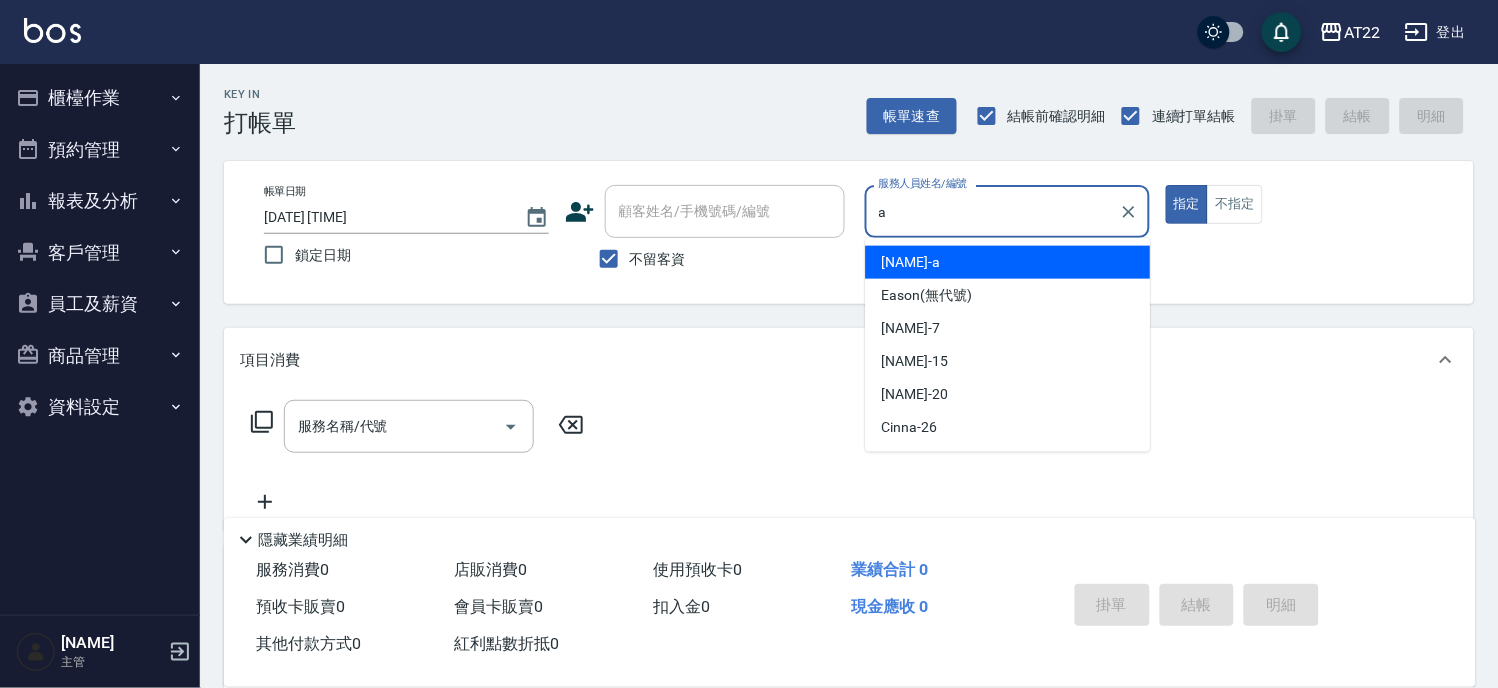 click on "蔡明宏 -a" at bounding box center [1008, 262] 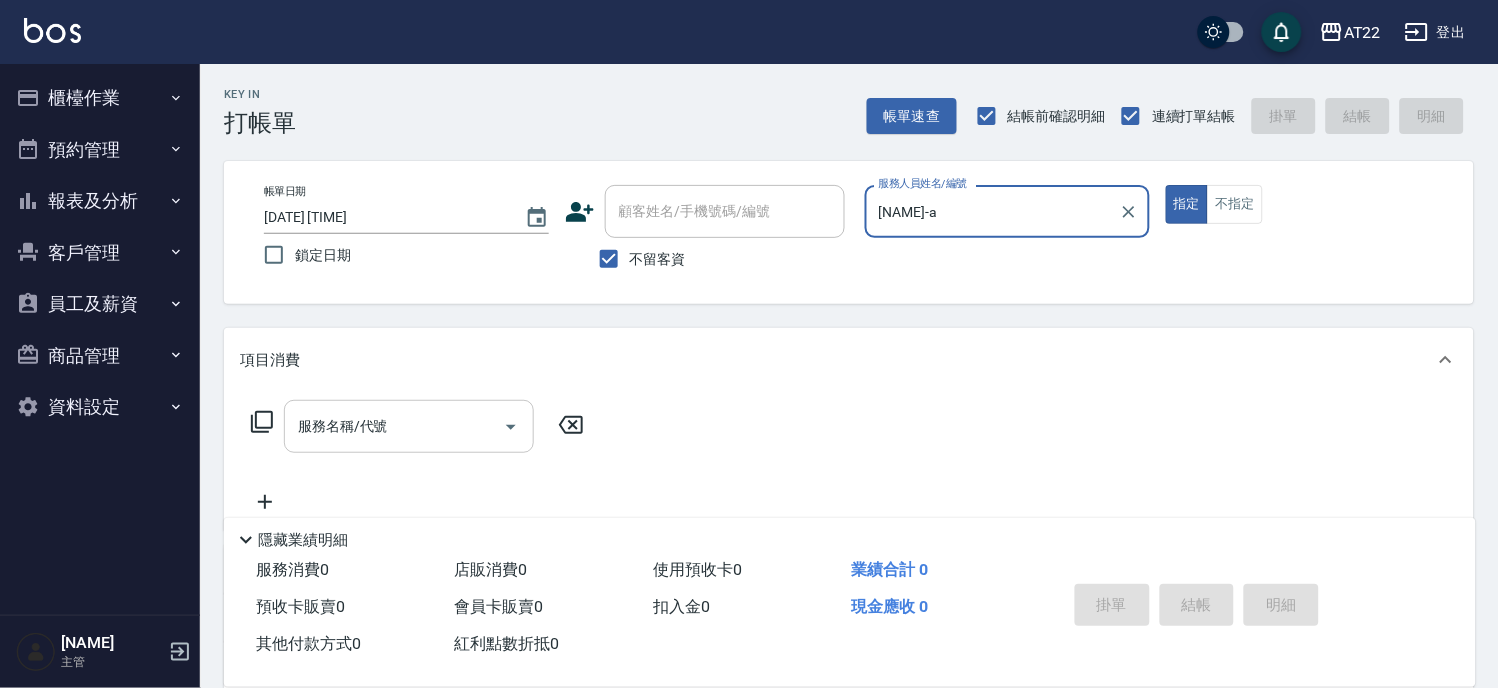 type on "蔡明宏-a" 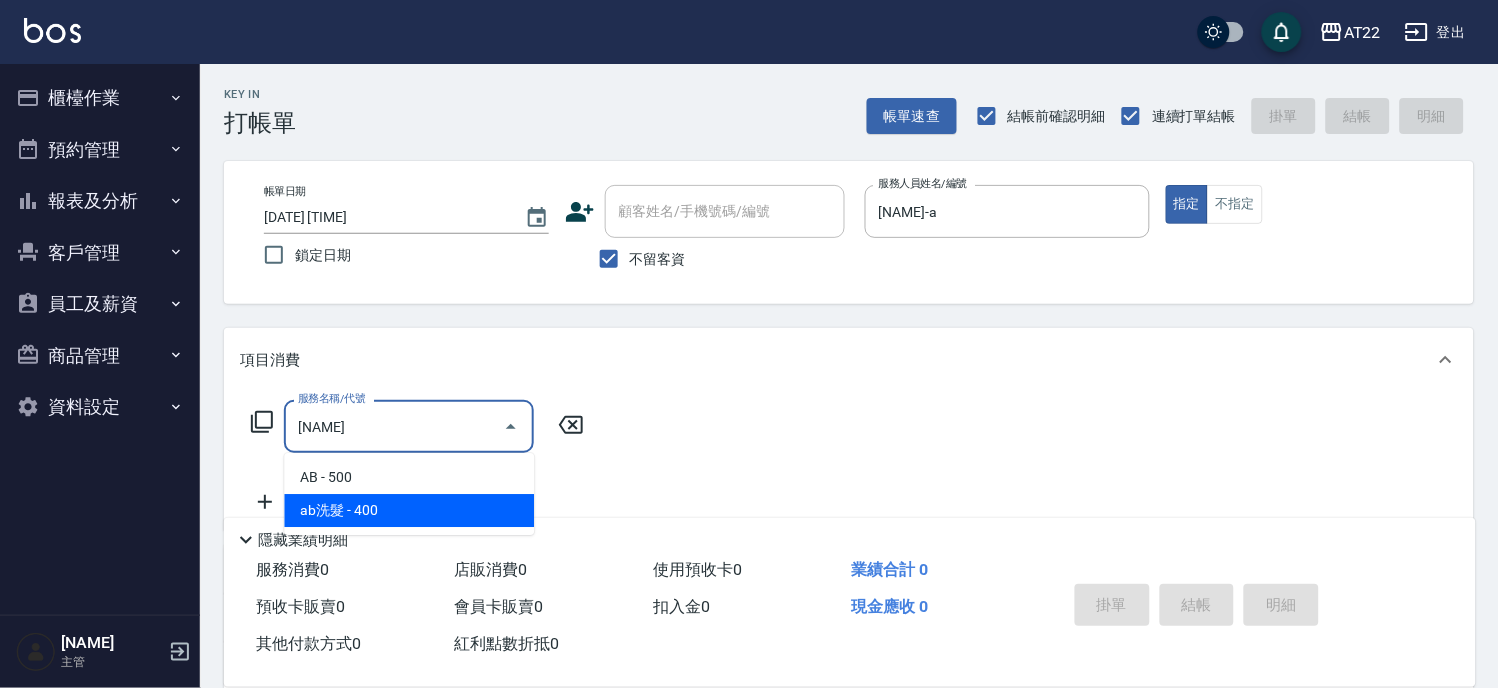 click on "ab洗髮 - 400" at bounding box center (409, 510) 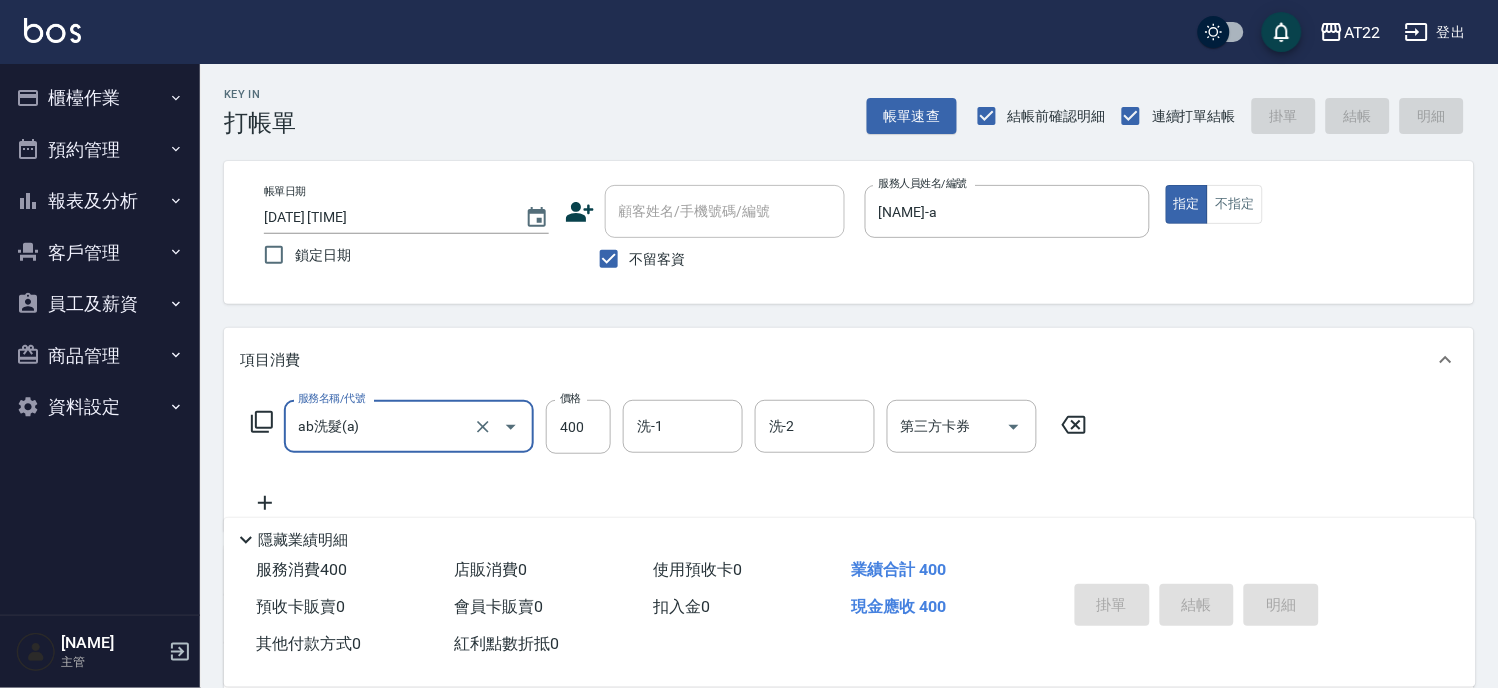 type on "ab洗髮(a)" 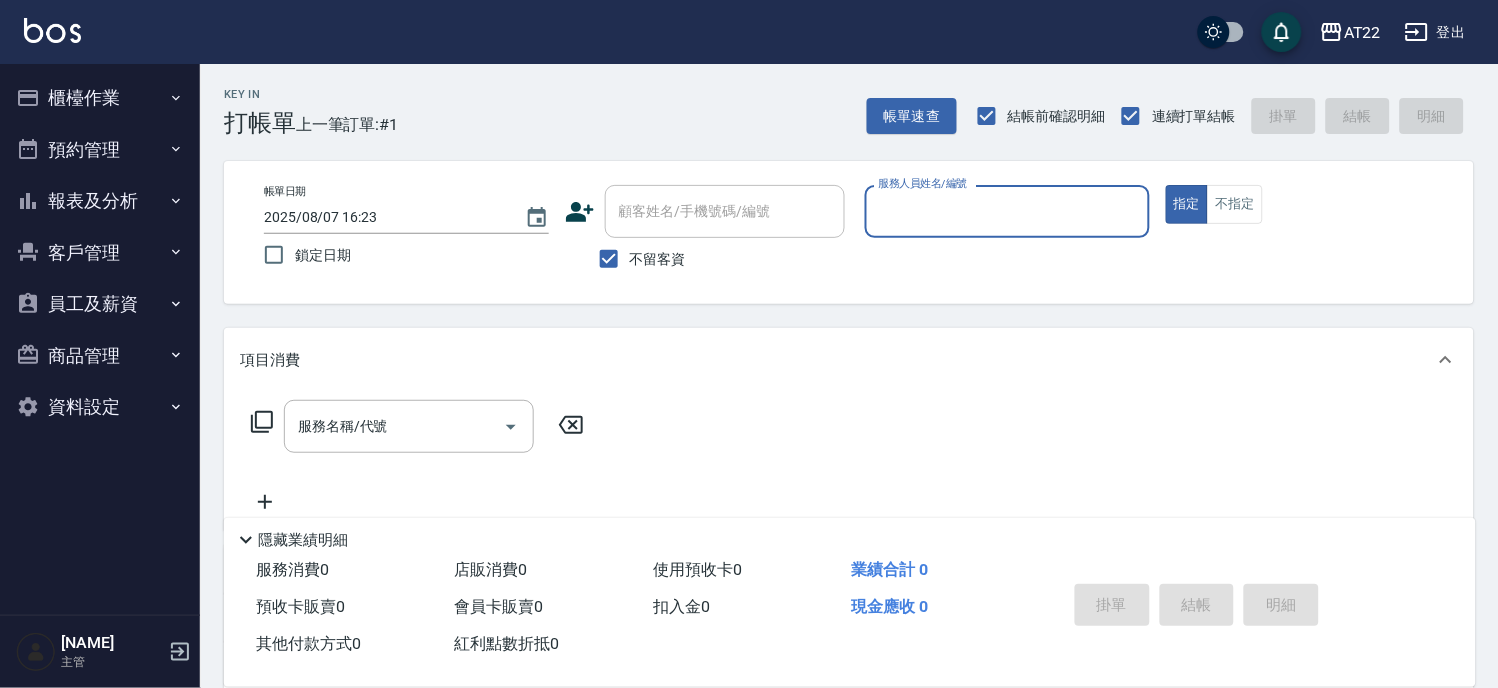 click on "不留客資" at bounding box center (658, 259) 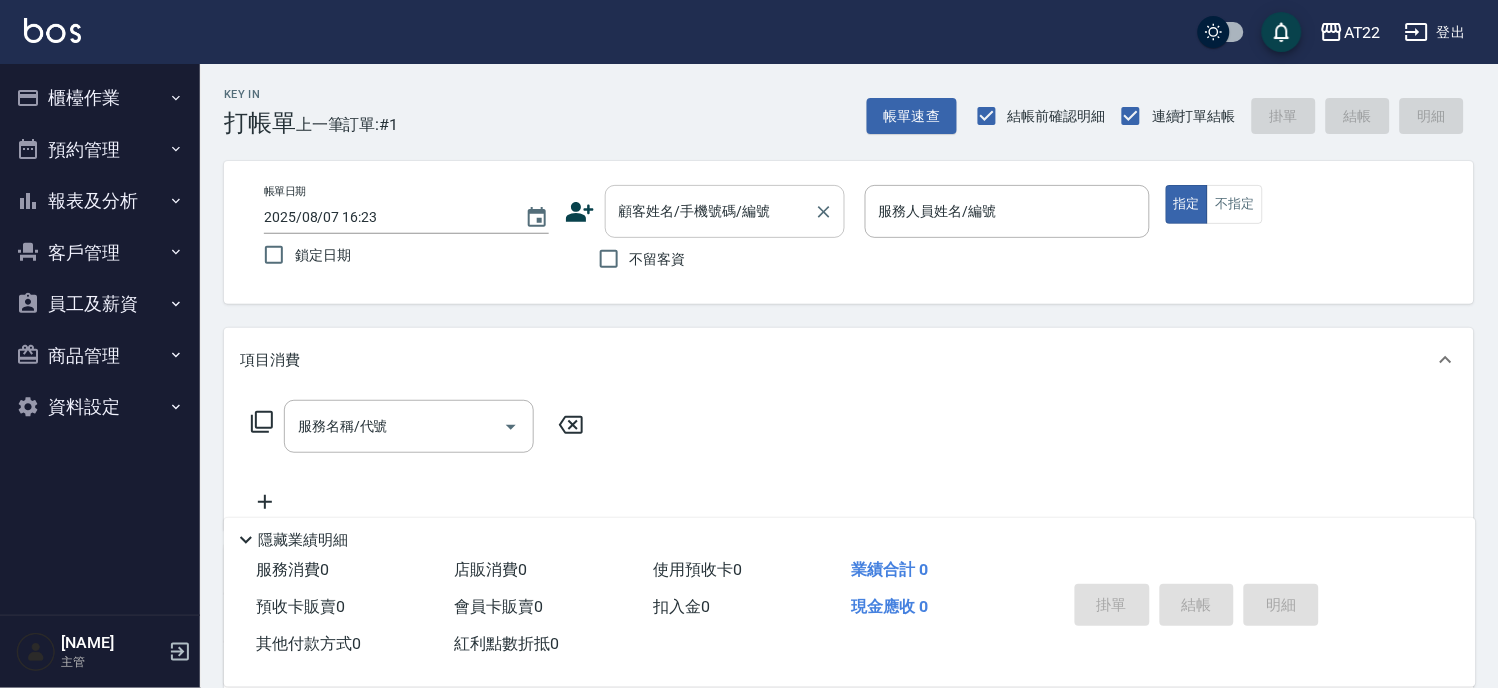 click on "顧客姓名/手機號碼/編號 顧客姓名/手機號碼/編號" at bounding box center (725, 211) 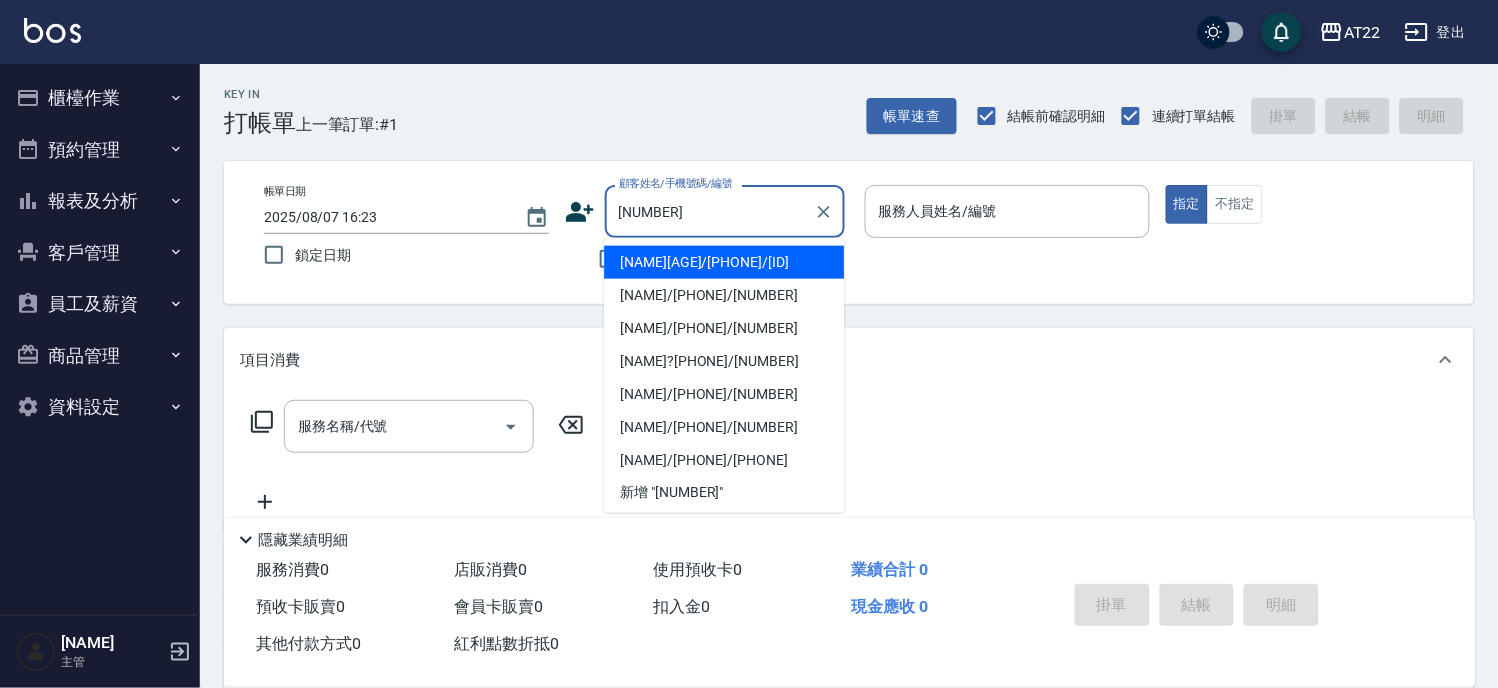 click on "余秀娟27.5.24/0988348665/T91191" at bounding box center (724, 262) 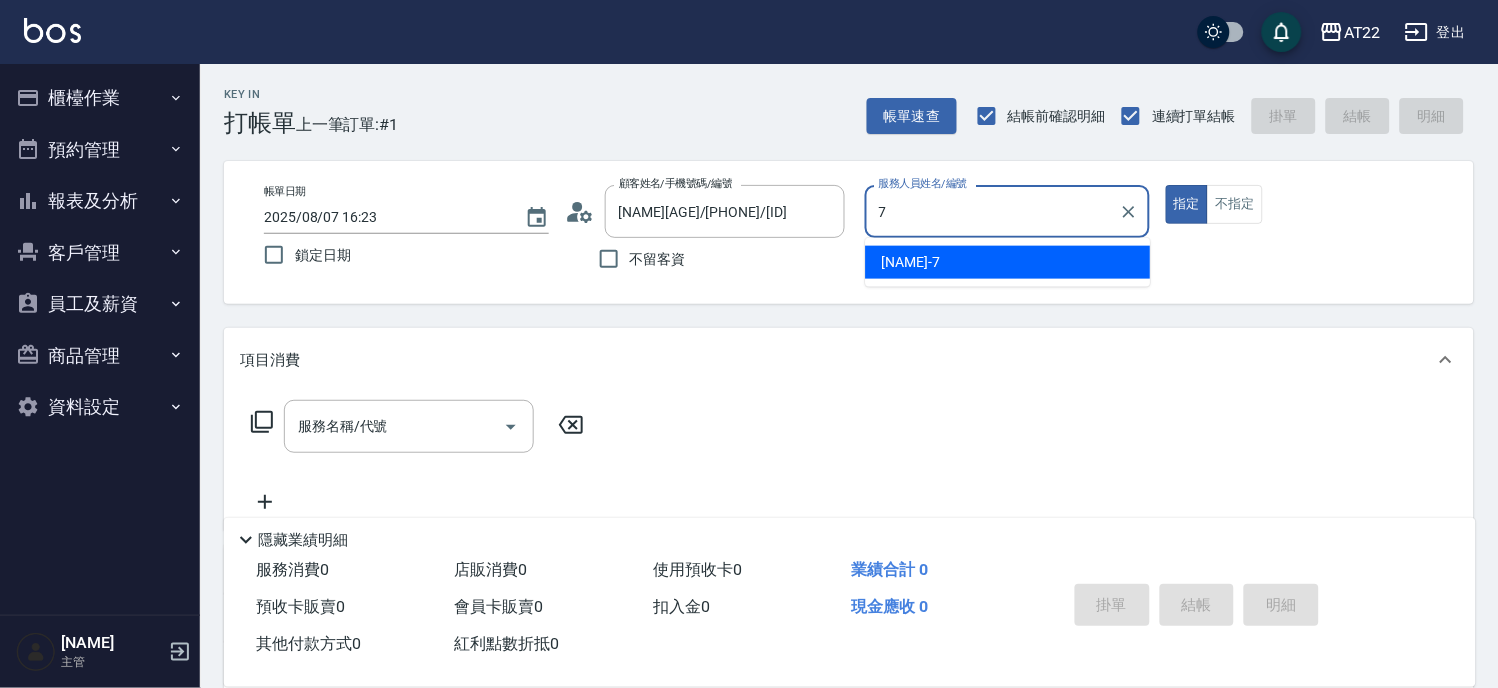 type on "Allen-7" 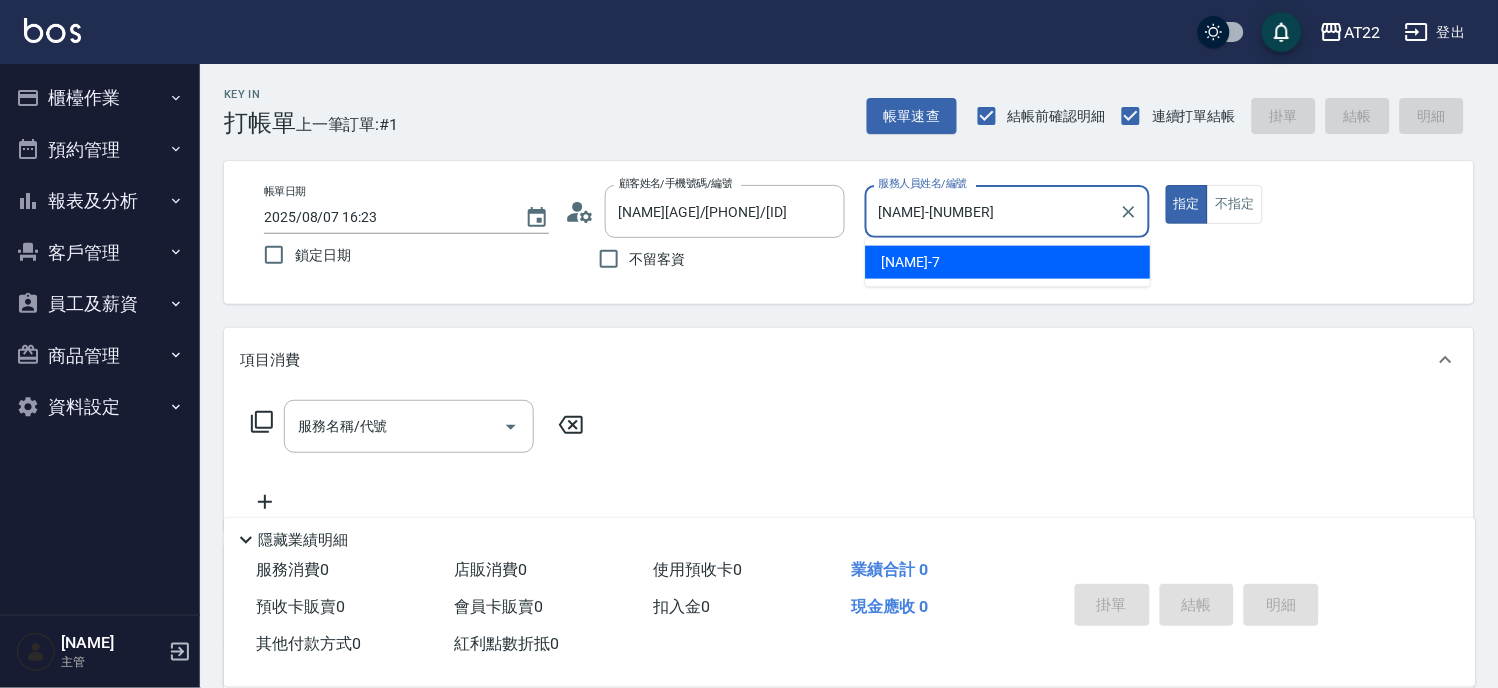 type on "true" 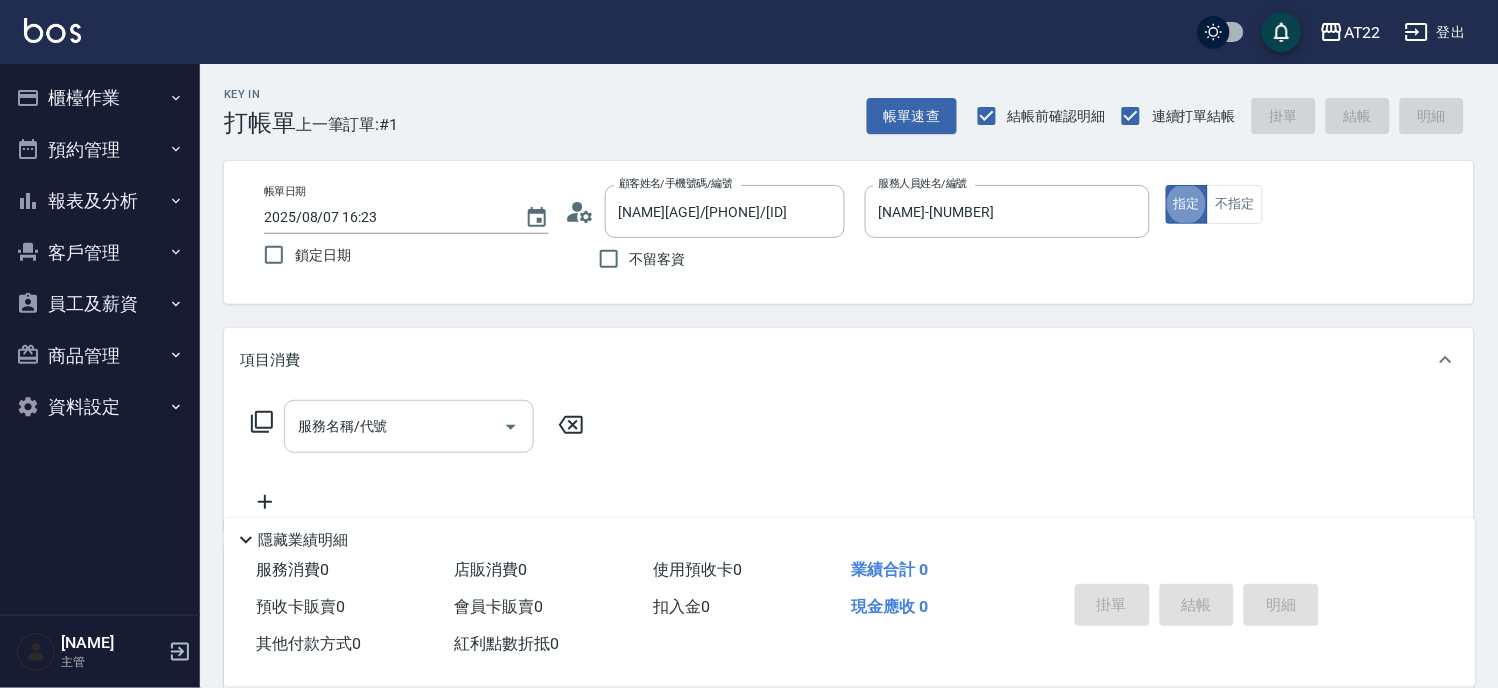 click on "服務名稱/代號 服務名稱/代號" at bounding box center (409, 426) 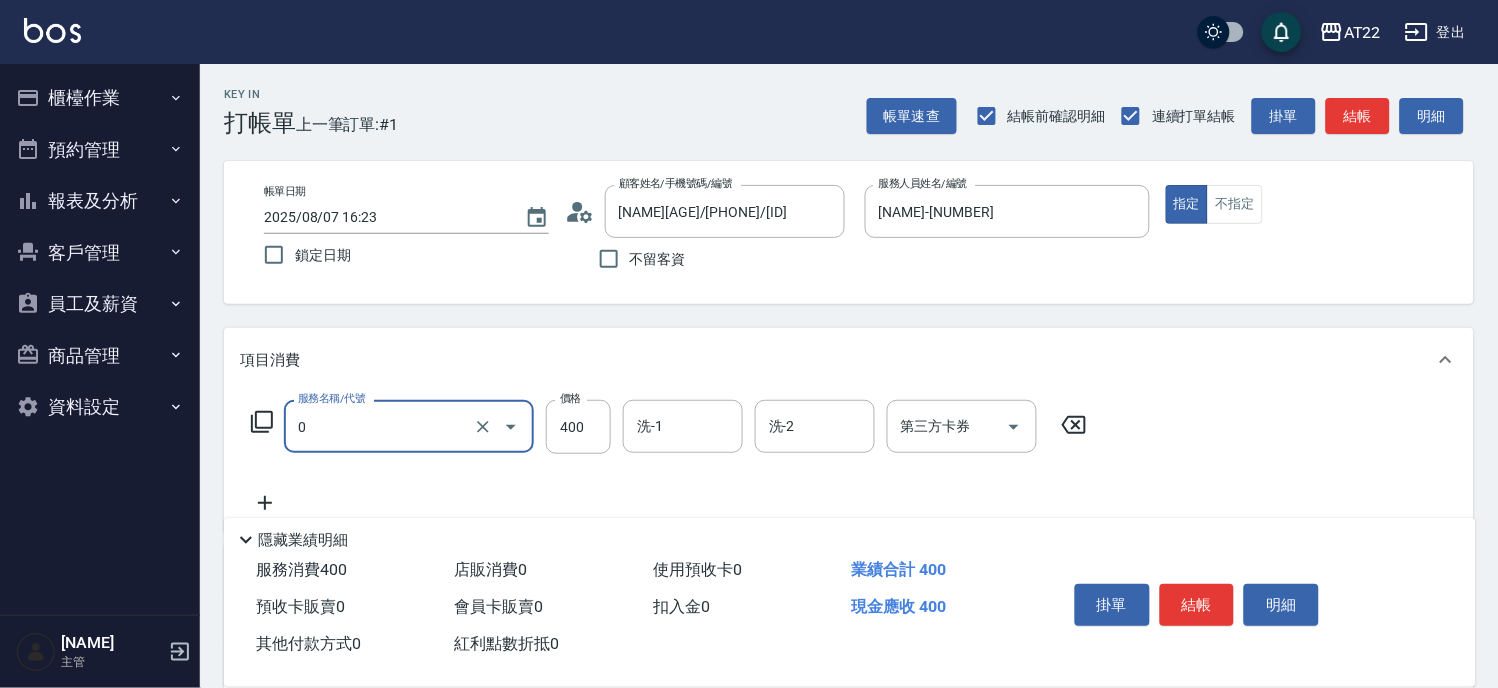type on "有機洗髮(0)" 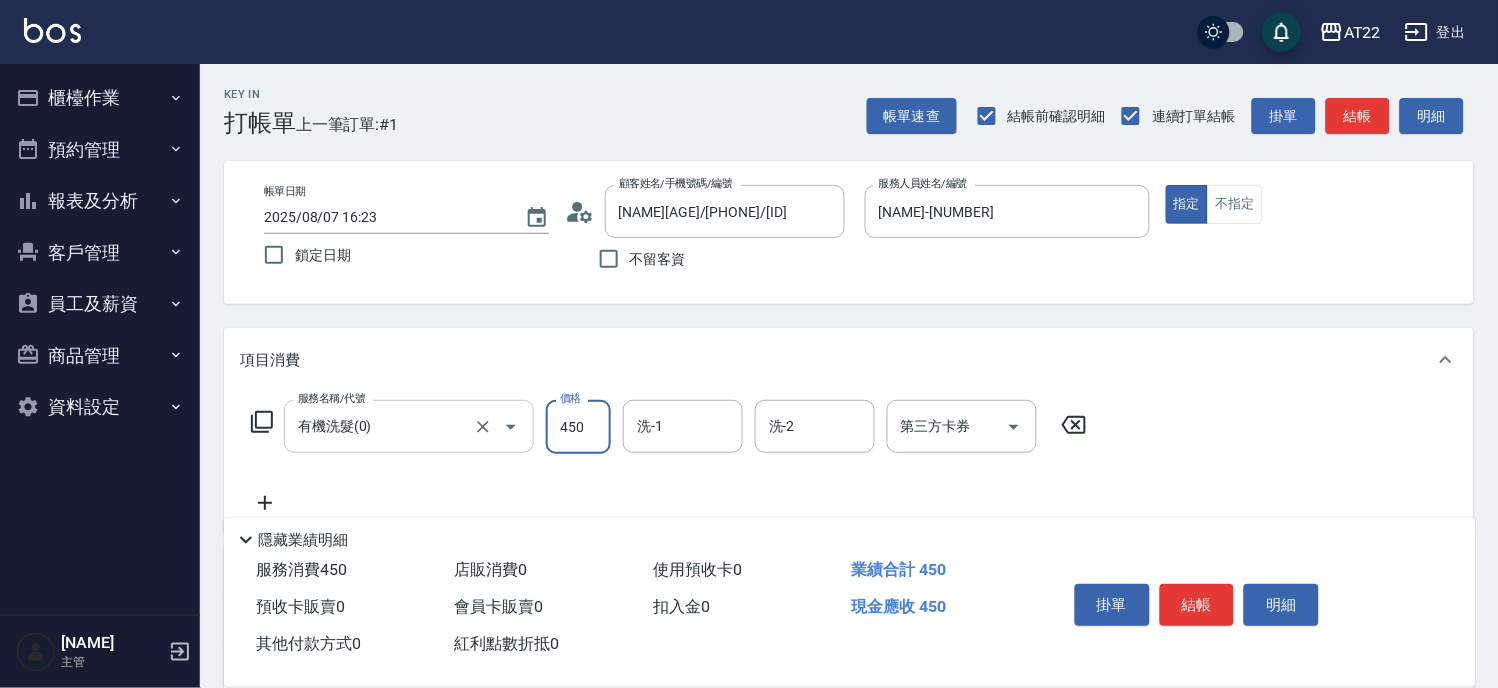 type on "450" 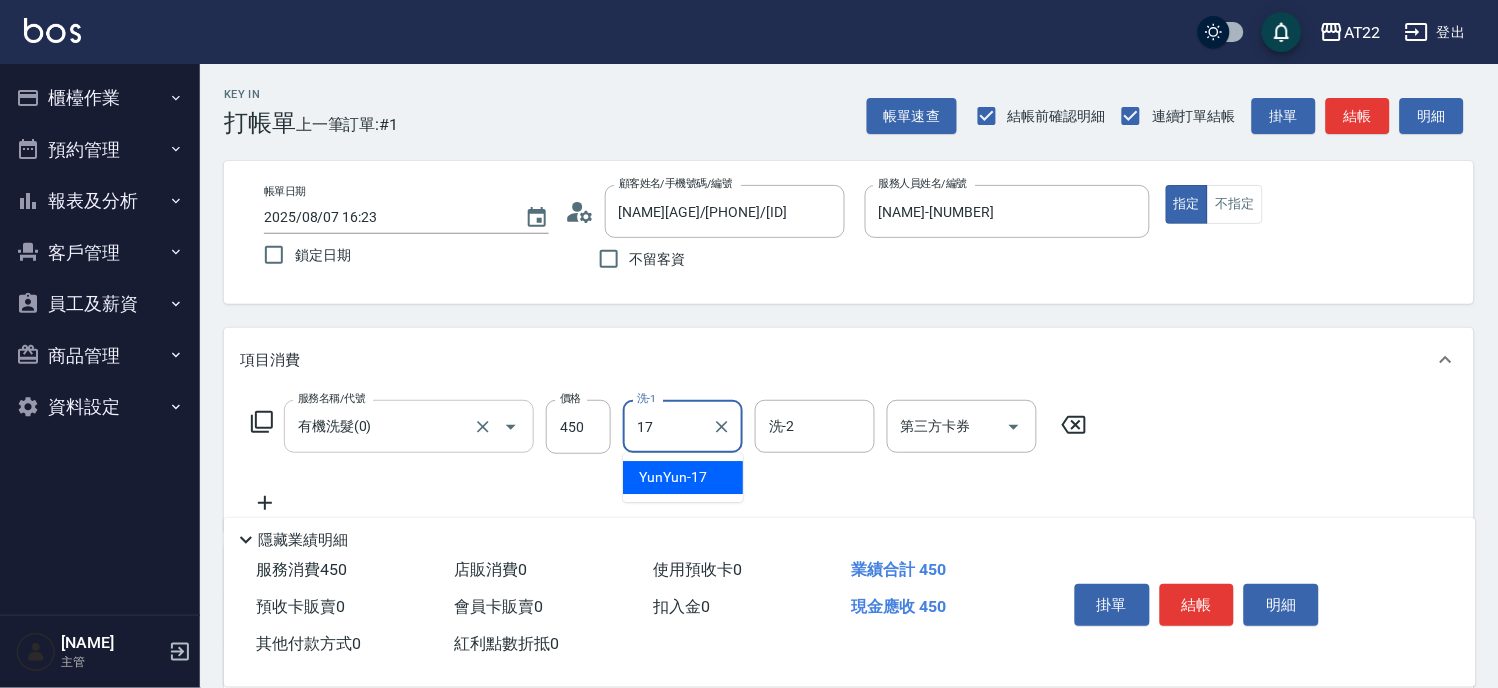 type on "YunYun-17" 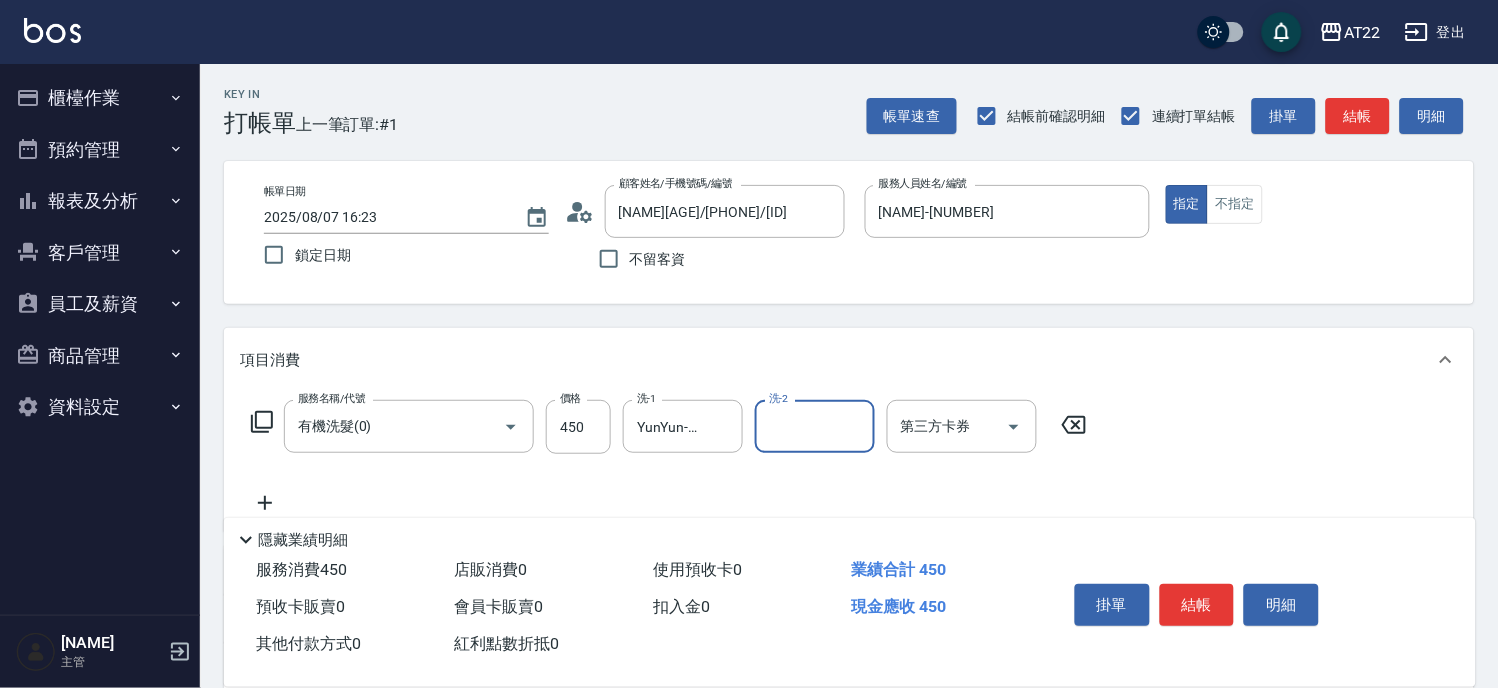 click 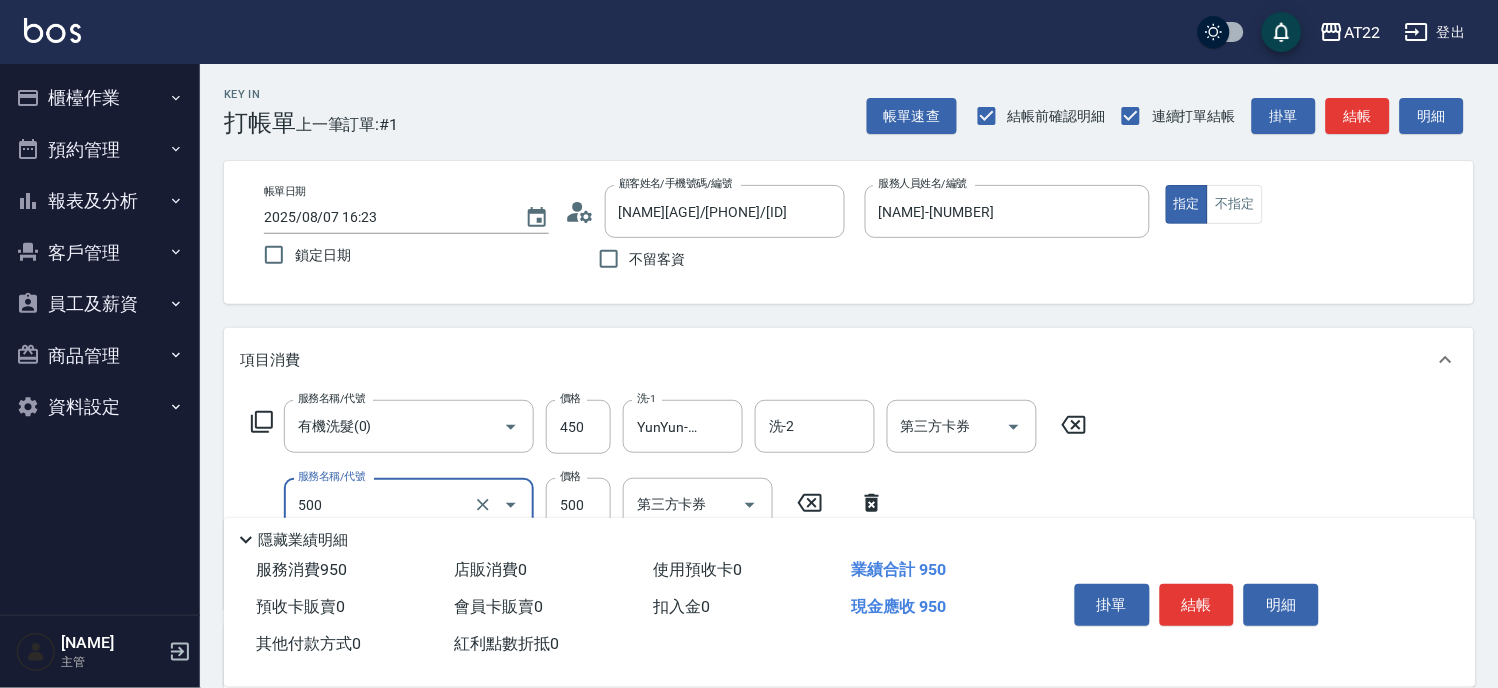 type on "剪髮(500)" 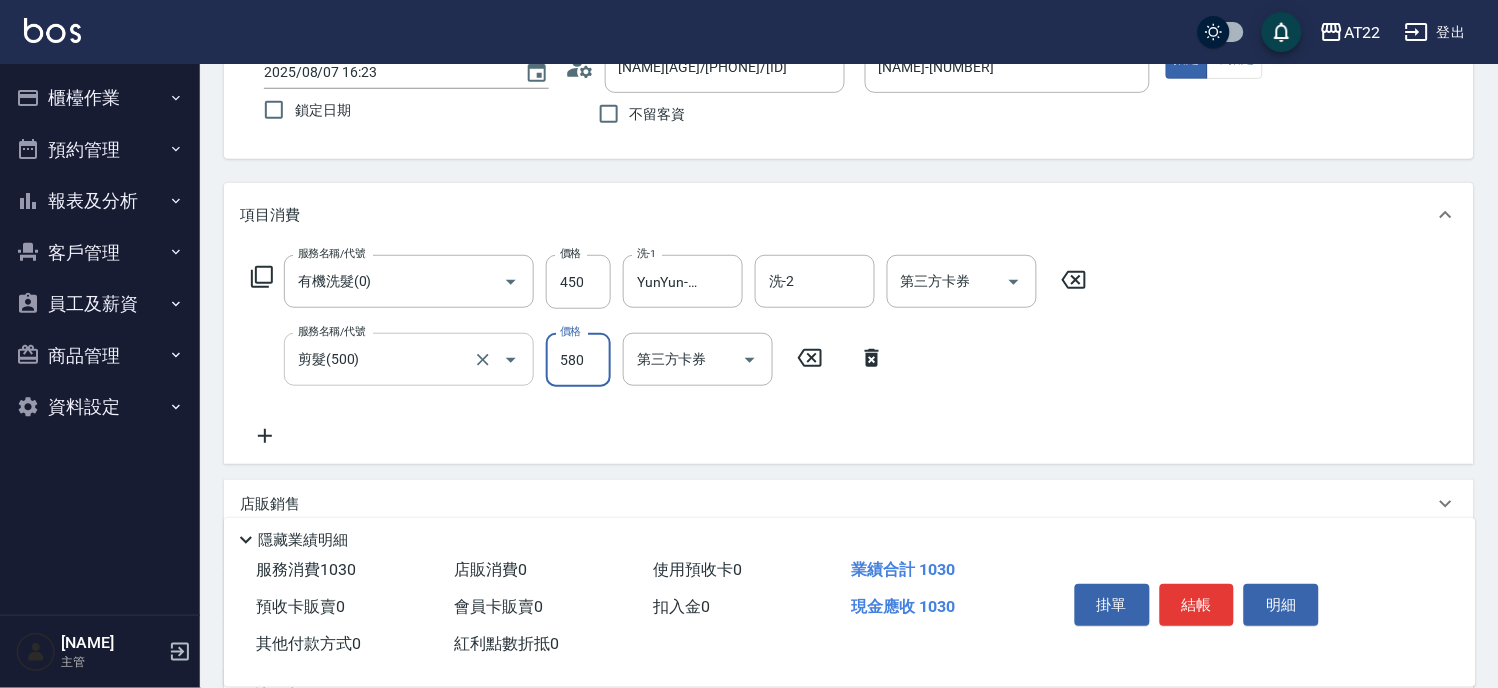 scroll, scrollTop: 222, scrollLeft: 0, axis: vertical 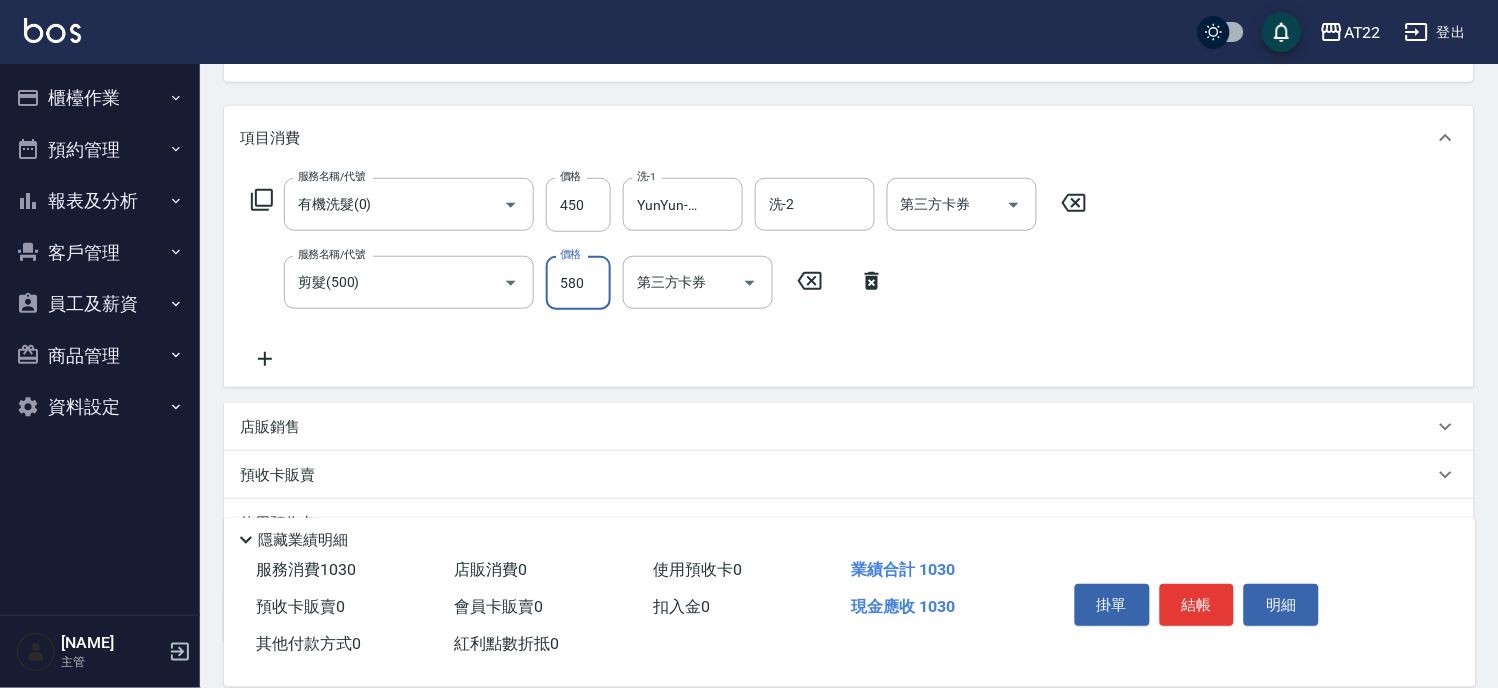 type on "580" 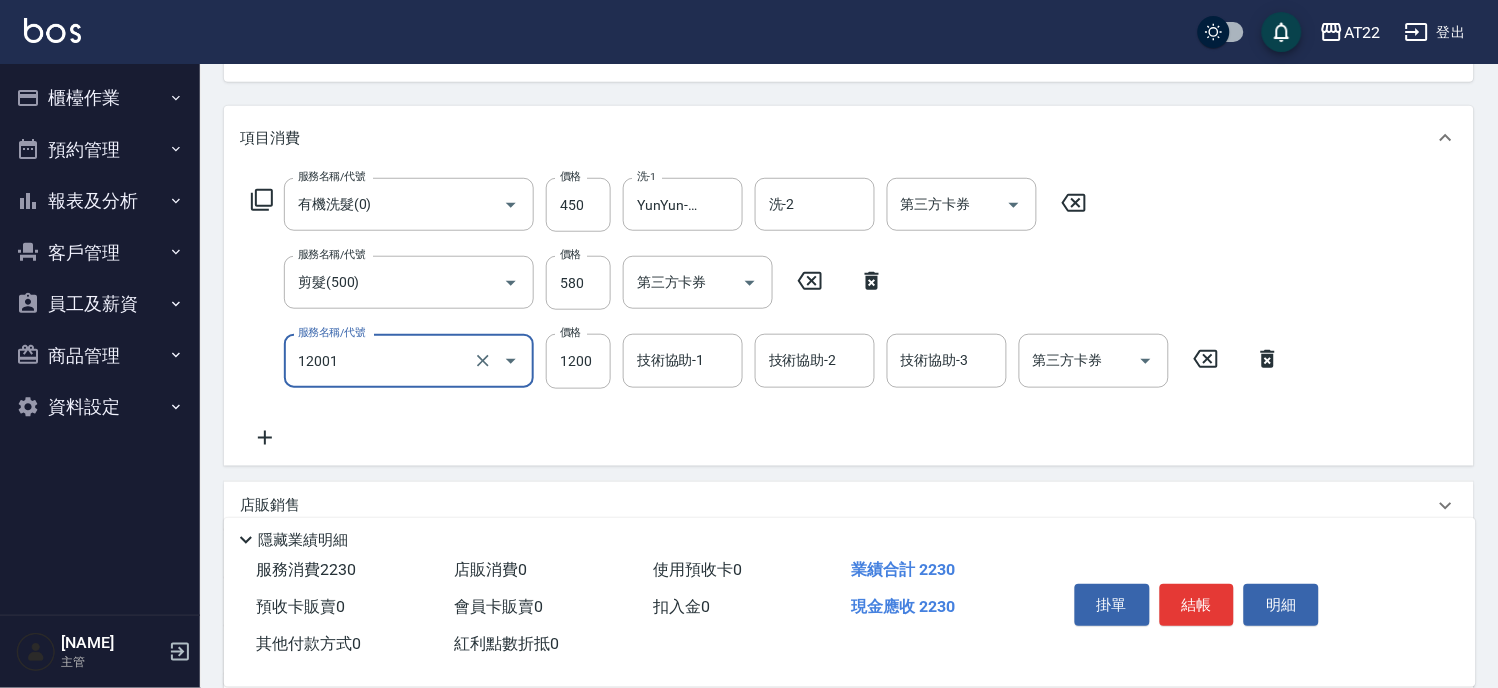 type on "燙髮S(12001)" 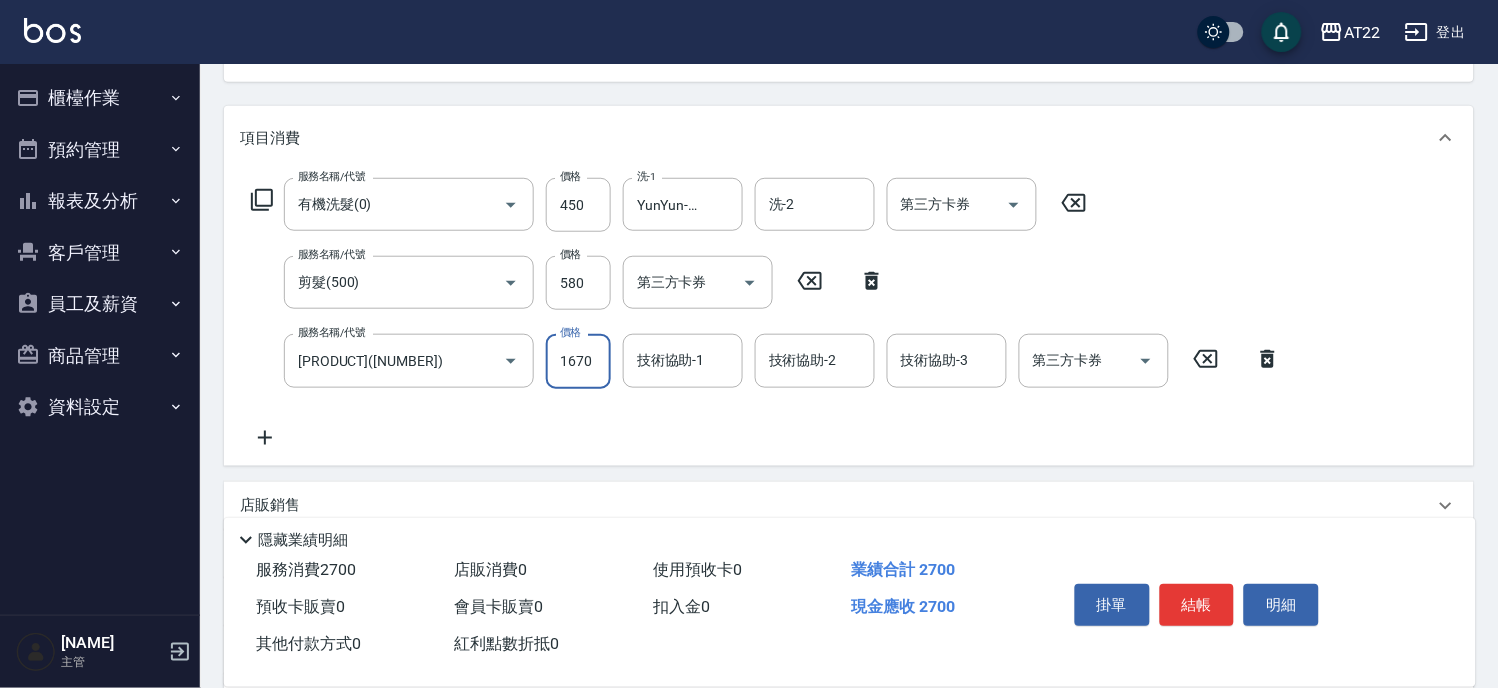 type on "1670" 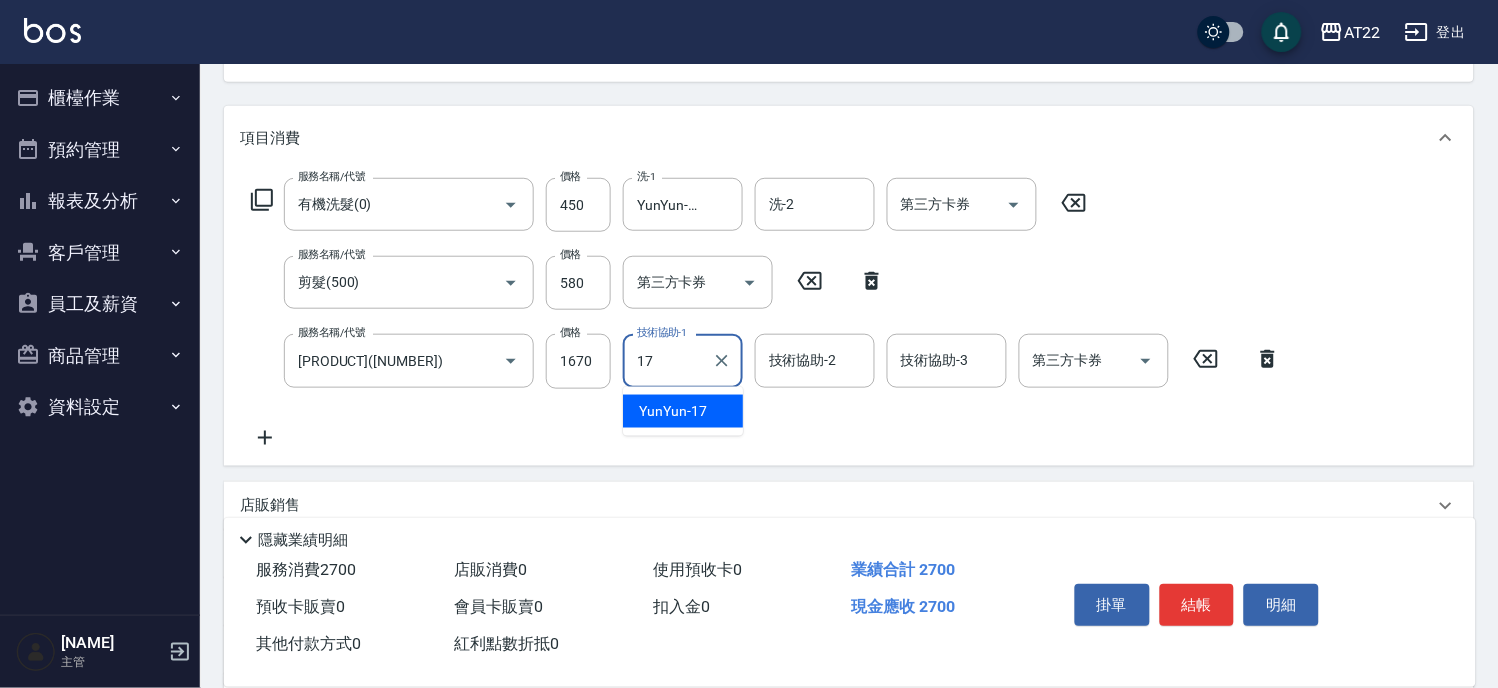 type on "YunYun-17" 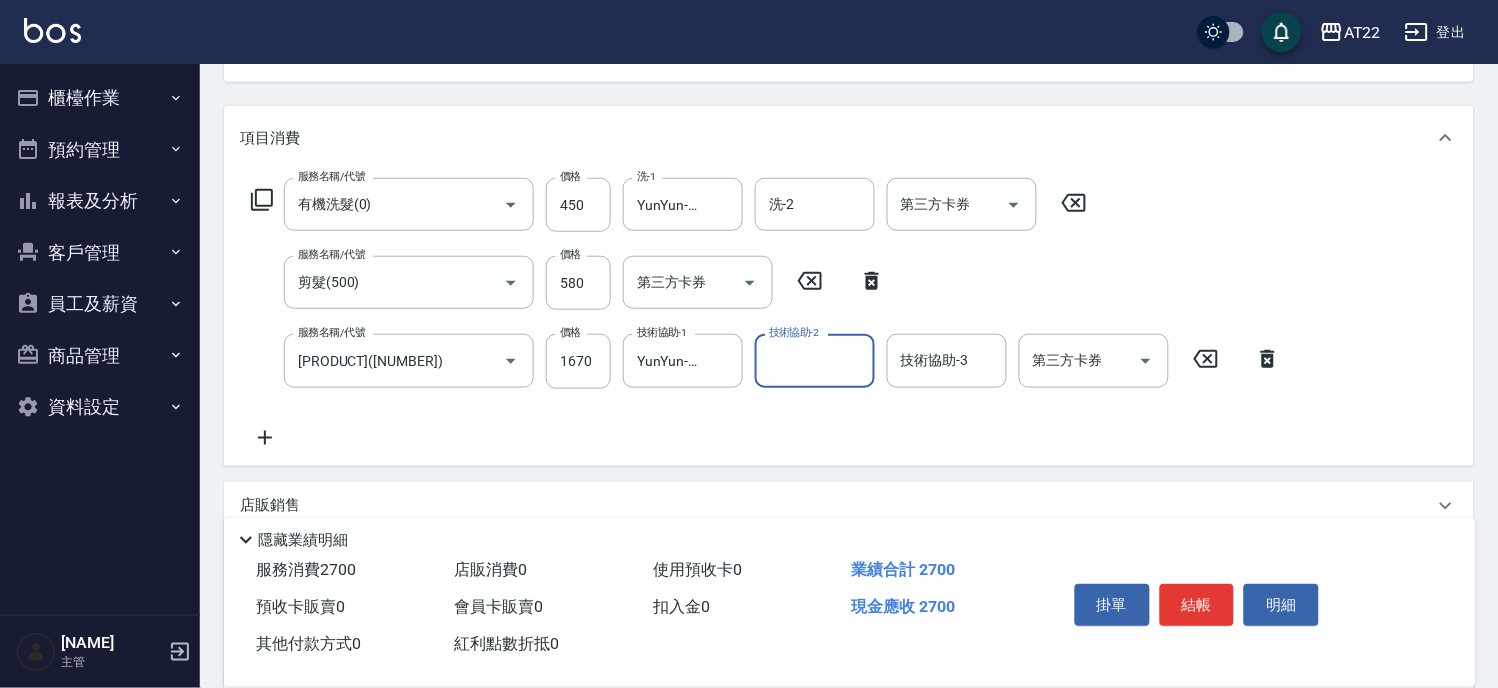 click 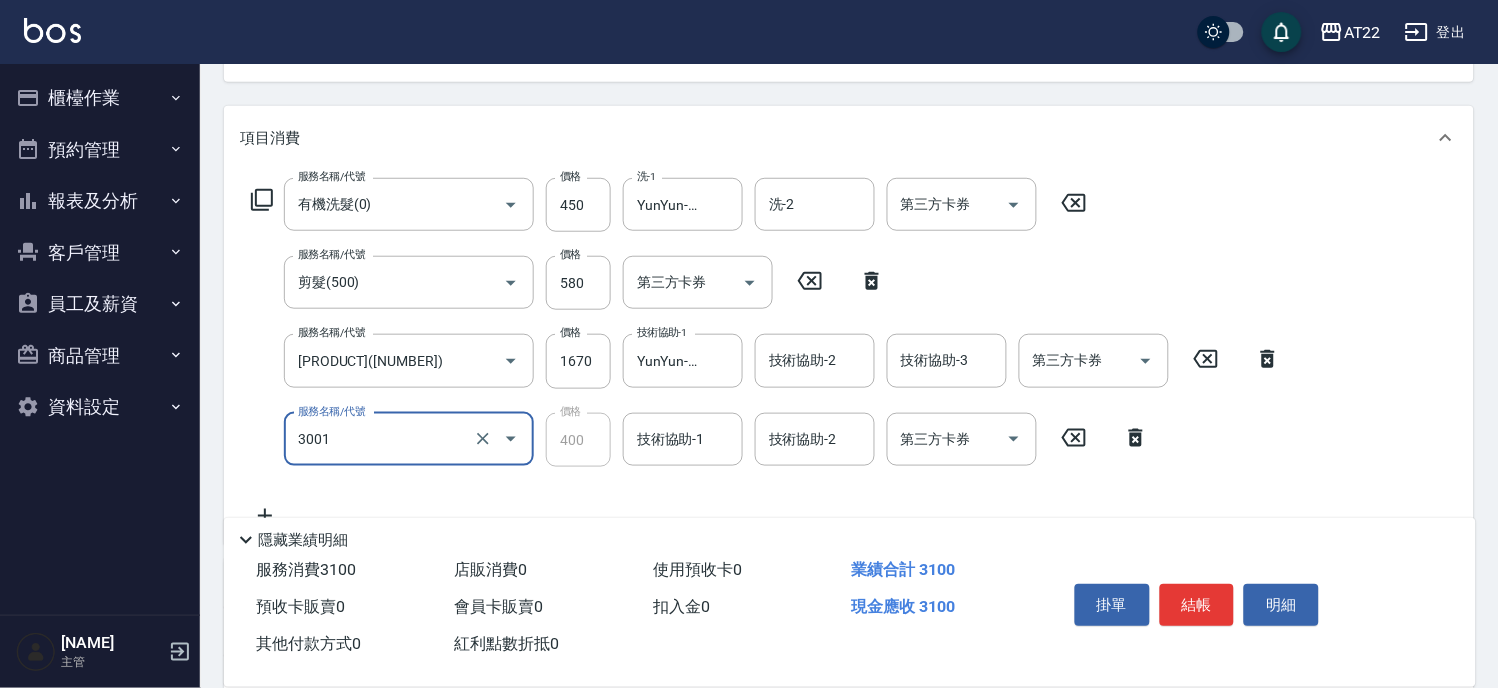 type on "側邊燙貼(3001)" 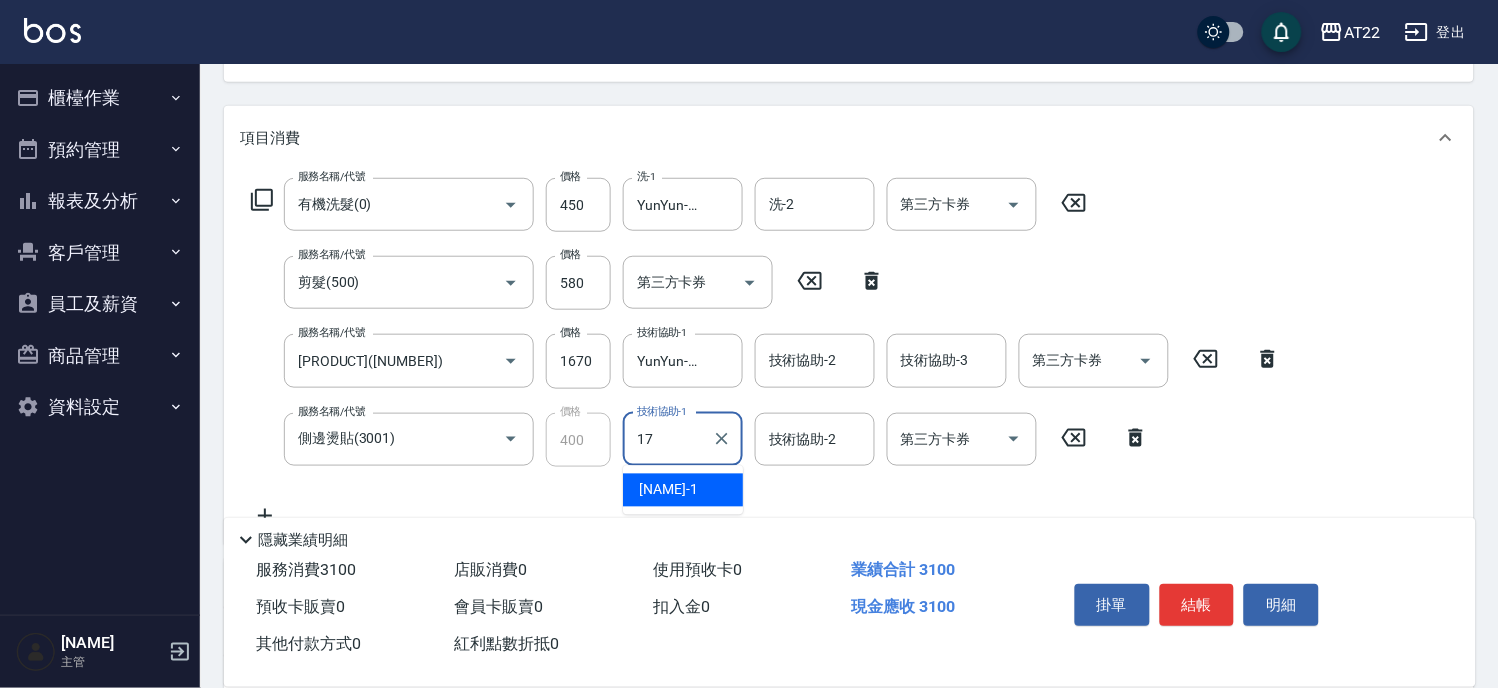 type on "YunYun-17" 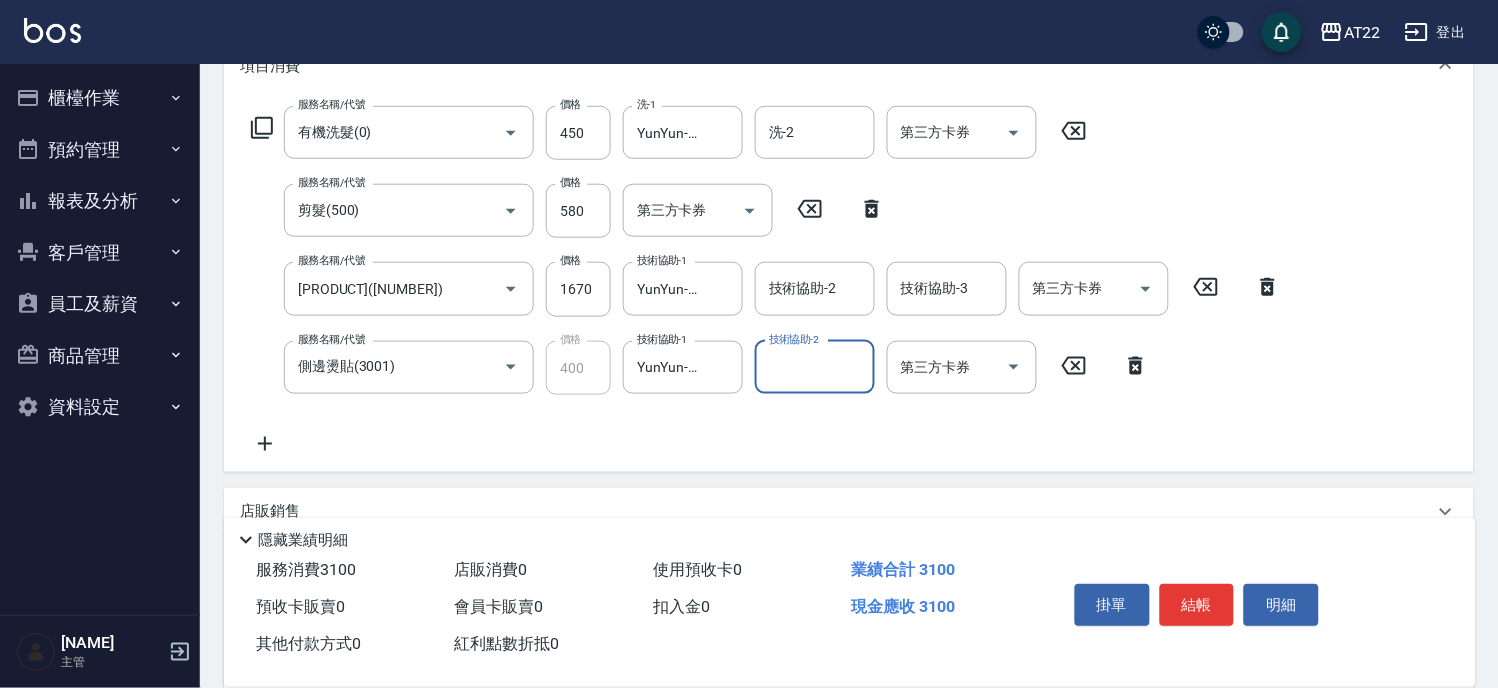 scroll, scrollTop: 333, scrollLeft: 0, axis: vertical 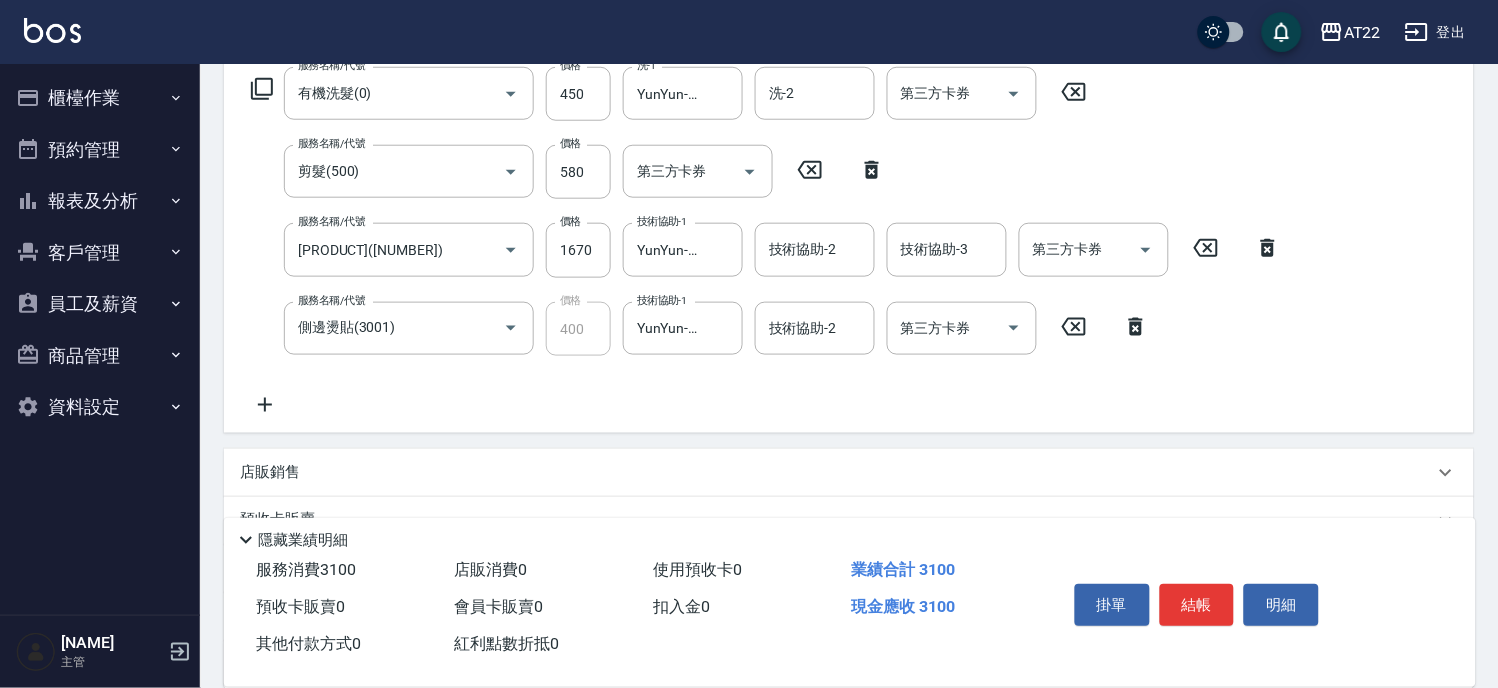 click 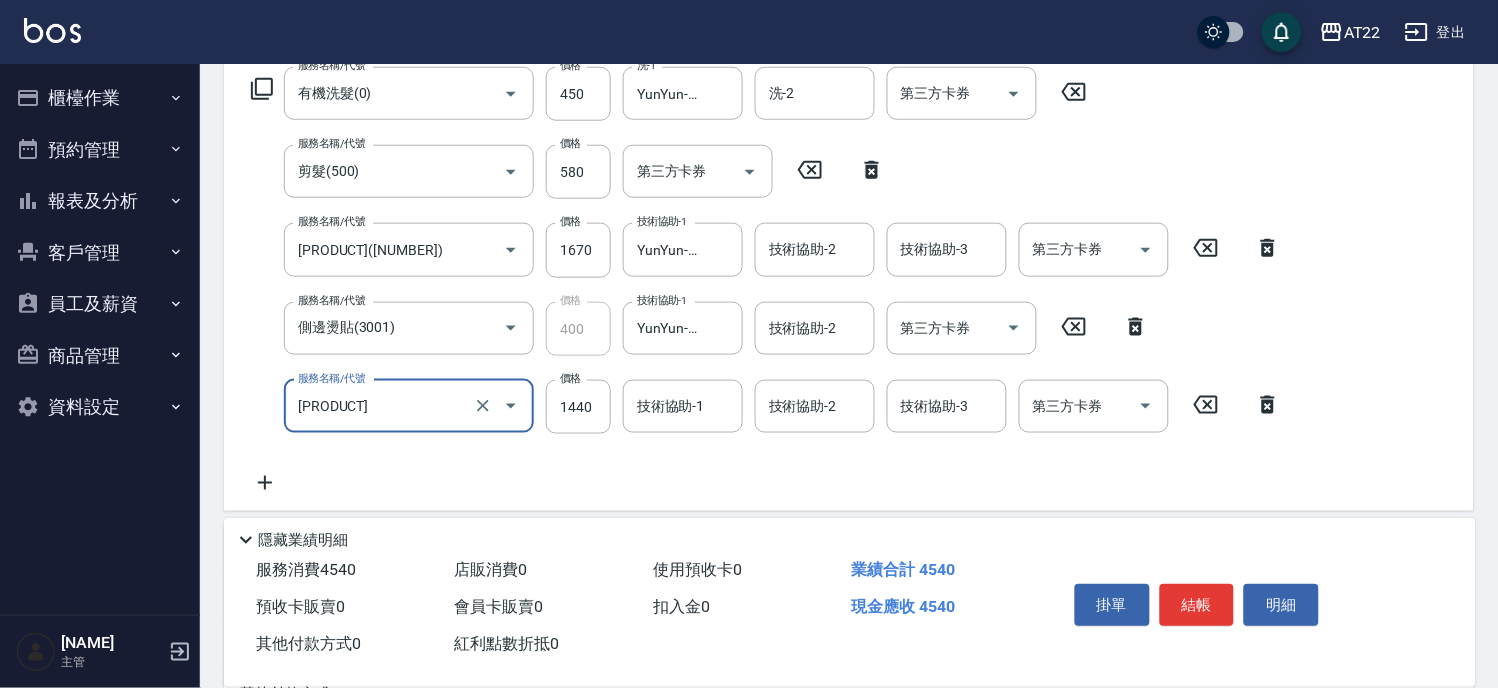 type on "[TREATMENT_NAME]([PRICE])" 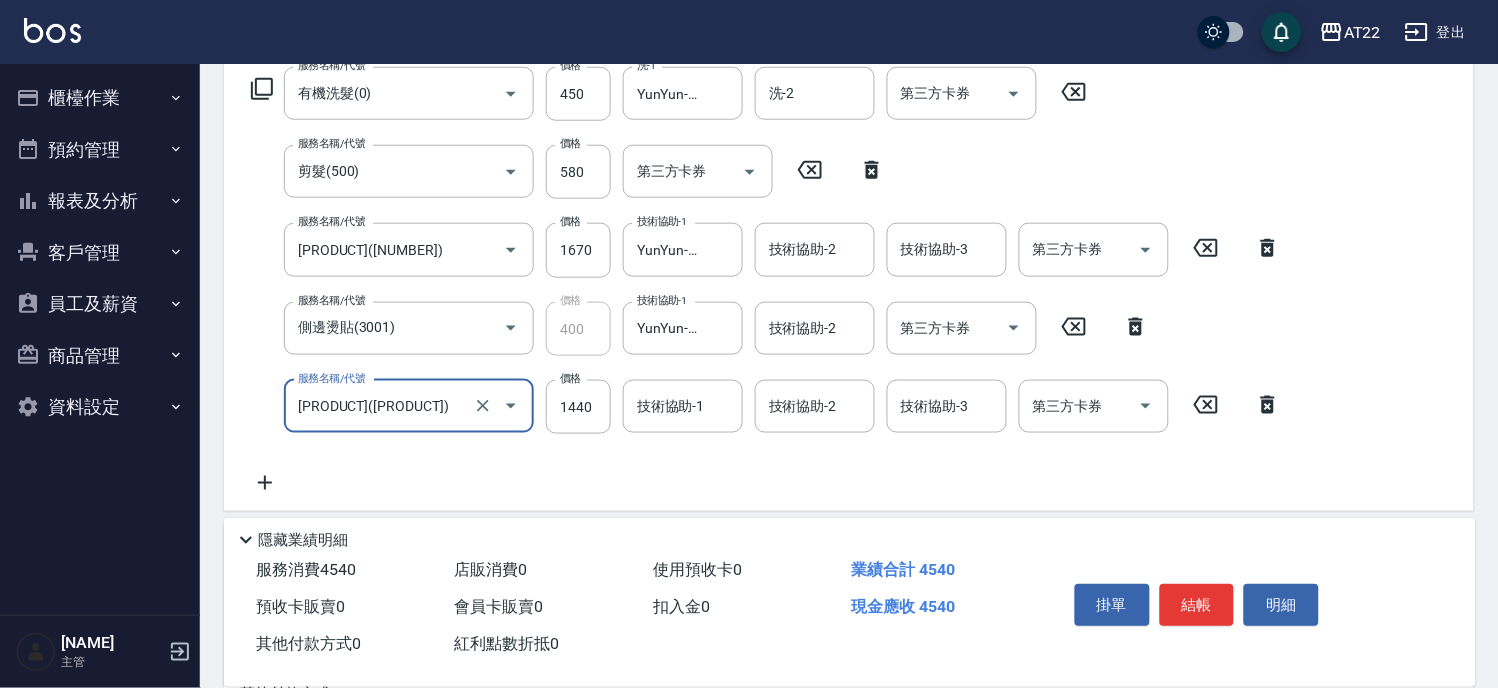 scroll, scrollTop: 0, scrollLeft: 0, axis: both 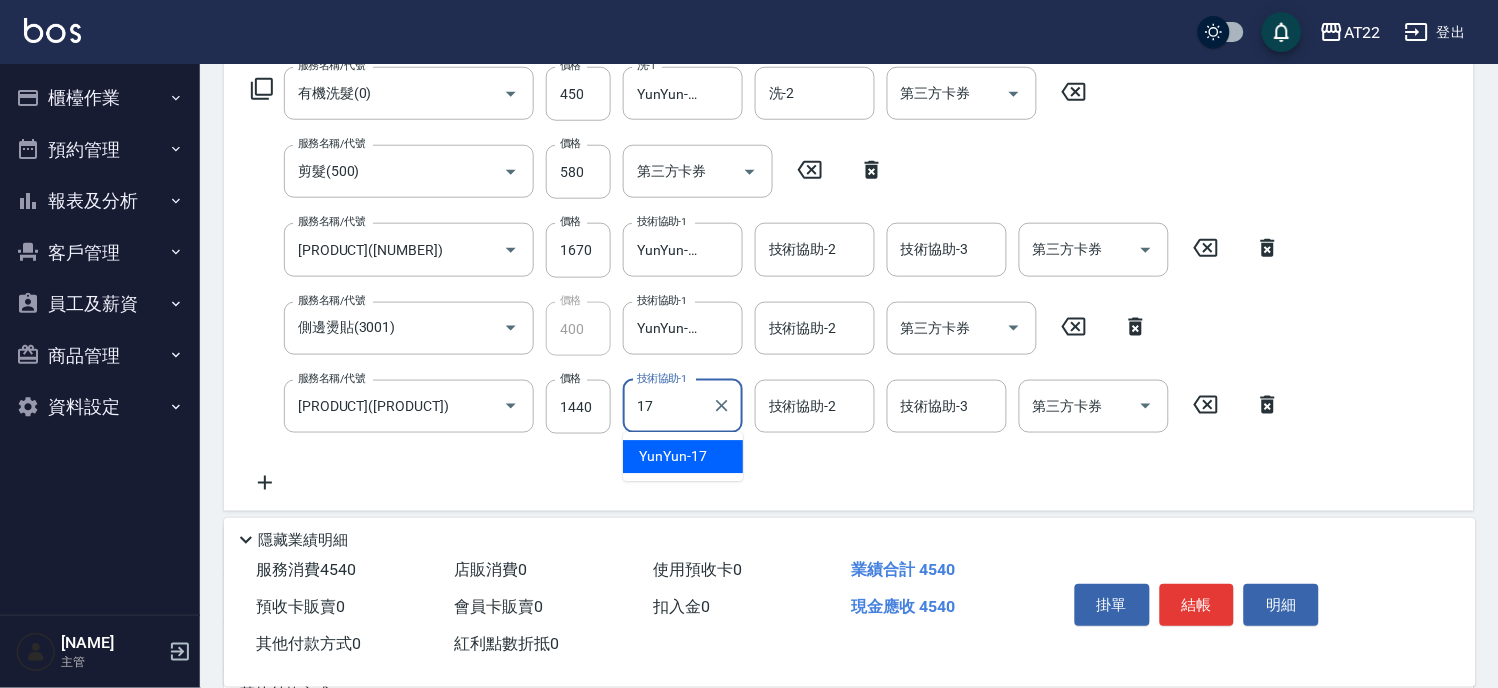 type on "YunYun-17" 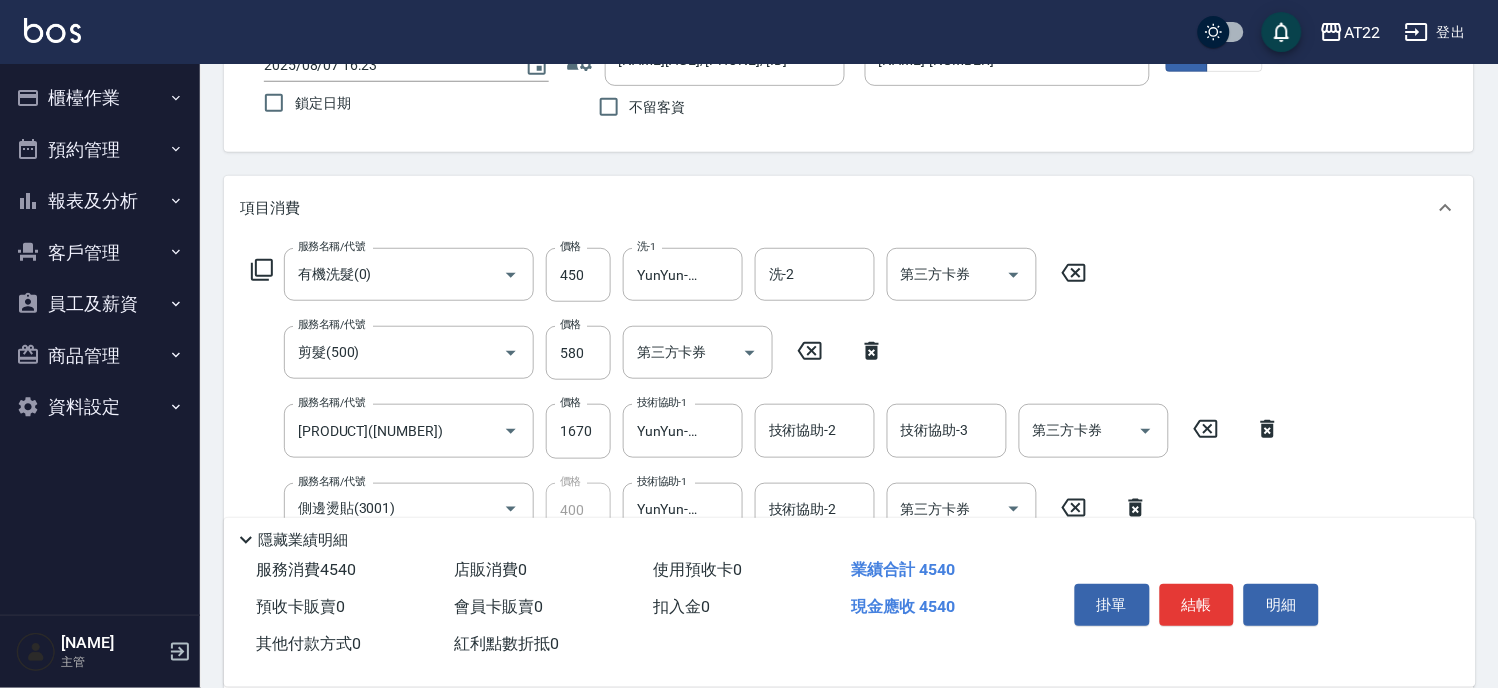 scroll, scrollTop: 0, scrollLeft: 0, axis: both 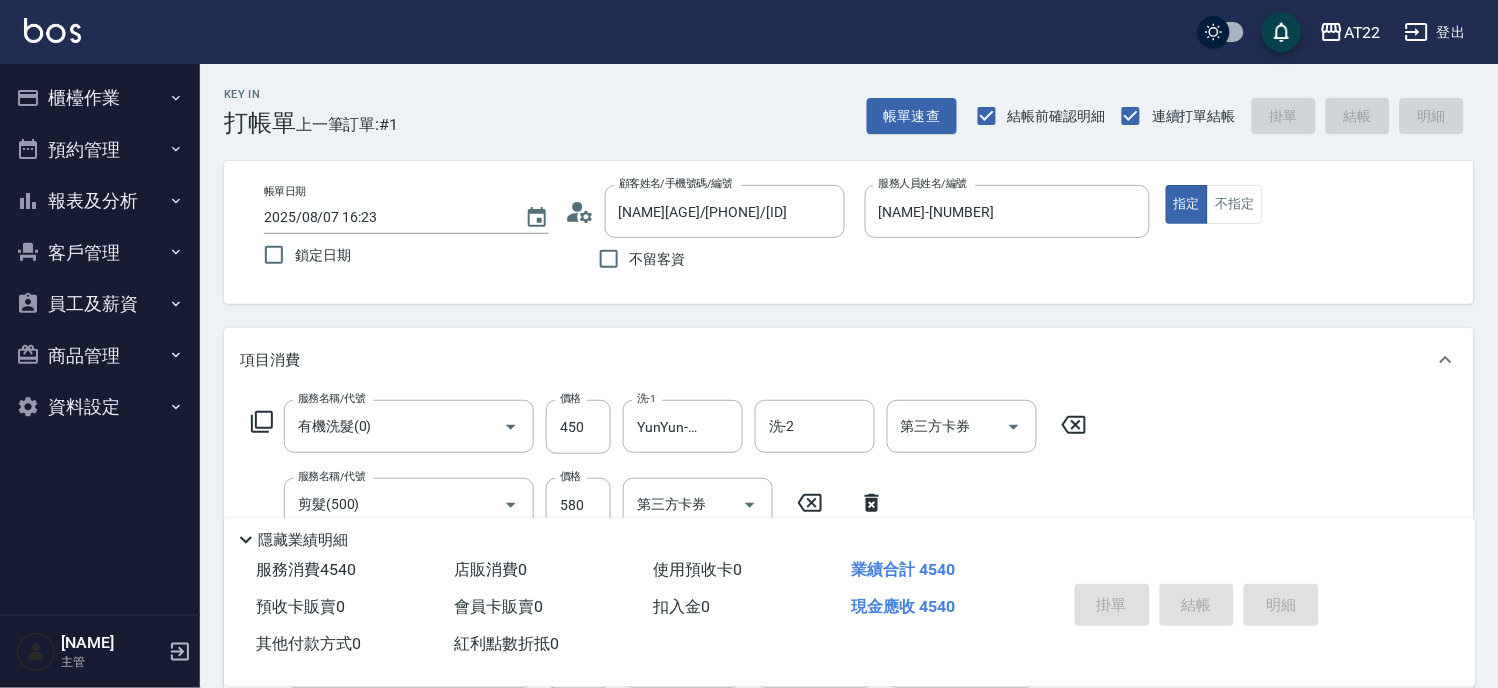 type on "2025/08/07 16:24" 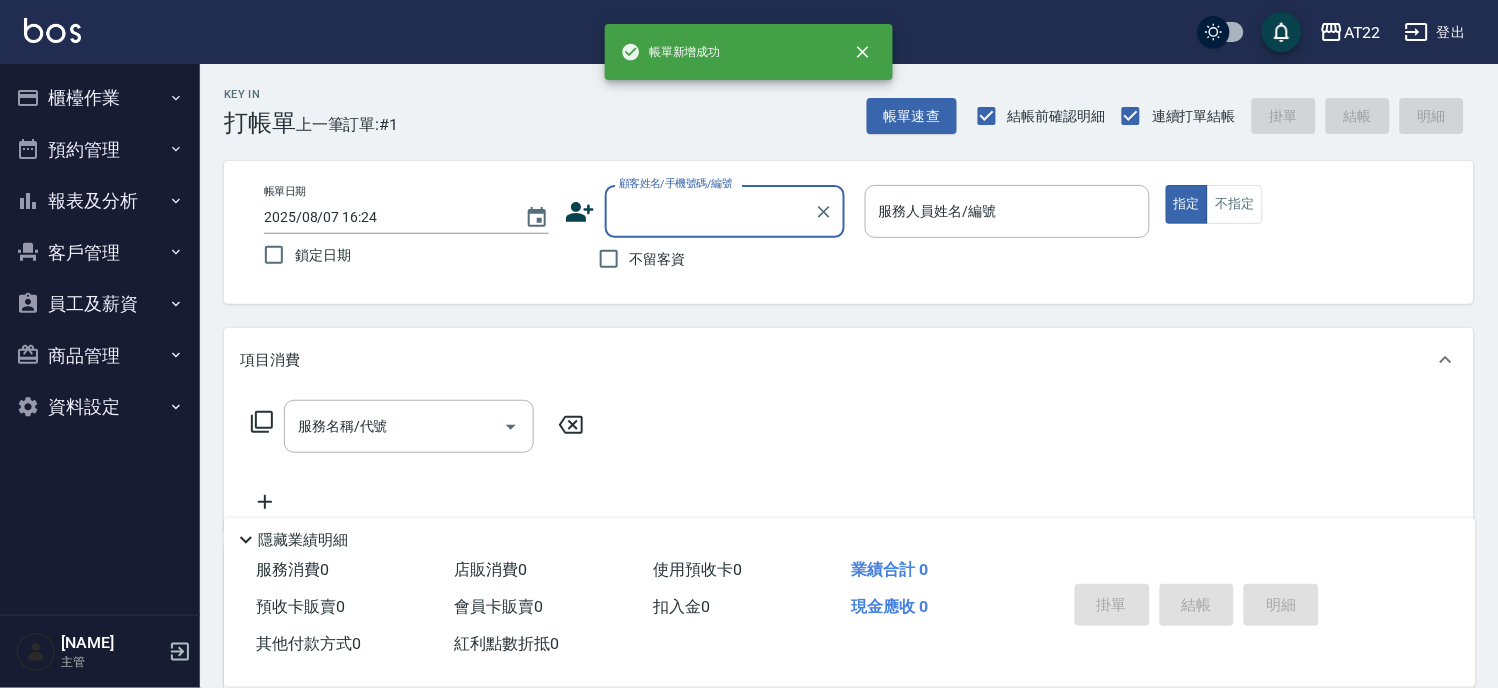scroll, scrollTop: 0, scrollLeft: 0, axis: both 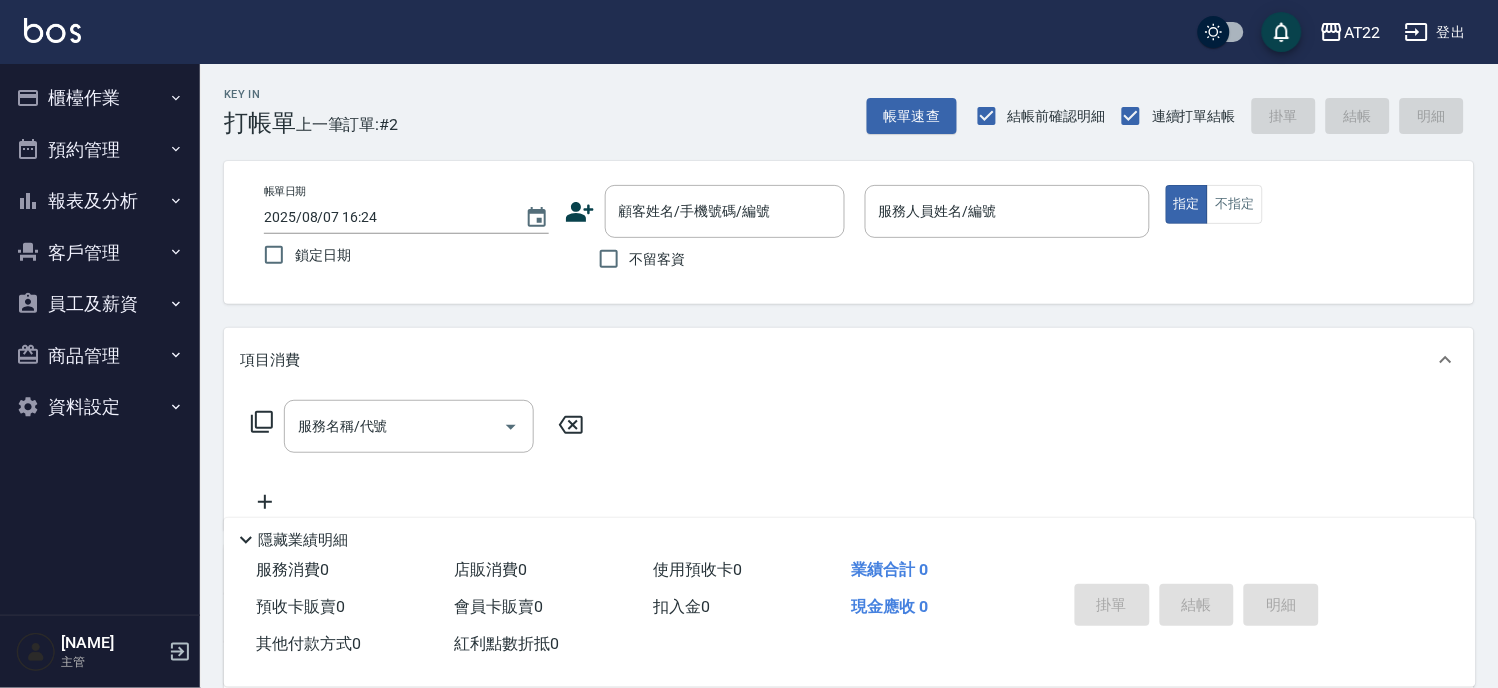 click on "不留客資" at bounding box center (658, 259) 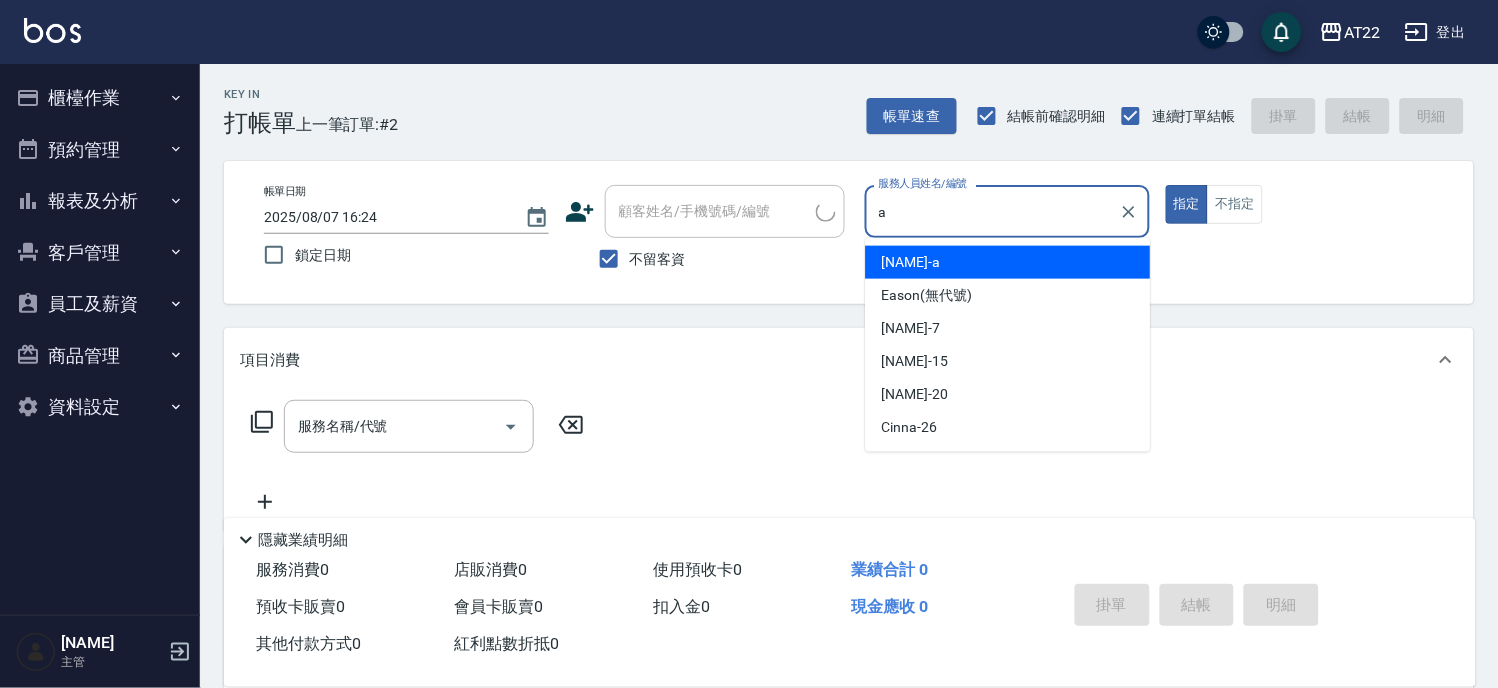 click on "蔡明宏 -a" at bounding box center (911, 262) 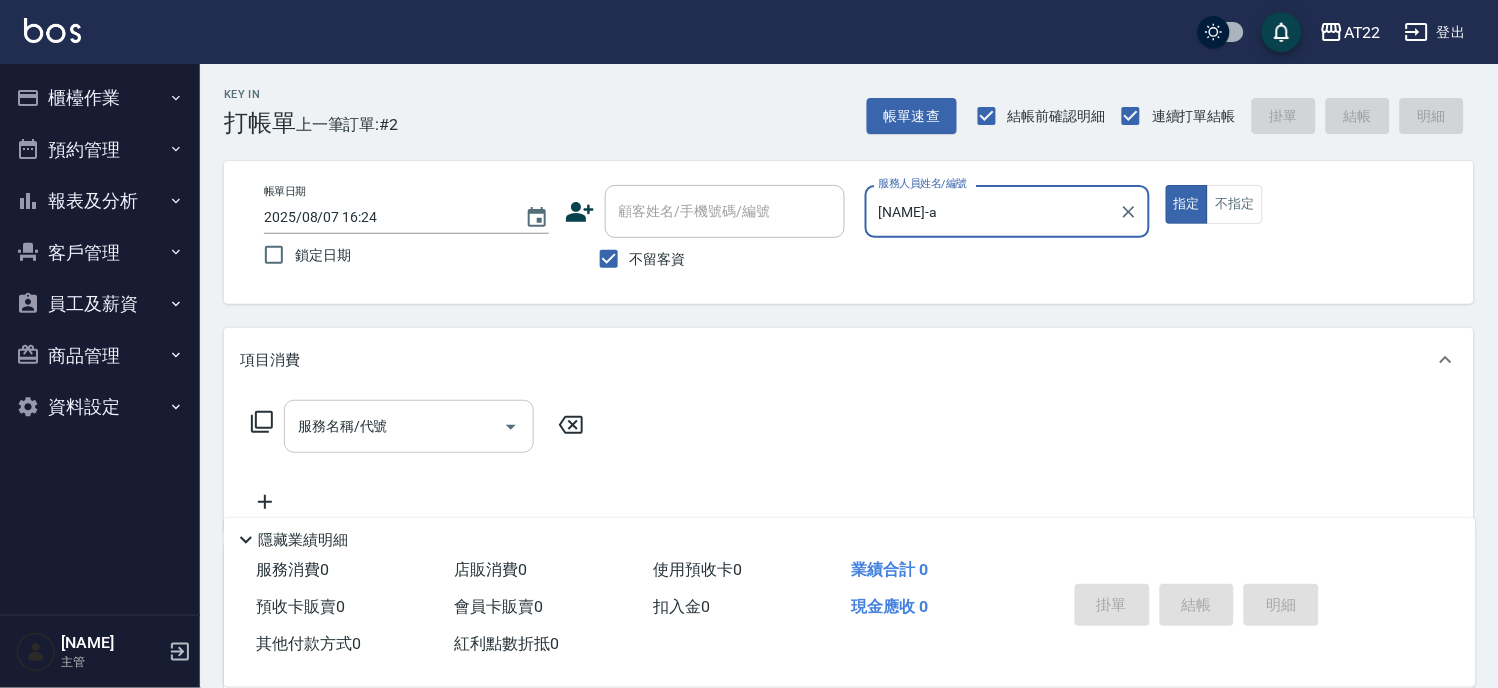 type on "蔡明宏-a" 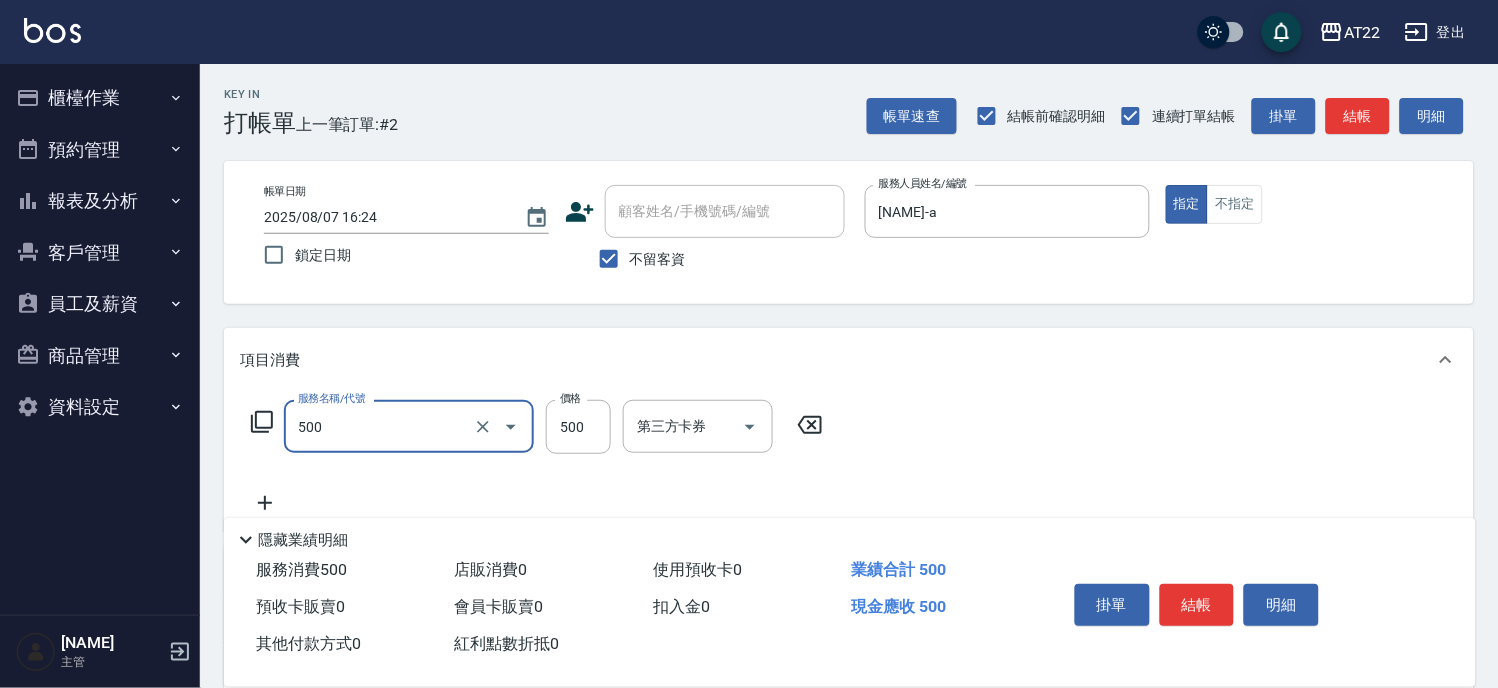 type on "剪髮(500)" 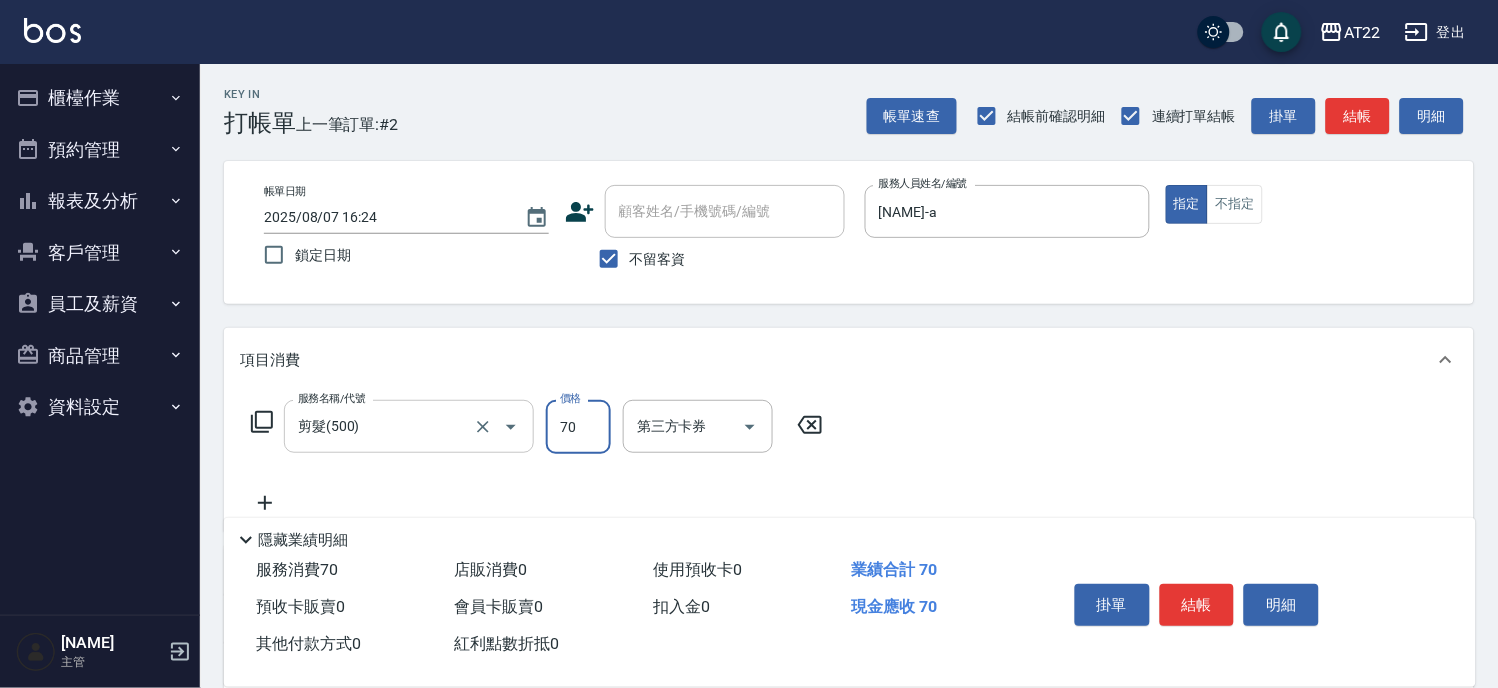type on "700" 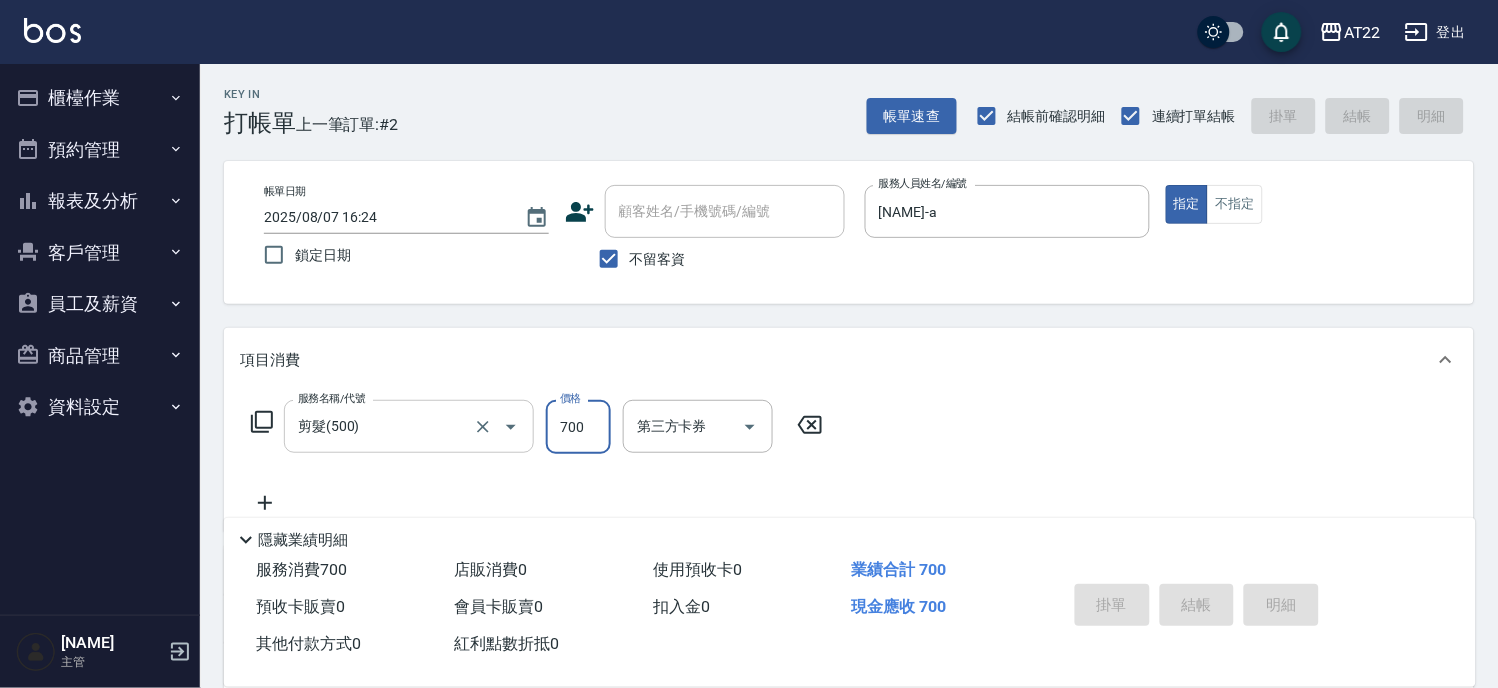 type 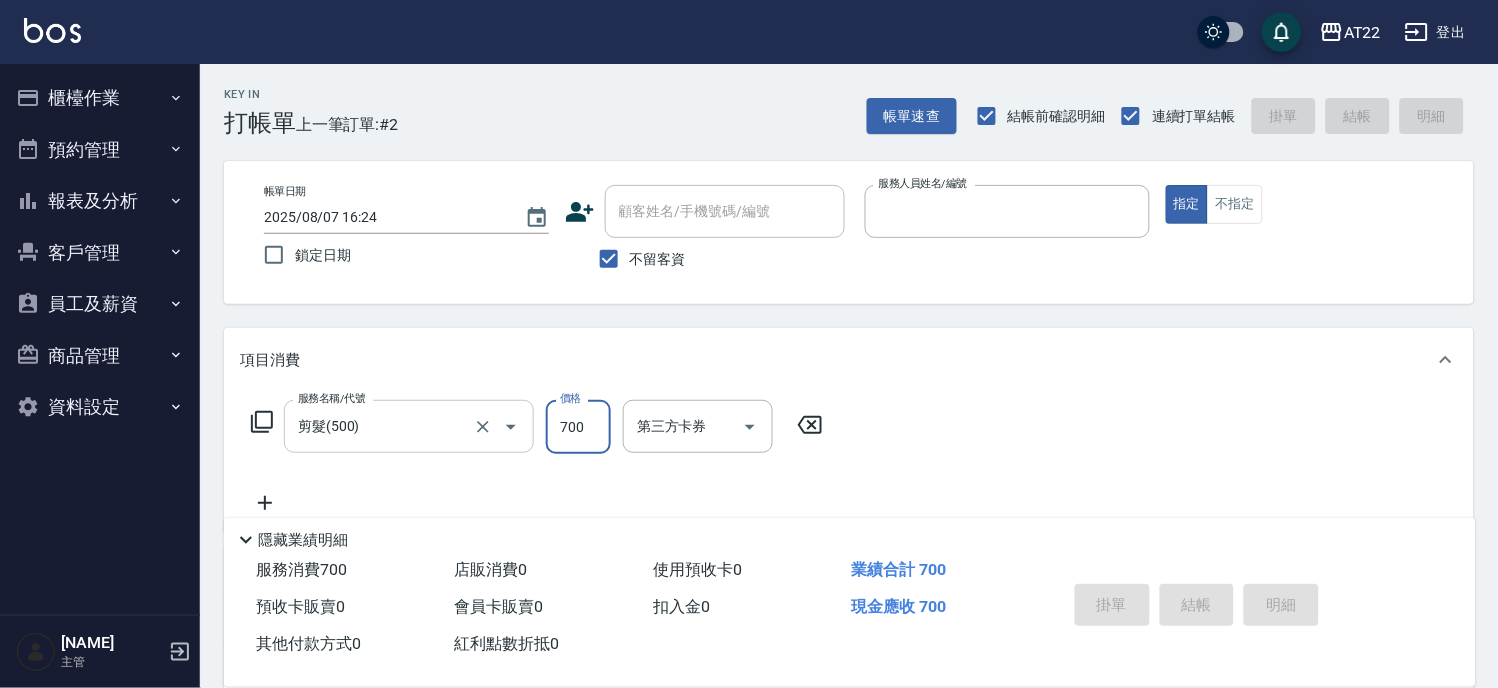 type 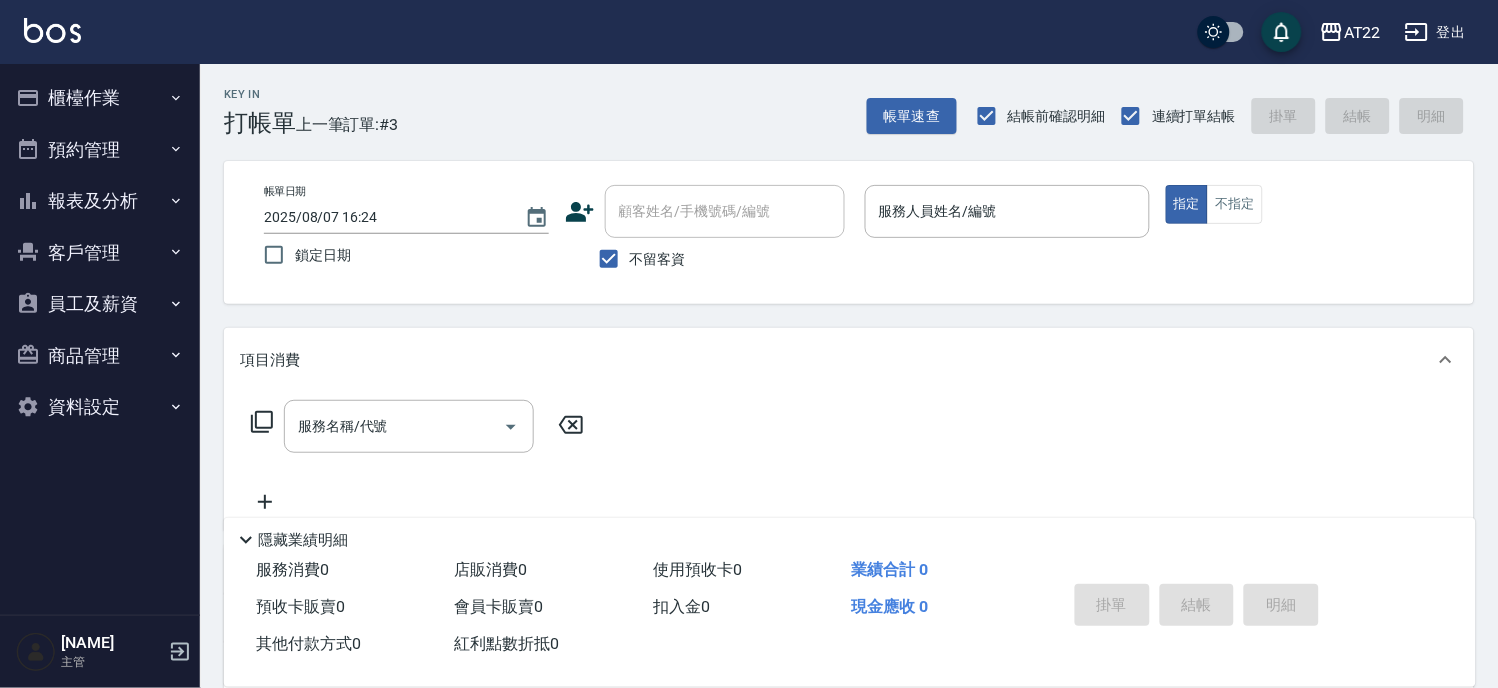 click on "不留客資" at bounding box center (658, 259) 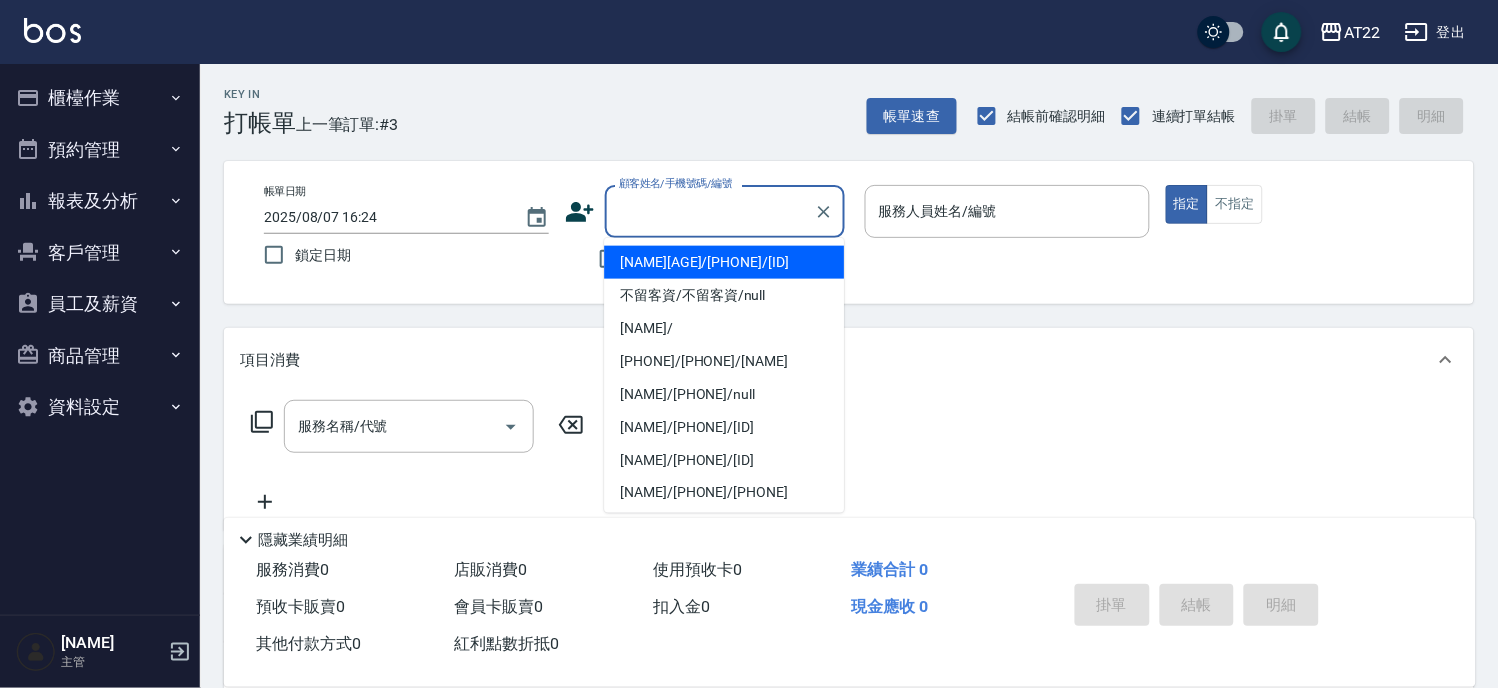 click on "顧客姓名/手機號碼/編號" at bounding box center (710, 211) 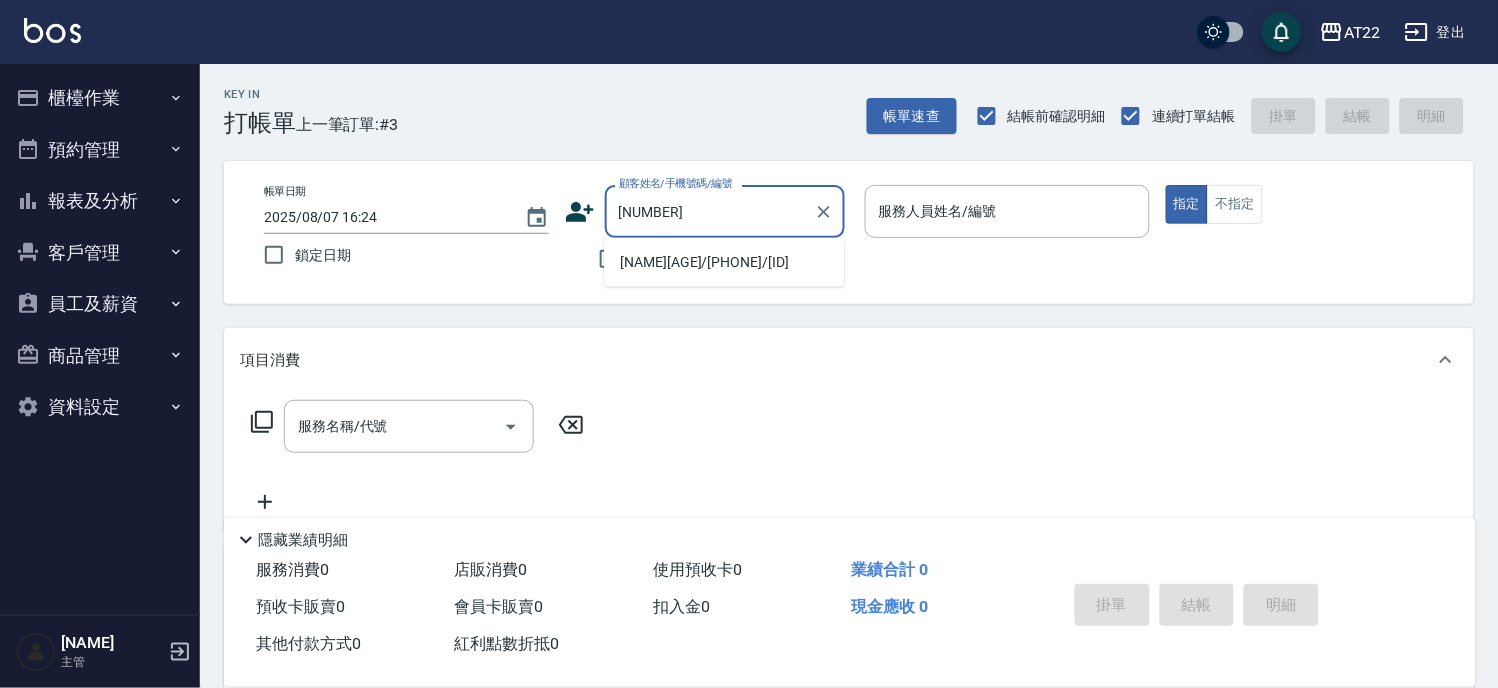 click on "[LAST][AGE].[DATE]/[PHONE]/[ID]" at bounding box center [724, 262] 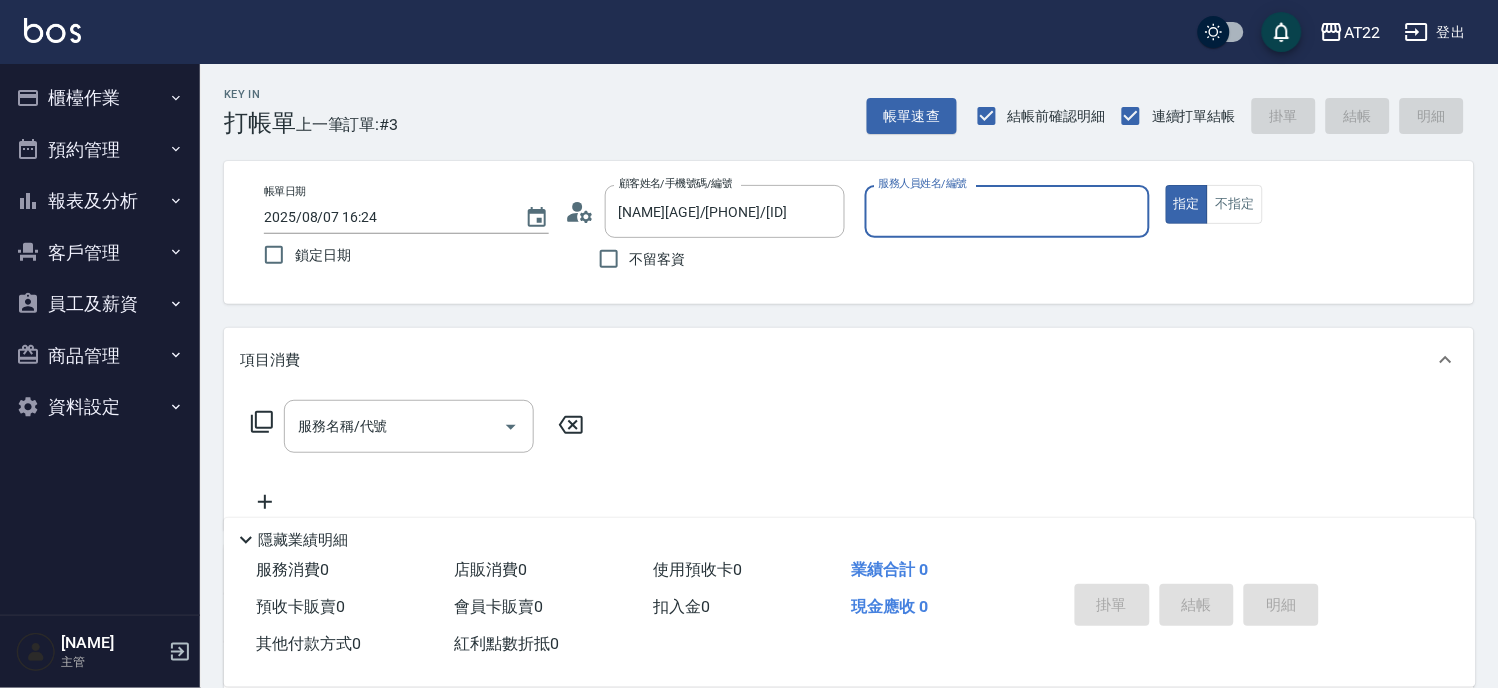 type on "Miu-10" 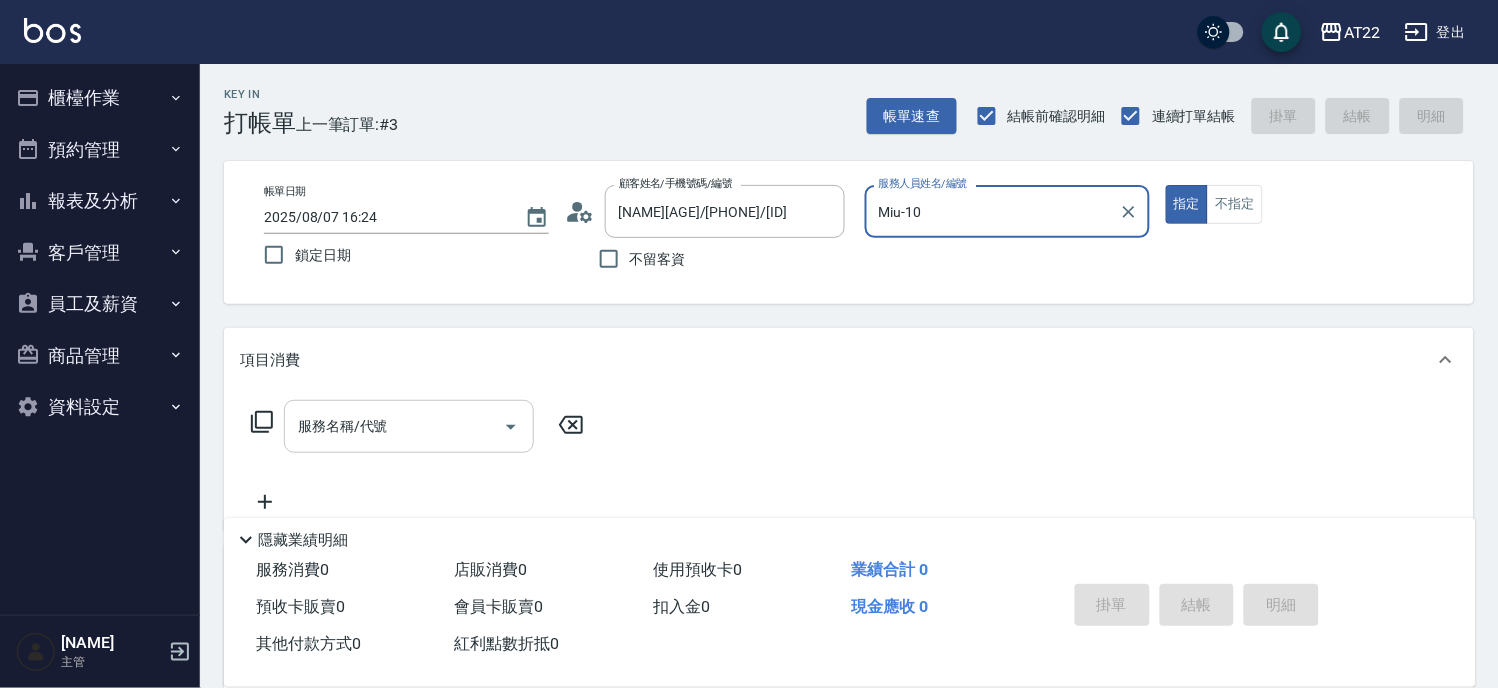 click on "服務名稱/代號" at bounding box center [394, 426] 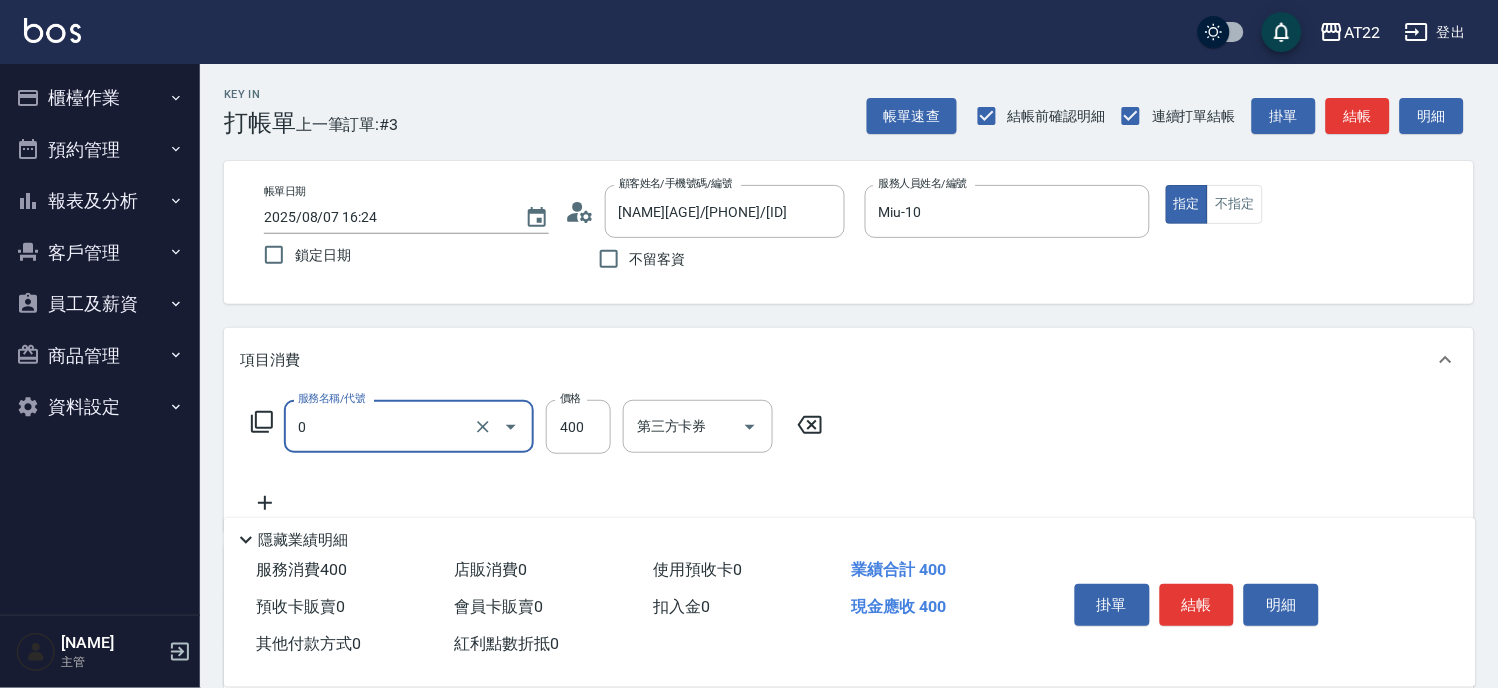 type on "有機洗髮(0)" 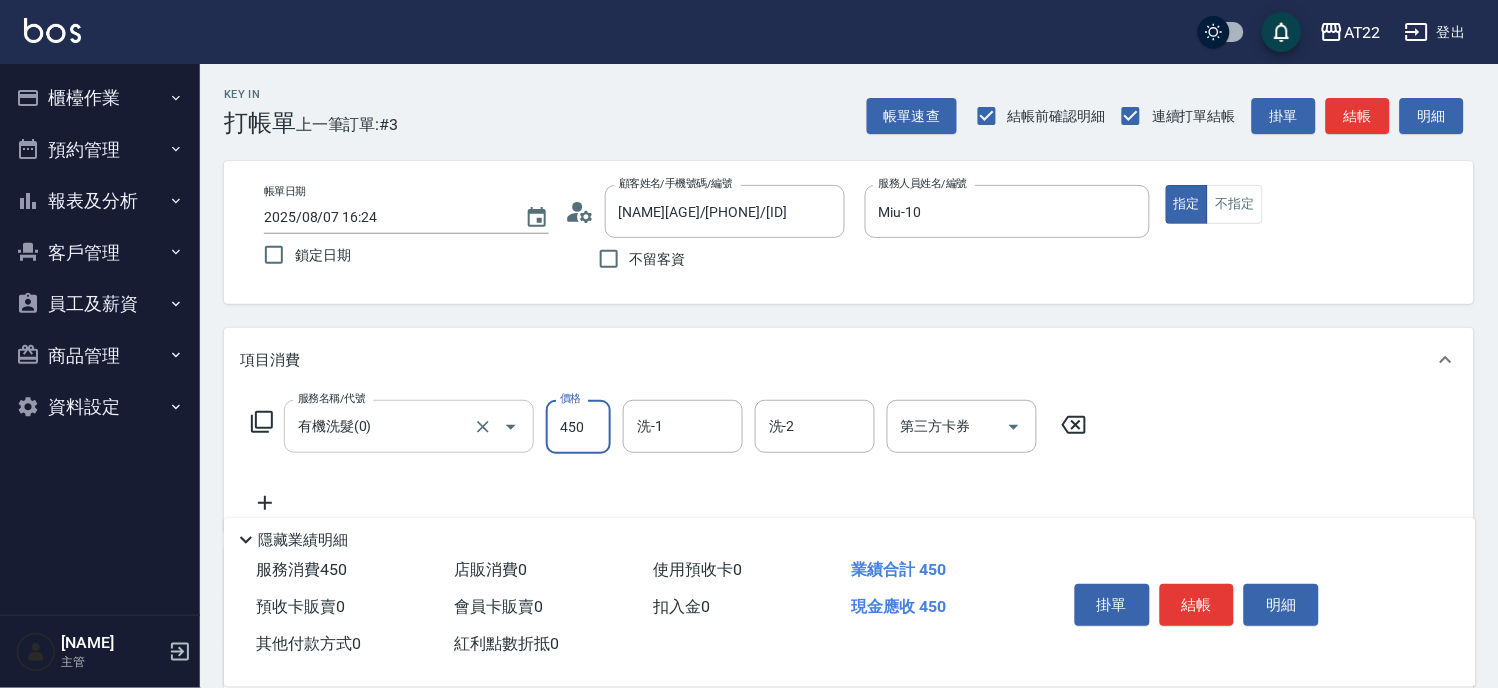type on "450" 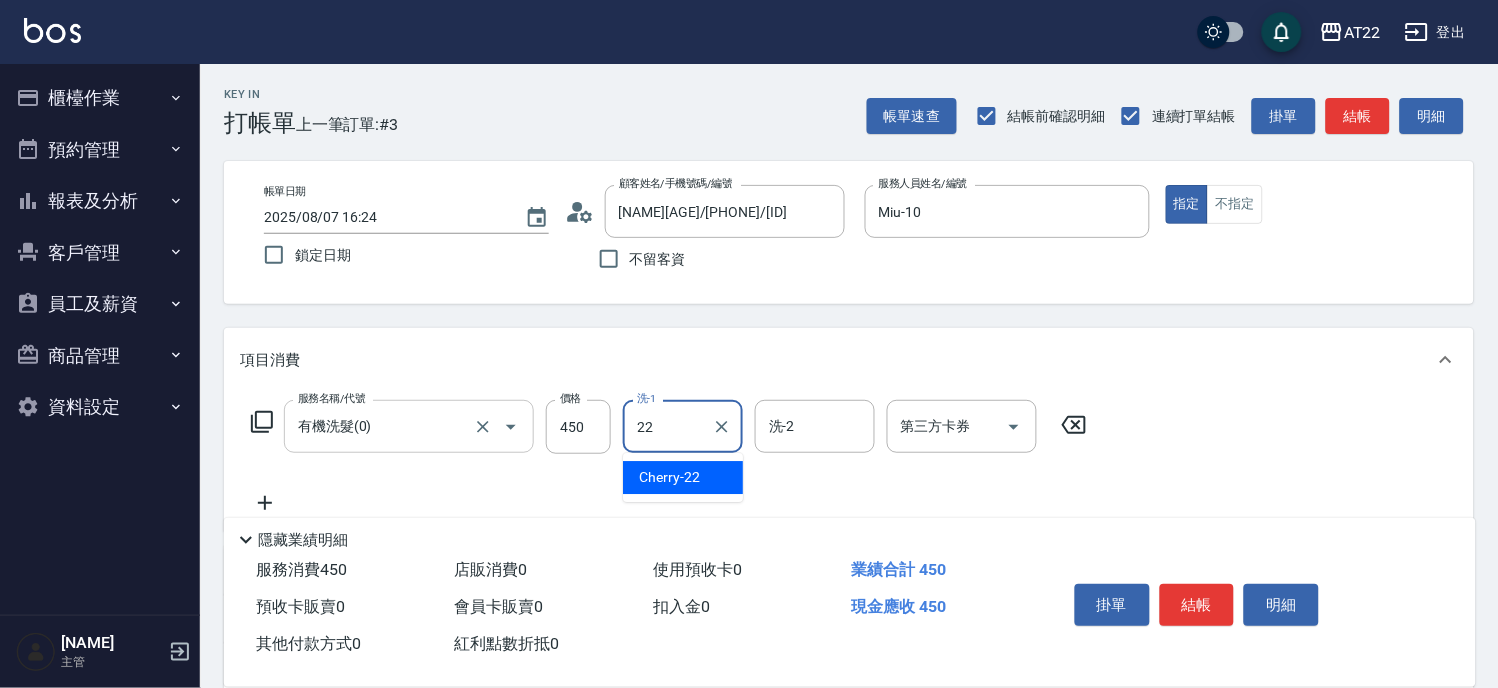type on "Cherry-22" 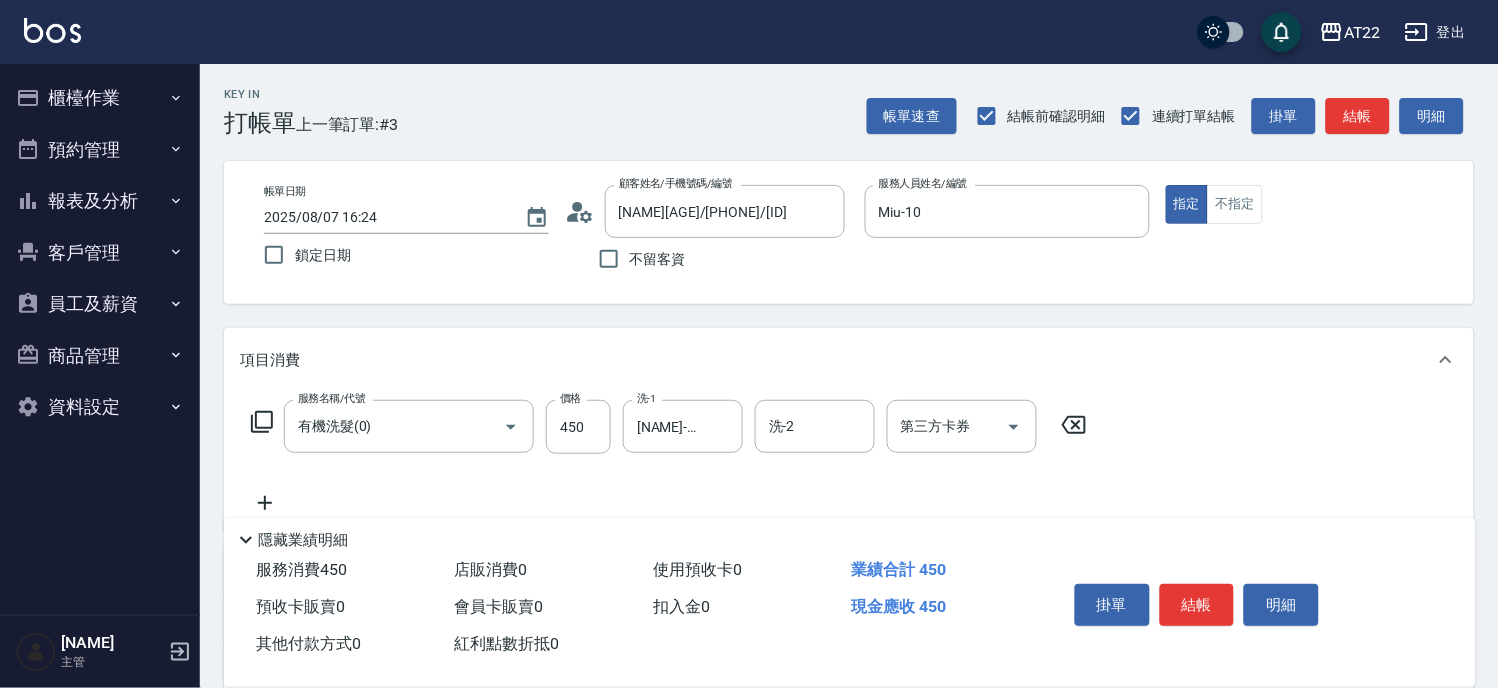 click 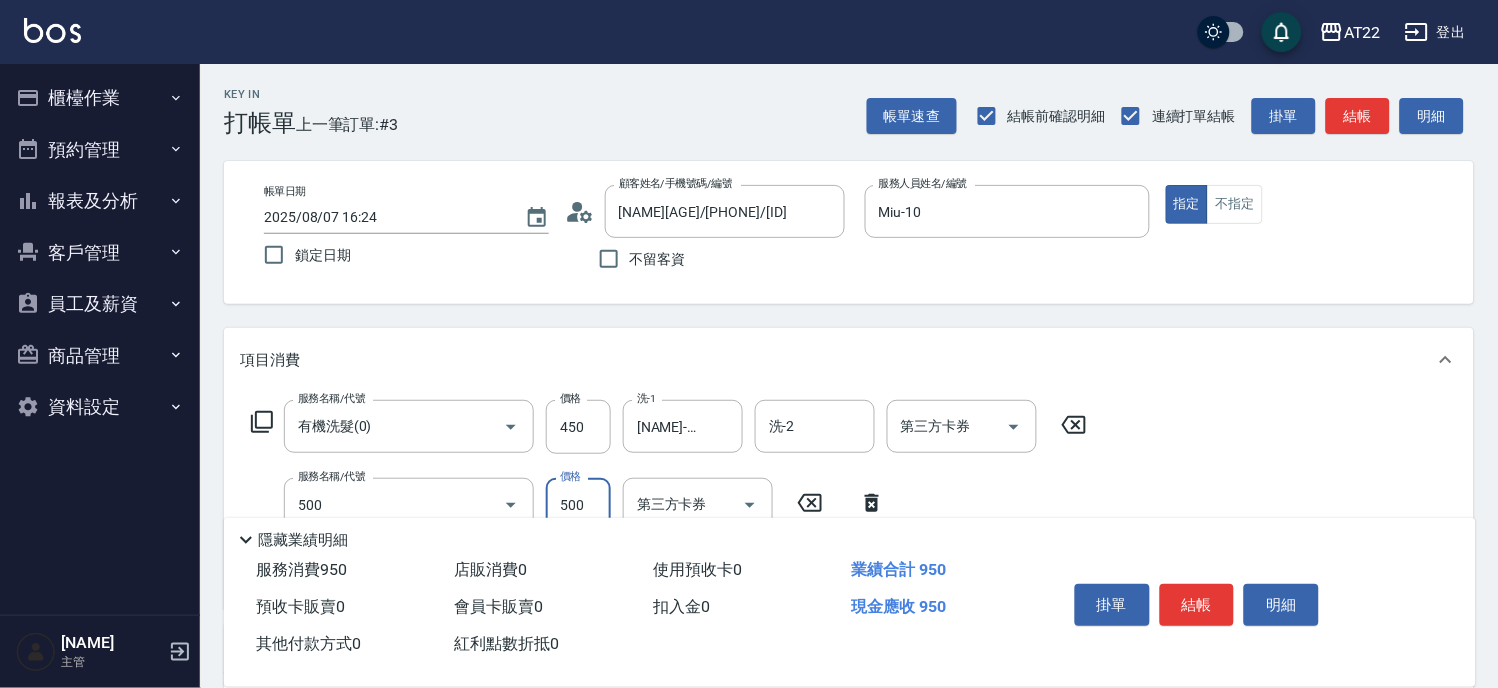 type on "剪髮(500)" 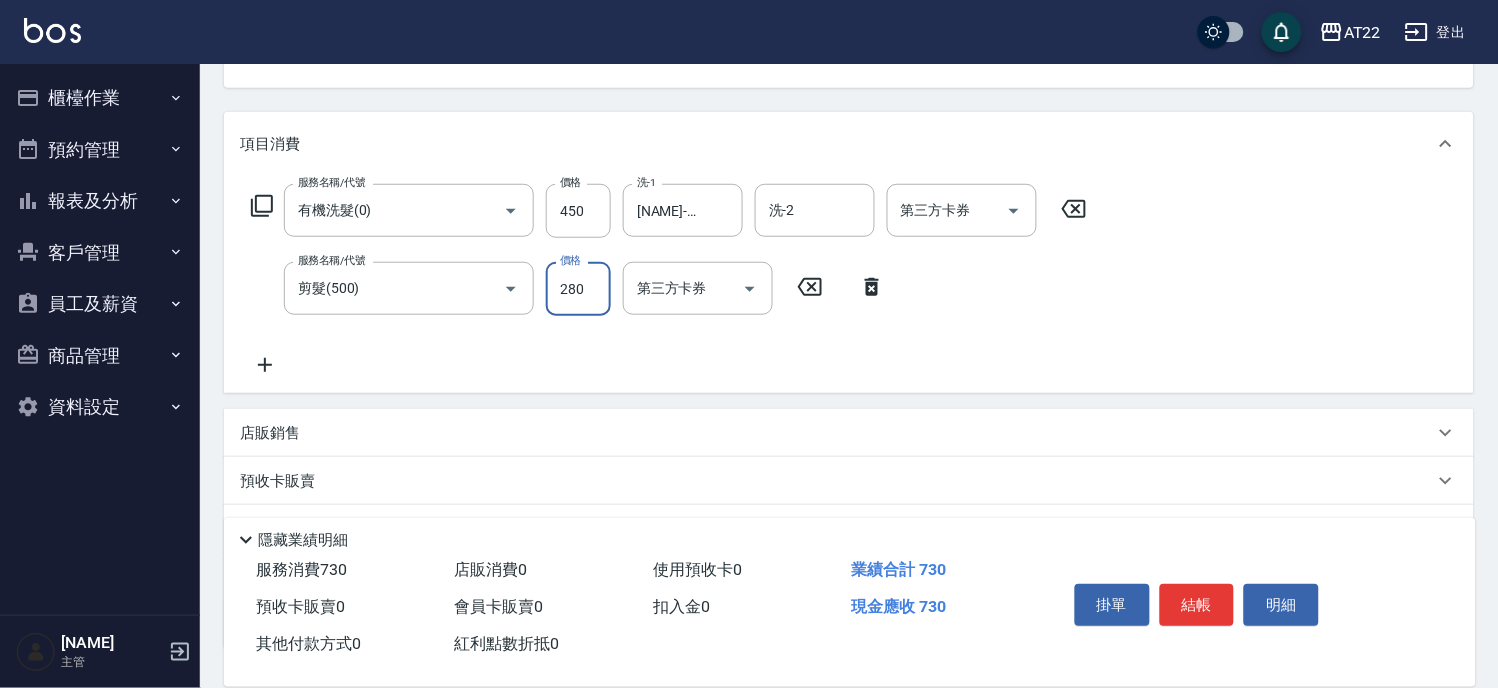 scroll, scrollTop: 222, scrollLeft: 0, axis: vertical 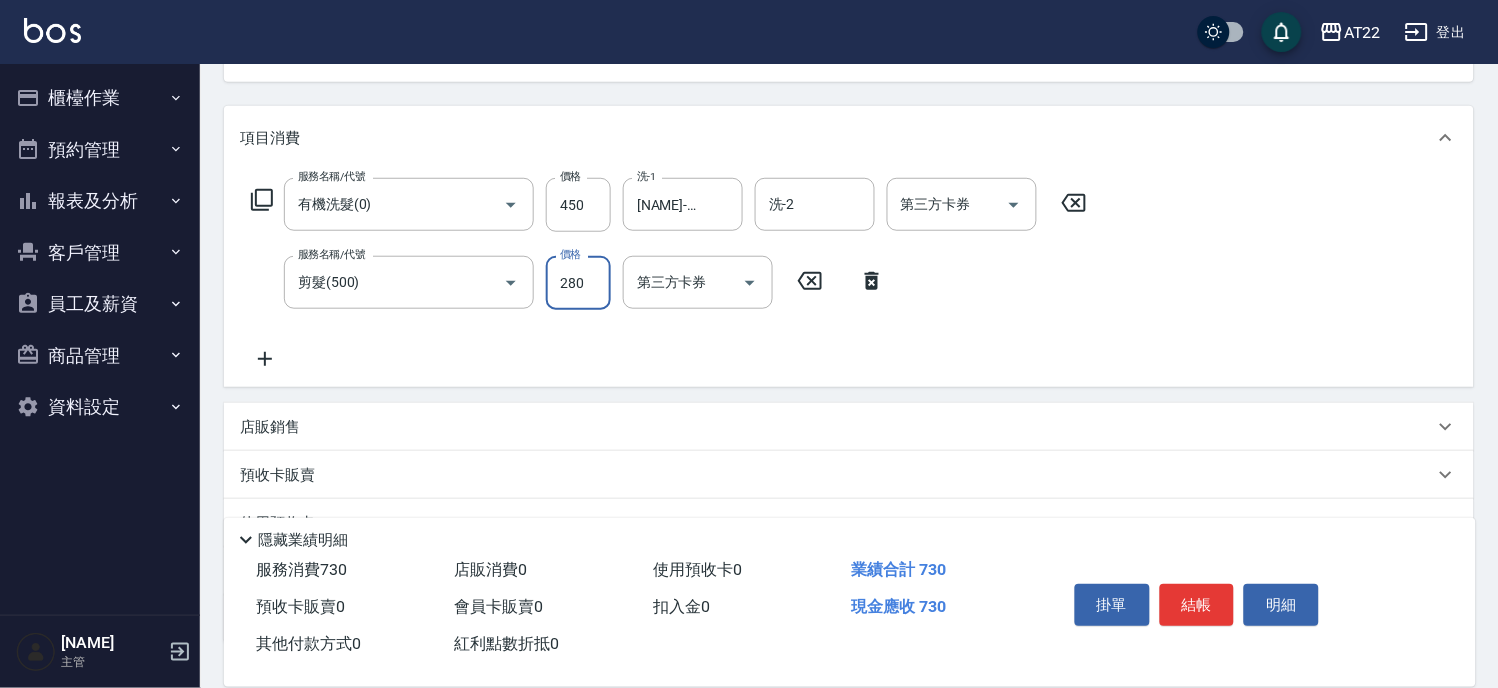 click on "280" at bounding box center (578, 283) 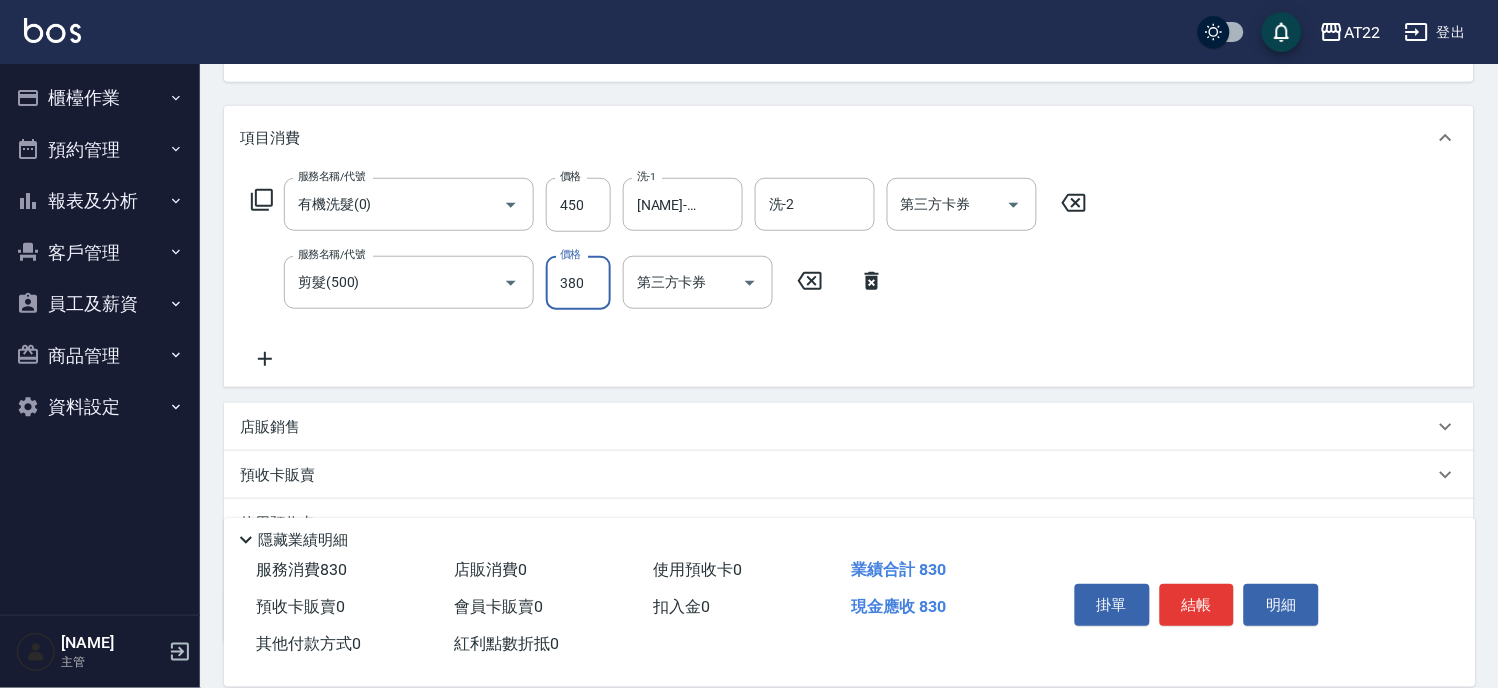 type on "380" 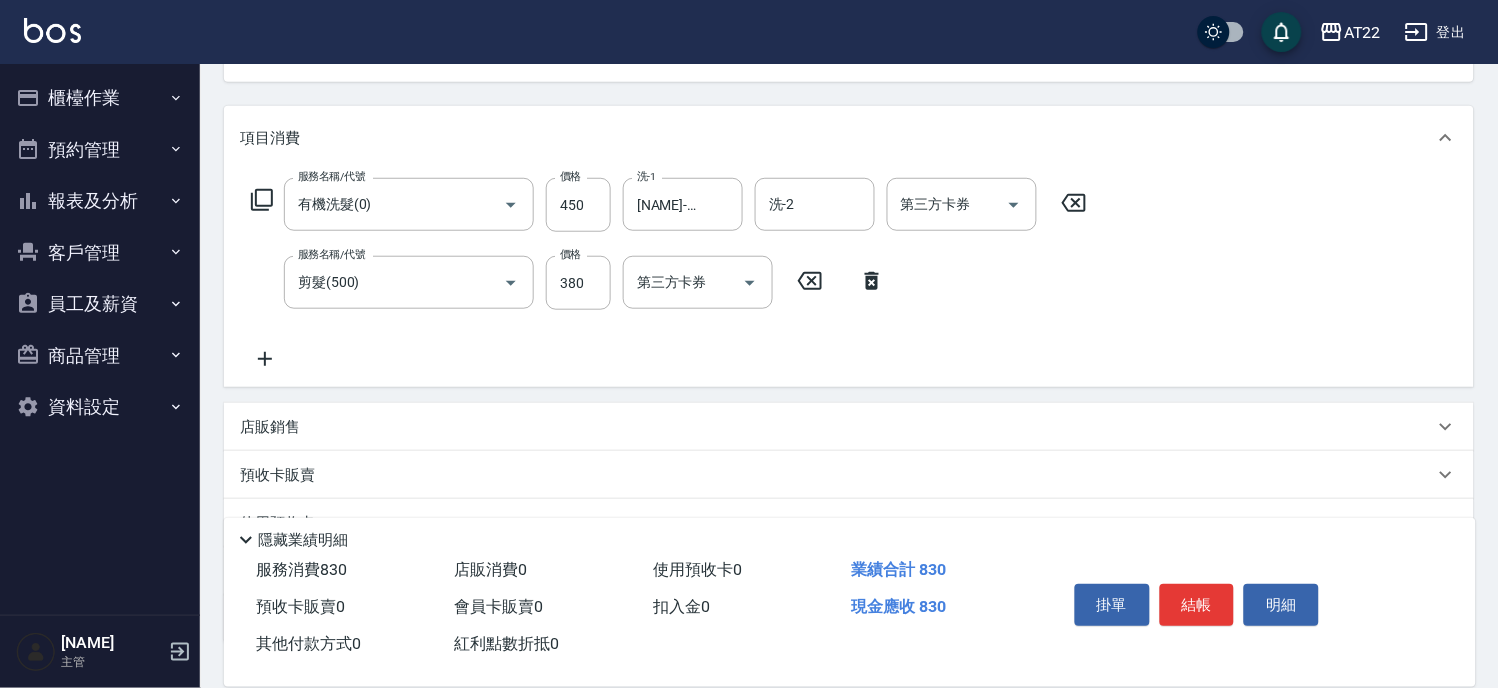 click 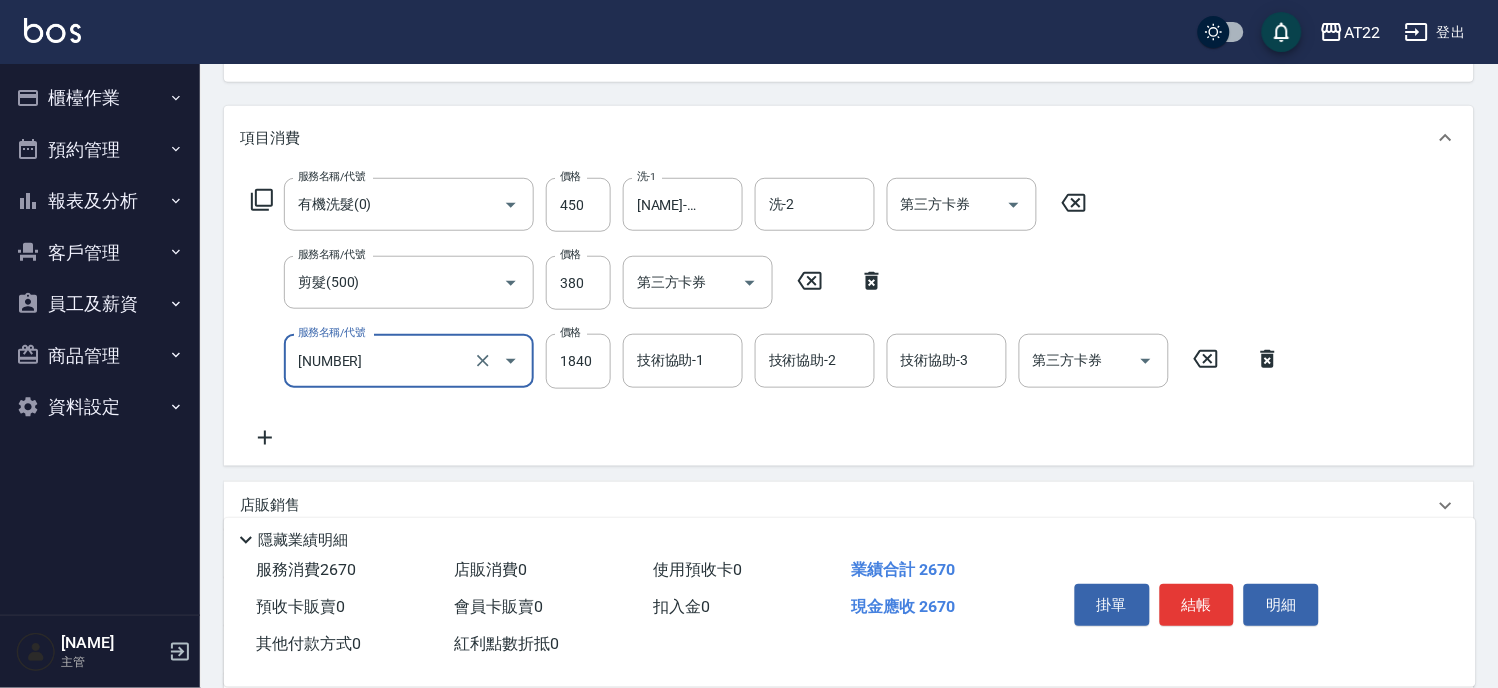 type on "[TREATMENT_NAME]([NUMBER])" 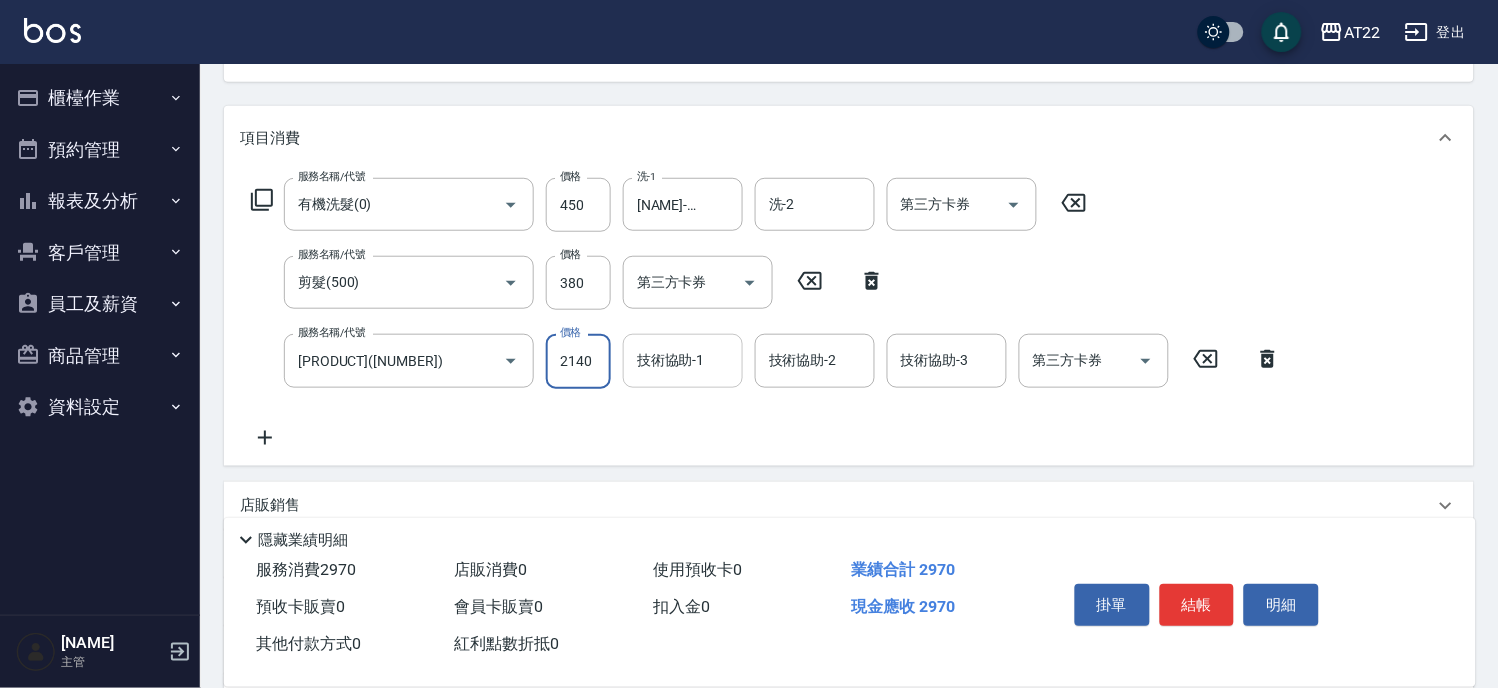 type on "2140" 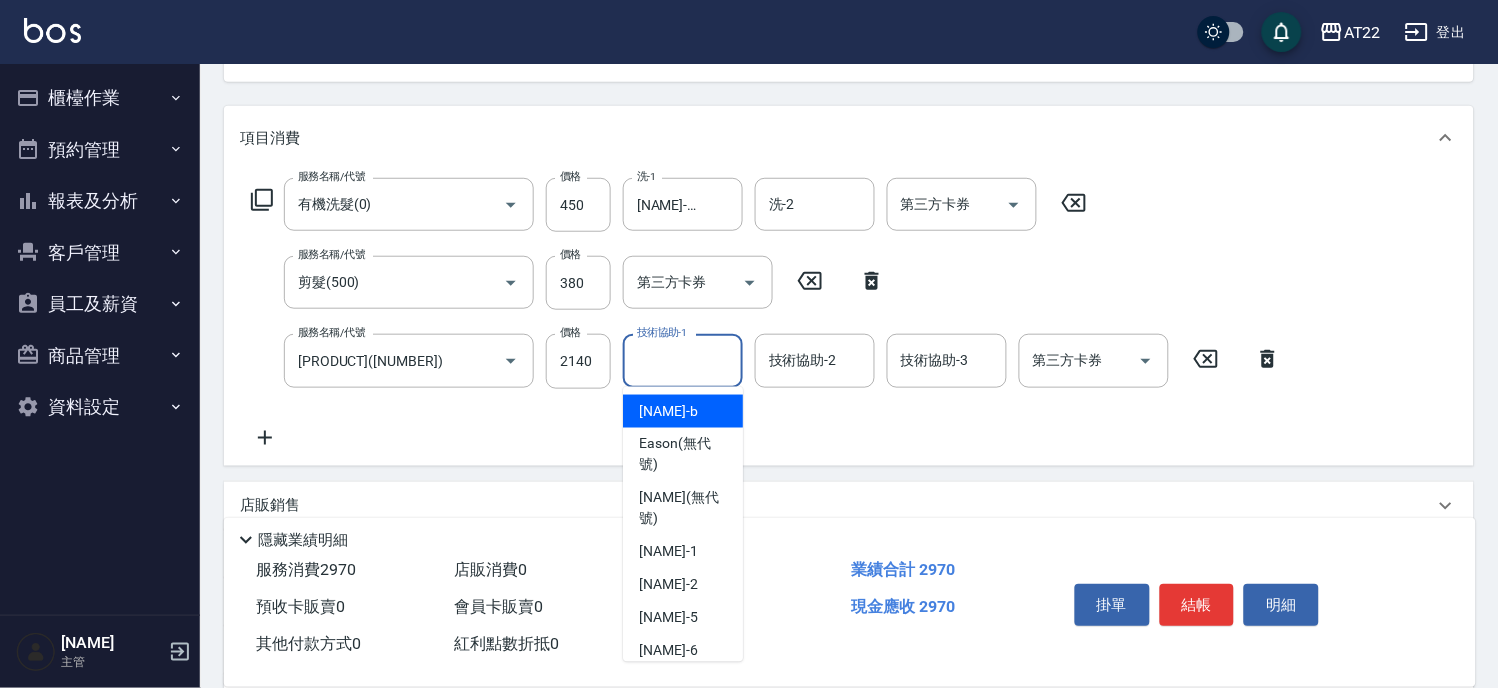 click on "技術協助-1" at bounding box center [683, 360] 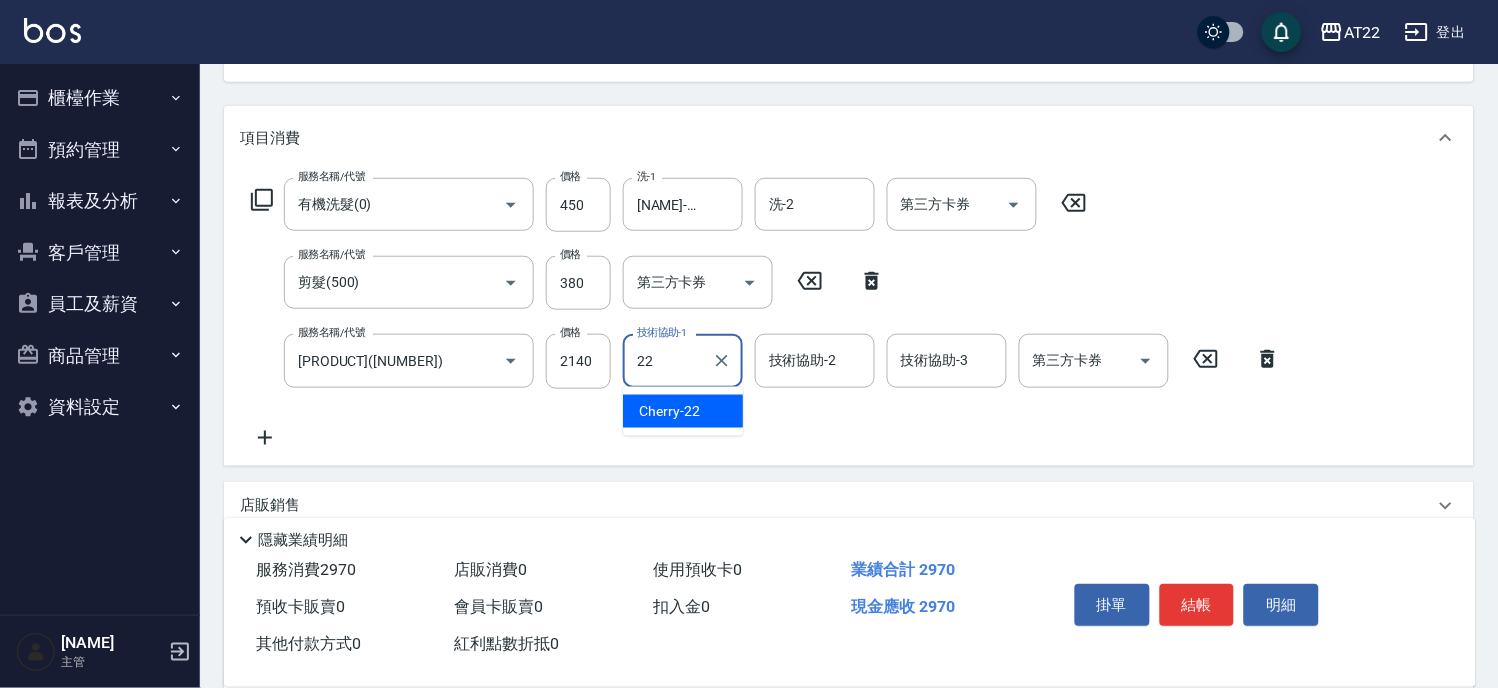 type on "Cherry-22" 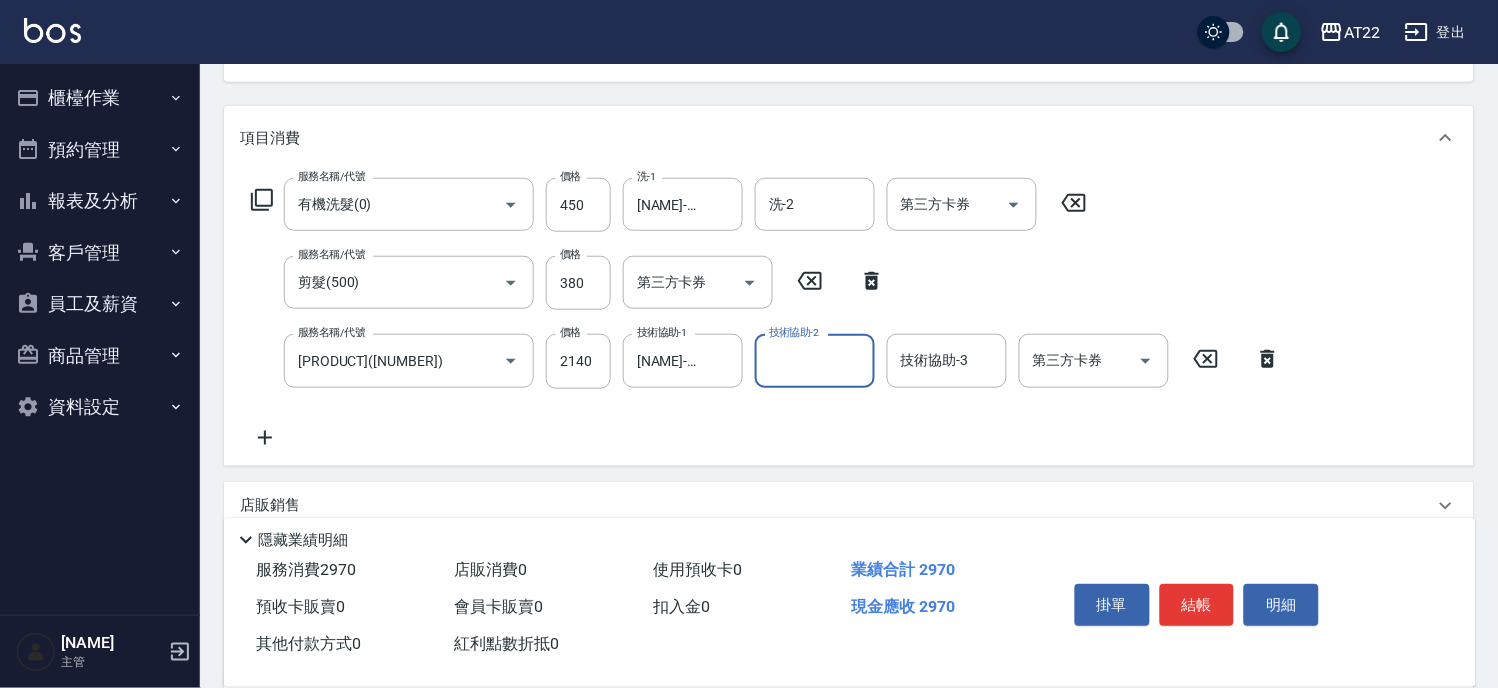 click 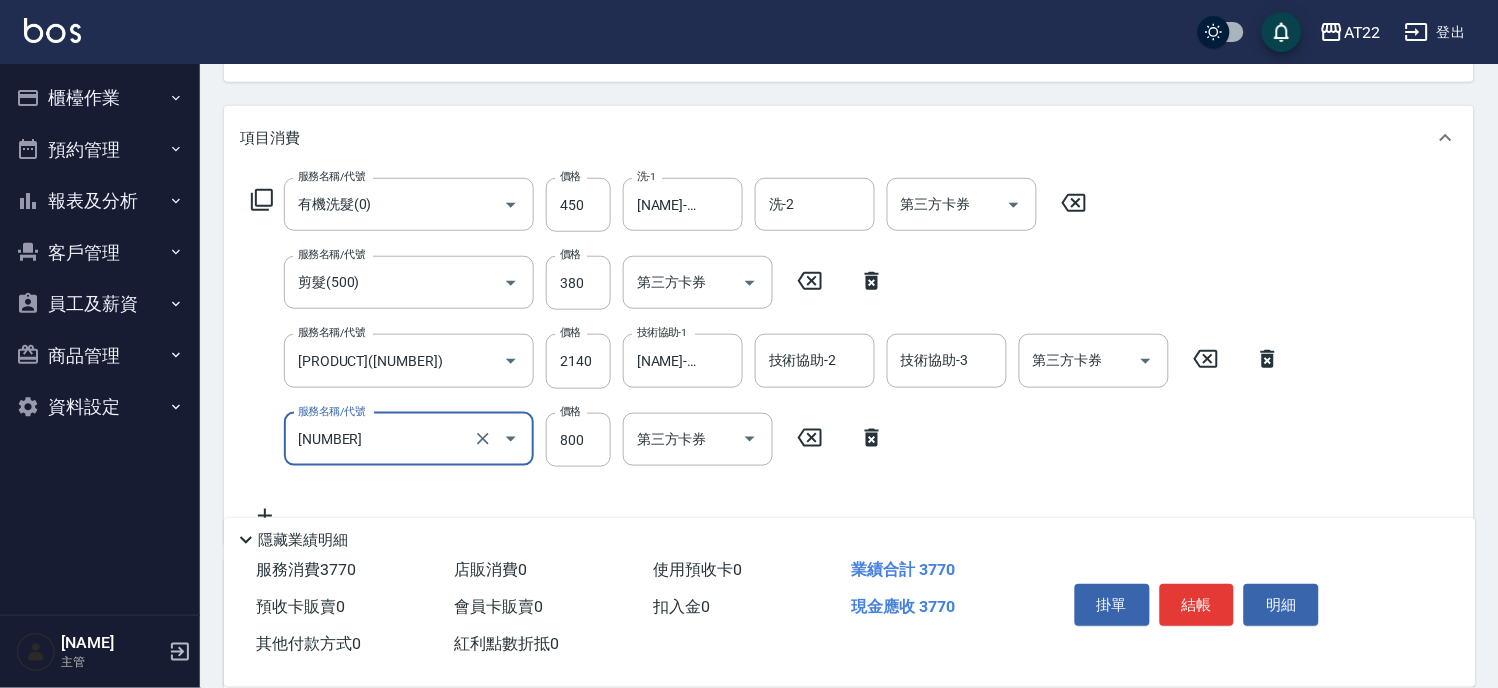 type on "+升級[TREATMENT_TYPE]([PRICE])" 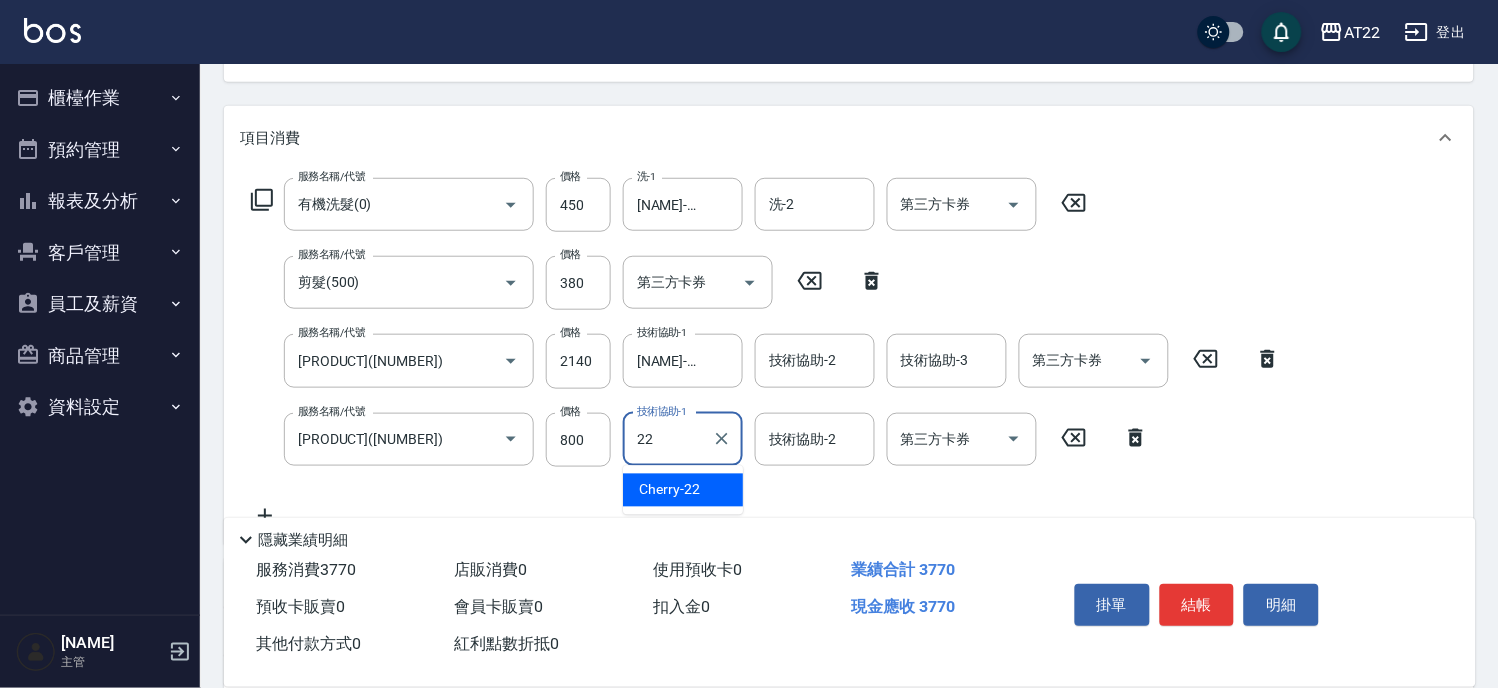 type on "Cherry-22" 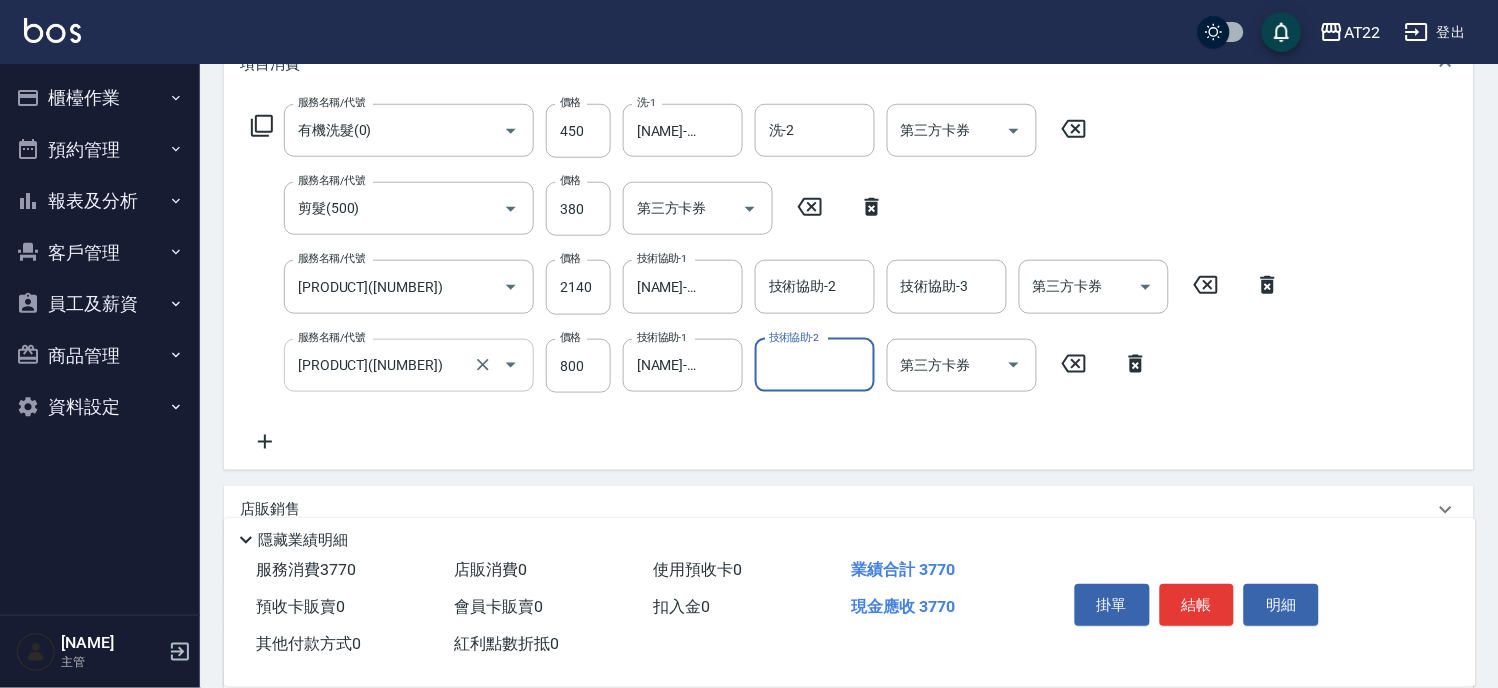 scroll, scrollTop: 333, scrollLeft: 0, axis: vertical 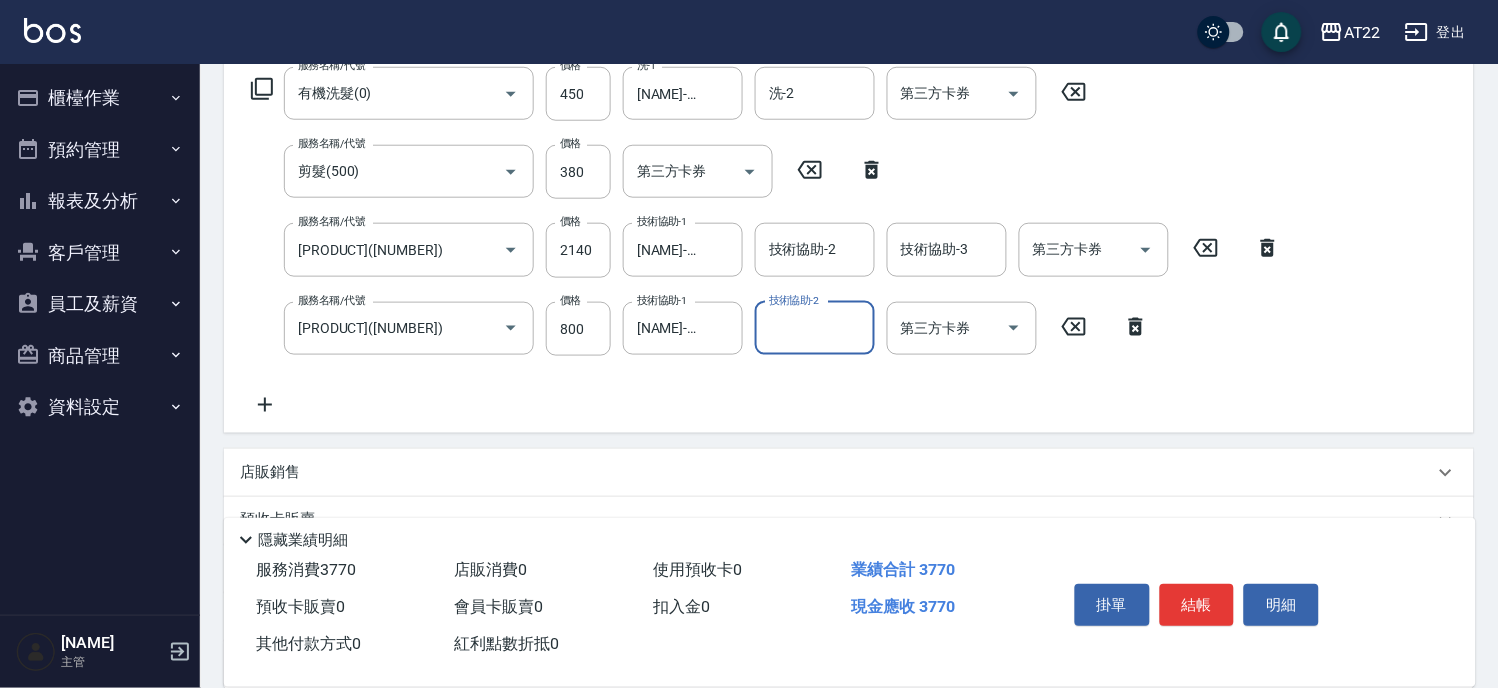 click 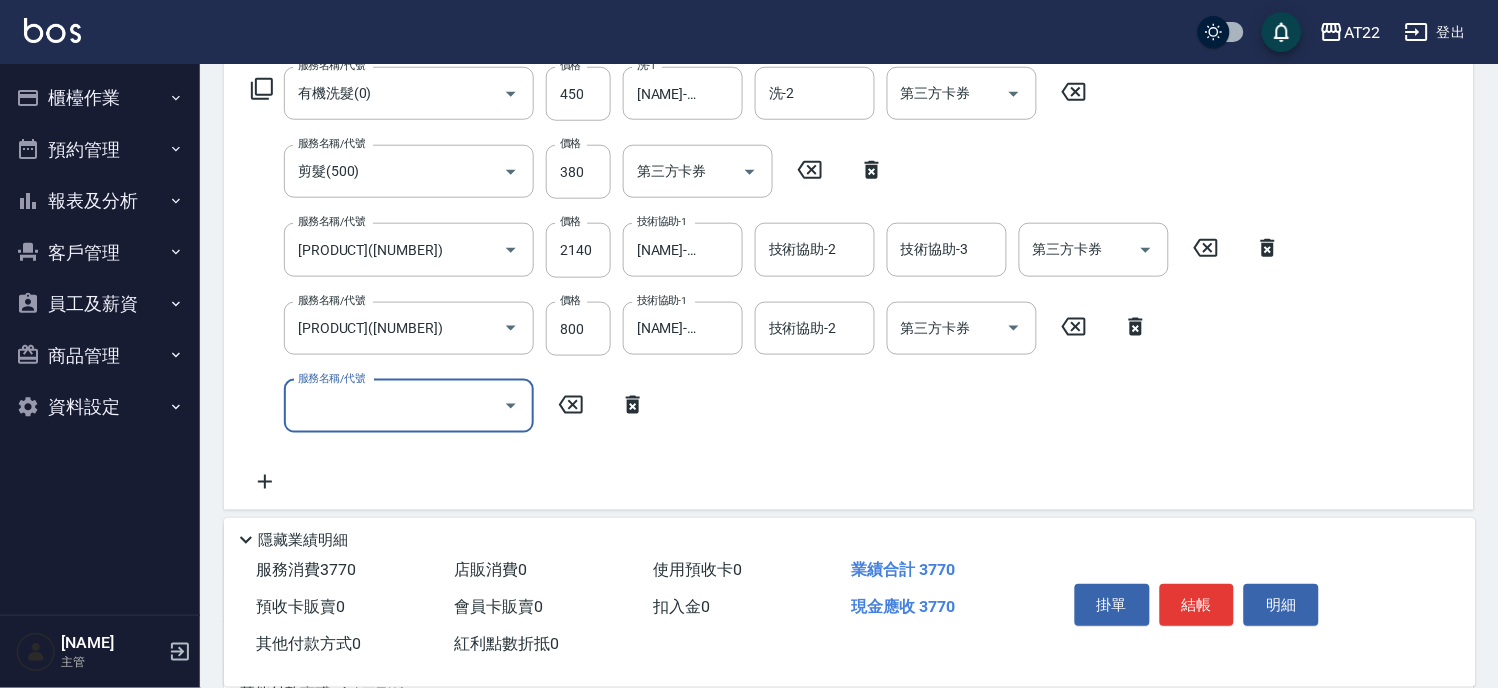 scroll, scrollTop: 0, scrollLeft: 0, axis: both 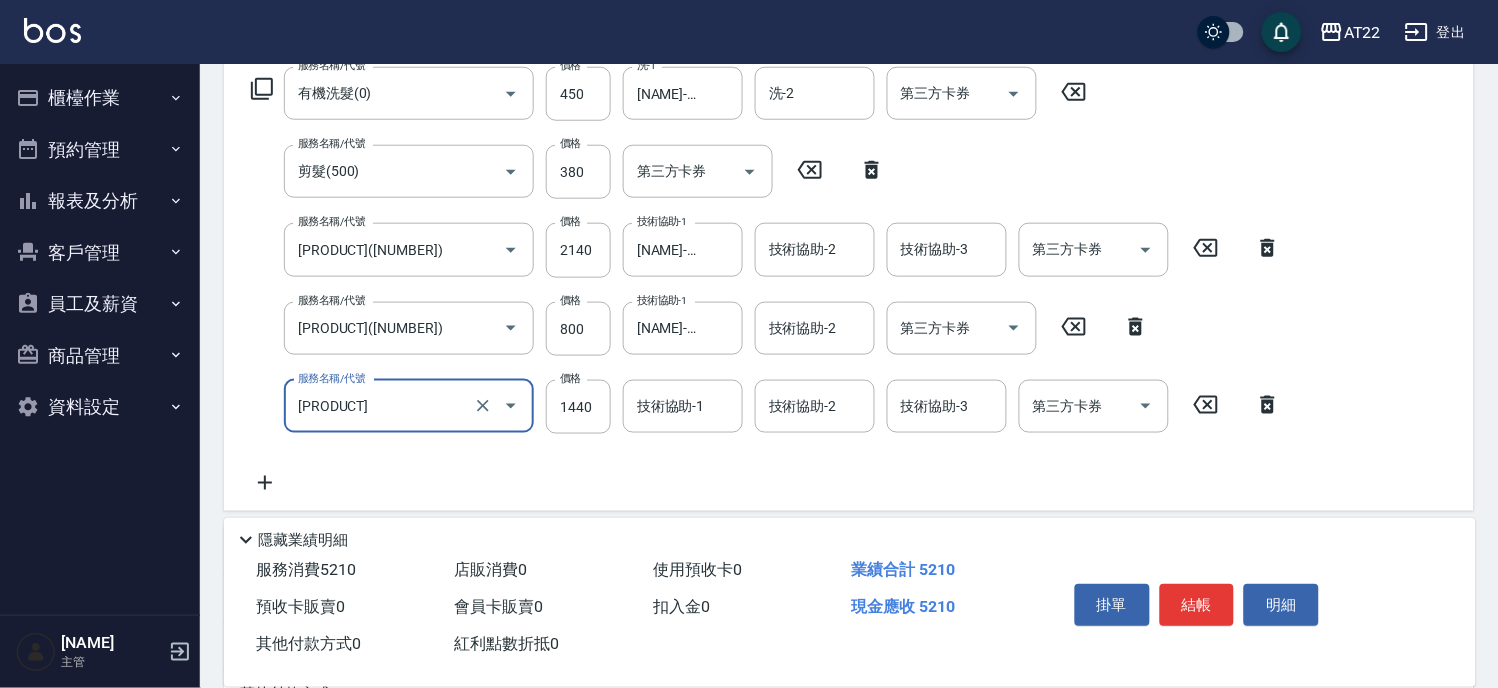 type on "[TREATMENT_NAME]([PRICE])" 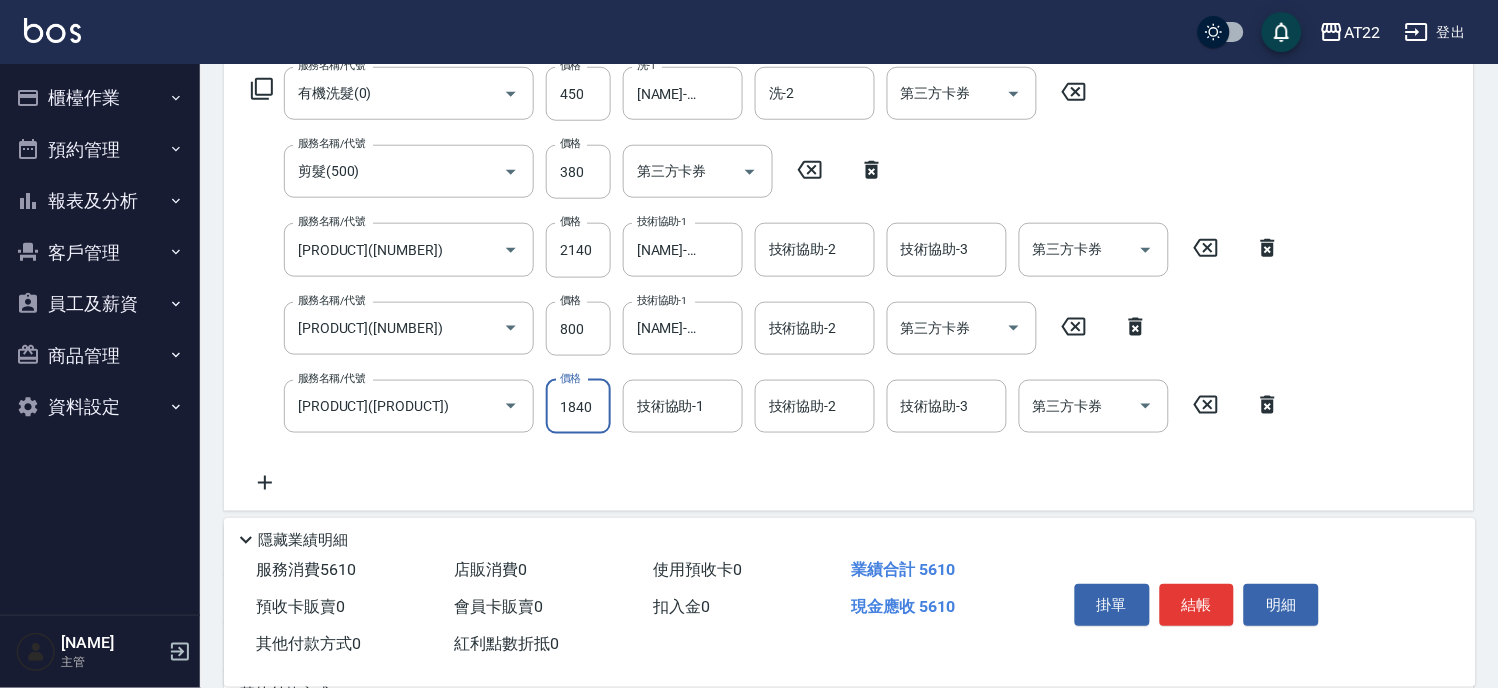 type on "1840" 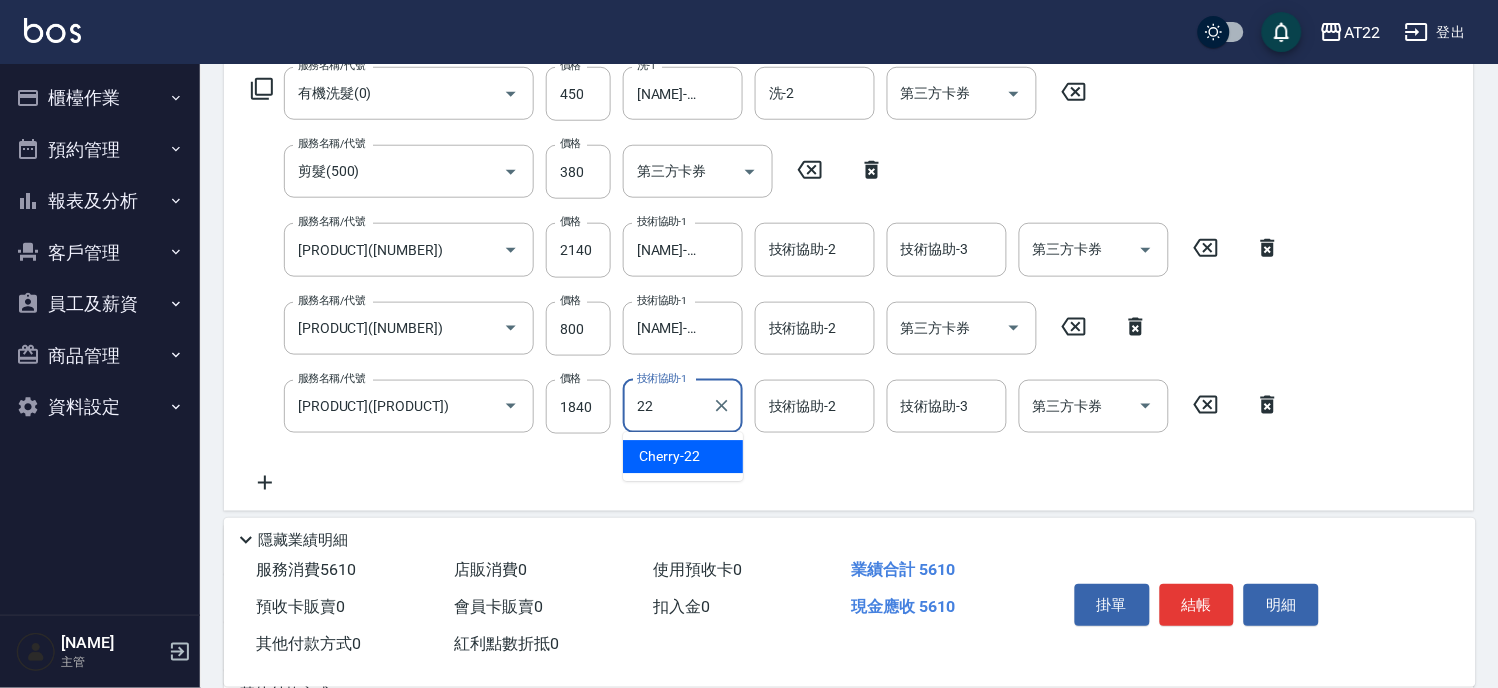 type on "Cherry-22" 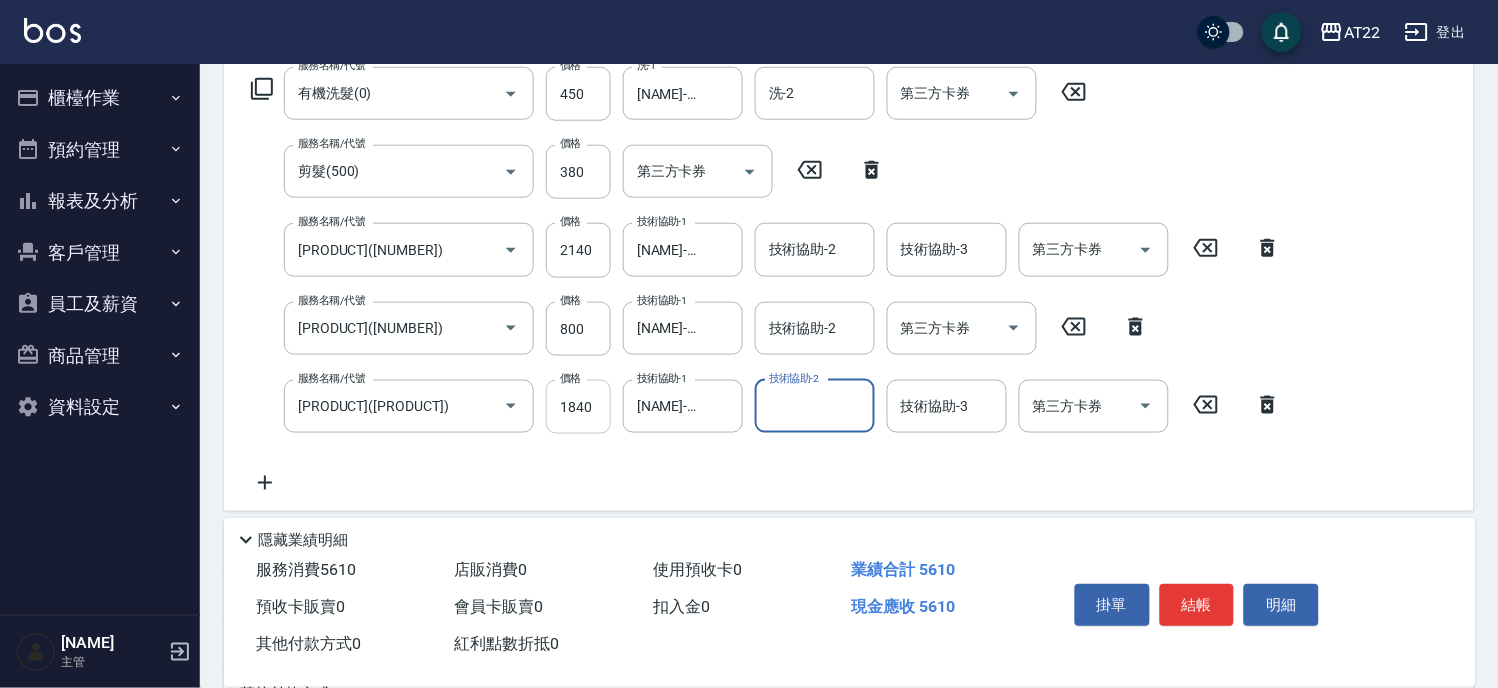 scroll, scrollTop: 0, scrollLeft: 0, axis: both 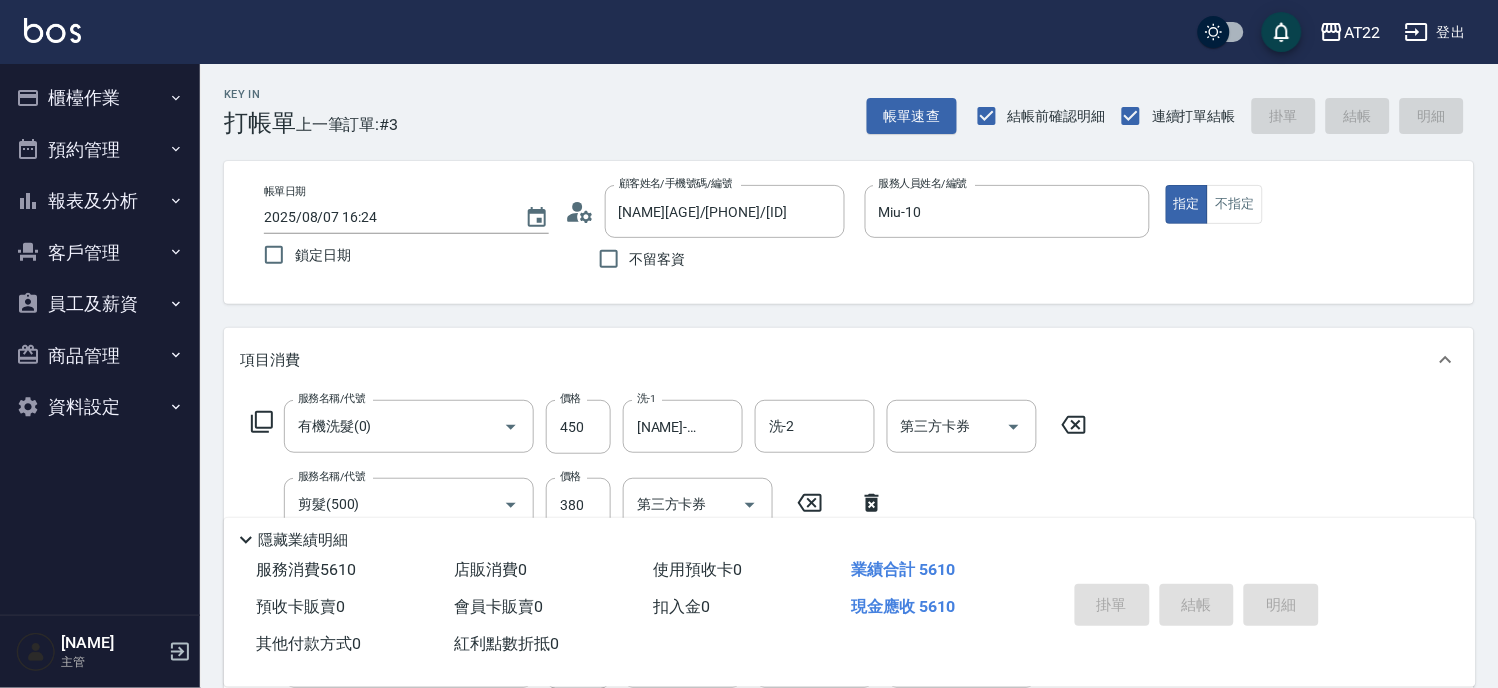 type on "2025/08/07 16:28" 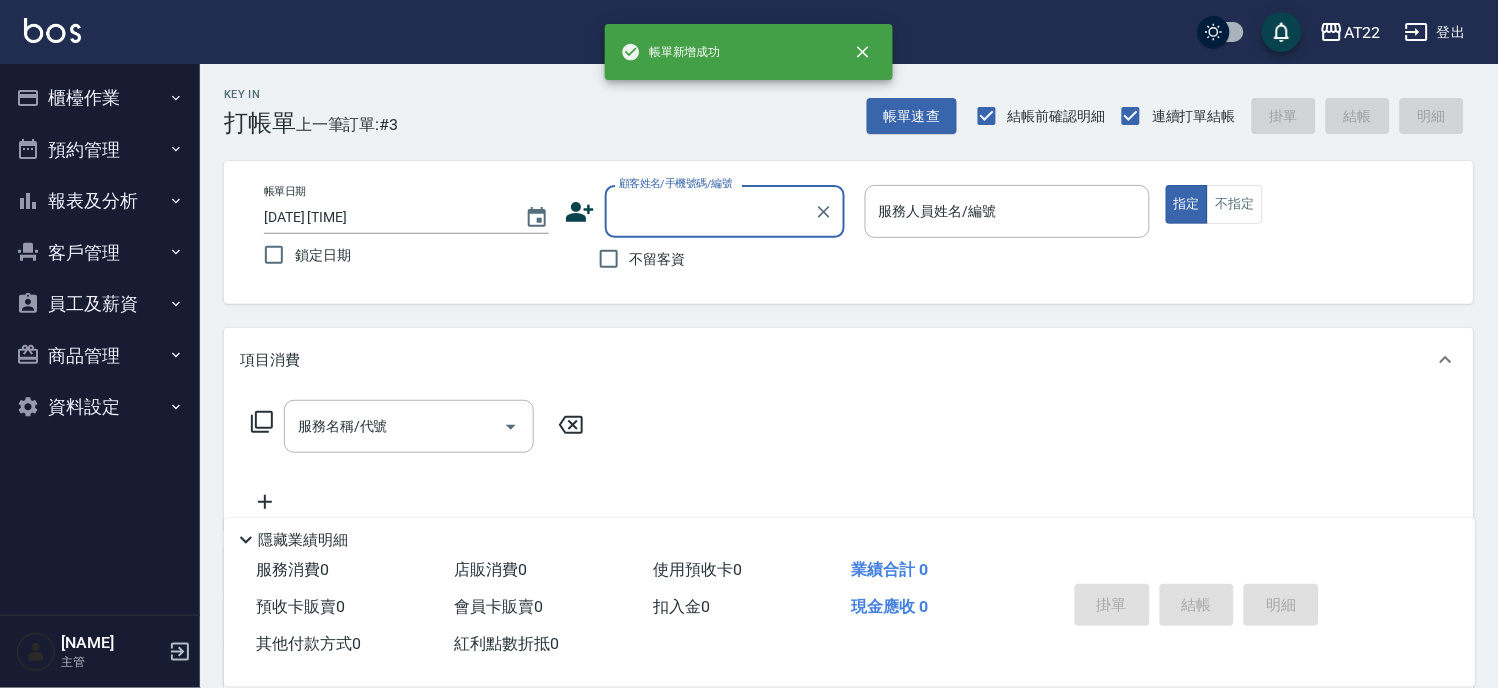 scroll, scrollTop: 0, scrollLeft: 0, axis: both 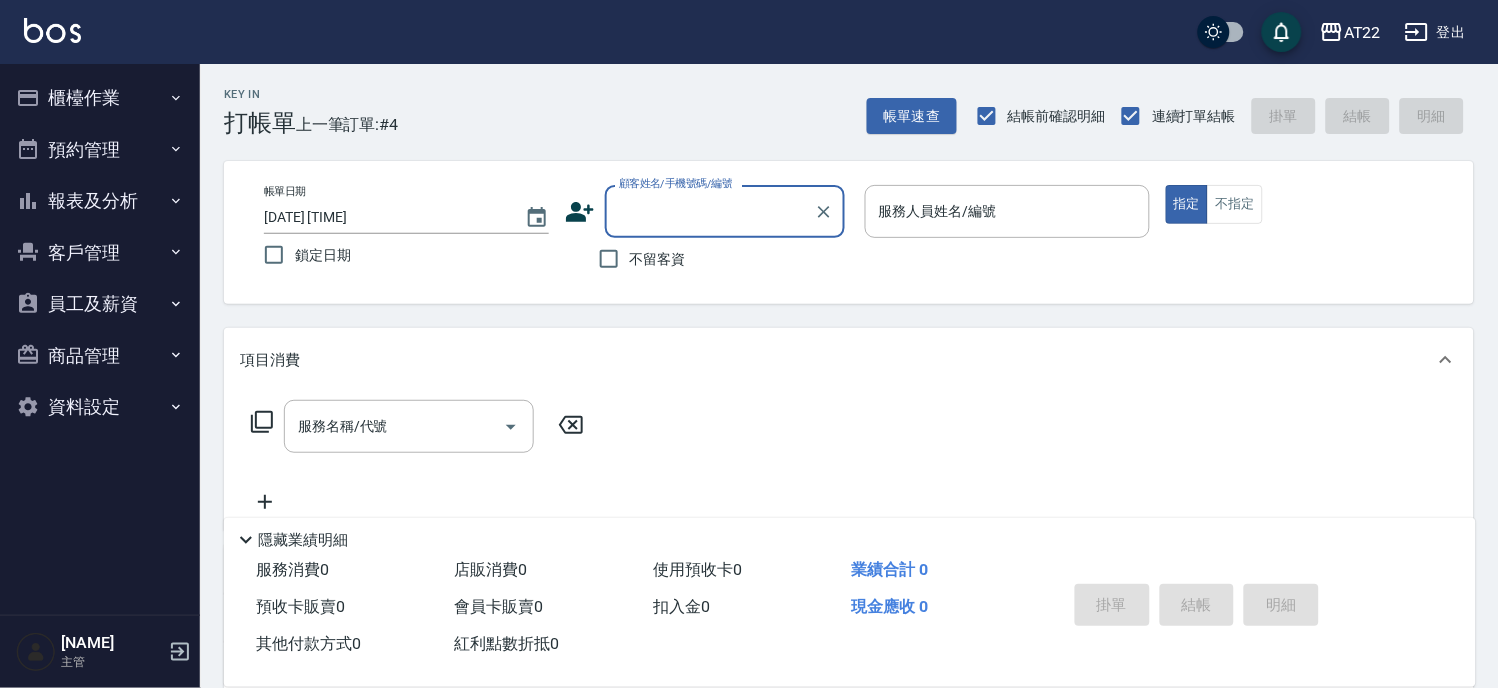 click on "不留客資" at bounding box center [658, 259] 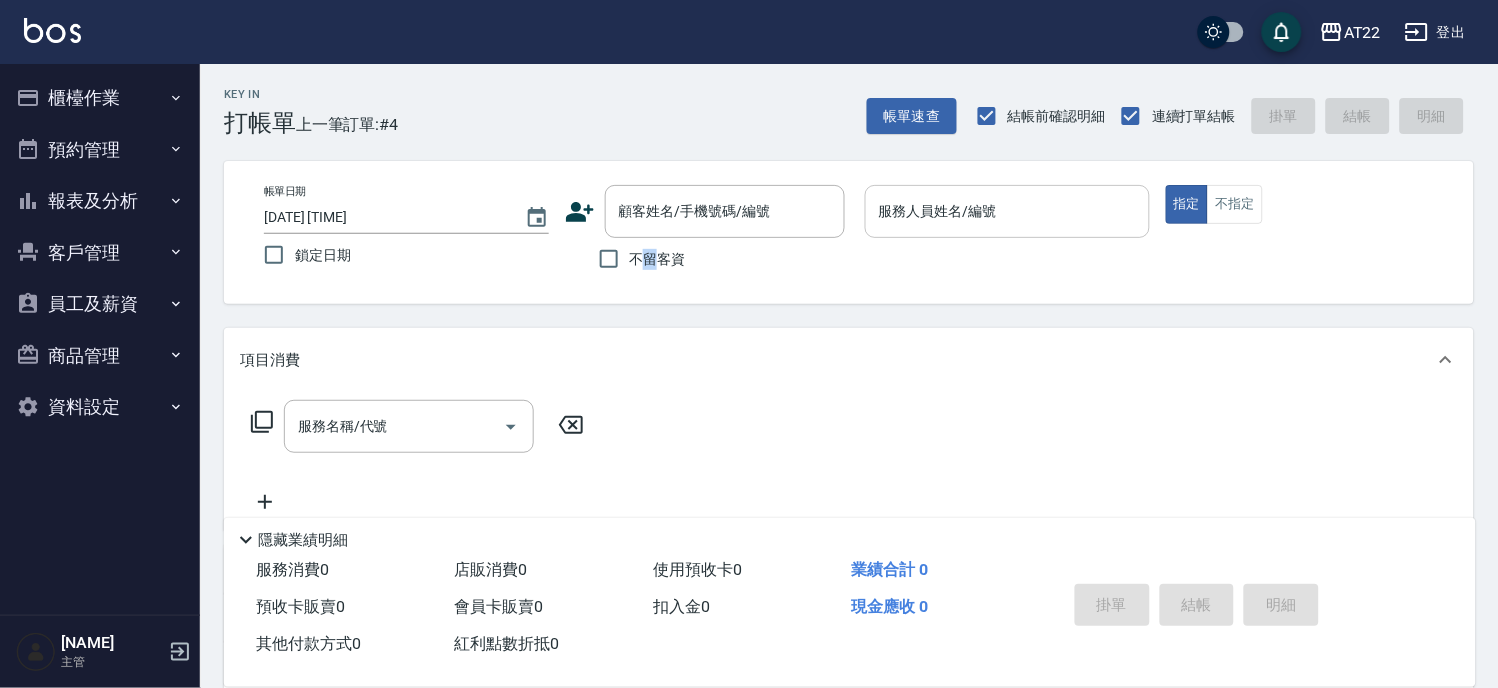 drag, startPoint x: 867, startPoint y: 207, endPoint x: 877, endPoint y: 200, distance: 12.206555 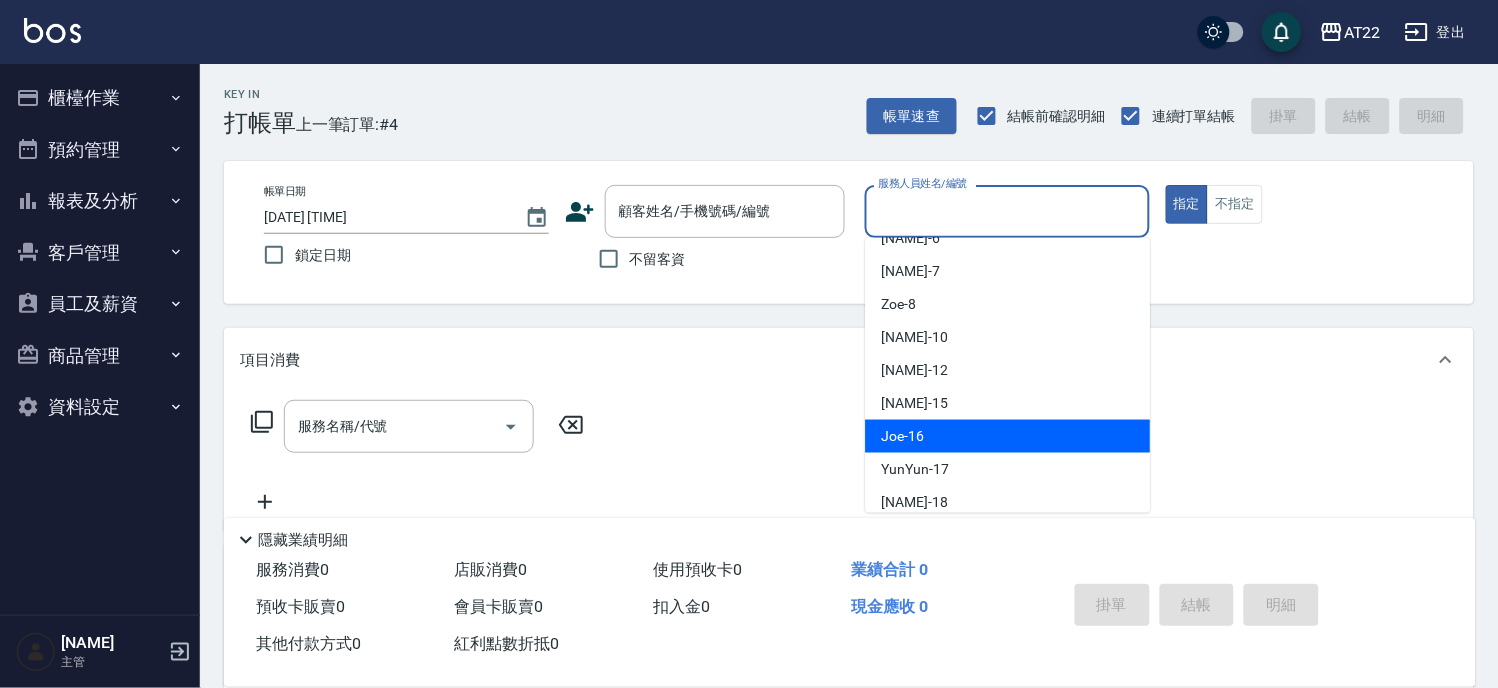 scroll, scrollTop: 433, scrollLeft: 0, axis: vertical 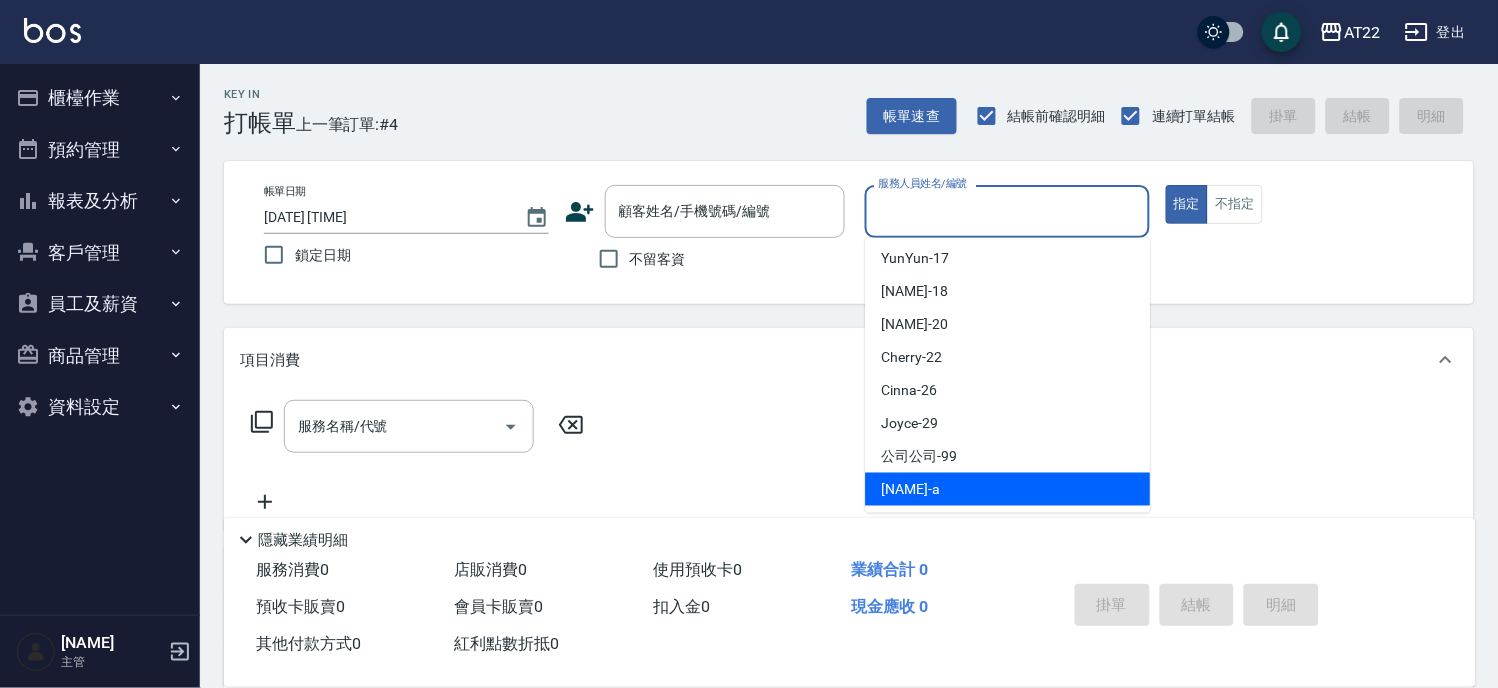 click on "蔡明宏 -a" at bounding box center (1008, 489) 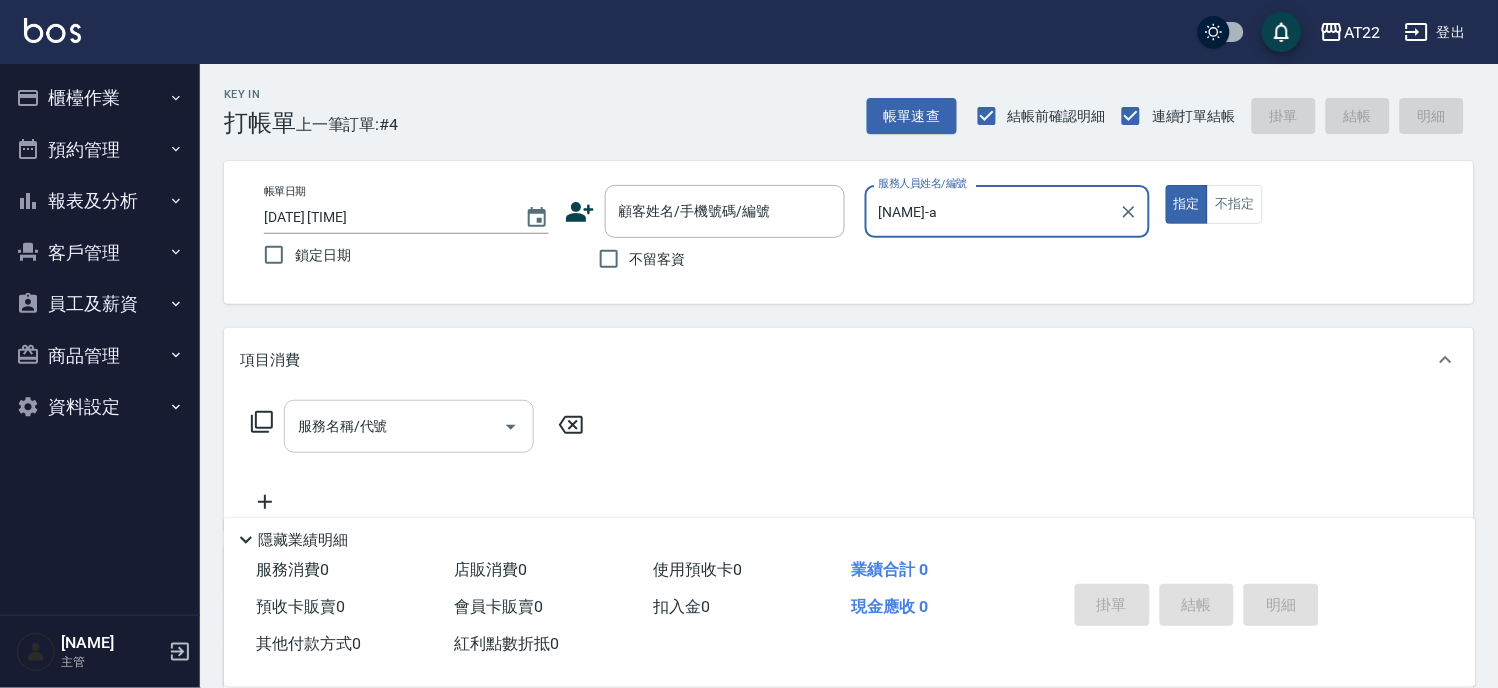 click on "服務名稱/代號" at bounding box center (394, 426) 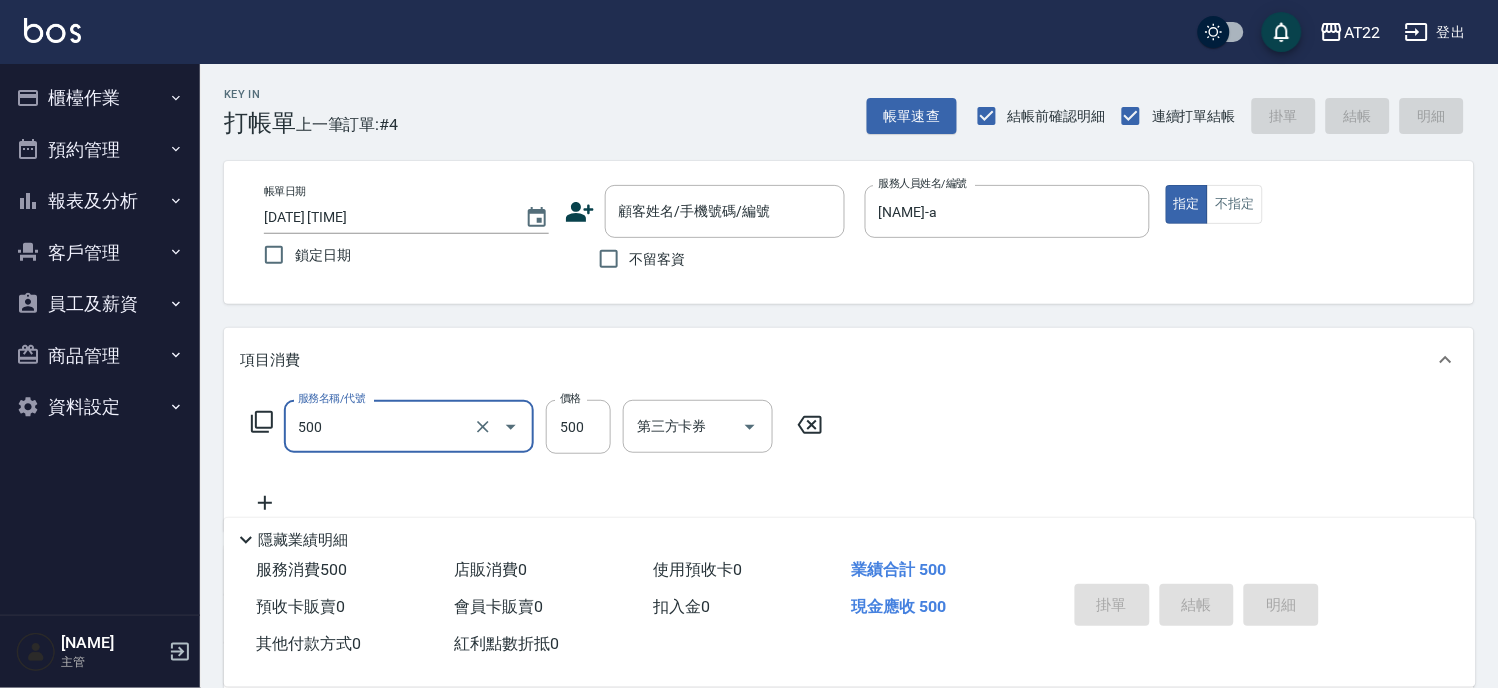 type on "剪髮(500)" 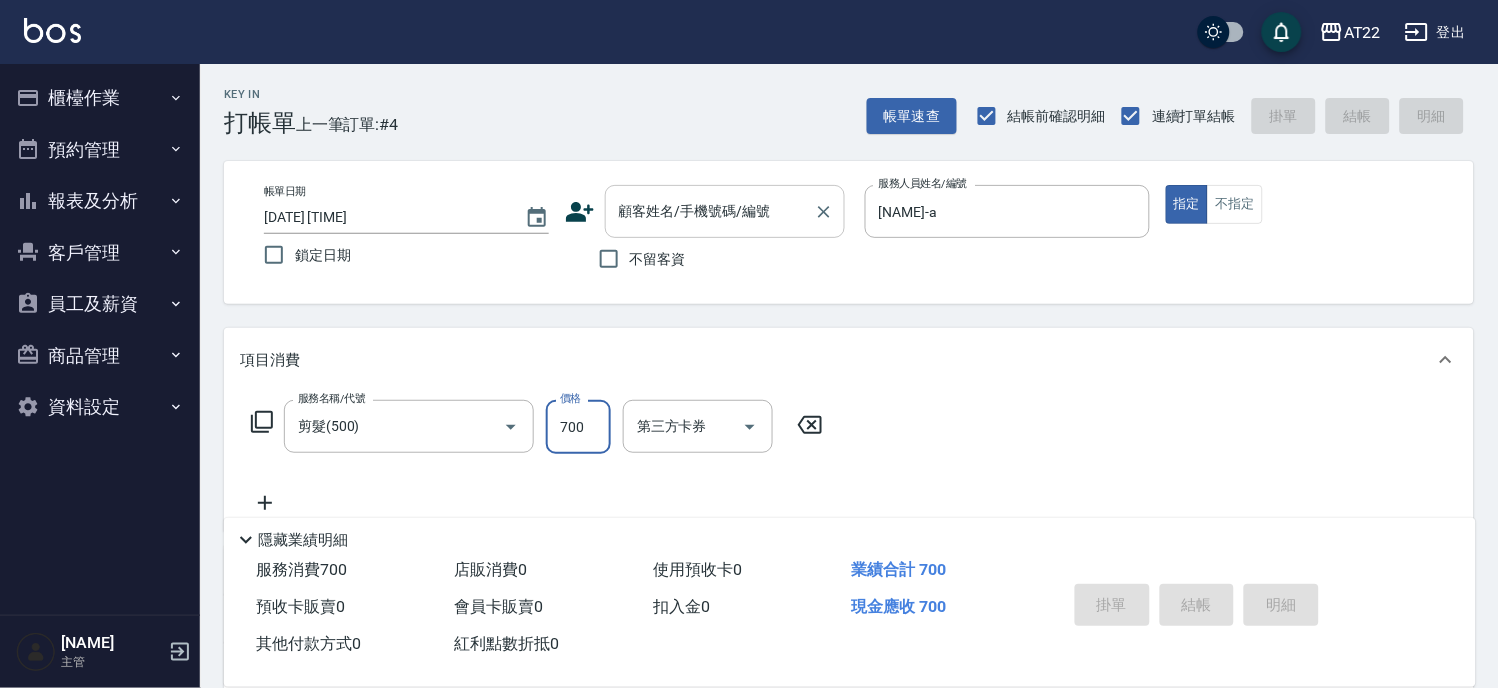 type on "700" 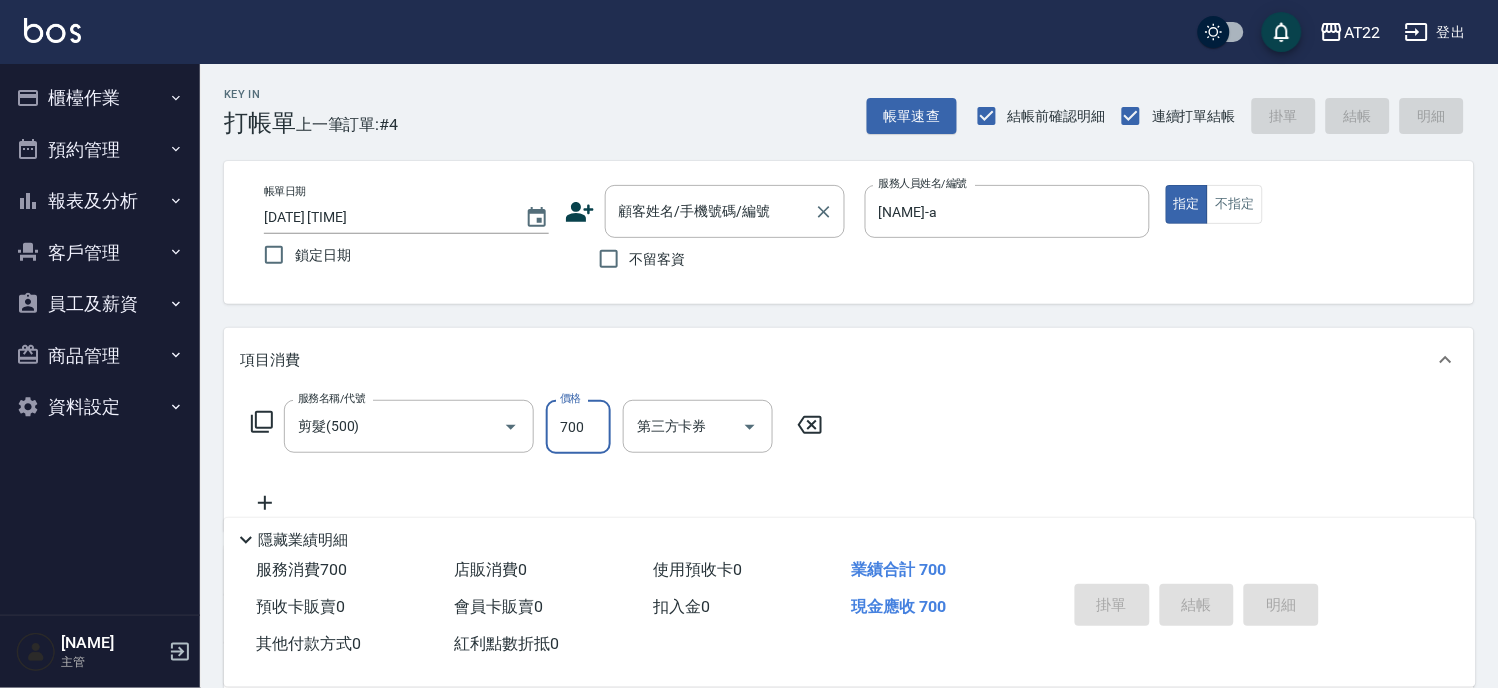 click on "顧客姓名/手機號碼/編號 顧客姓名/手機號碼/編號" at bounding box center (725, 211) 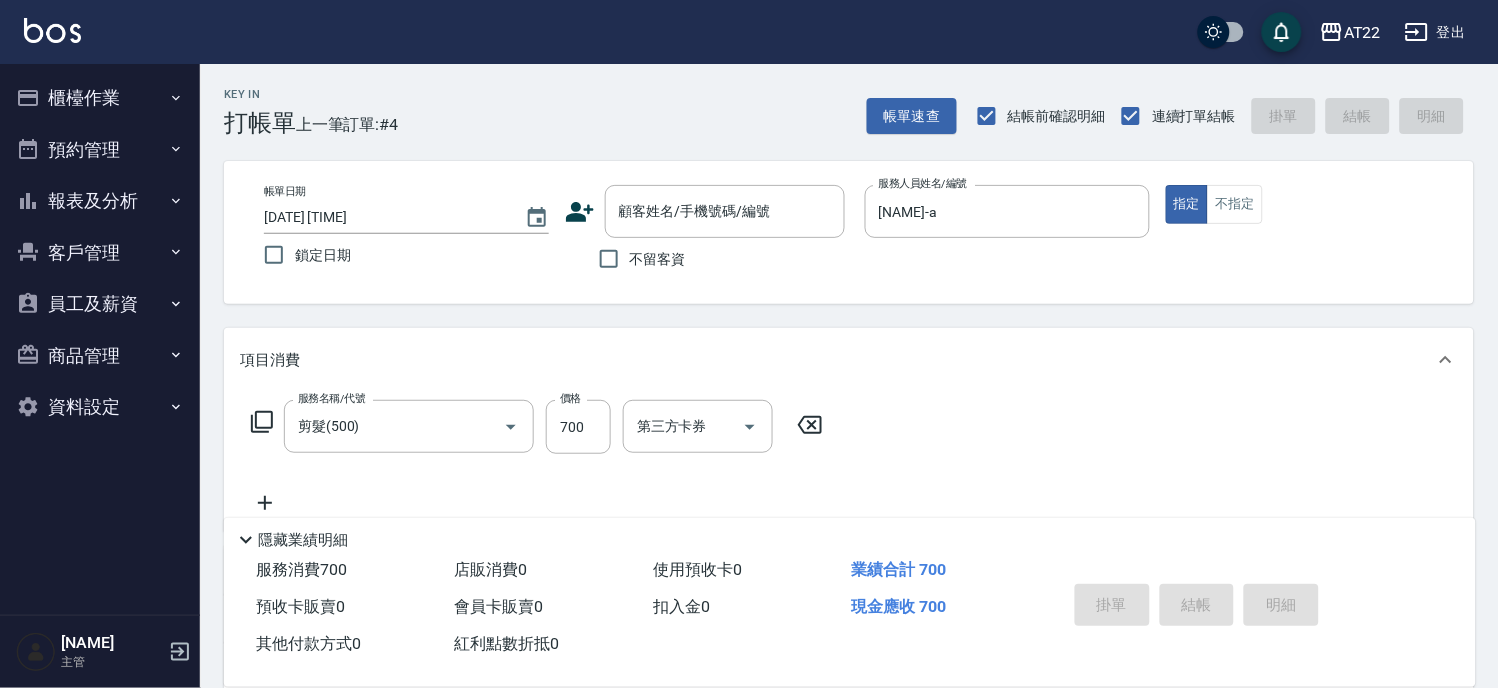 click on "帳單日期 2025/08/07 16:28 鎖定日期 顧客姓名/手機號碼/編號 顧客姓名/手機號碼/編號 不留客資 服務人員姓名/編號 蔡明宏-a 服務人員姓名/編號 指定 不指定" at bounding box center [849, 232] 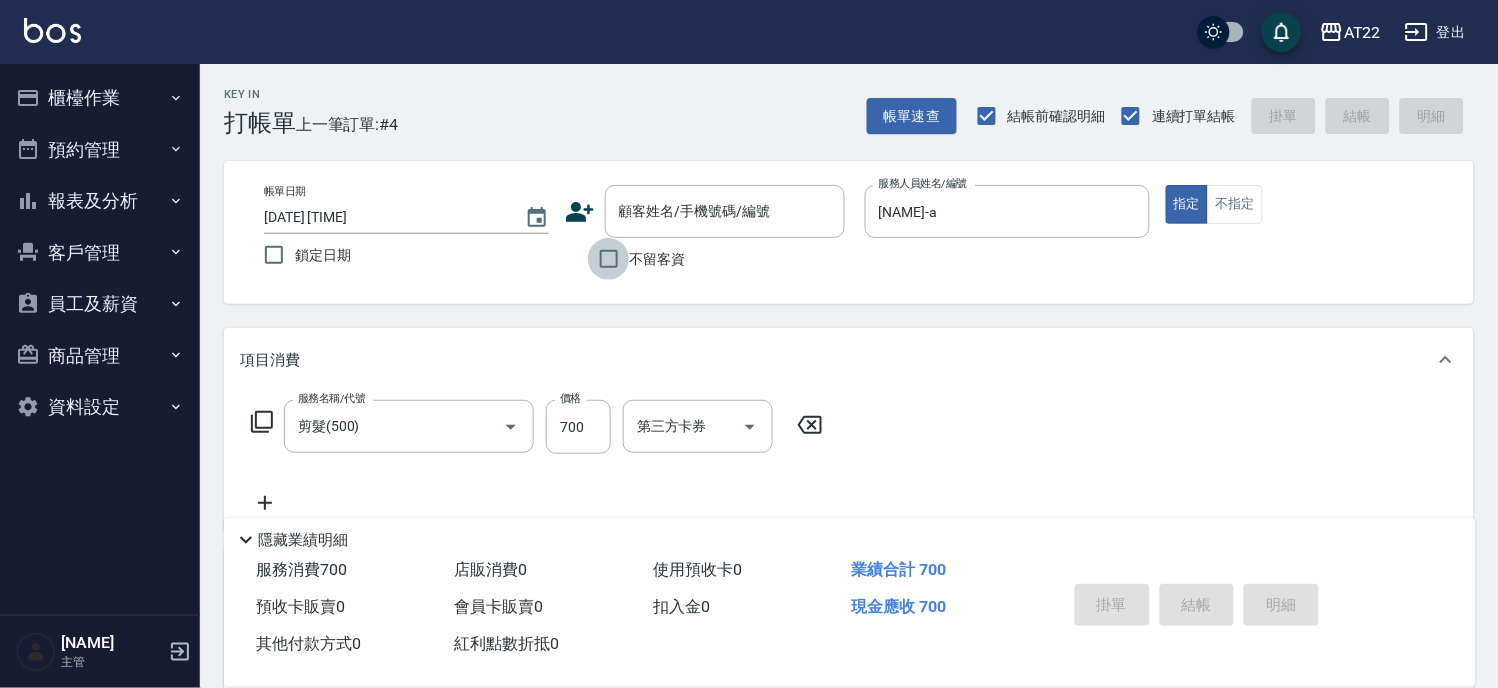 click on "不留客資" at bounding box center (609, 259) 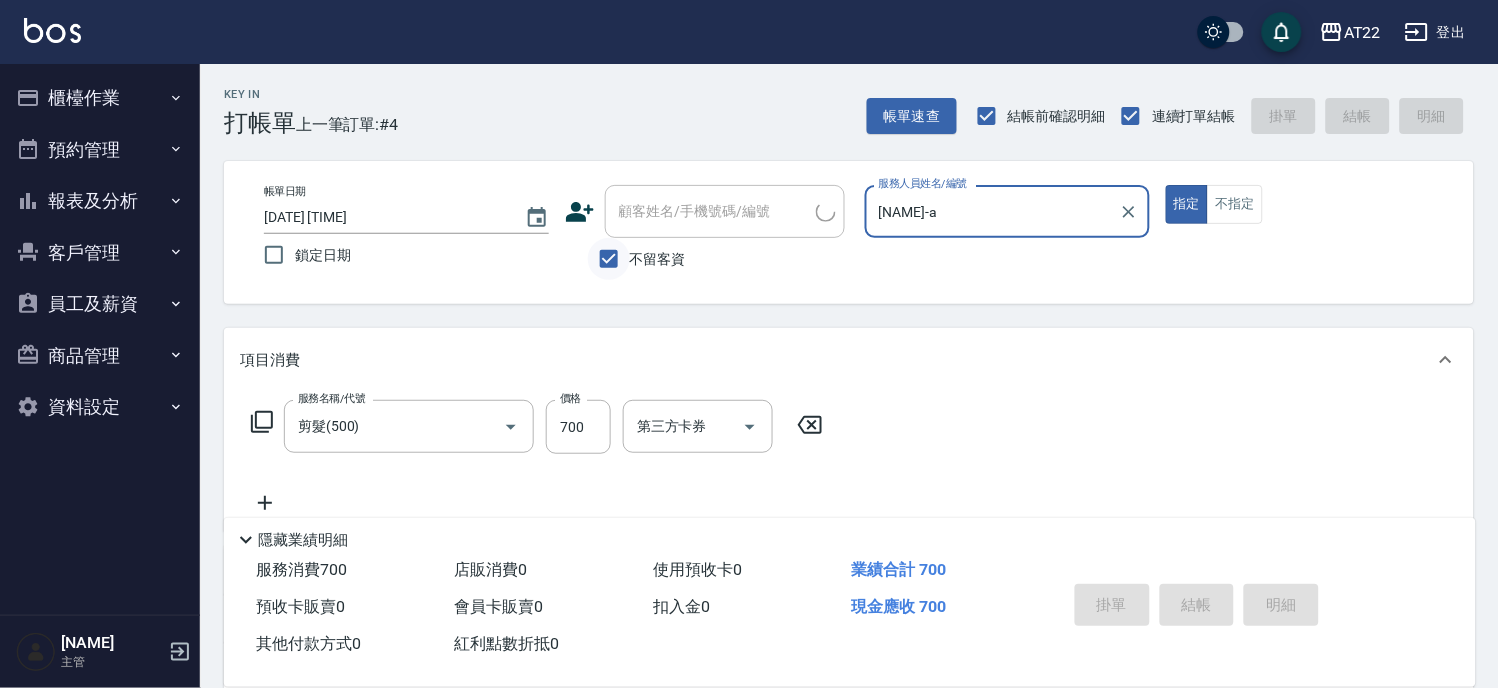 type 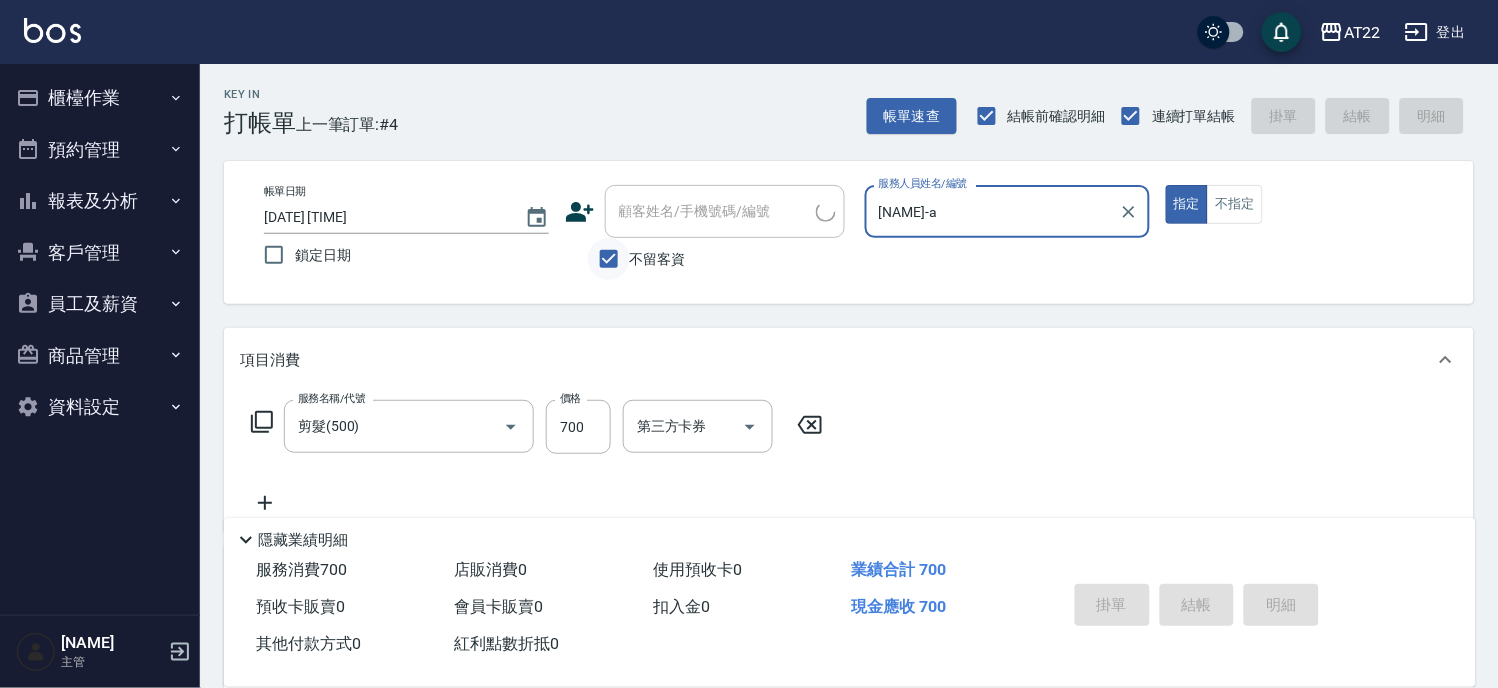 type 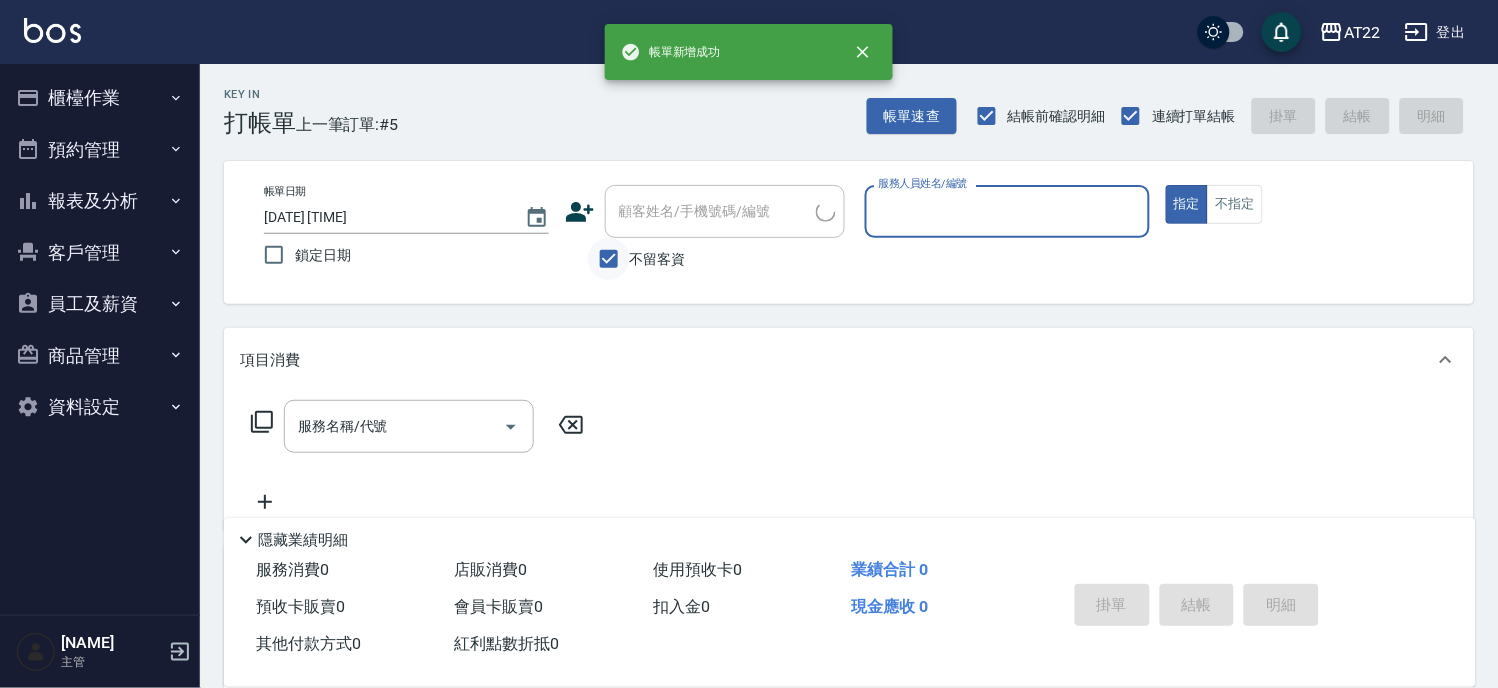 click on "不留客資" at bounding box center (609, 259) 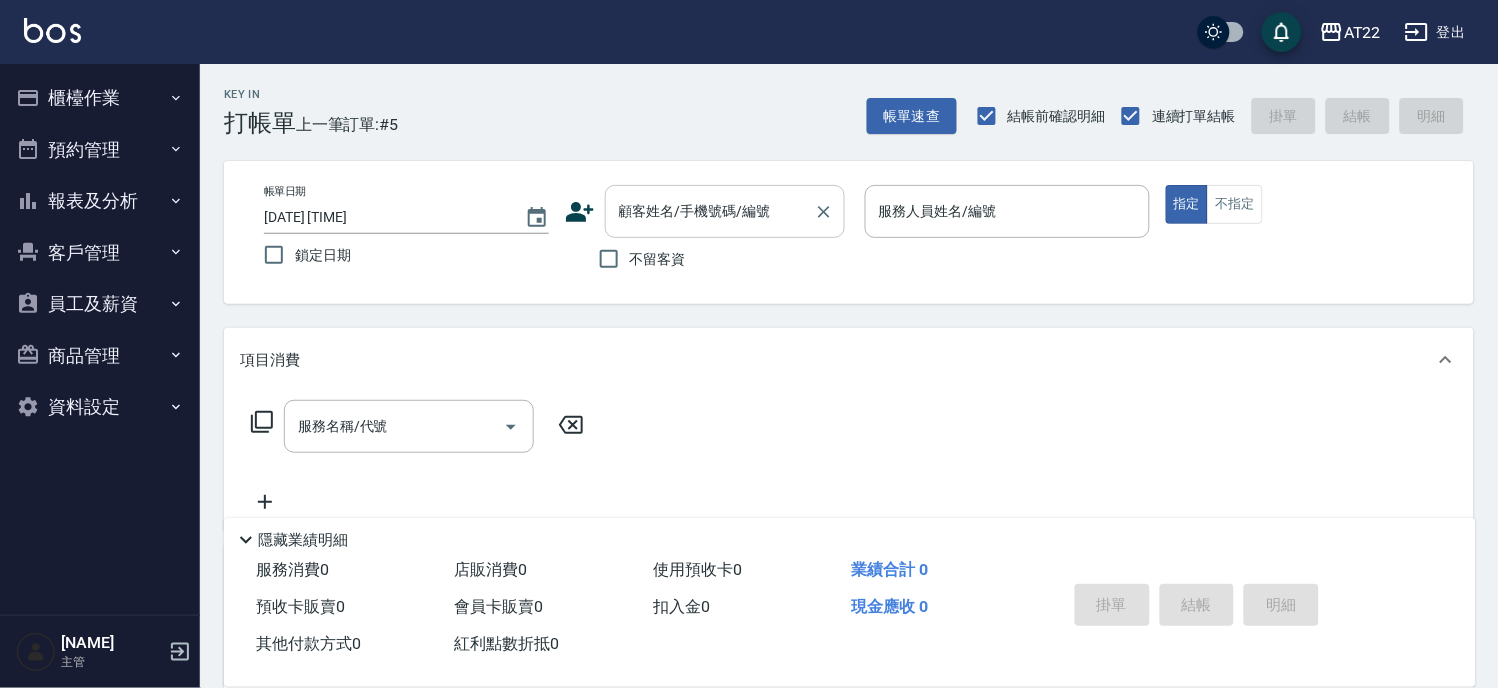 click on "顧客姓名/手機號碼/編號" at bounding box center [725, 211] 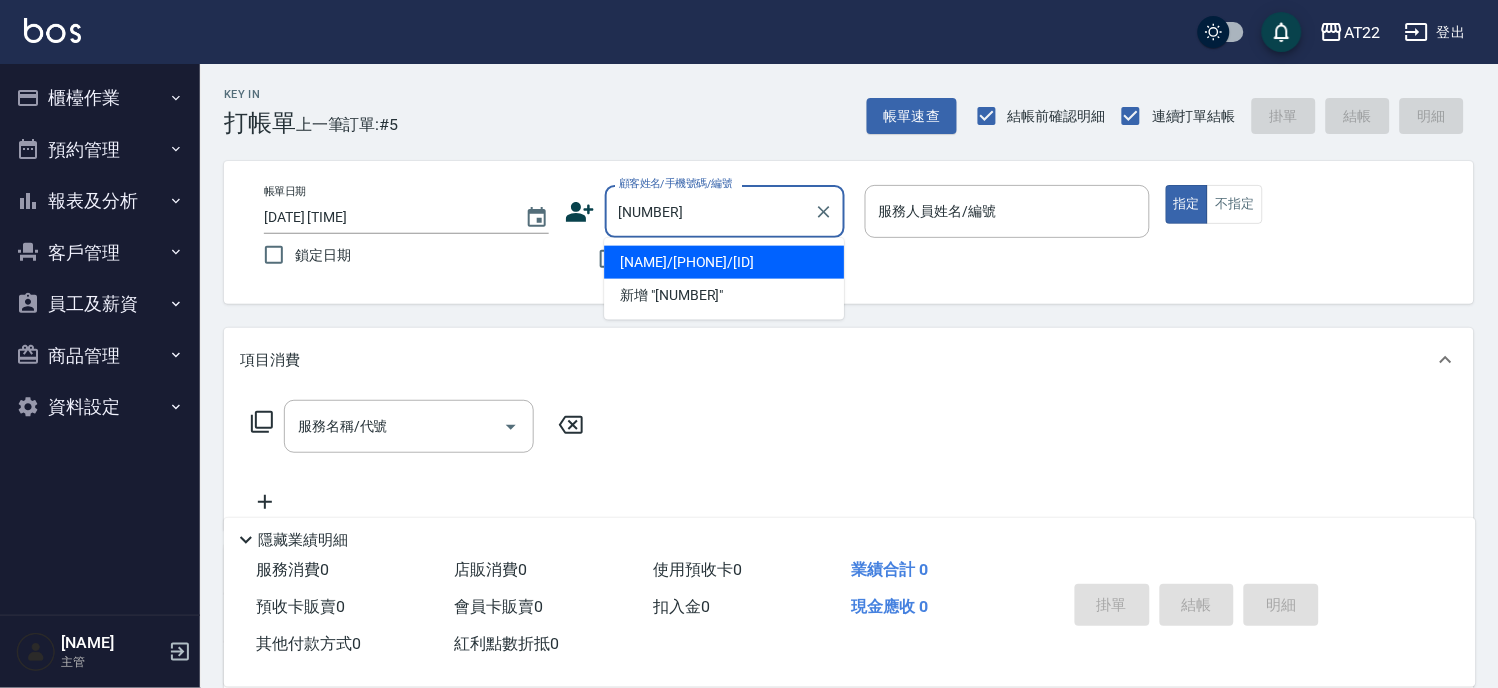 click on "[LAST]/[PHONE]/[ID]" at bounding box center [724, 262] 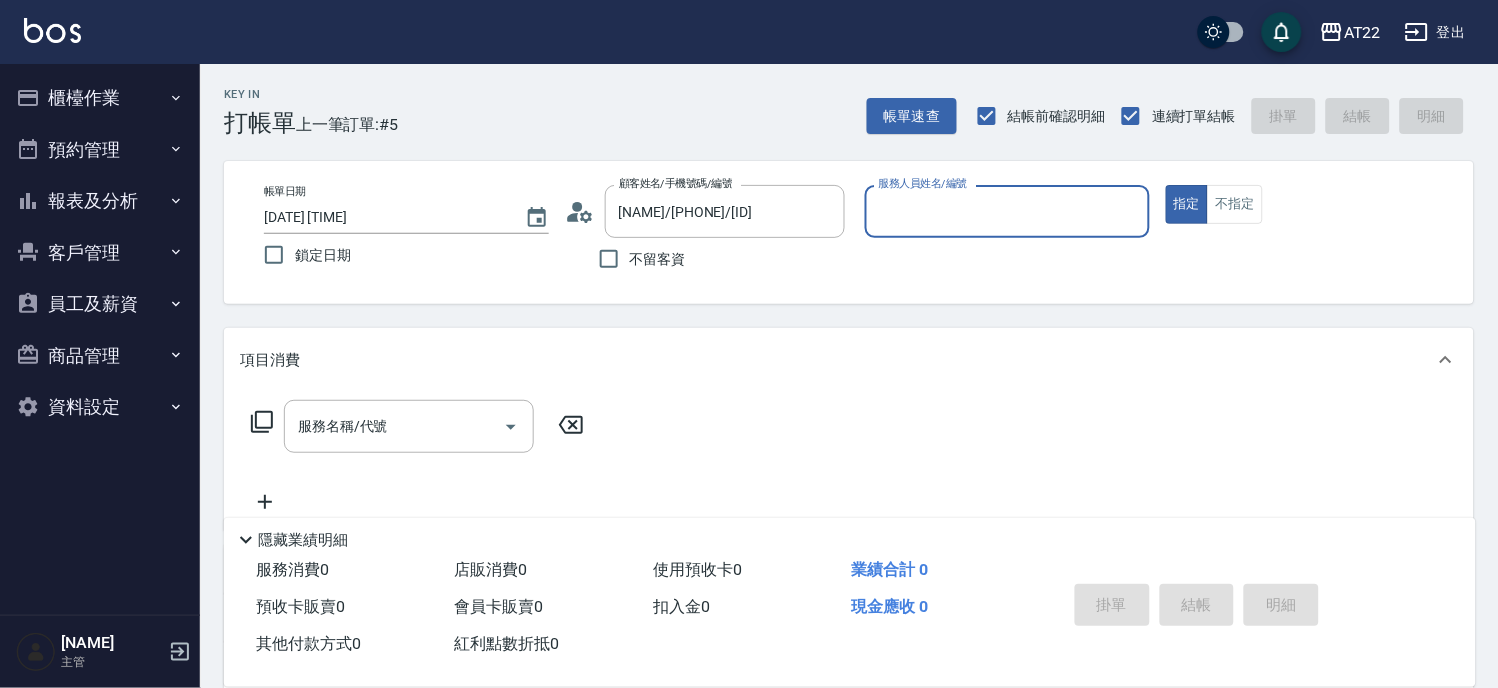 type on "[NAME]-[NUMBER]" 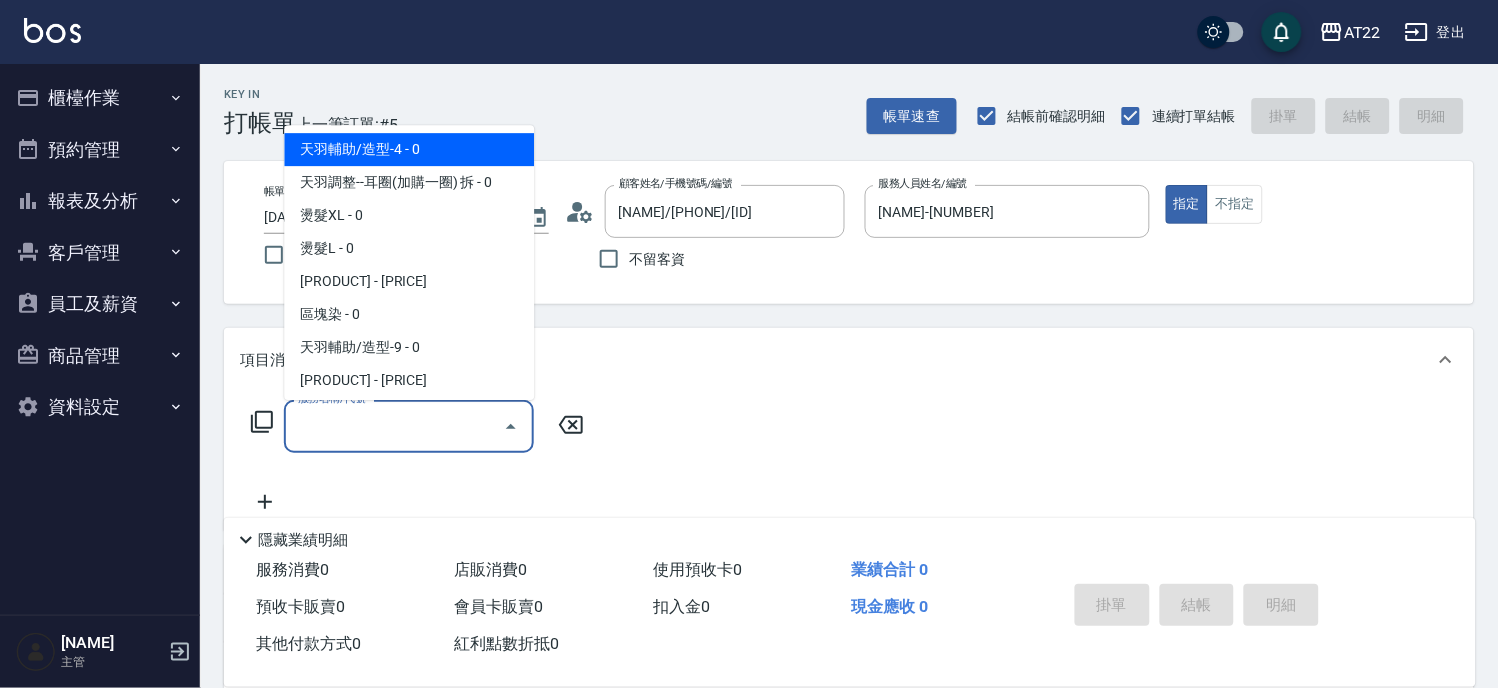 click on "服務名稱/代號" at bounding box center (394, 426) 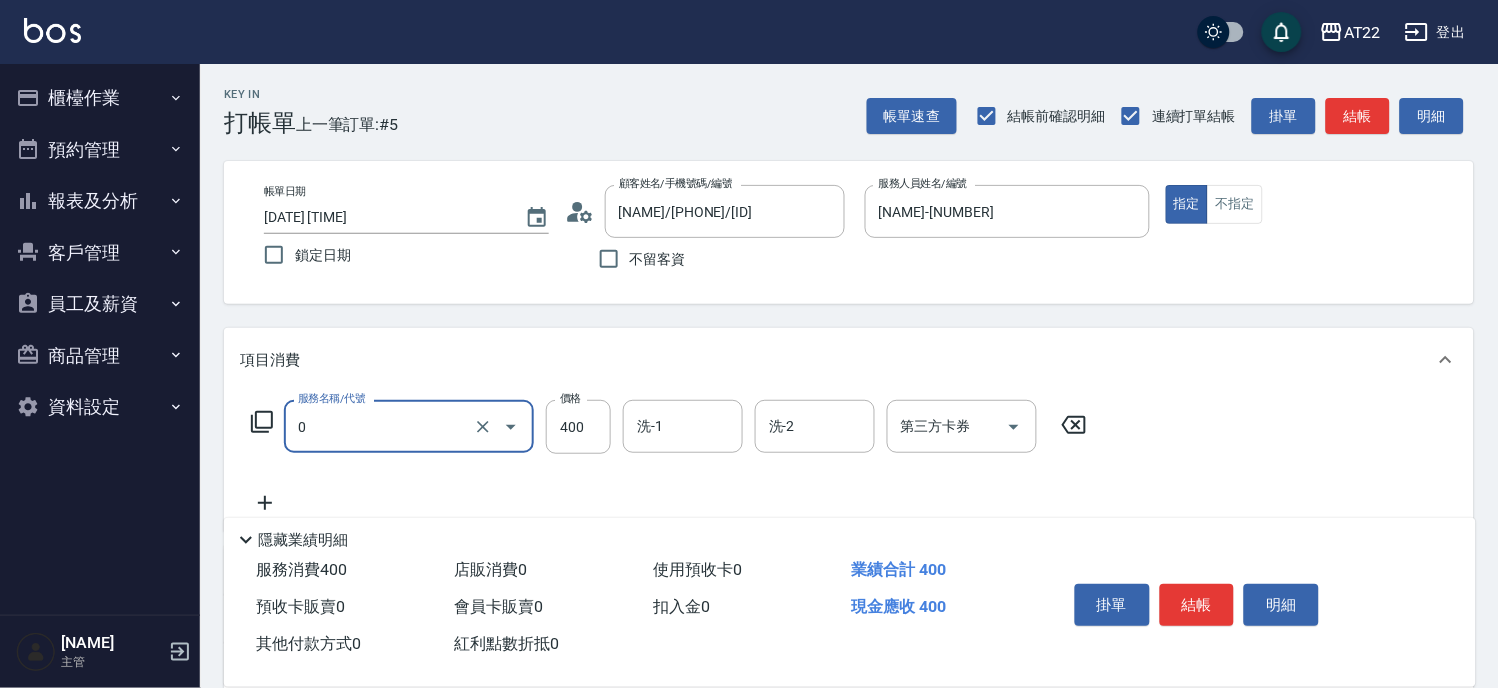 type on "有機洗髮(0)" 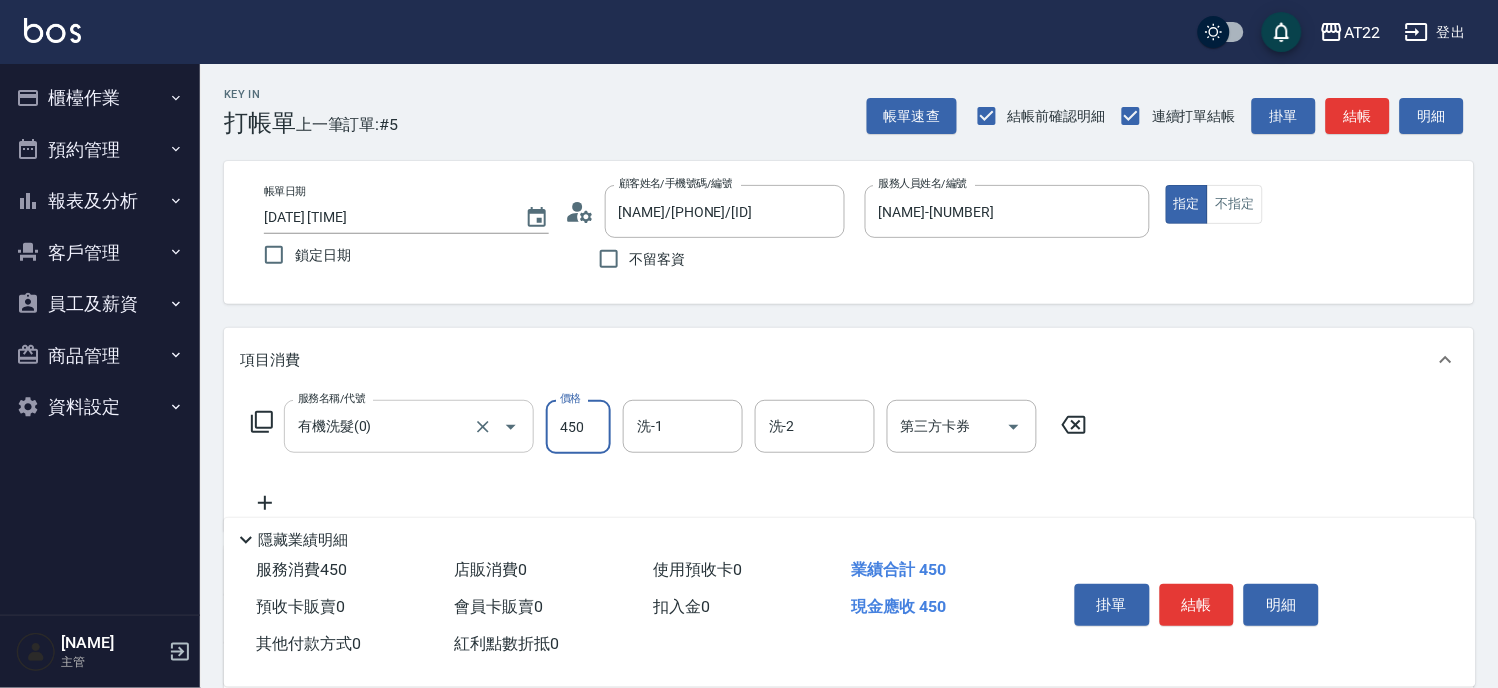 type on "450" 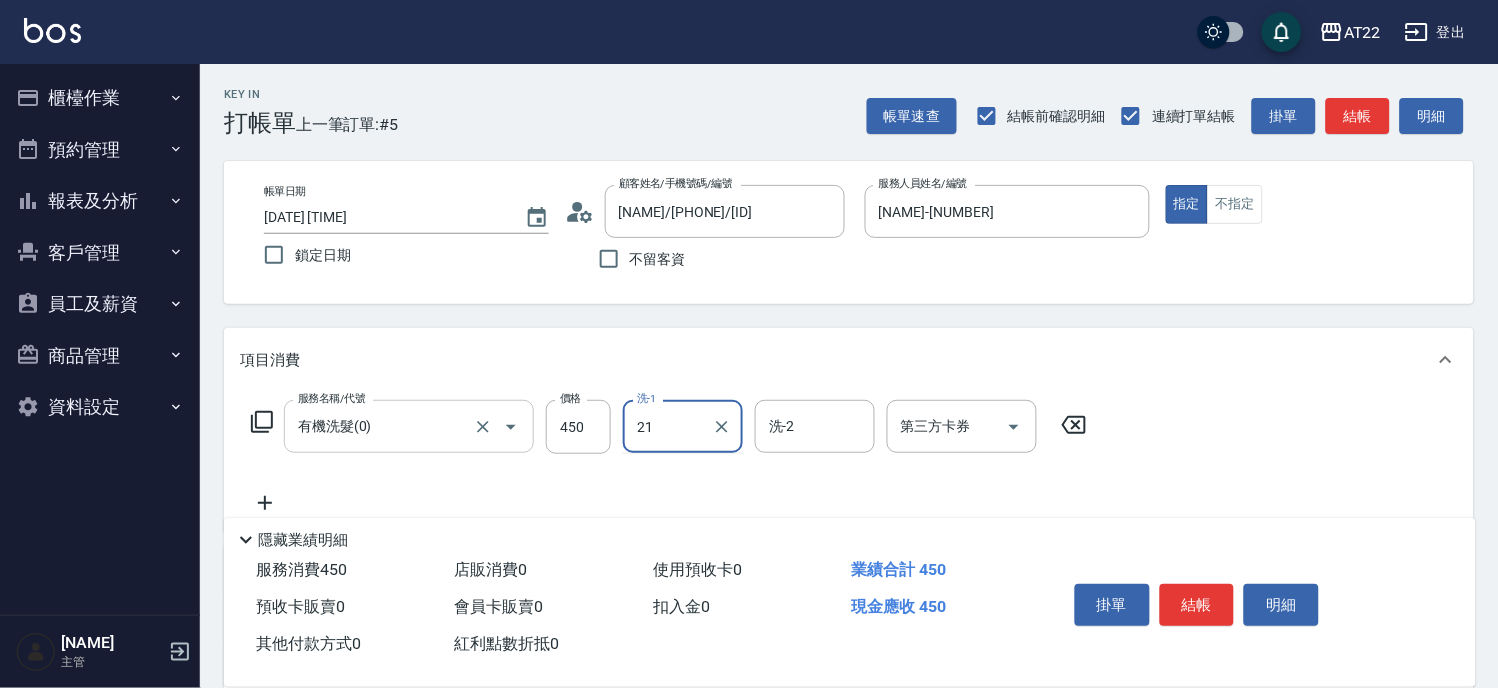 type on "2" 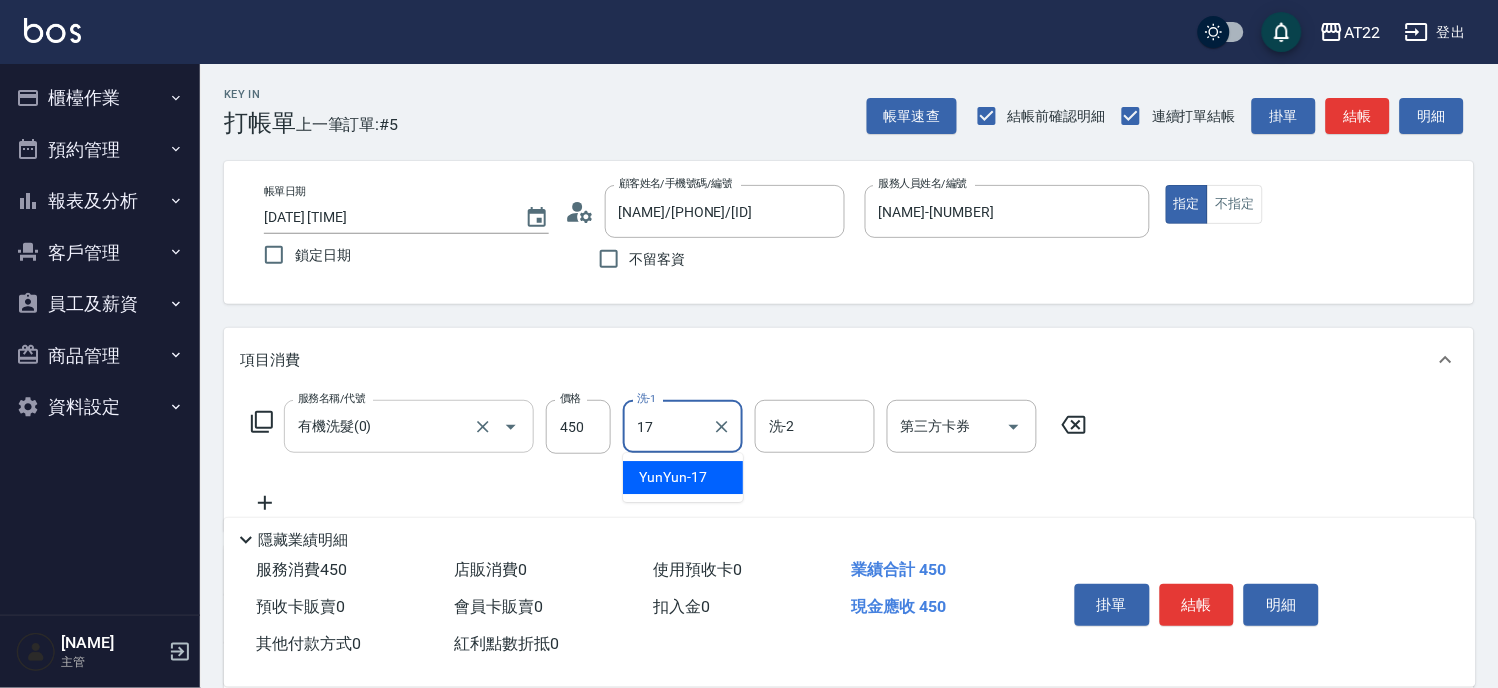 type on "YunYun-17" 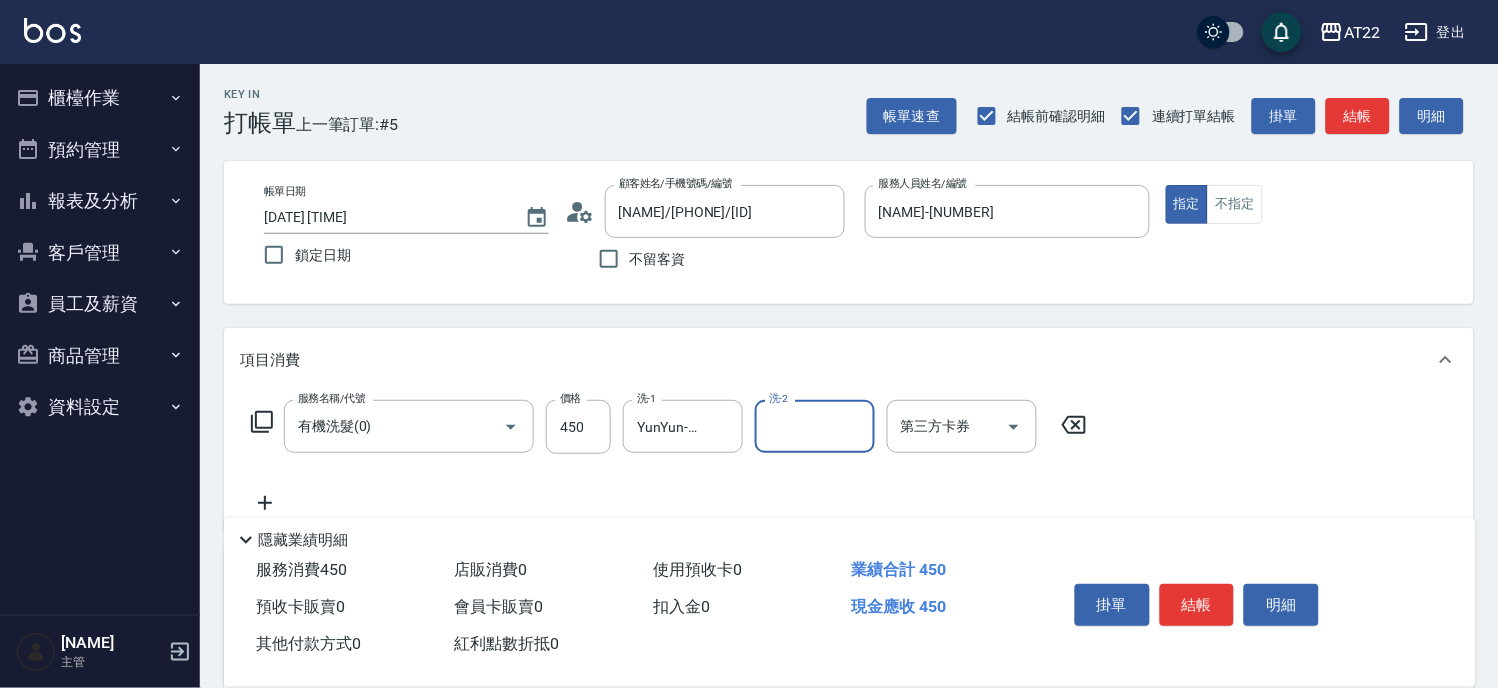 click 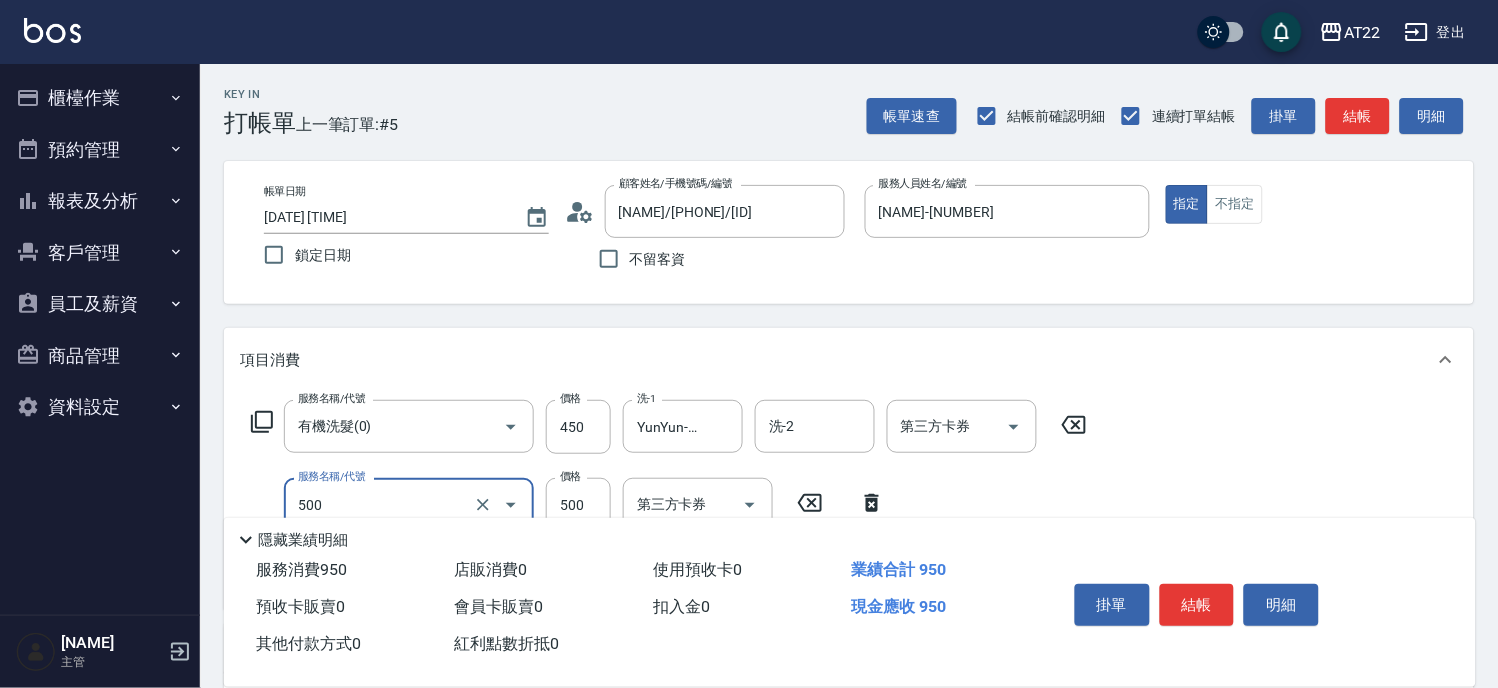 type on "剪髮(500)" 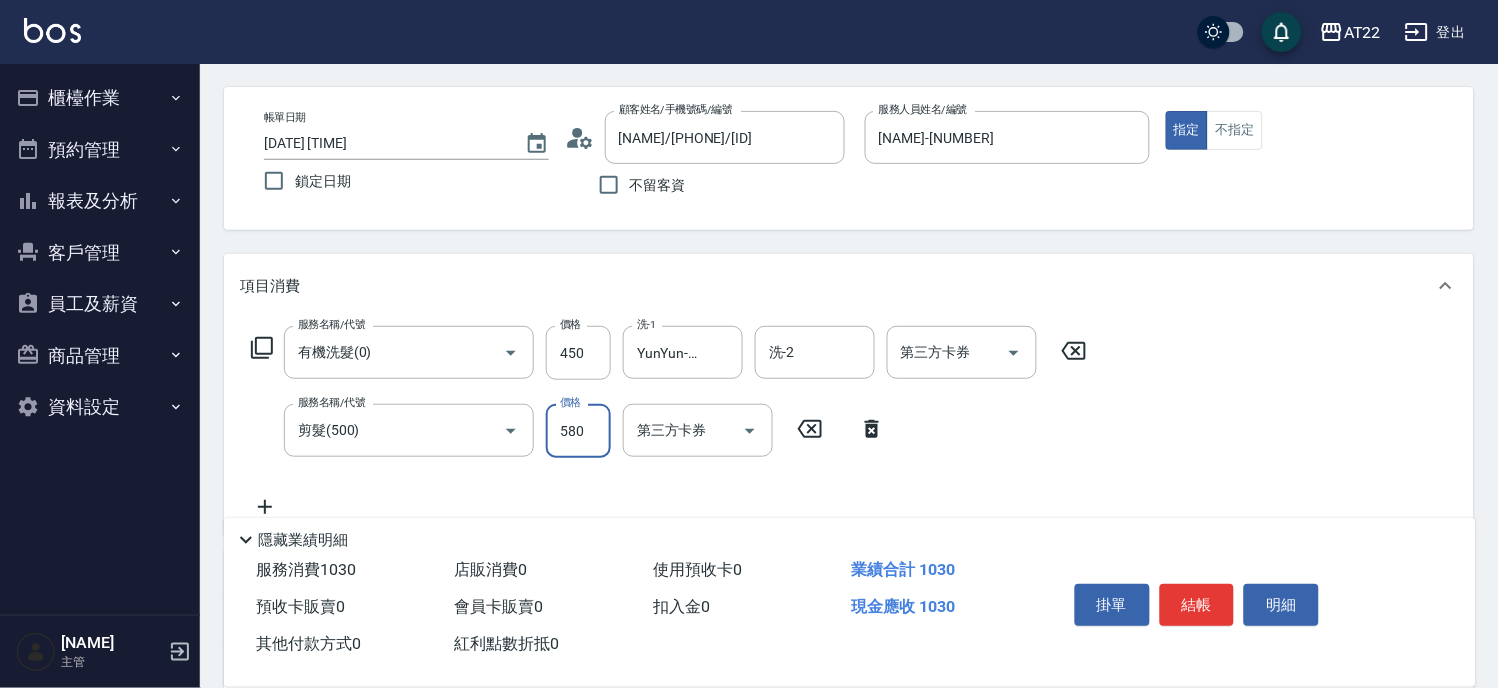 scroll, scrollTop: 111, scrollLeft: 0, axis: vertical 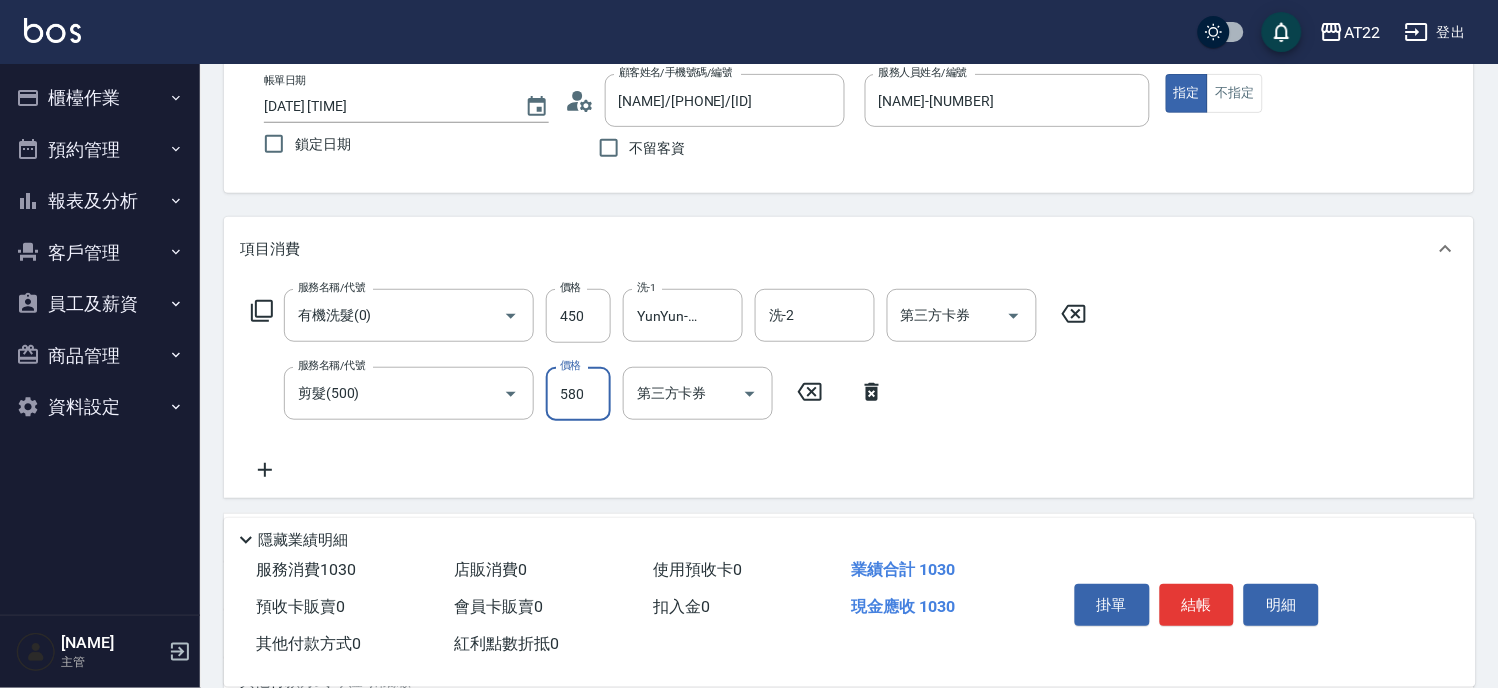 type on "580" 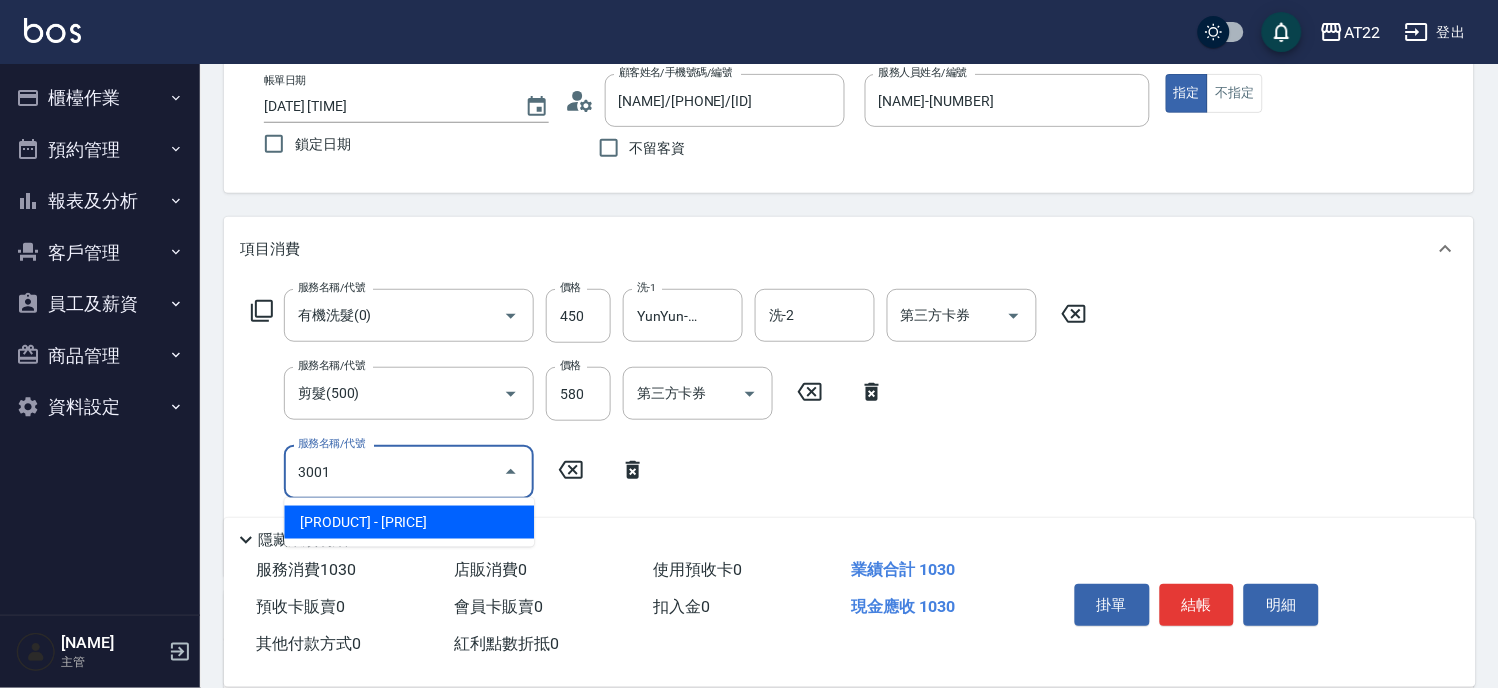type on "3001" 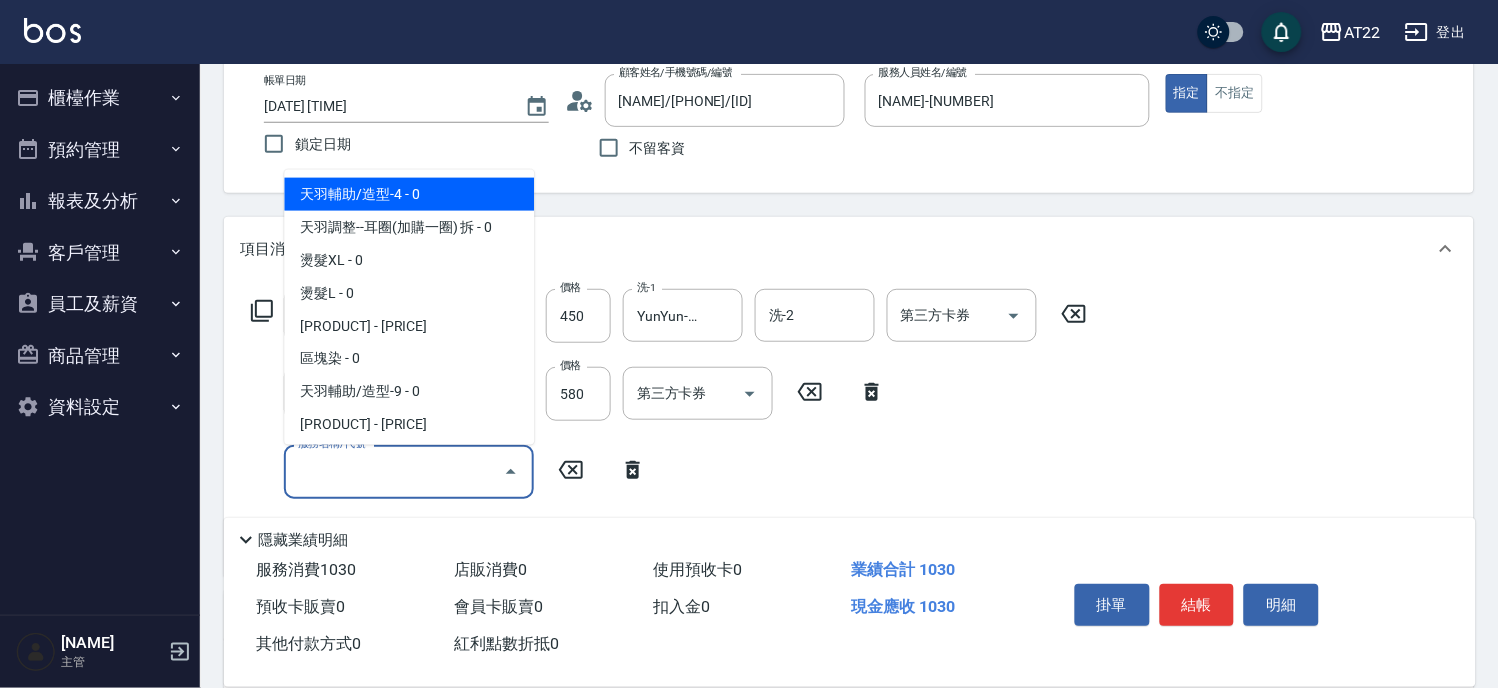 type on "7" 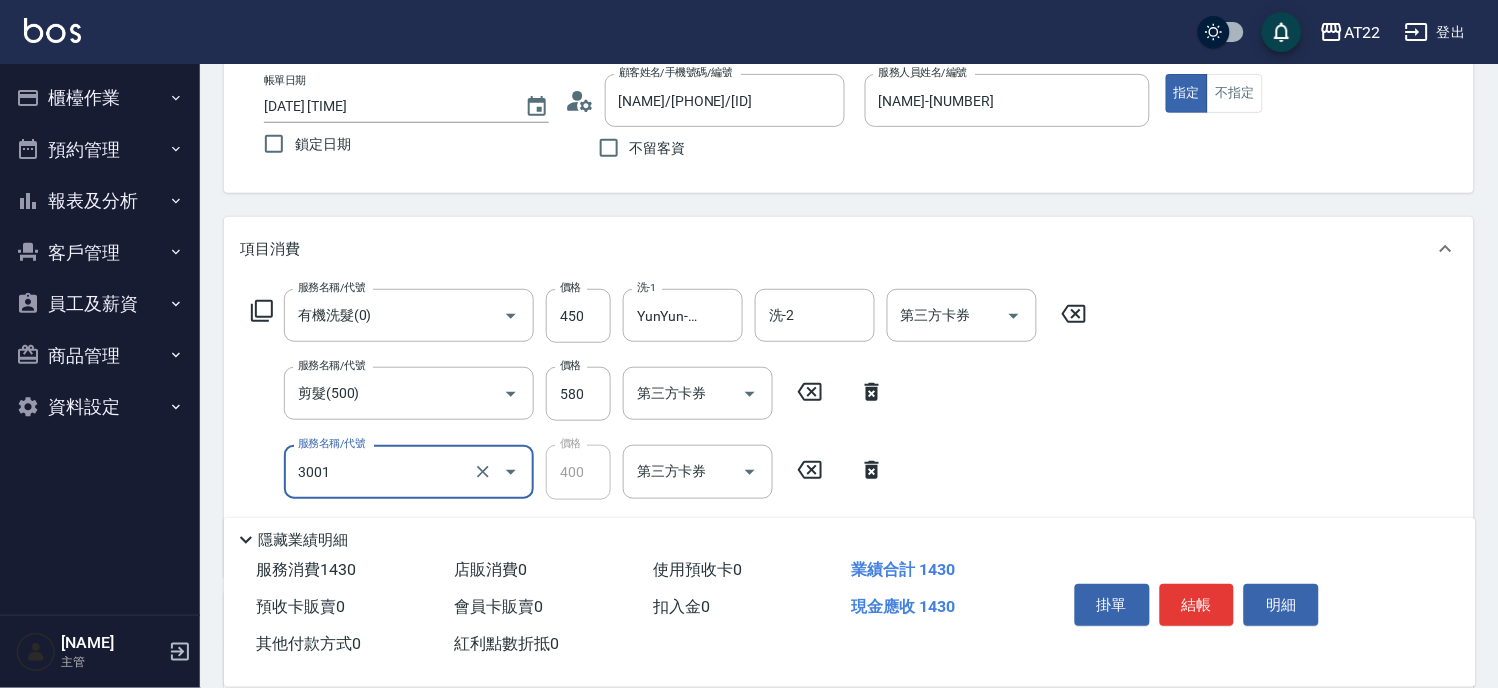 type on "側邊燙貼(3001)" 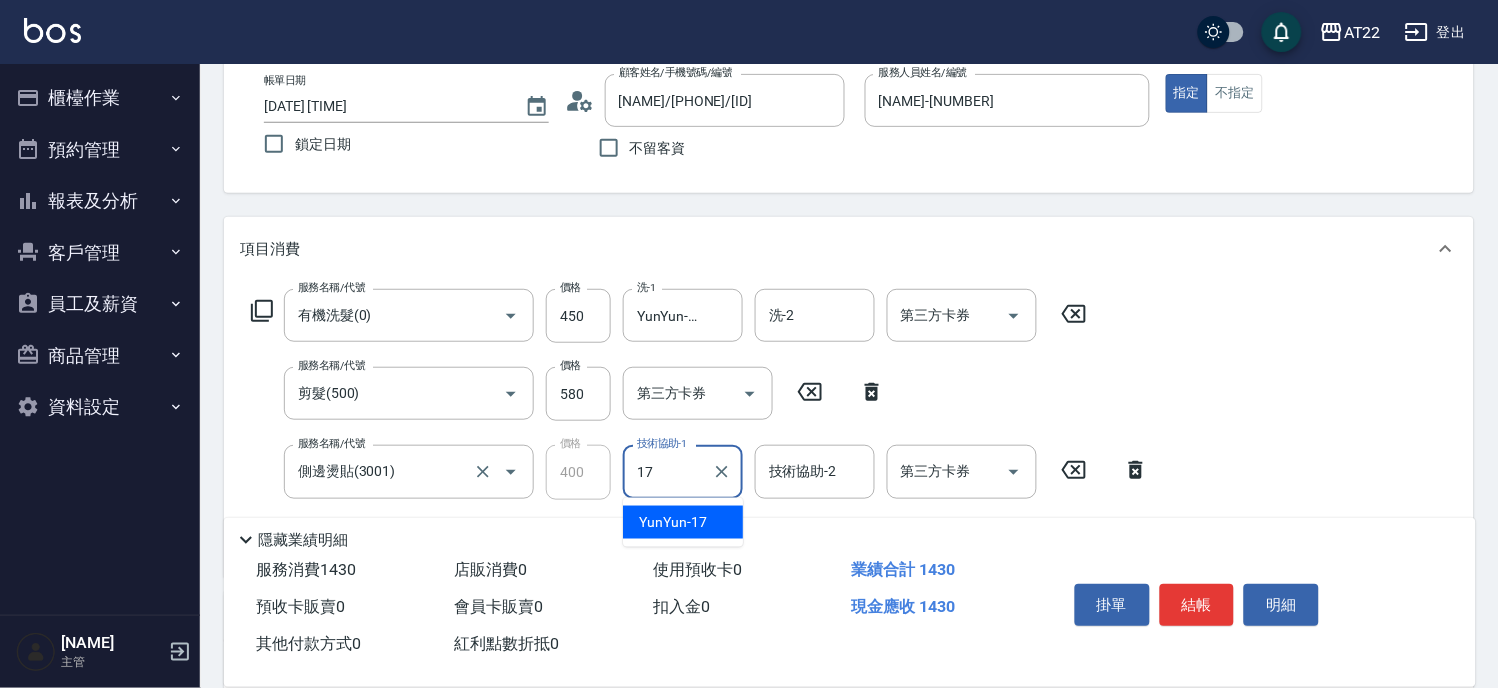 type on "YunYun-17" 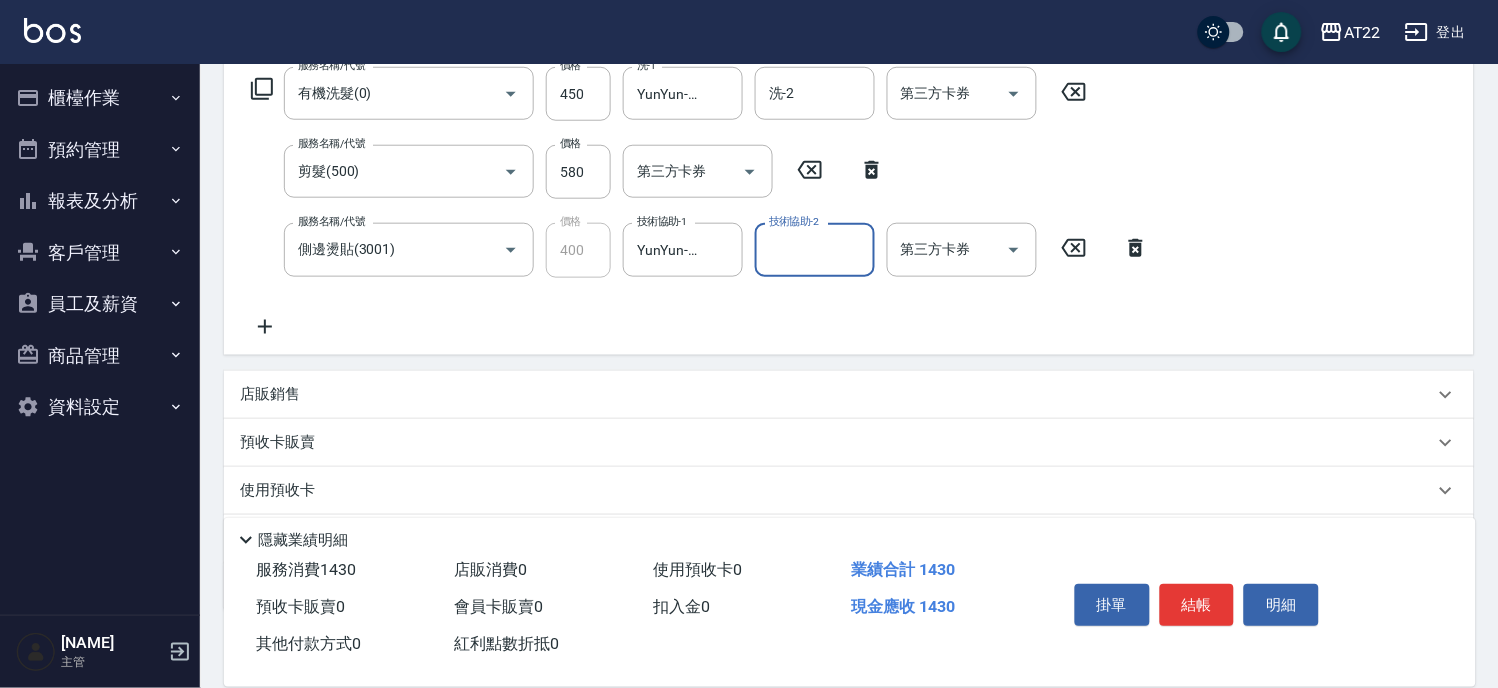 scroll, scrollTop: 444, scrollLeft: 0, axis: vertical 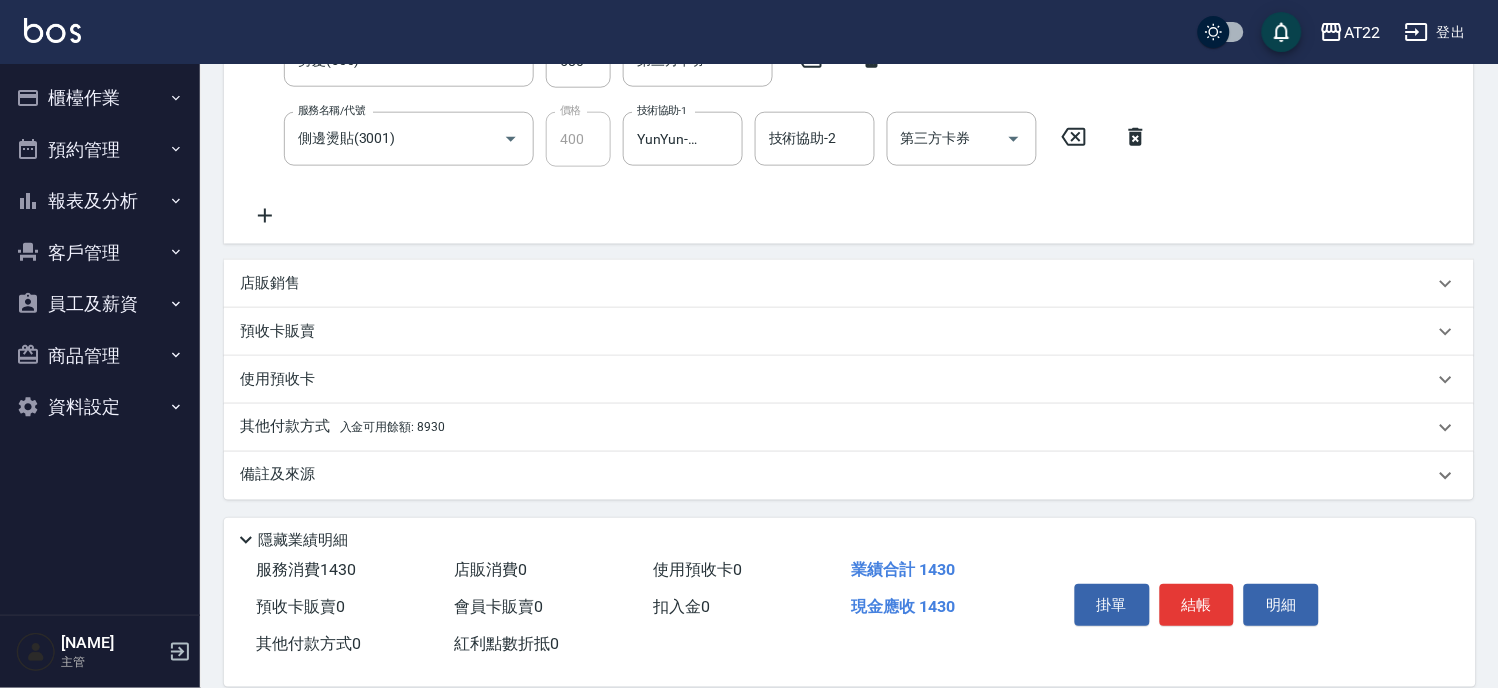 click on "其他付款方式 入金可用餘額: 8930" at bounding box center (849, 428) 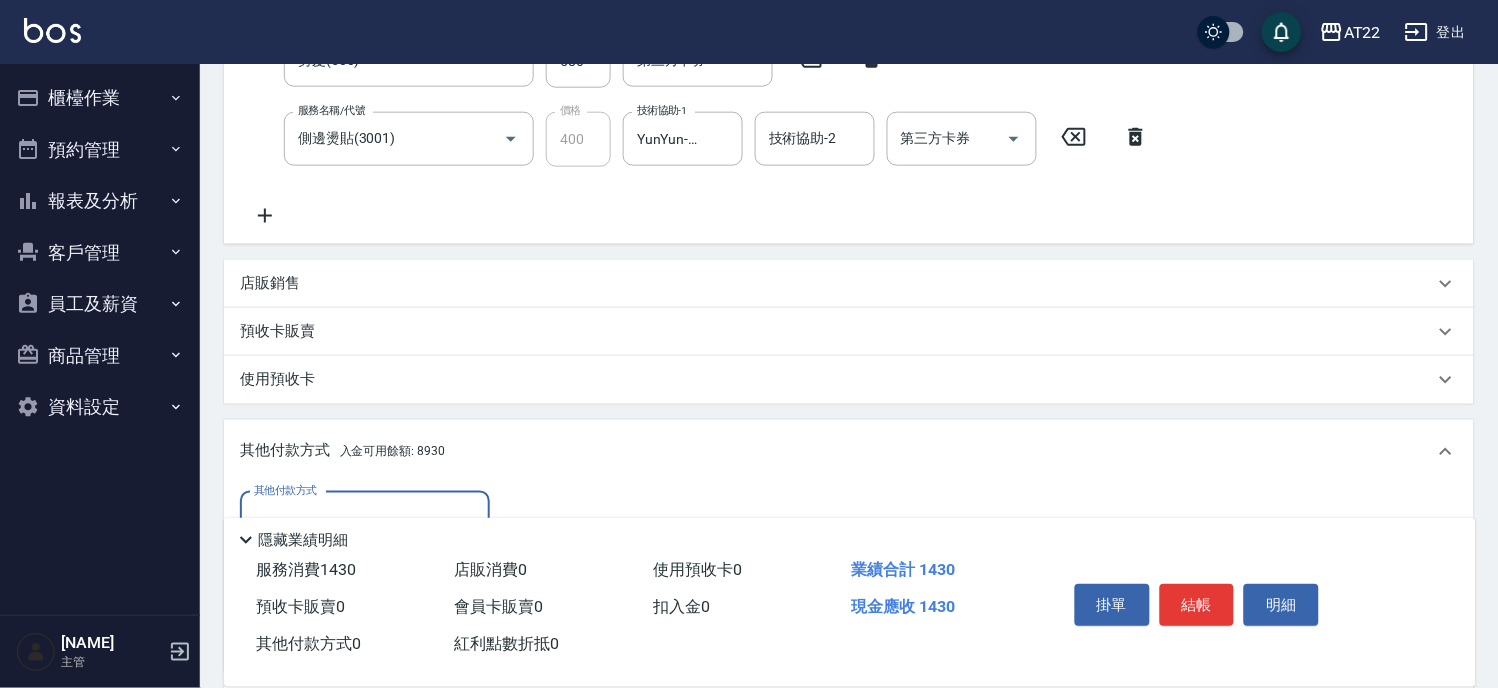 scroll, scrollTop: 0, scrollLeft: 0, axis: both 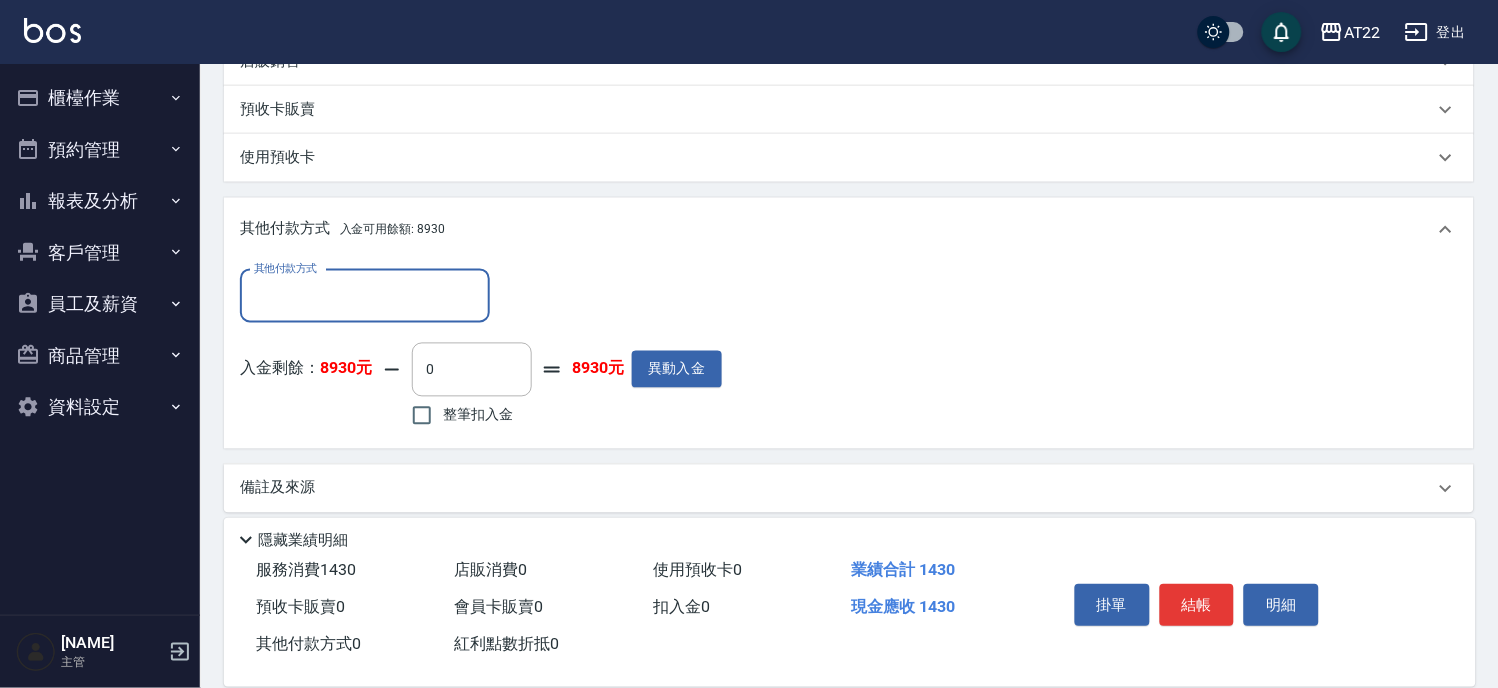 drag, startPoint x: 453, startPoint y: 408, endPoint x: 482, endPoint y: 405, distance: 29.15476 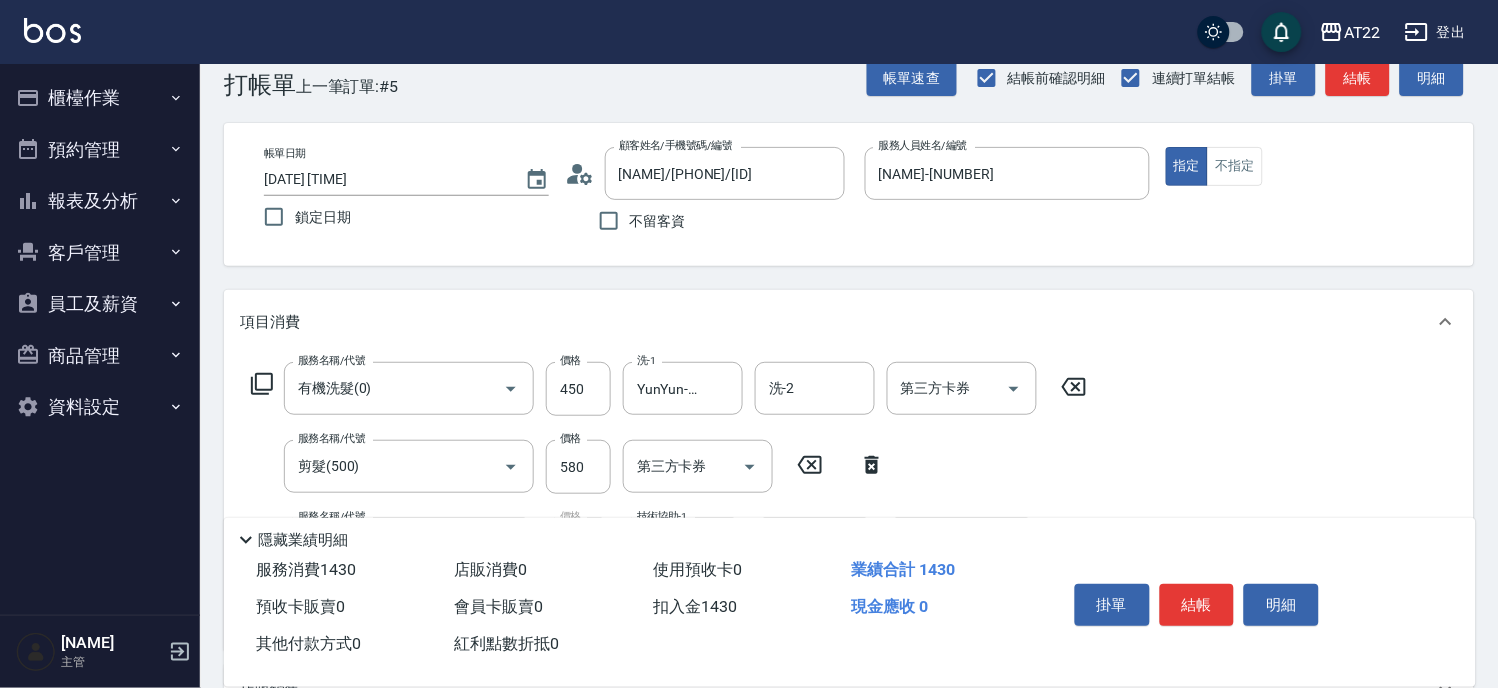 scroll, scrollTop: 0, scrollLeft: 0, axis: both 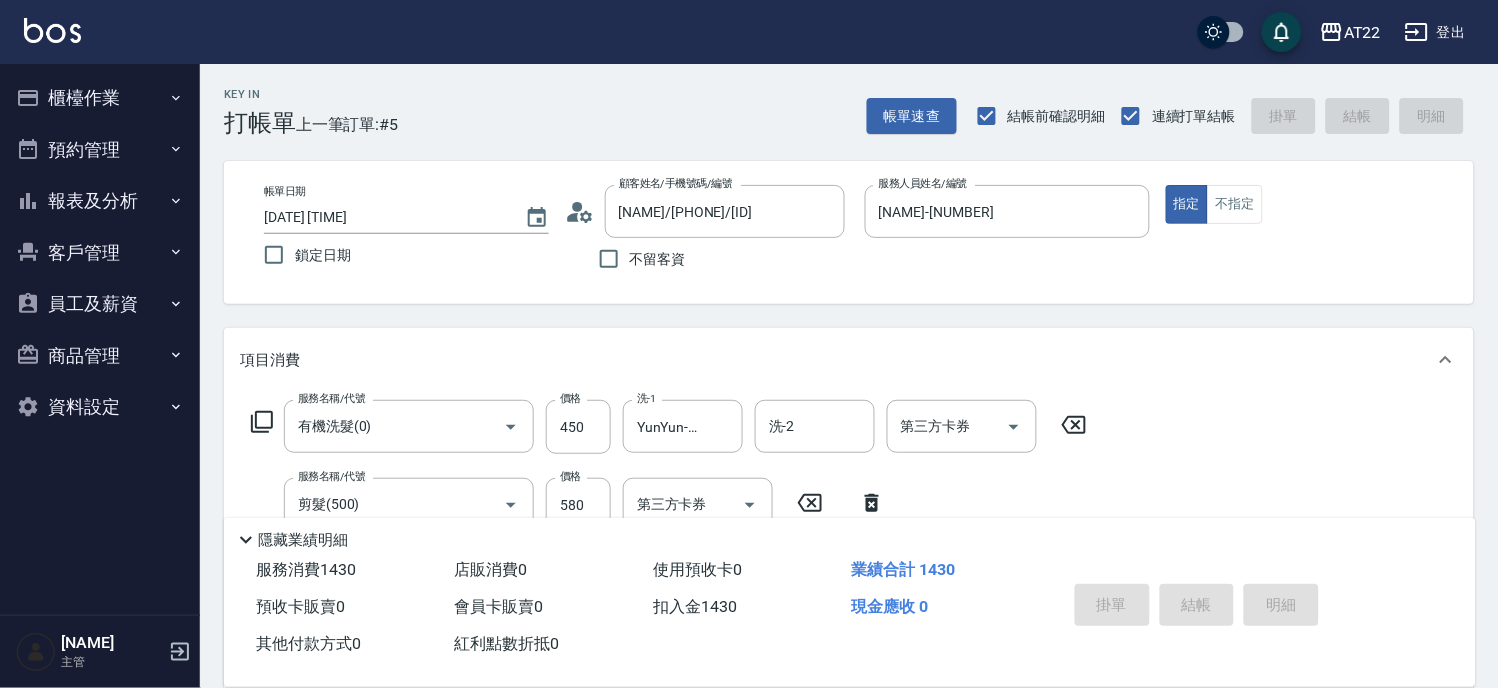 type on "2025/08/07 16:29" 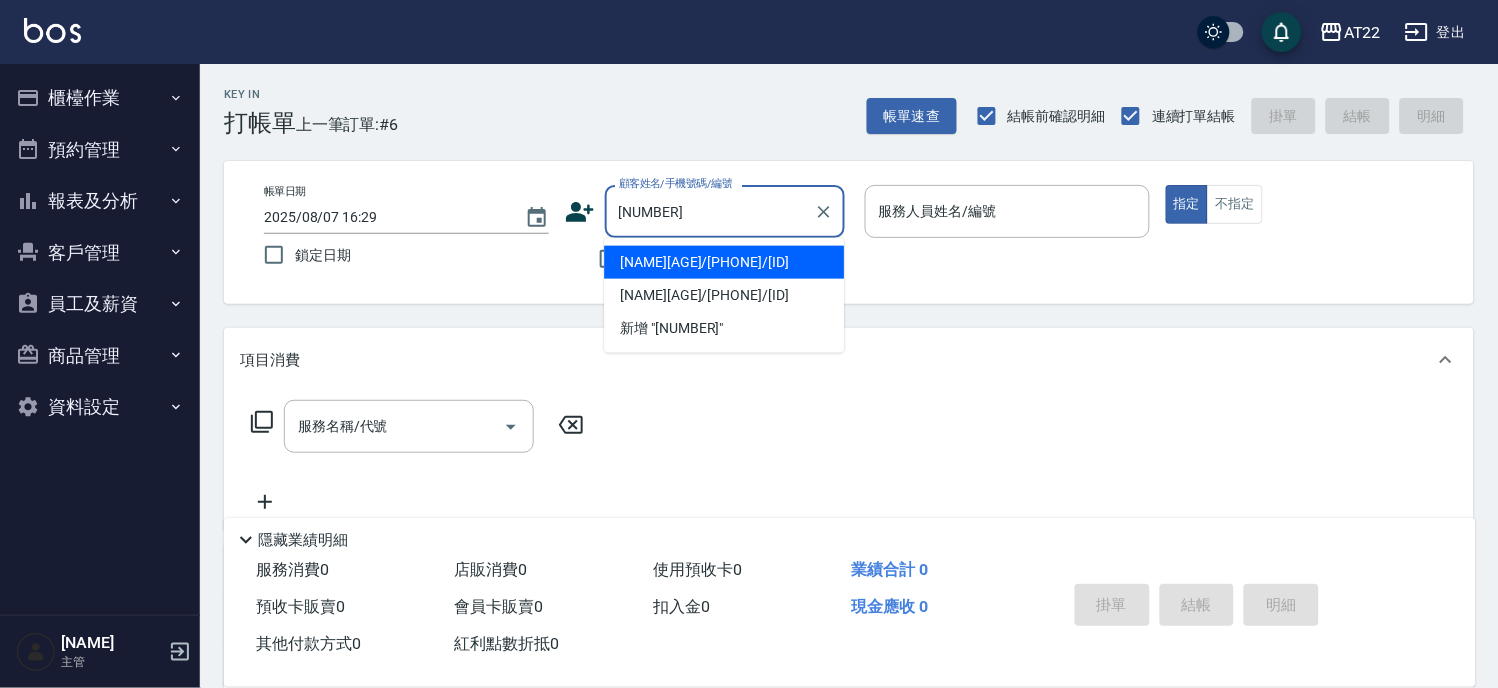 click on "[LAST][AGE].[DATE]/[PHONE]/[ID]" at bounding box center (724, 262) 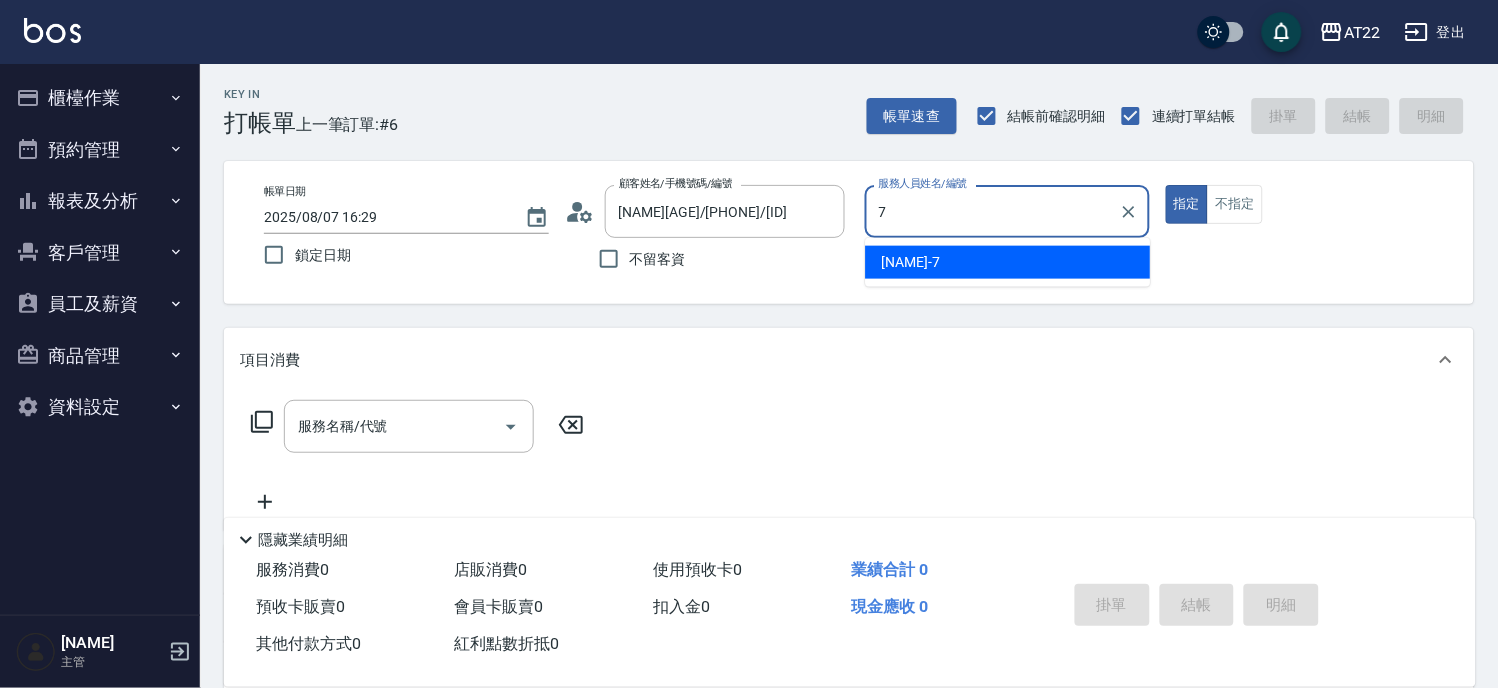 type on "[NAME]-[NUMBER]" 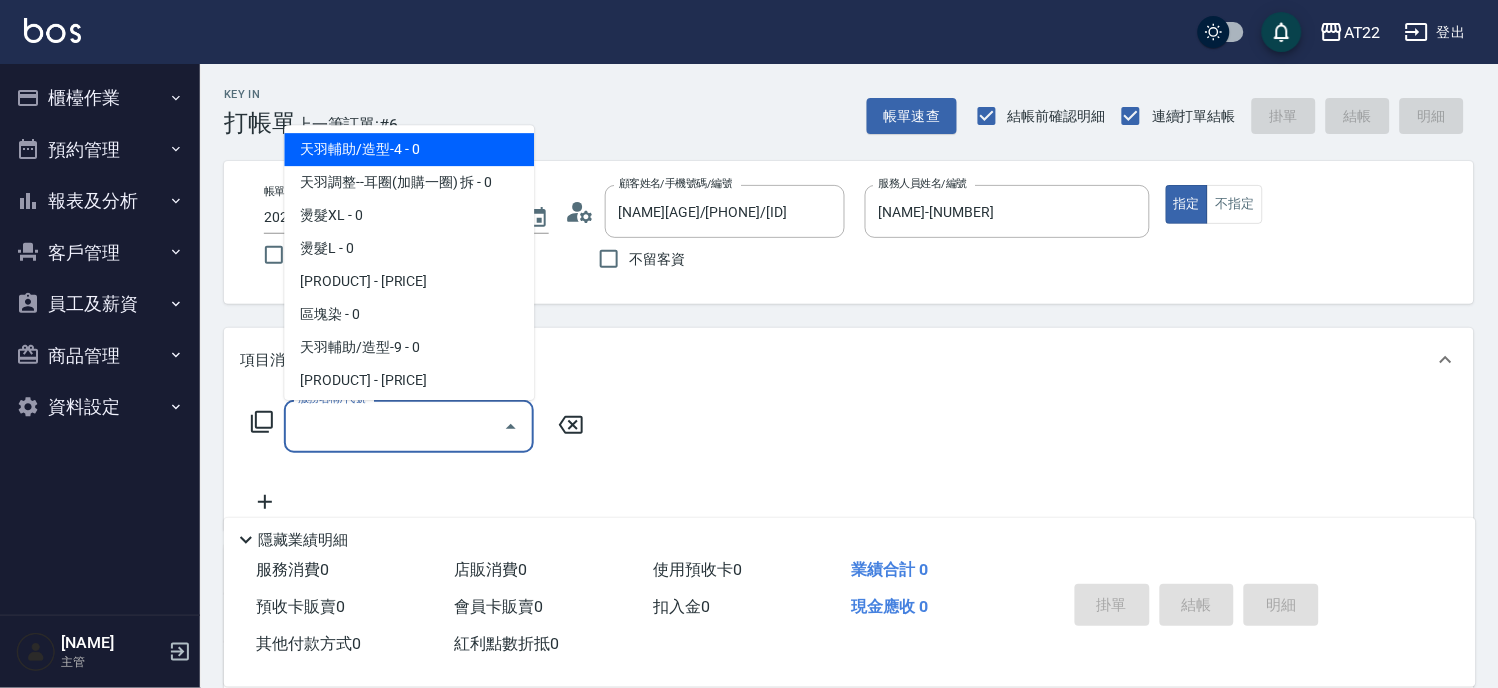 click on "服務名稱/代號" at bounding box center (394, 426) 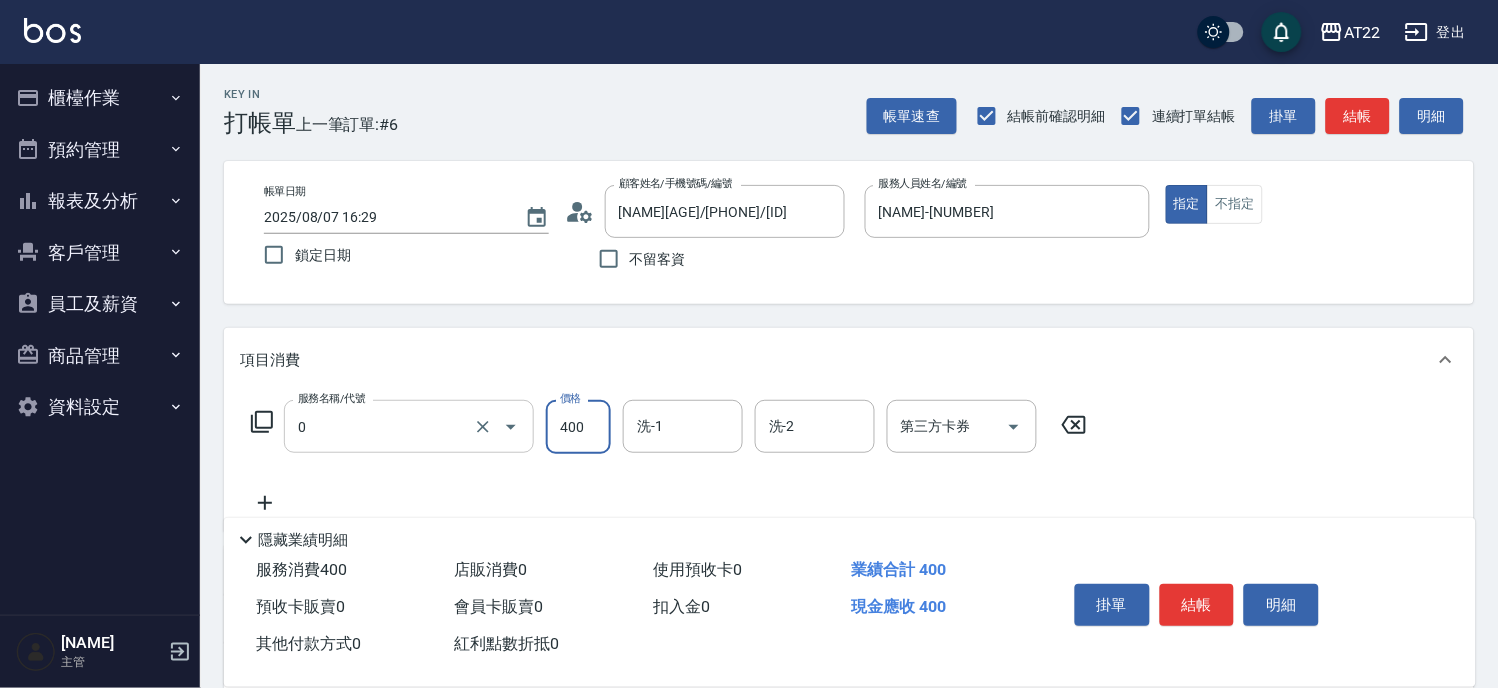 type on "有機洗髮(0)" 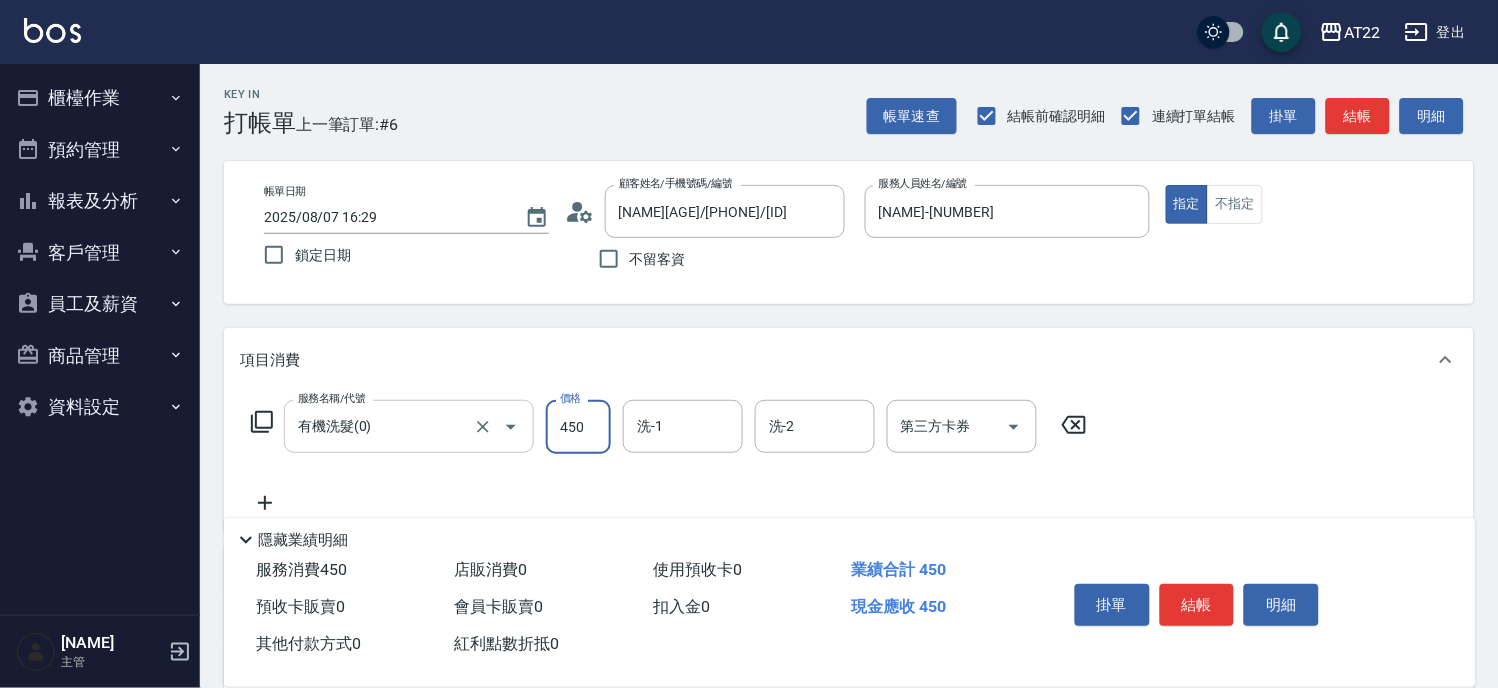 type on "450" 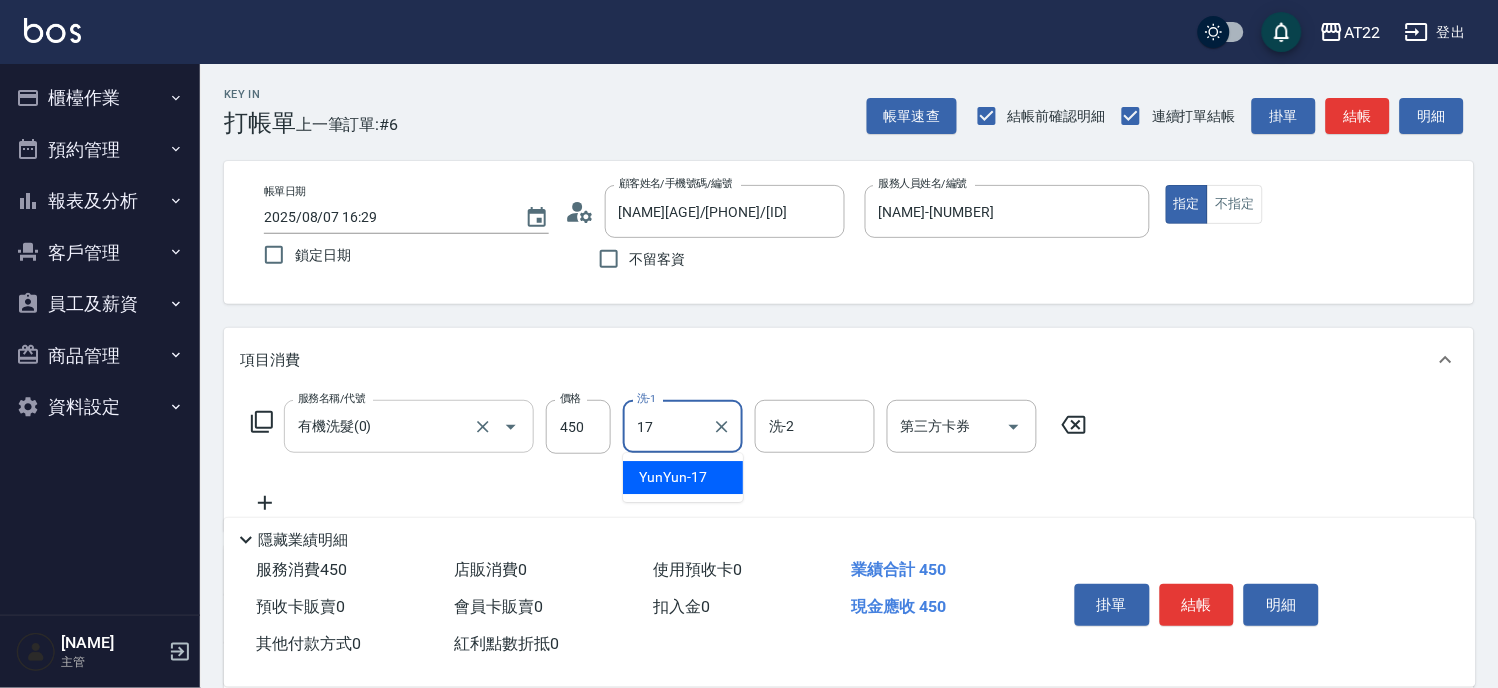 type on "YunYun-17" 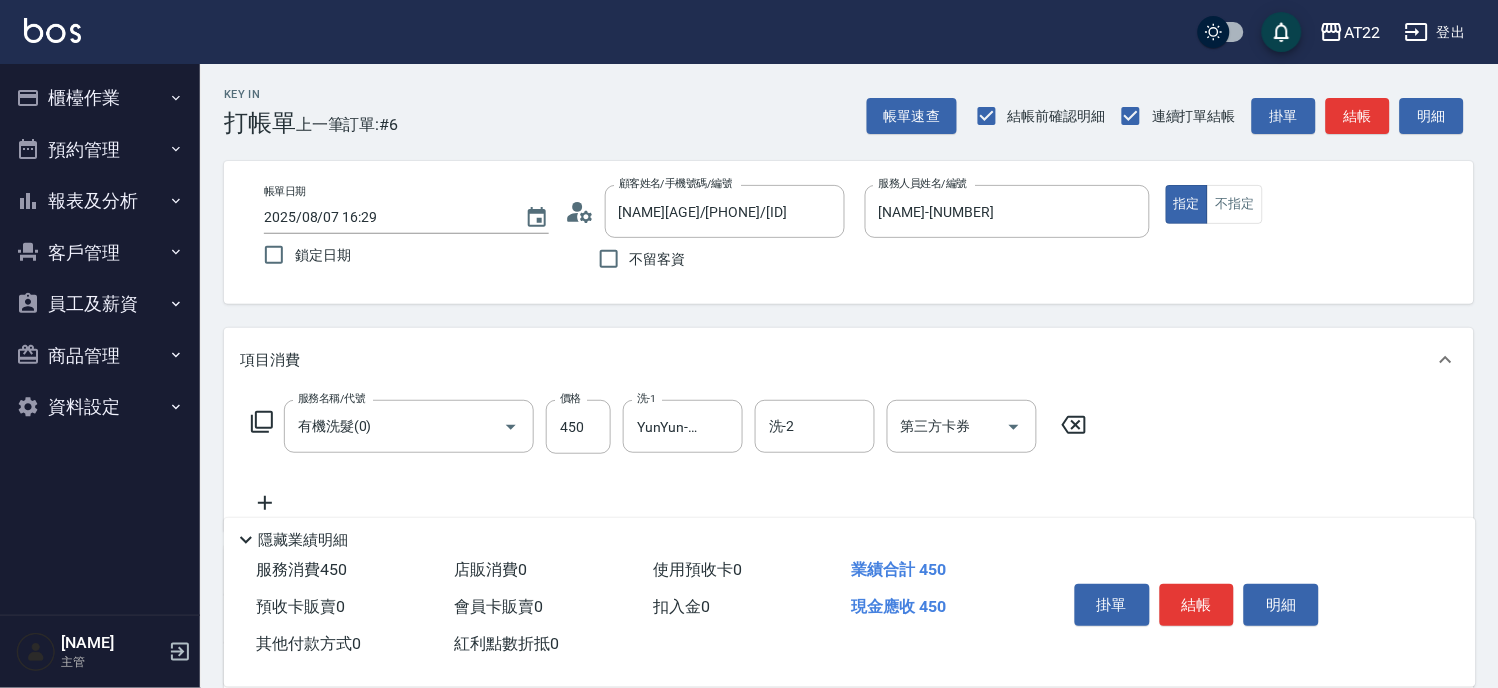 click 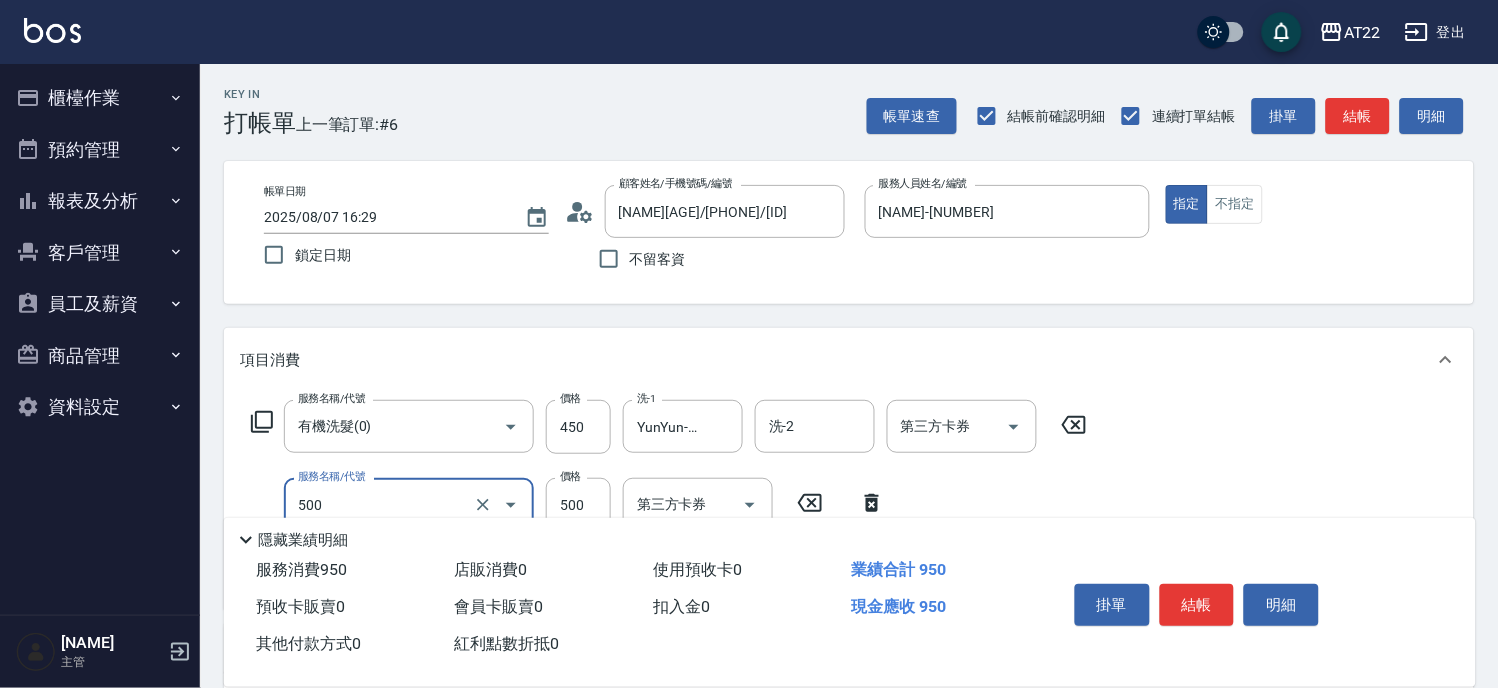 type on "剪髮(500)" 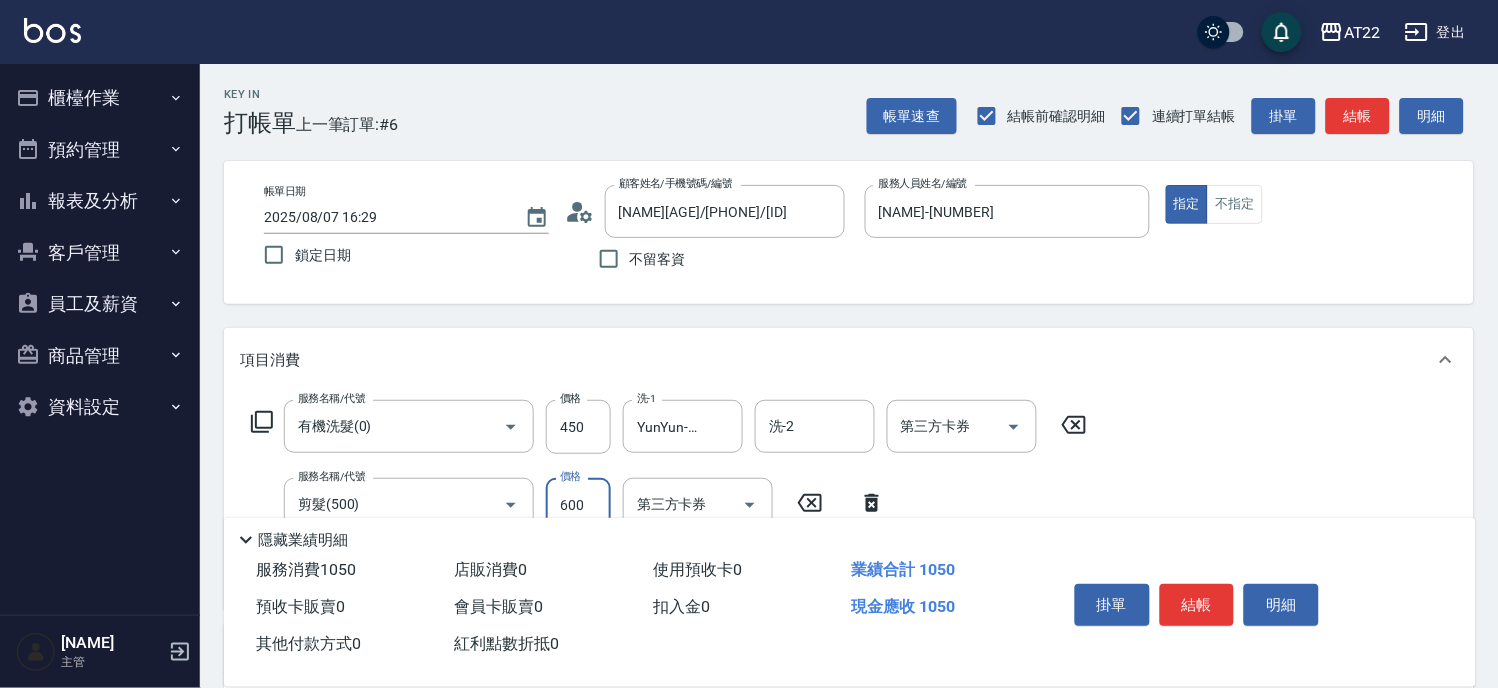 scroll, scrollTop: 111, scrollLeft: 0, axis: vertical 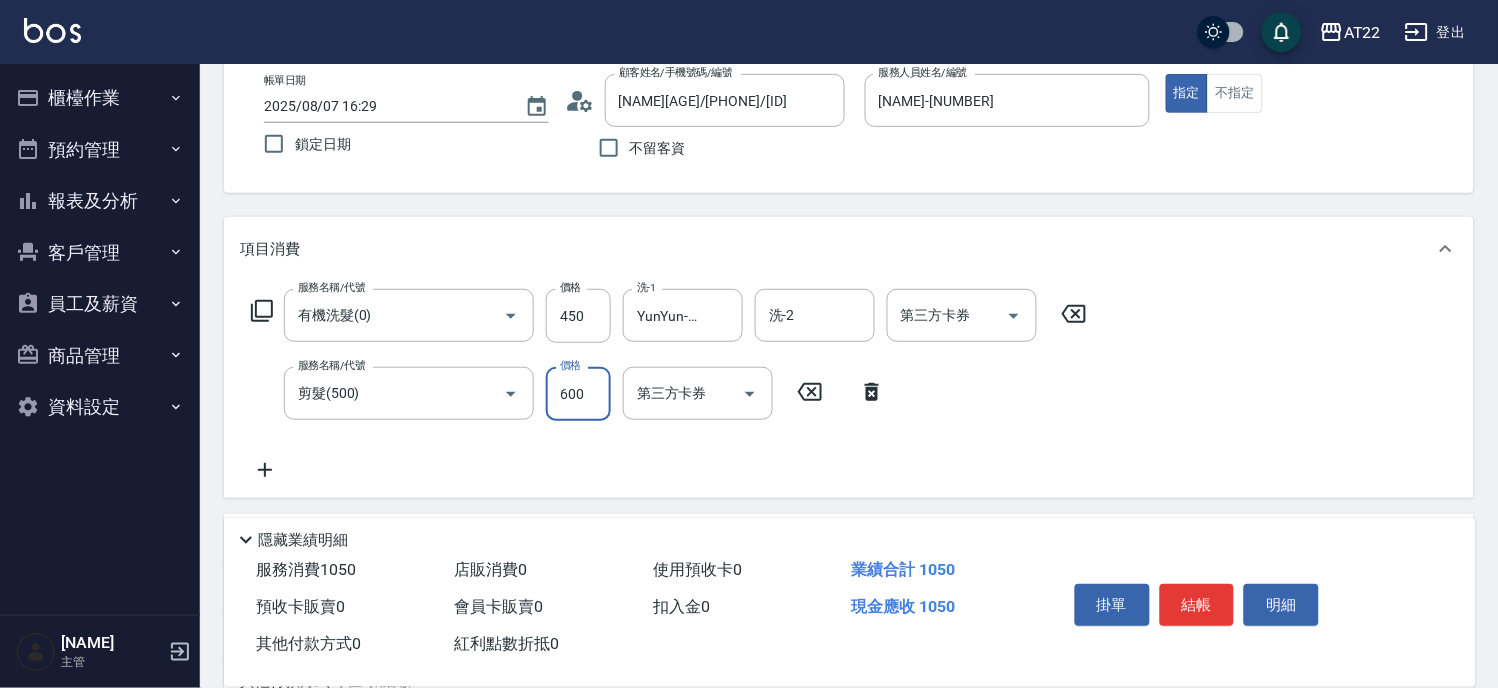 type on "600" 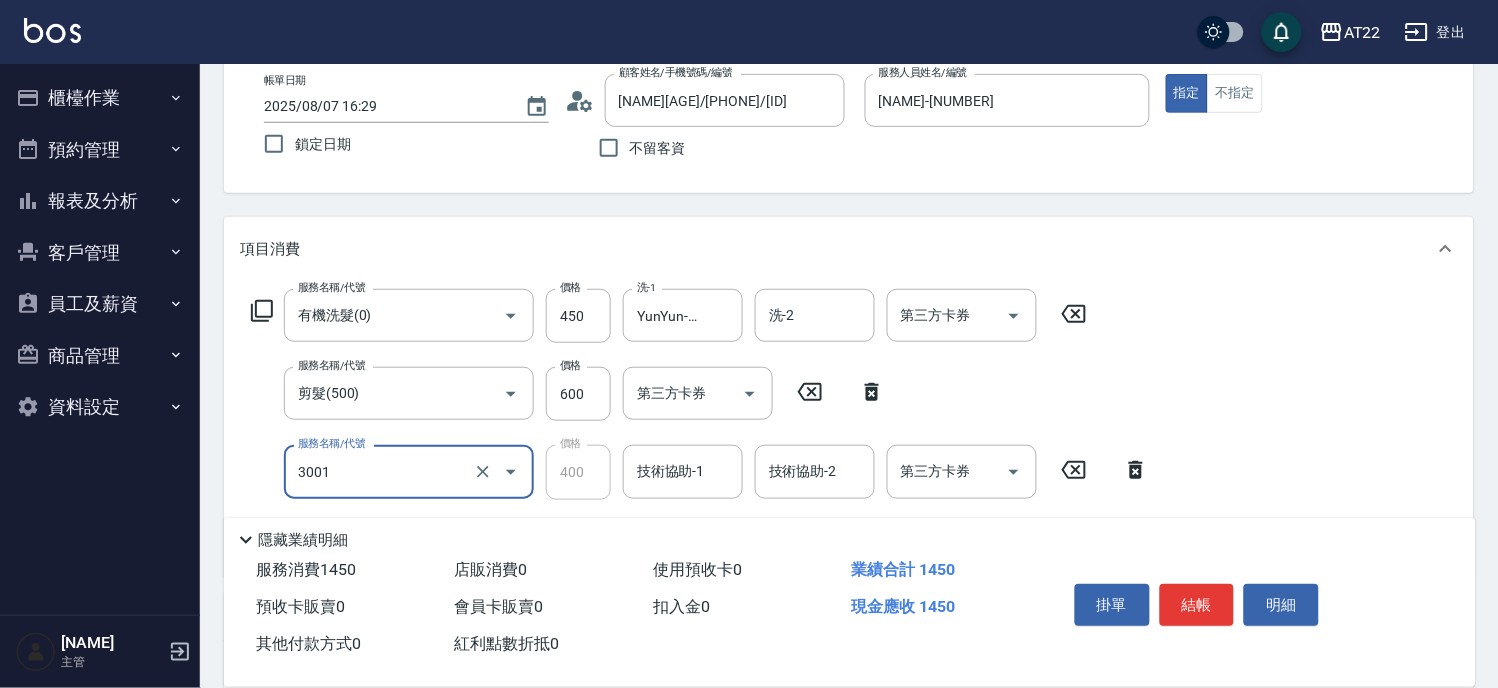 type on "側邊燙貼(3001)" 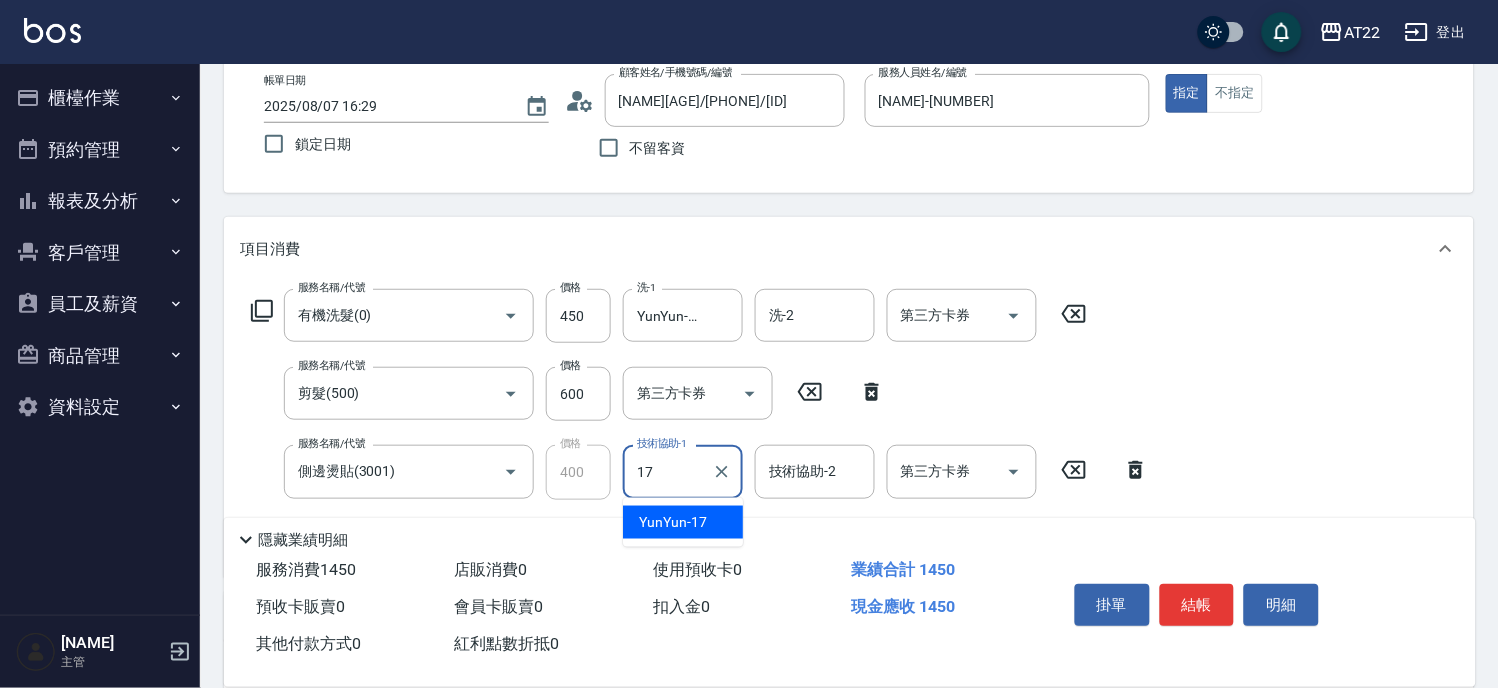 type on "YunYun-17" 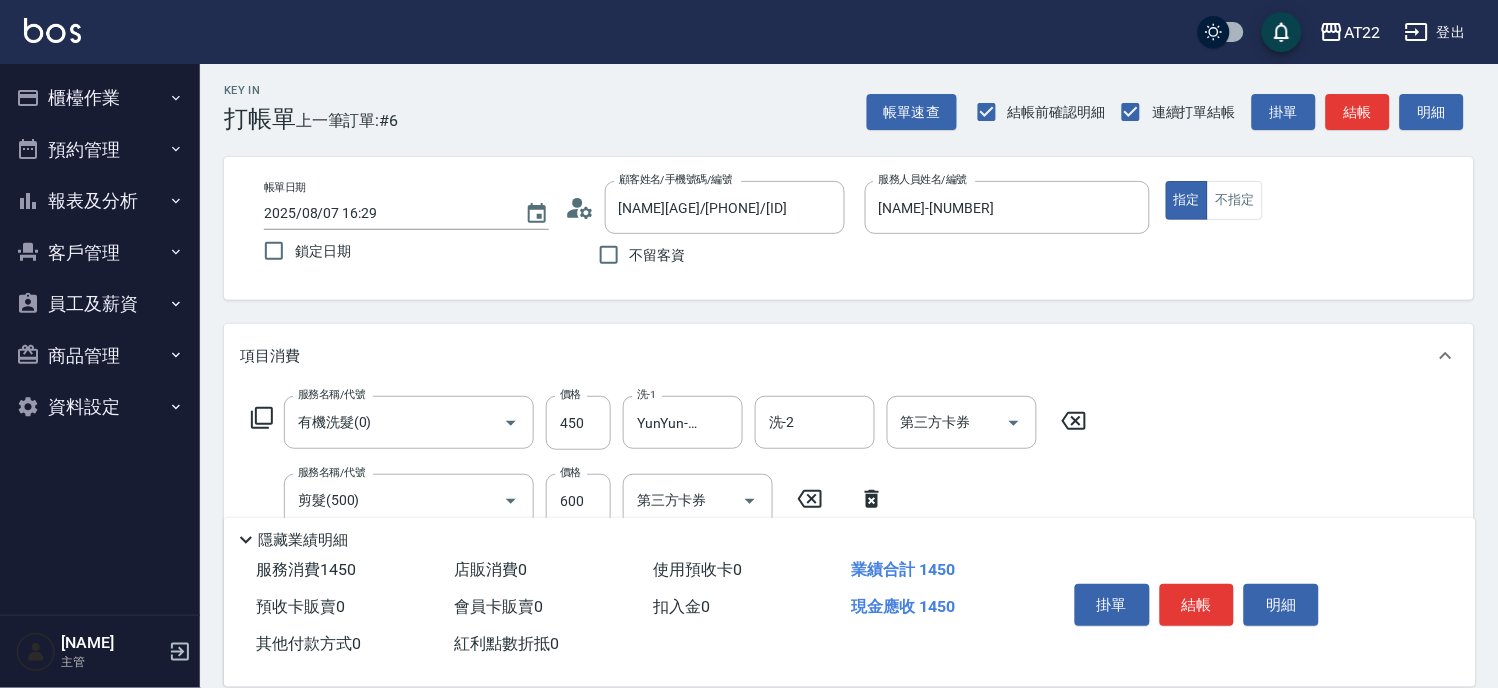 scroll, scrollTop: 0, scrollLeft: 0, axis: both 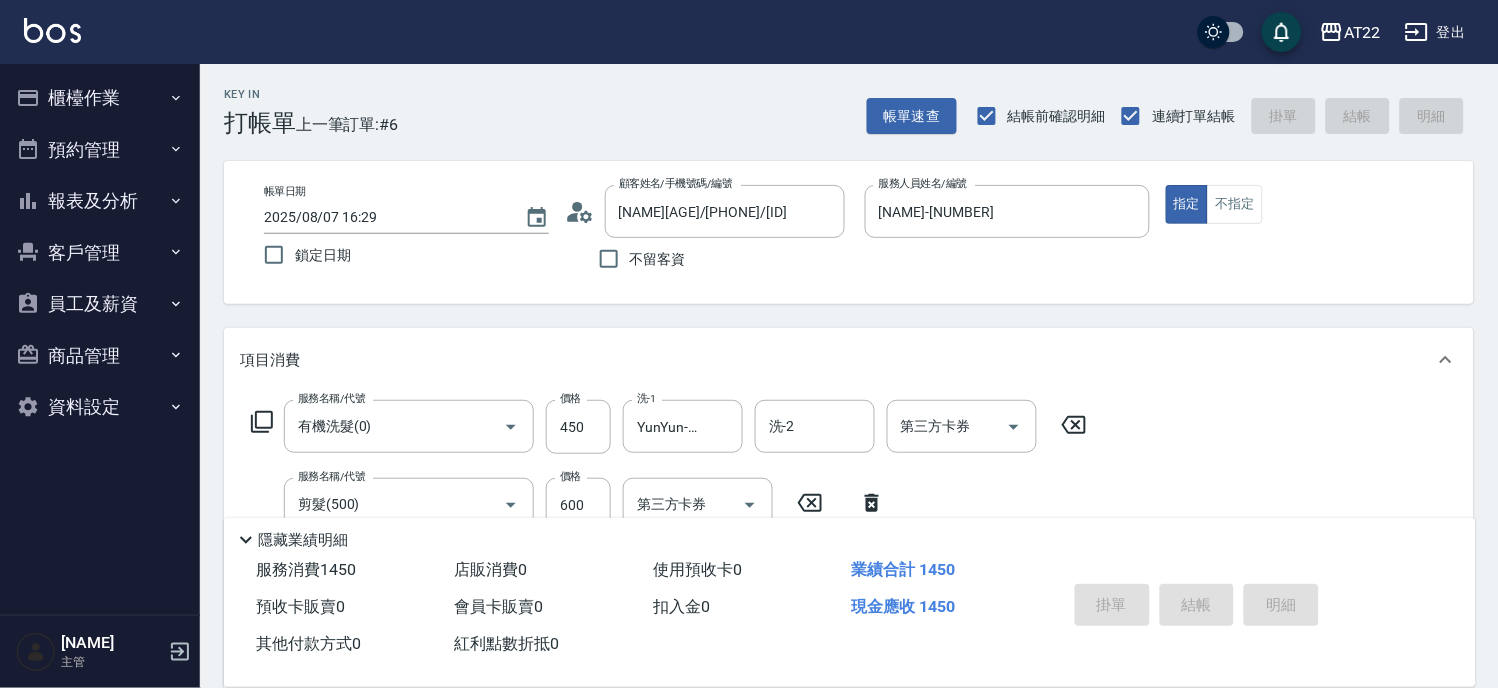 type on "2025/08/07 16:30" 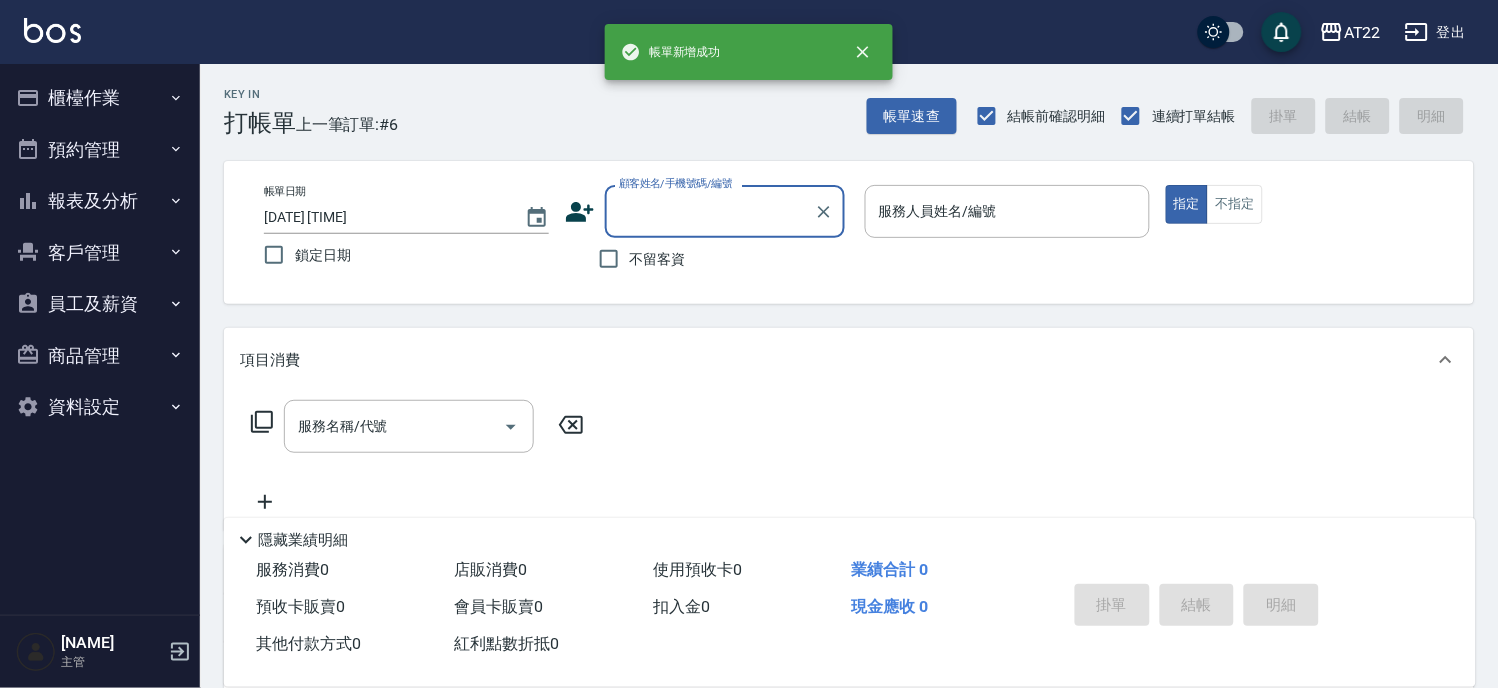scroll, scrollTop: 0, scrollLeft: 0, axis: both 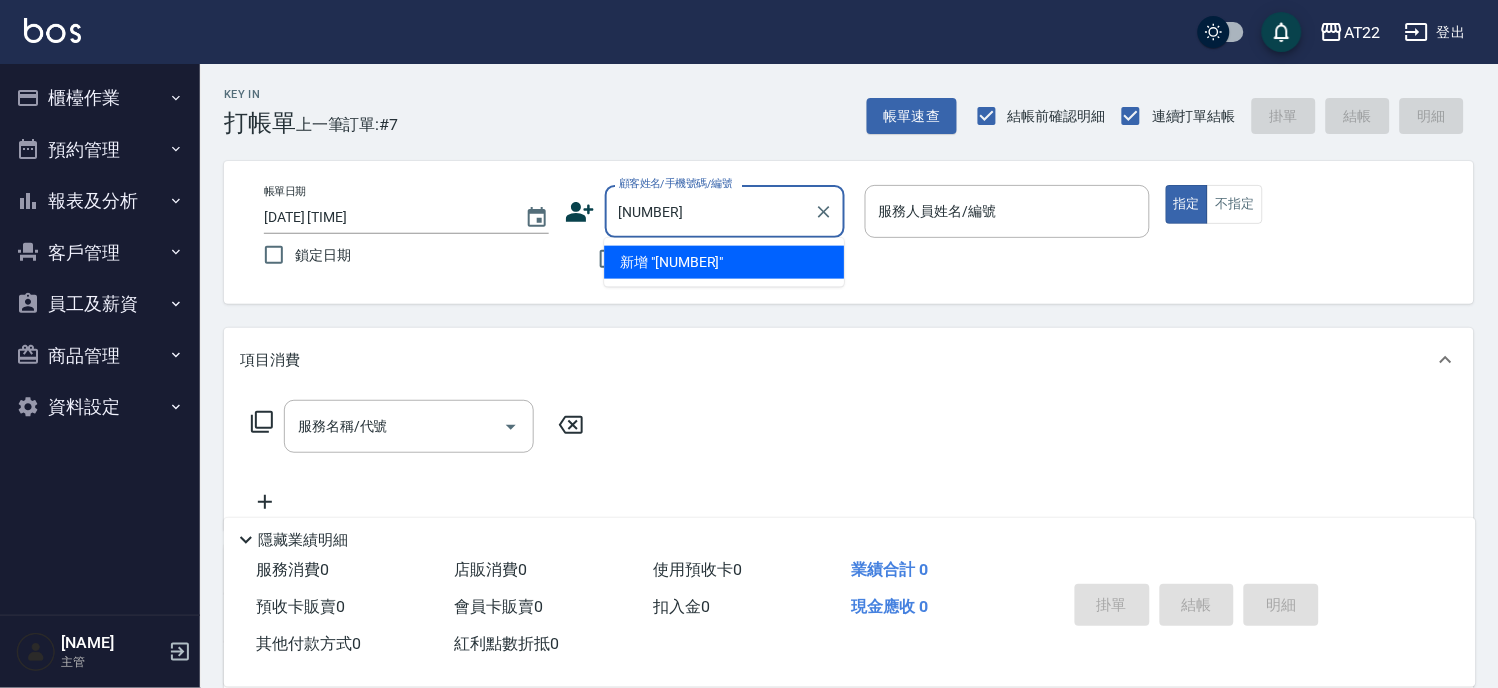click on "新增 "0989960675"" at bounding box center (724, 262) 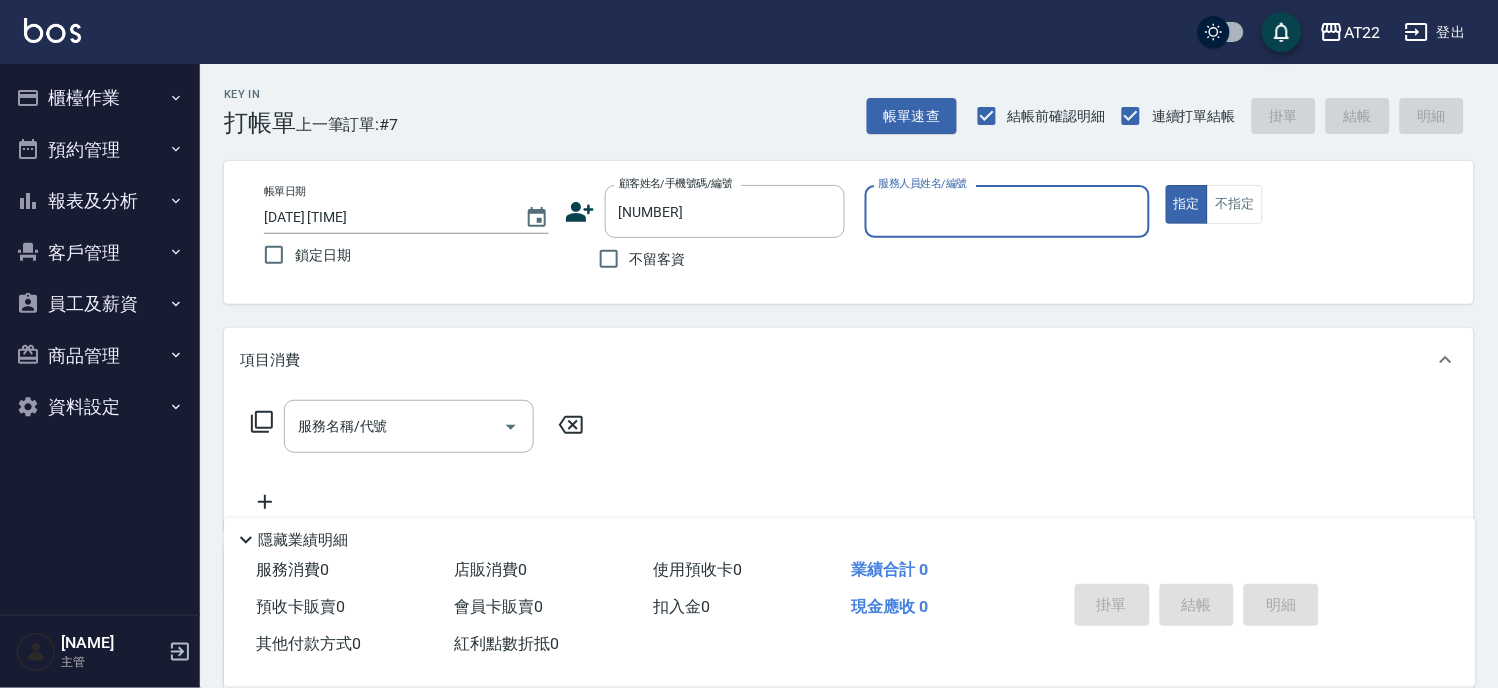 click 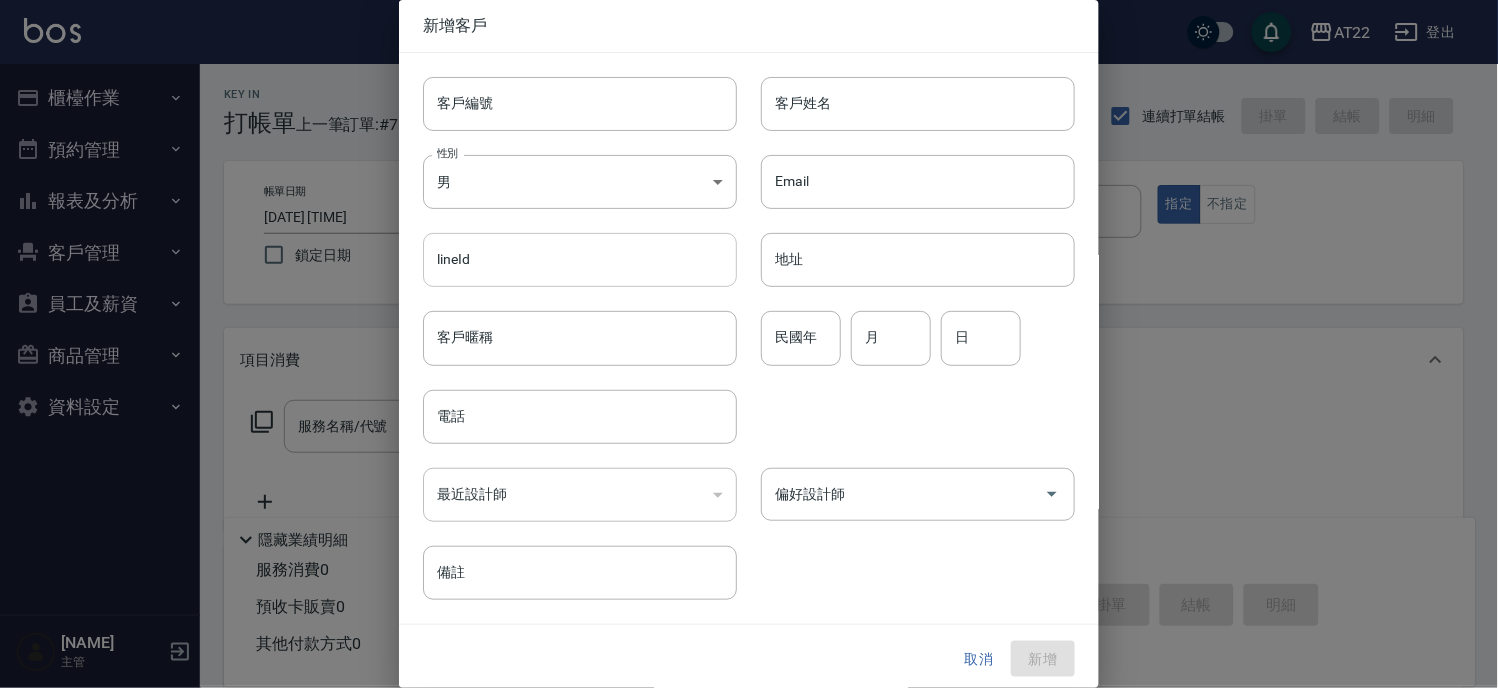 type on "[PHONE]" 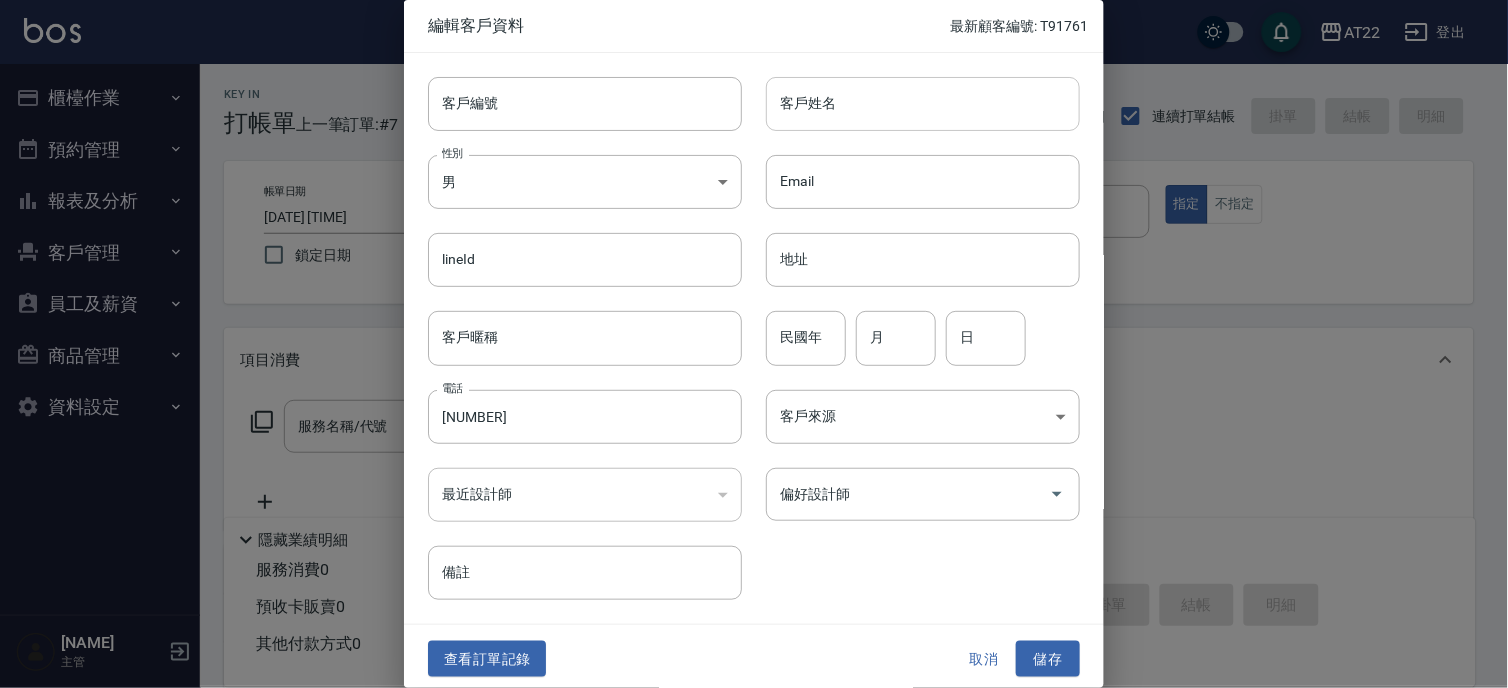 click on "客戶姓名" at bounding box center [923, 104] 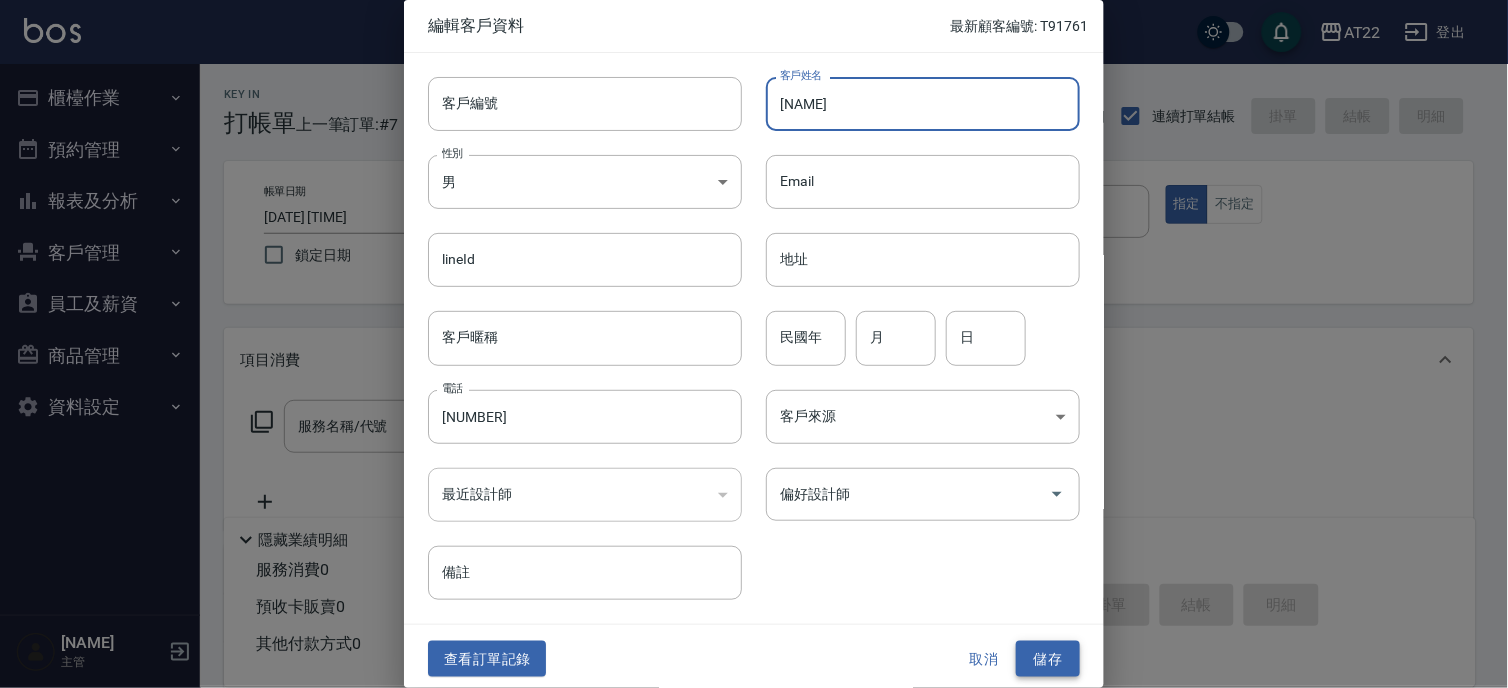 type on "[LAST]" 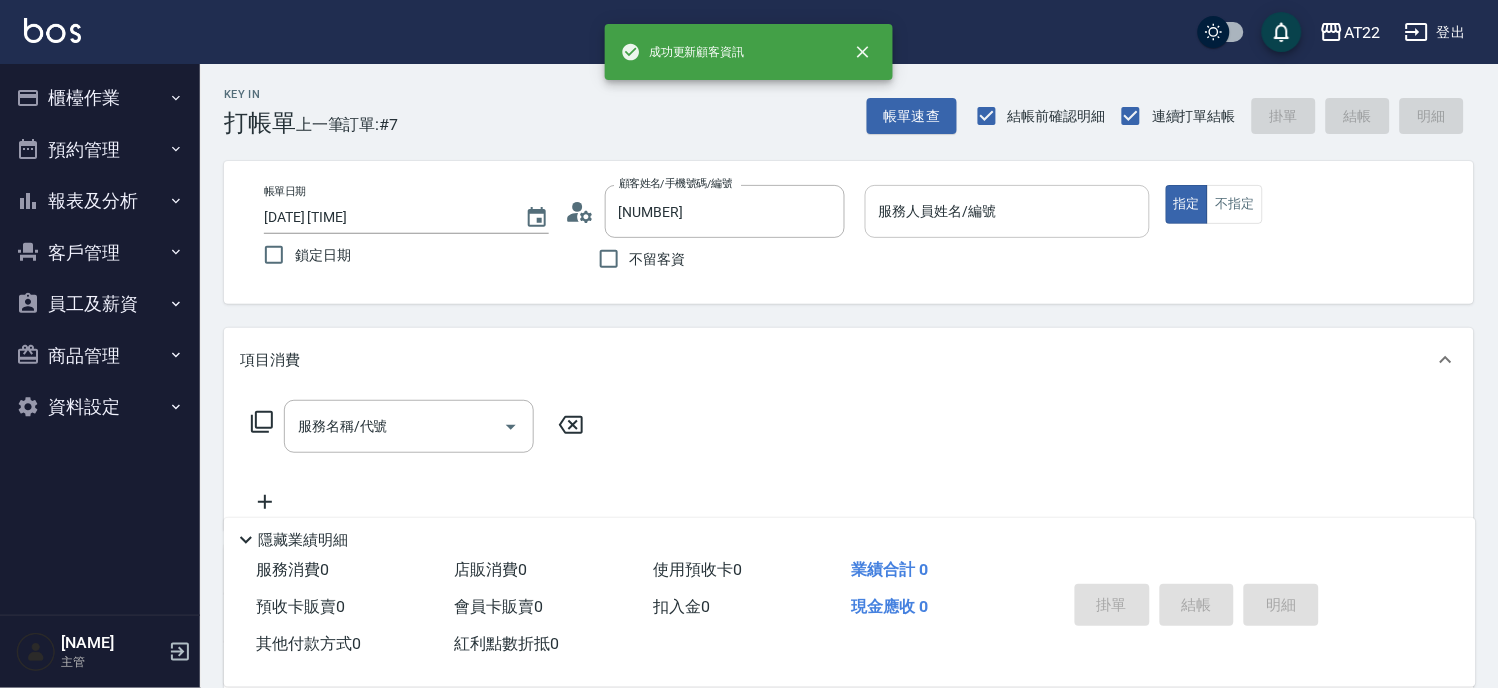click on "服務人員姓名/編號" at bounding box center (1007, 211) 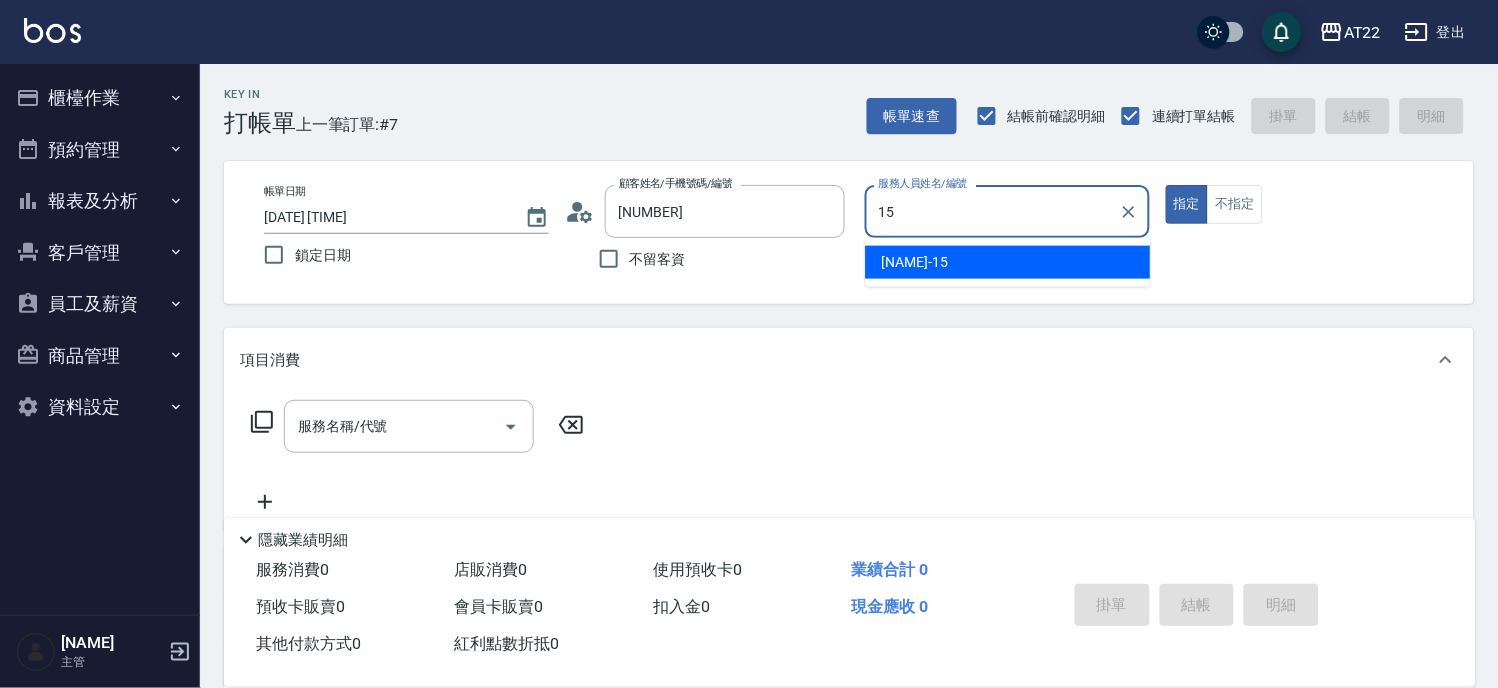 type on "[NAME]-[NUMBER]" 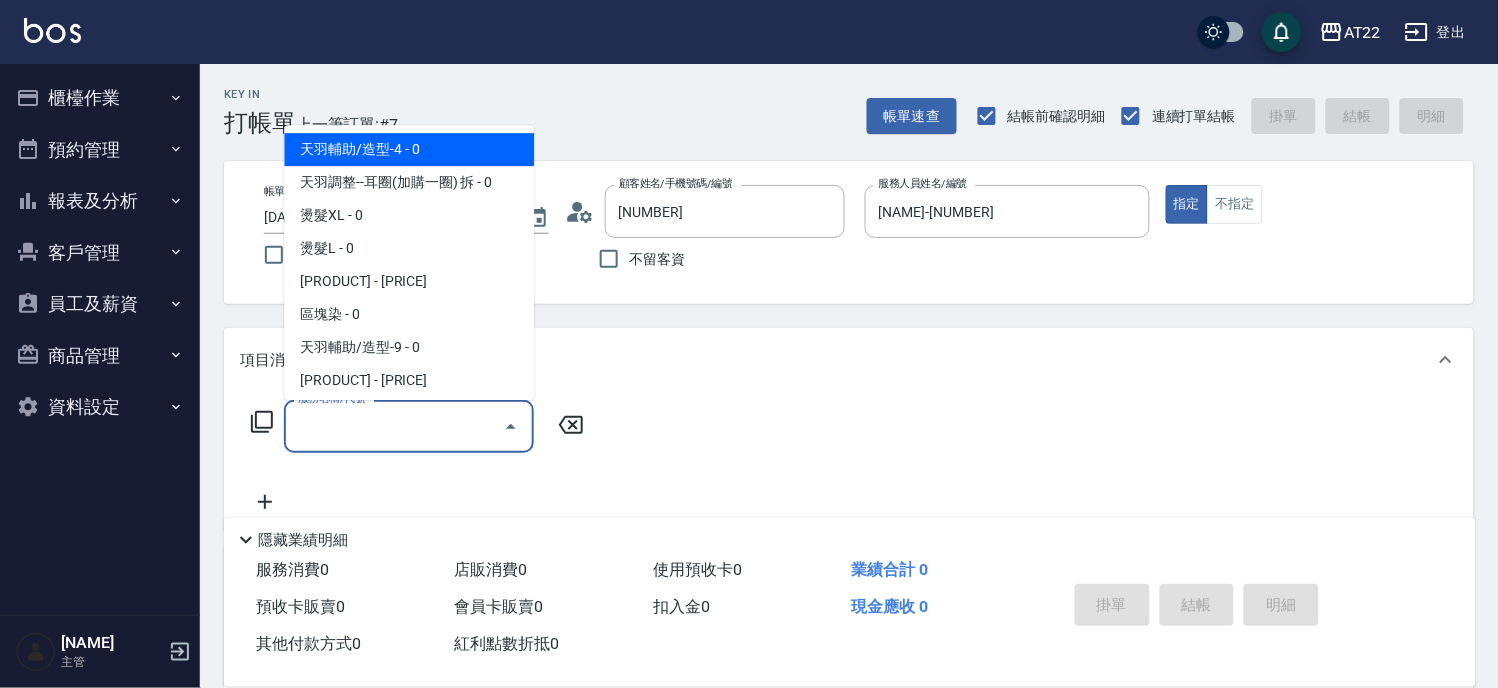 click on "服務名稱/代號" at bounding box center [394, 426] 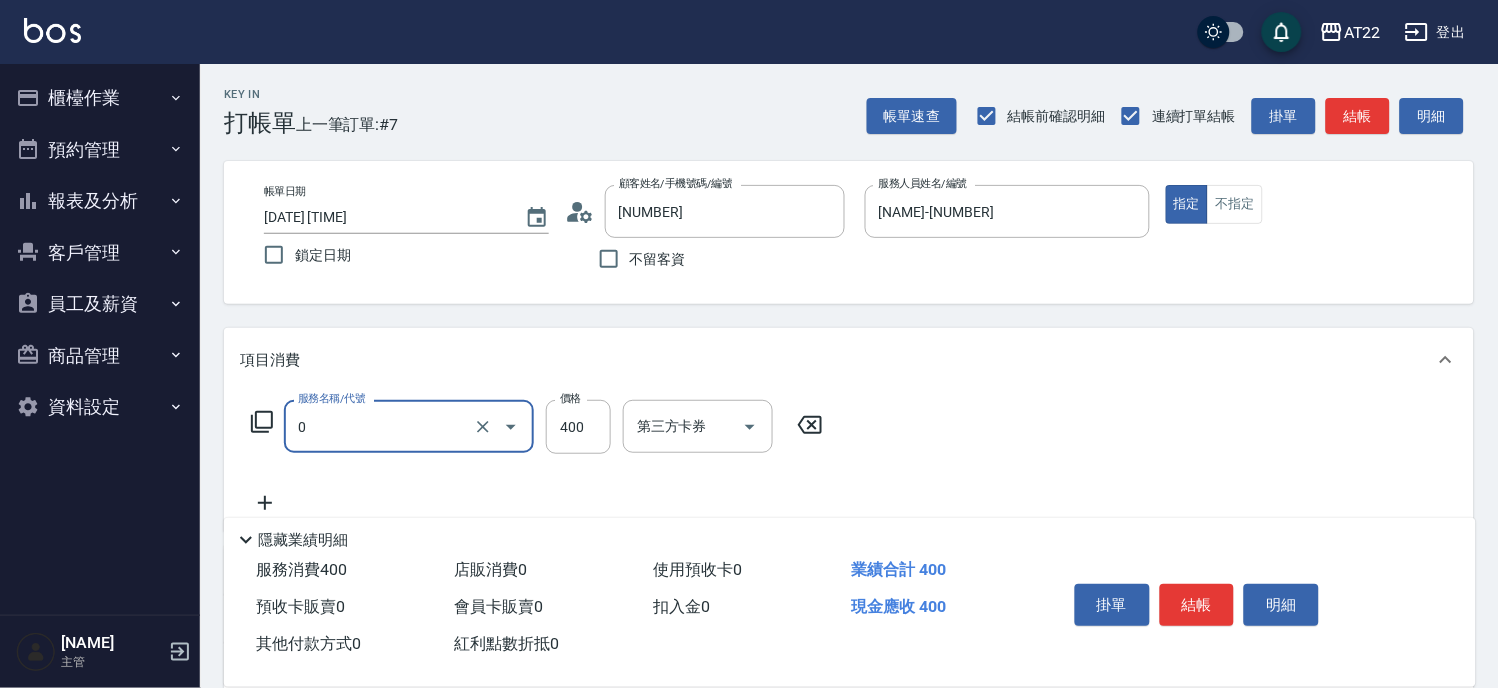 type on "有機洗髮(0)" 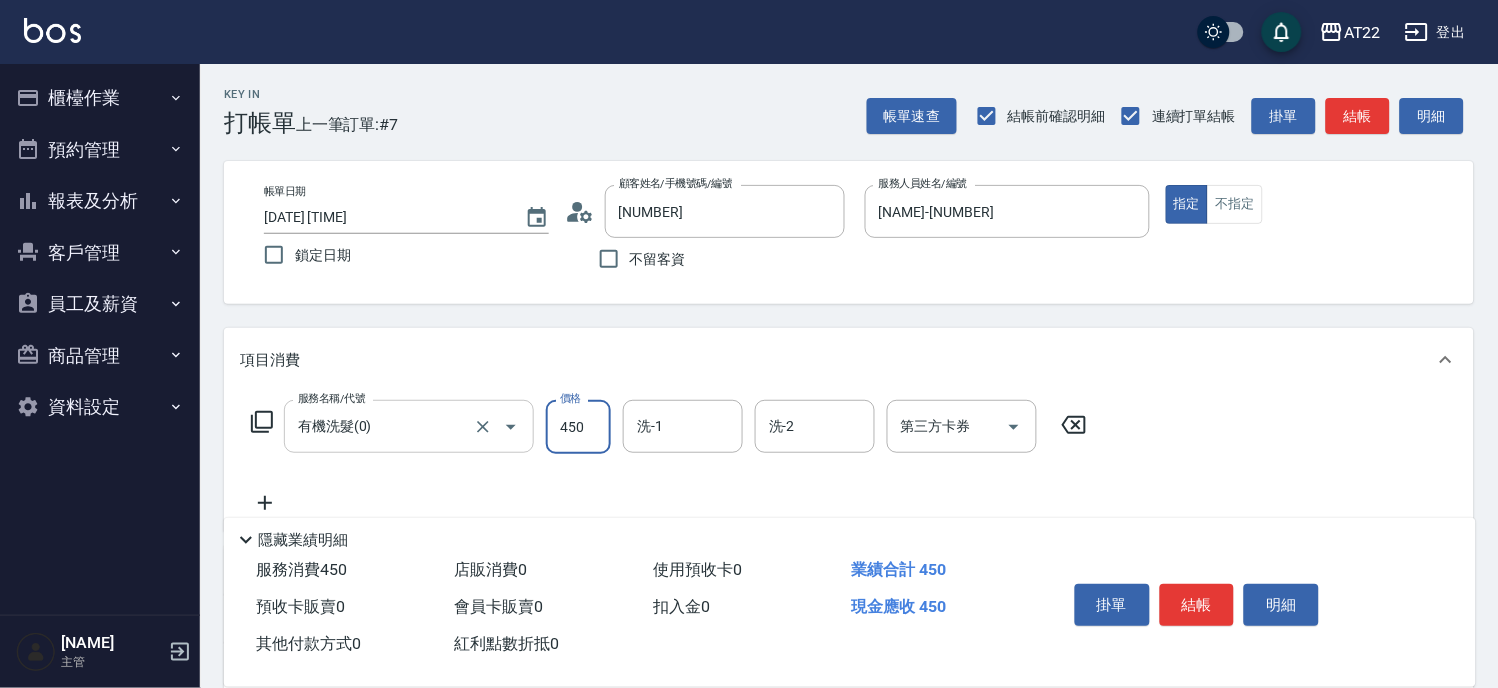 type on "450" 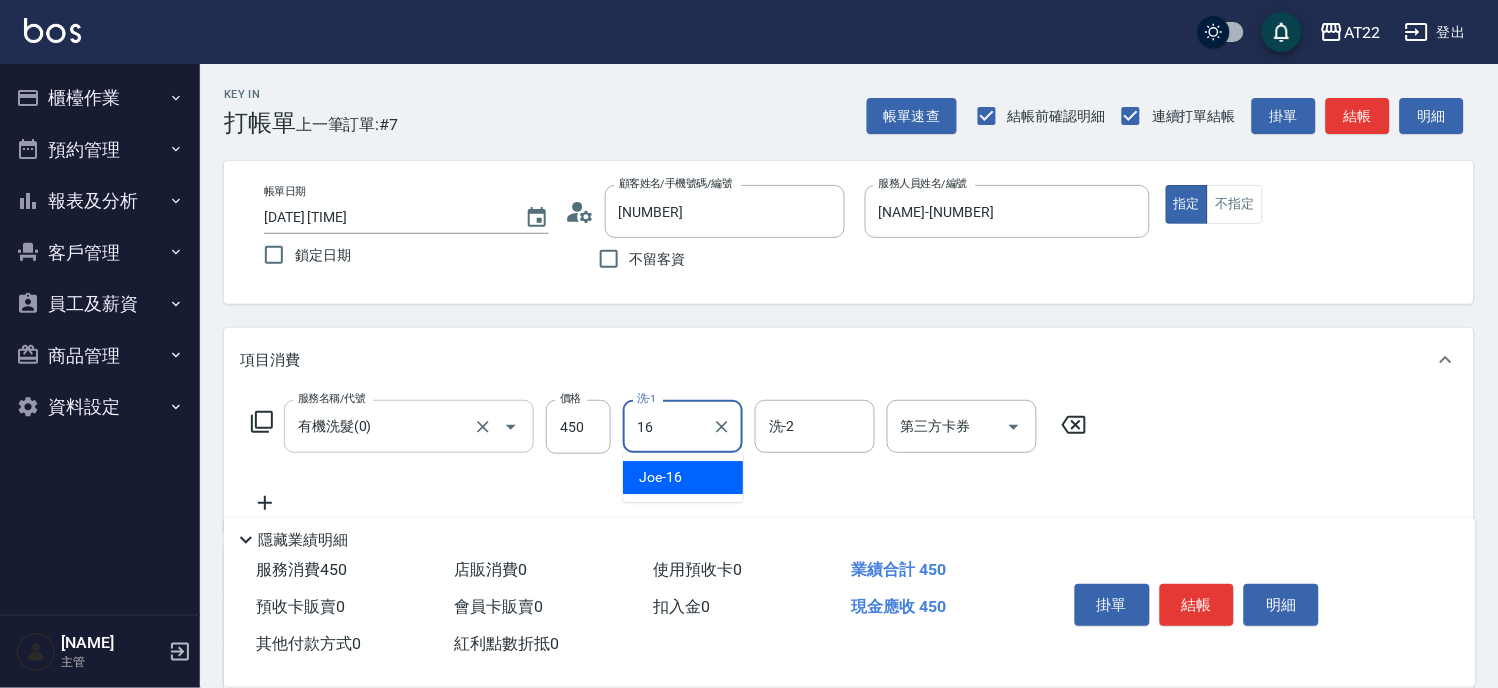 type on "Joe-16" 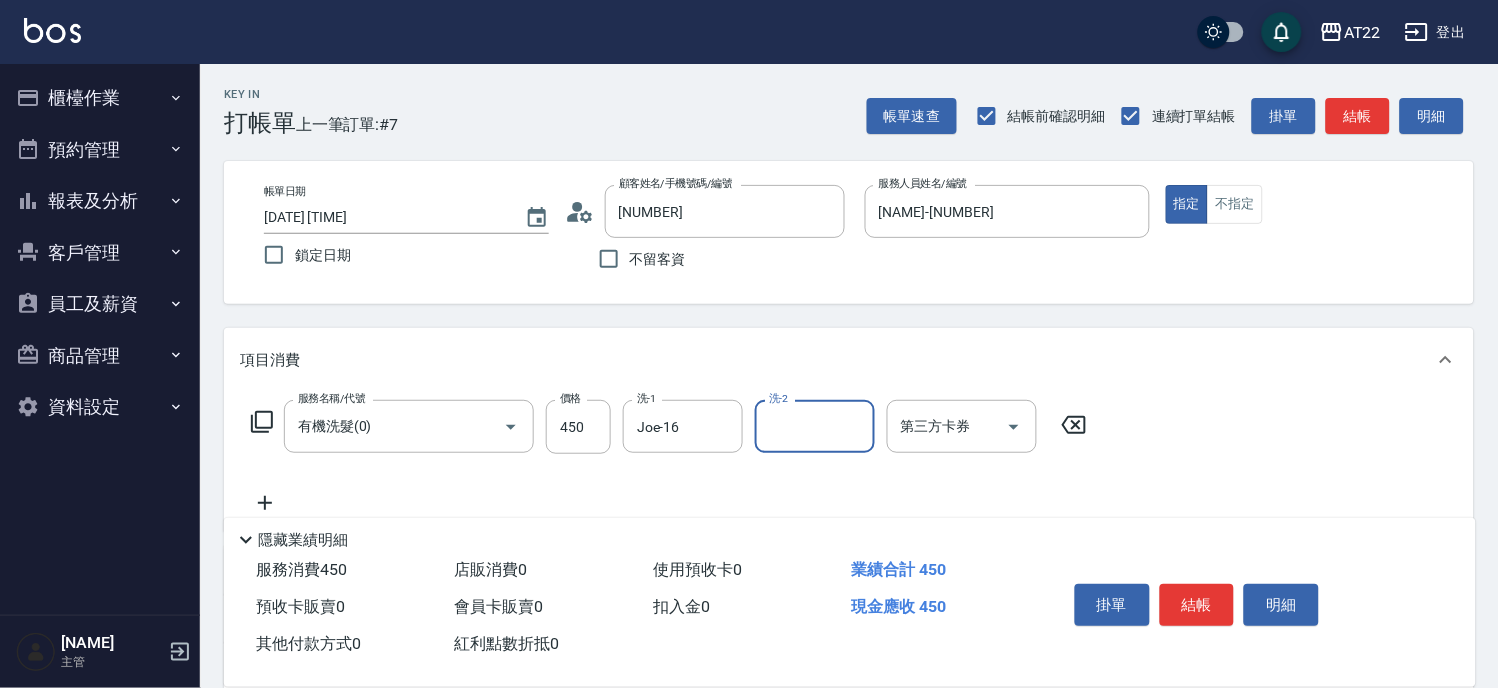 click 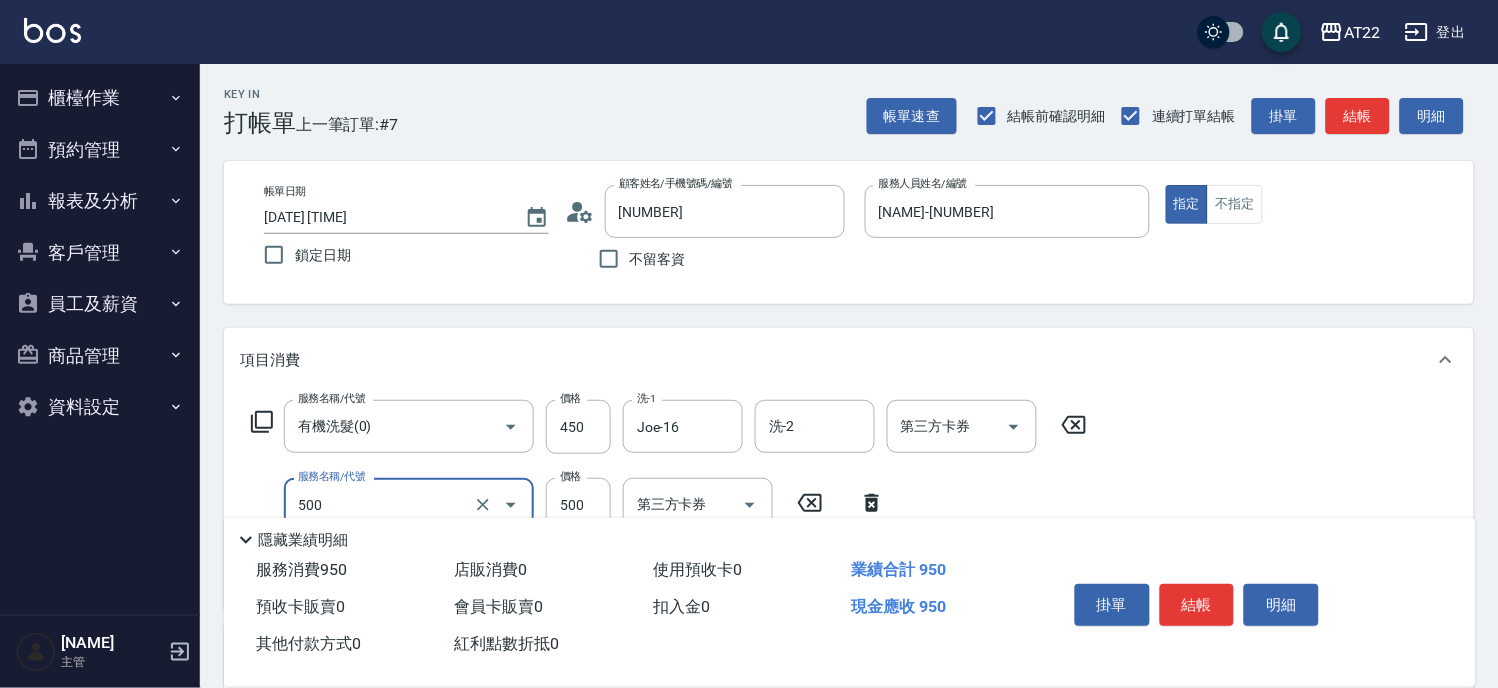 type on "剪髮(500)" 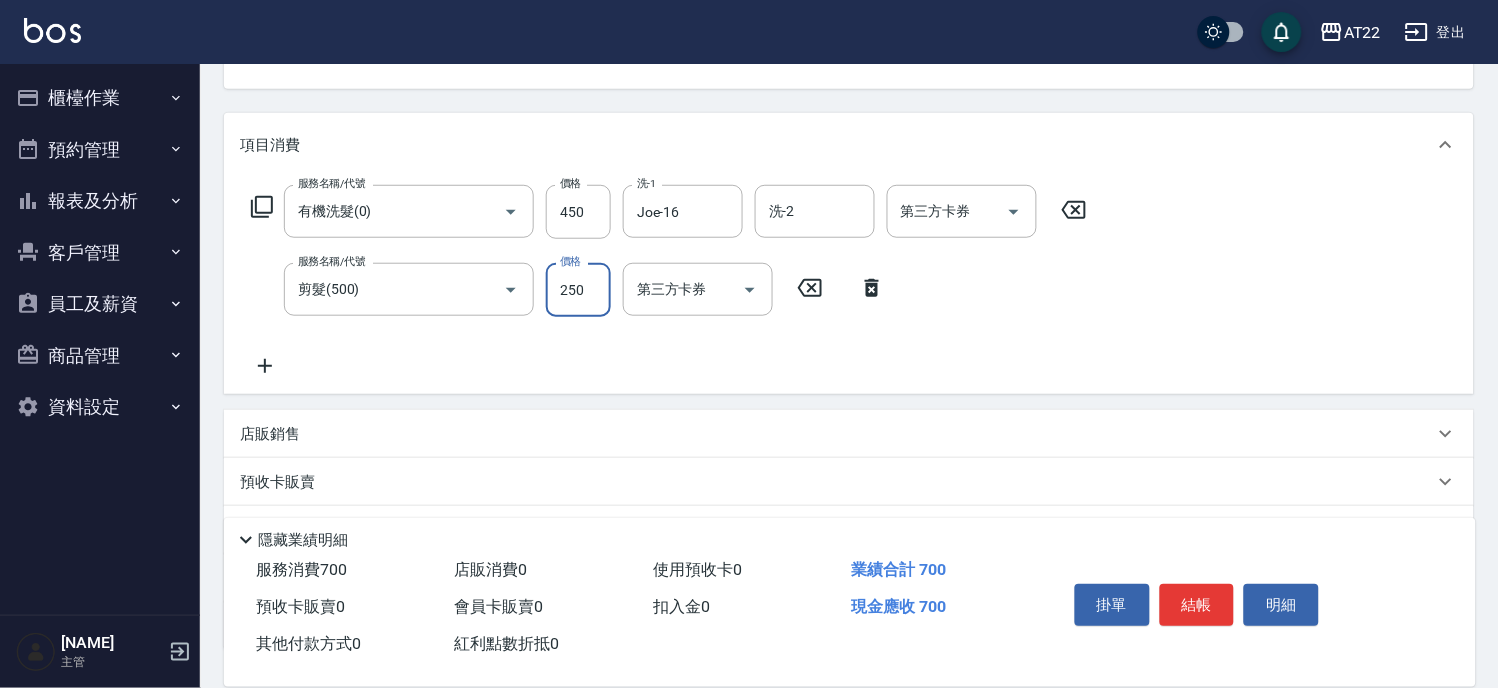 scroll, scrollTop: 222, scrollLeft: 0, axis: vertical 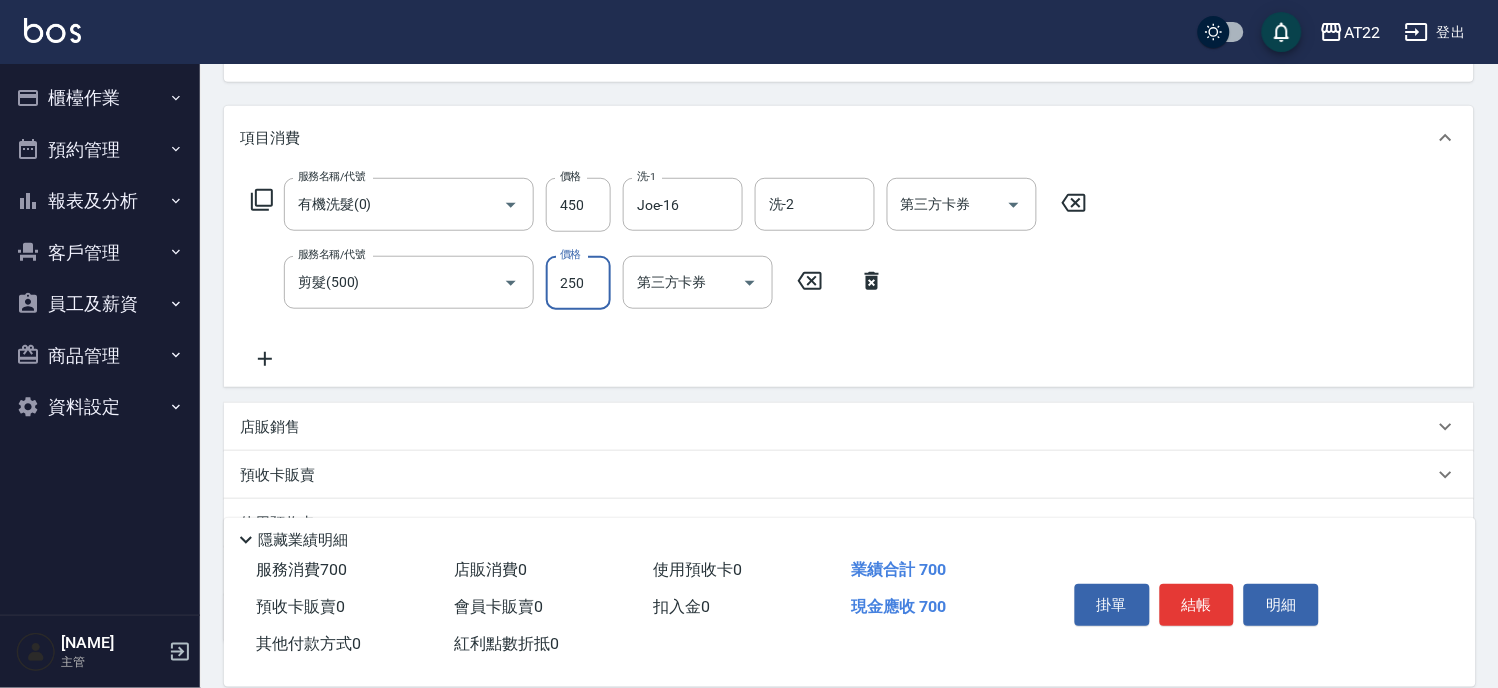 type on "250" 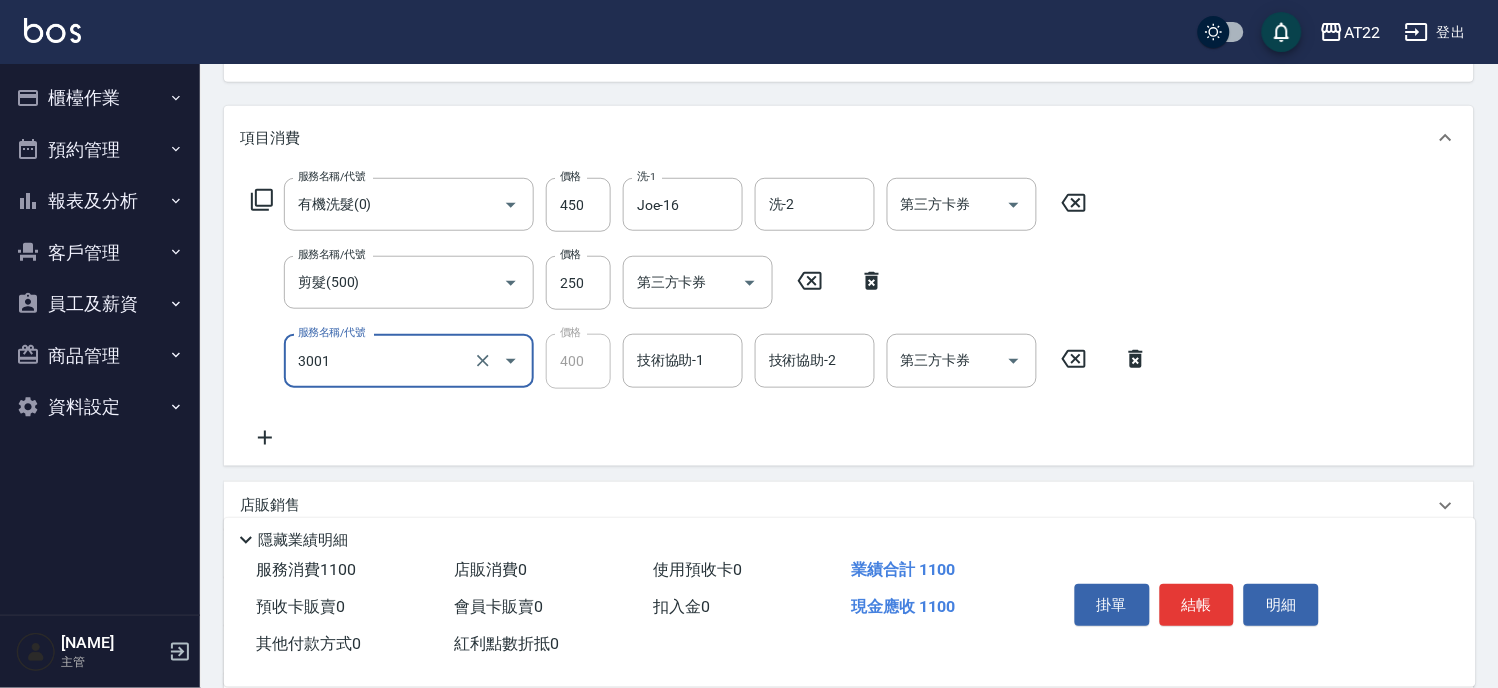 type on "側邊燙貼(3001)" 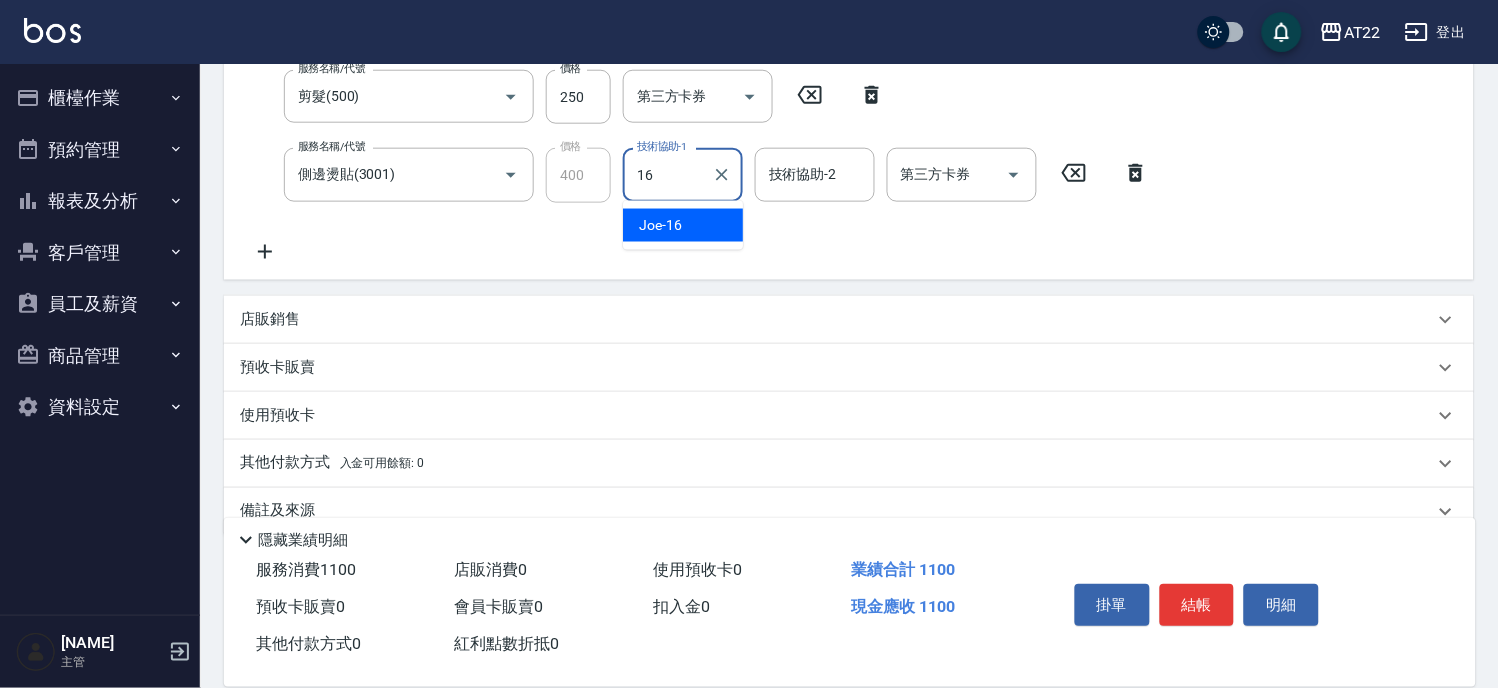 scroll, scrollTop: 444, scrollLeft: 0, axis: vertical 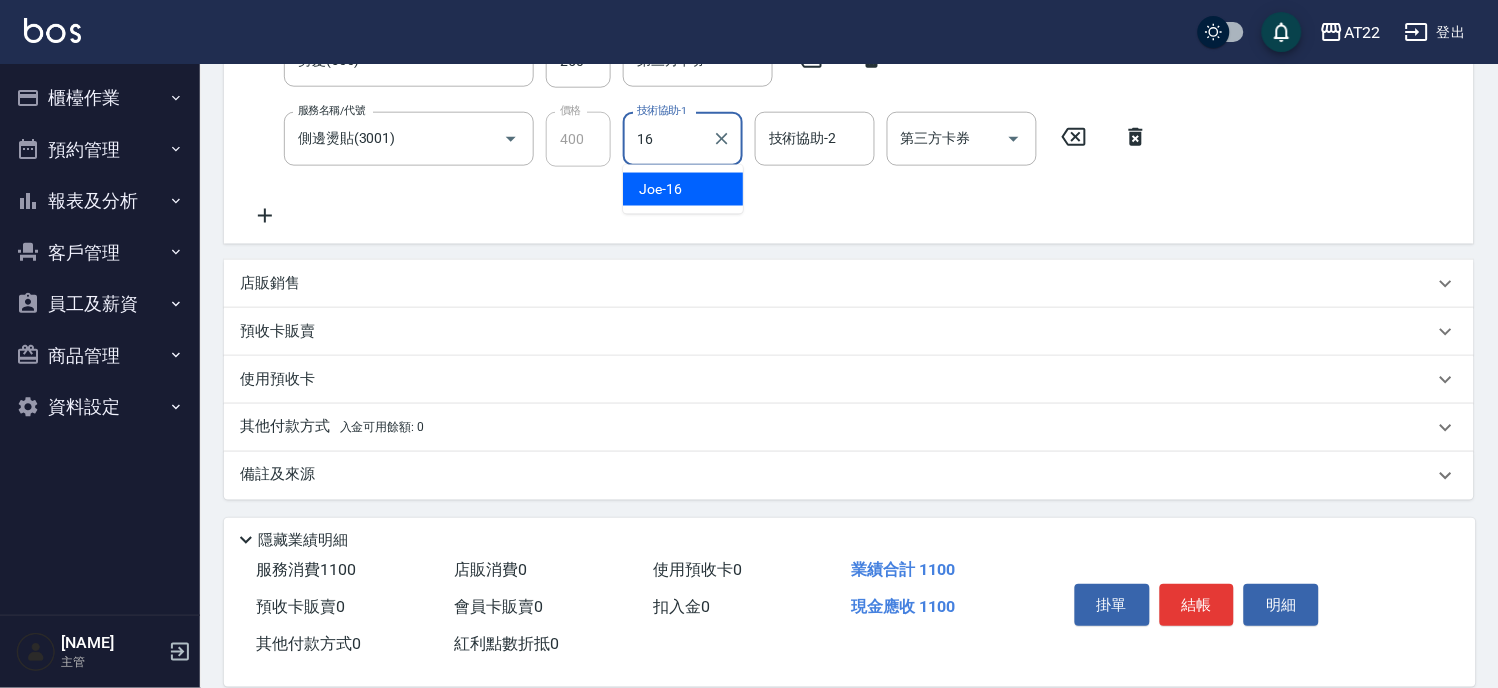 type on "Joe-16" 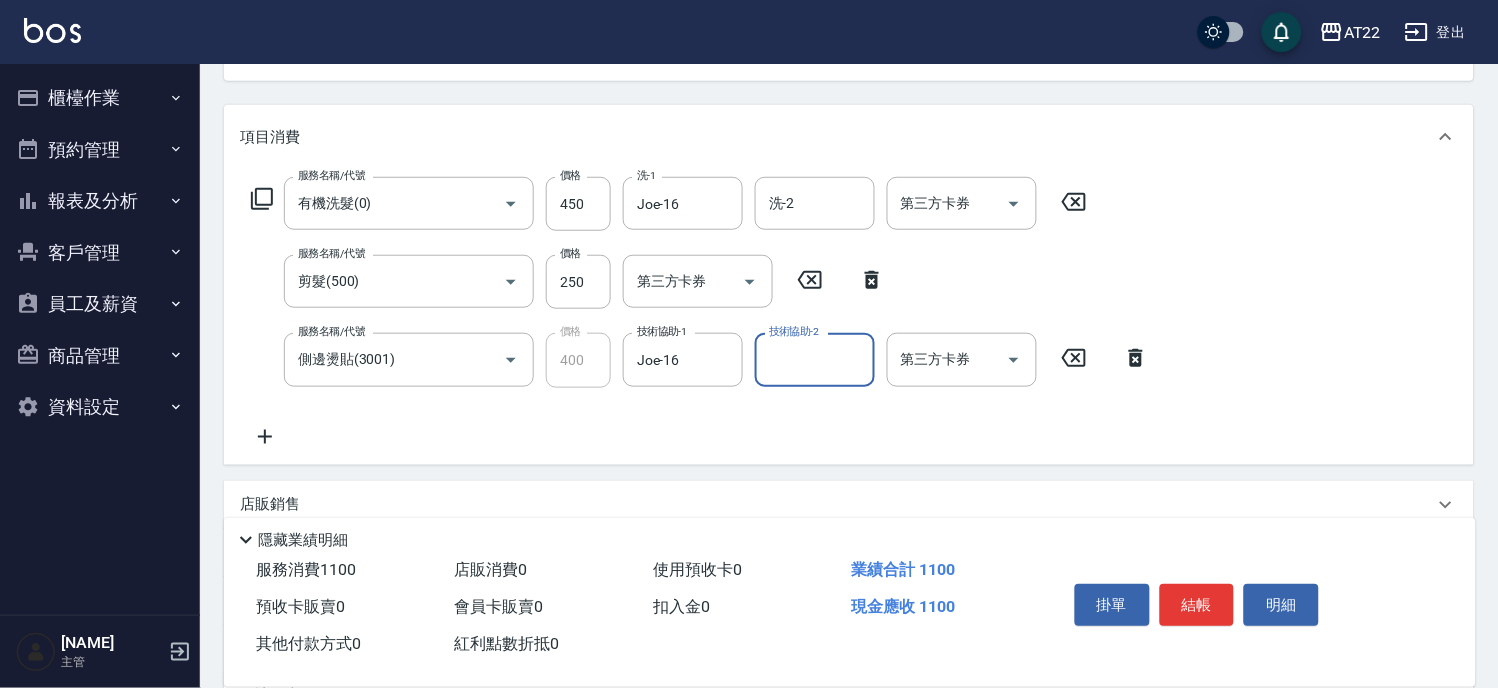 scroll, scrollTop: 222, scrollLeft: 0, axis: vertical 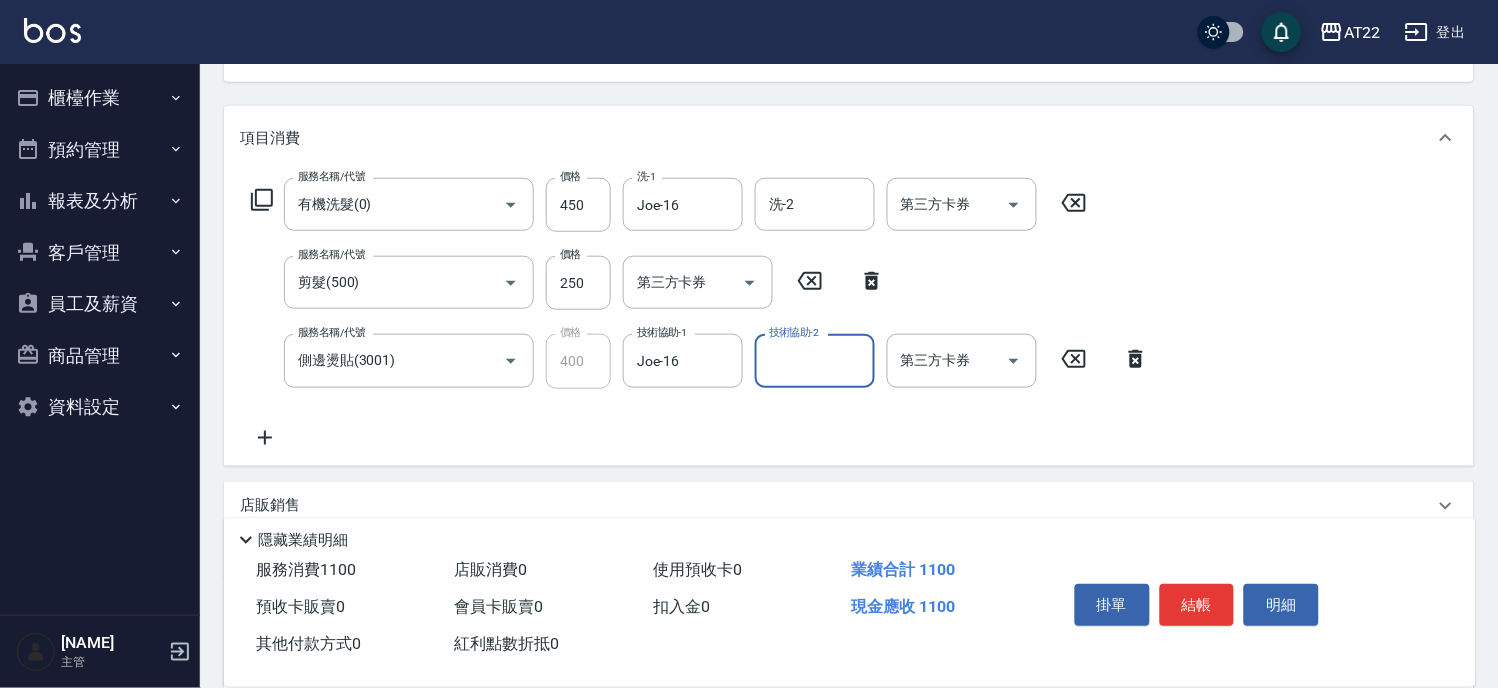 click on "店販銷售" at bounding box center [849, 506] 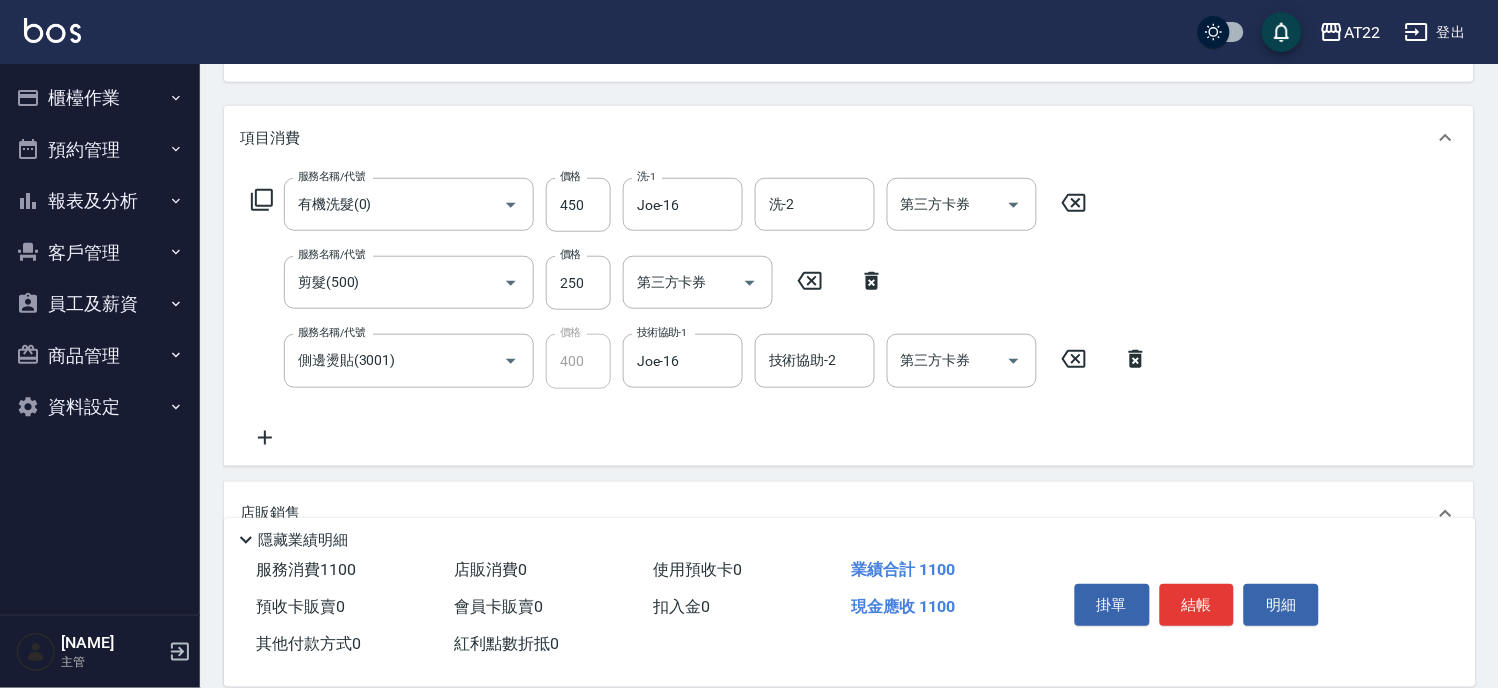 scroll, scrollTop: 0, scrollLeft: 0, axis: both 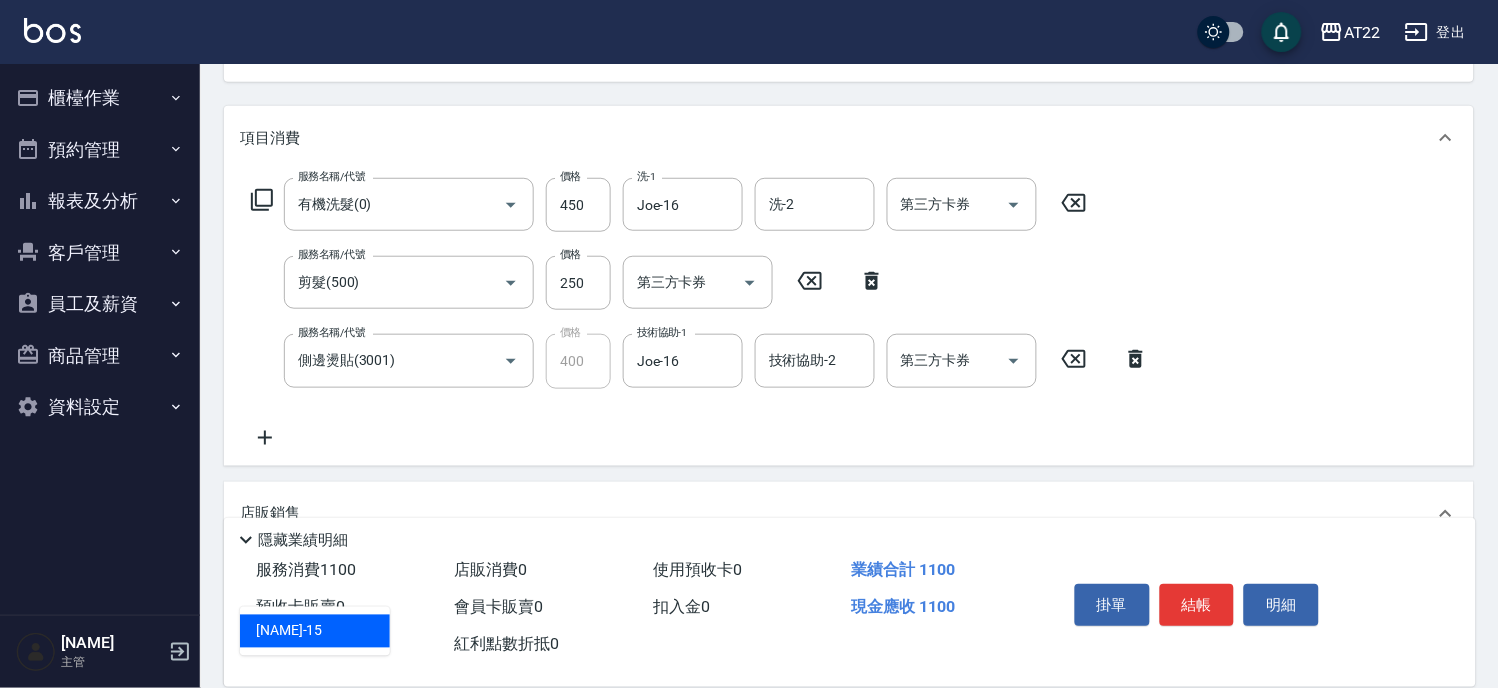 type on "[NAME]-[NUMBER]" 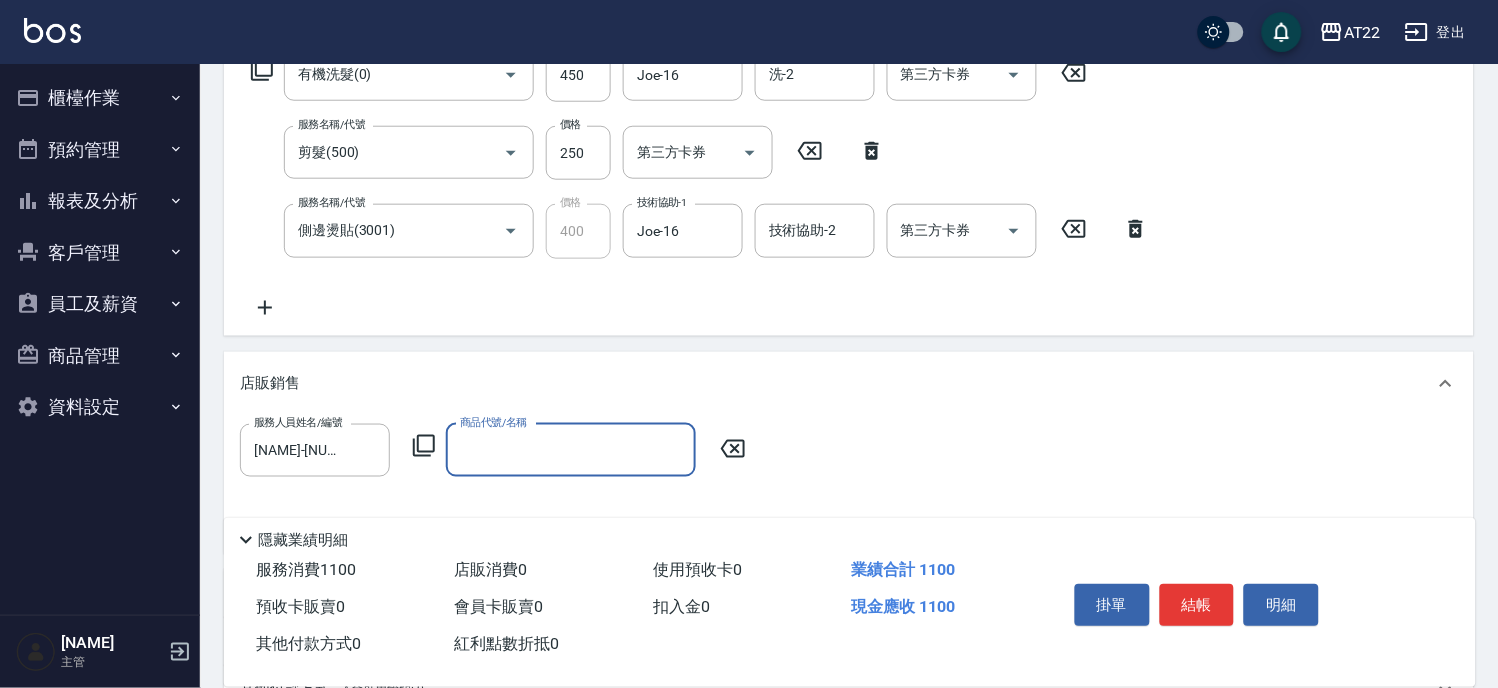 scroll, scrollTop: 444, scrollLeft: 0, axis: vertical 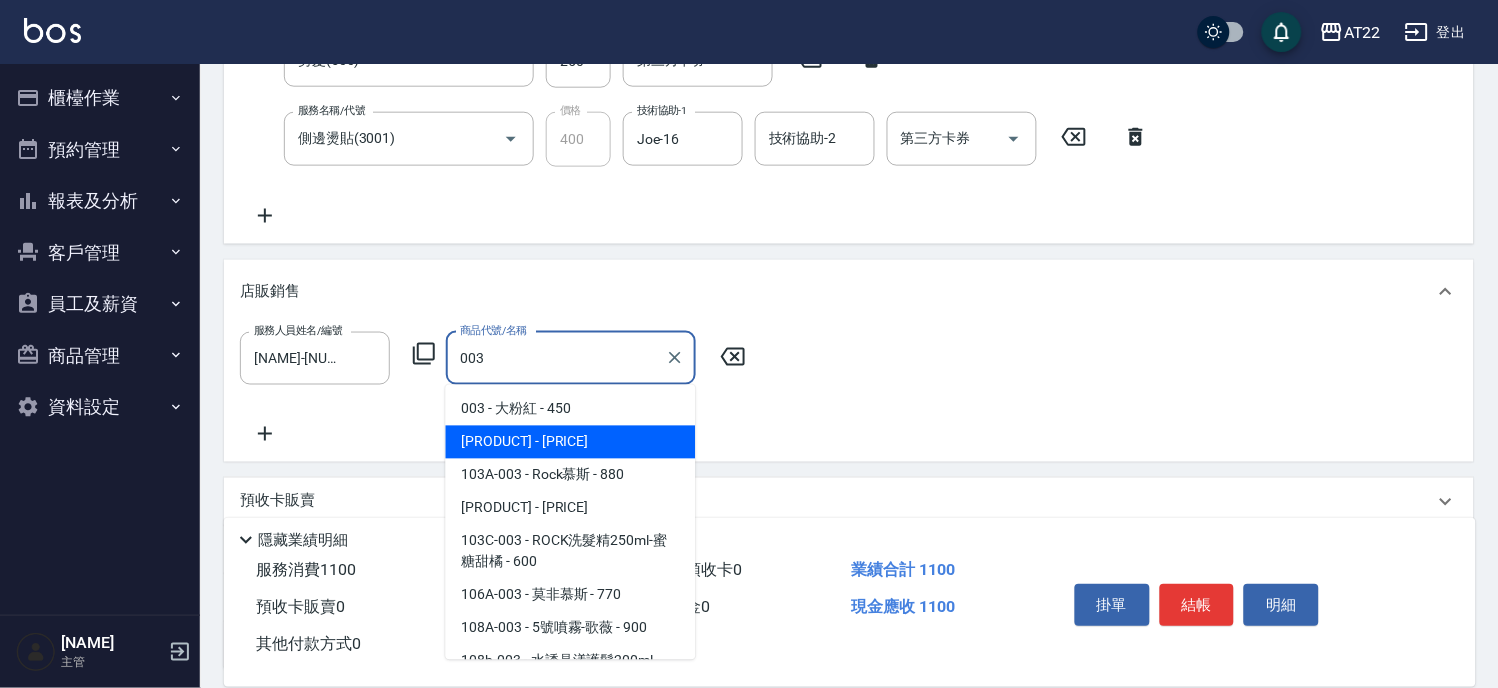 type on "003髮蠟" 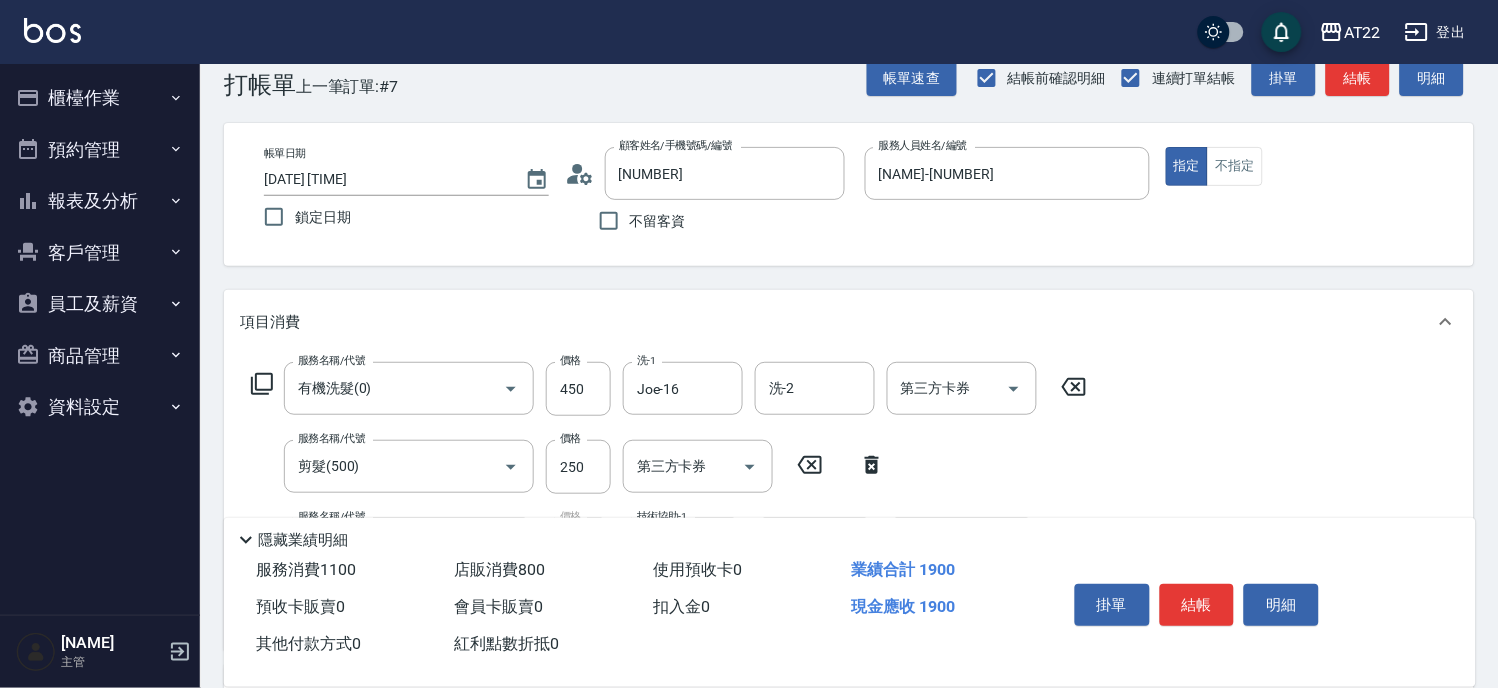 scroll, scrollTop: 0, scrollLeft: 0, axis: both 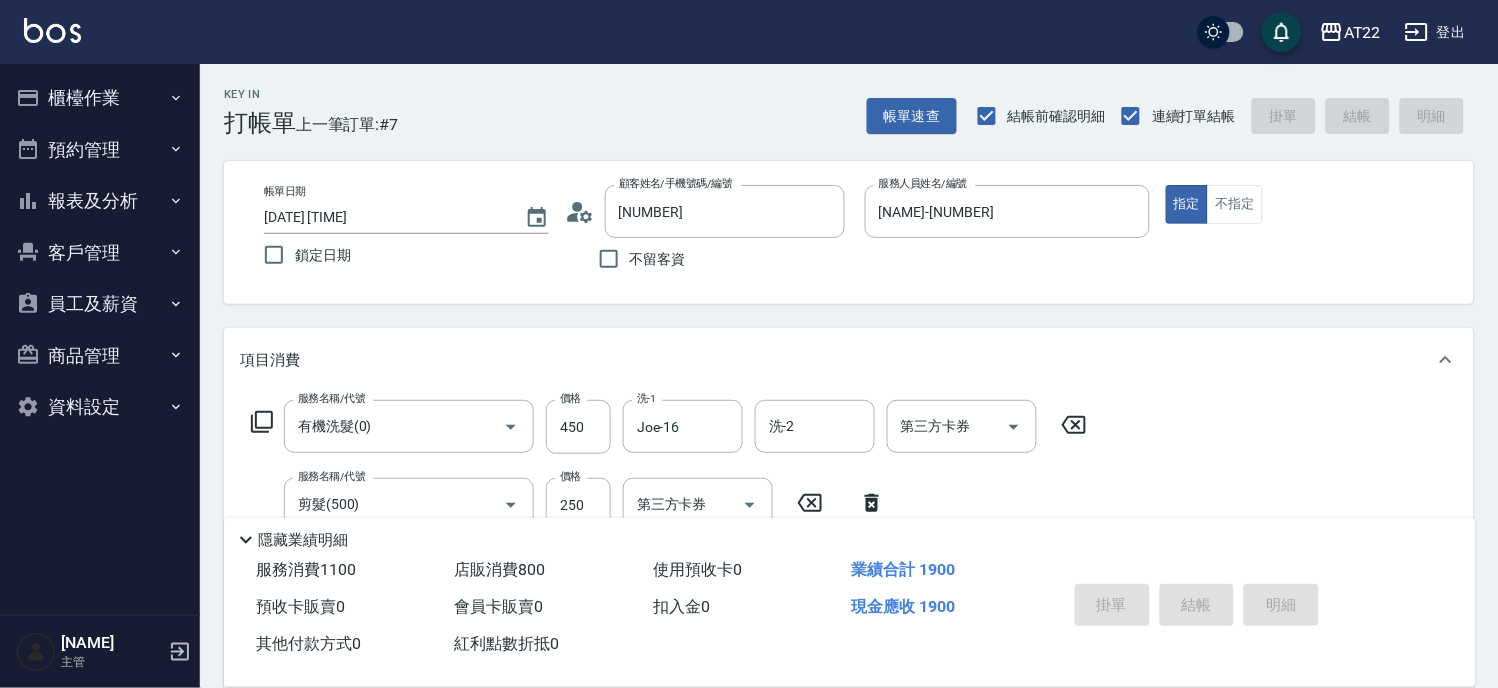 type on "2025/08/07 16:31" 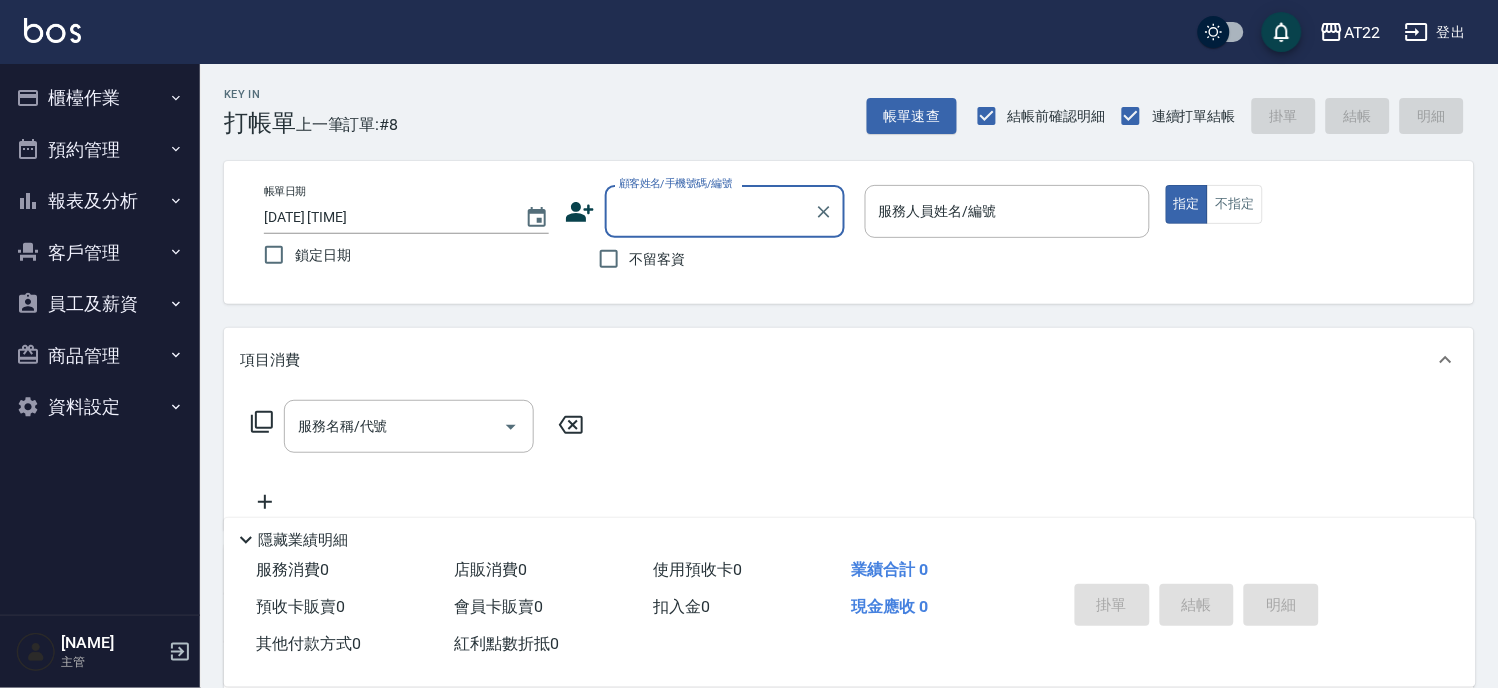 click on "不留客資" at bounding box center [658, 259] 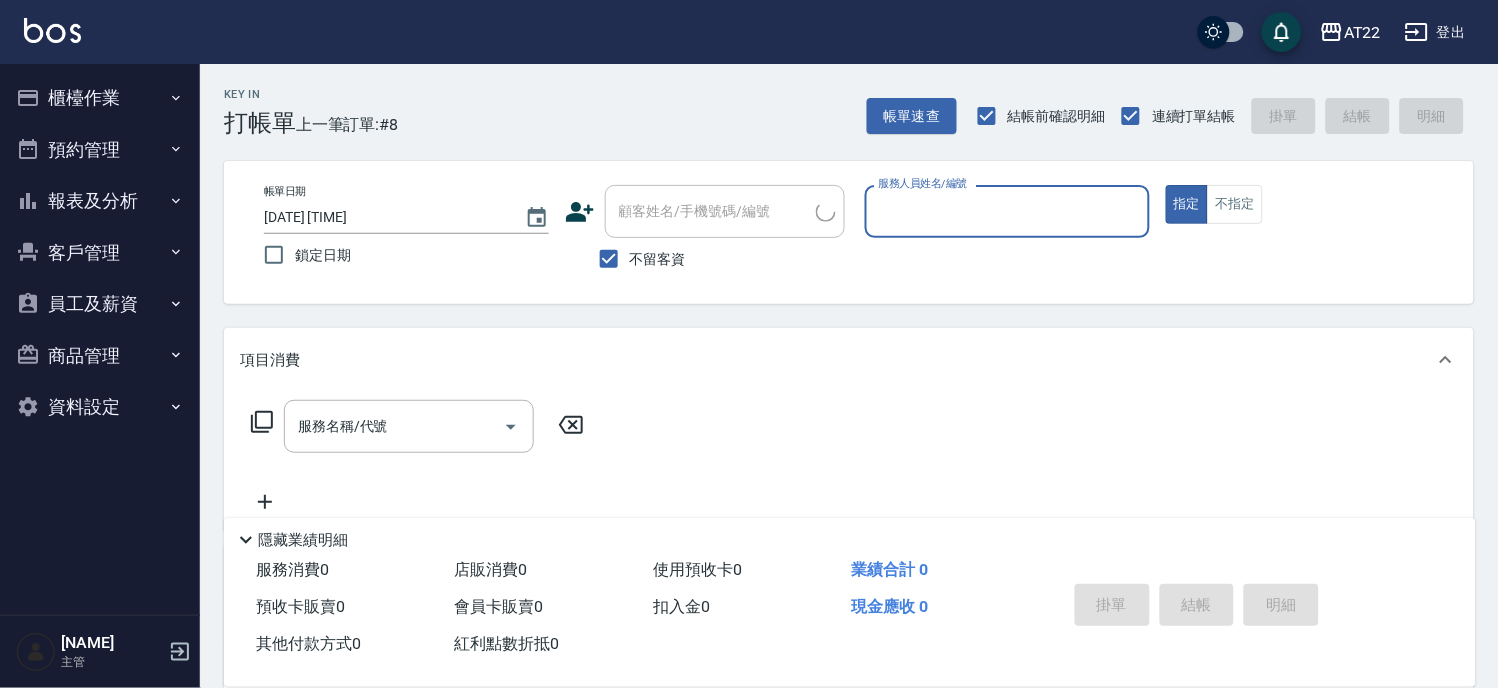 click on "服務人員姓名/編號" at bounding box center [1007, 211] 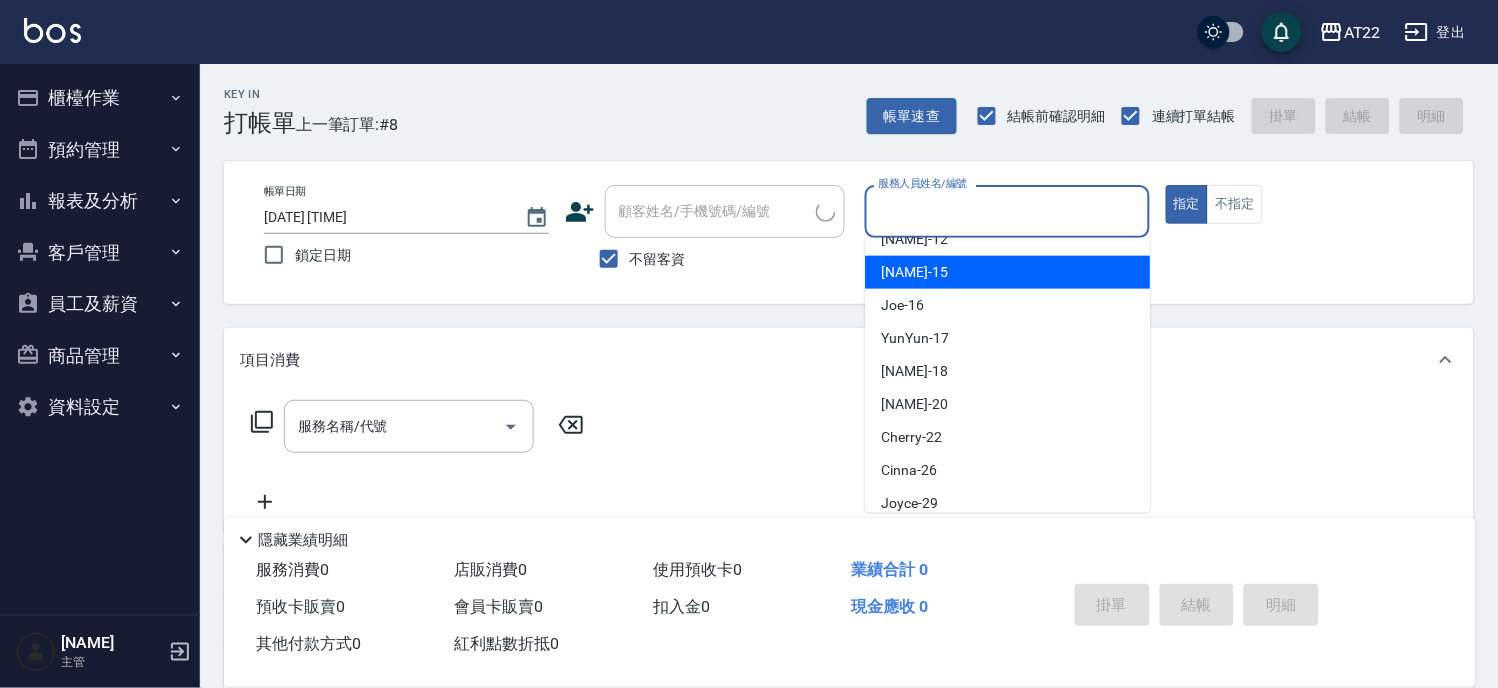 scroll, scrollTop: 433, scrollLeft: 0, axis: vertical 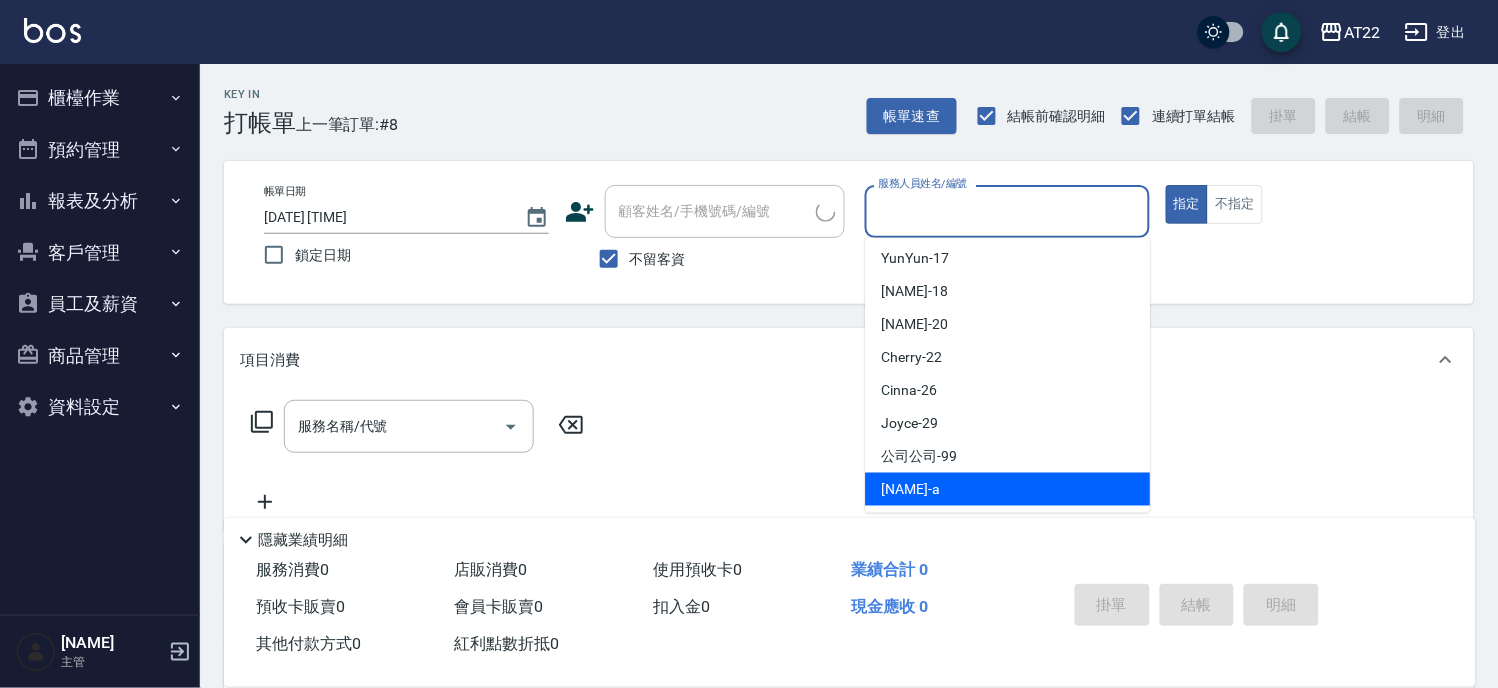 click on "蔡明宏 -a" at bounding box center [1008, 489] 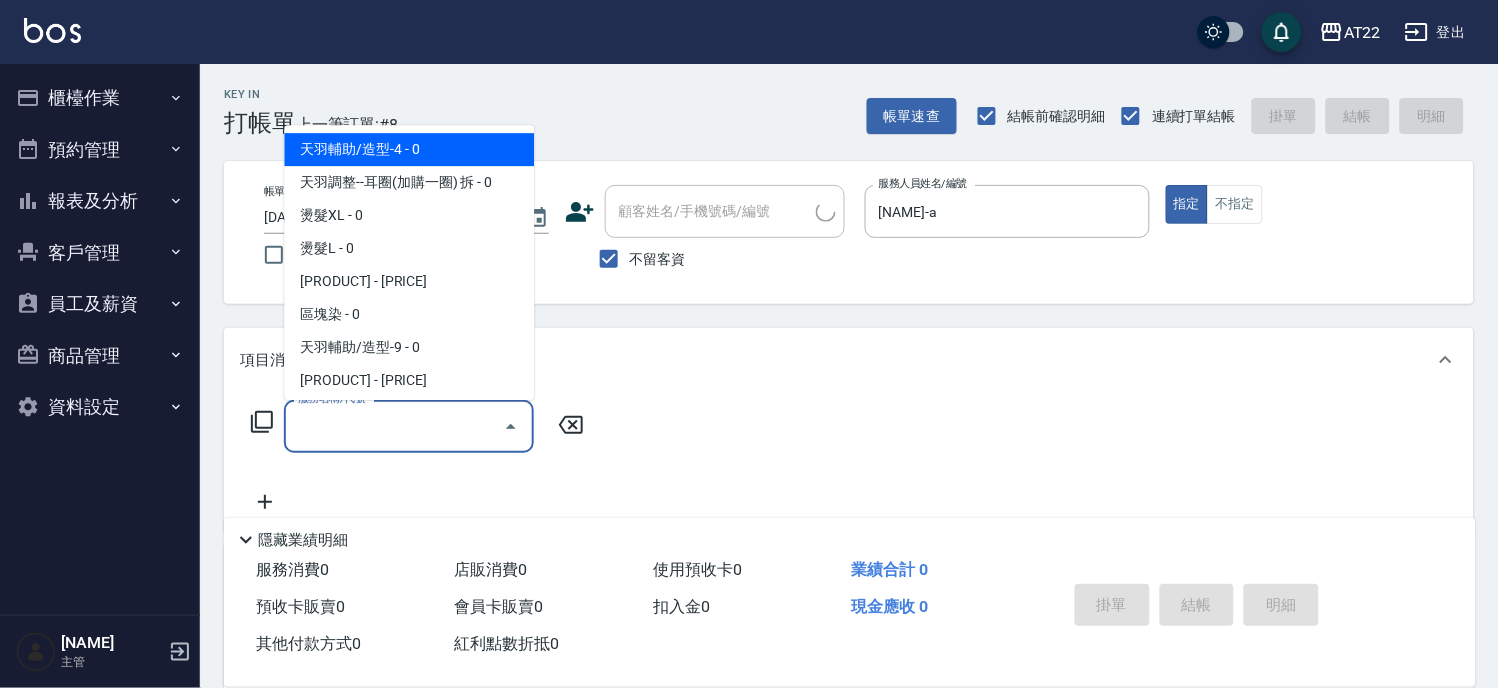 click on "服務名稱/代號" at bounding box center (394, 426) 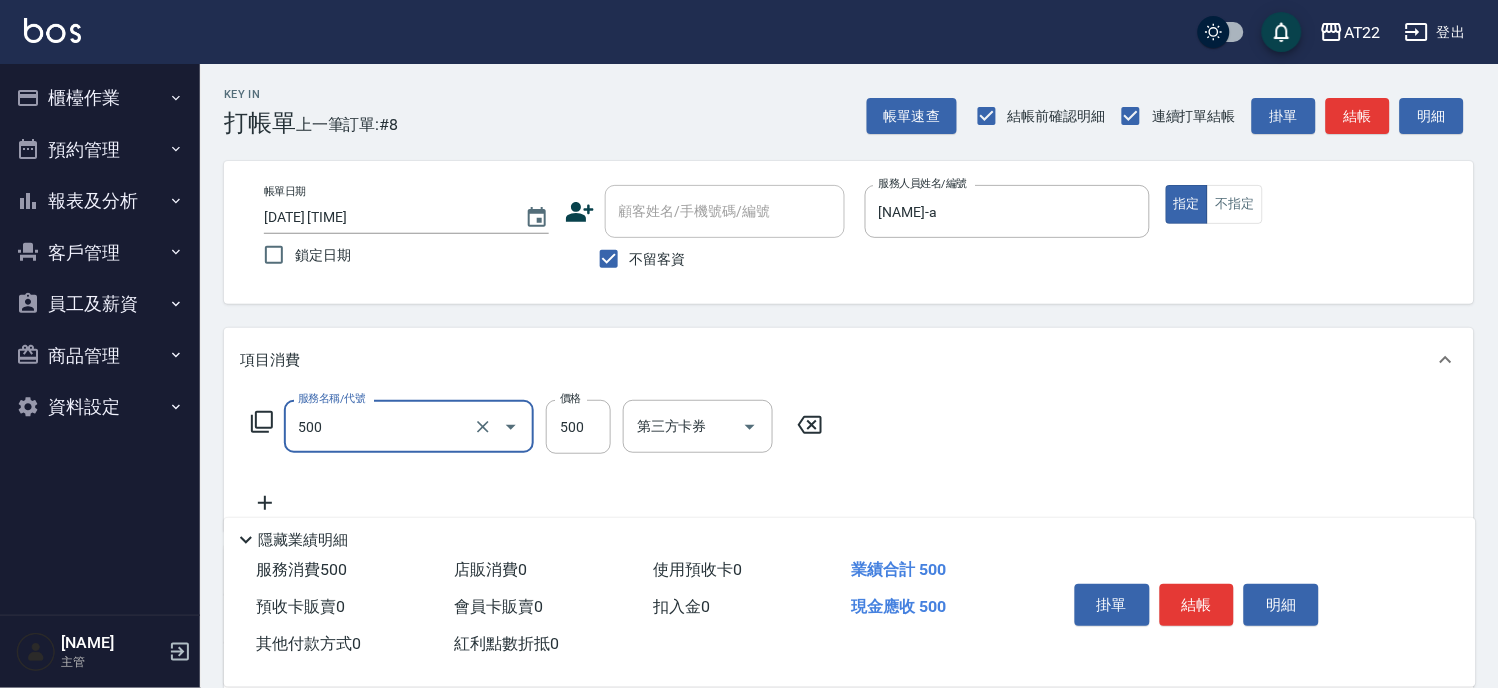 type on "剪髮(500)" 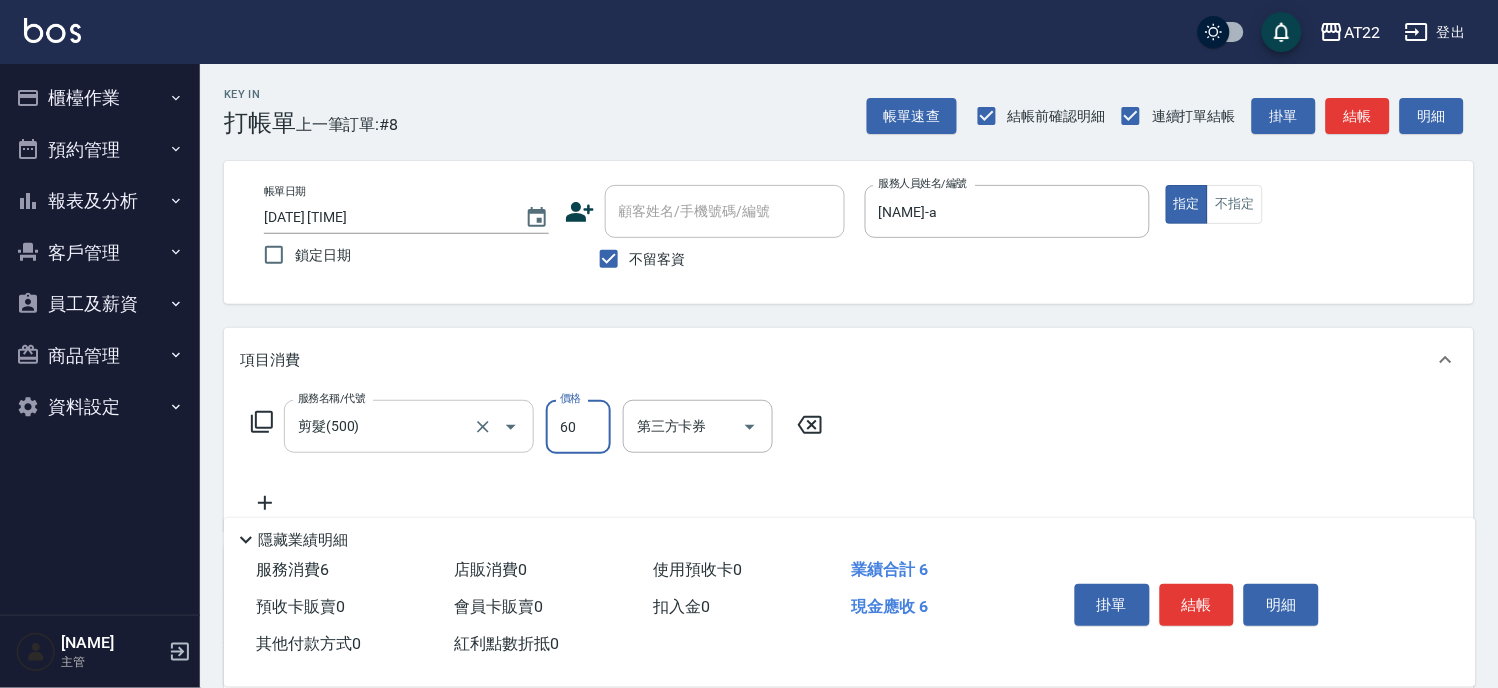 type on "600" 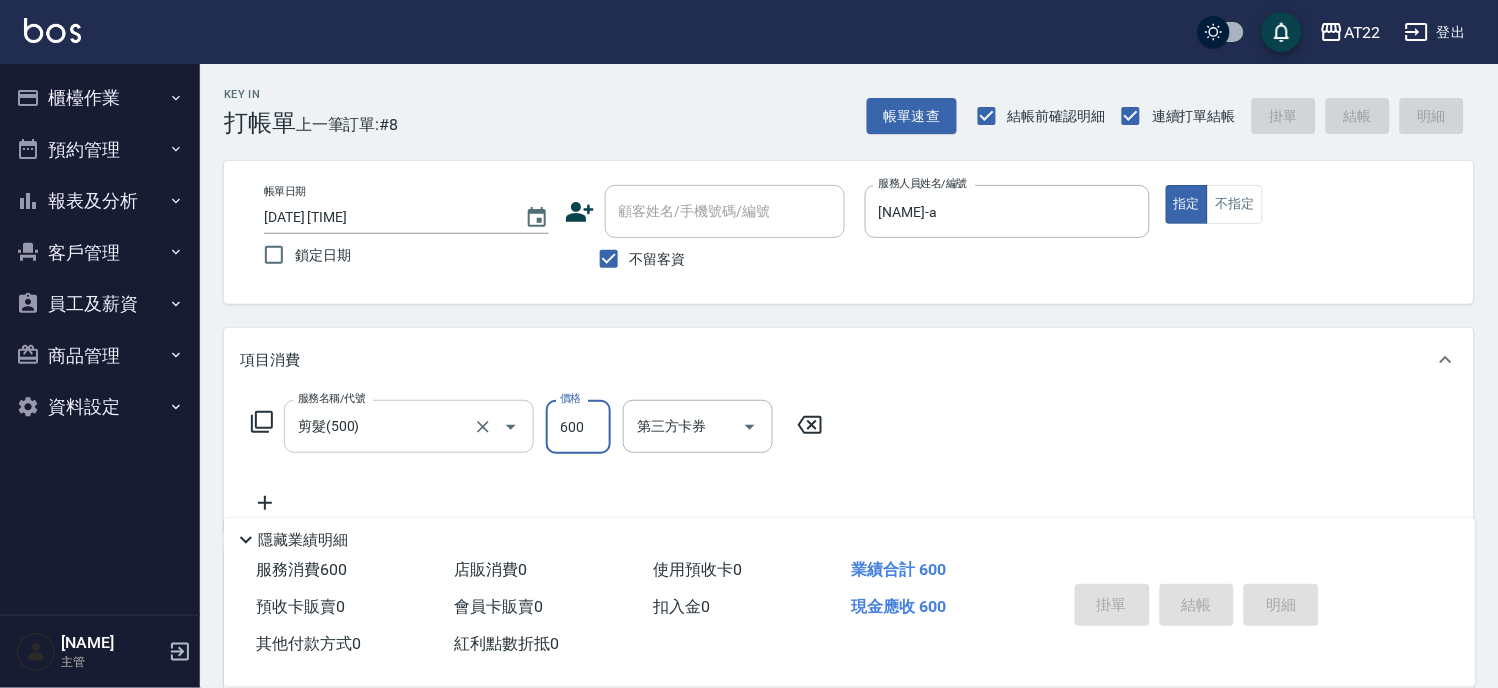 type 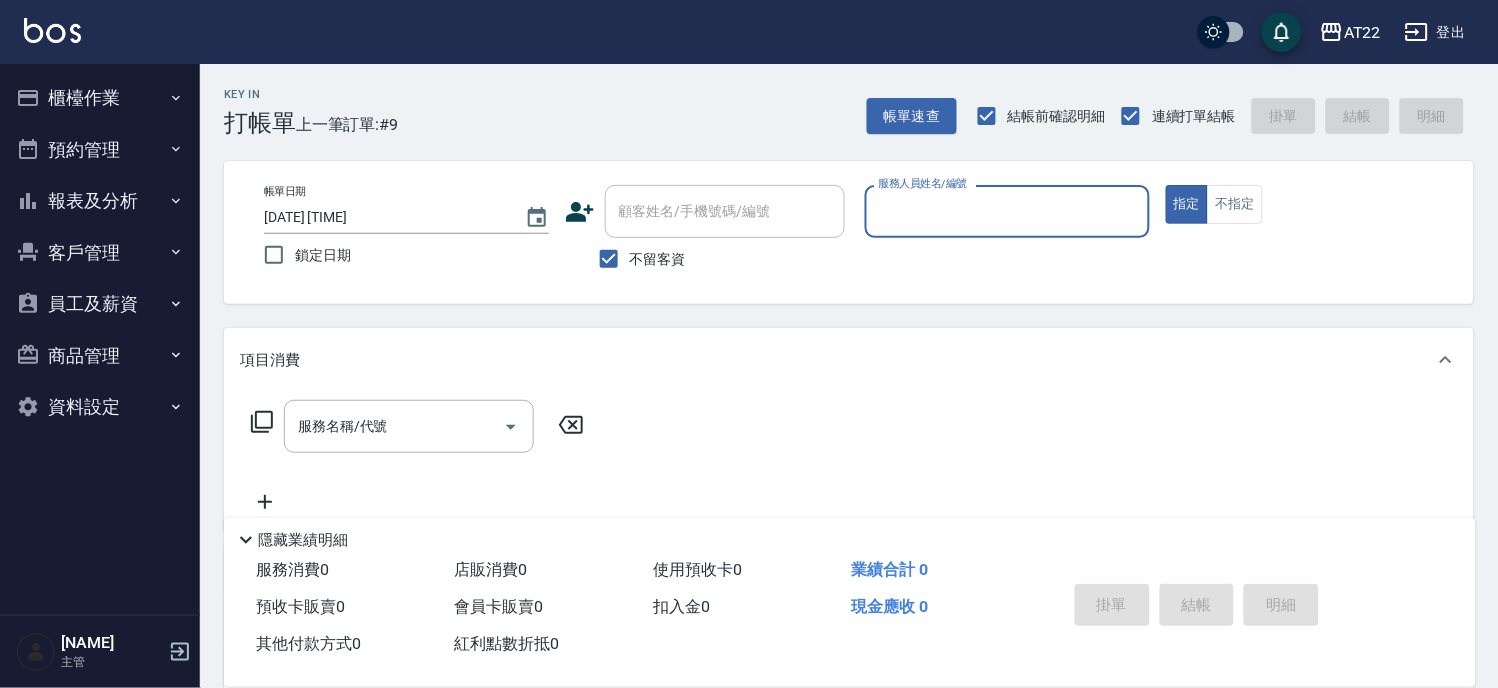 click on "不留客資" at bounding box center [658, 259] 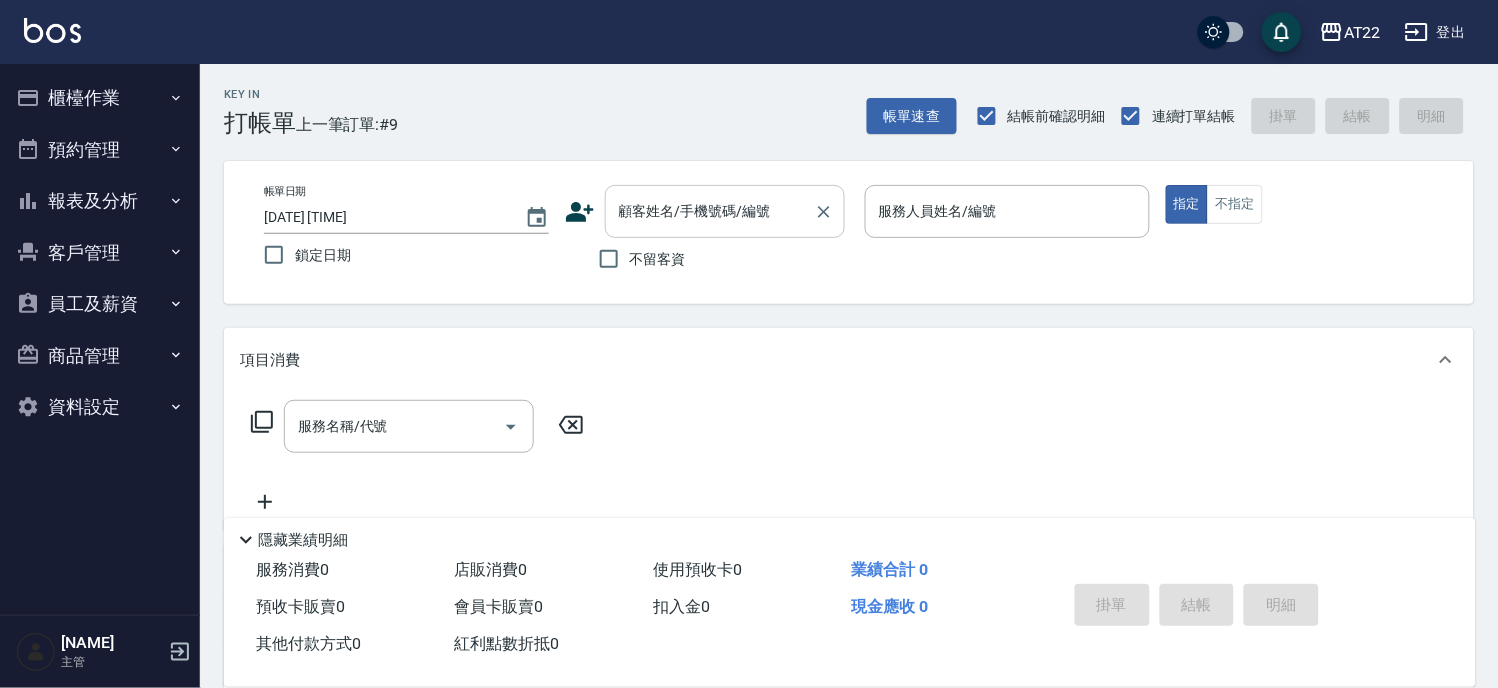 click on "顧客姓名/手機號碼/編號 顧客姓名/手機號碼/編號" at bounding box center (725, 211) 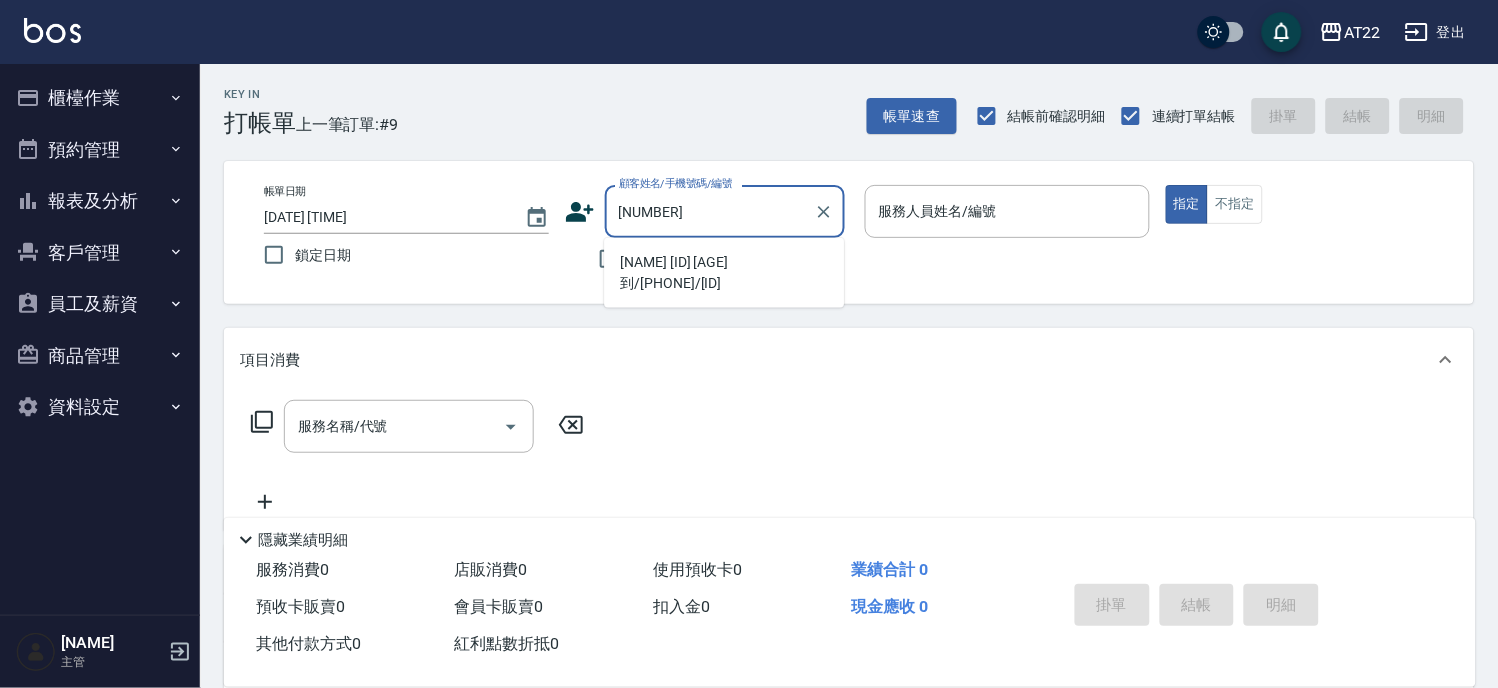 click on "[LAST] [ID] [AGE].[DATE]到/[PHONE]/[ID]" at bounding box center [724, 273] 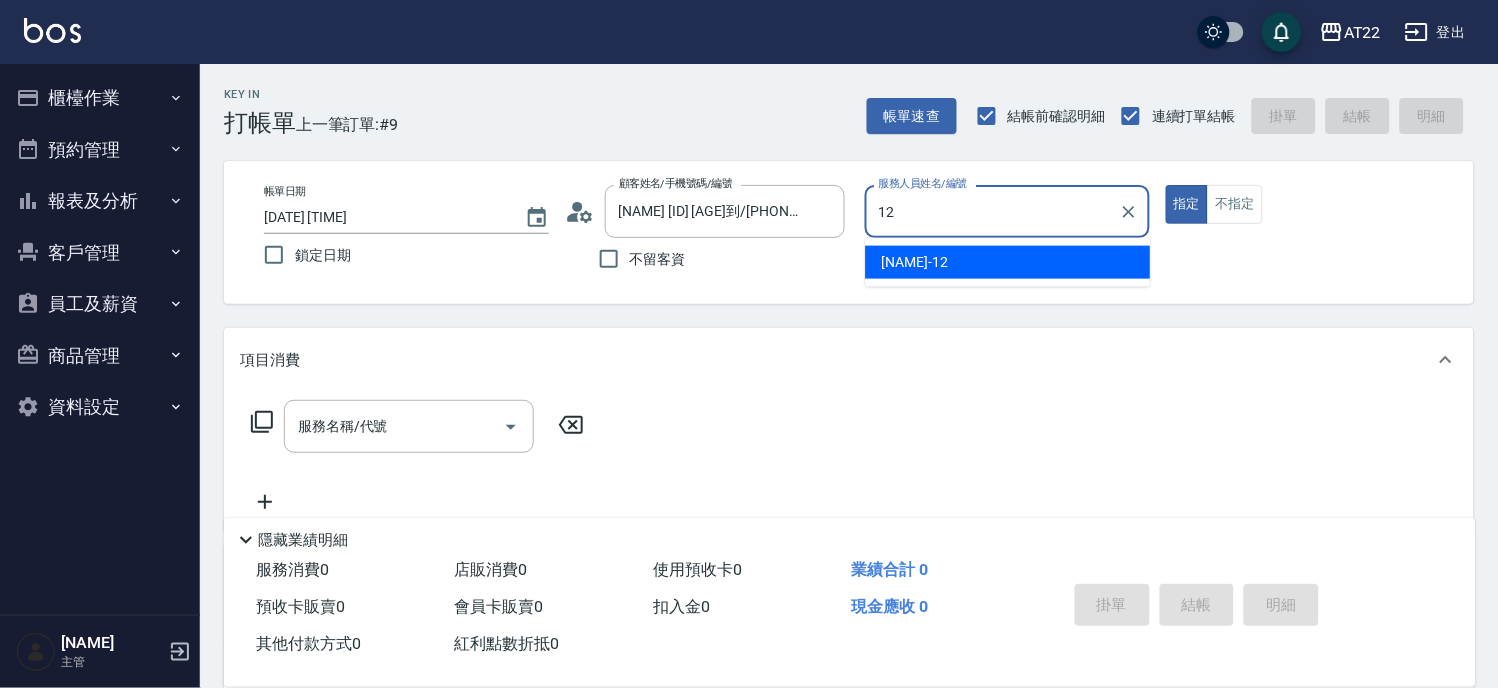 type on "[NAME]-[NUMBER]" 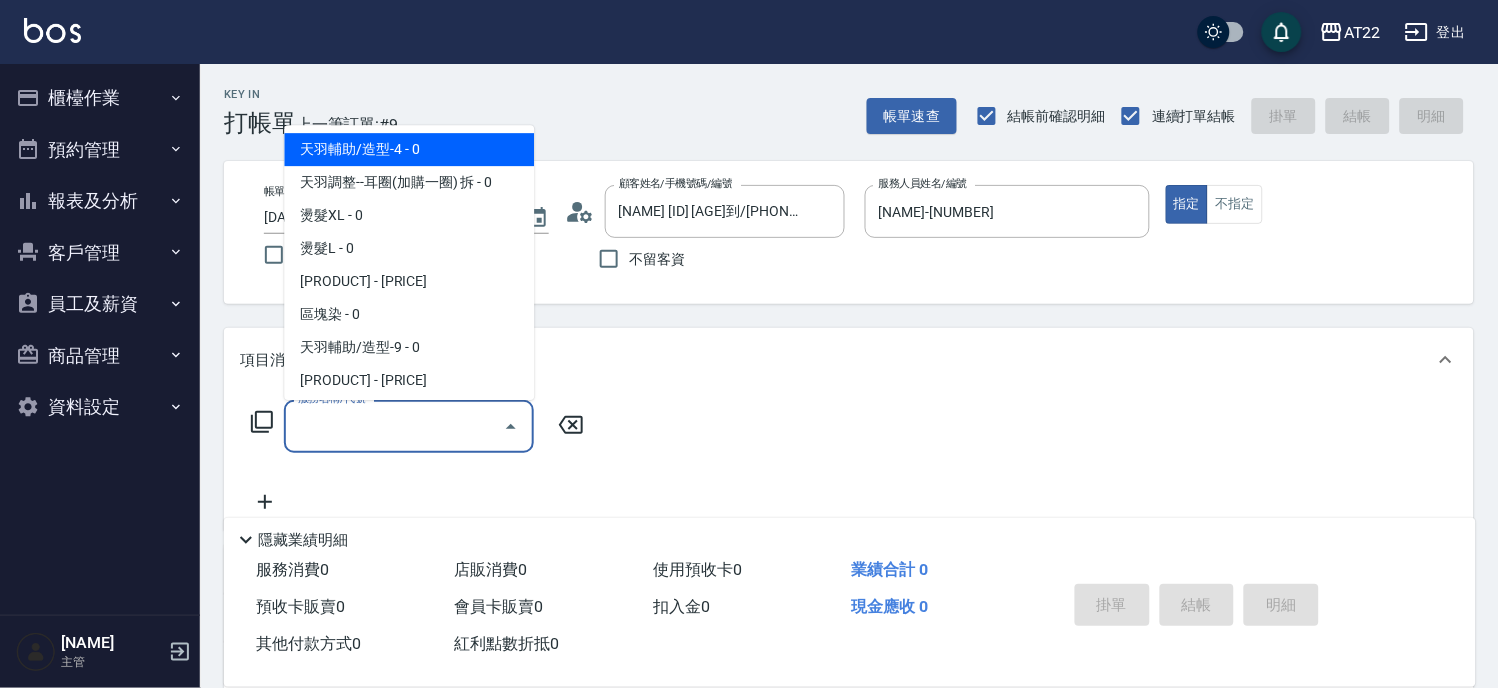 click on "服務名稱/代號" at bounding box center [394, 426] 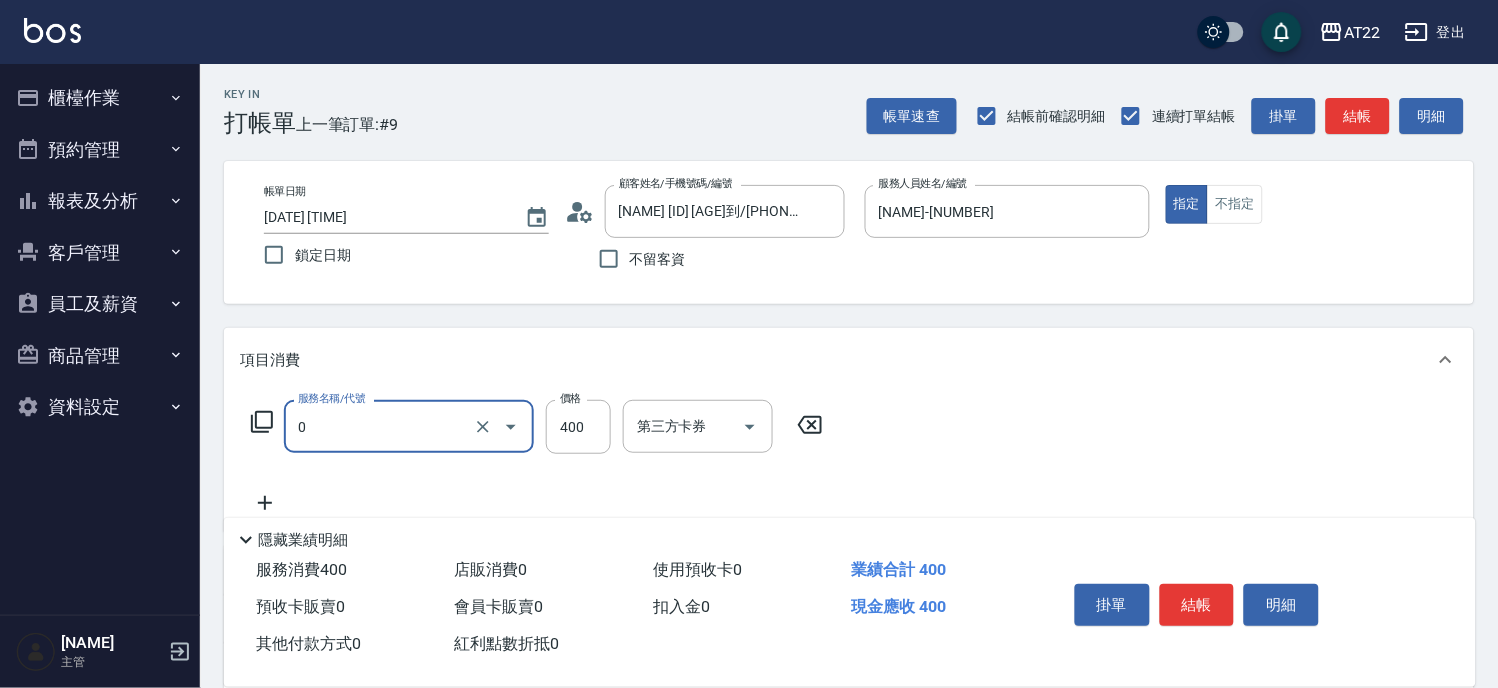 type on "有機洗髮(0)" 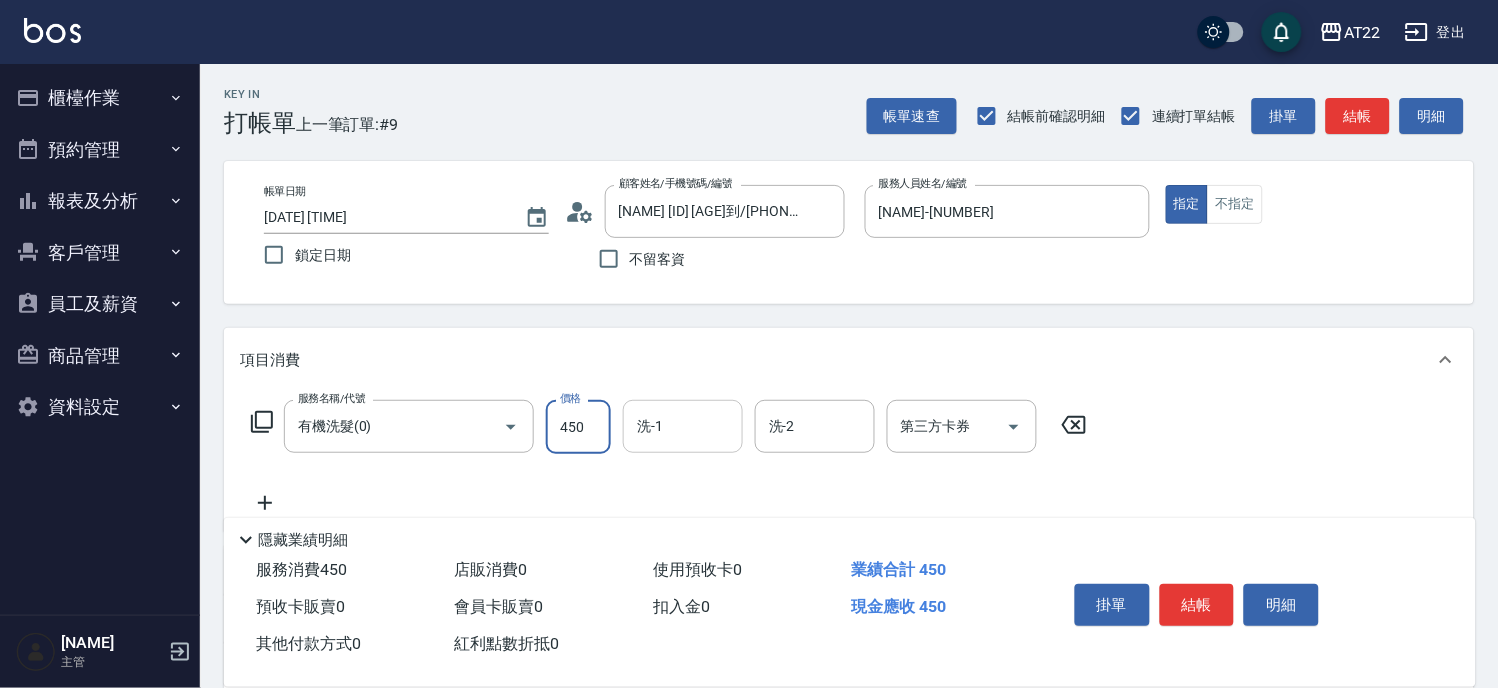 type on "450" 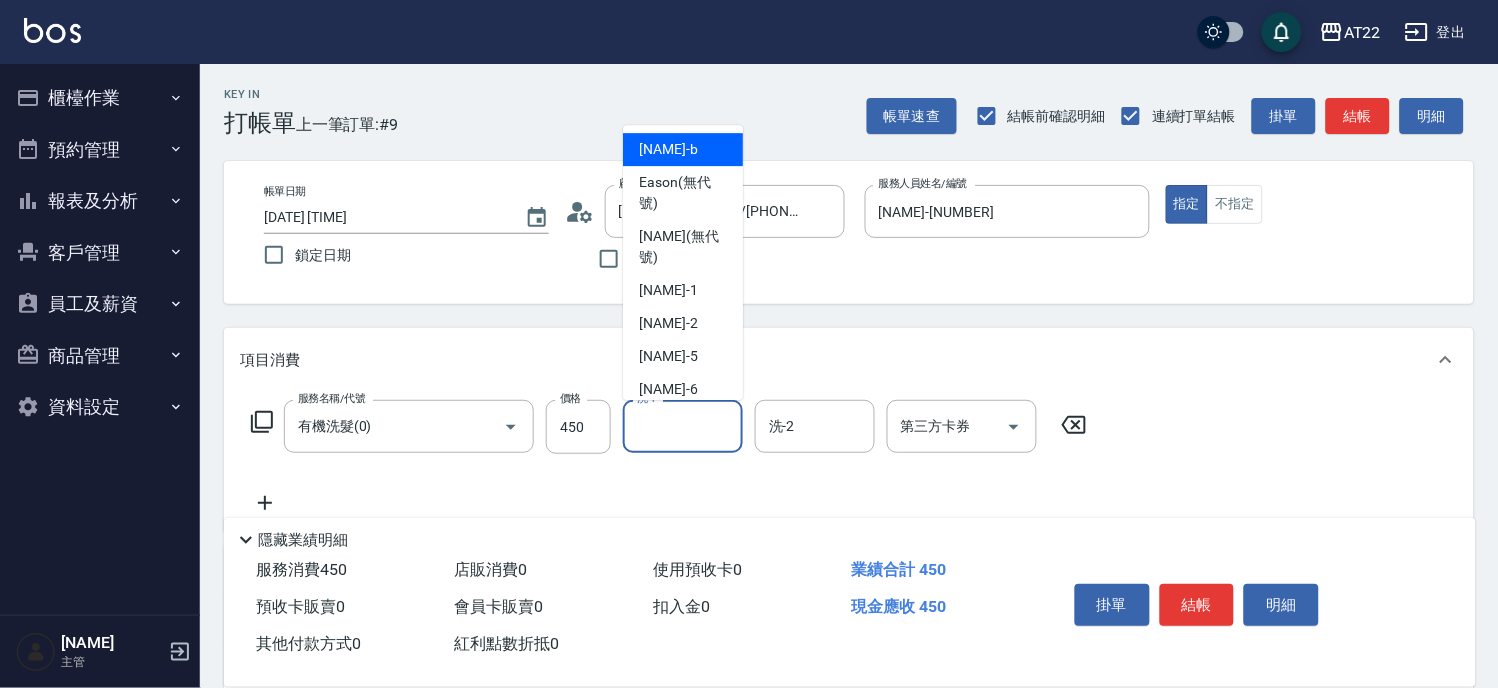 click on "洗-1" at bounding box center [683, 426] 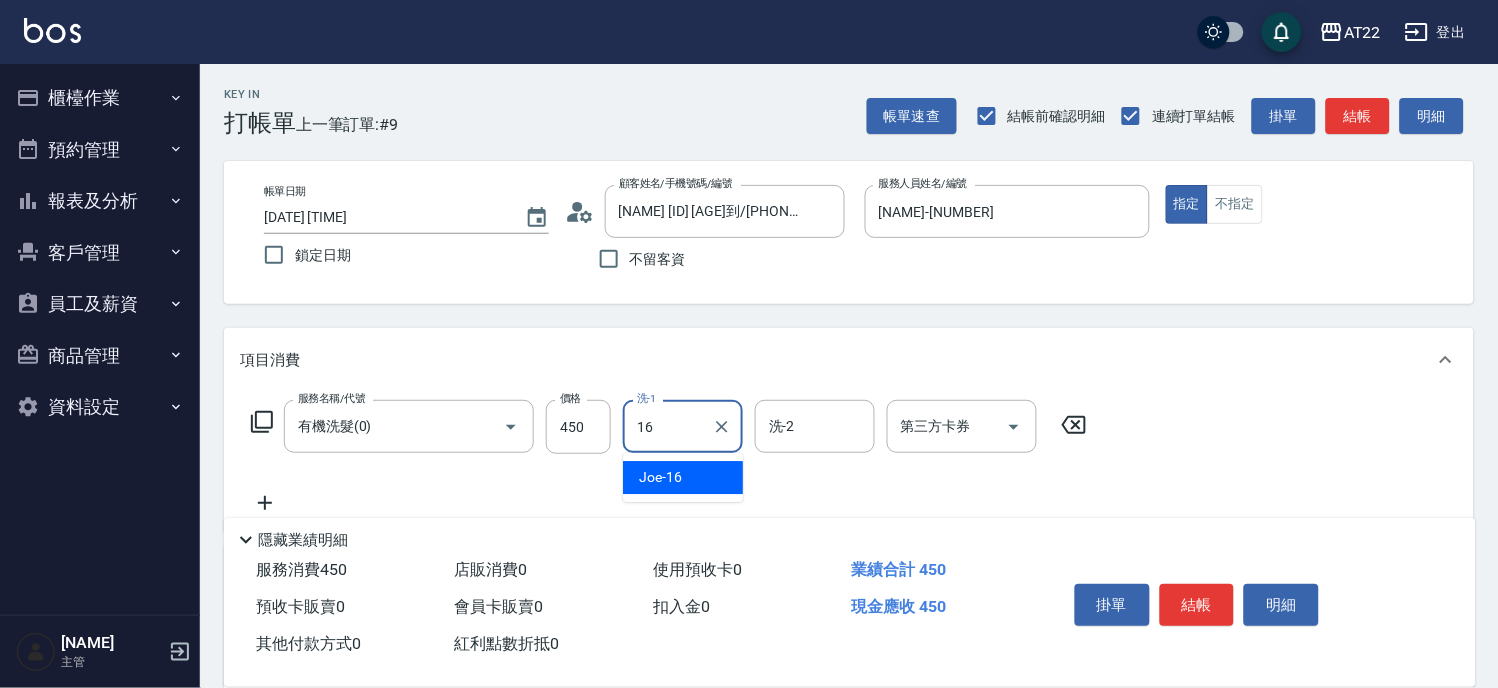type on "Joe-16" 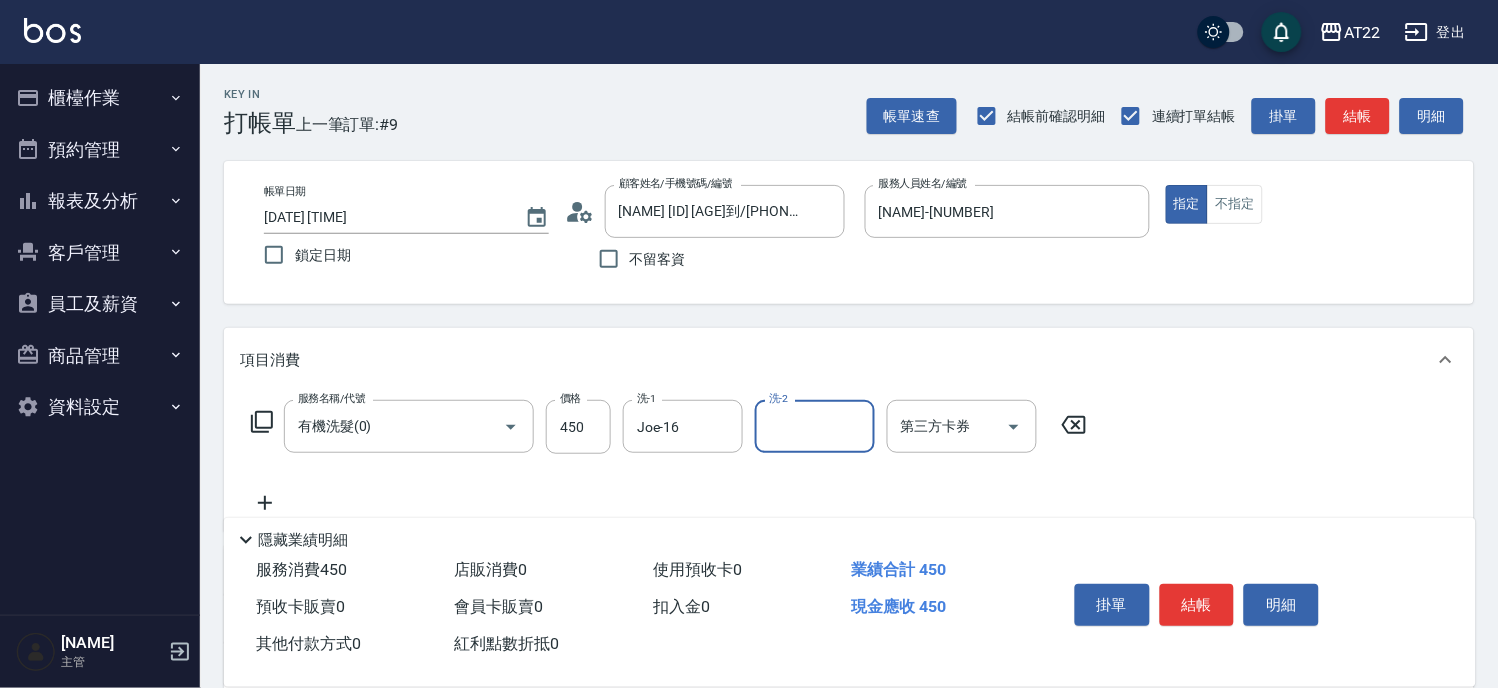 click 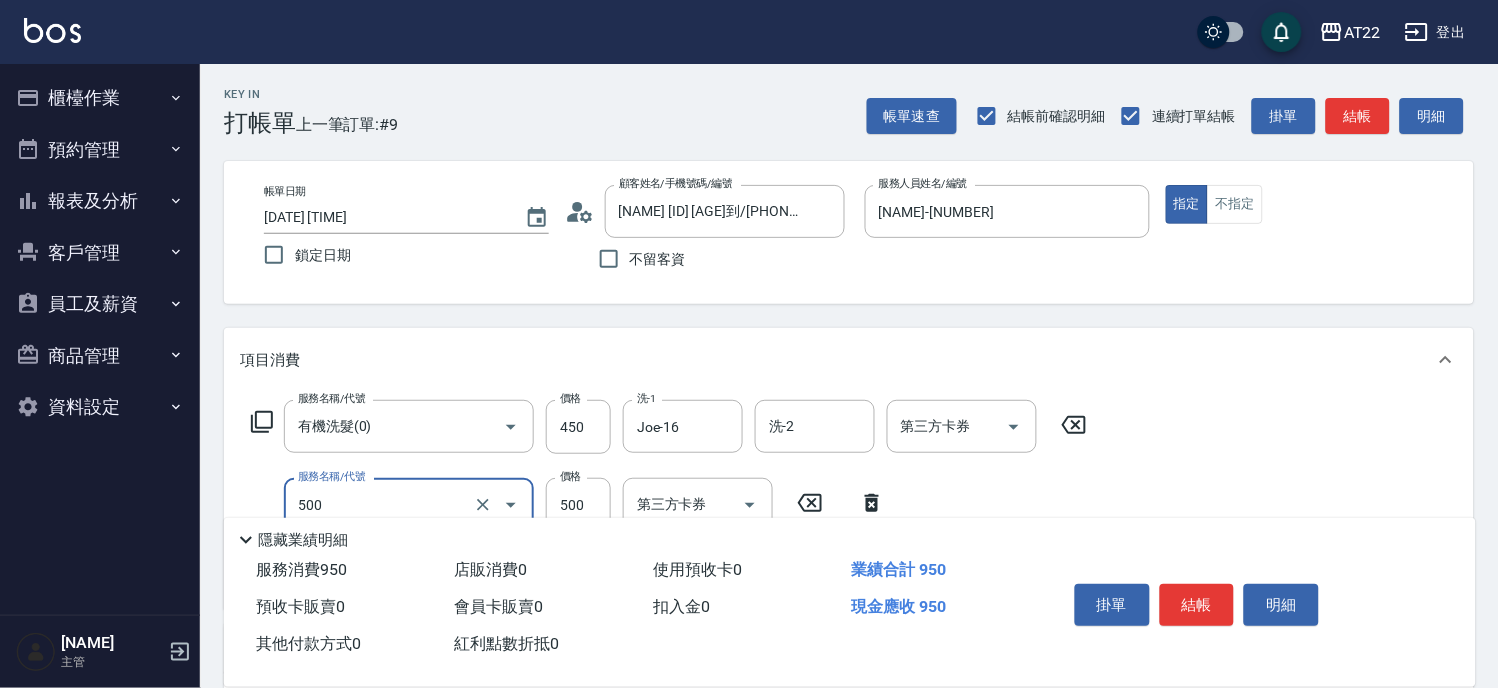 type on "剪髮(500)" 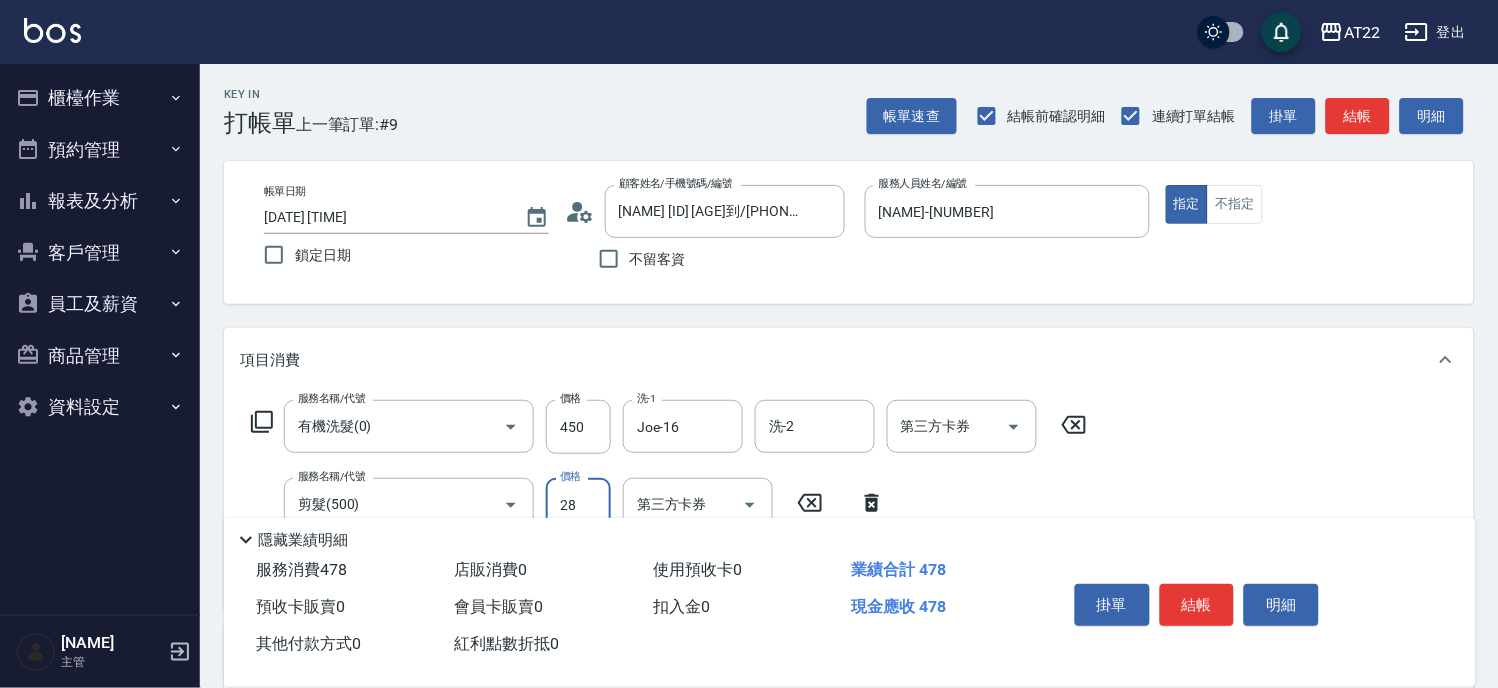 type on "280" 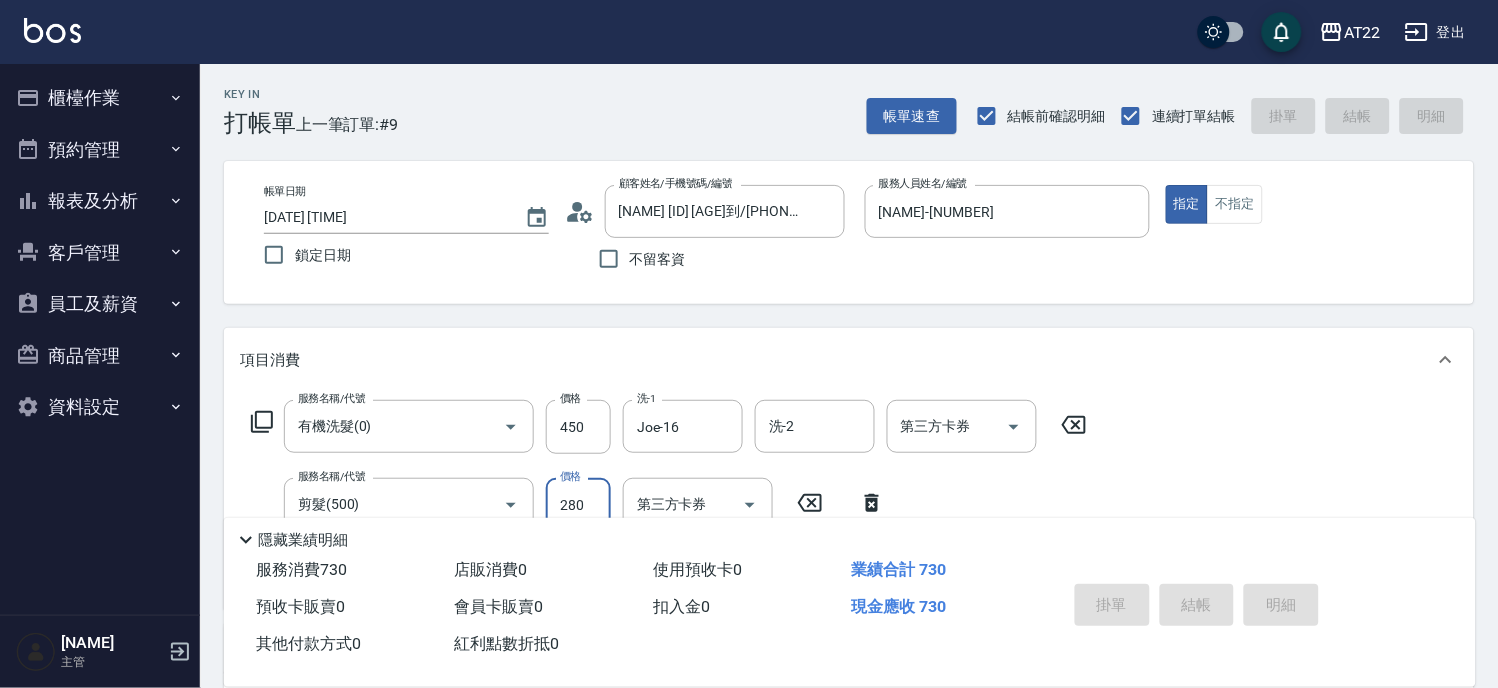 type on "2025/08/07 16:32" 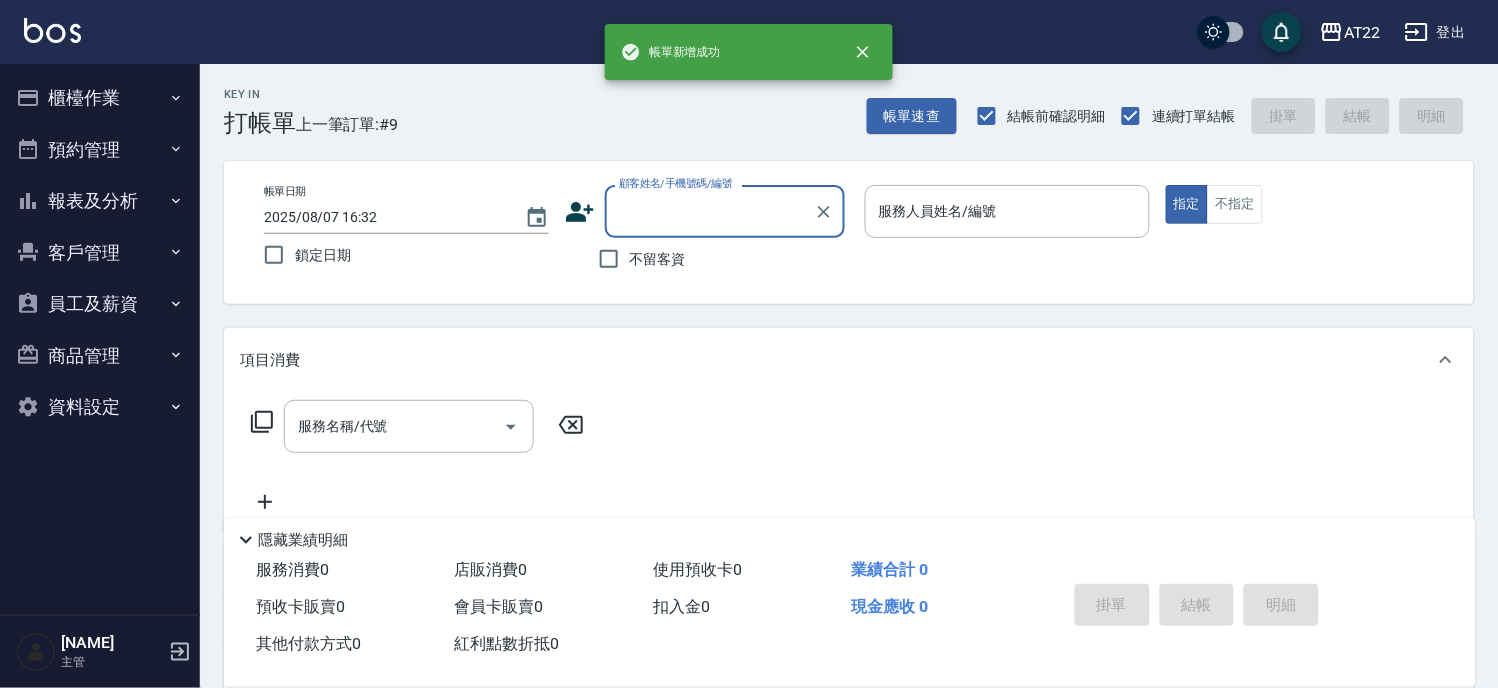 scroll, scrollTop: 0, scrollLeft: 0, axis: both 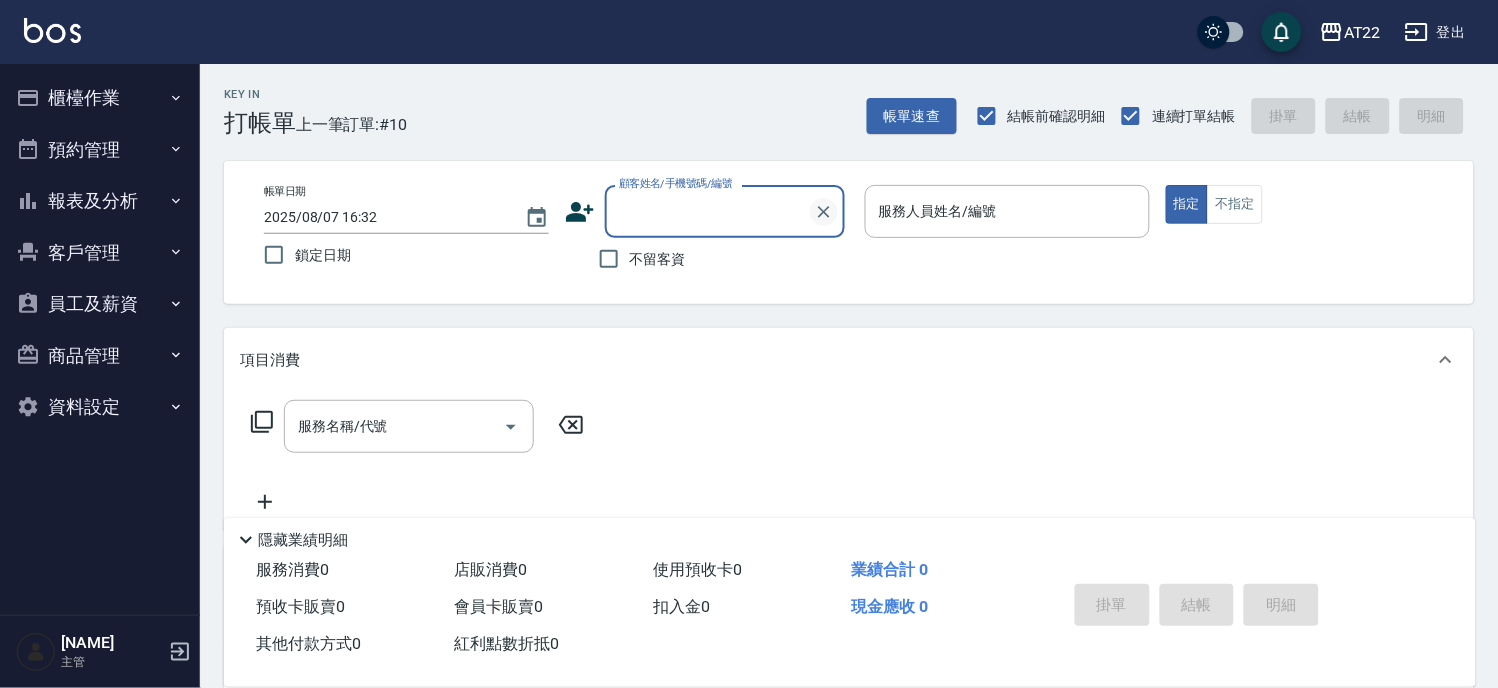 drag, startPoint x: 633, startPoint y: 258, endPoint x: 821, endPoint y: 218, distance: 192.20822 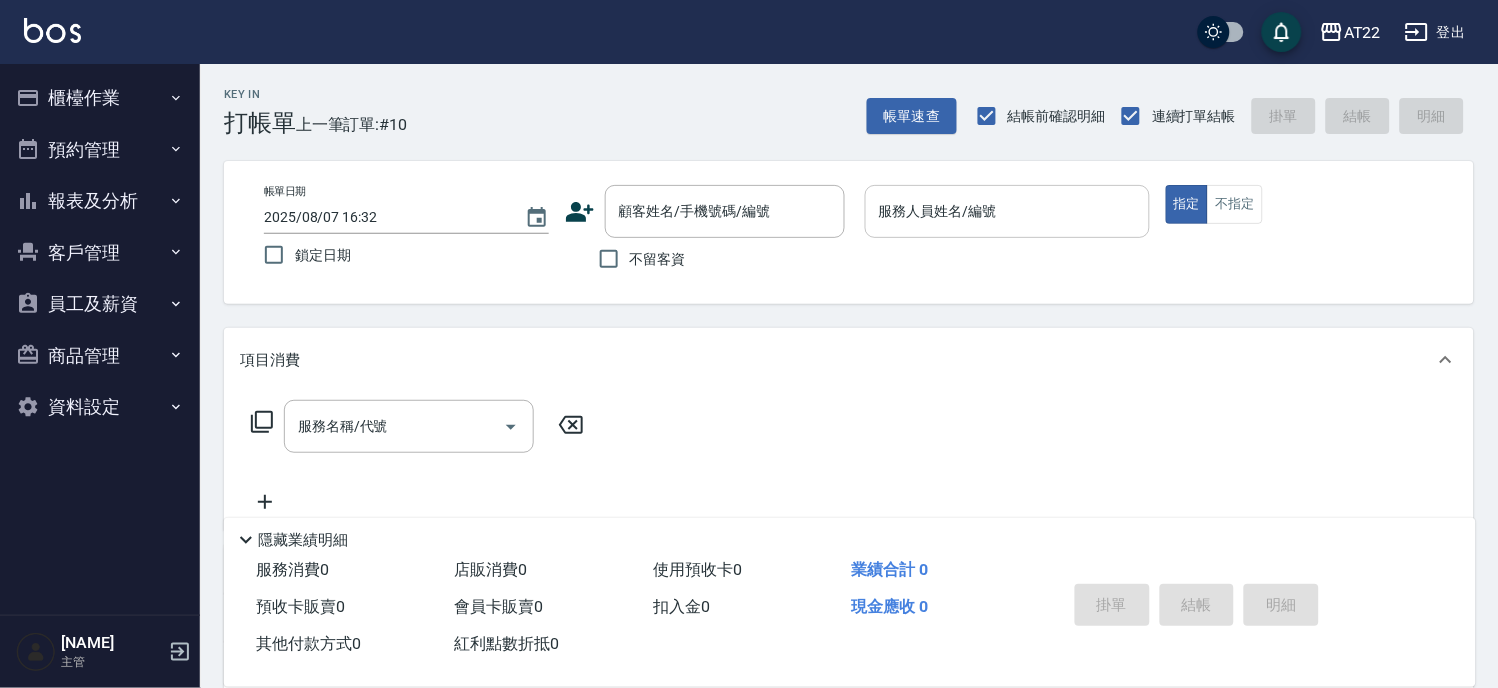 click on "服務人員姓名/編號" at bounding box center (1007, 211) 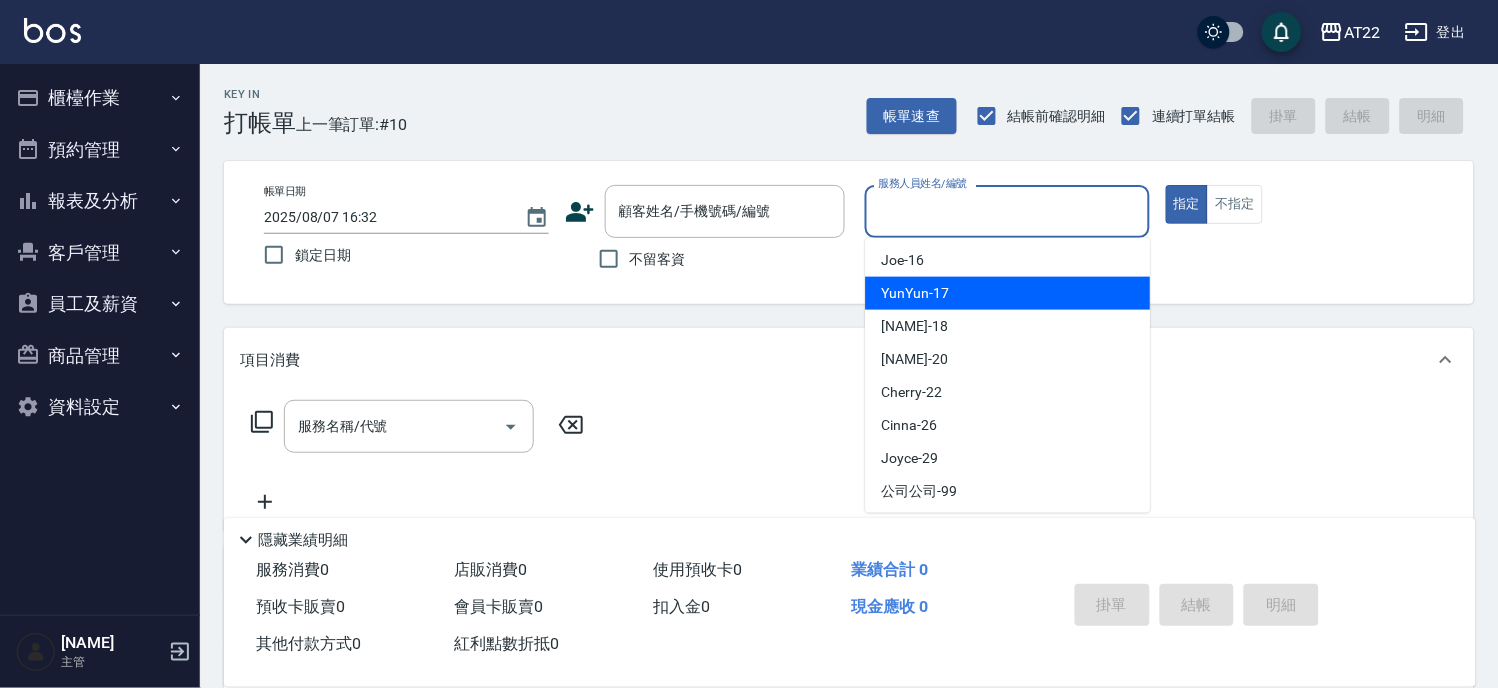 scroll, scrollTop: 433, scrollLeft: 0, axis: vertical 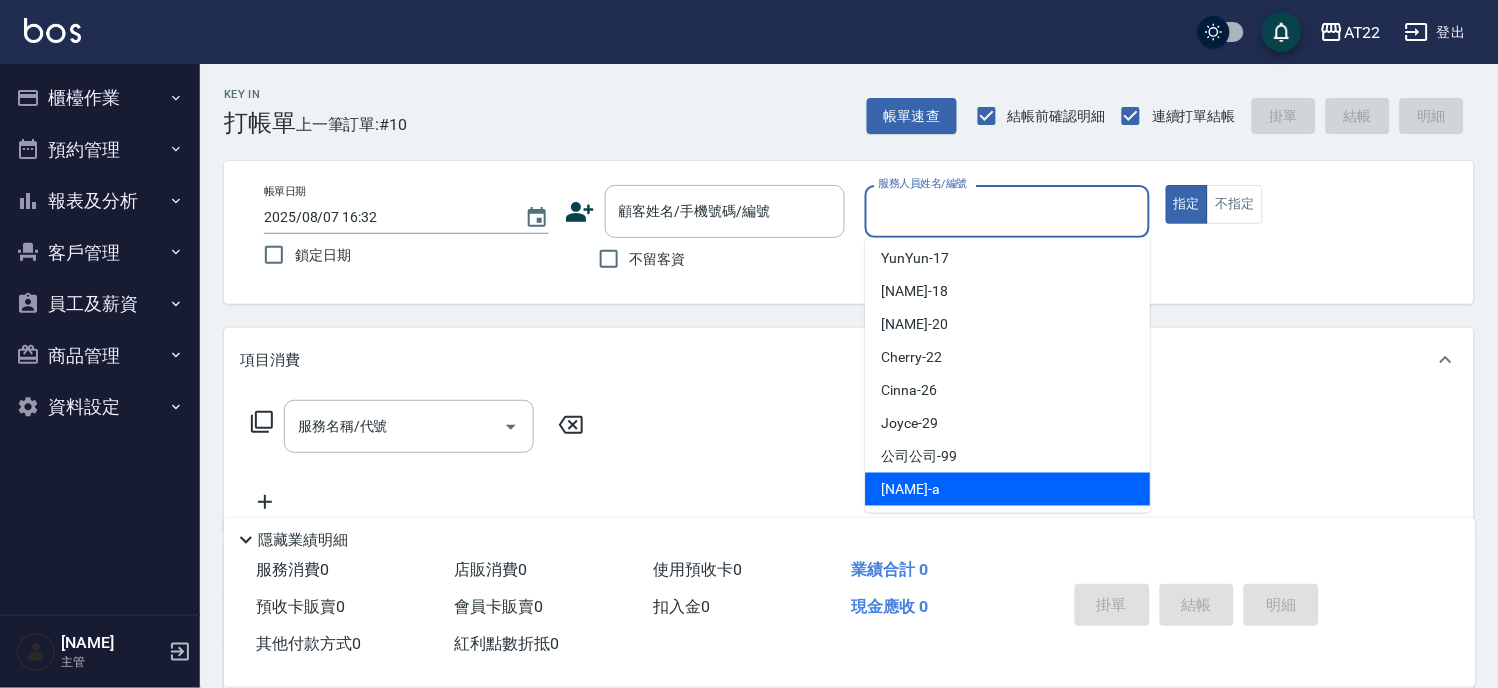 click on "蔡明宏 -a" at bounding box center [911, 489] 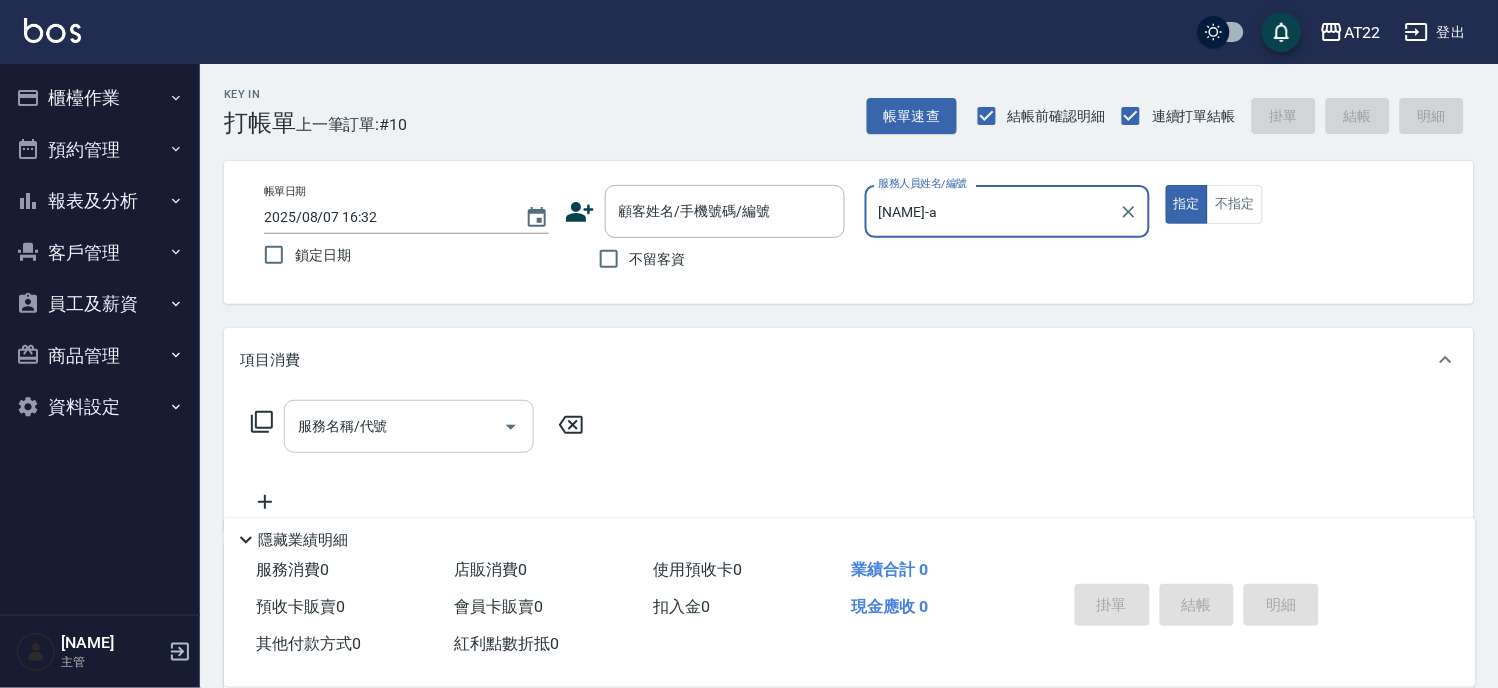 click on "服務名稱/代號" at bounding box center (394, 426) 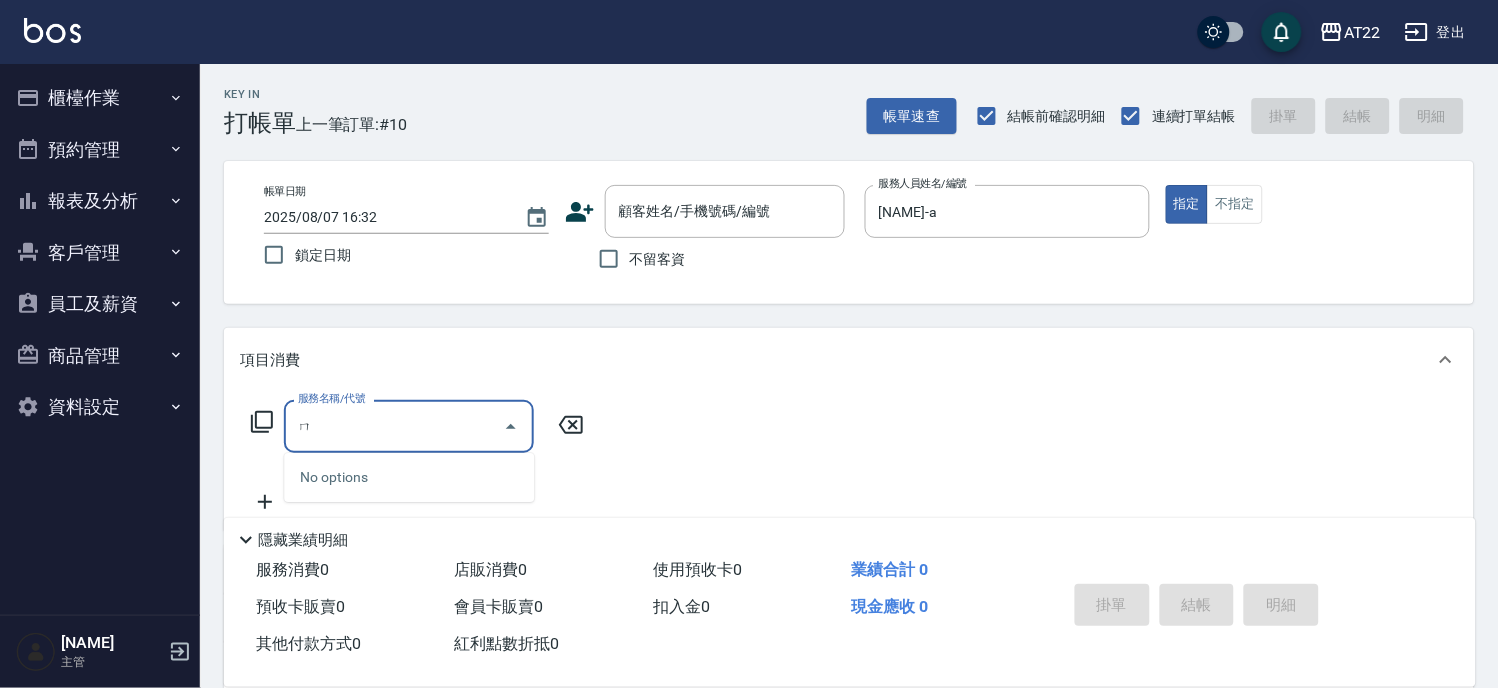 type on "ㄖ" 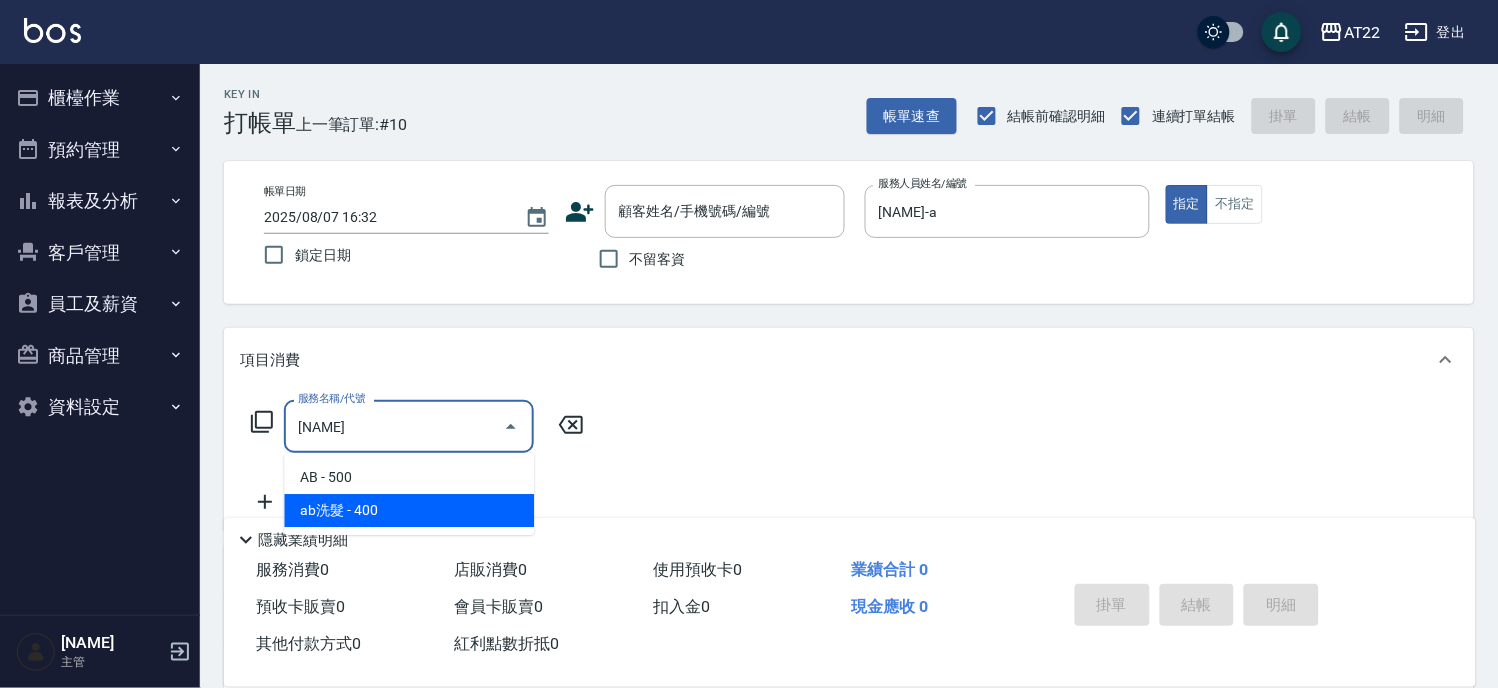 click on "ab洗髮 - 400" at bounding box center (409, 510) 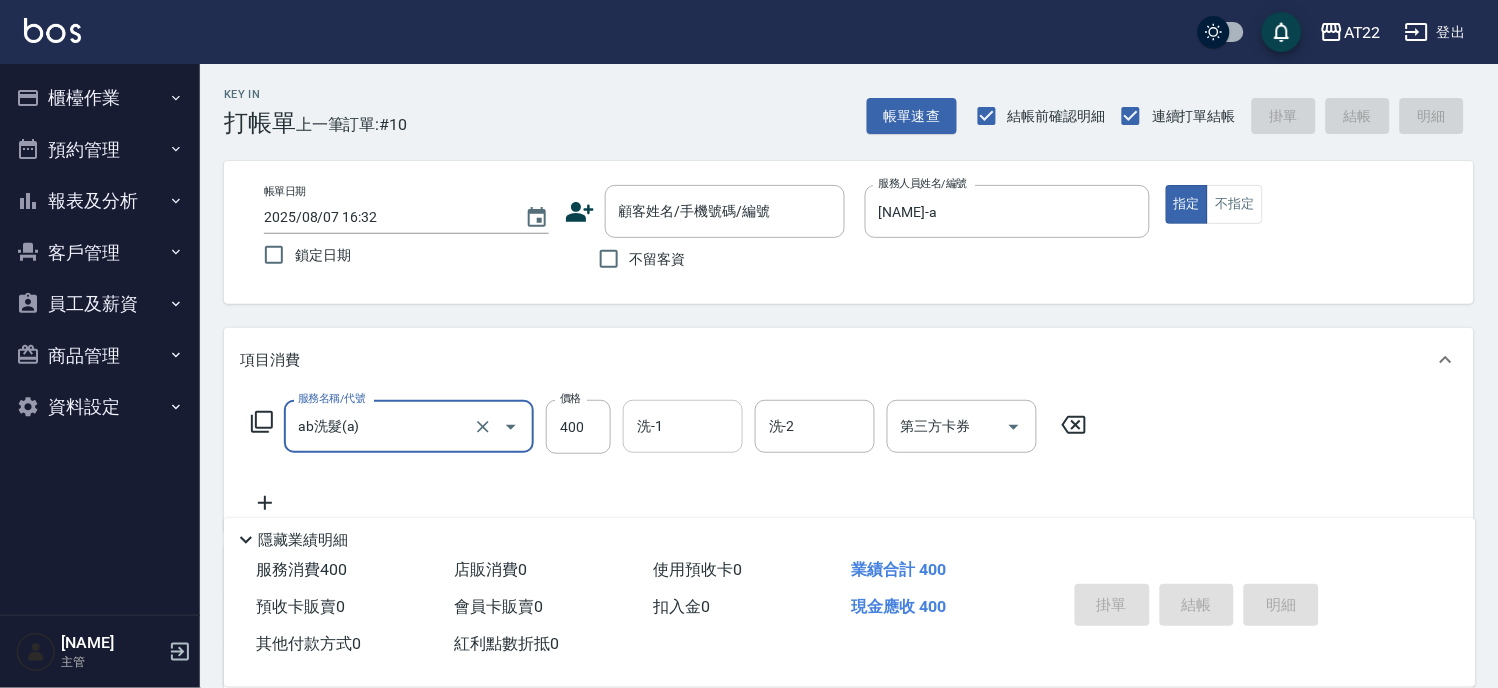 type on "ab洗髮(a)" 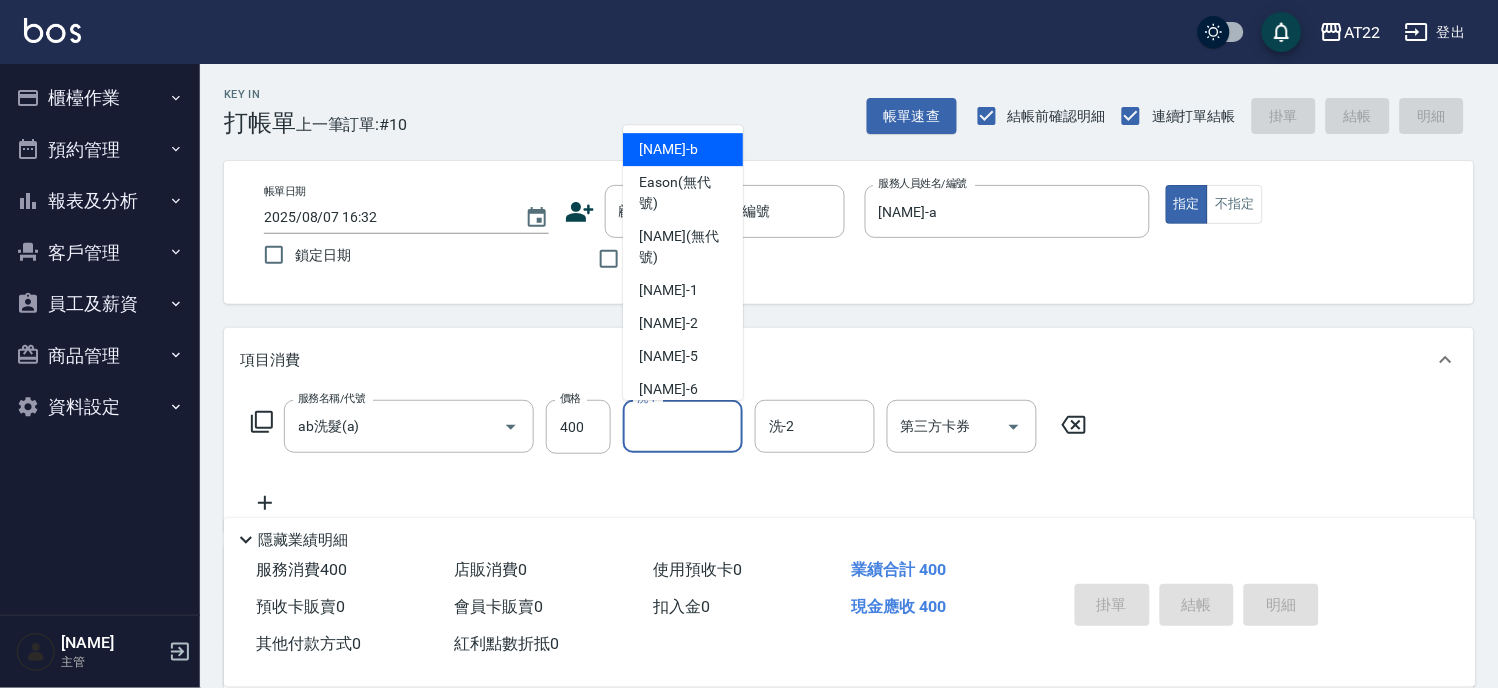 click 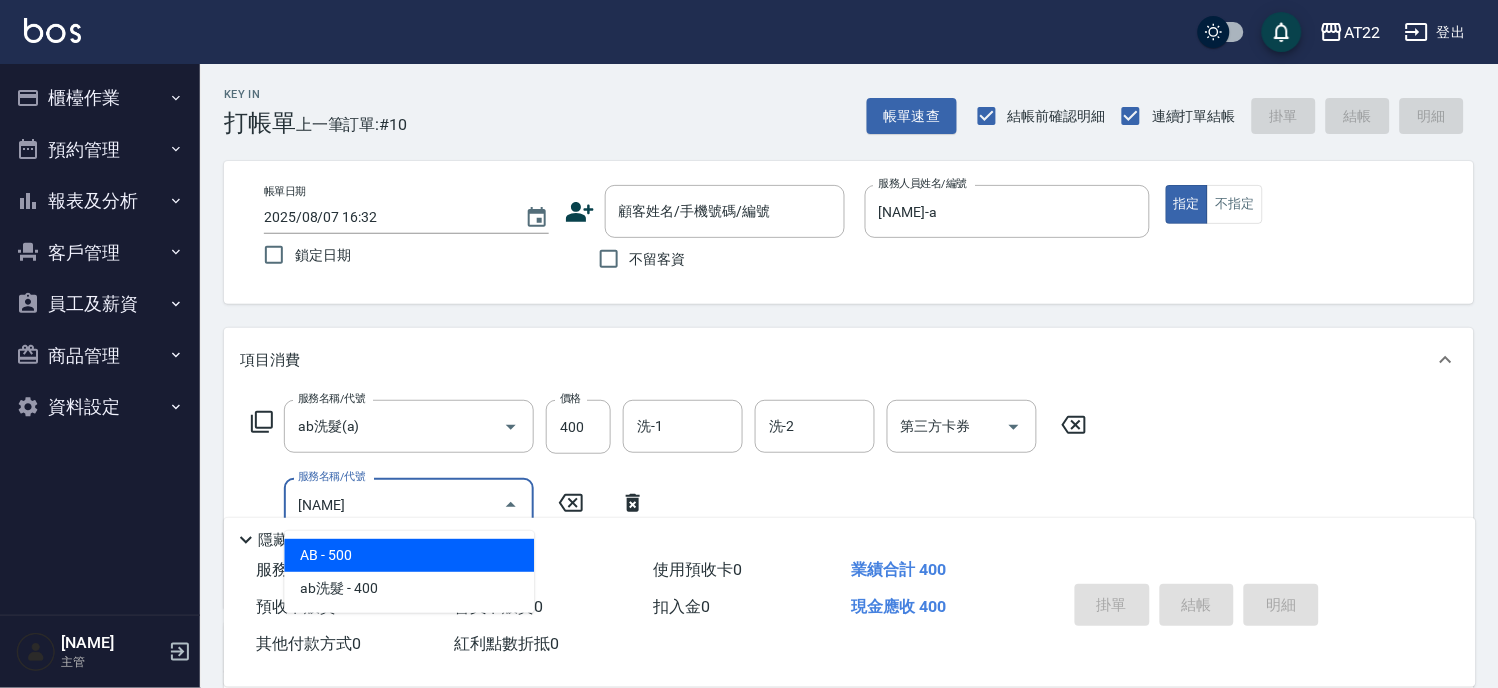 click on "AB - 500" at bounding box center [409, 555] 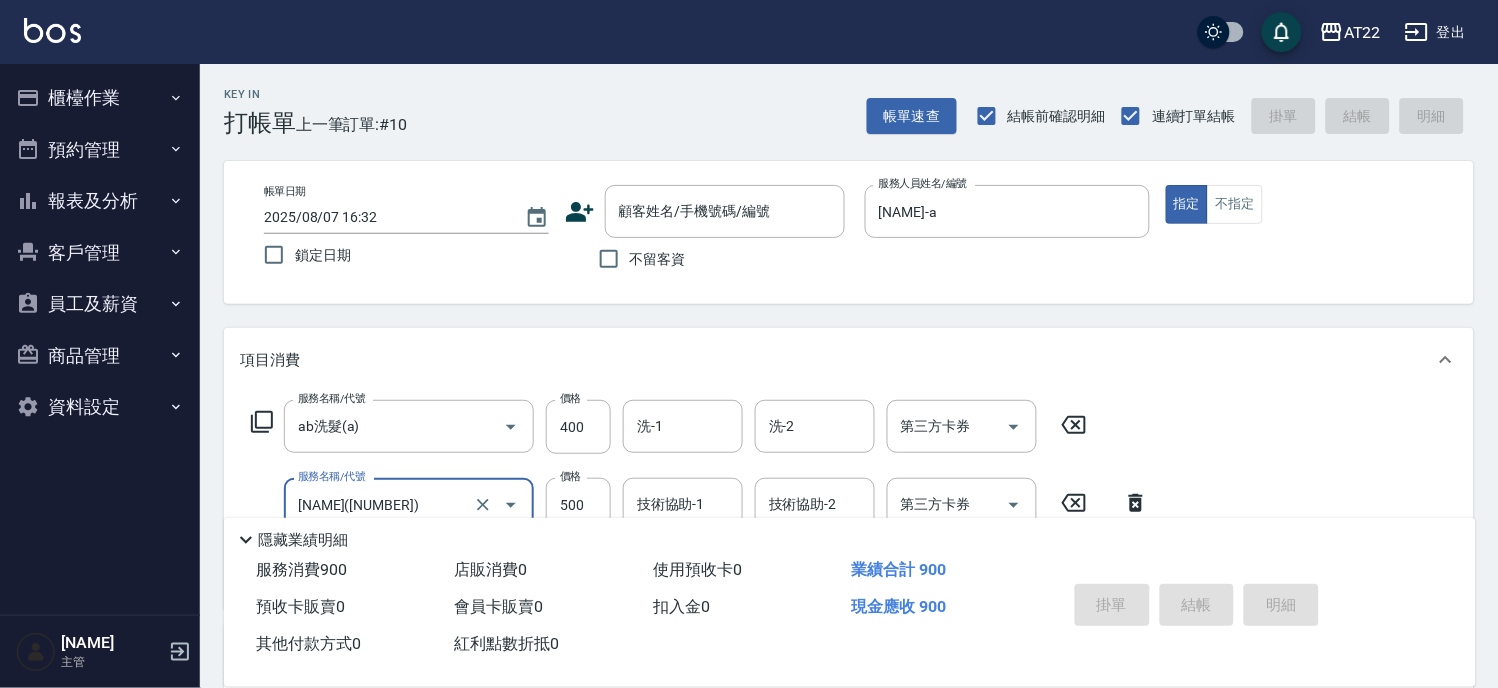 type on "AB(50021)" 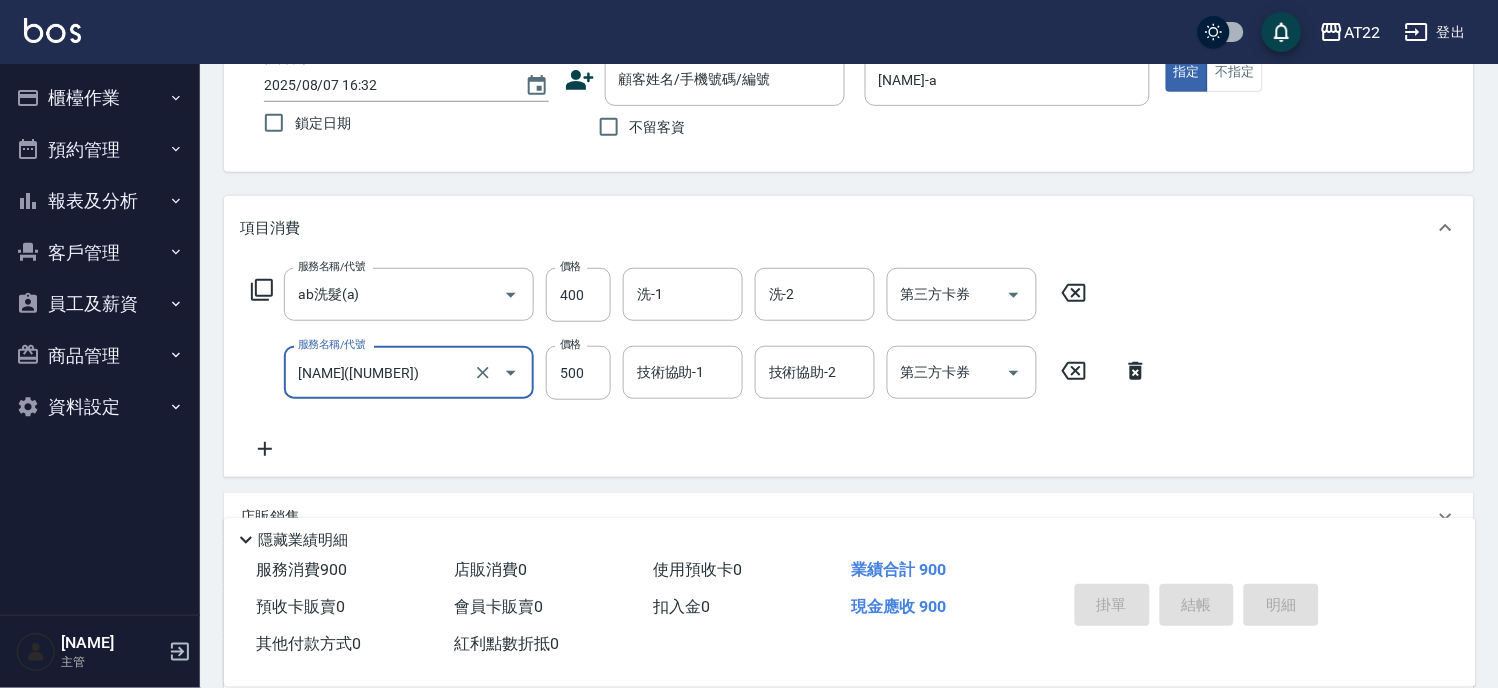 scroll, scrollTop: 222, scrollLeft: 0, axis: vertical 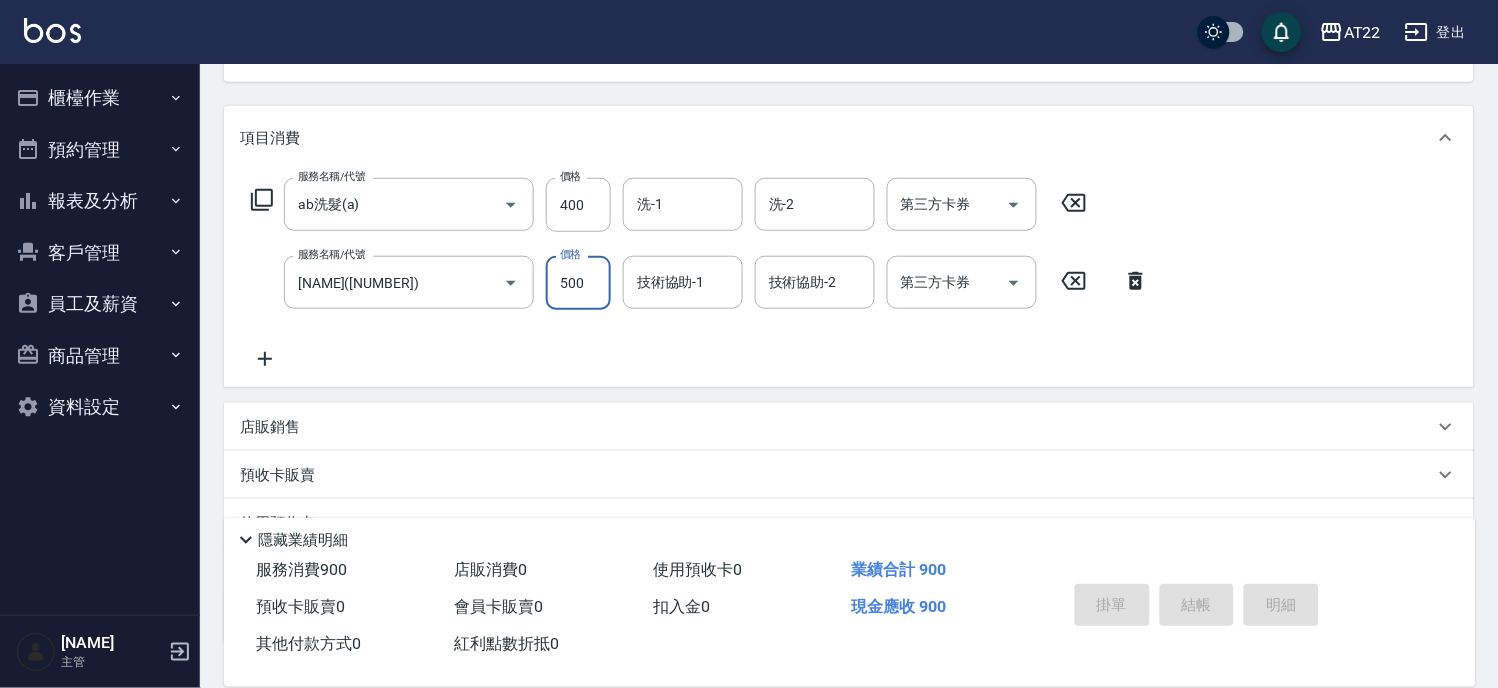 click on "500" at bounding box center [578, 283] 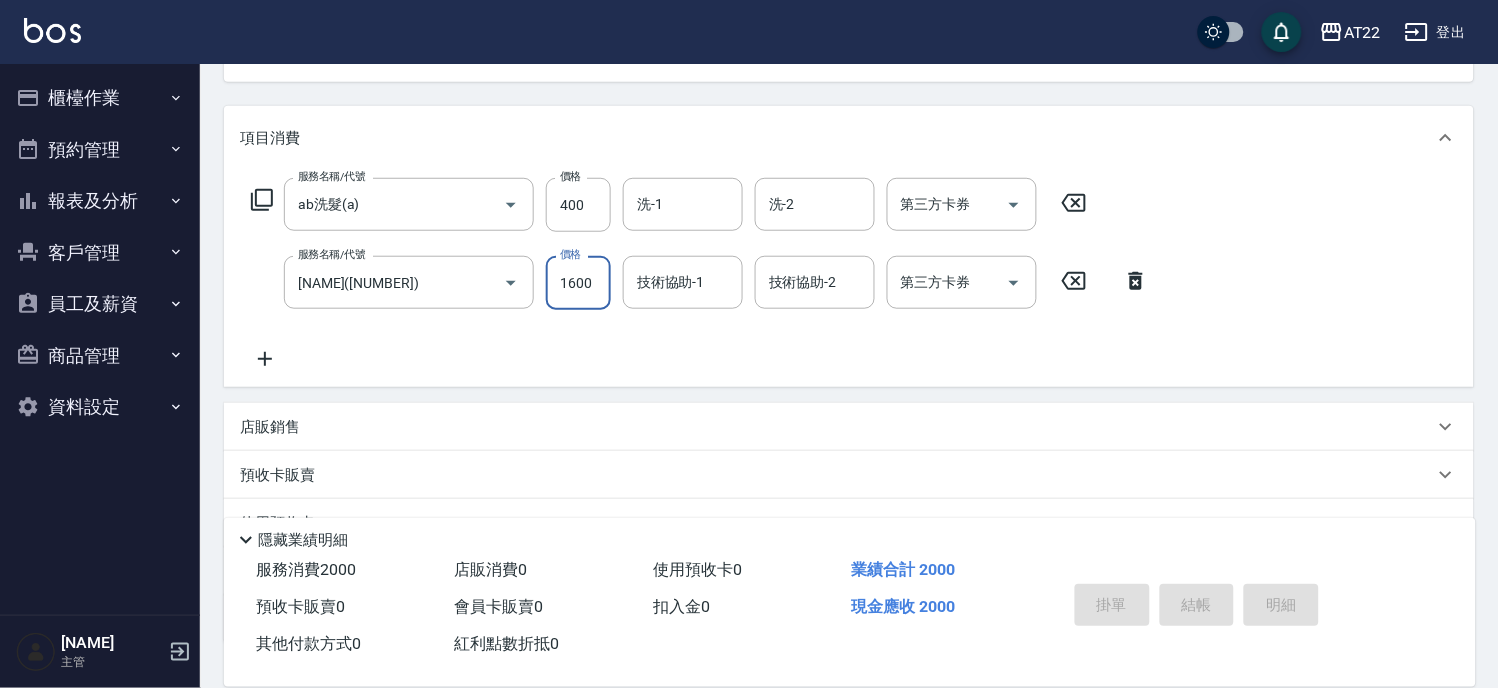 scroll, scrollTop: 0, scrollLeft: 0, axis: both 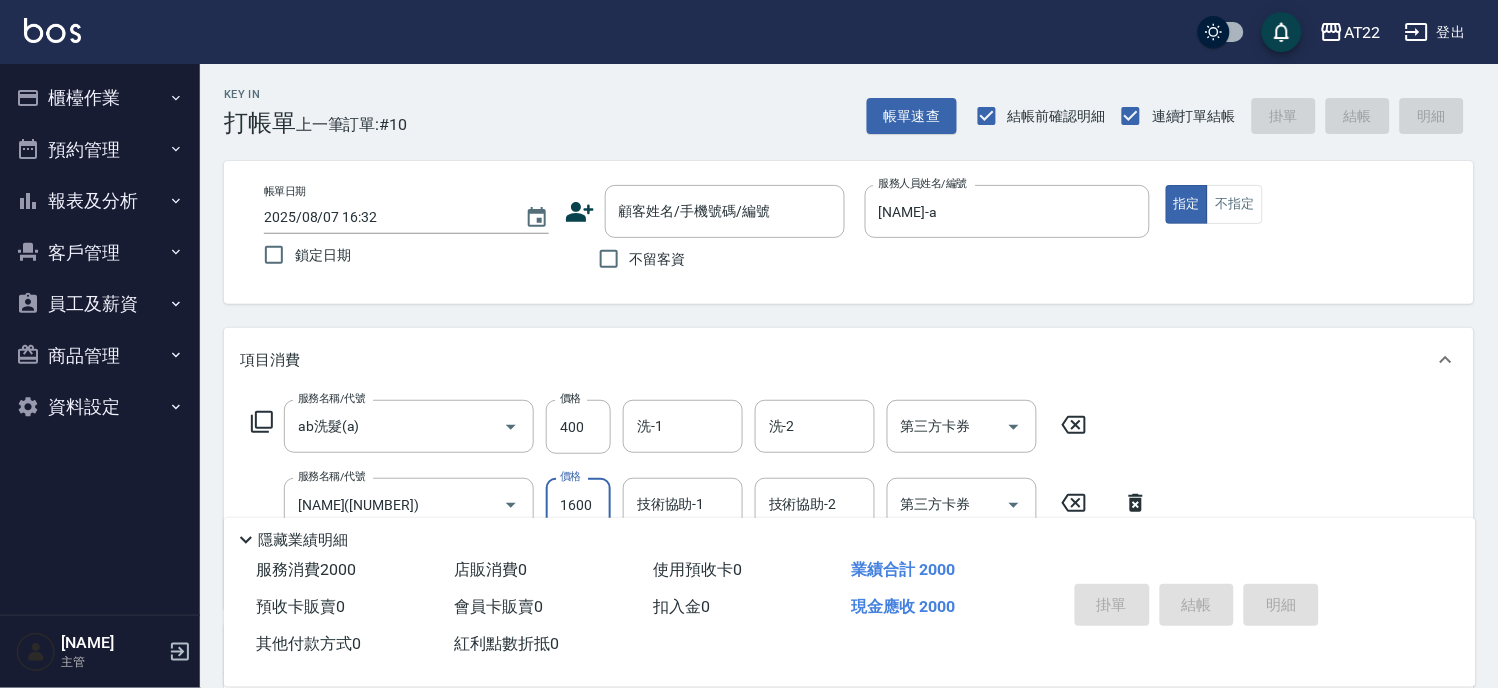 type on "1600" 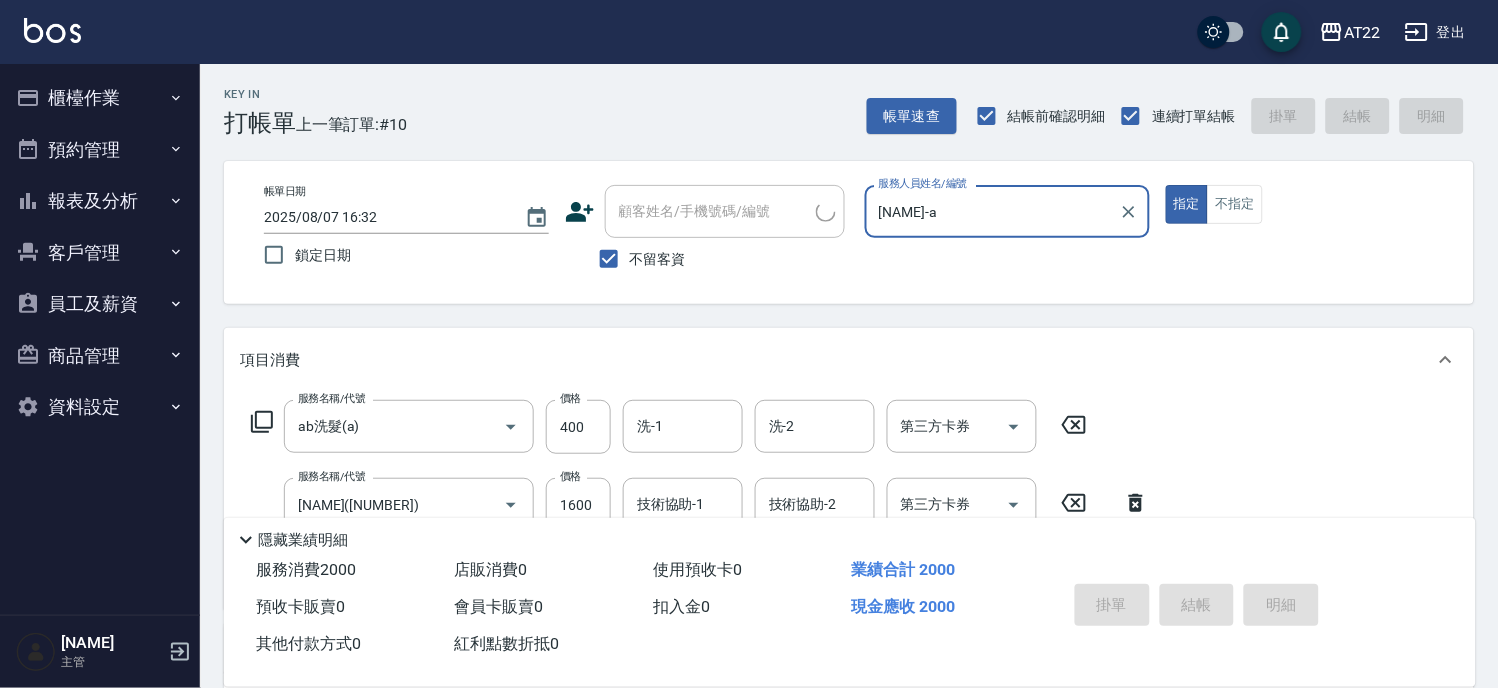 type 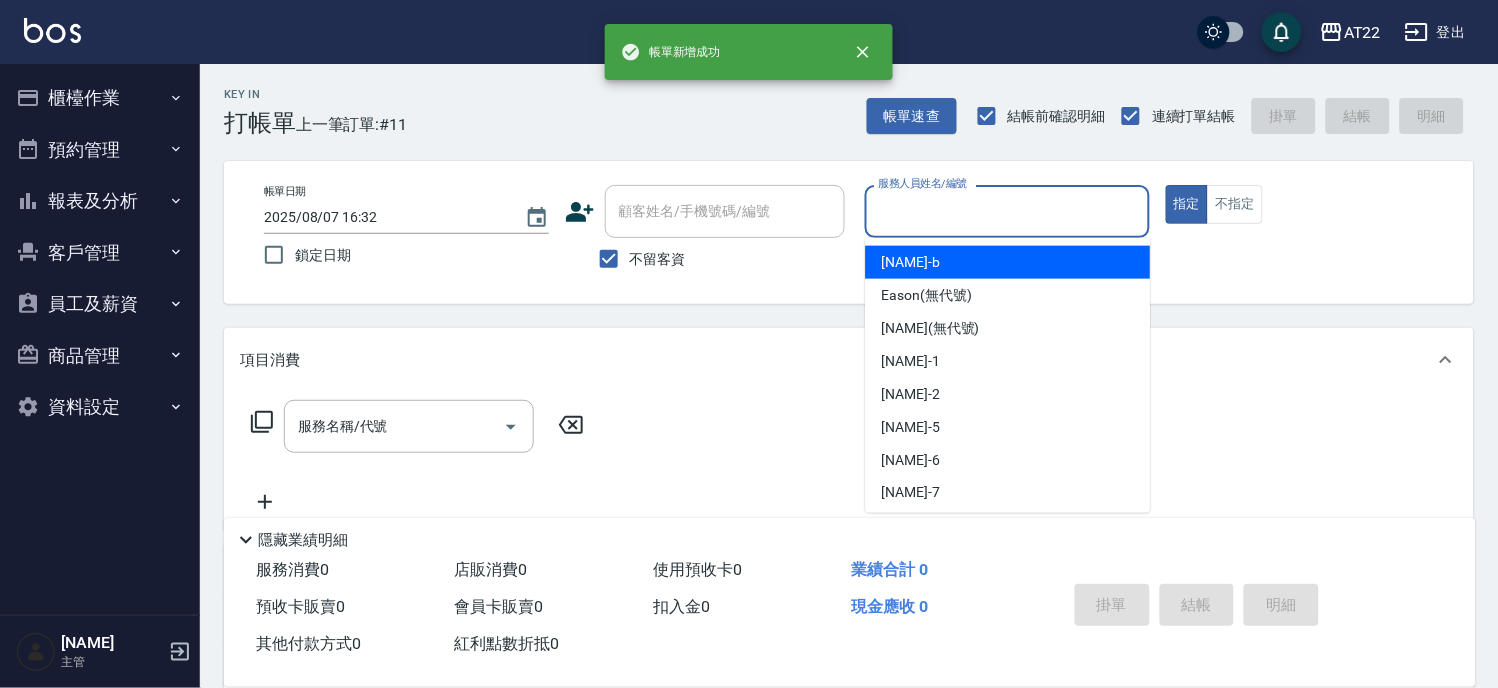 click on "服務人員姓名/編號" at bounding box center (1007, 211) 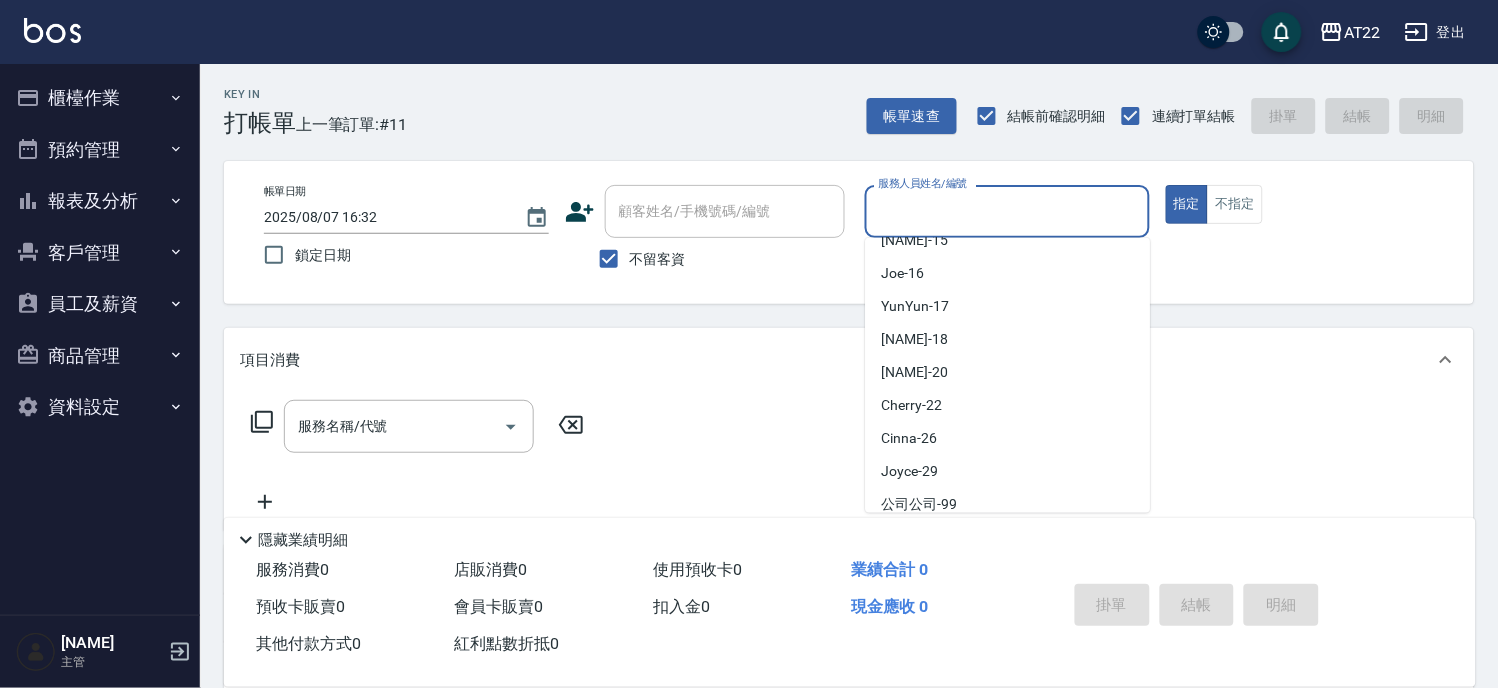 scroll, scrollTop: 433, scrollLeft: 0, axis: vertical 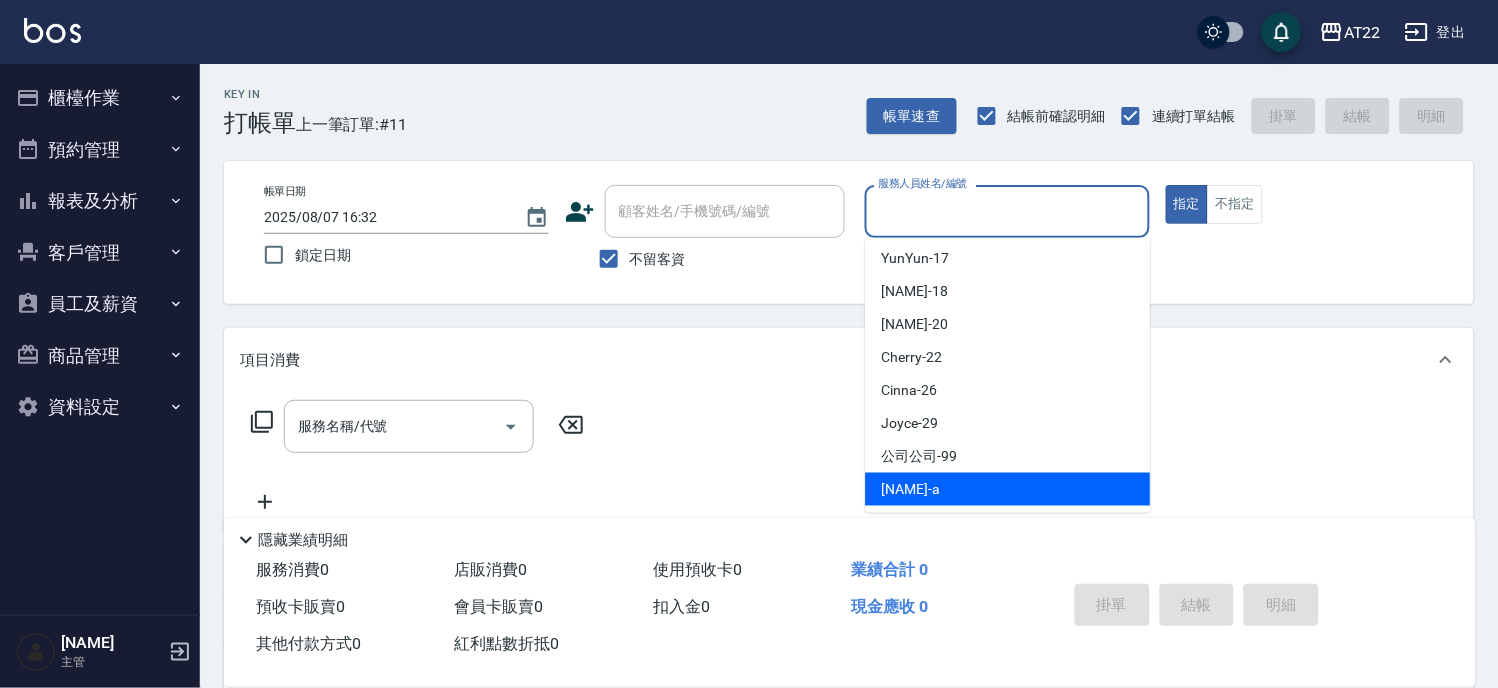 click on "蔡明宏 -a" at bounding box center (1008, 489) 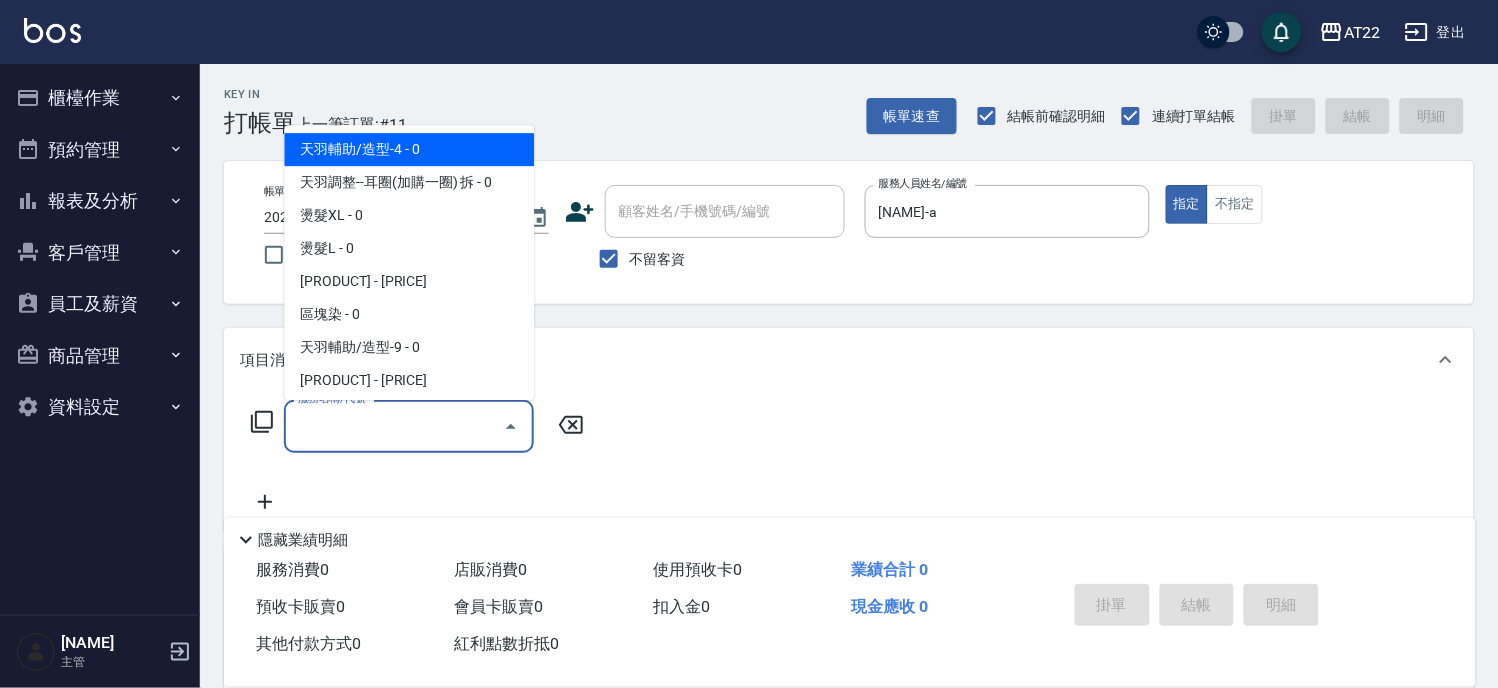 click on "服務名稱/代號" at bounding box center (394, 426) 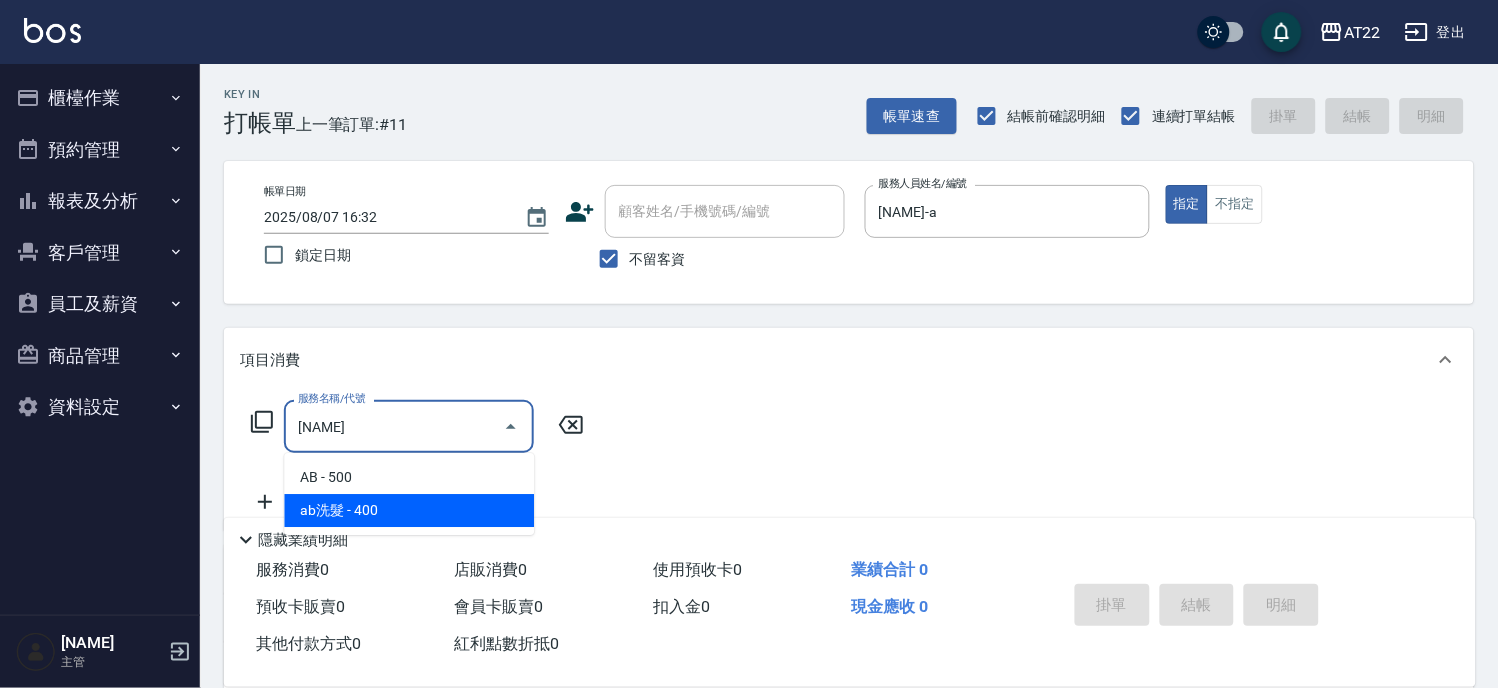 drag, startPoint x: 394, startPoint y: 505, endPoint x: 414, endPoint y: 485, distance: 28.284271 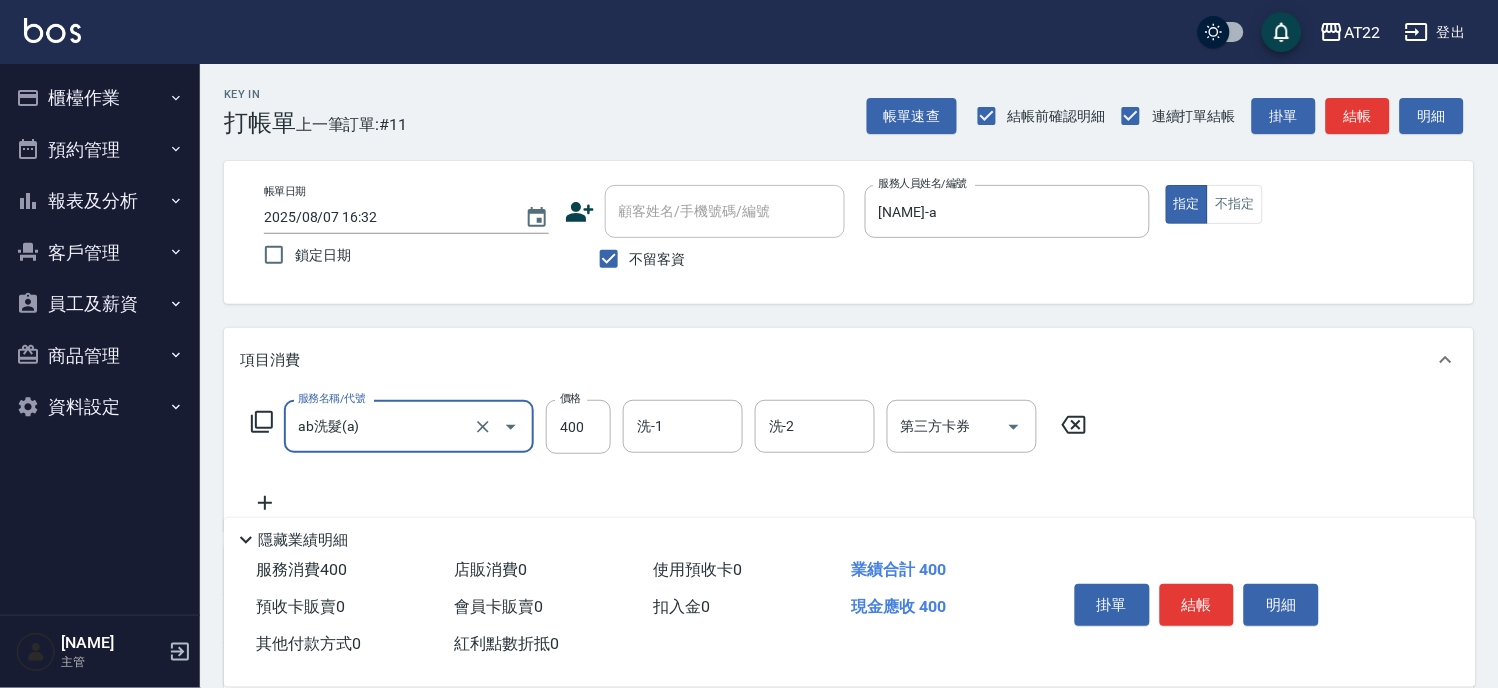 type on "ab洗髮(a)" 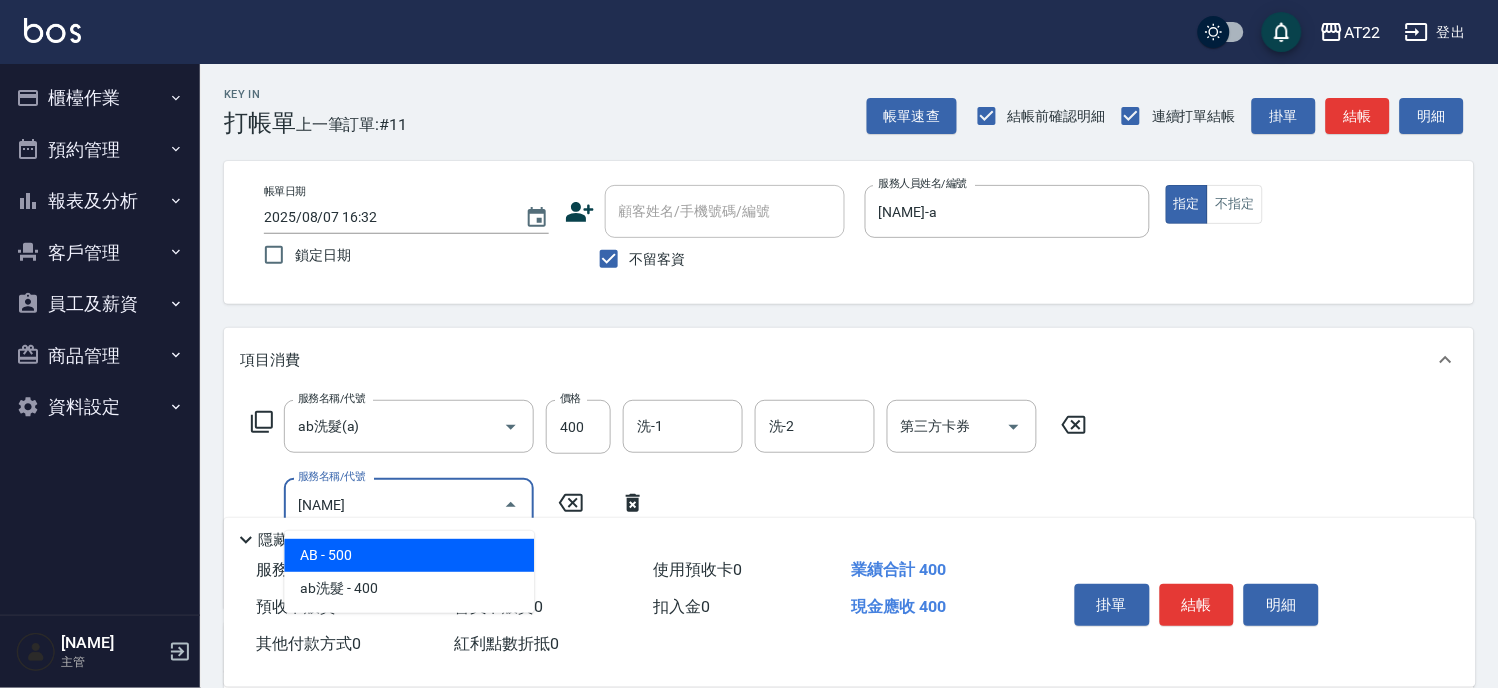 click on "AB - 500" at bounding box center [409, 555] 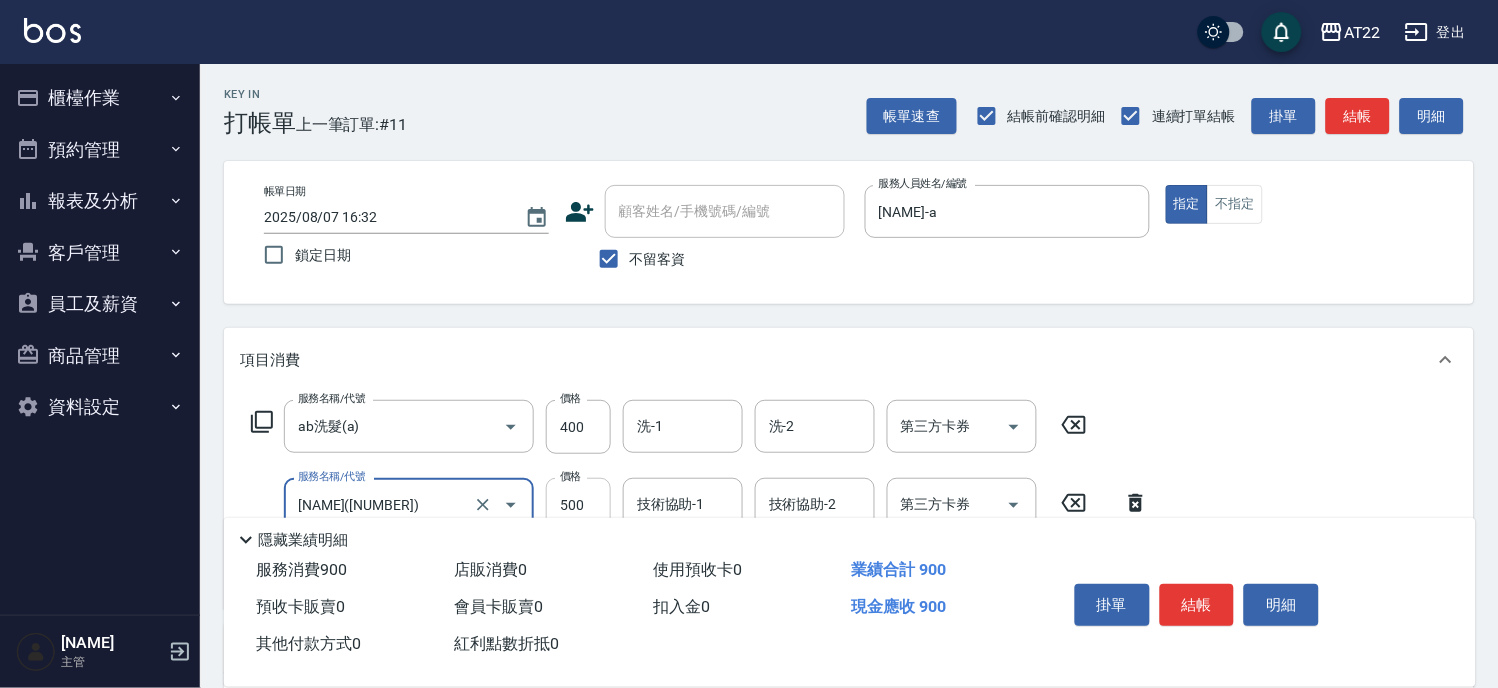 type on "AB(50021)" 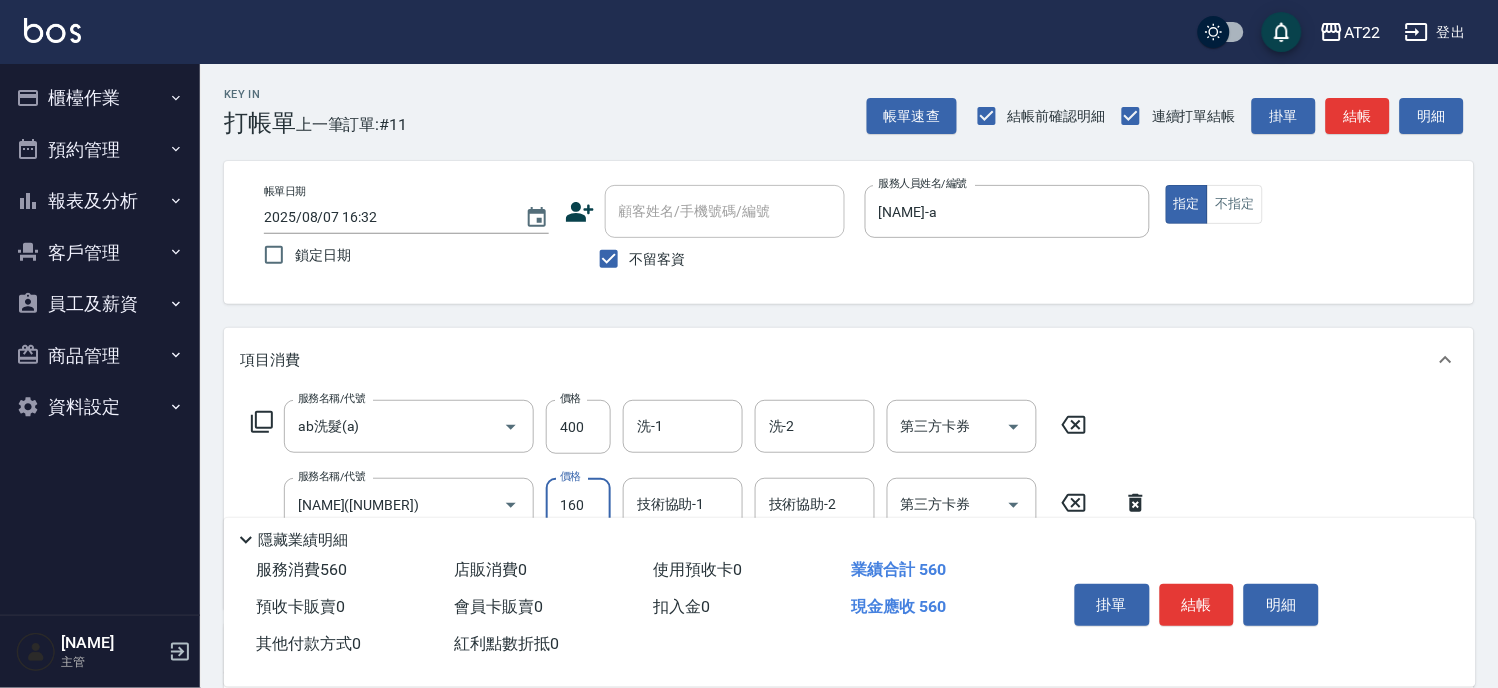type on "1600" 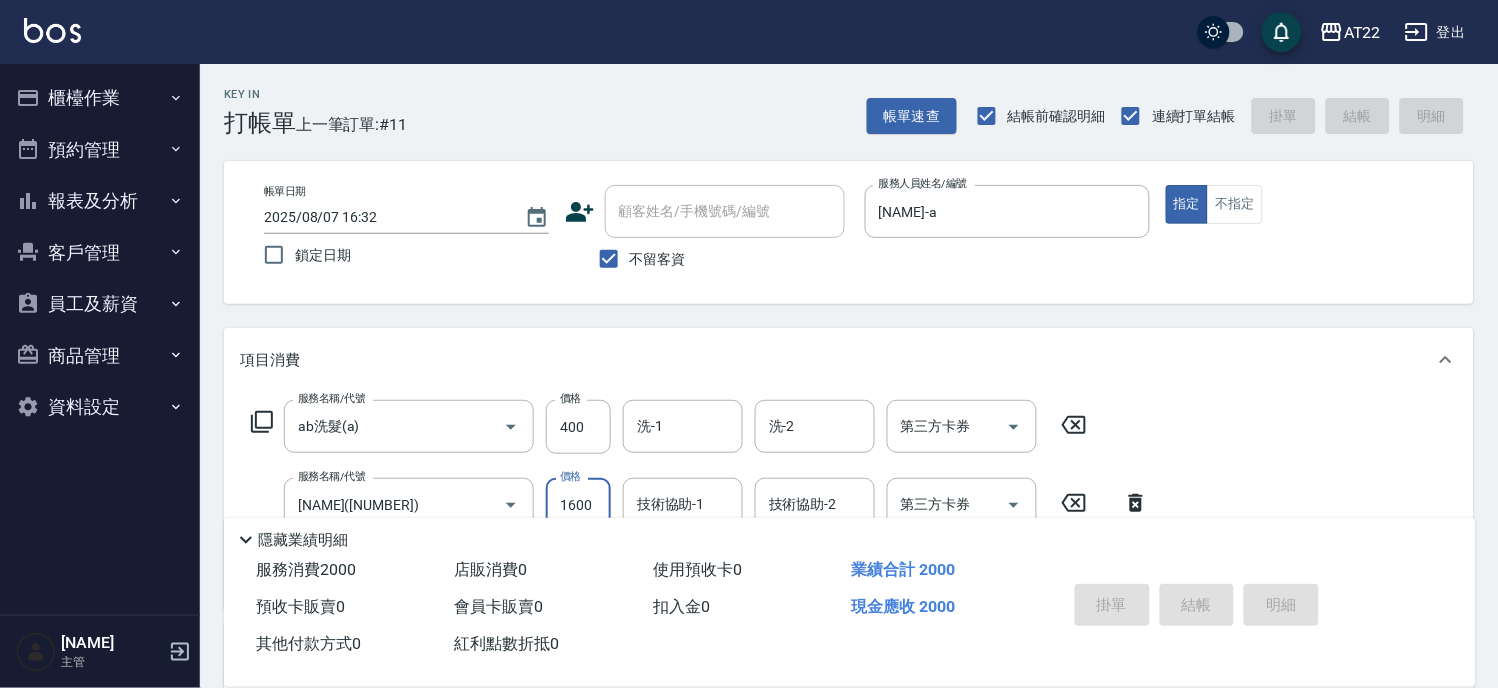 type on "2025/08/07 16:33" 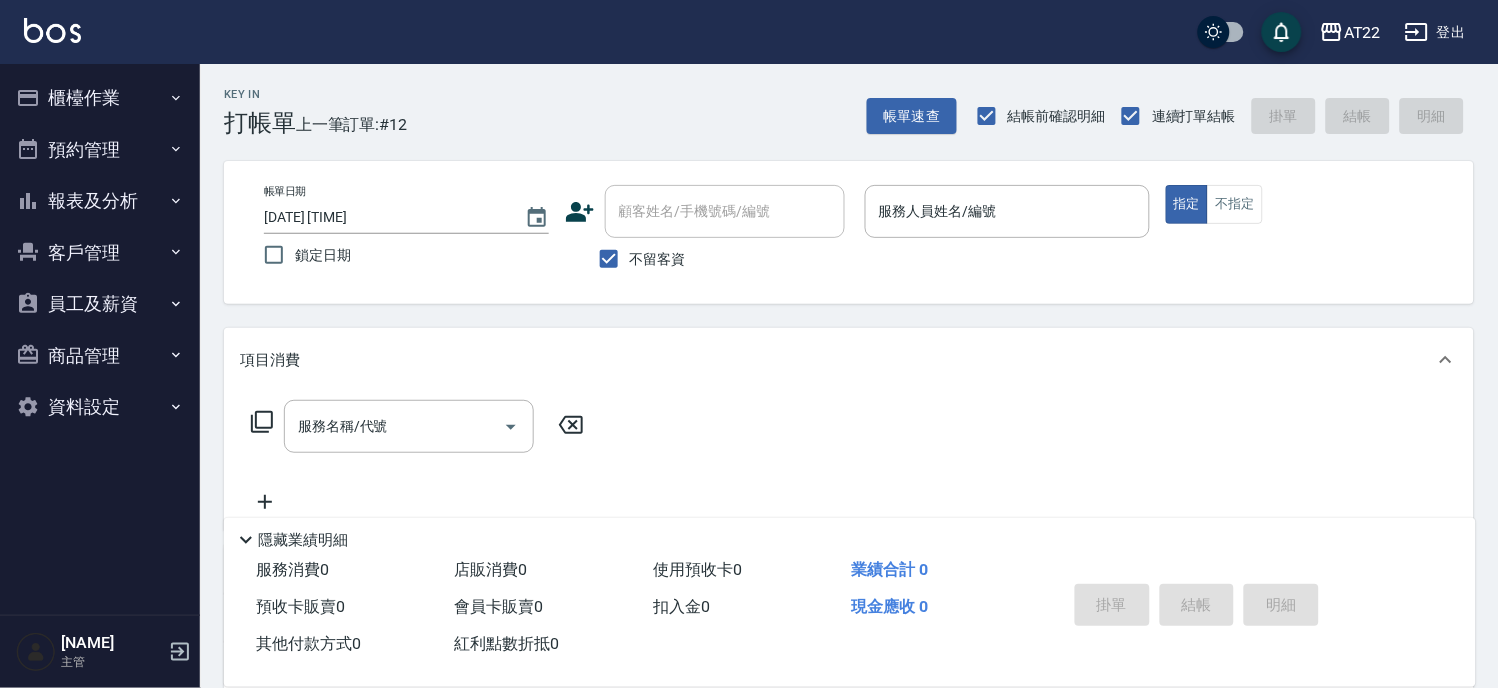 click on "不留客資" at bounding box center [658, 259] 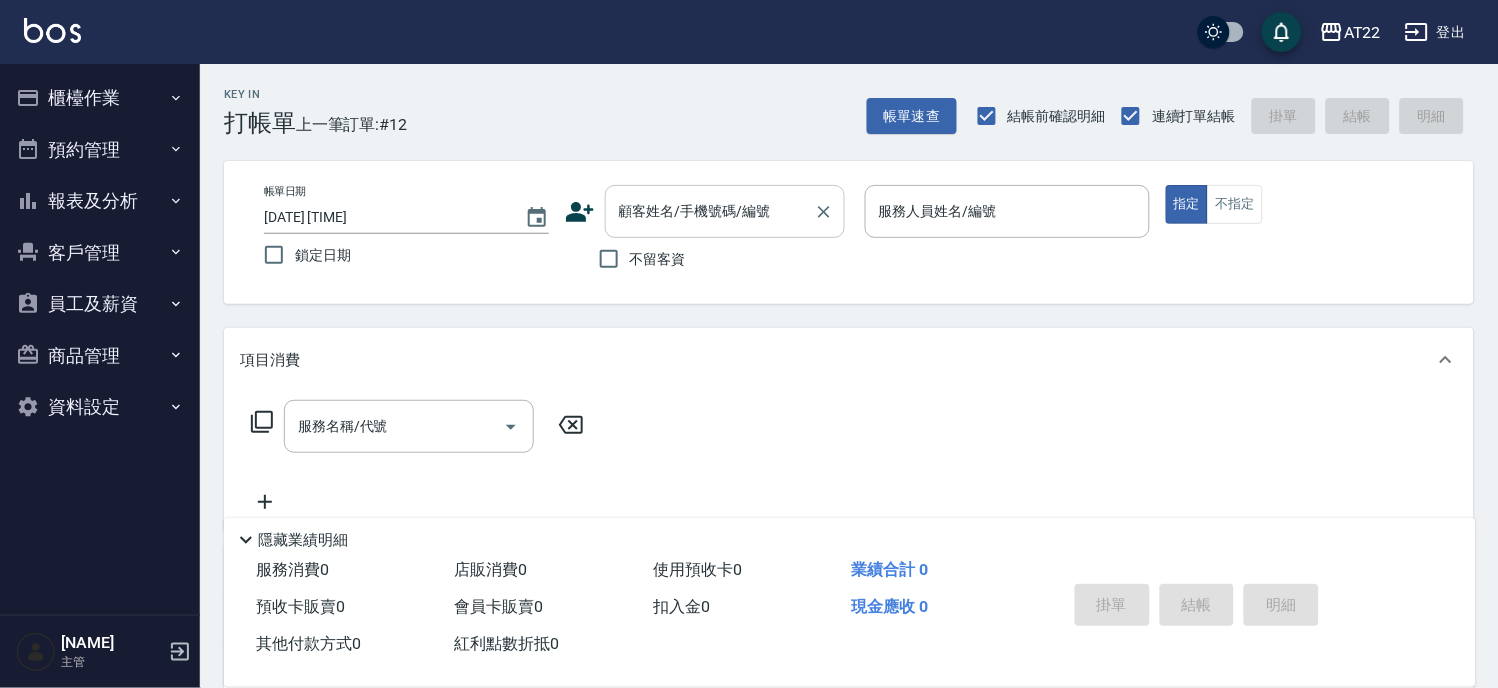 click on "顧客姓名/手機號碼/編號" at bounding box center [710, 211] 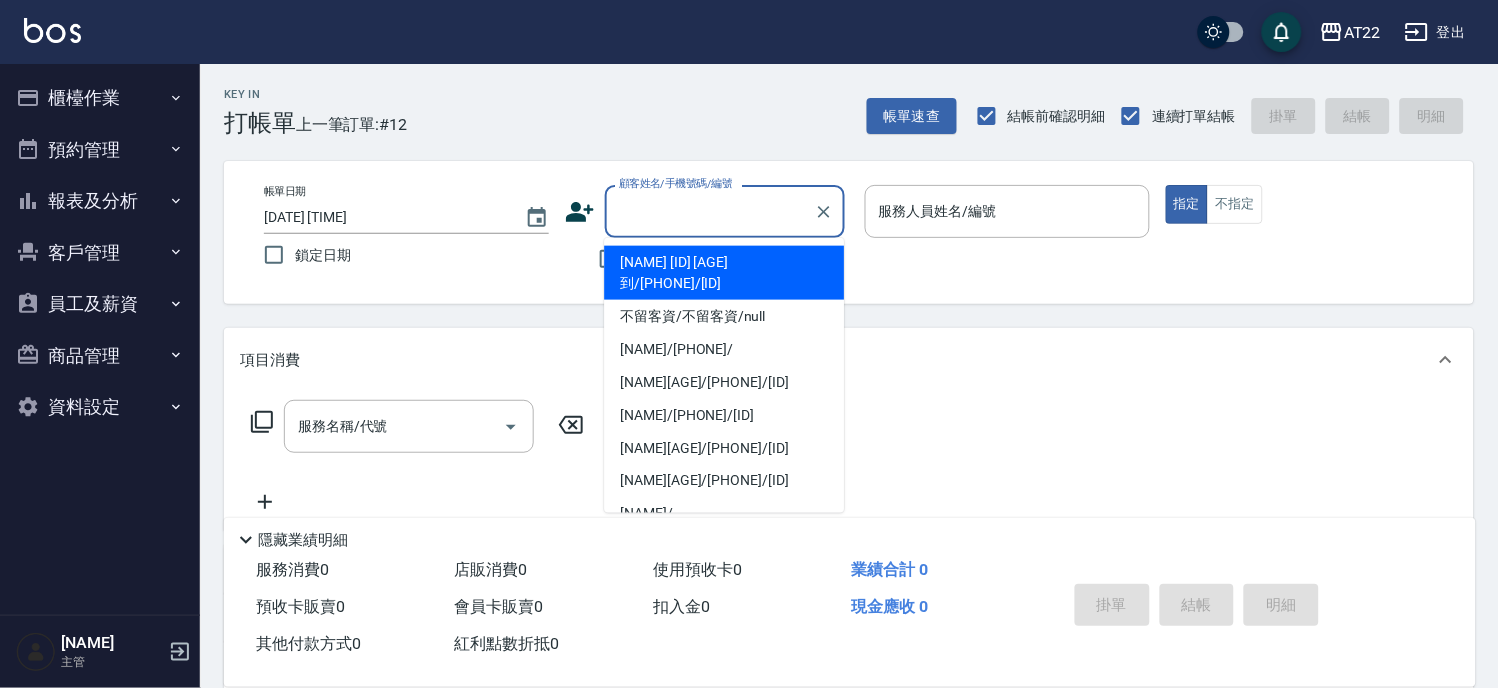 type on "2" 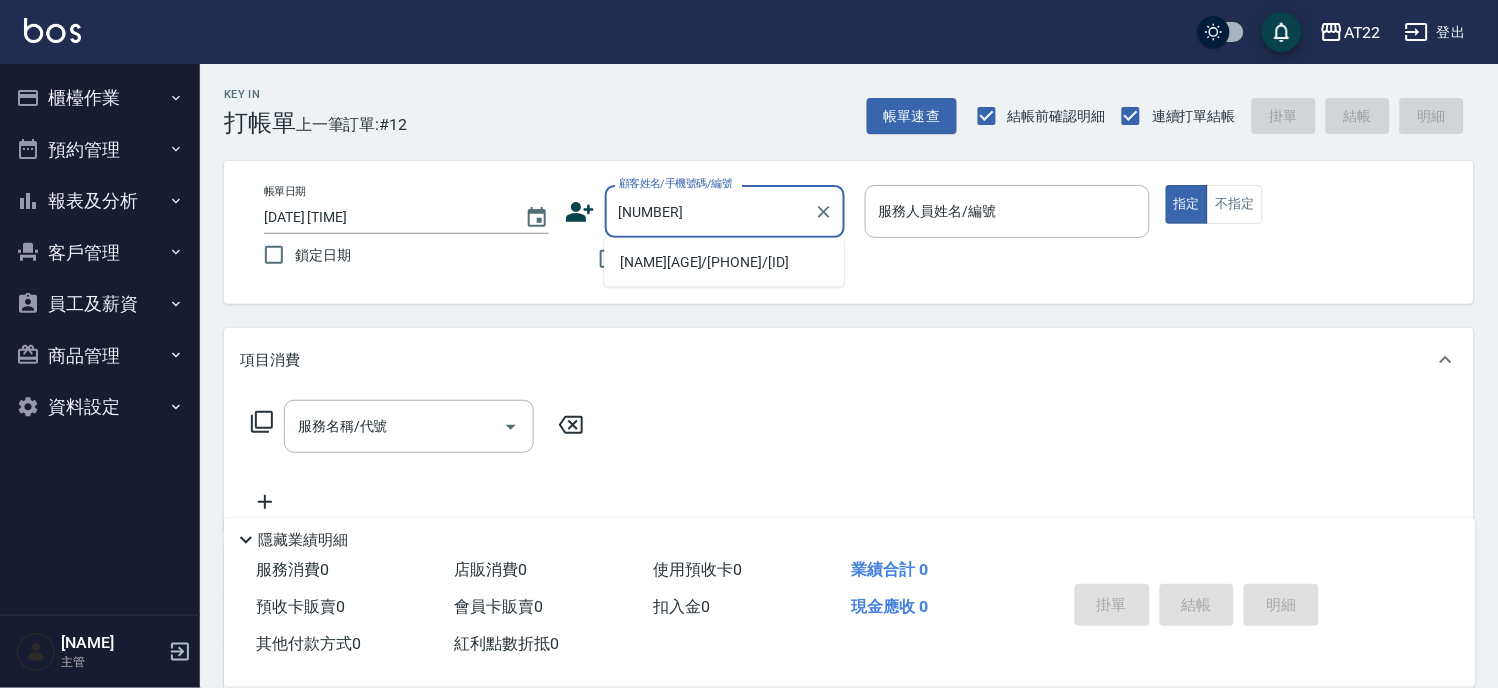 click on "[LAST][DATE]/[PHONE]/[ID]" at bounding box center (724, 262) 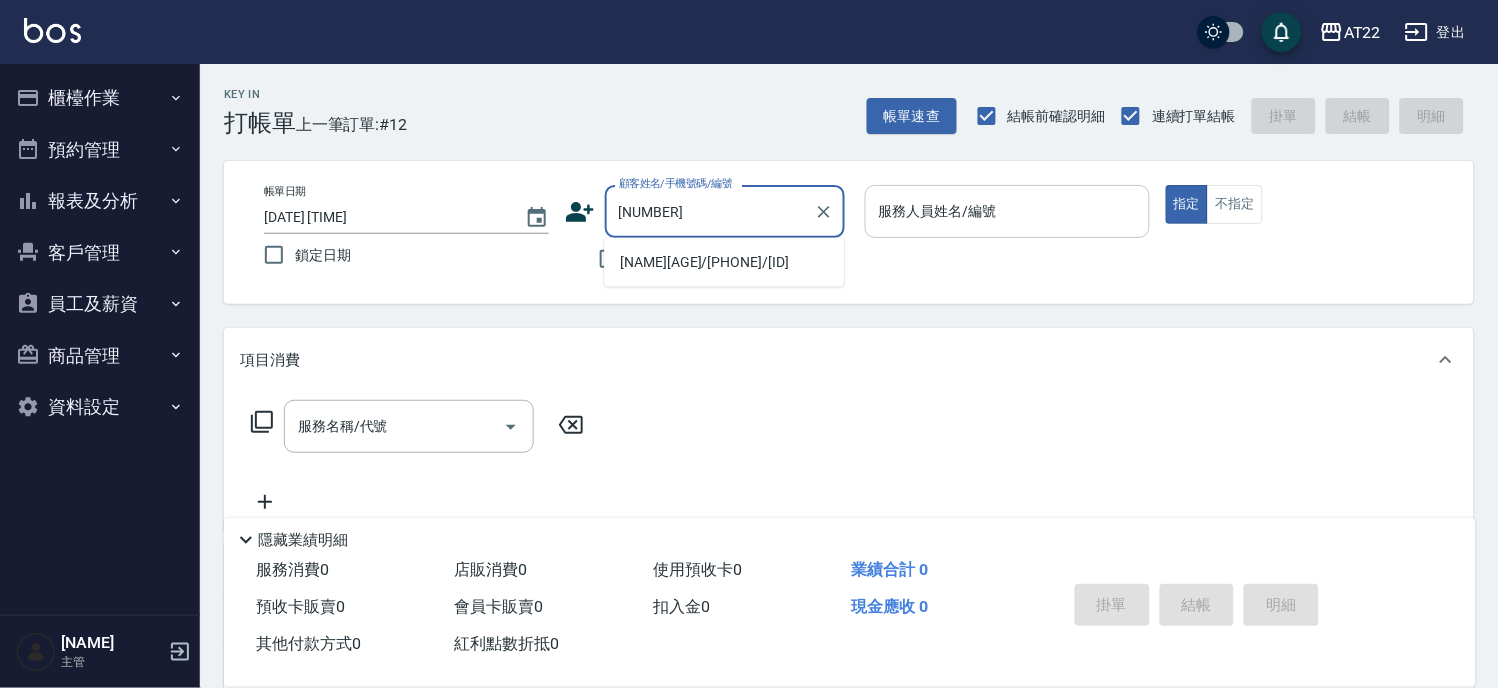 type on "[LAST][DATE]/[PHONE]/[ID]" 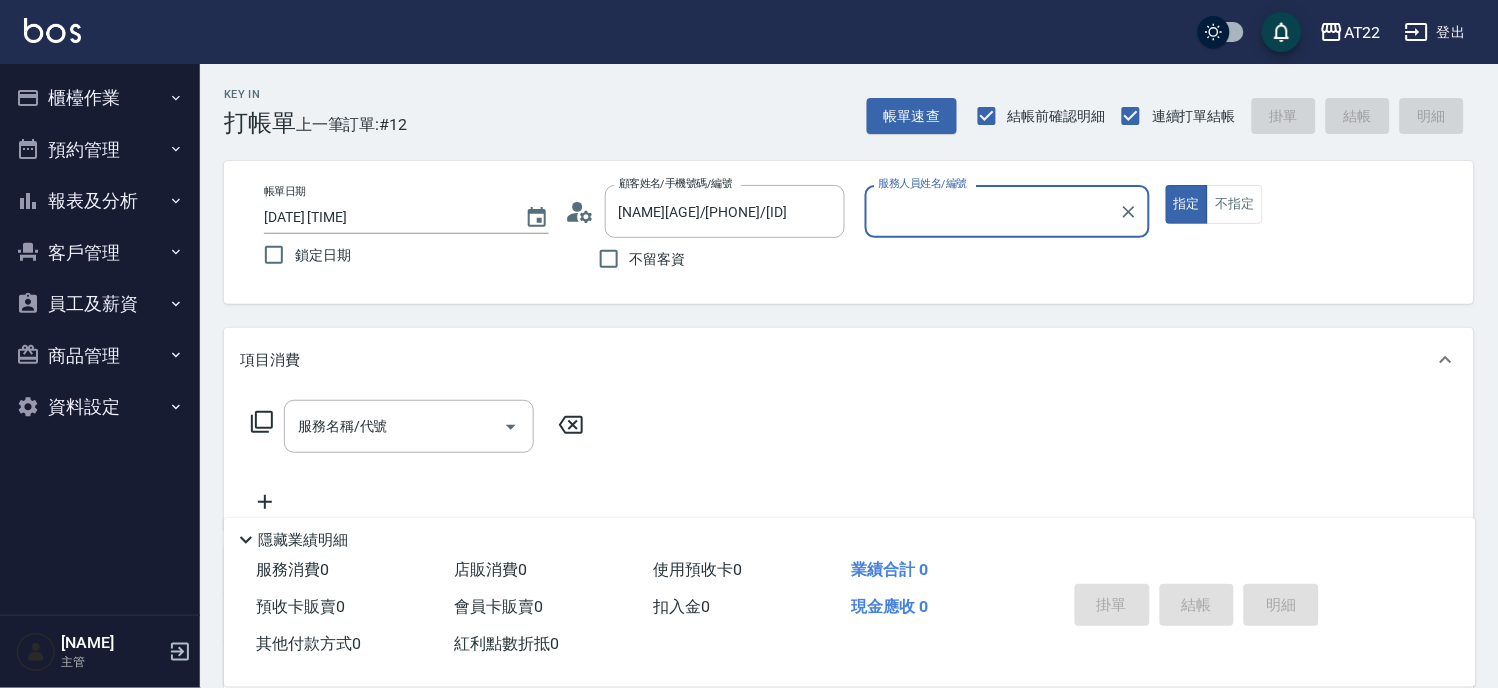 type on "Miu-10" 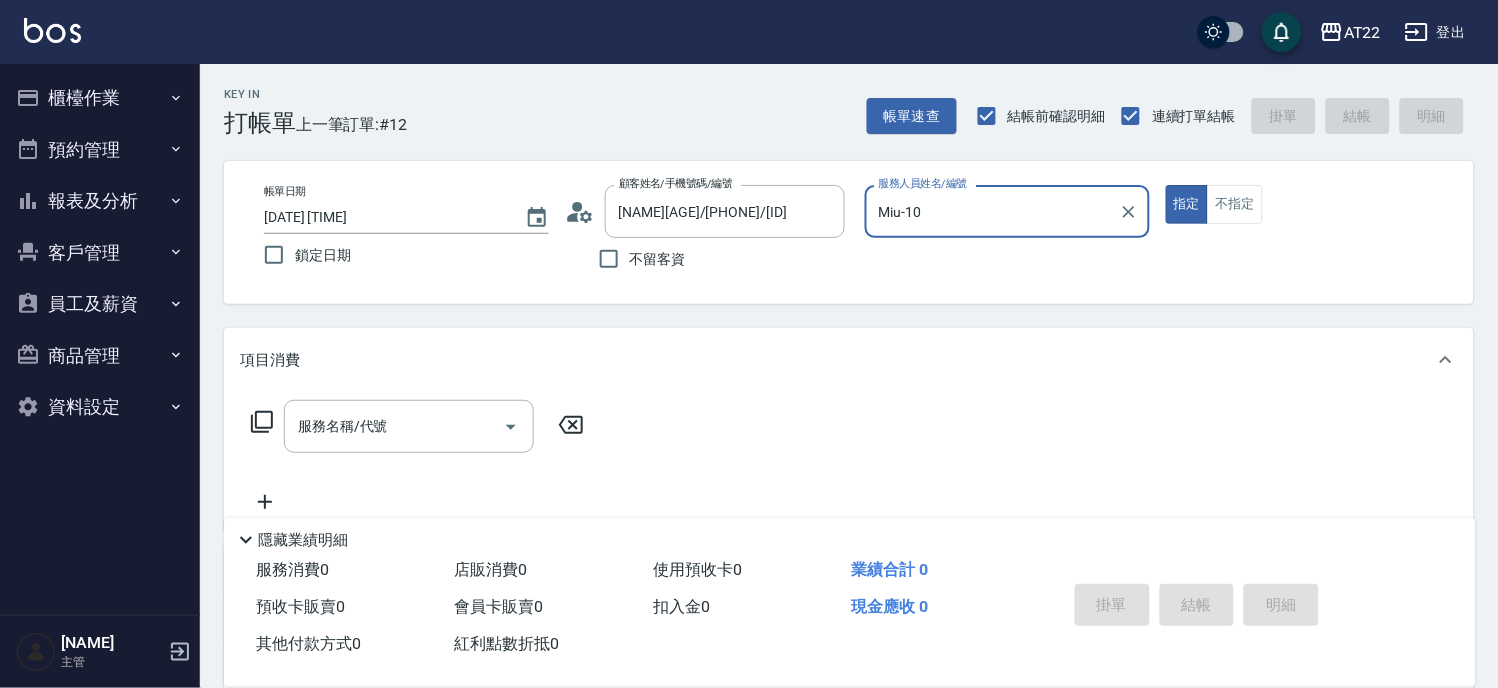click on "Miu-10" at bounding box center [992, 211] 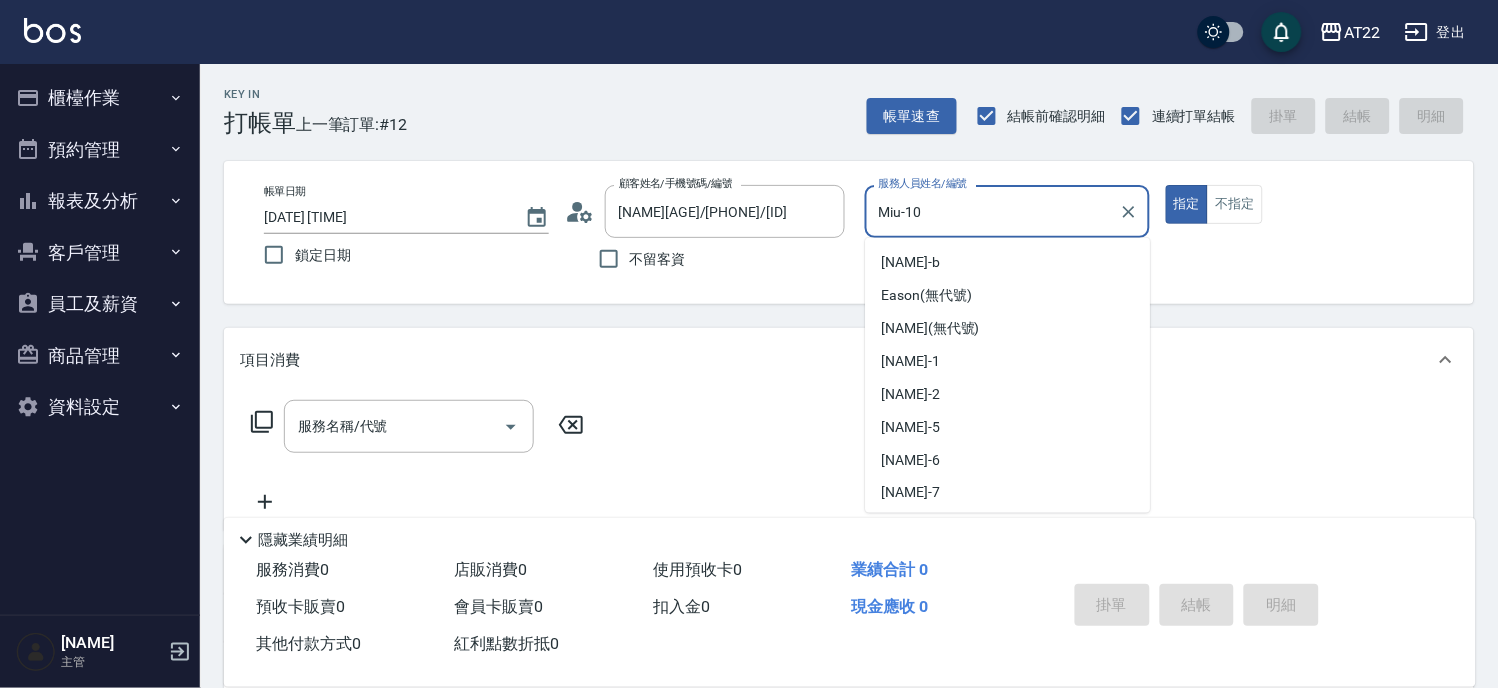 scroll, scrollTop: 62, scrollLeft: 0, axis: vertical 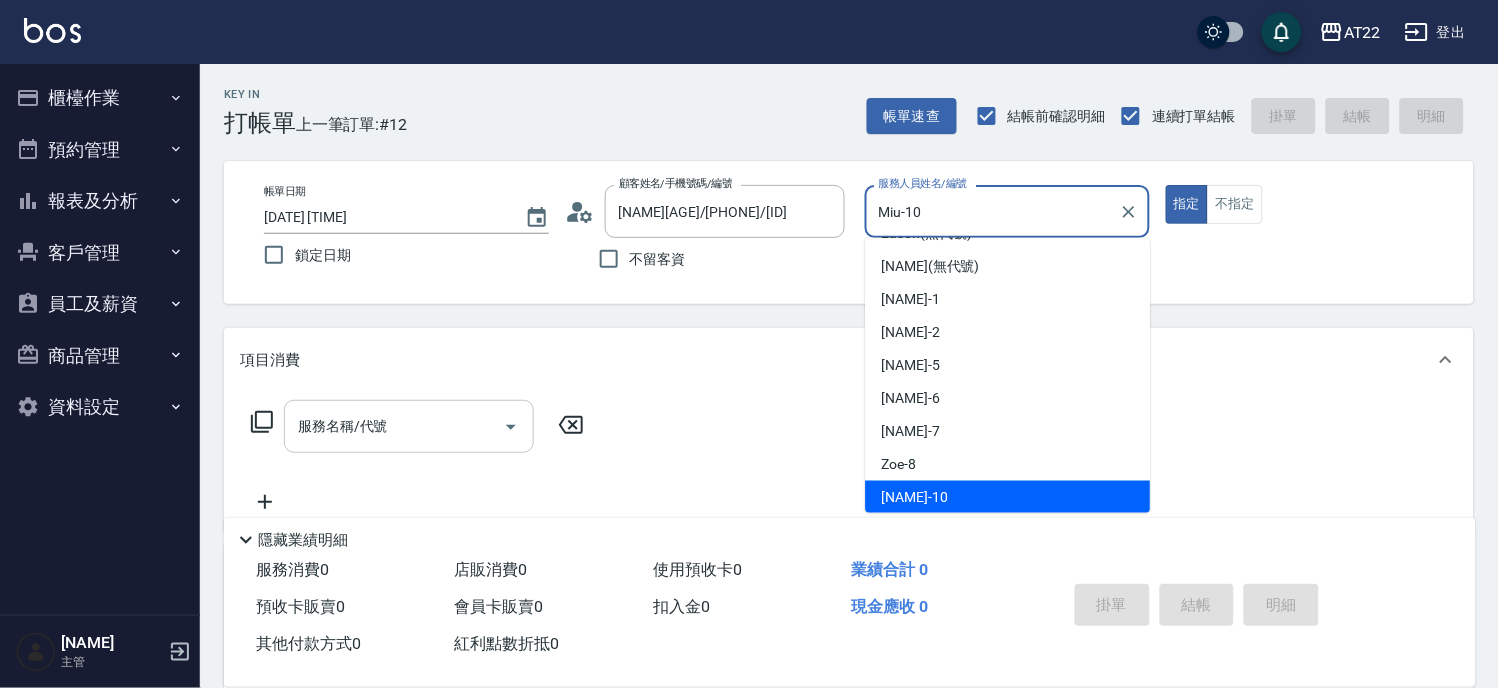 click on "服務名稱/代號" at bounding box center [394, 426] 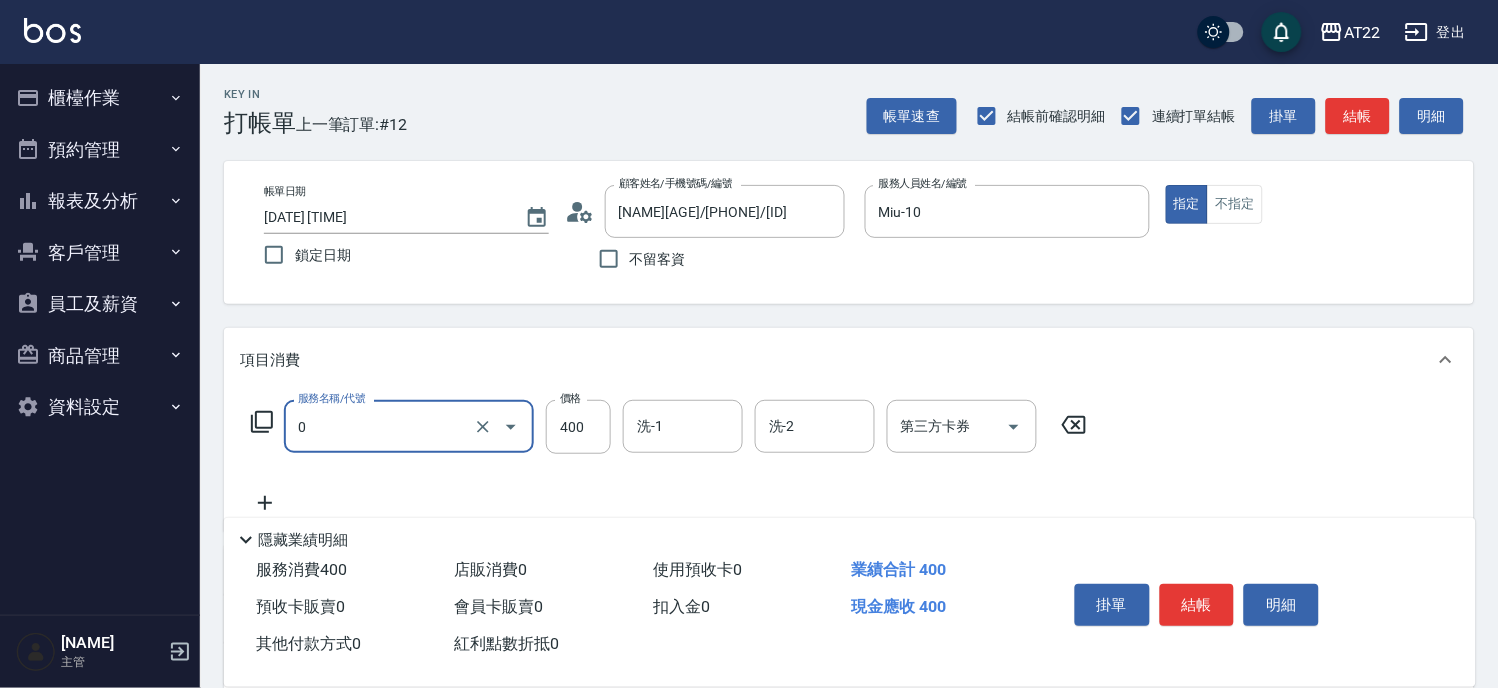 type on "有機洗髮(0)" 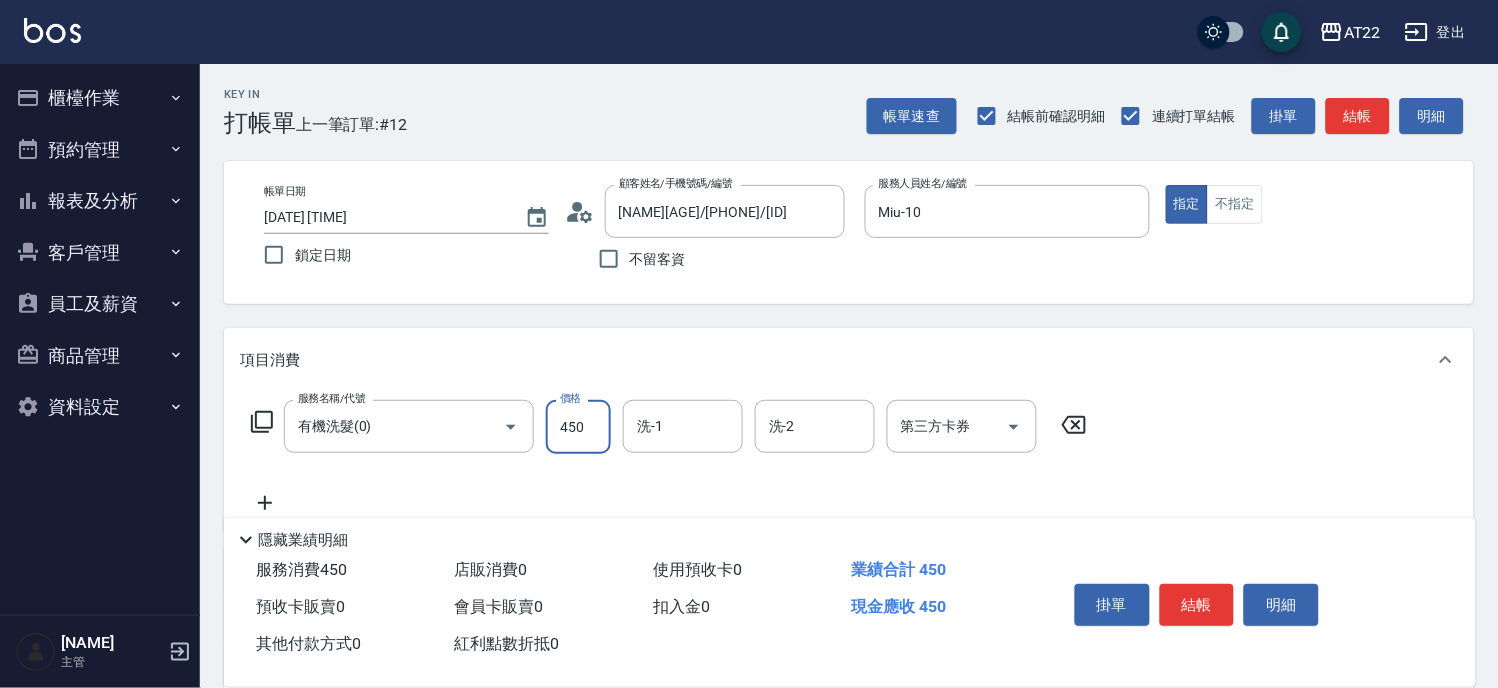 type on "450" 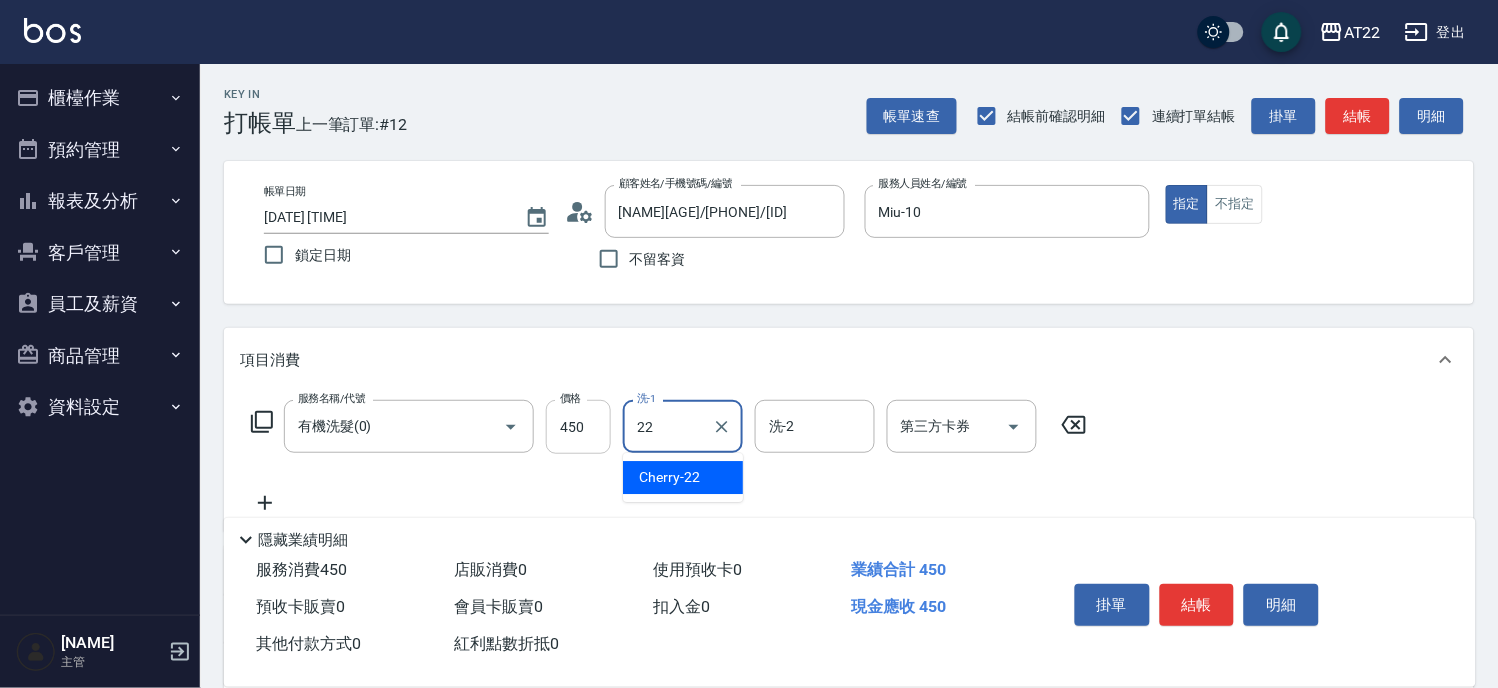 type on "Cherry-22" 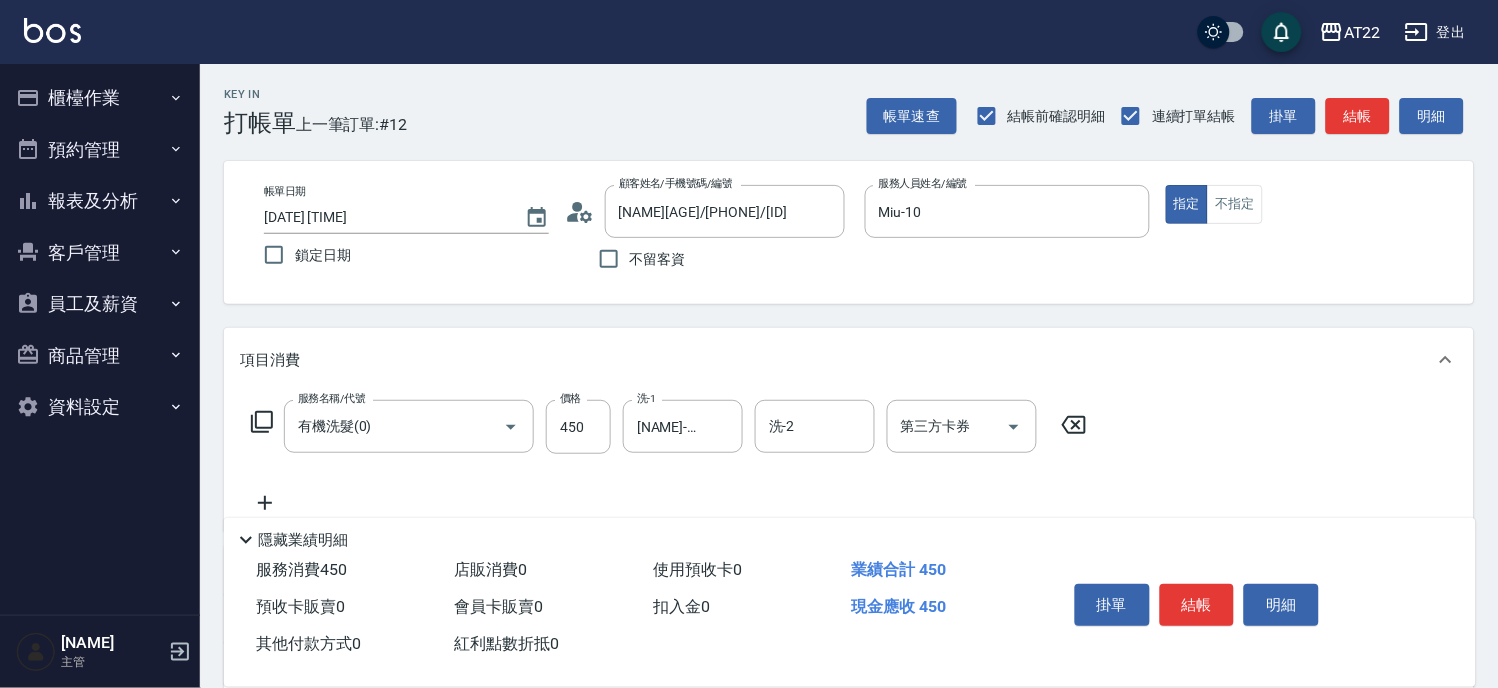 click 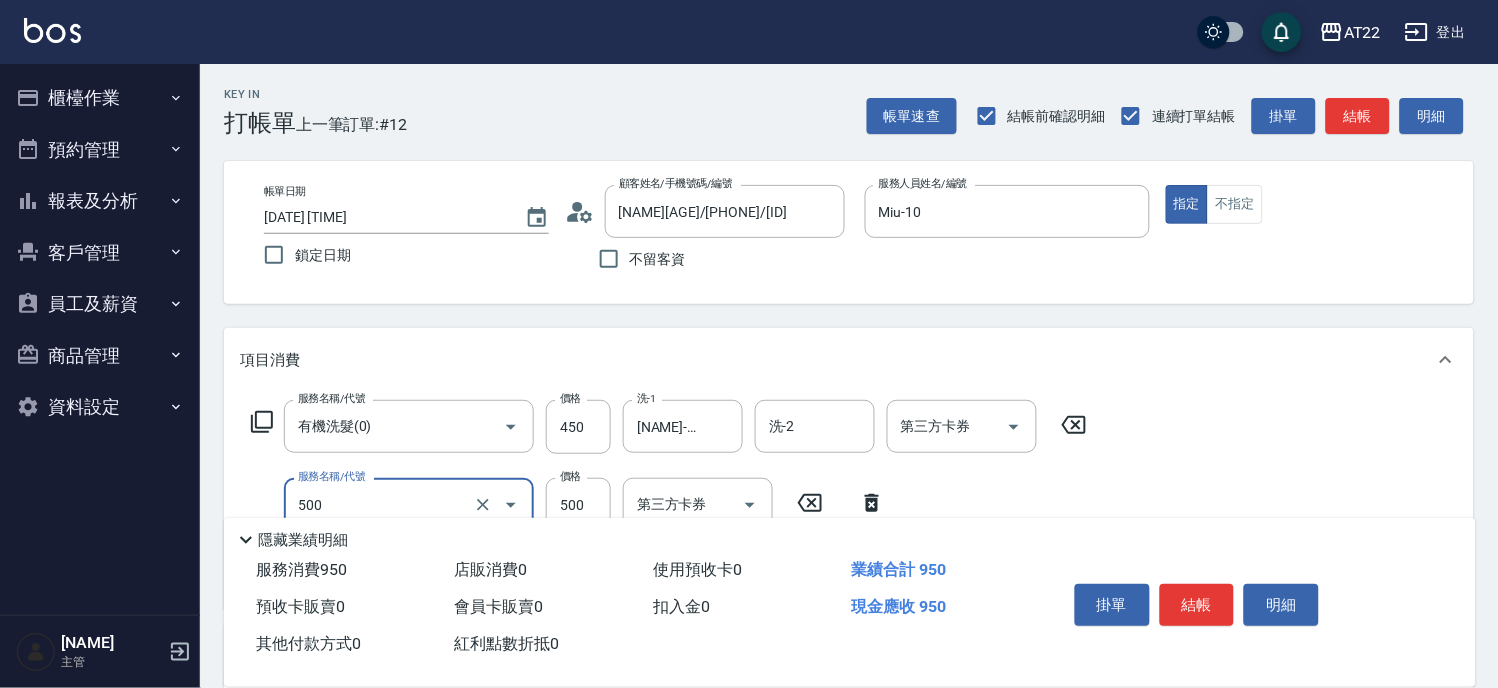 type on "剪髮(500)" 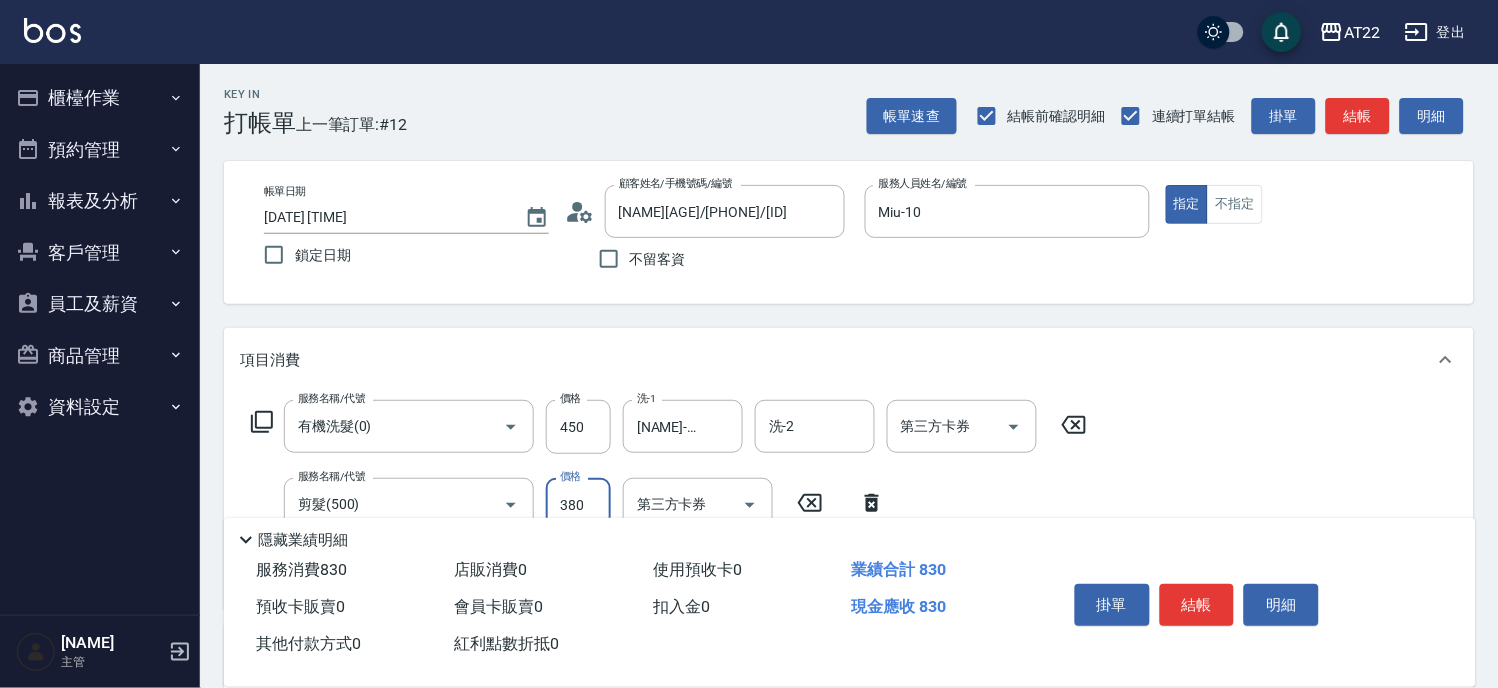 click on "380" at bounding box center (578, 505) 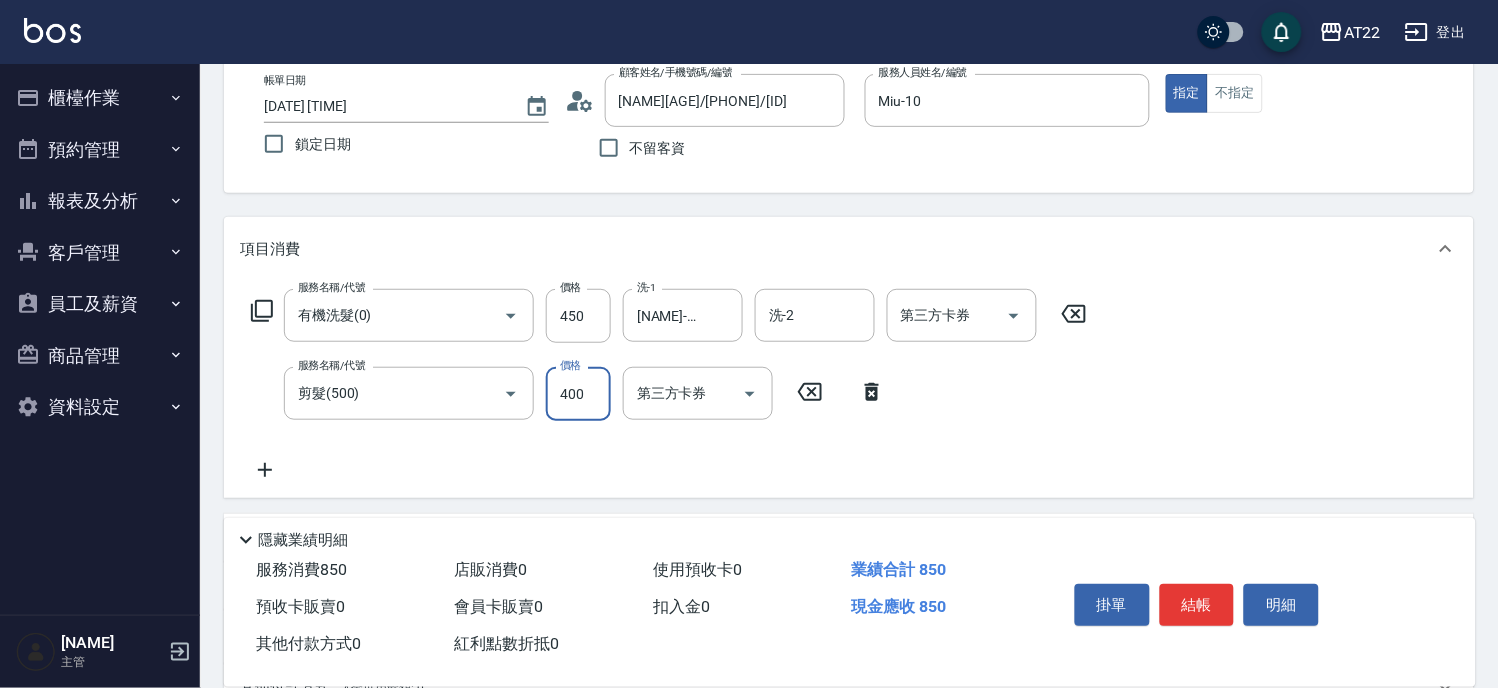 scroll, scrollTop: 222, scrollLeft: 0, axis: vertical 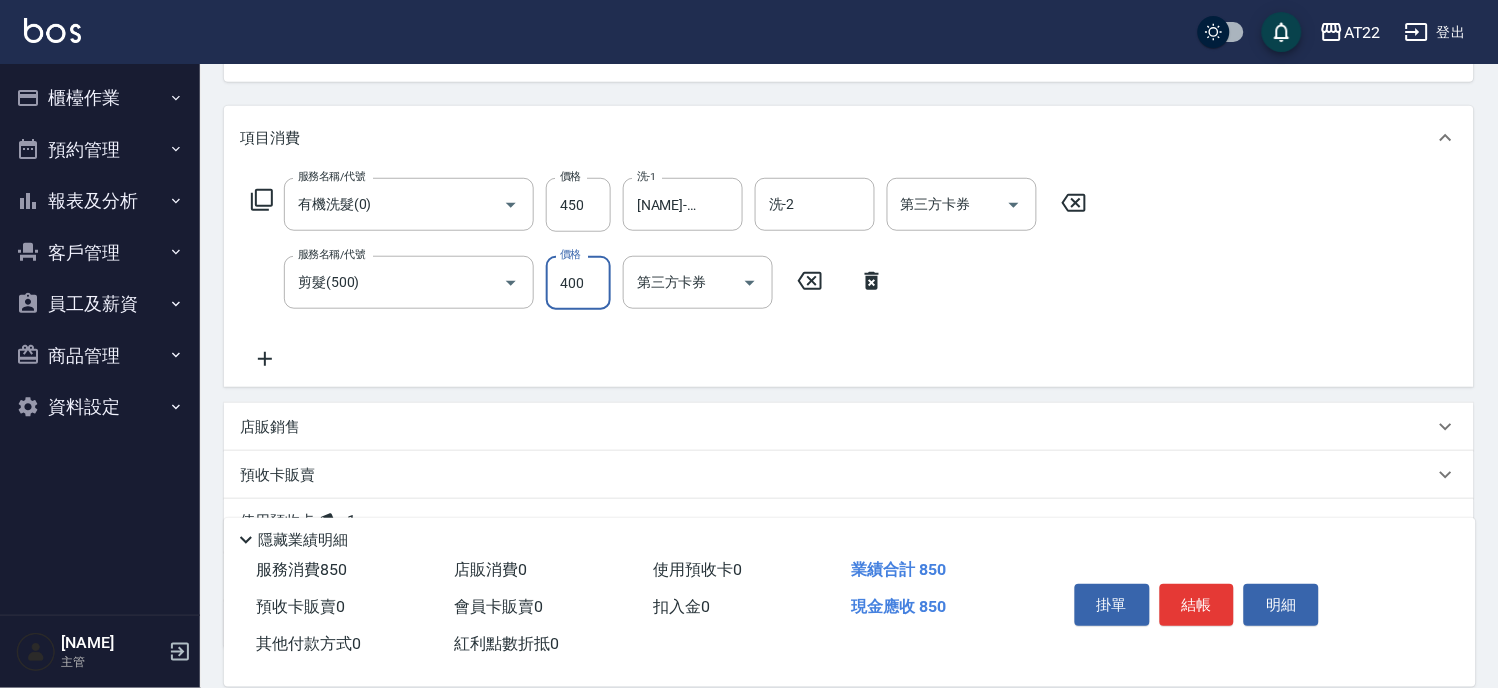 type on "400" 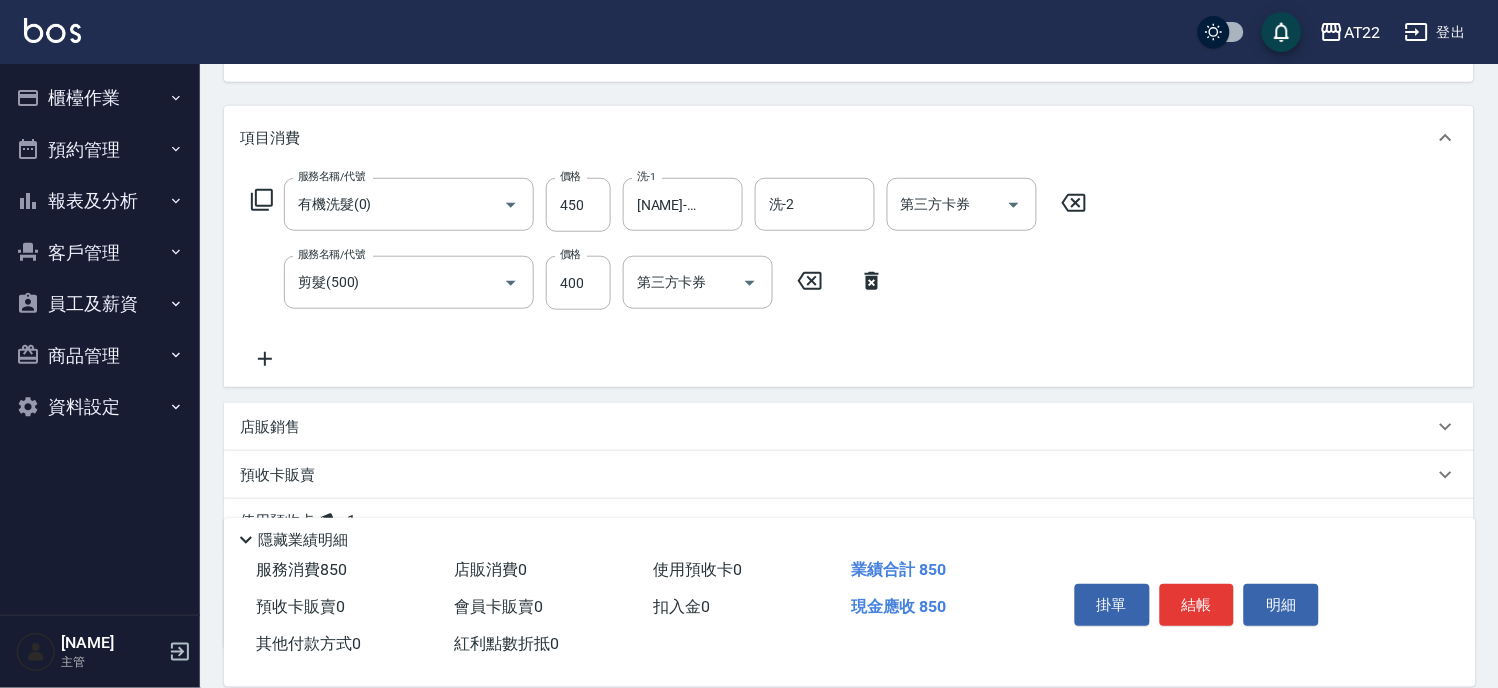 click 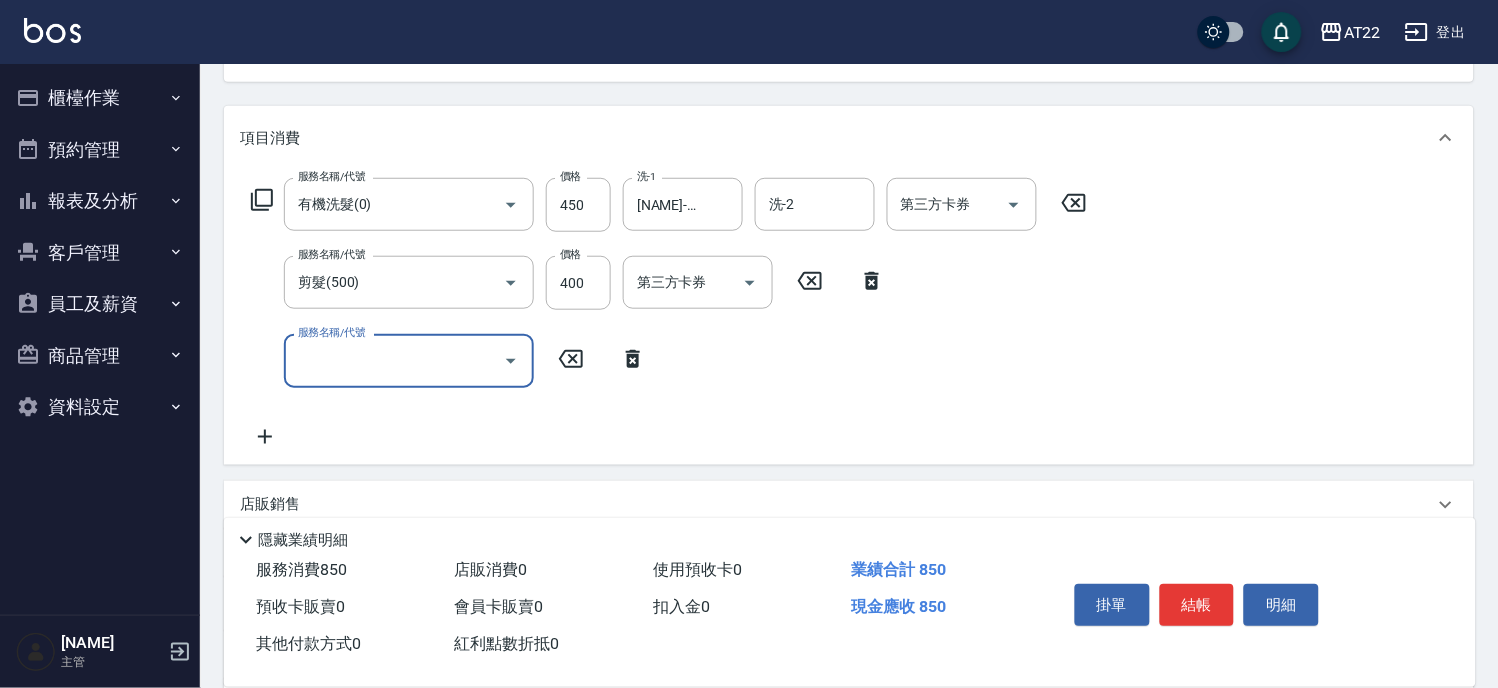 click 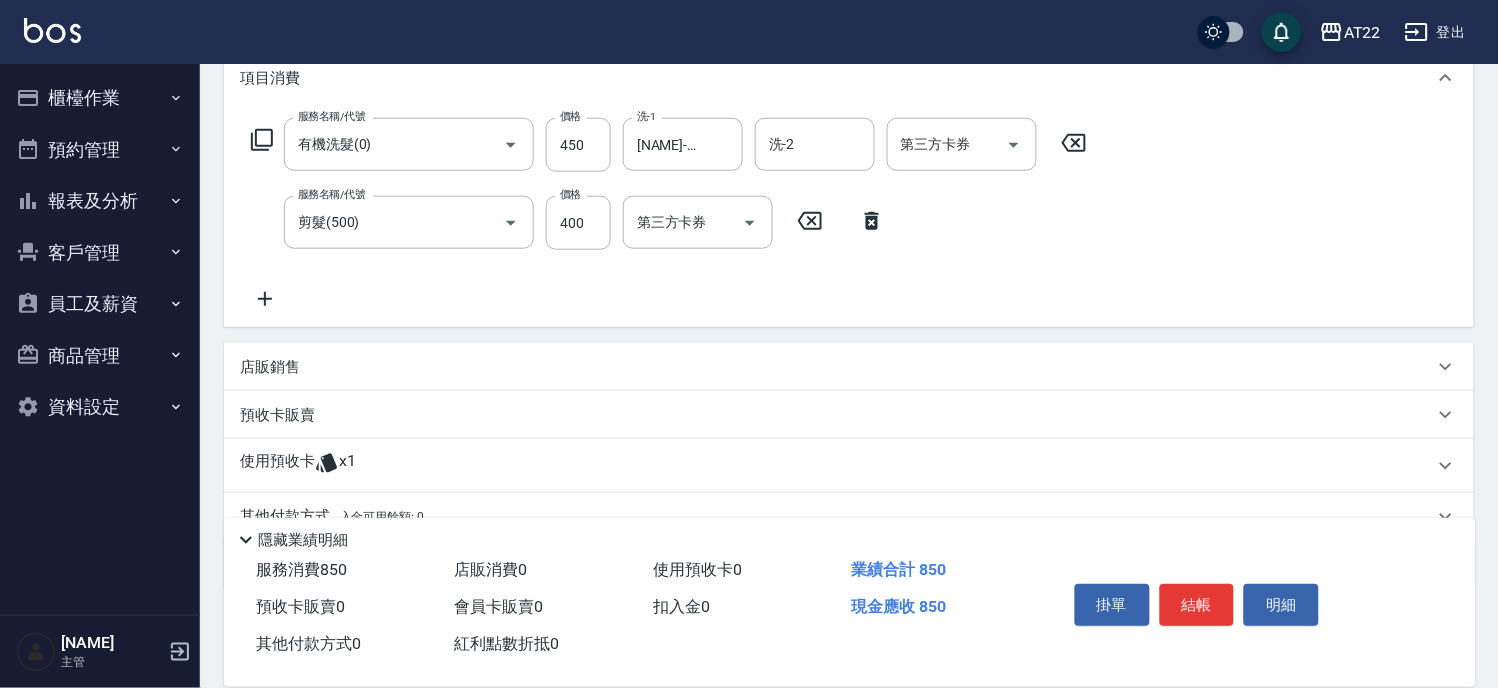 scroll, scrollTop: 333, scrollLeft: 0, axis: vertical 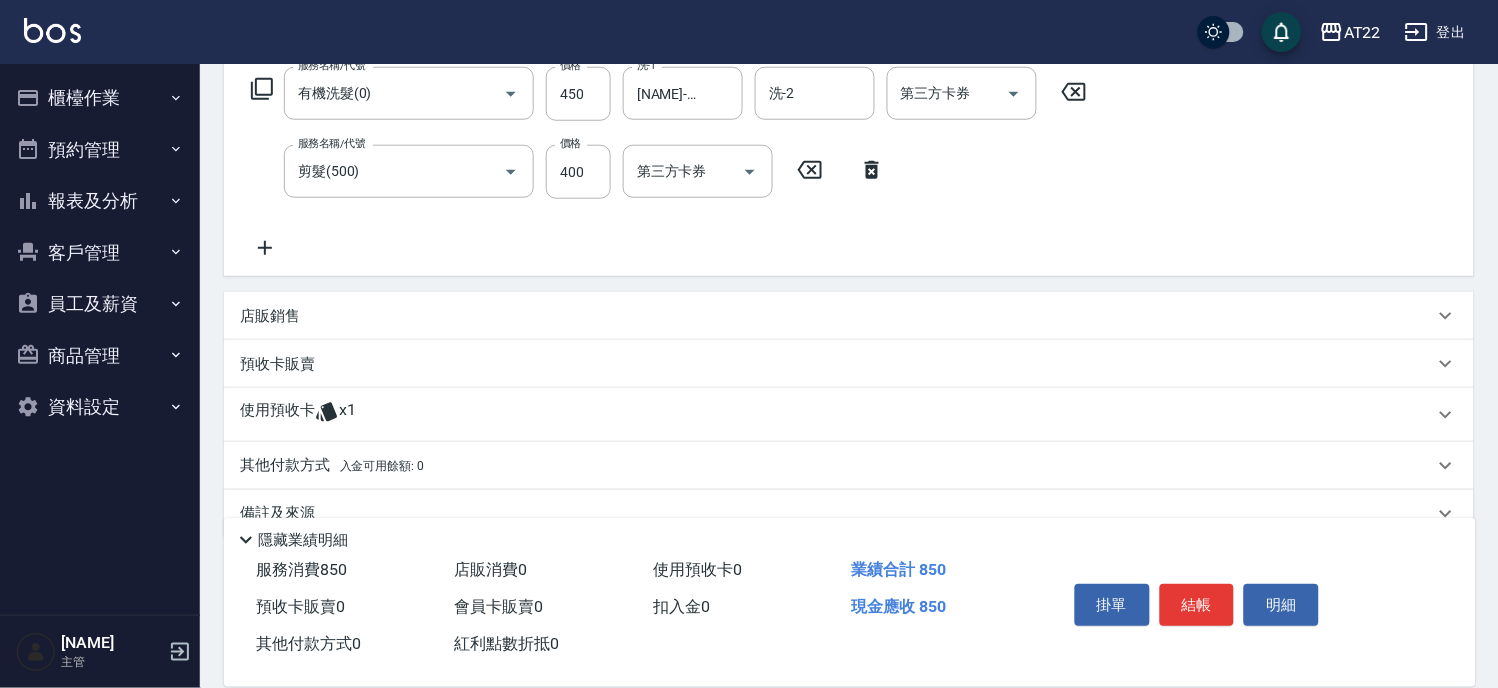 click on "使用預收卡 x1" at bounding box center [837, 415] 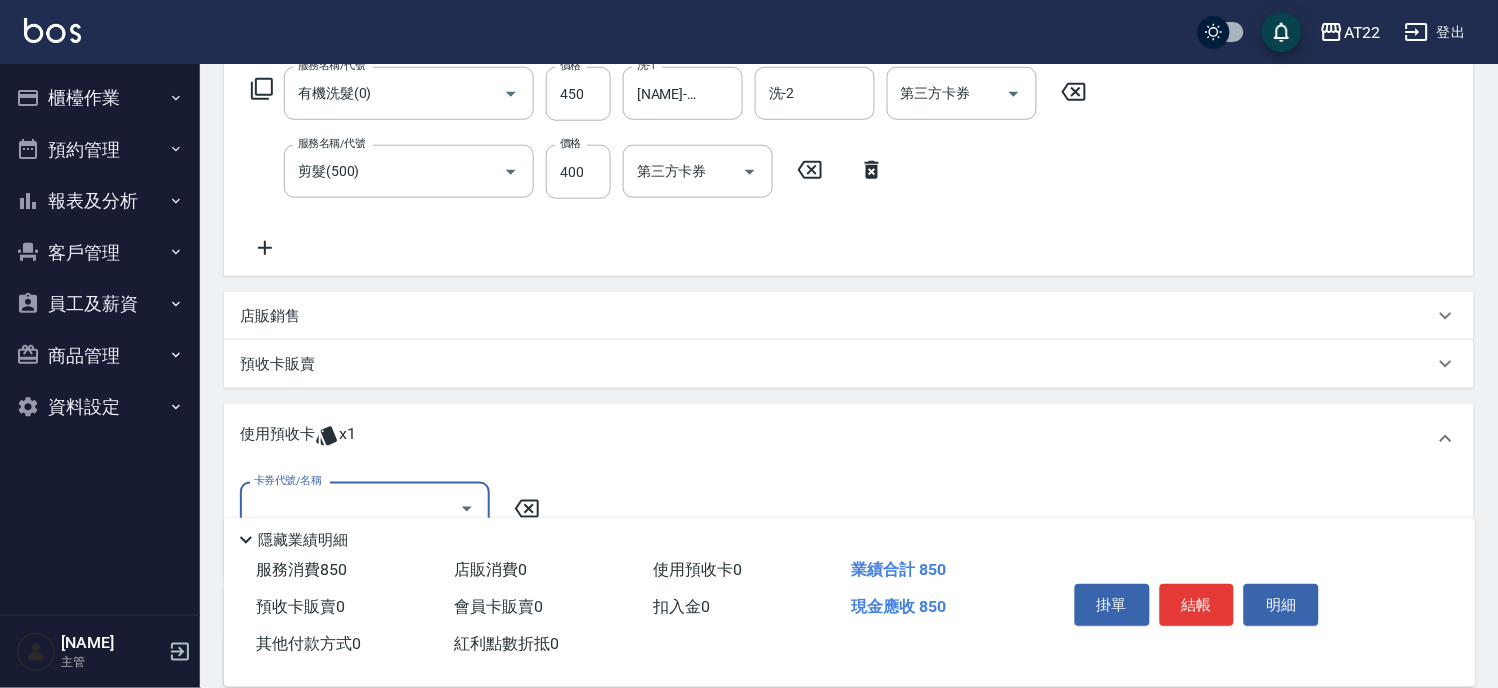 scroll, scrollTop: 0, scrollLeft: 0, axis: both 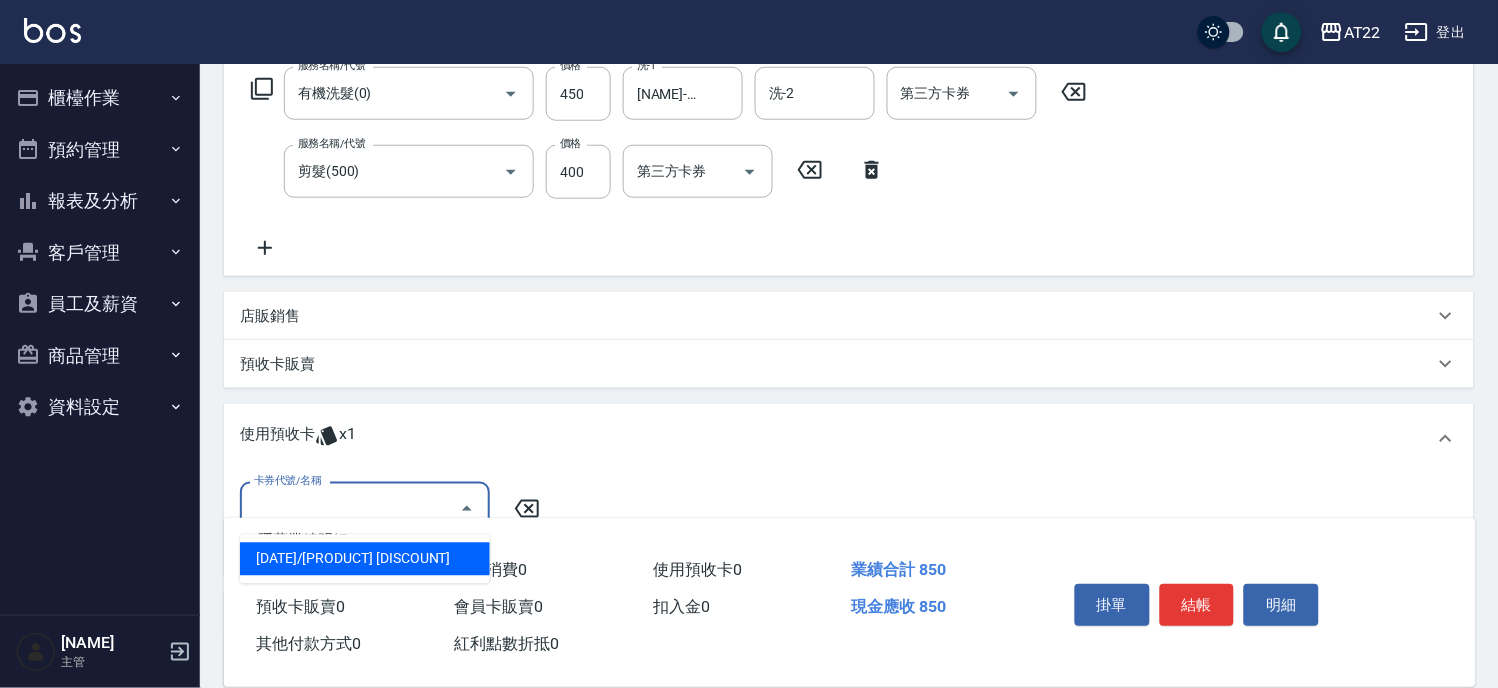 click on "卡券代號/名稱" at bounding box center (350, 508) 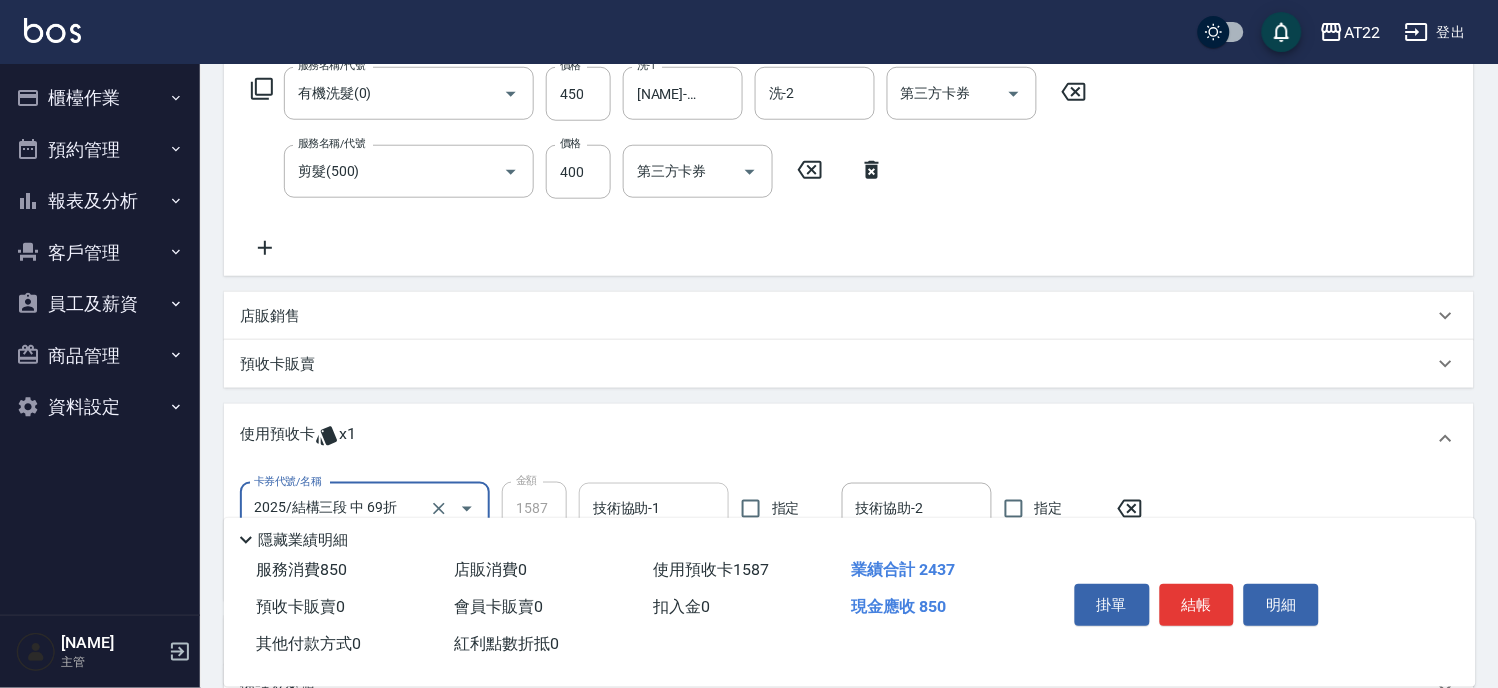 click on "技術協助-1" at bounding box center [654, 509] 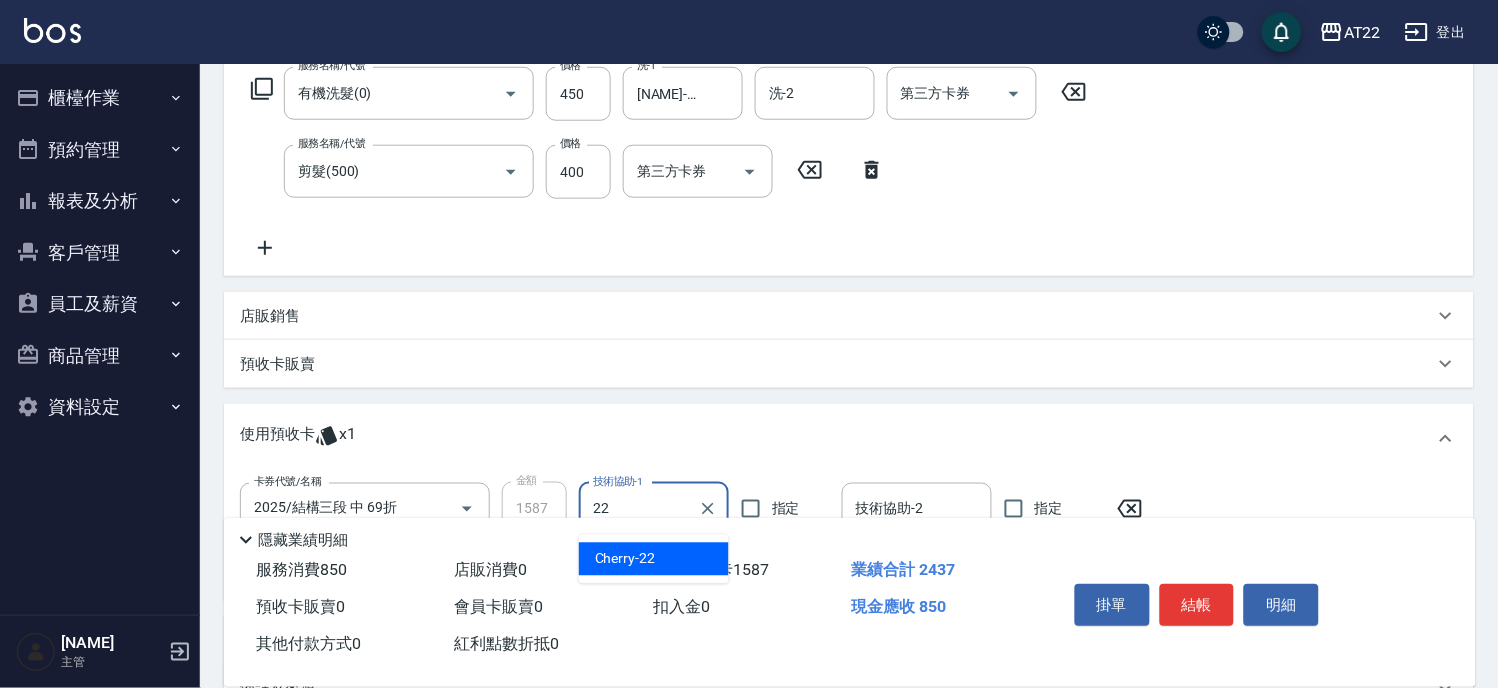 type on "Cherry-22" 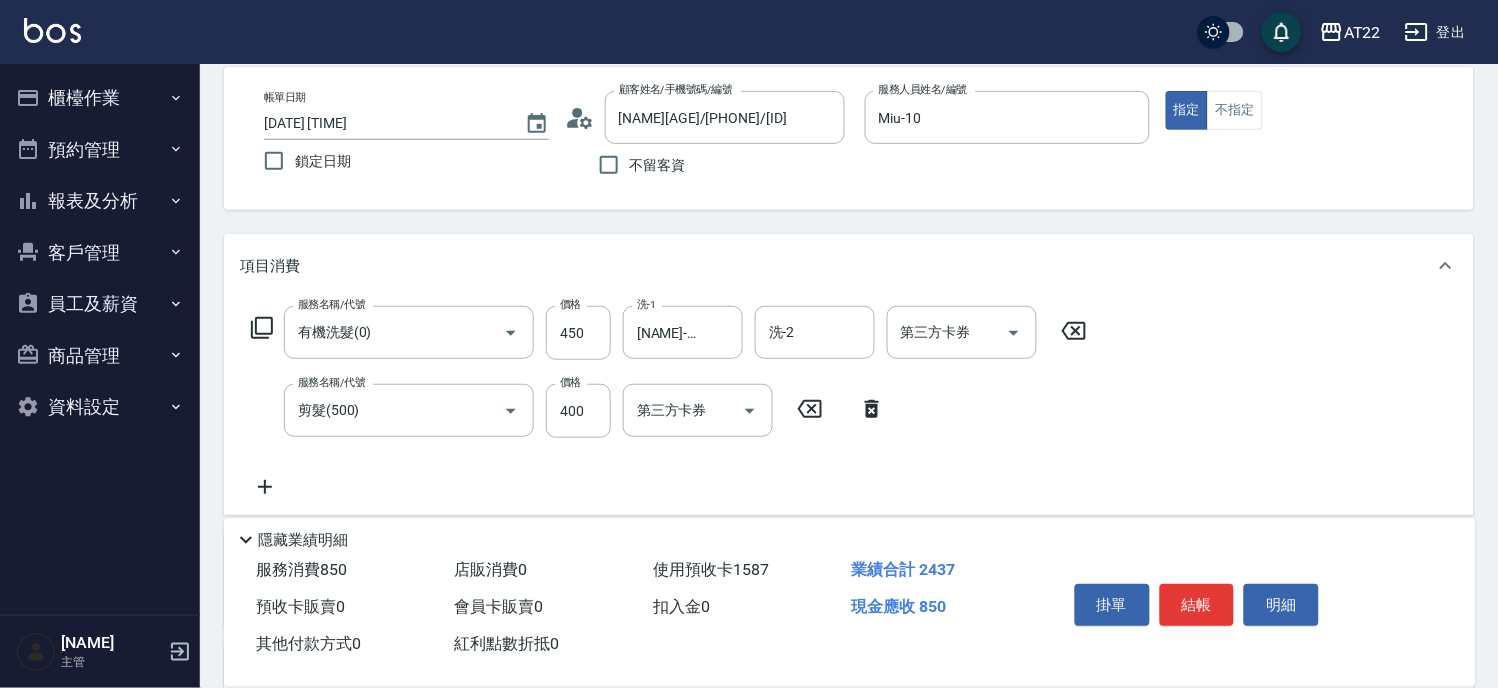 scroll, scrollTop: 0, scrollLeft: 0, axis: both 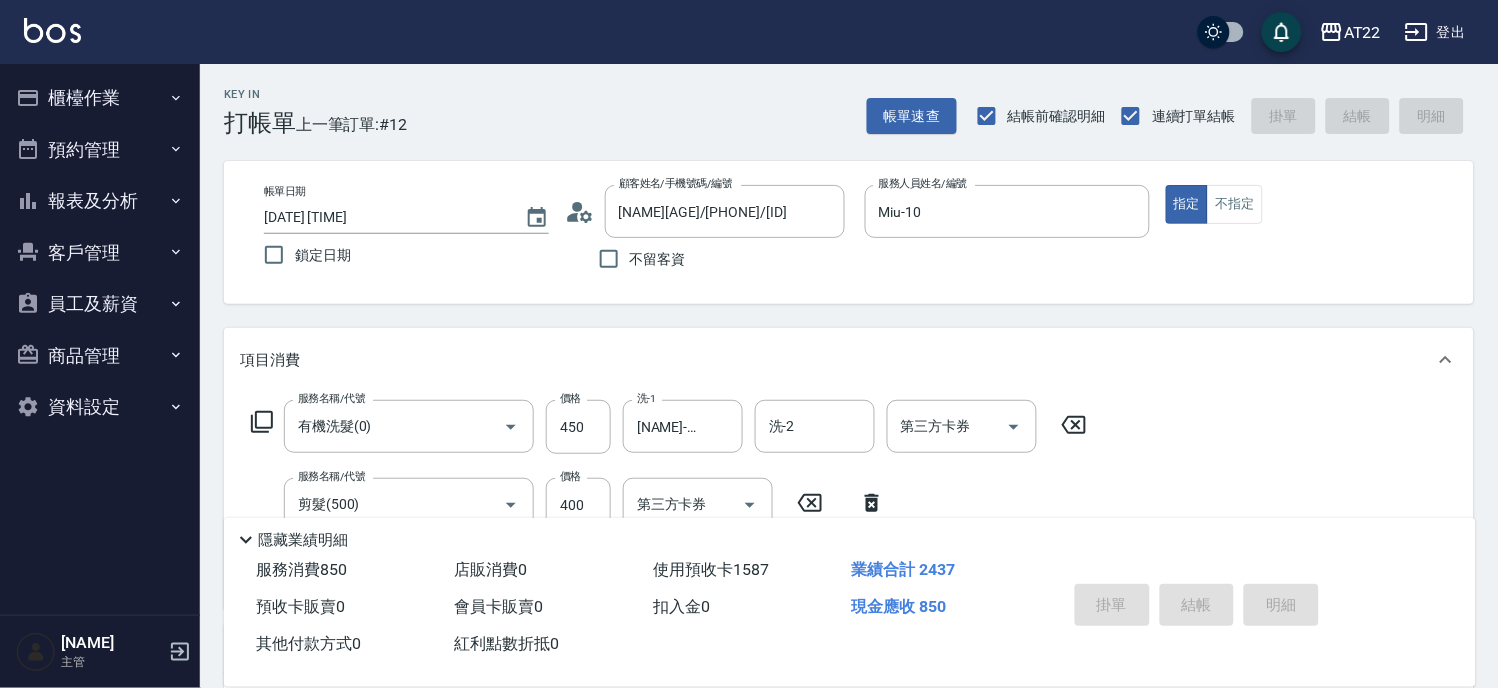 type on "2025/08/07 16:34" 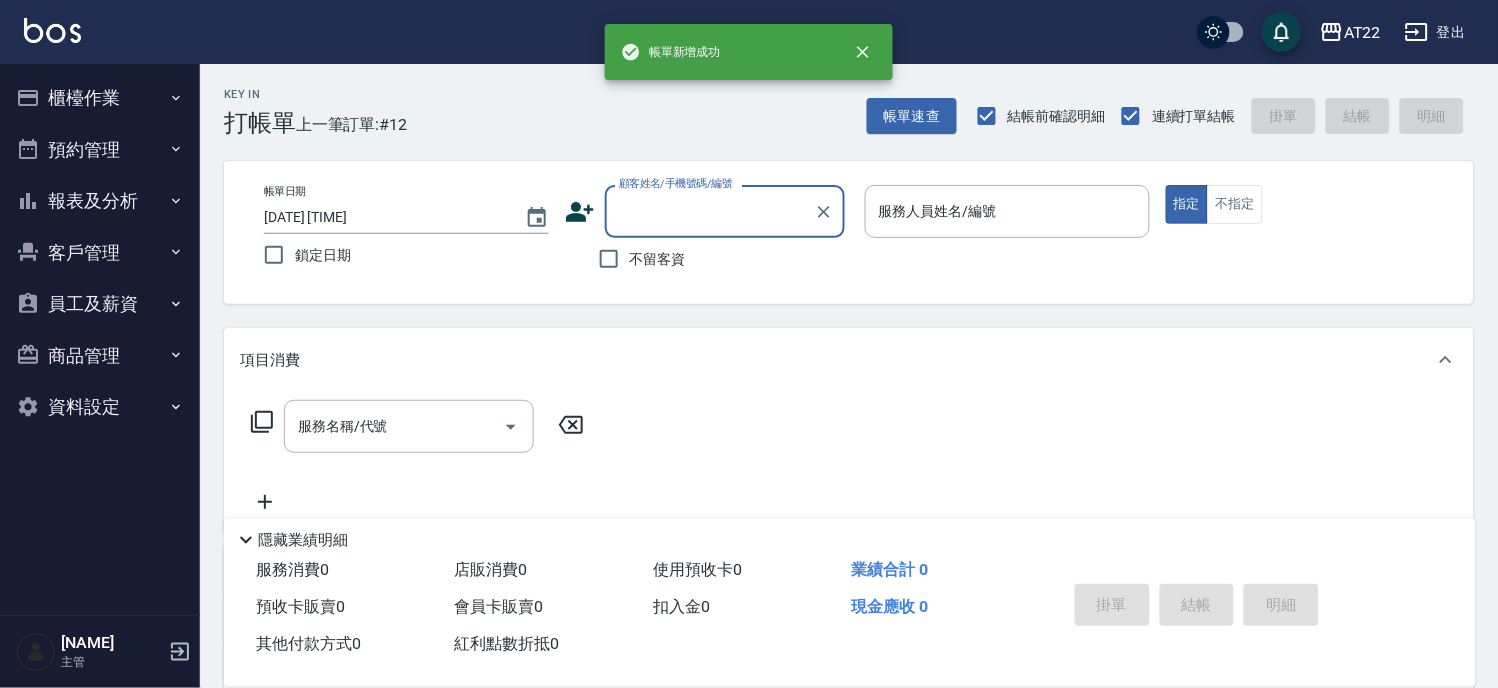 scroll, scrollTop: 0, scrollLeft: 0, axis: both 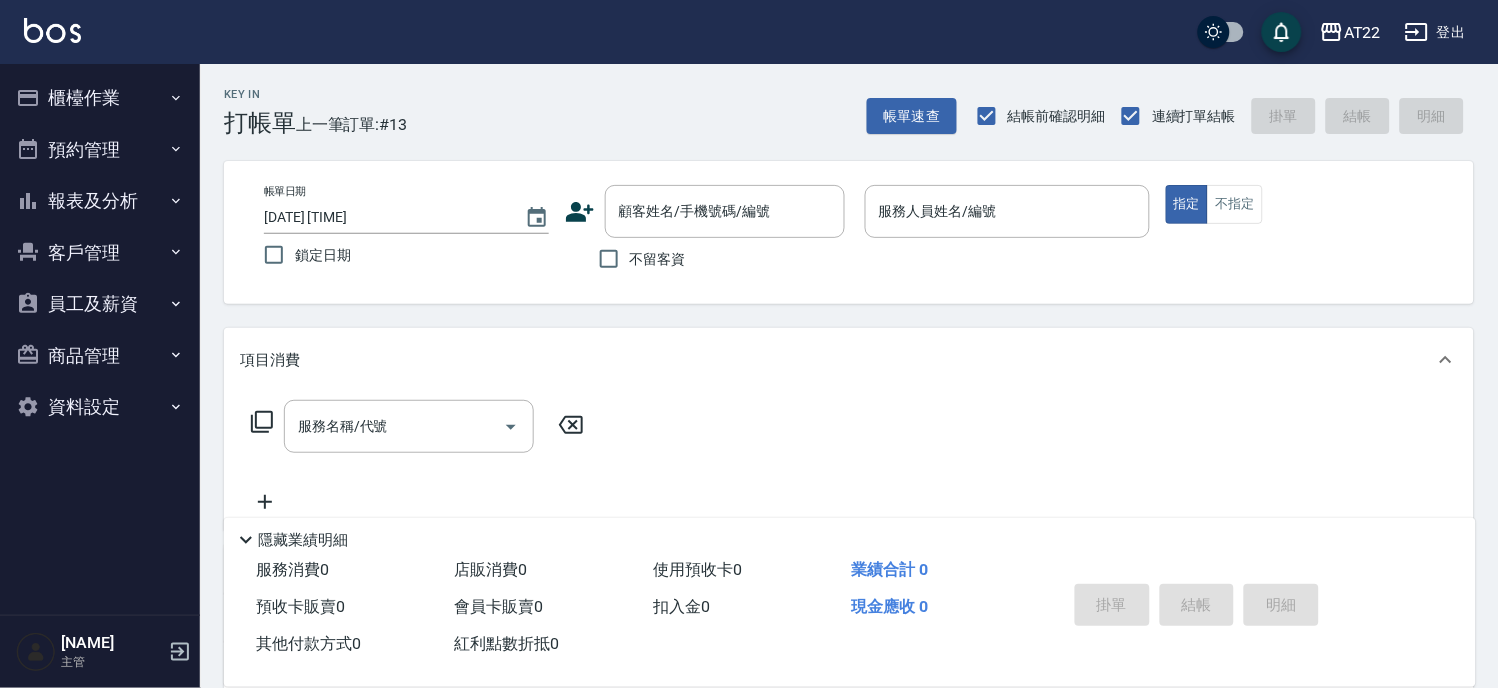 click on "帳單日期 2025/08/07 16:34 鎖定日期 顧客姓名/手機號碼/編號 顧客姓名/手機號碼/編號 不留客資 服務人員姓名/編號 服務人員姓名/編號 指定 不指定" at bounding box center [849, 232] 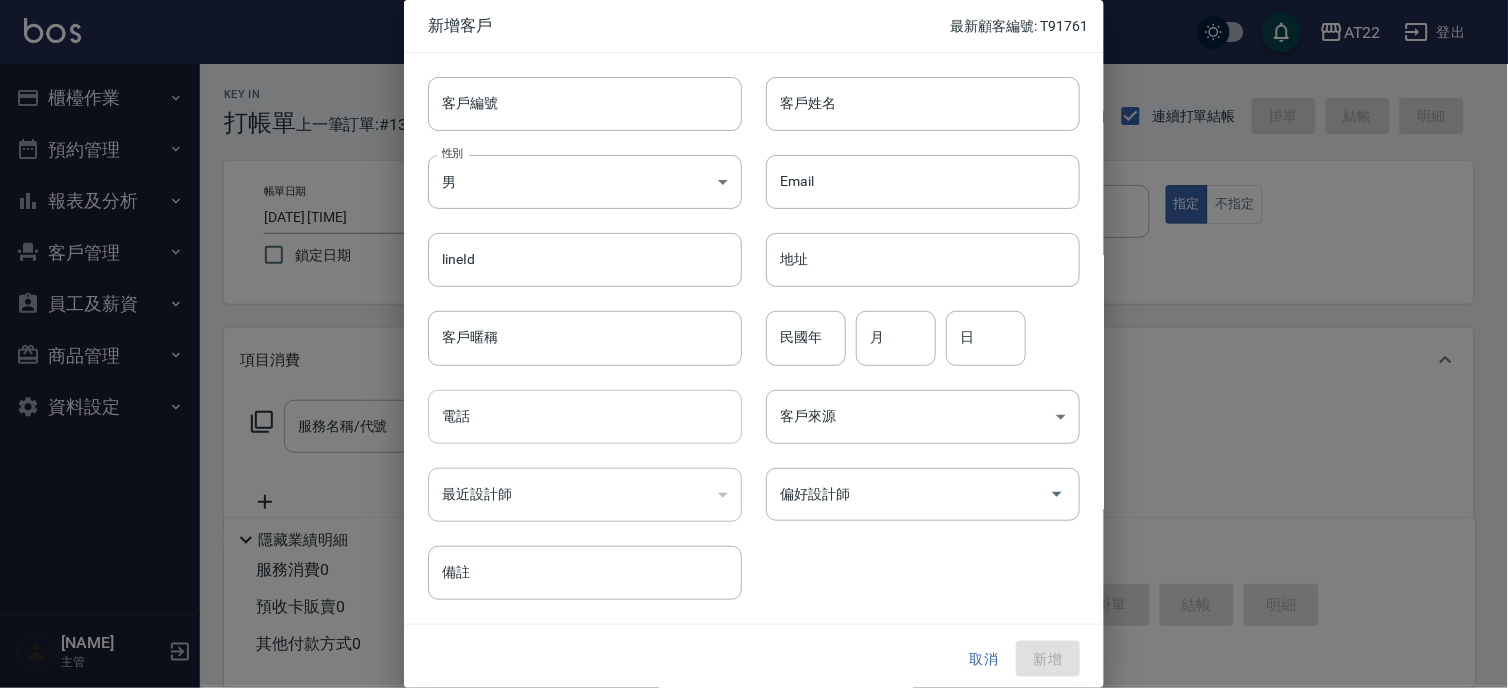 click on "電話" at bounding box center (585, 417) 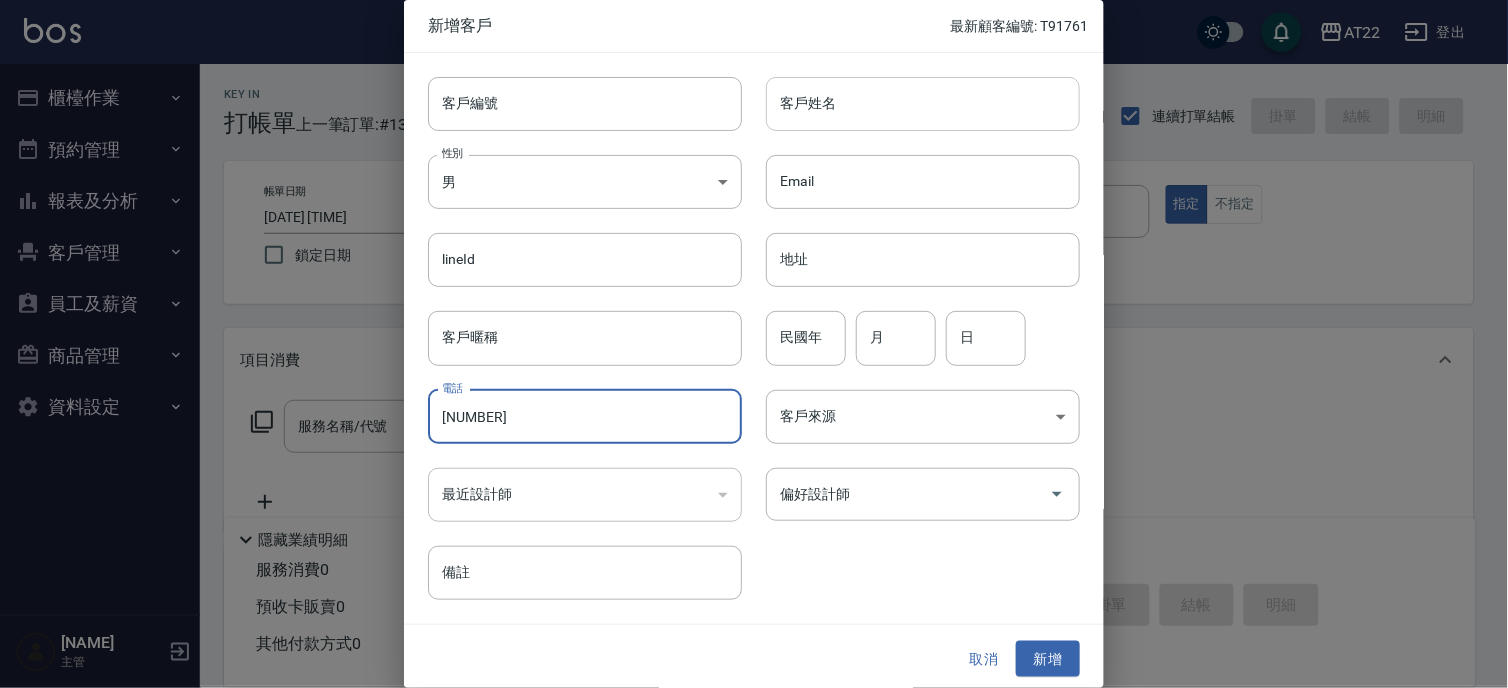 type on "[PHONE]" 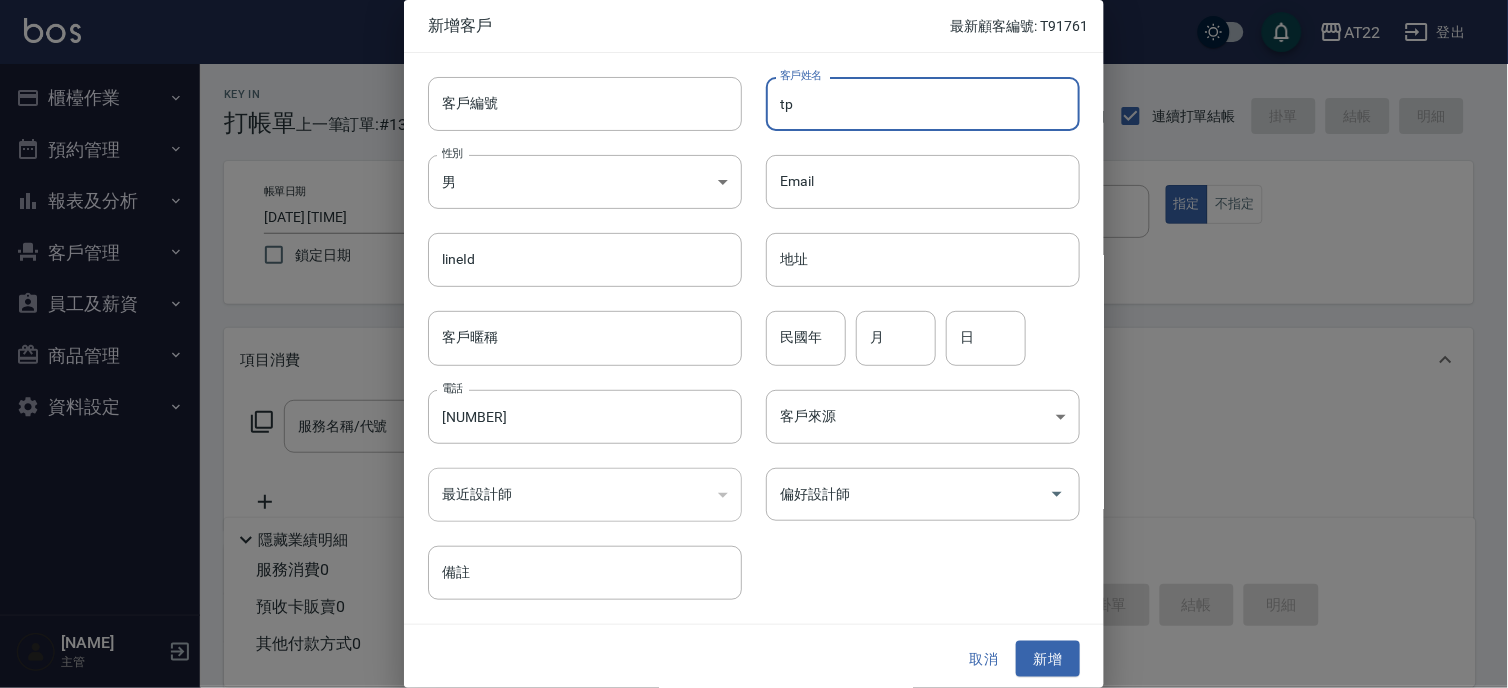 type on "t" 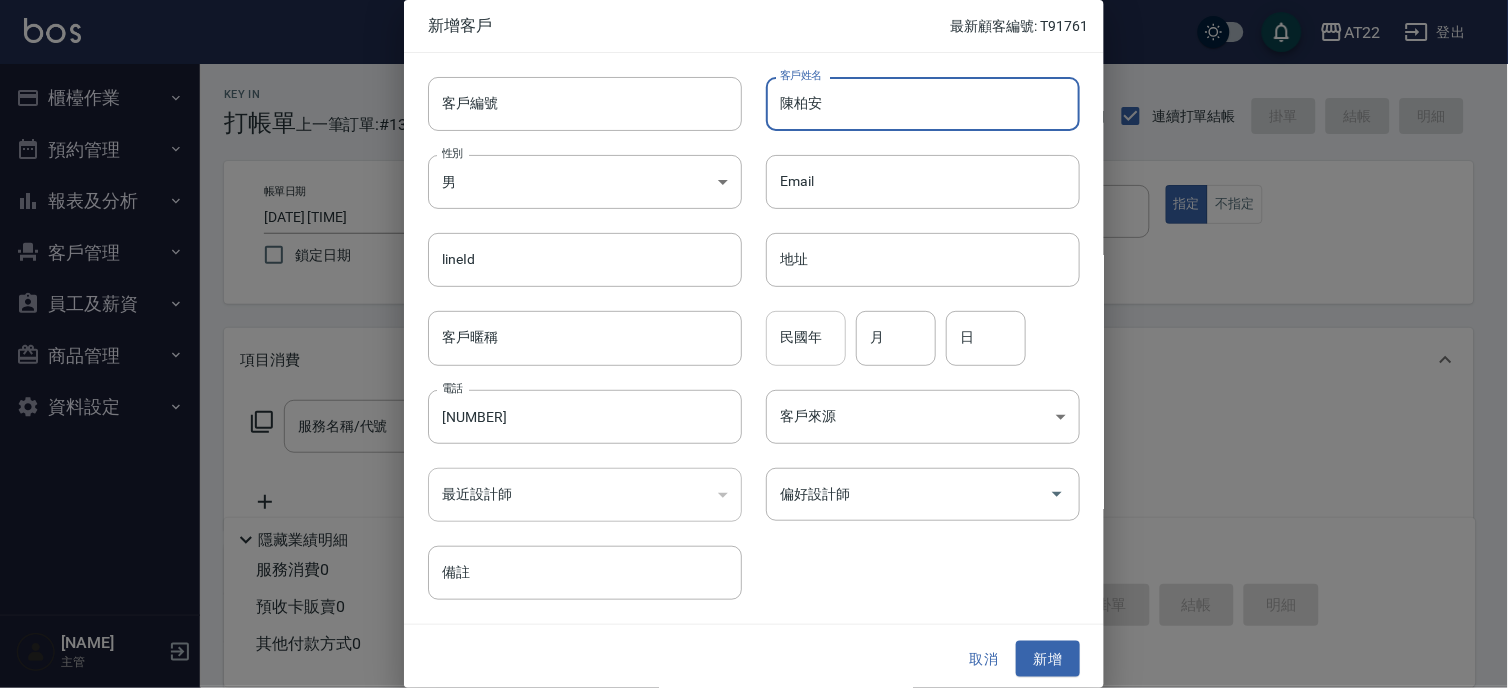 type on "陳柏安" 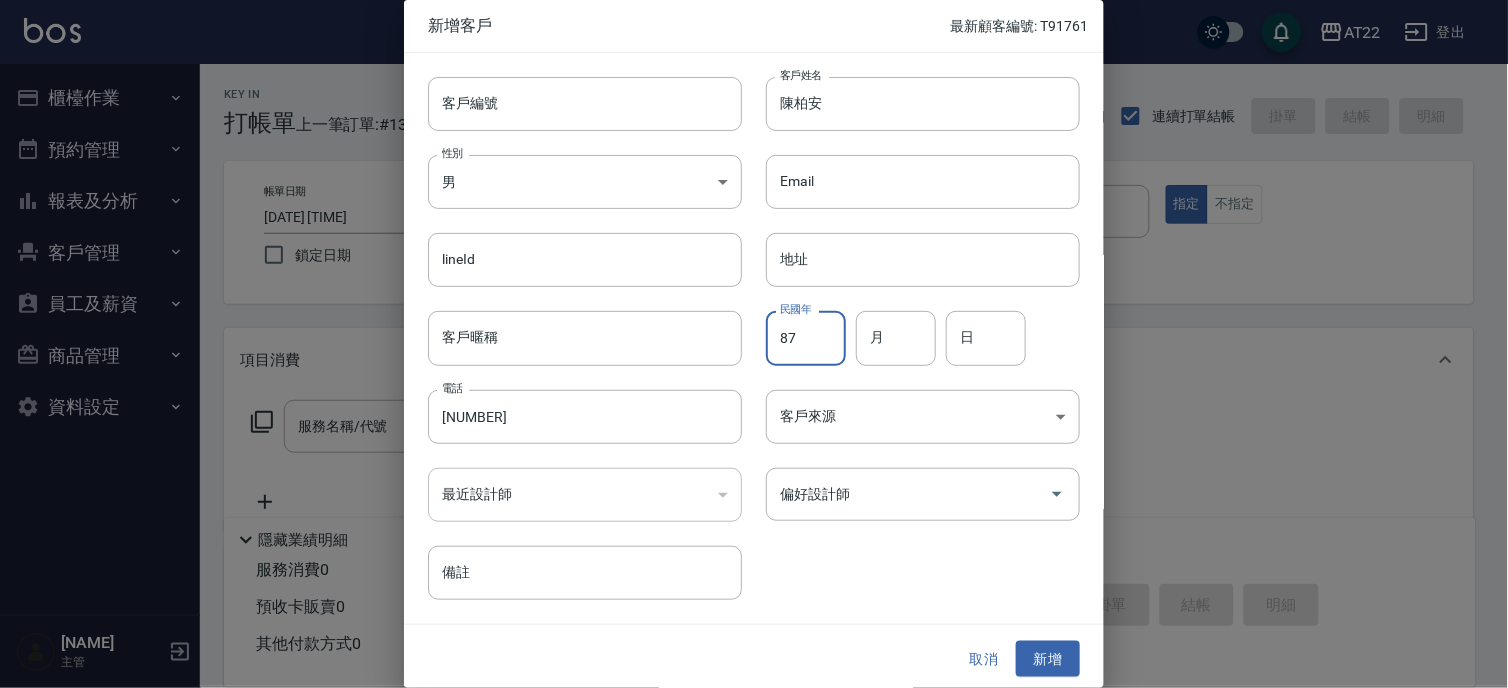 type on "87" 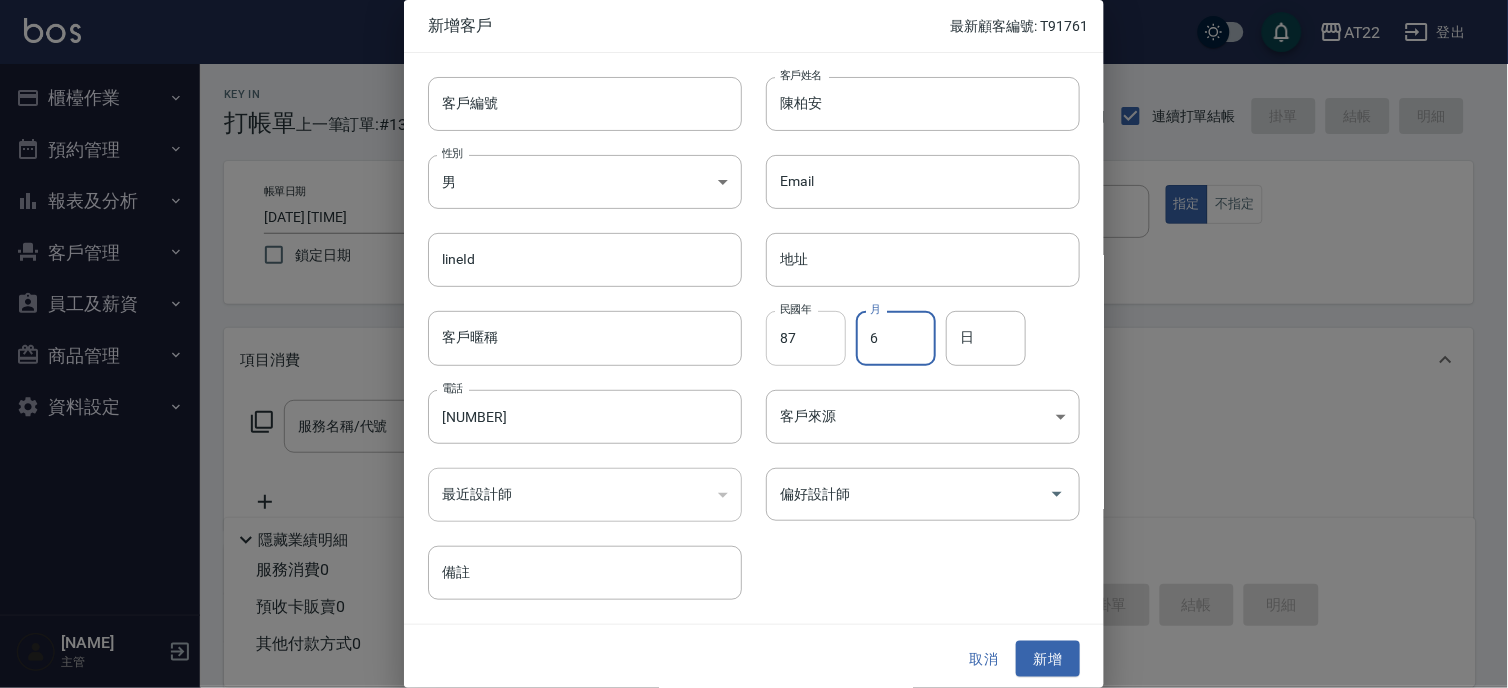 type on "6" 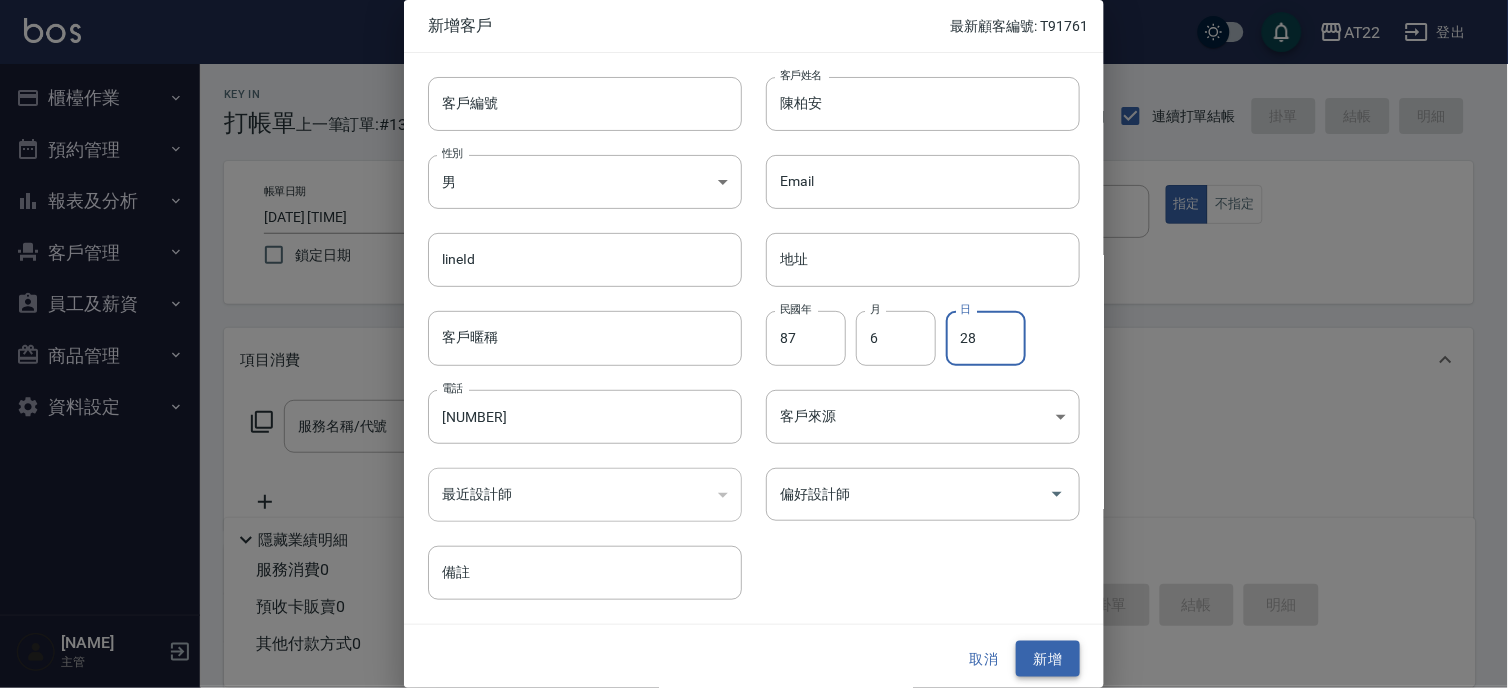 type on "28" 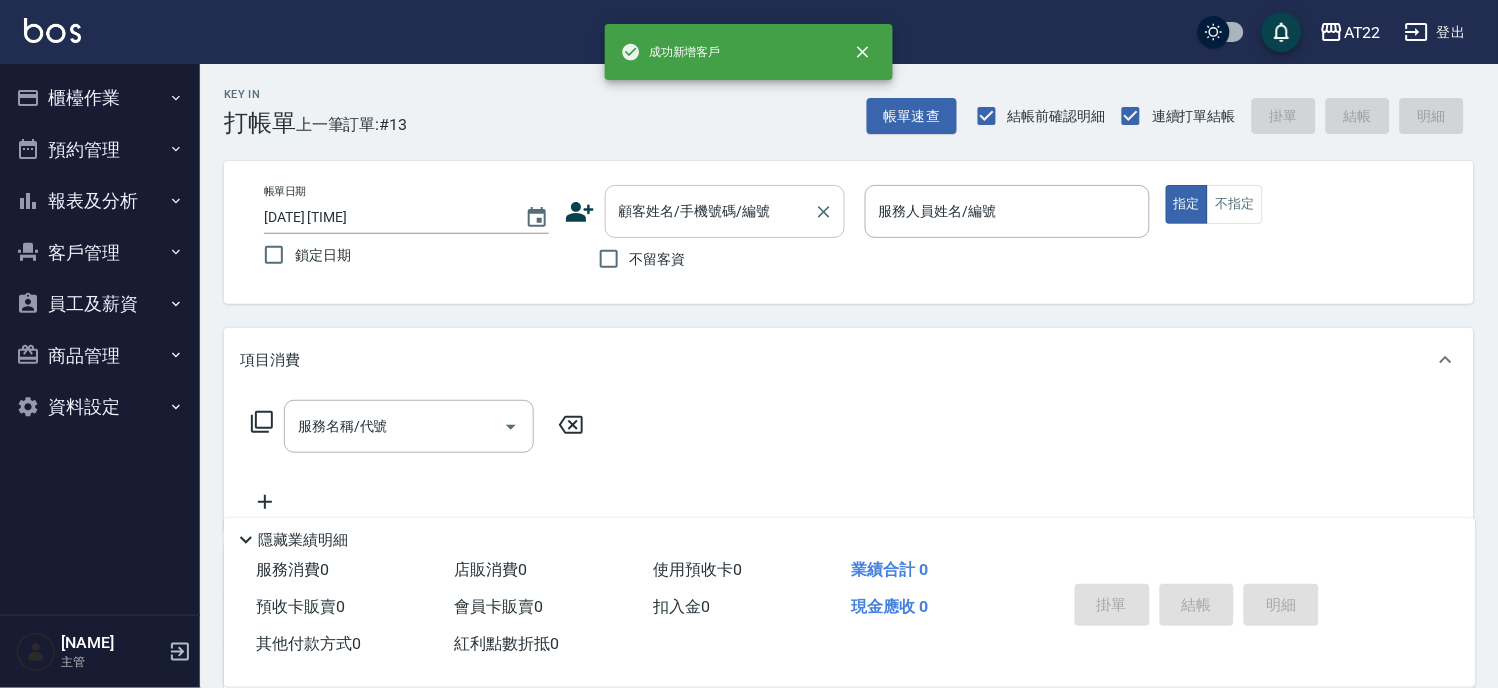 click on "顧客姓名/手機號碼/編號" at bounding box center [710, 211] 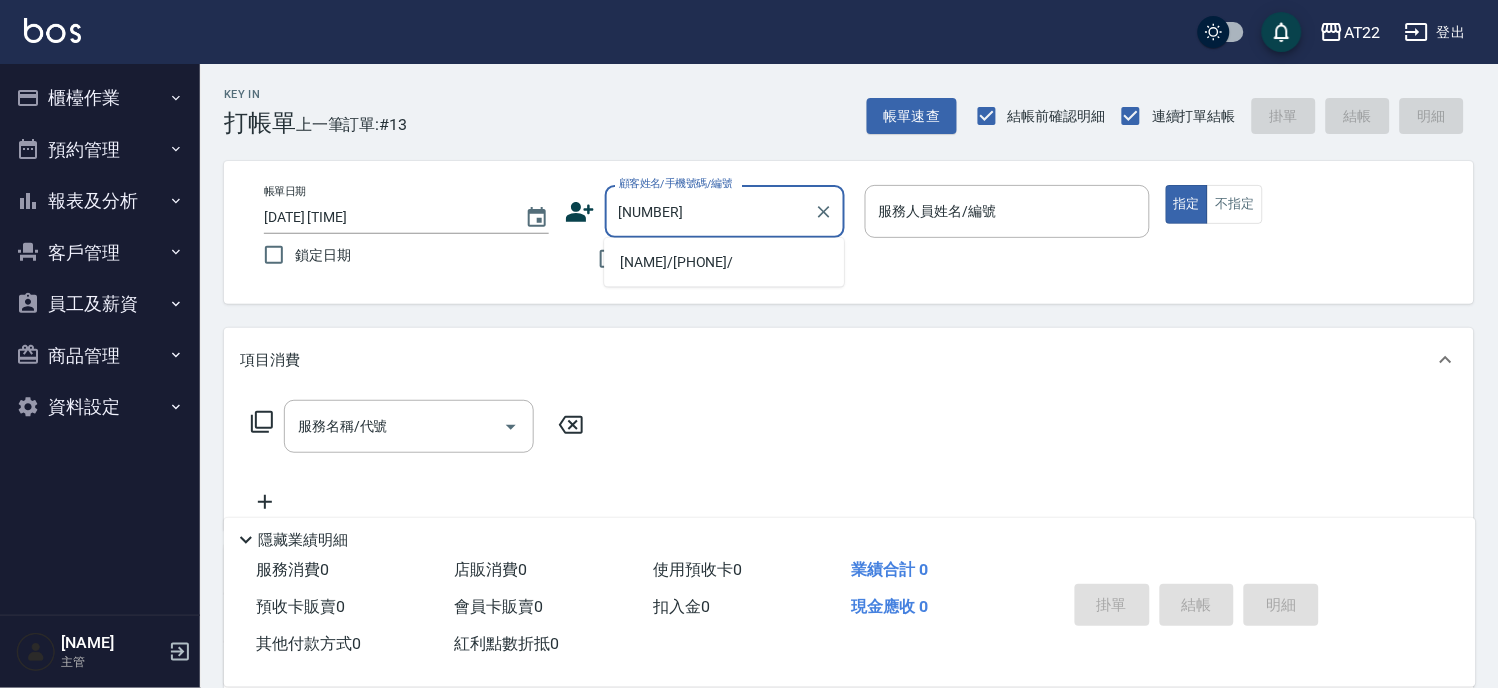click on "[LAST]/[PHONE]/" at bounding box center (724, 262) 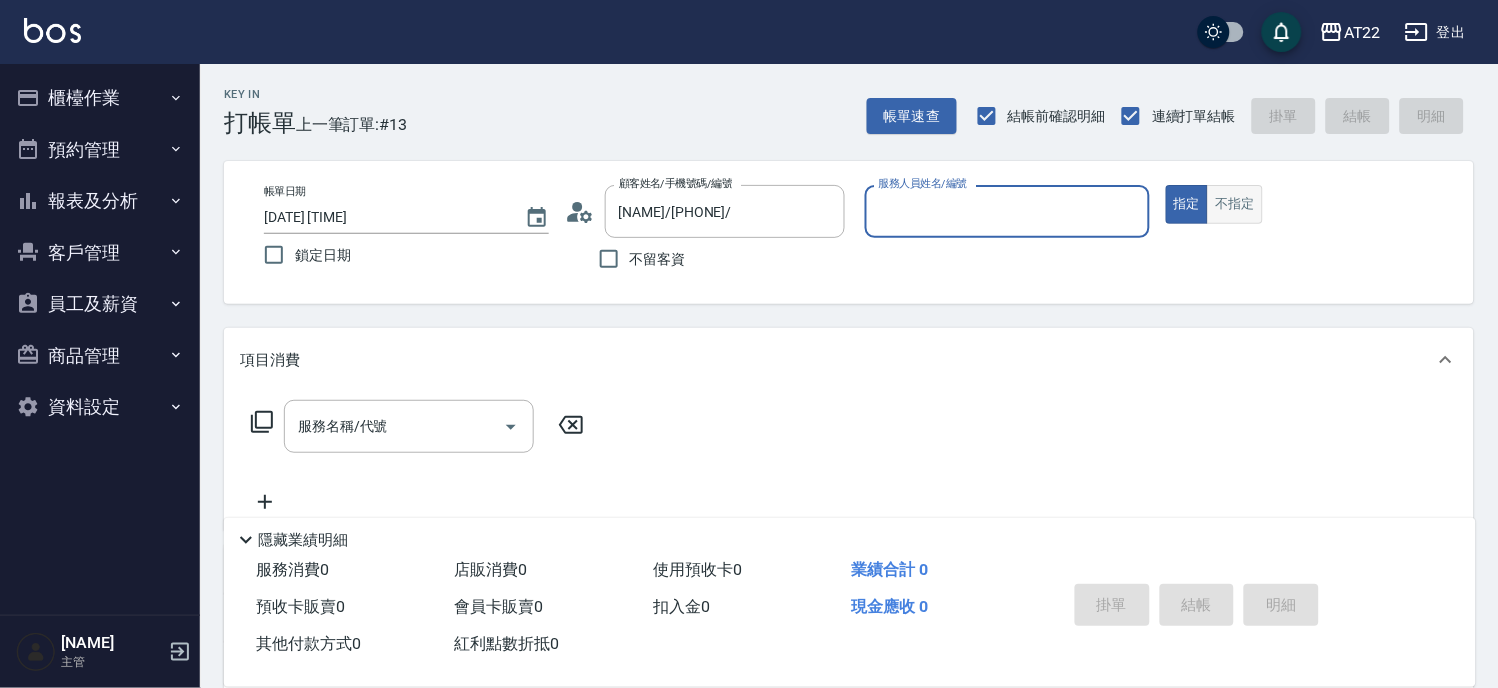 click on "指定 不指定" at bounding box center (1308, 204) 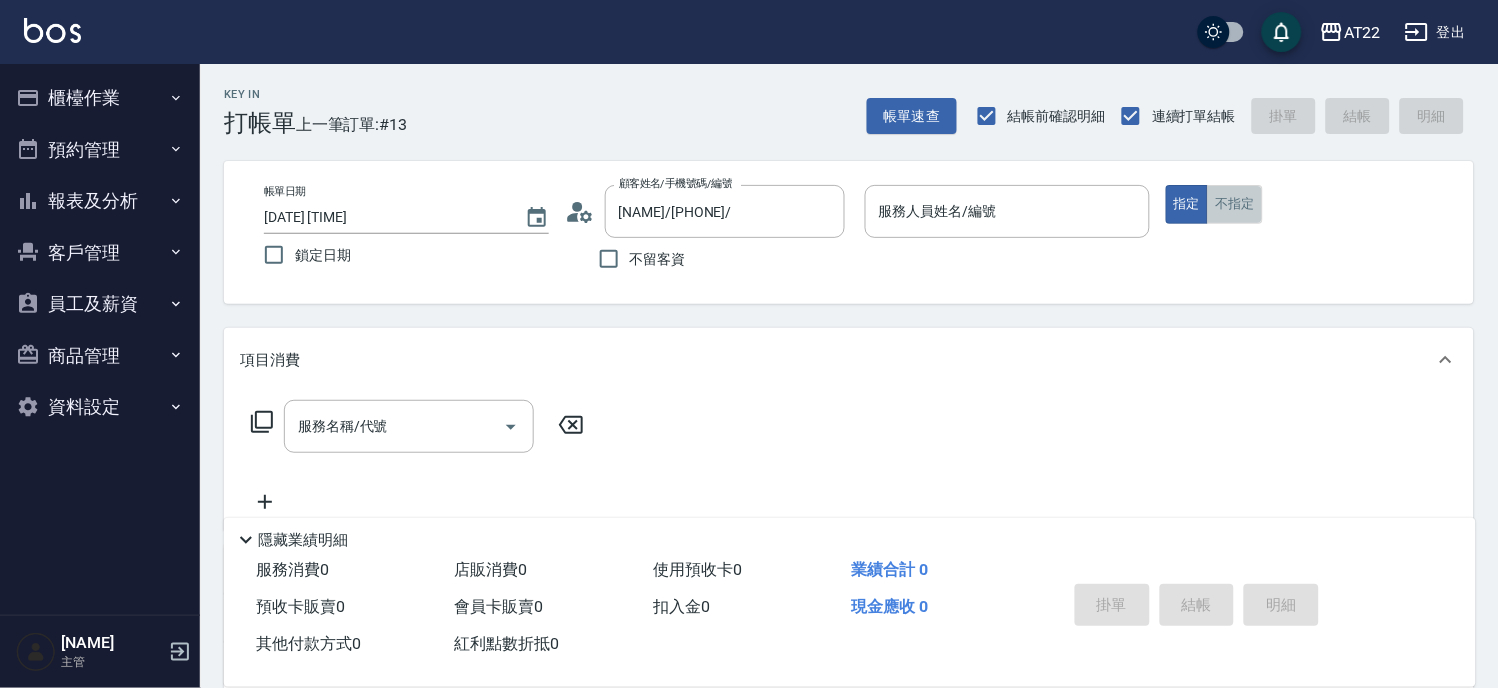 click on "不指定" at bounding box center (1235, 204) 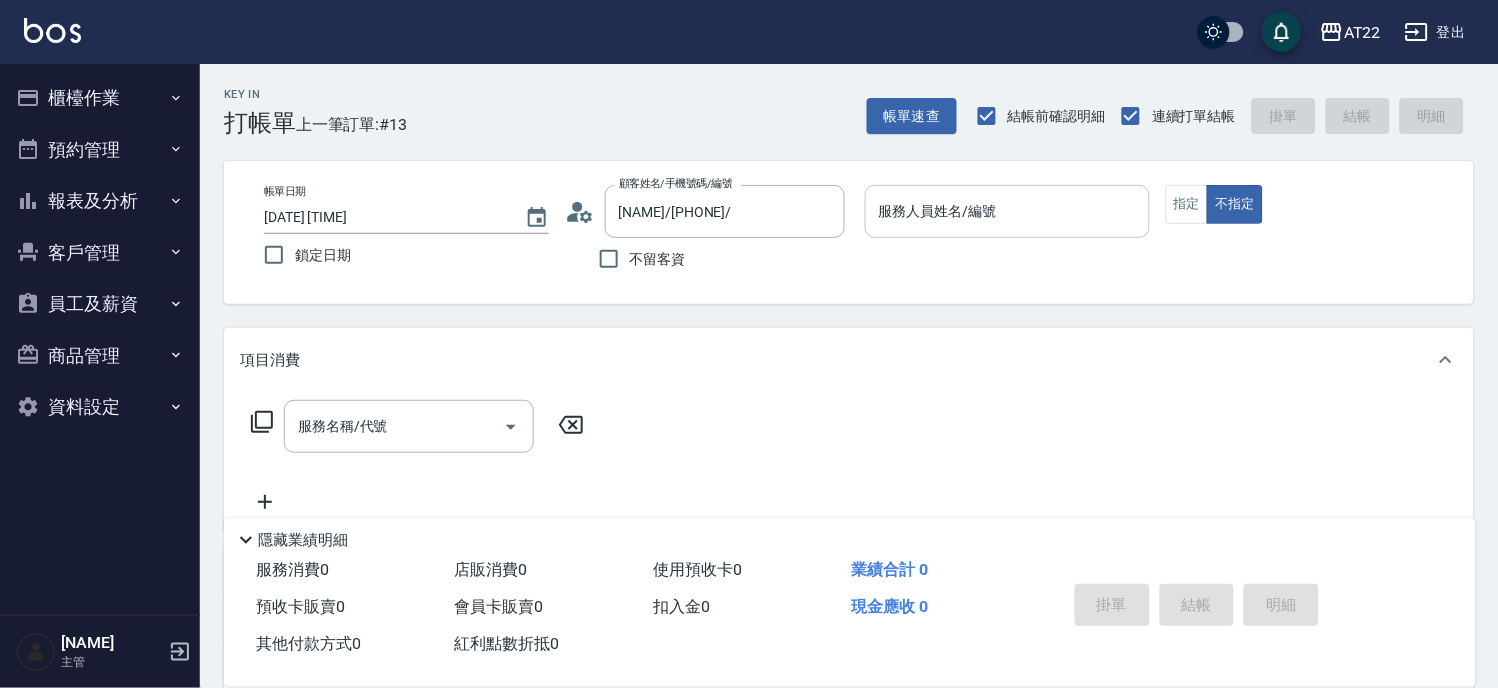 click on "服務人員姓名/編號" at bounding box center [1007, 211] 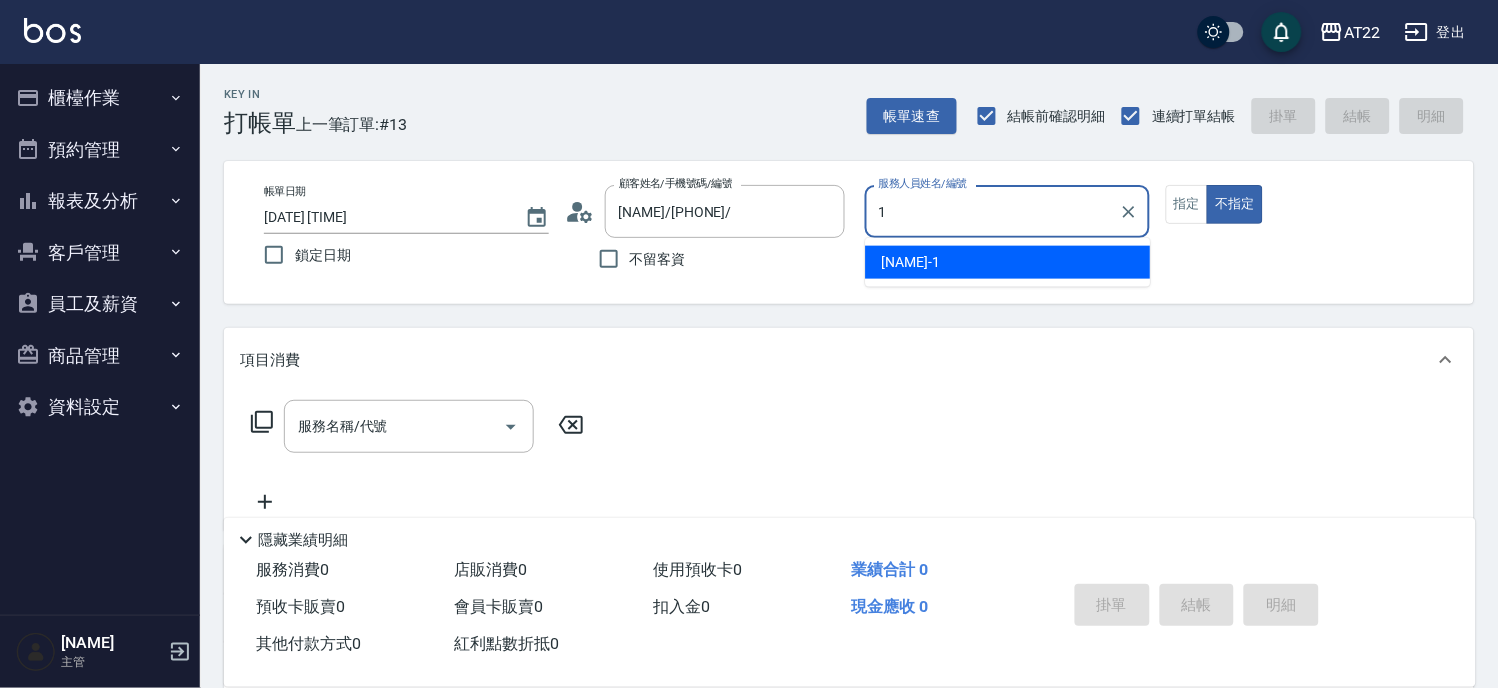 type on "[LAST]-1" 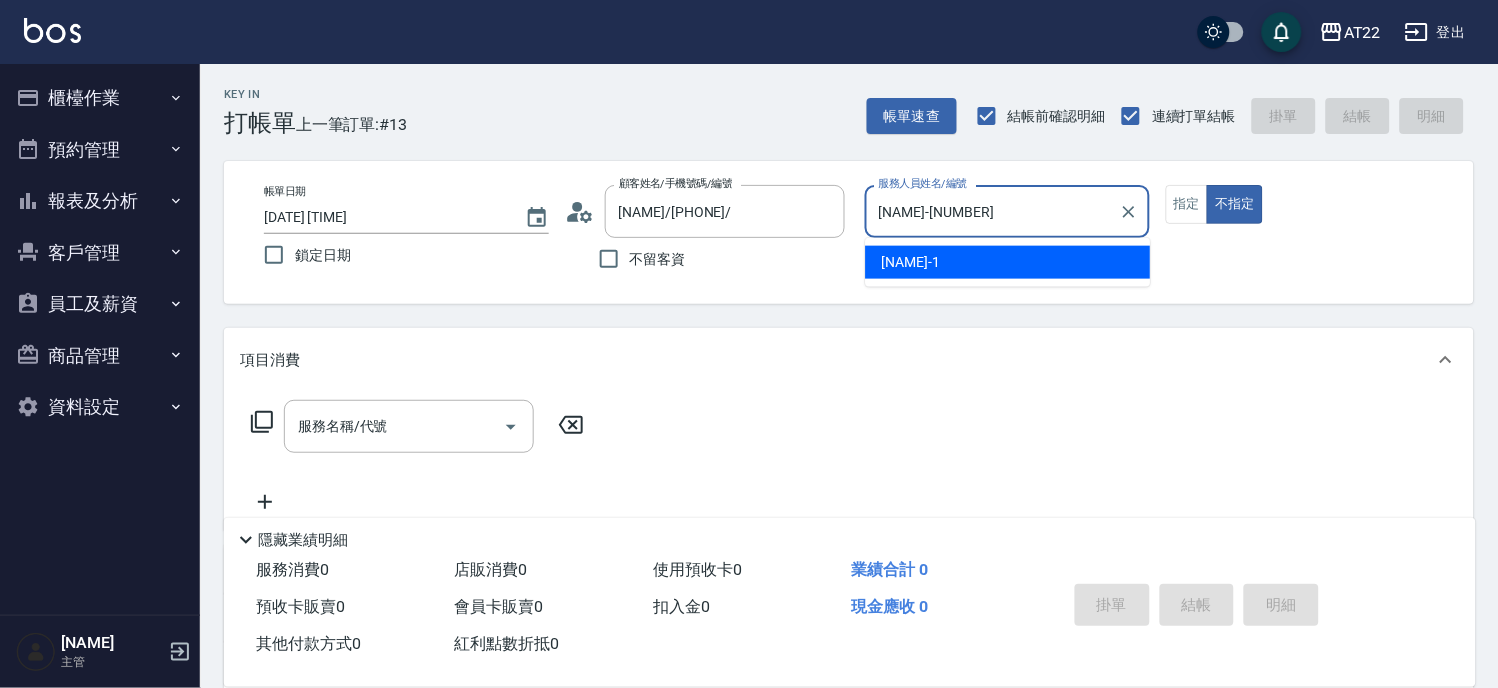 type on "false" 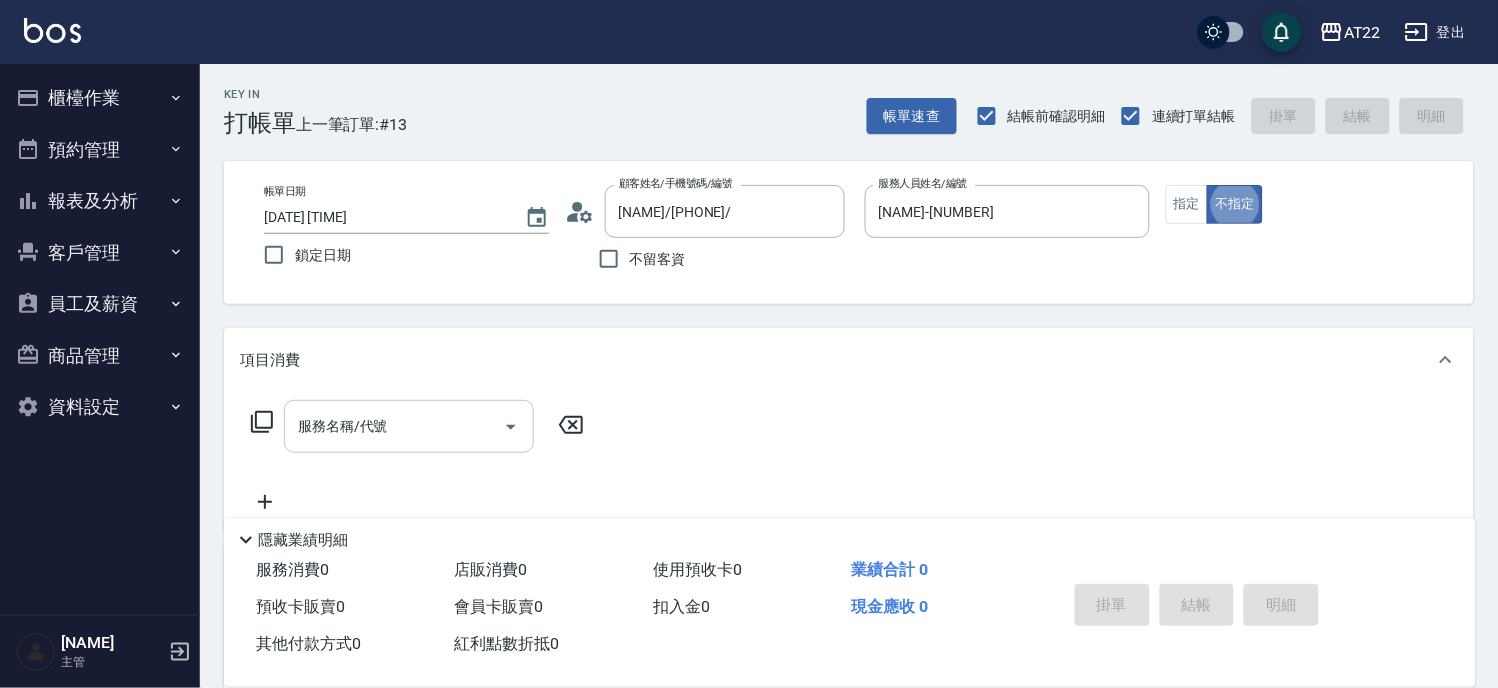 click on "服務名稱/代號" at bounding box center (409, 426) 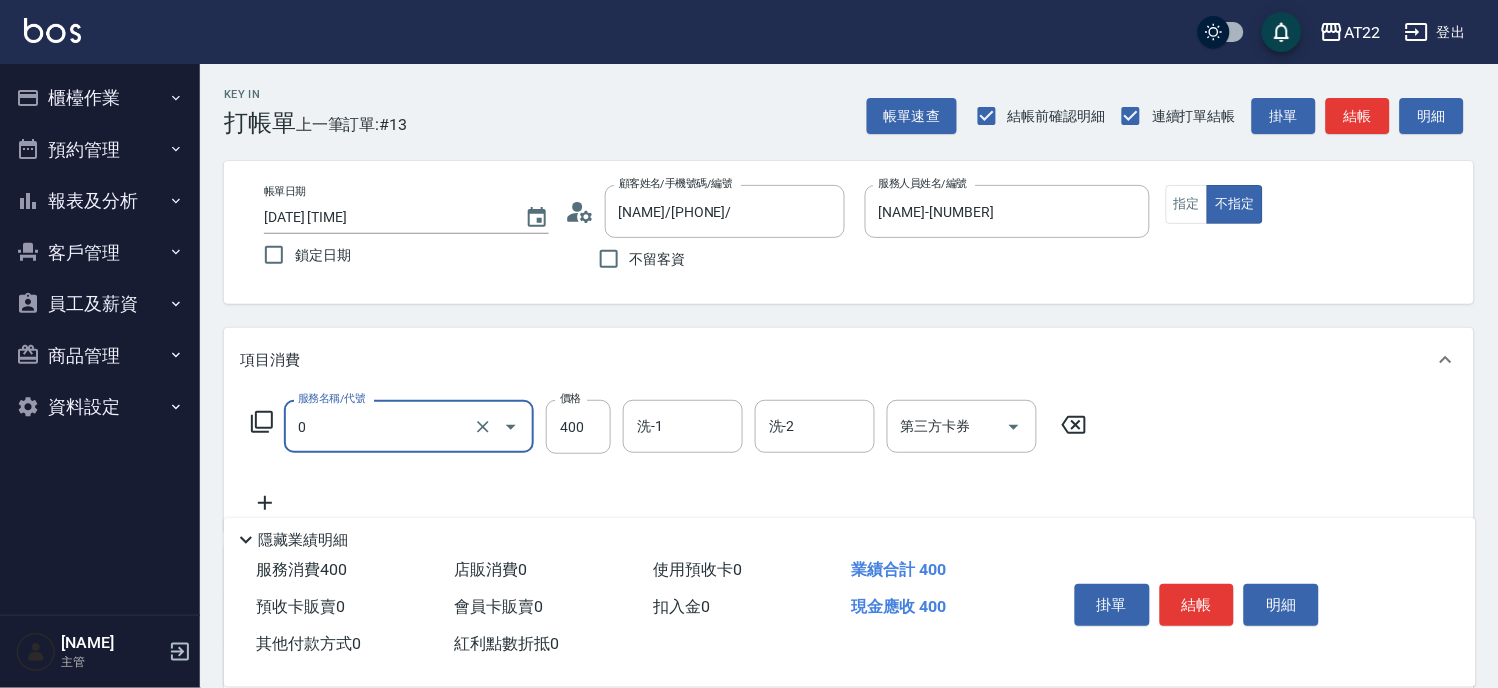 type on "有機洗髮(0)" 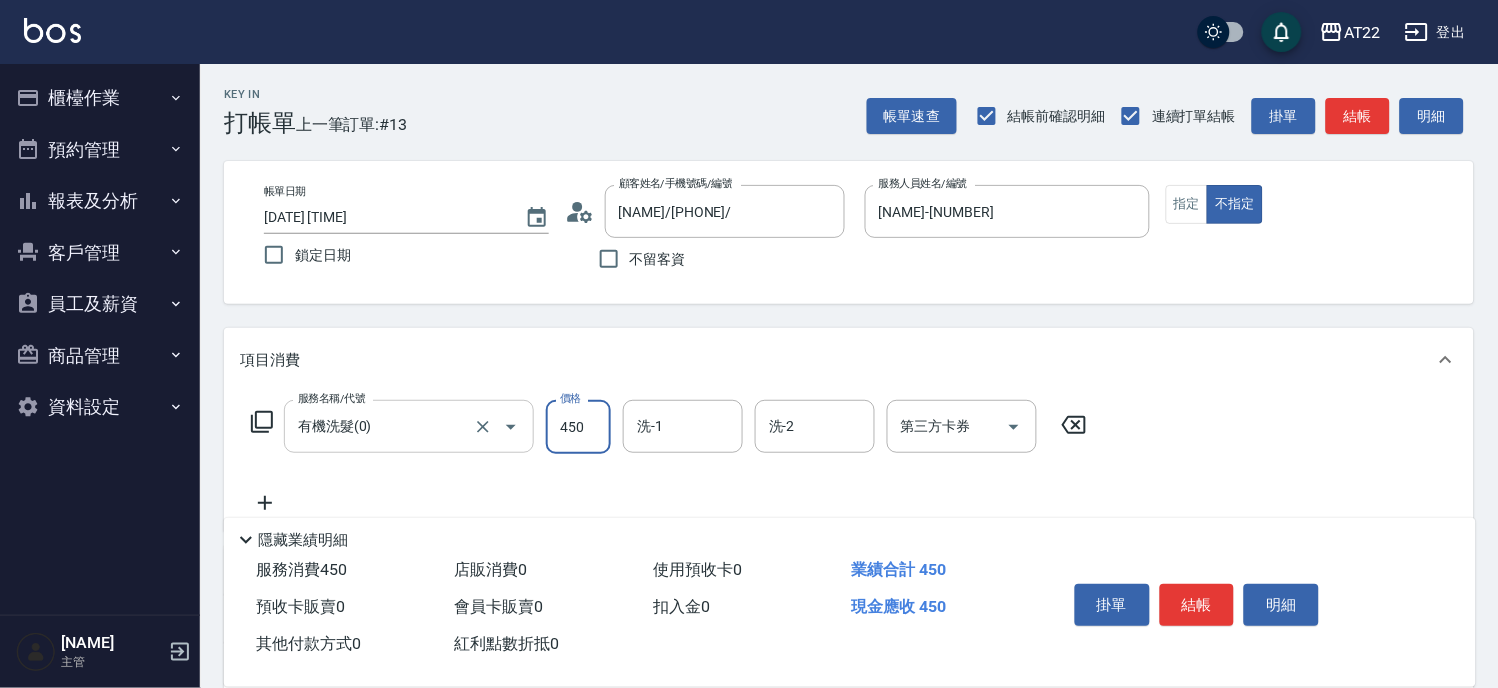 type on "450" 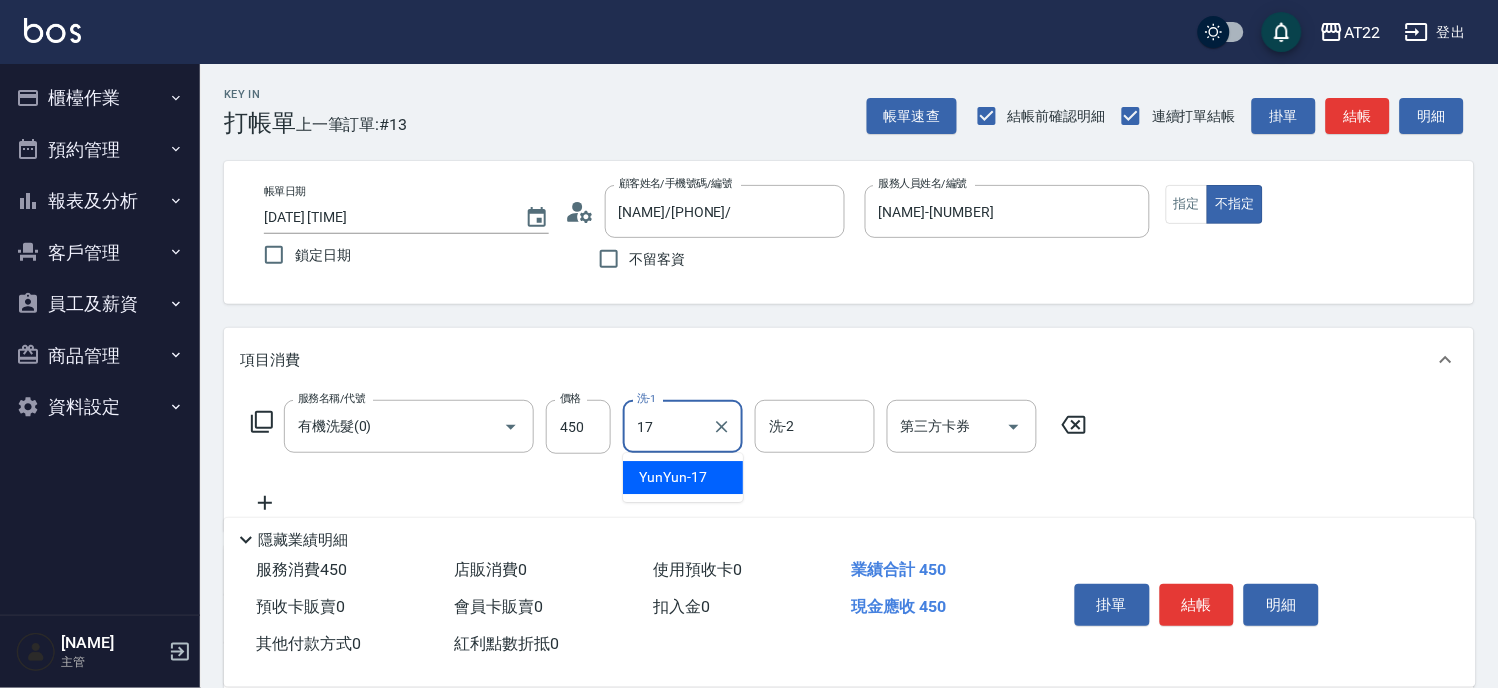 type on "YunYun-17" 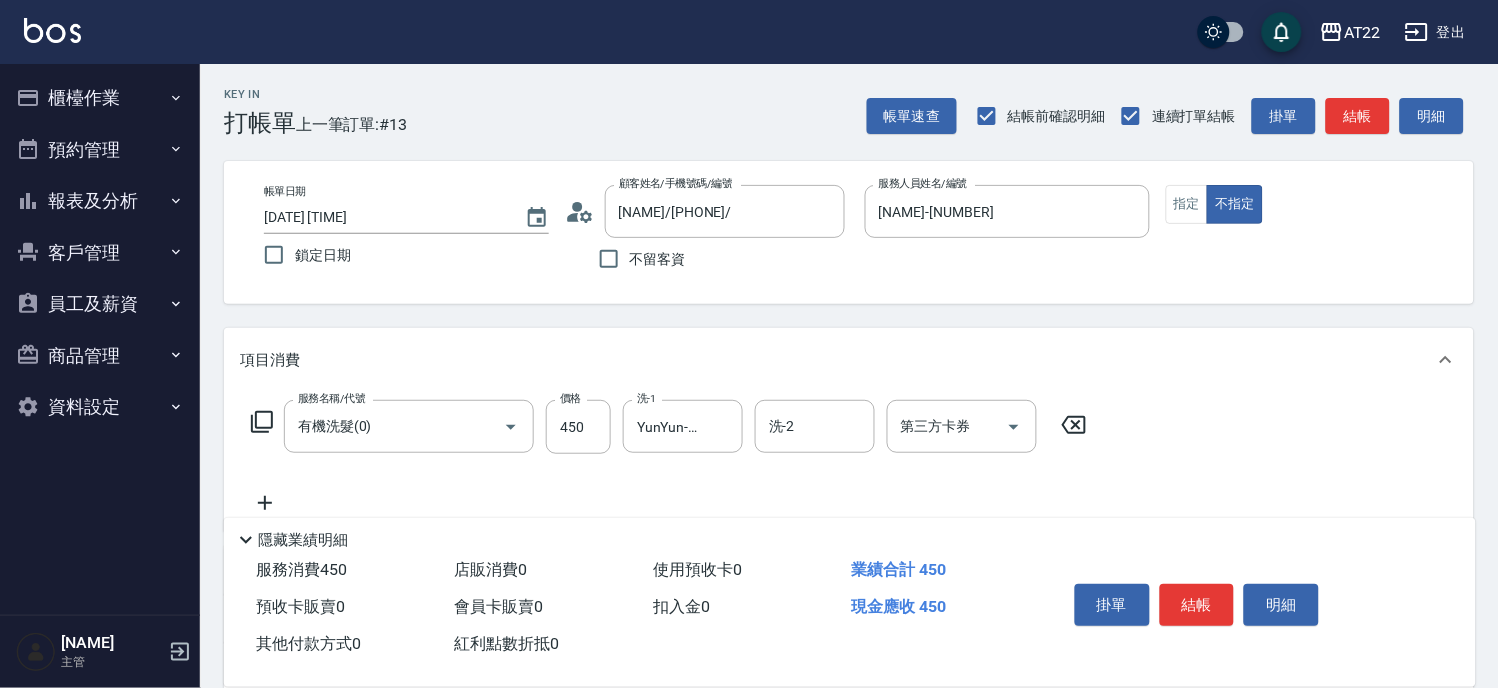 click 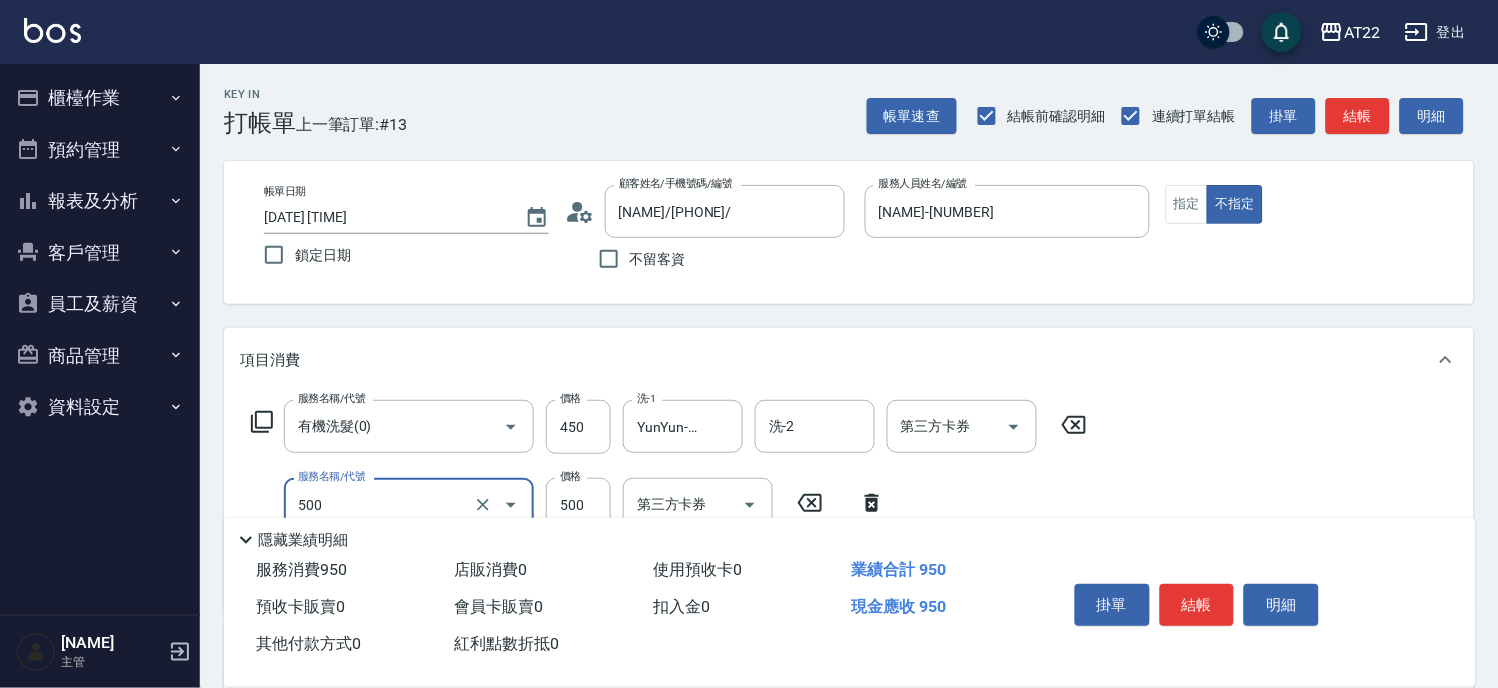 type on "剪髮(500)" 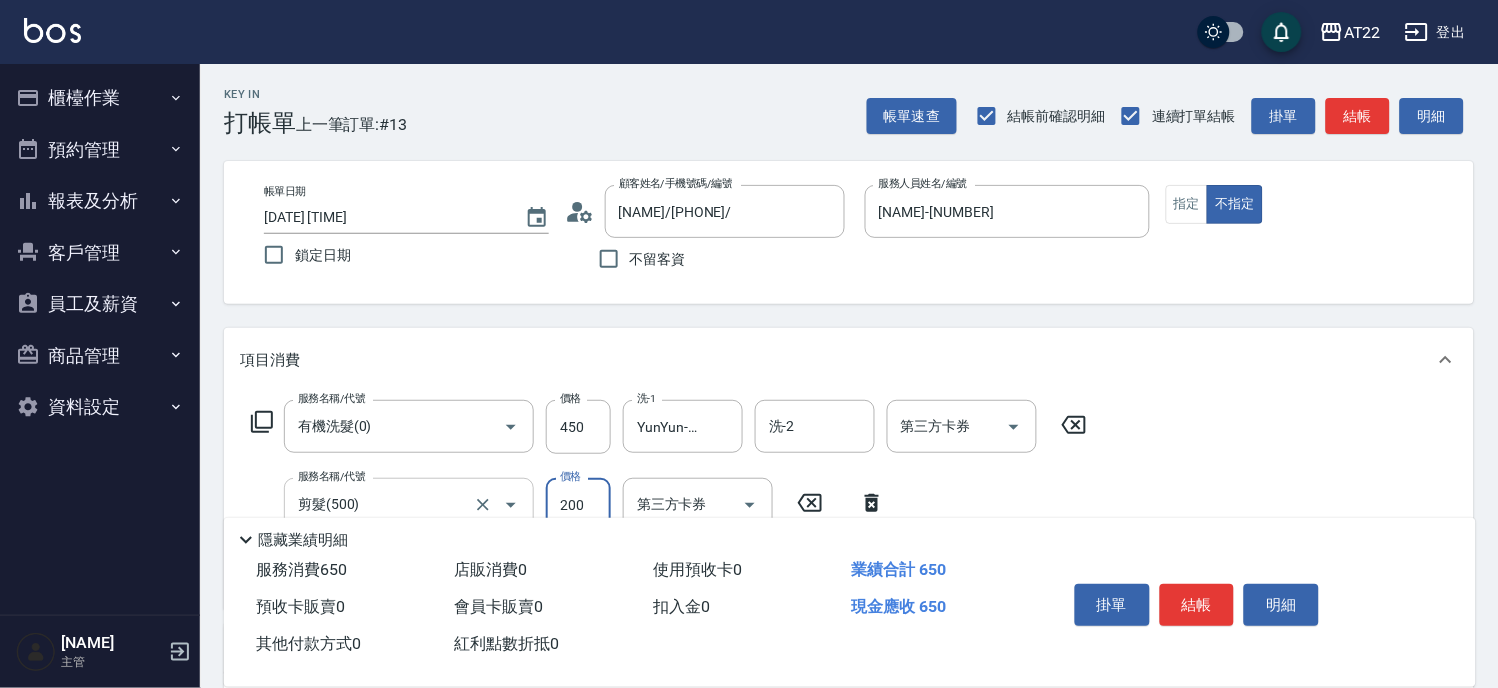 scroll, scrollTop: 111, scrollLeft: 0, axis: vertical 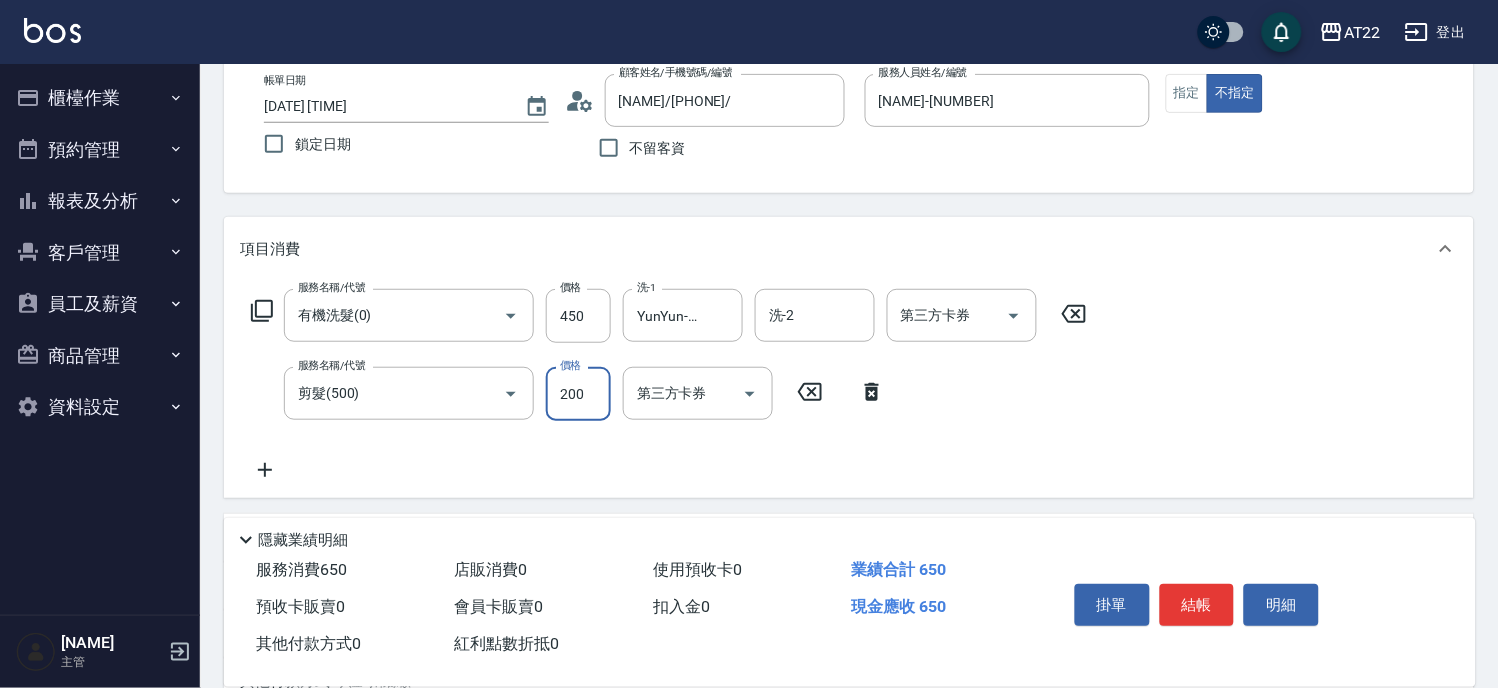 type on "200" 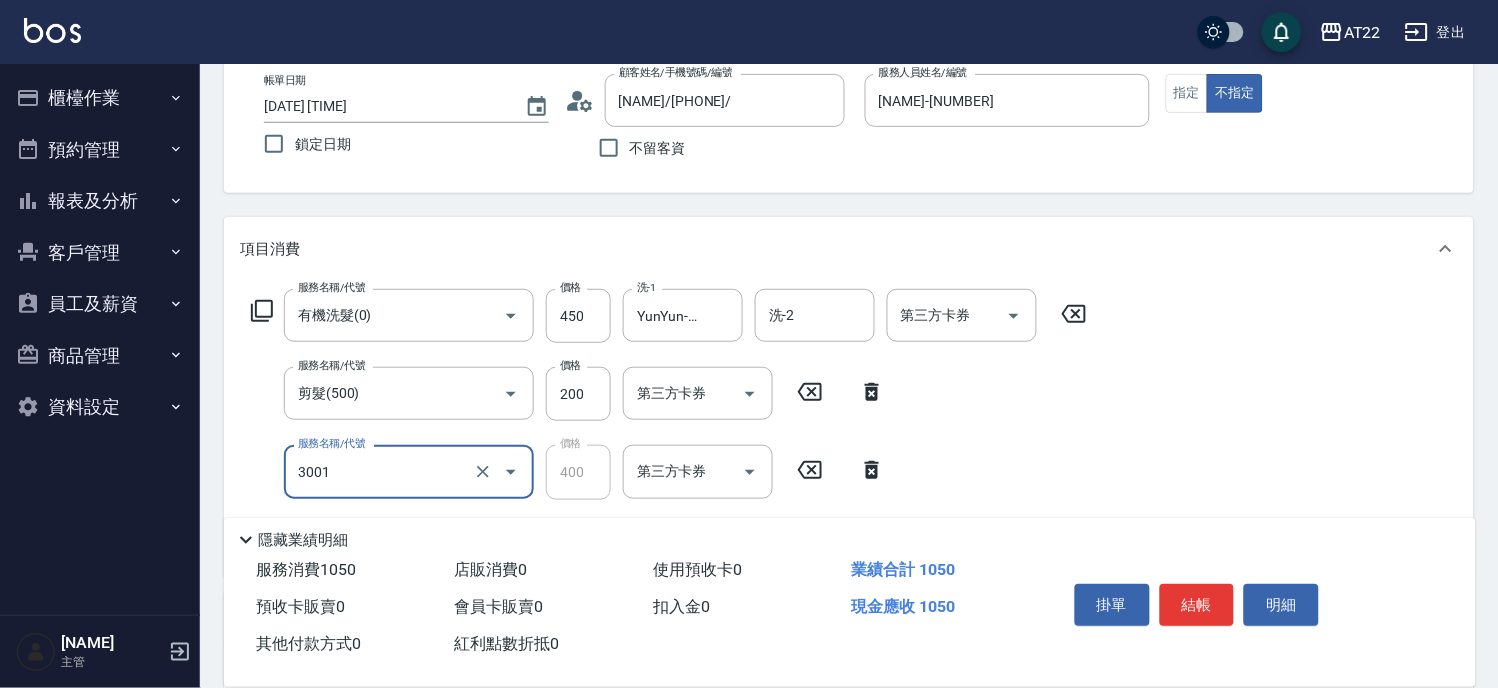 type on "側邊燙貼(3001)" 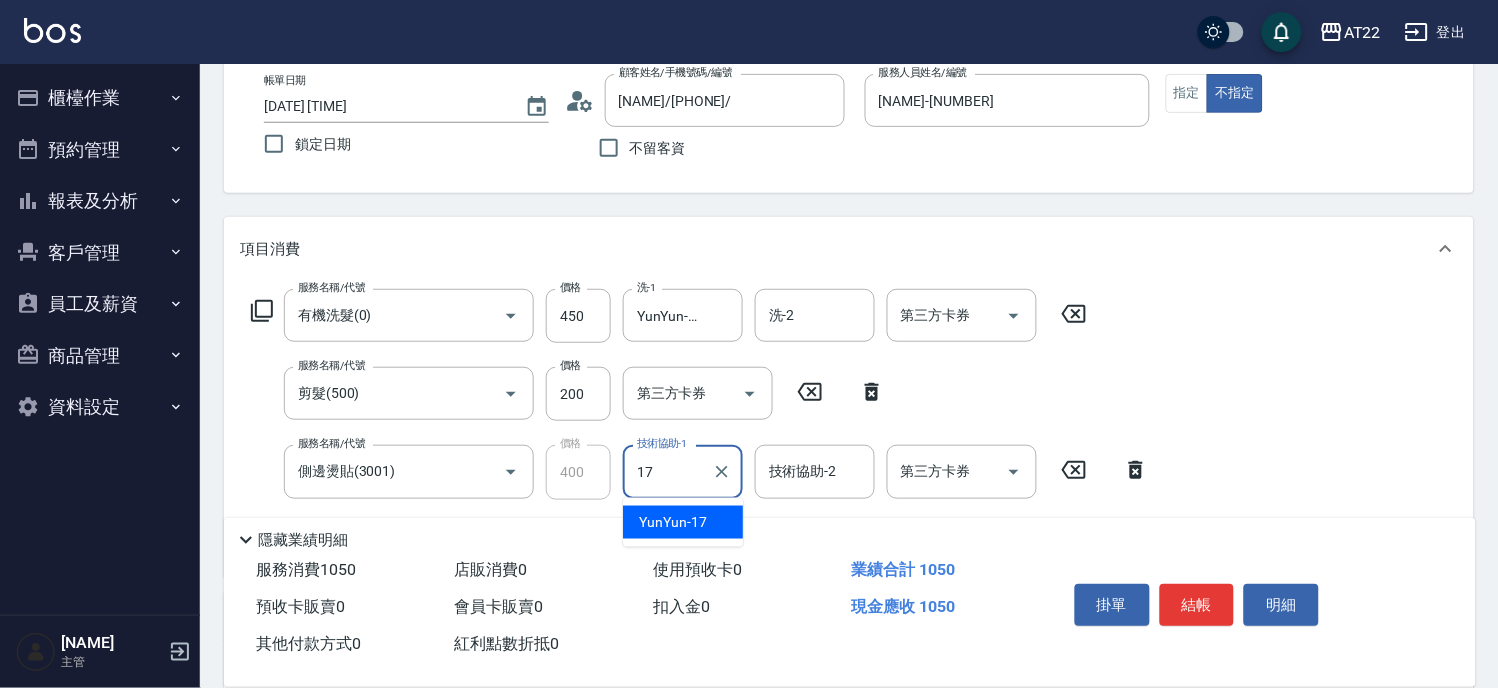 type on "YunYun-17" 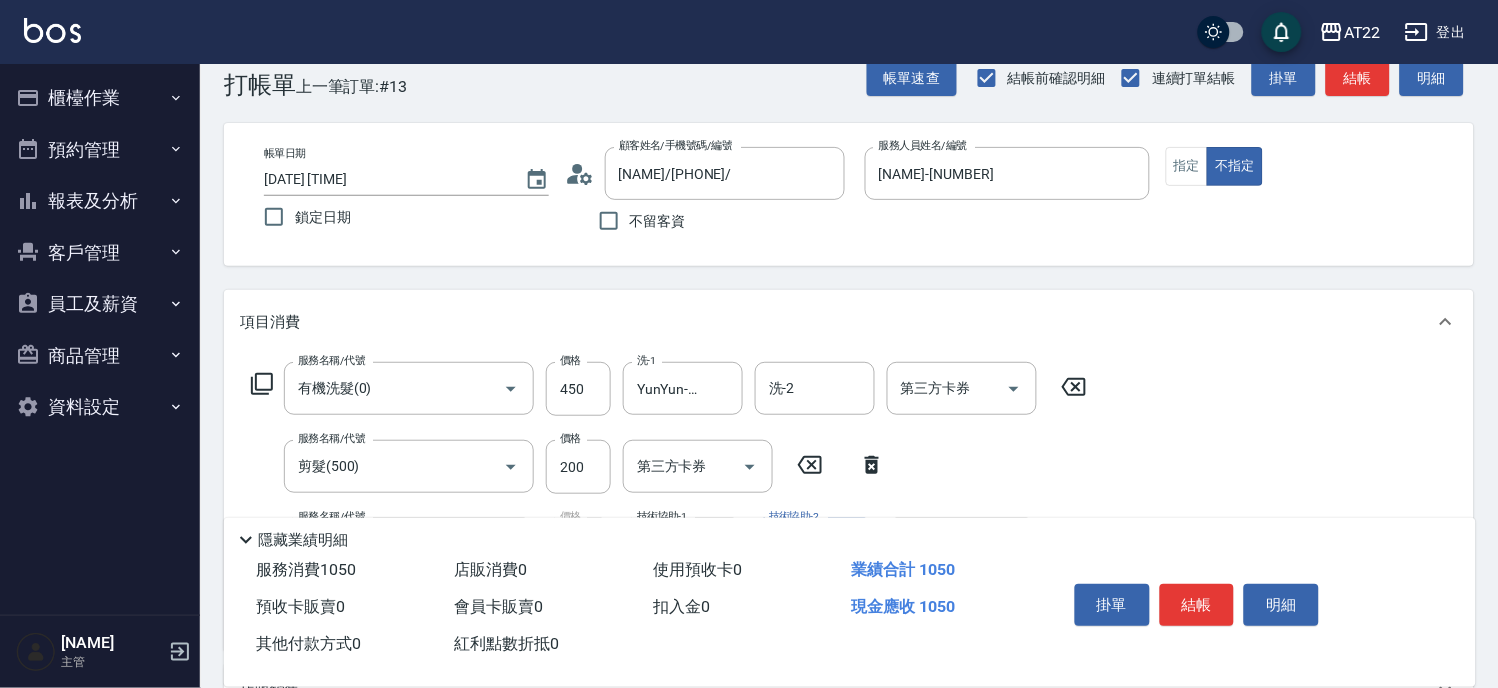 scroll, scrollTop: 0, scrollLeft: 0, axis: both 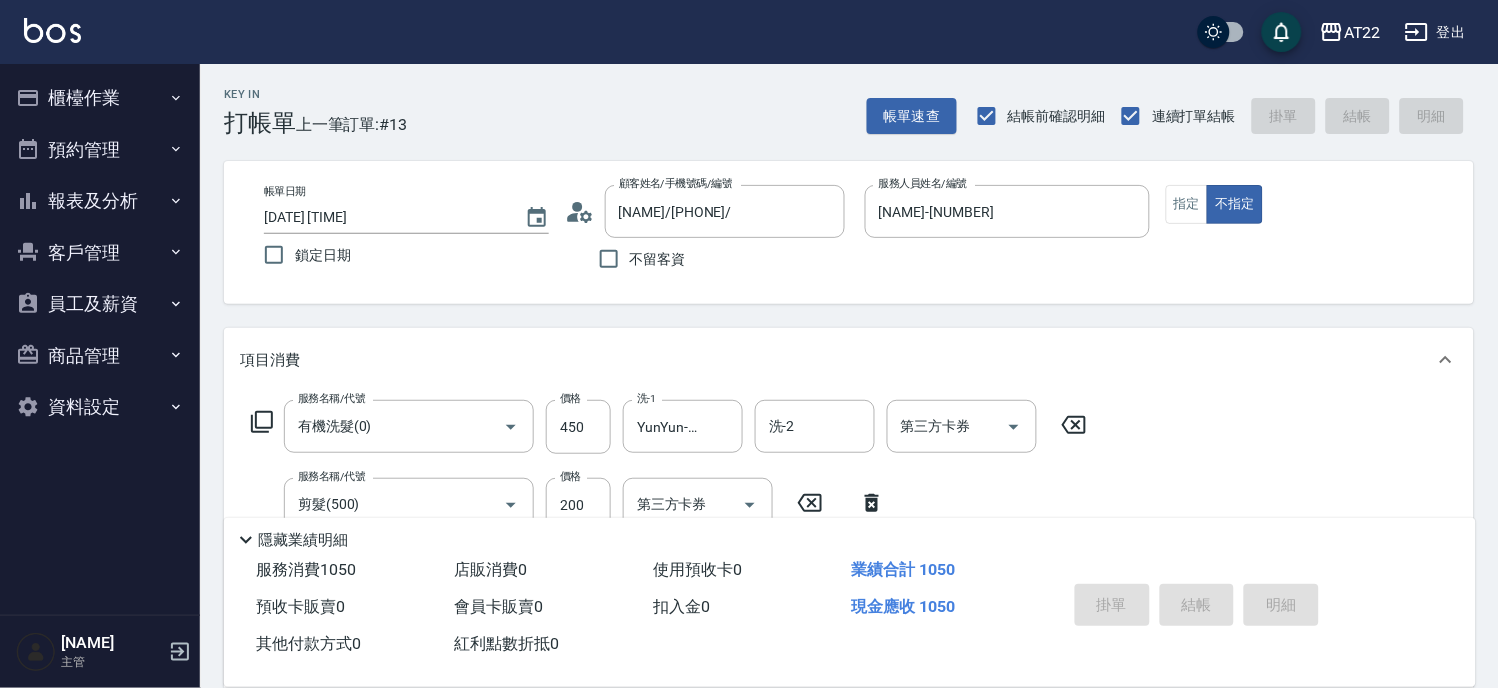 type 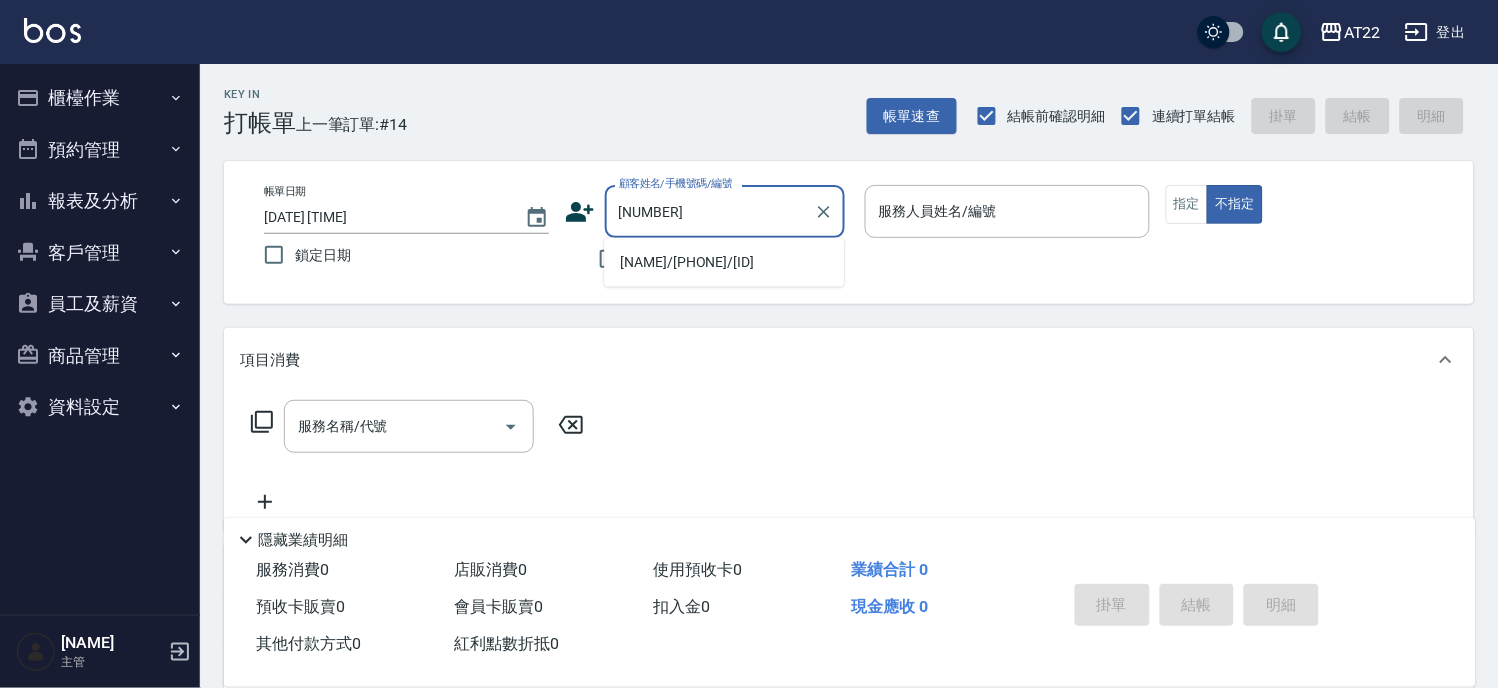 click on "[LAST]/[PHONE]/[ID]到" at bounding box center (724, 262) 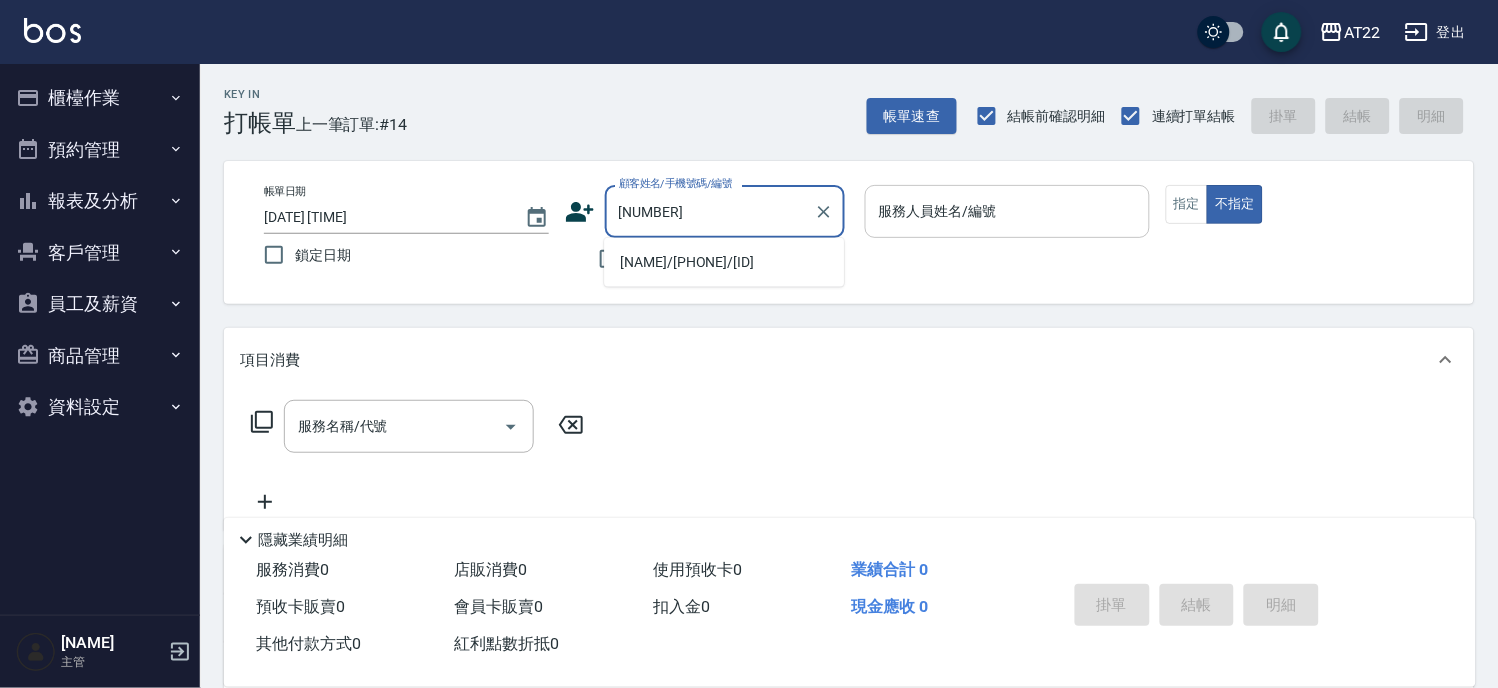 type on "[LAST]/[PHONE]/[ID]到" 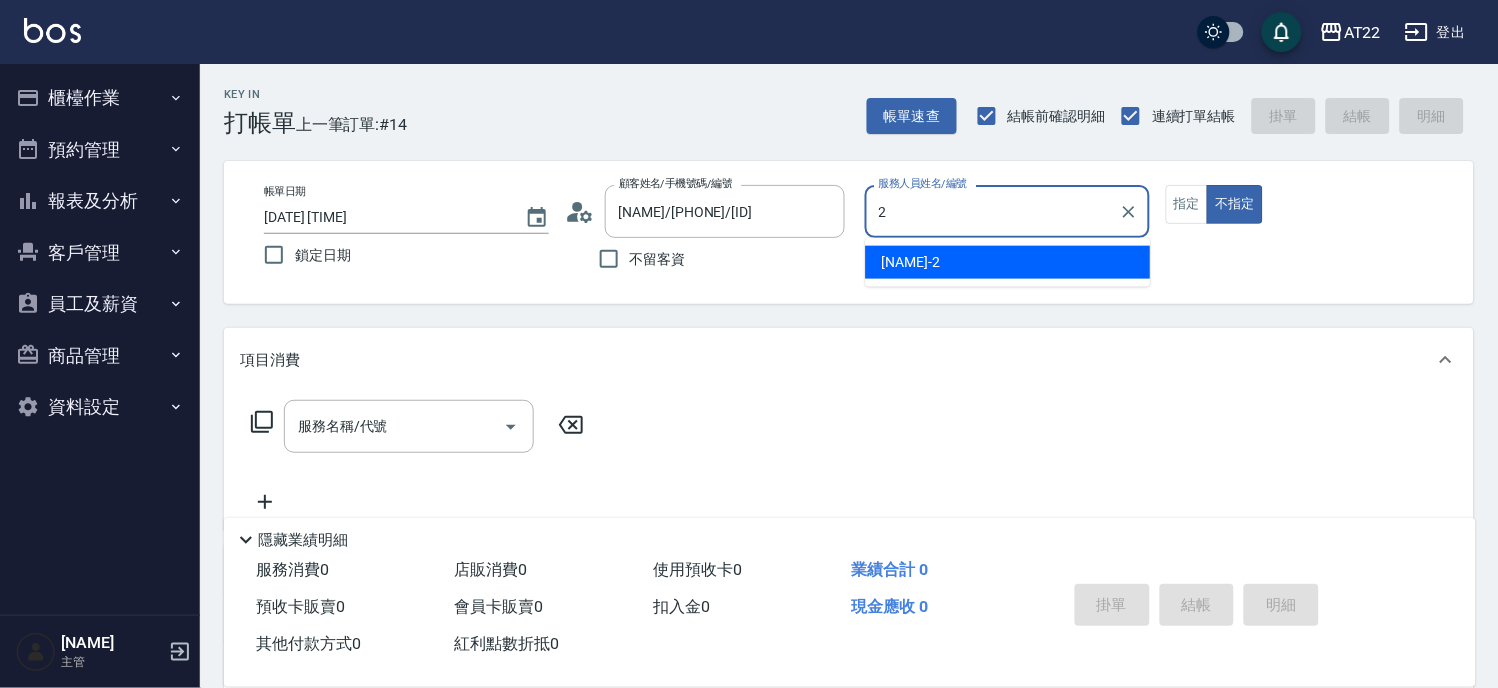 type on "Elie-2" 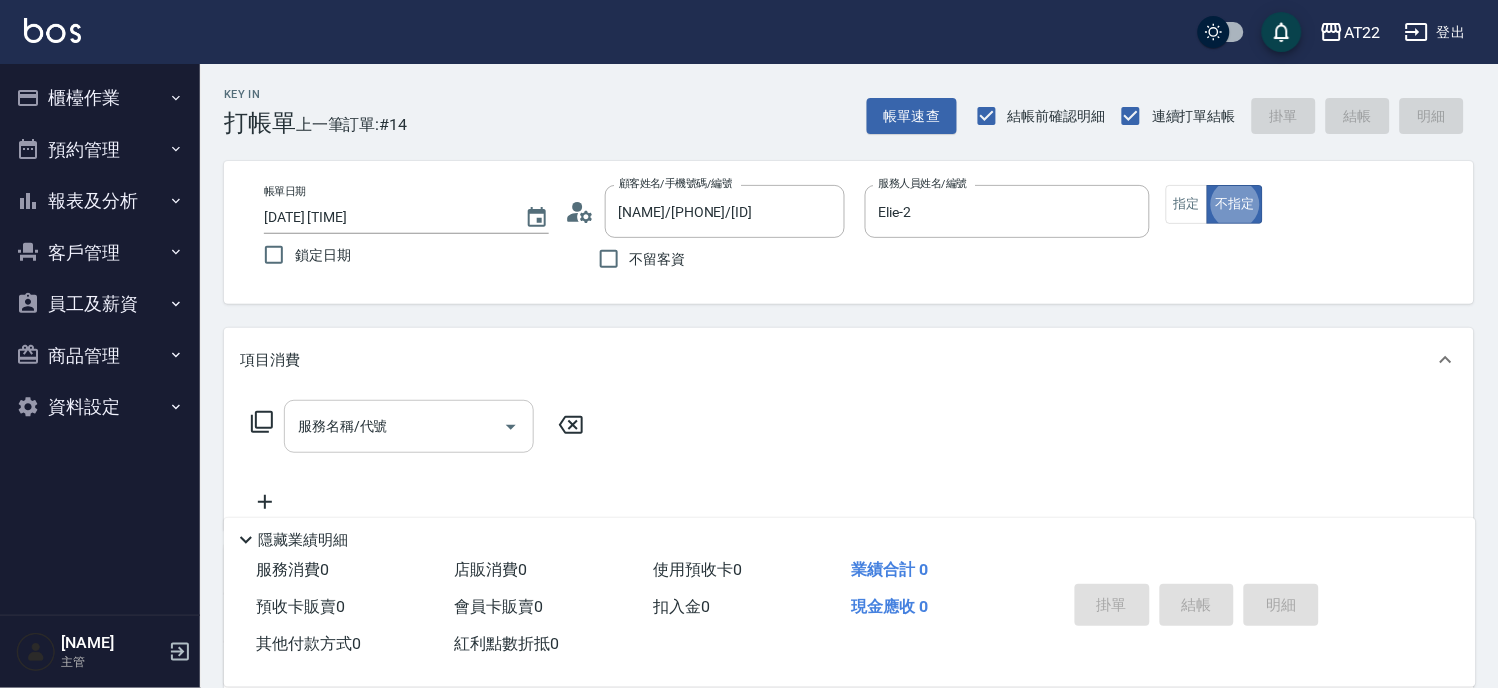 click on "服務名稱/代號" at bounding box center [394, 426] 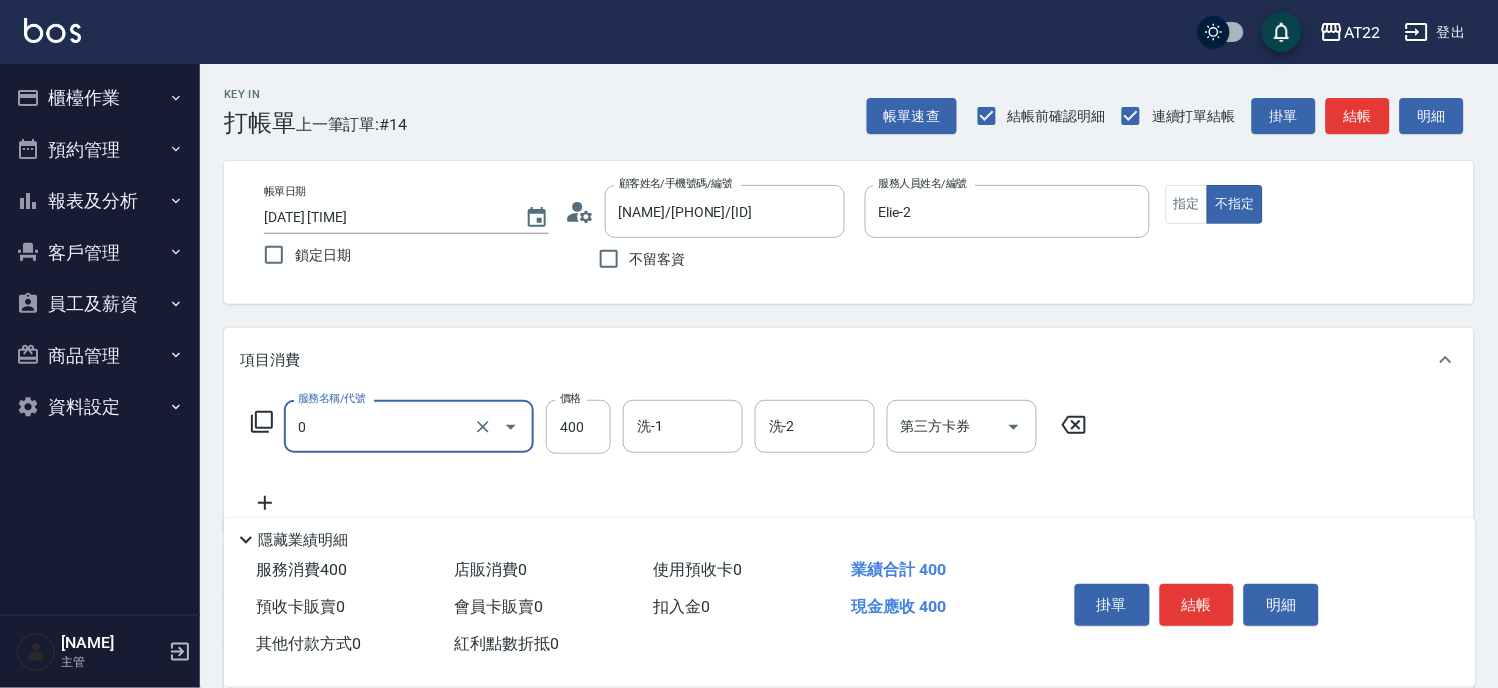 type on "有機洗髮(0)" 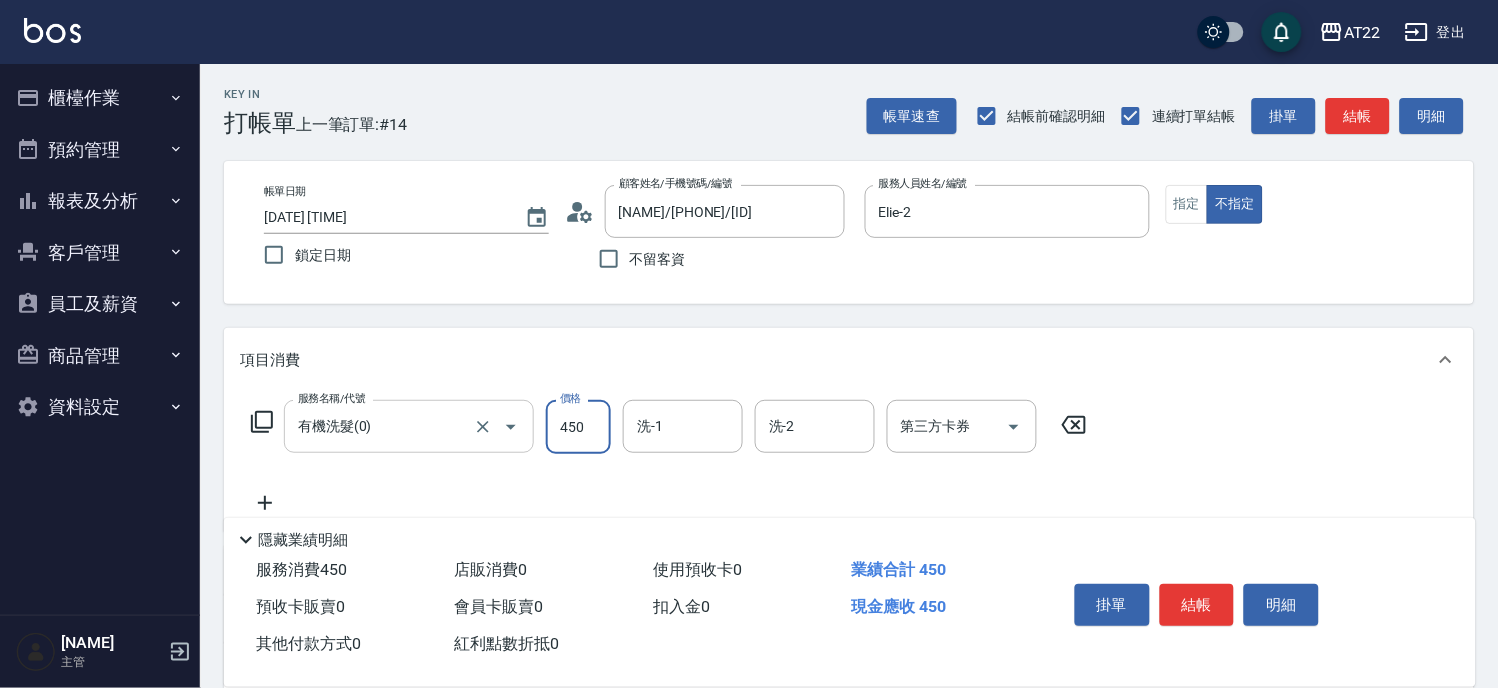 type on "450" 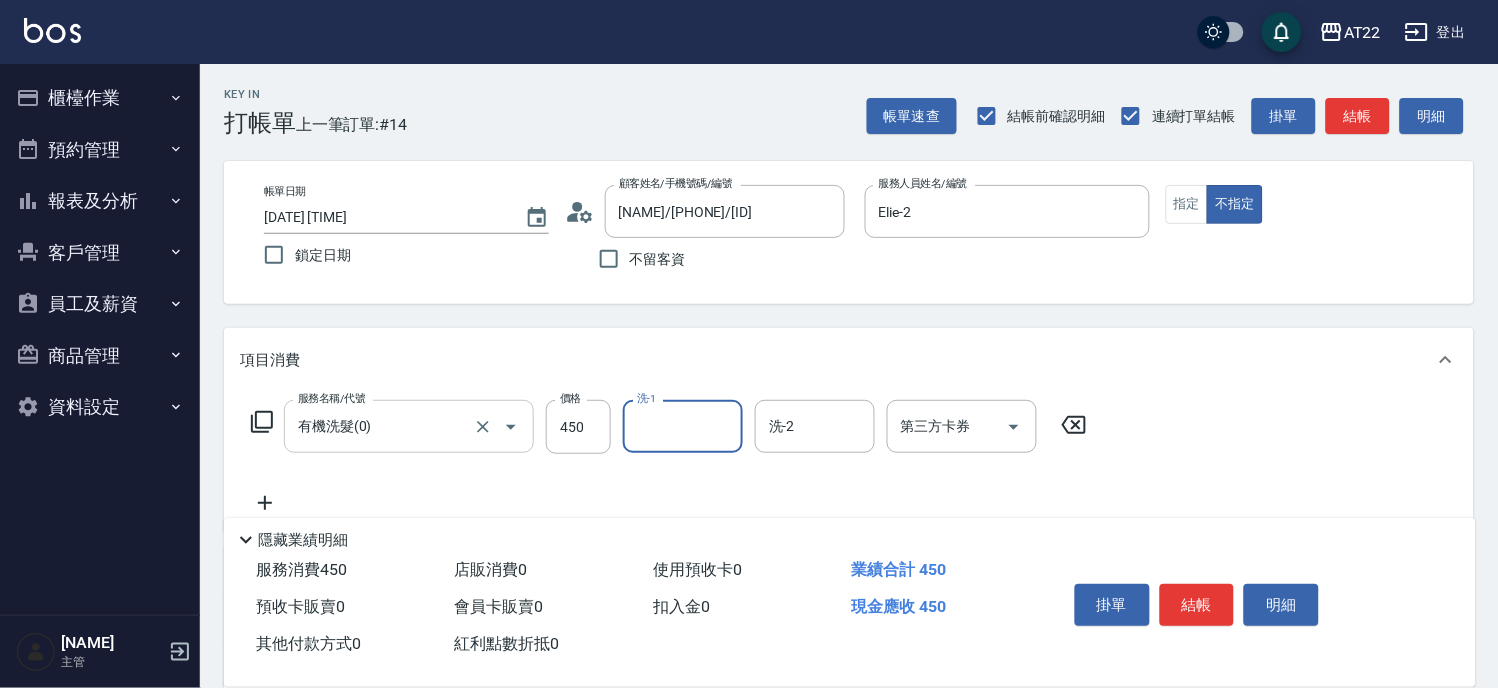 type on "1" 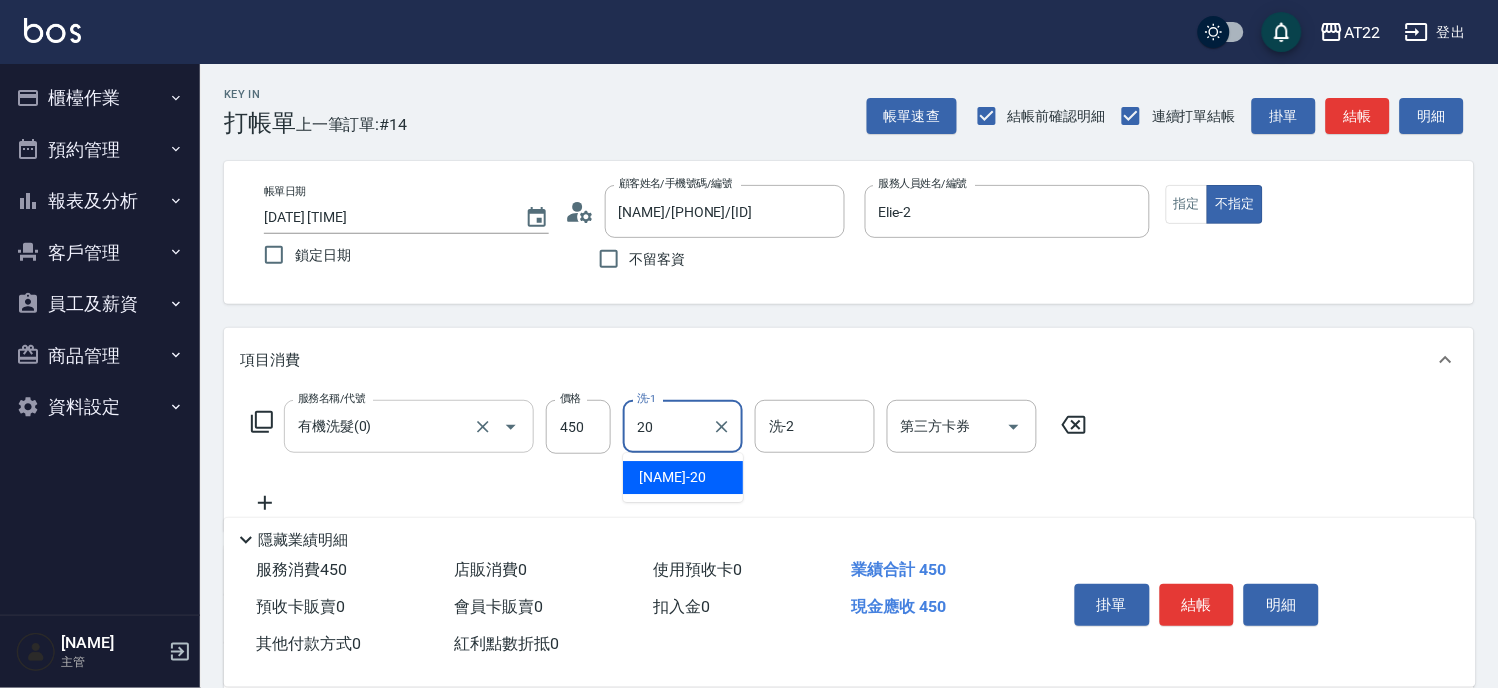 type on "Noah-20" 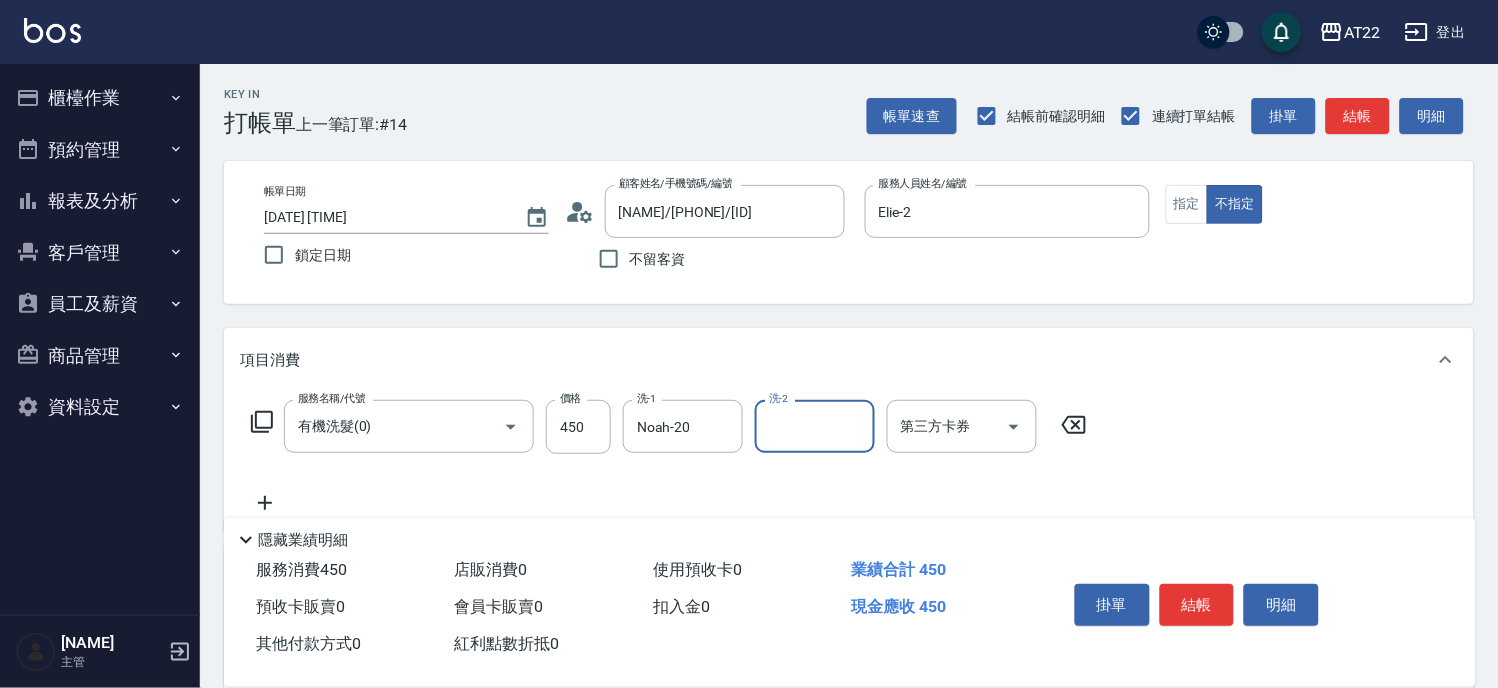 click 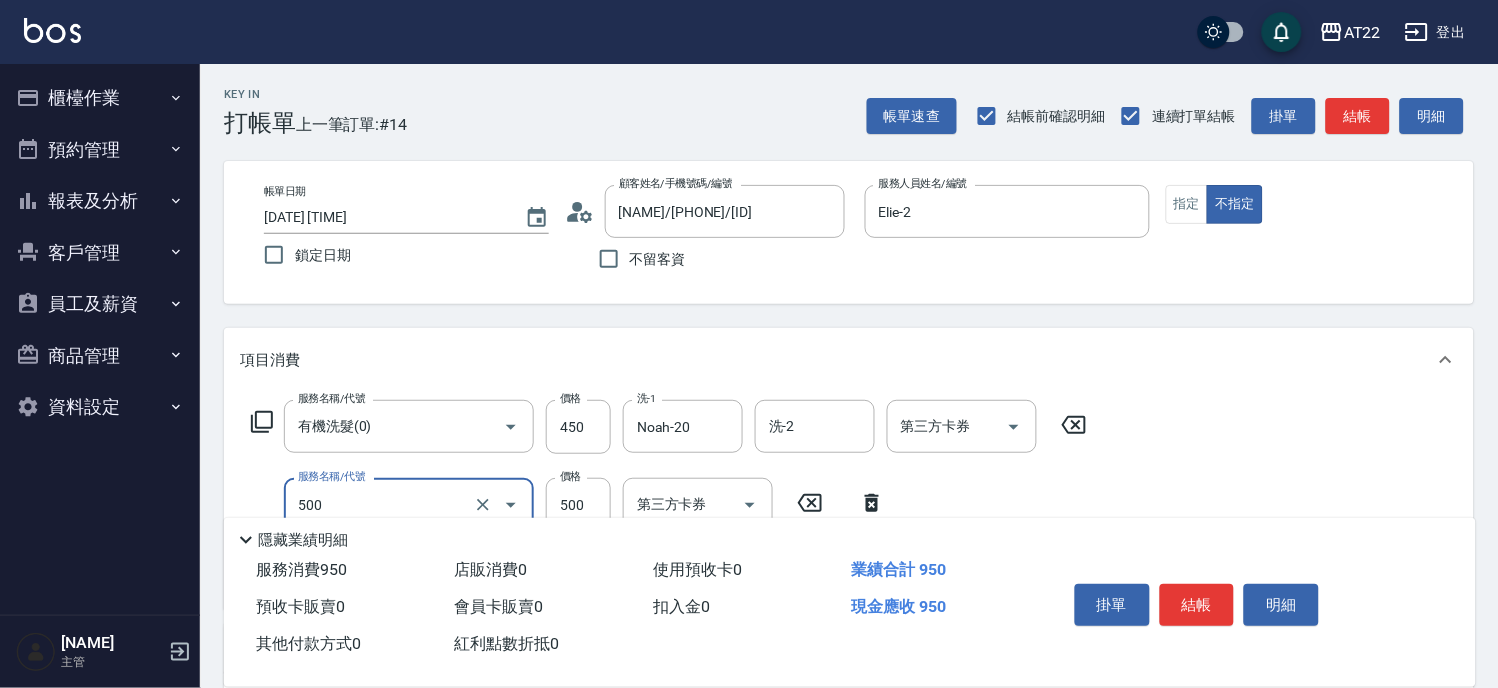 type on "剪髮(500)" 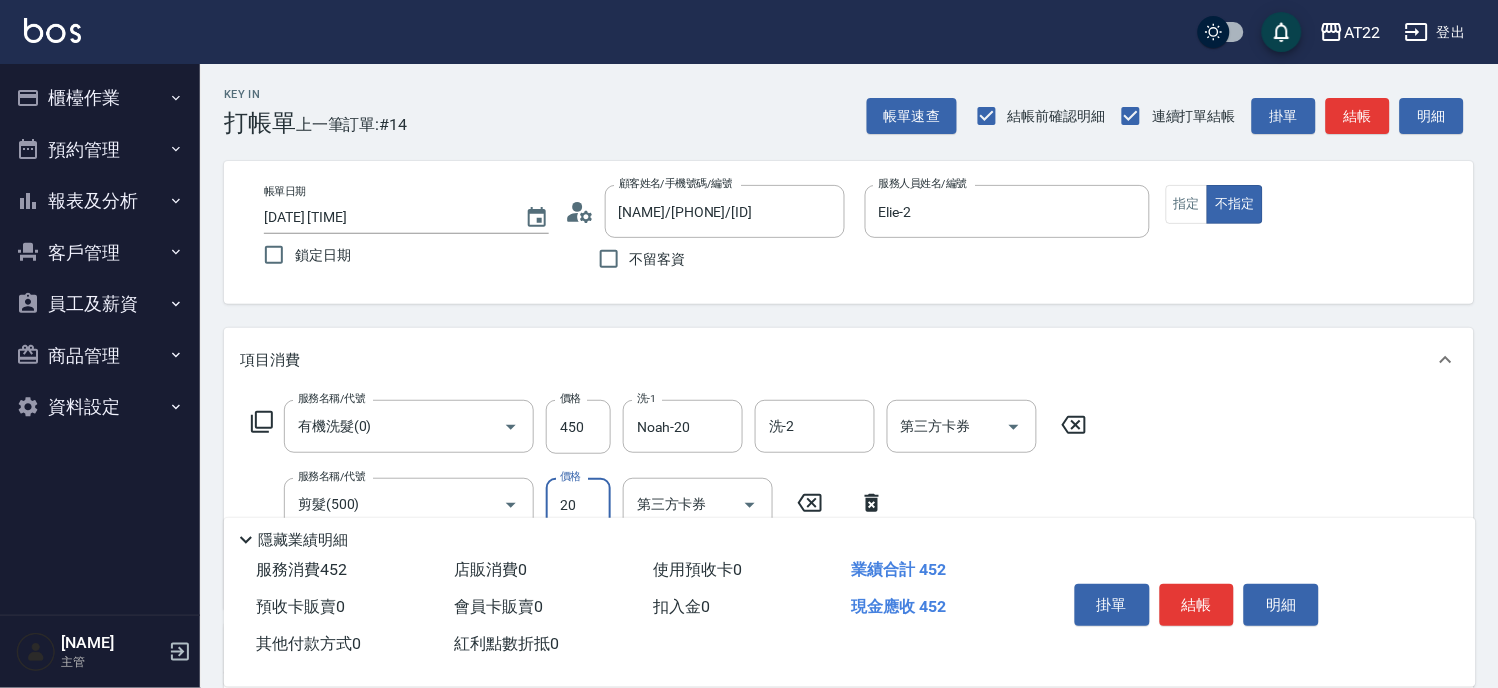 type on "200" 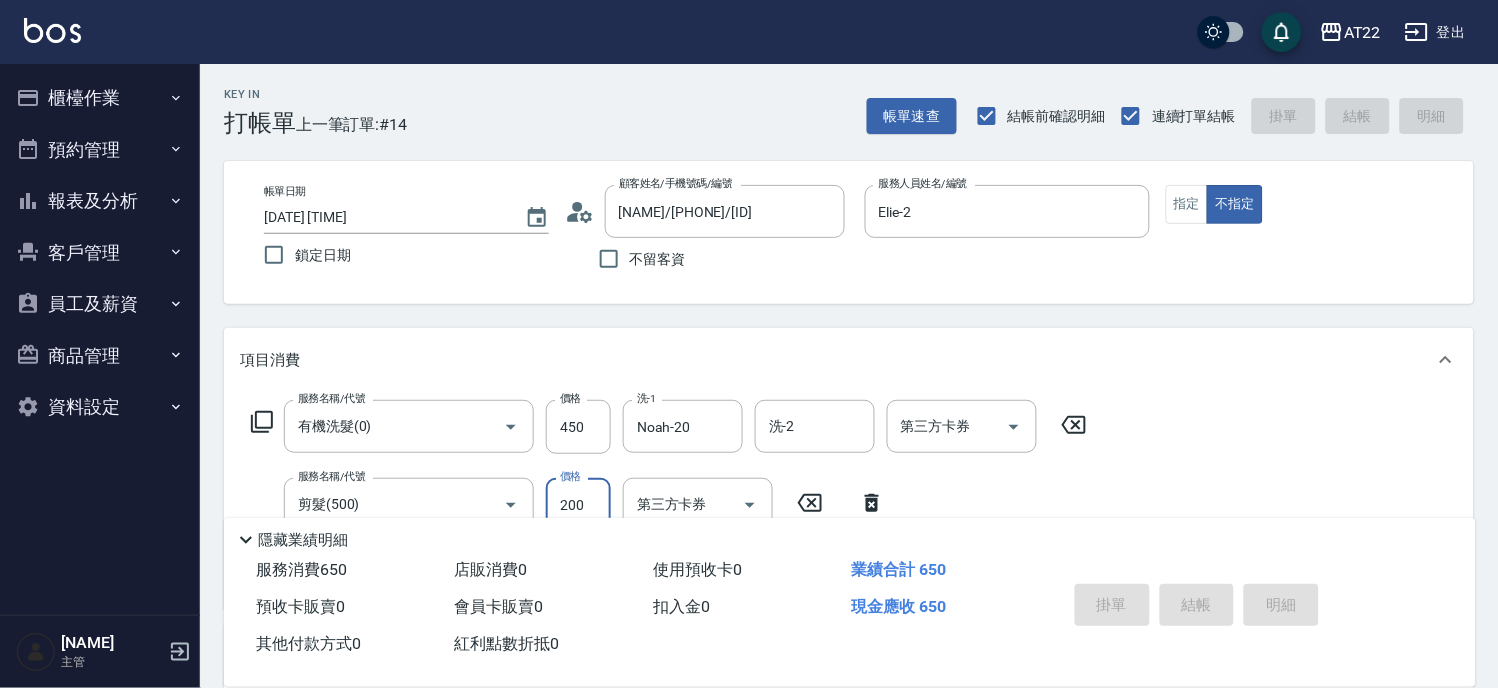 type on "2025/08/07 16:35" 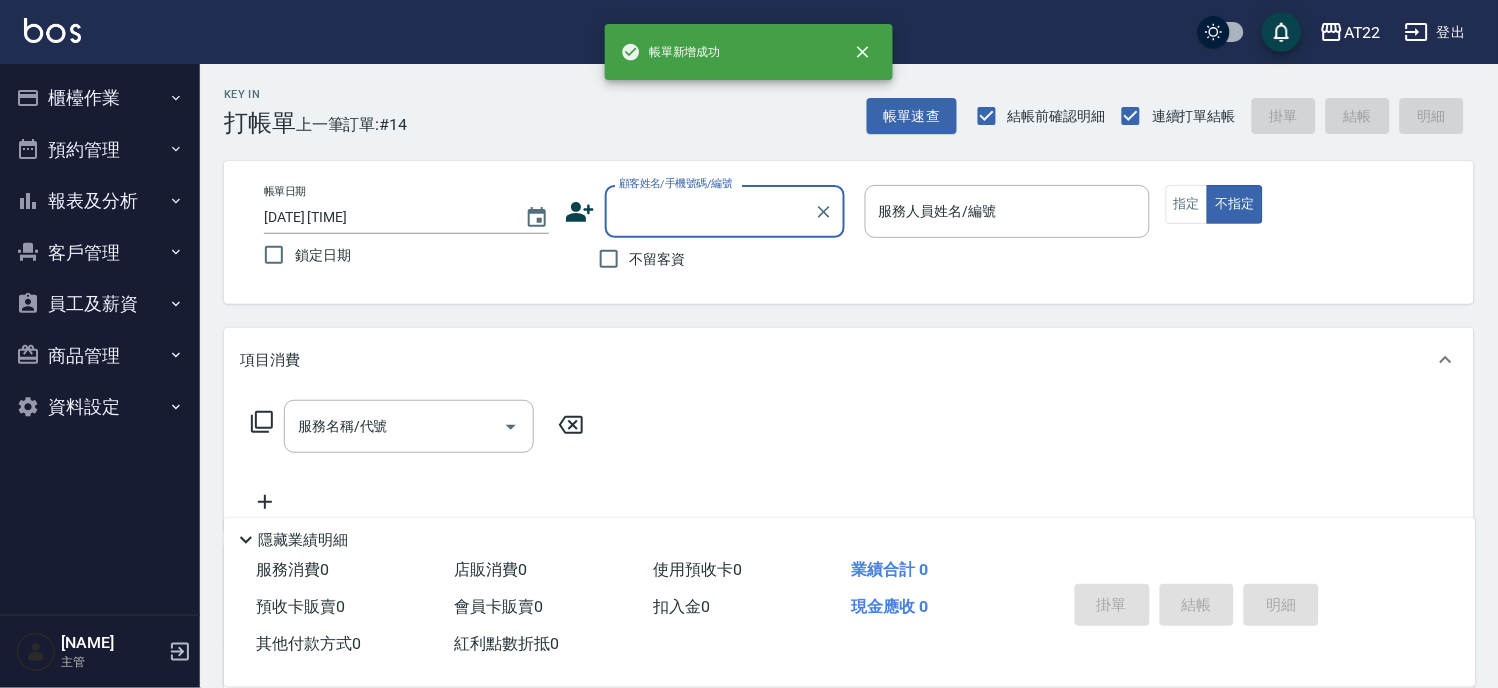 scroll, scrollTop: 0, scrollLeft: 0, axis: both 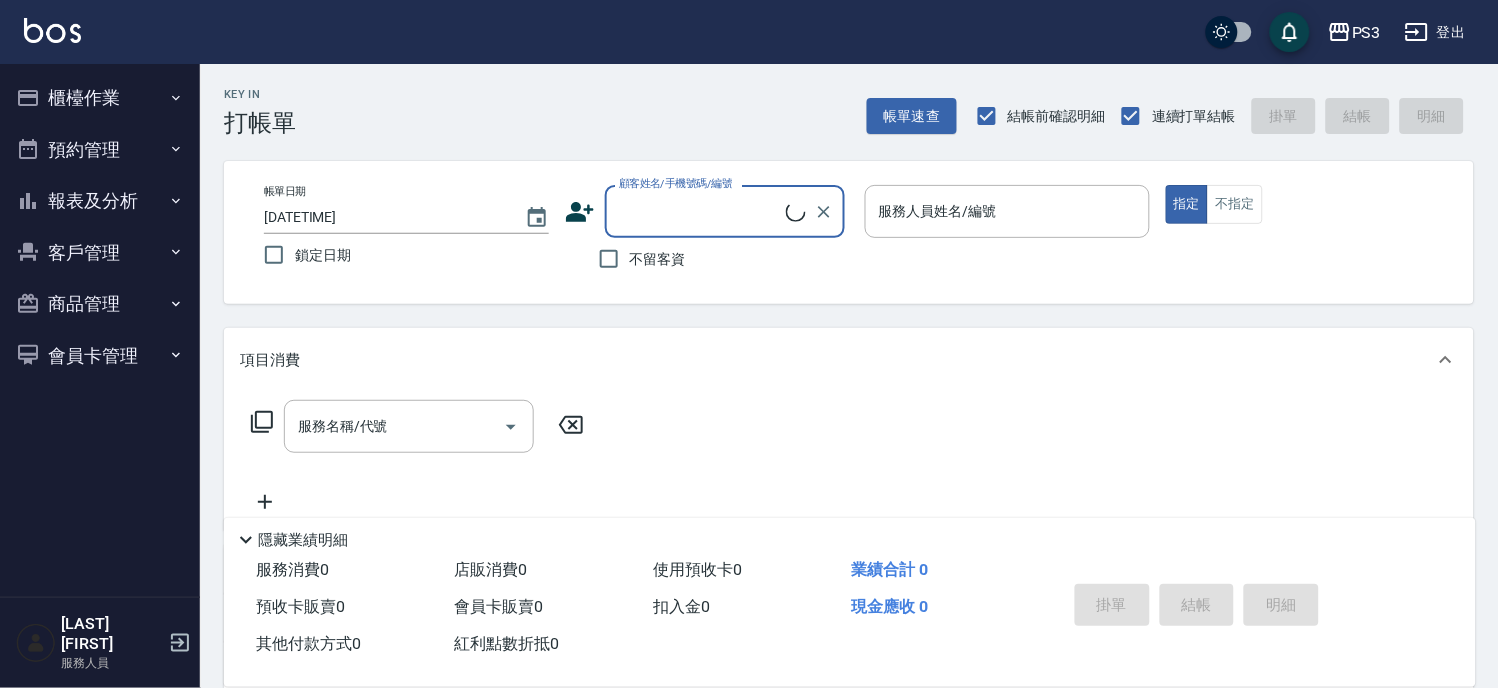 click on "客戶管理" at bounding box center [100, 253] 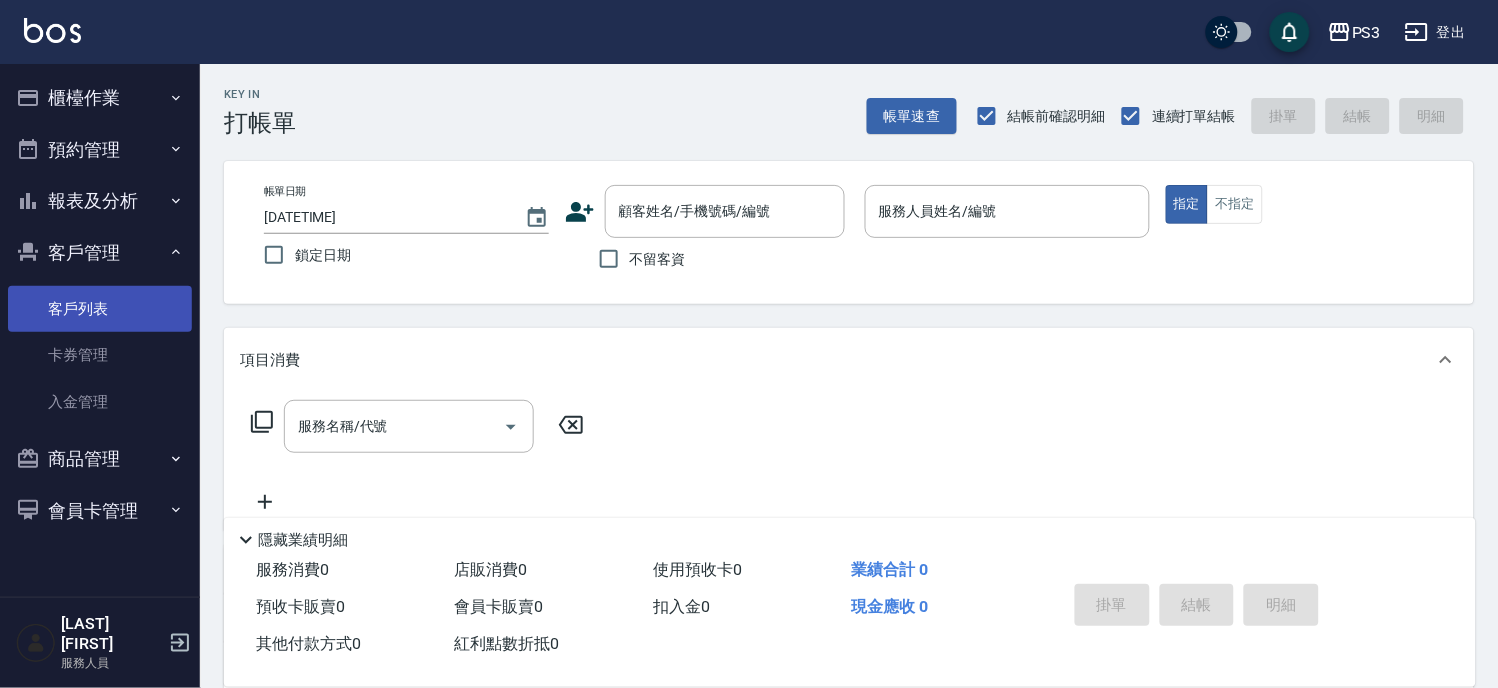 click on "客戶列表" at bounding box center (100, 309) 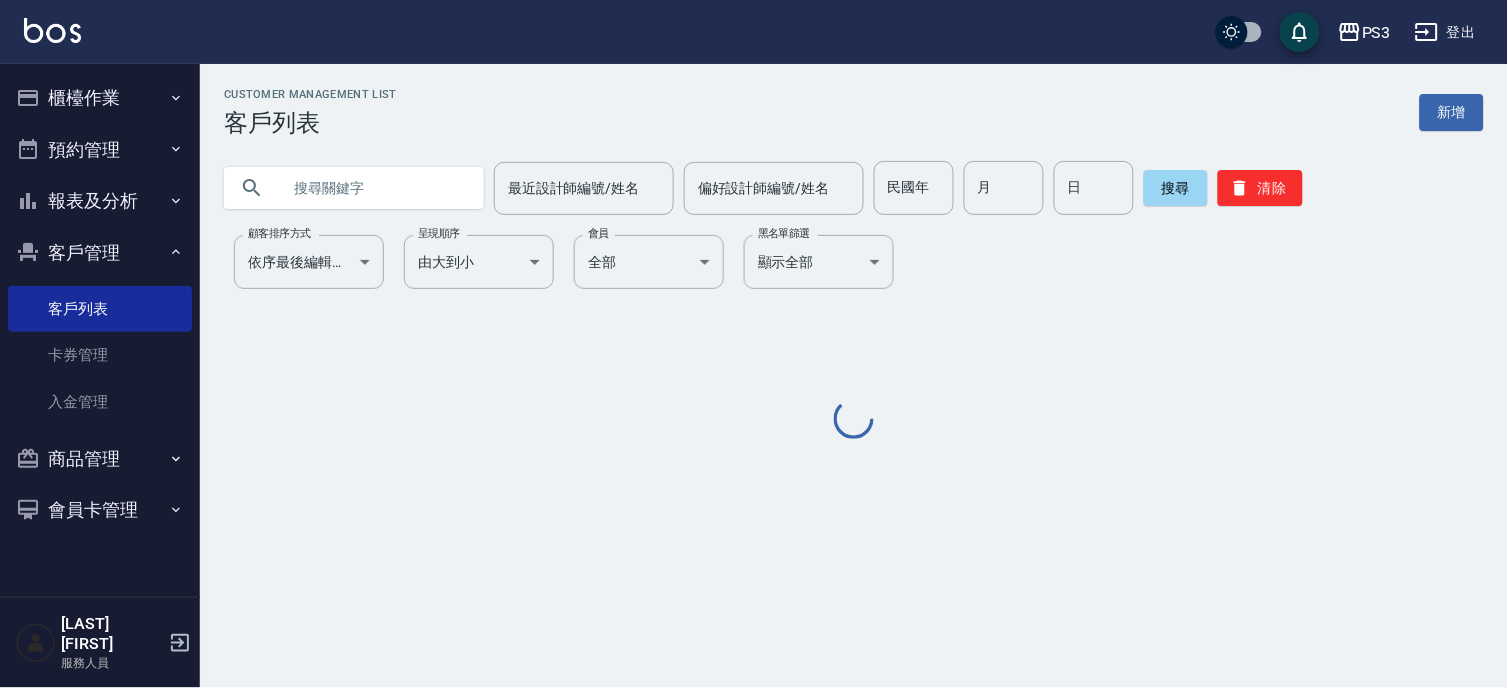click at bounding box center [374, 188] 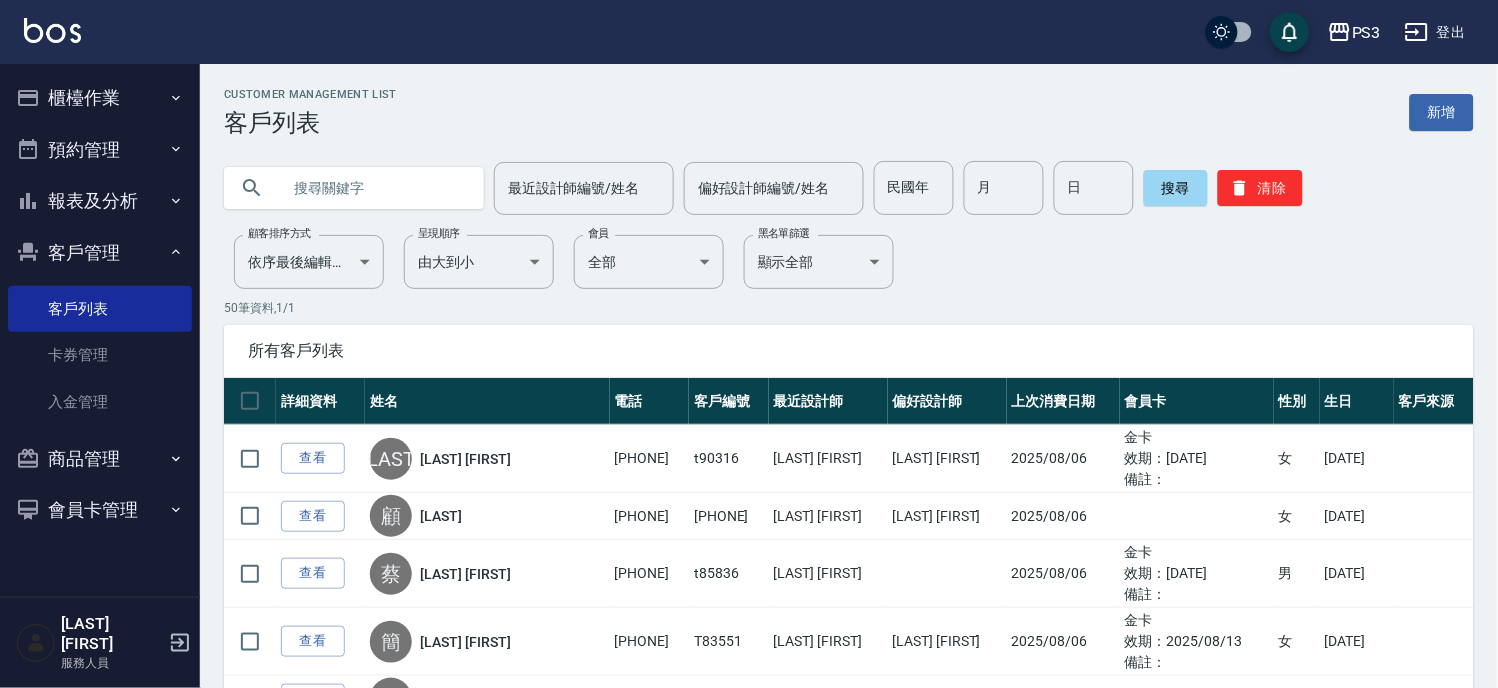 paste on "[PHONE]" 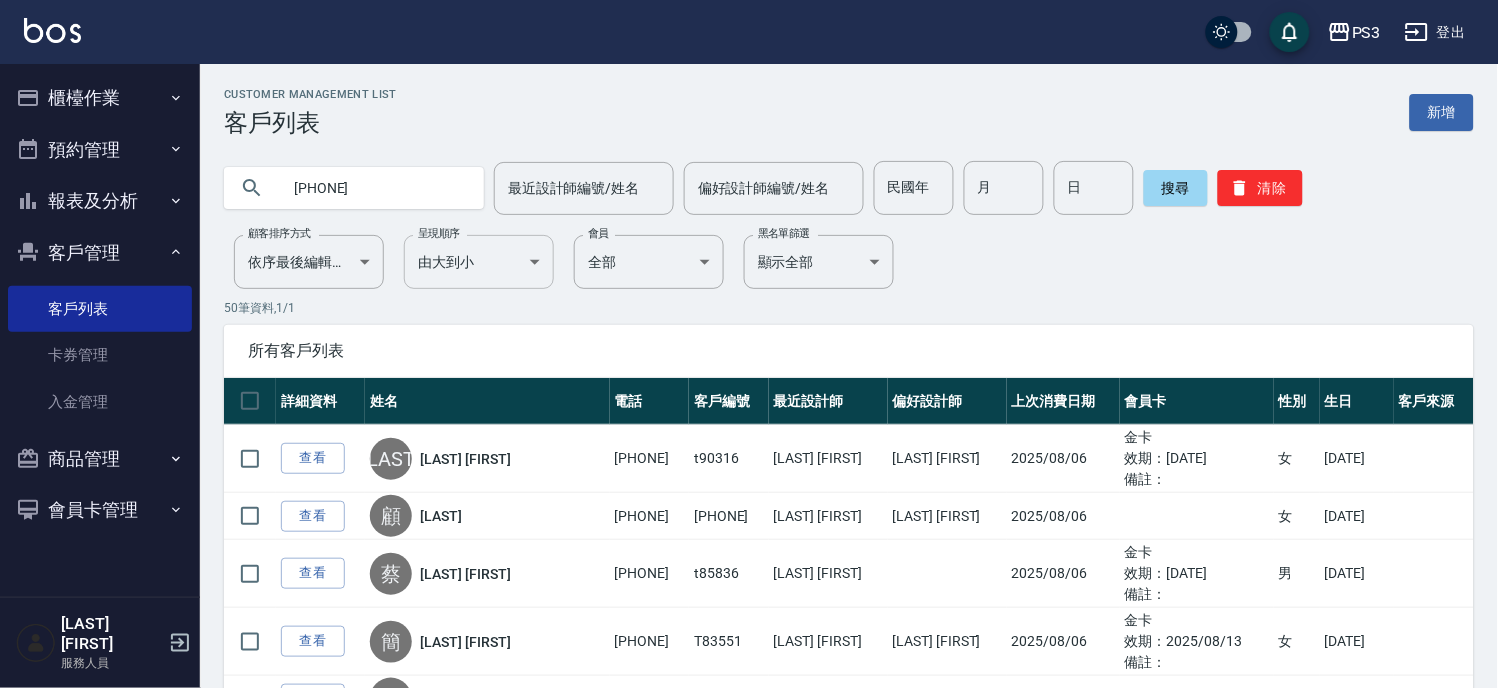 type on "[PHONE]" 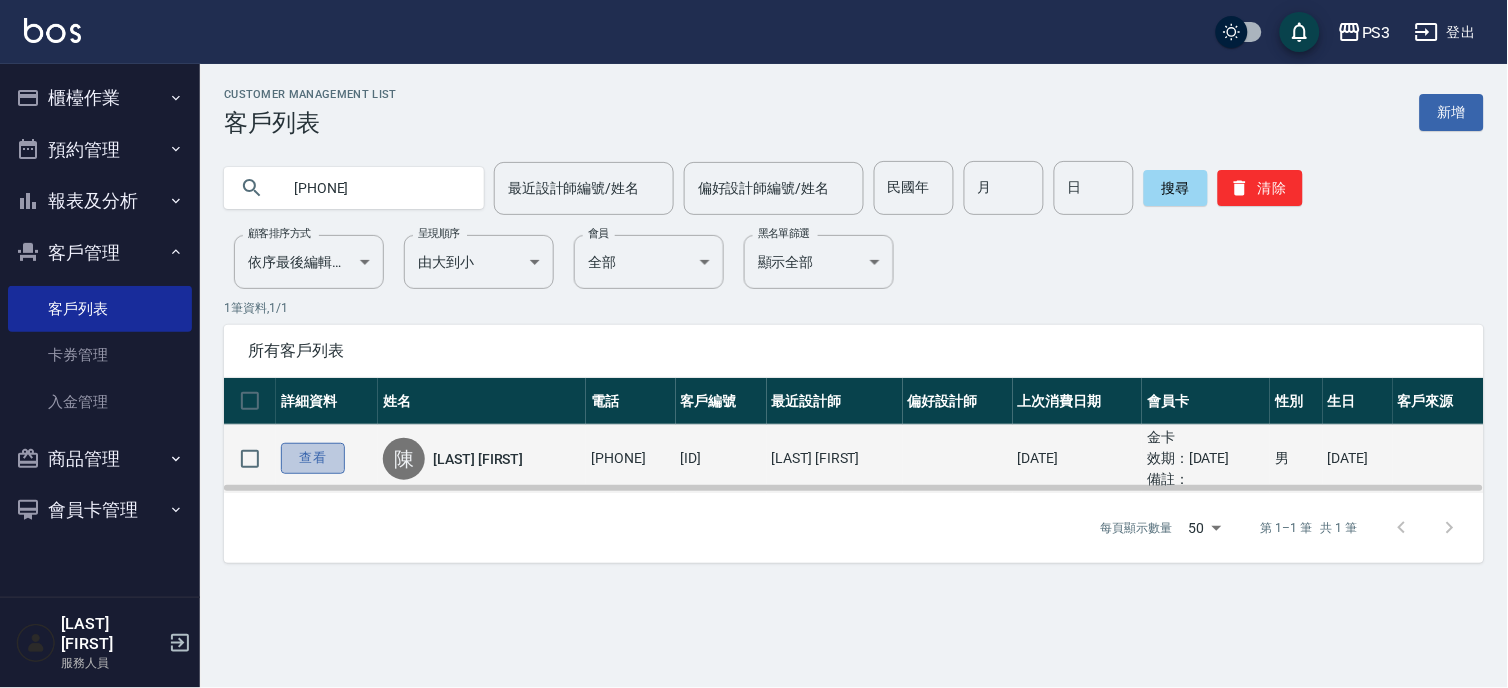 click on "查看" at bounding box center [313, 458] 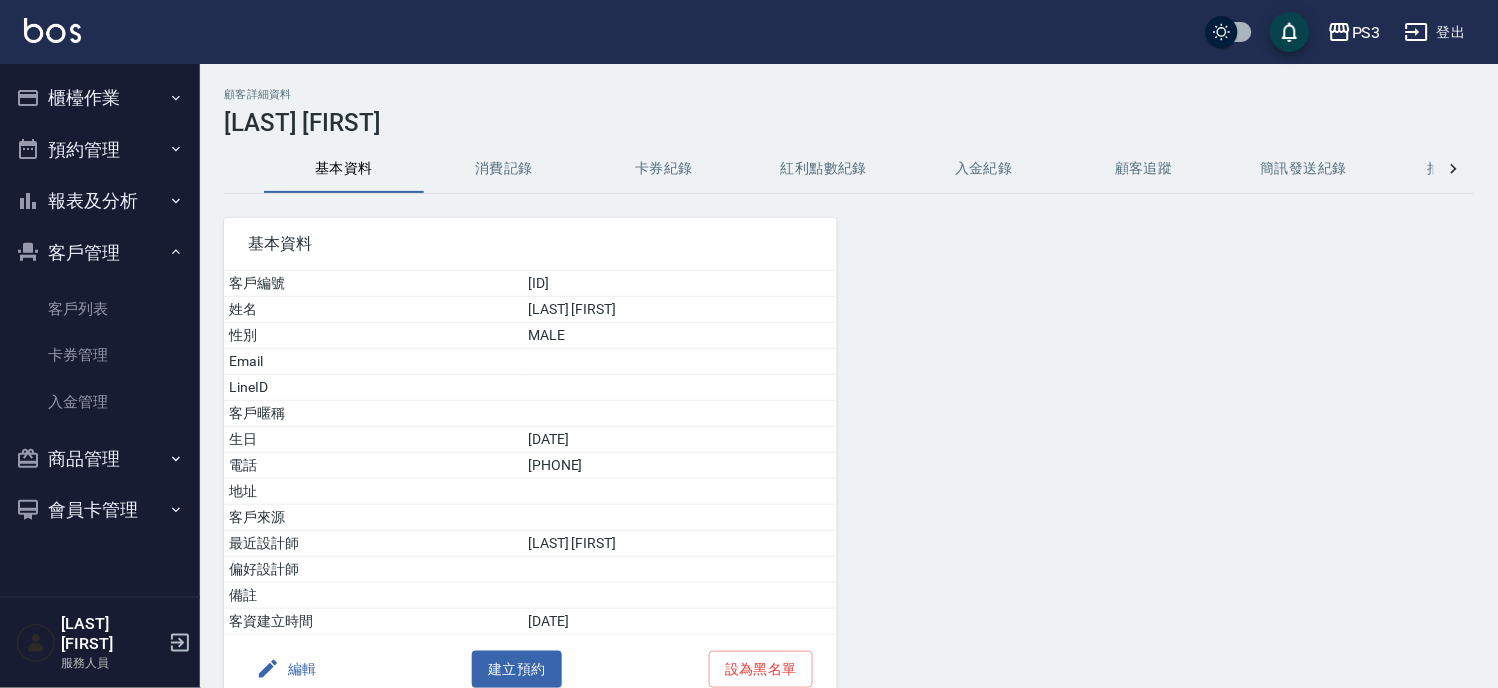 click on "消費記錄" at bounding box center (504, 169) 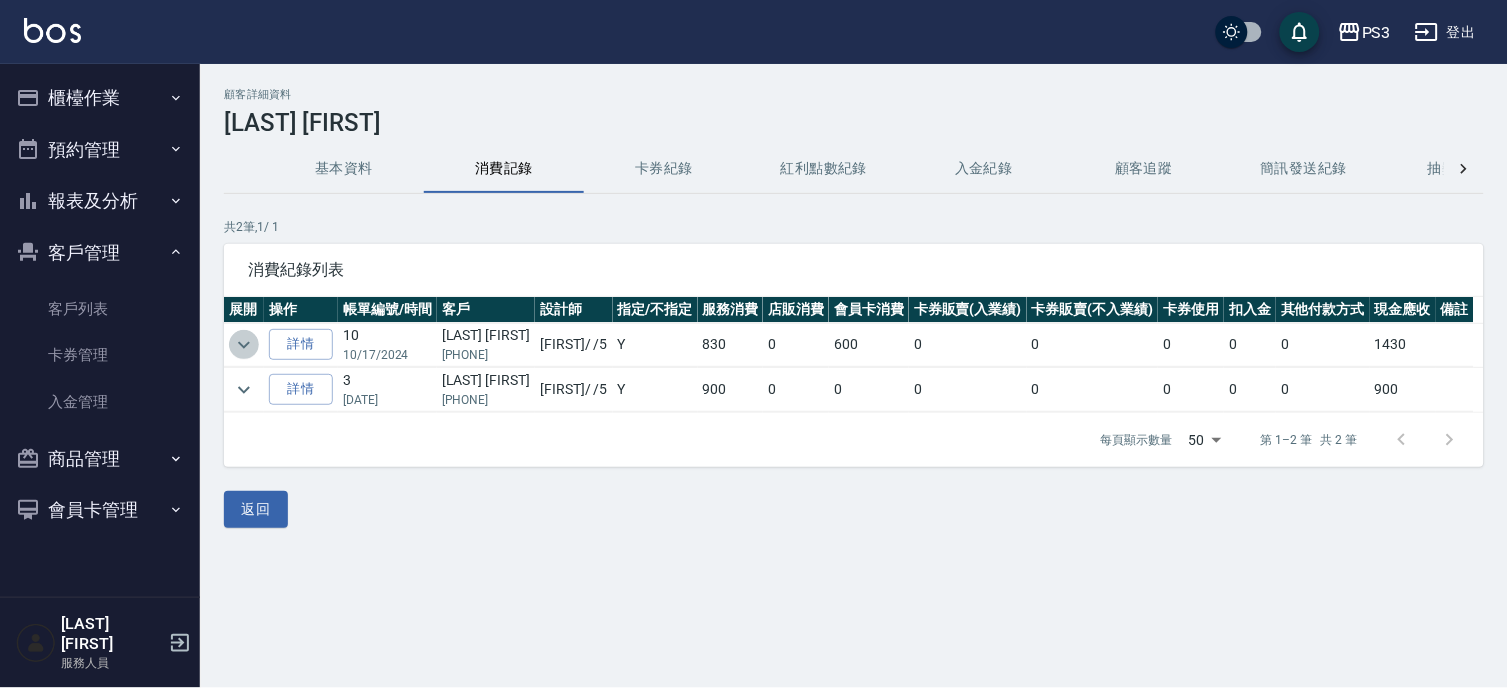 click 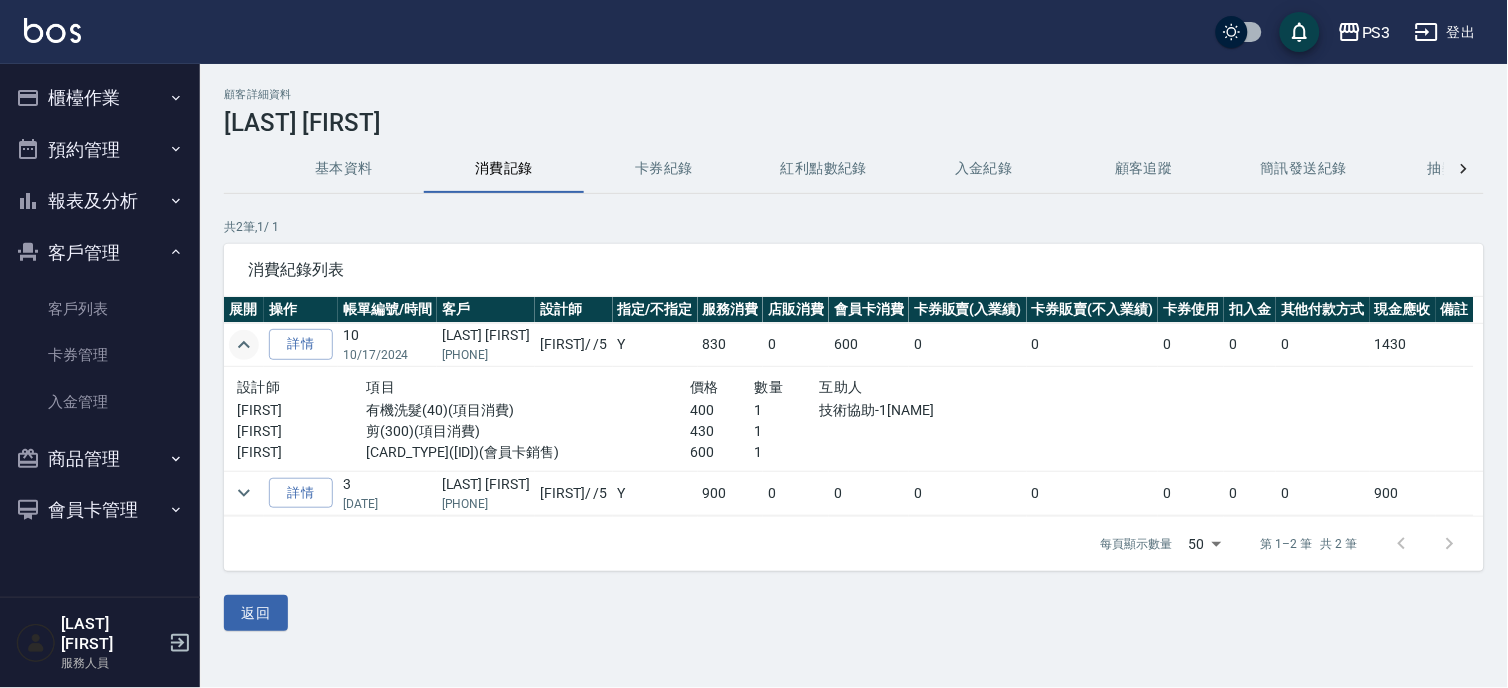 click 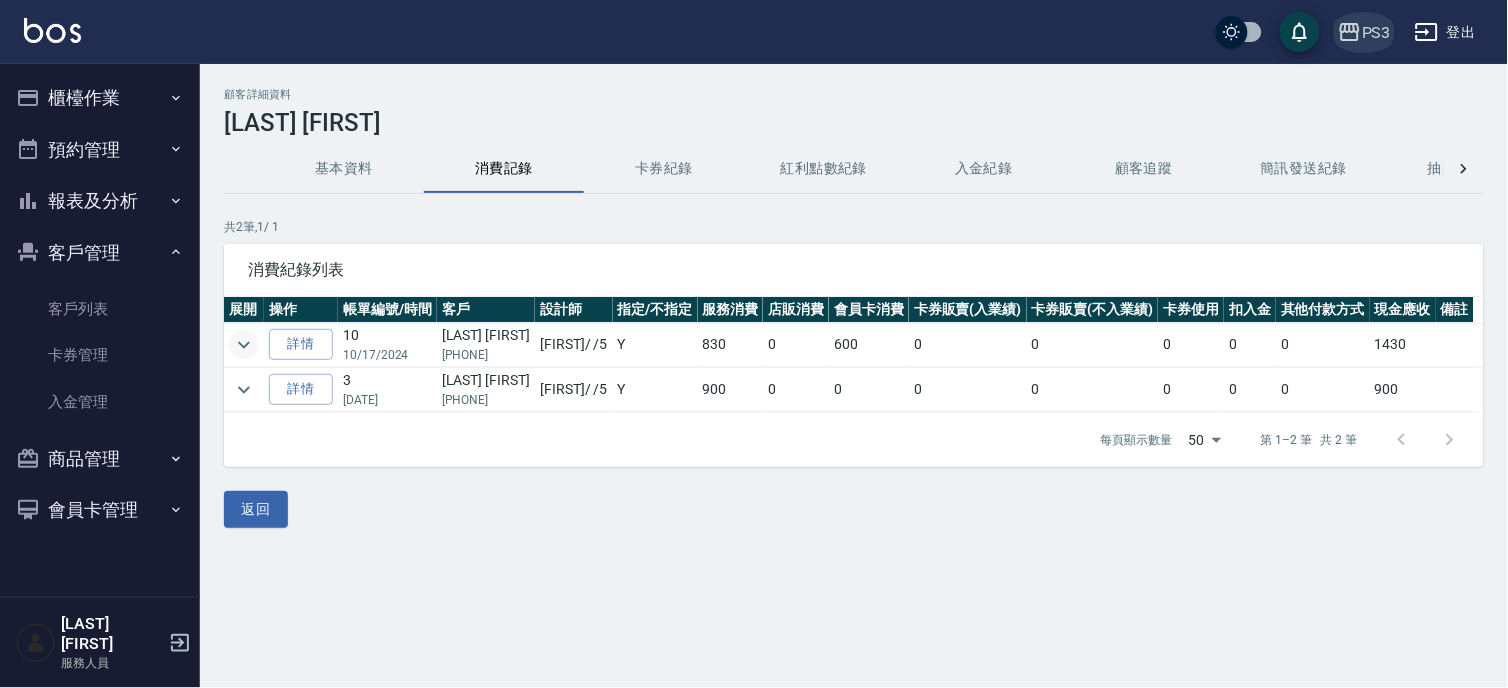 click on "PS3" at bounding box center [1376, 32] 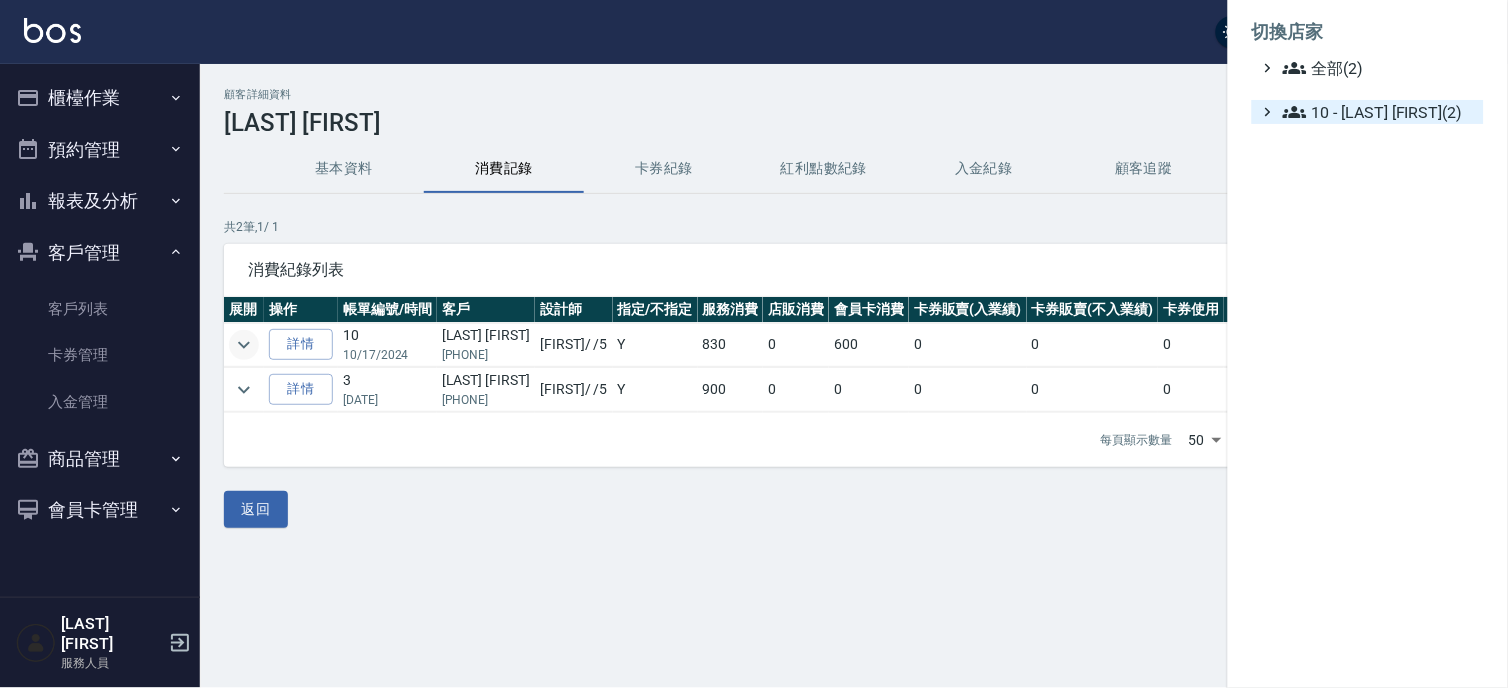 click on "10 - 楊家昕(2)" at bounding box center [1379, 112] 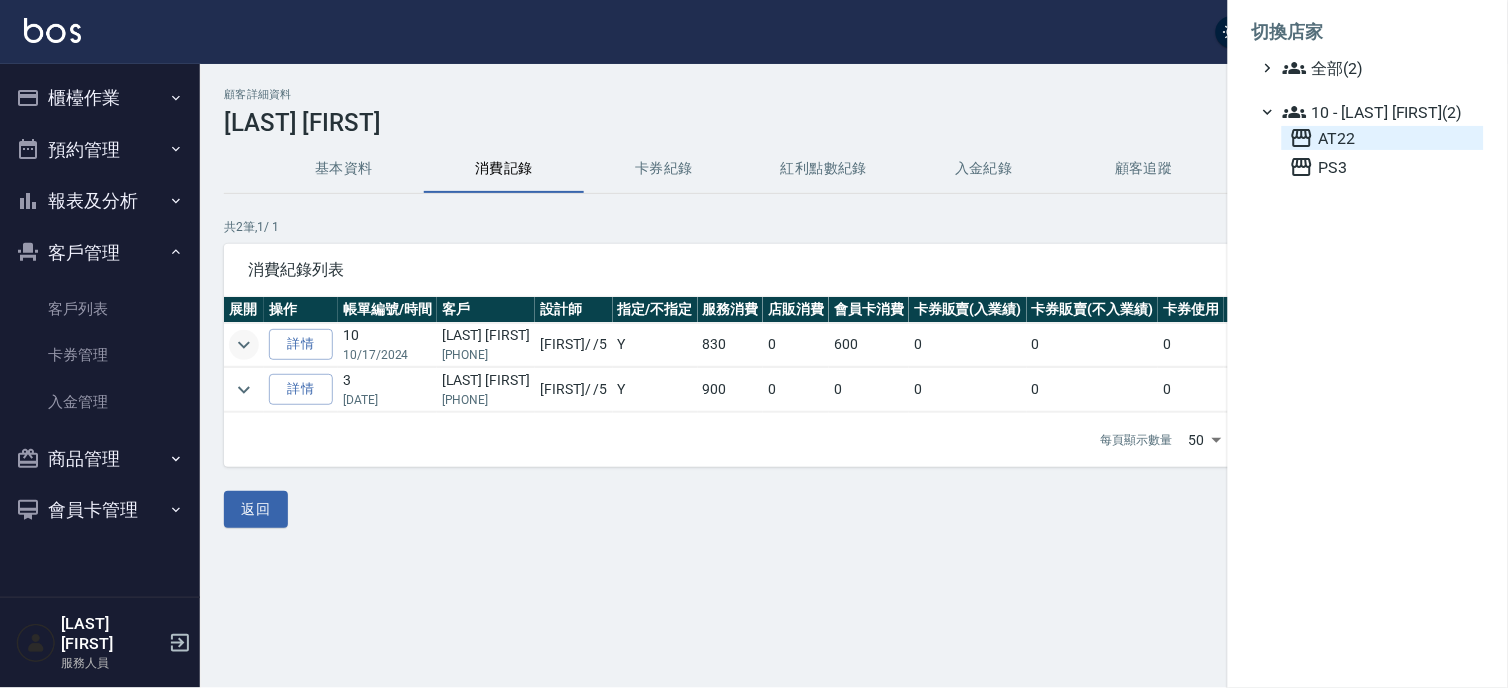 click on "AT22" at bounding box center [1383, 138] 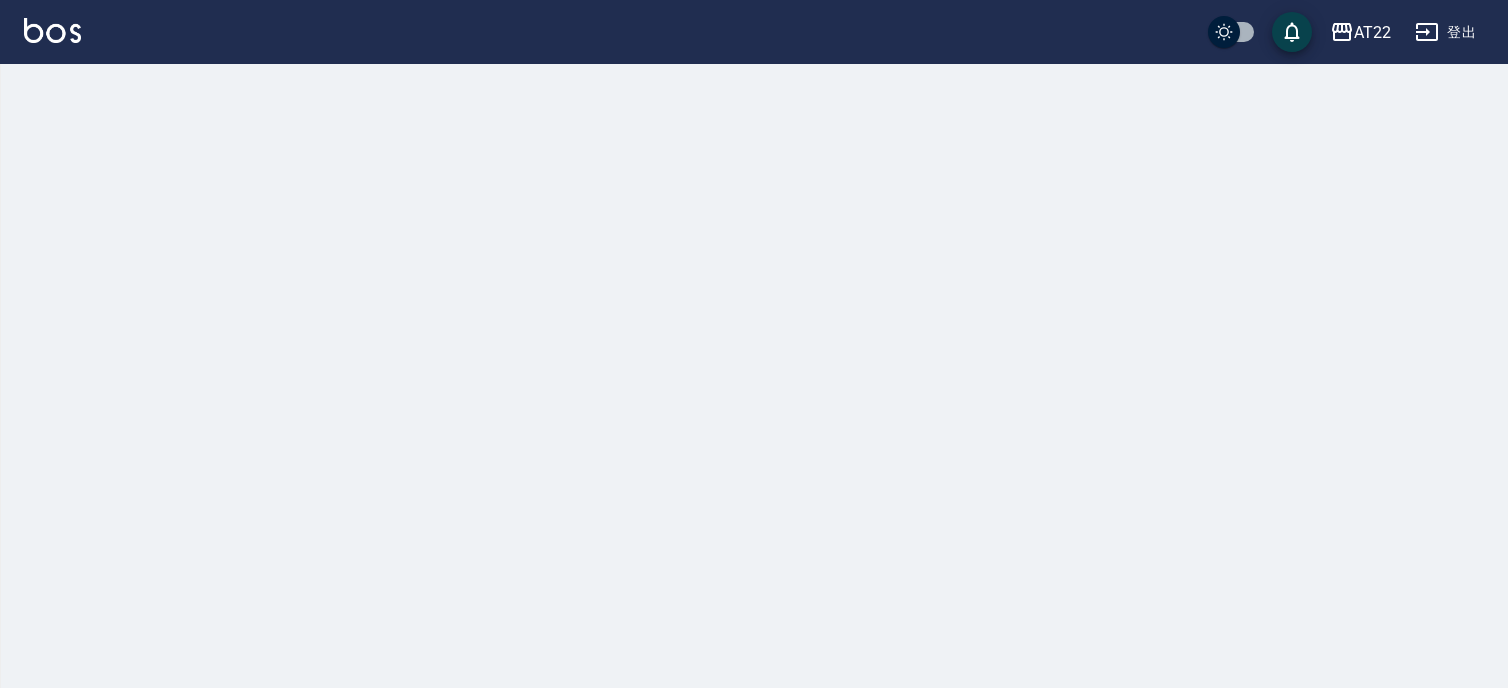 scroll, scrollTop: 0, scrollLeft: 0, axis: both 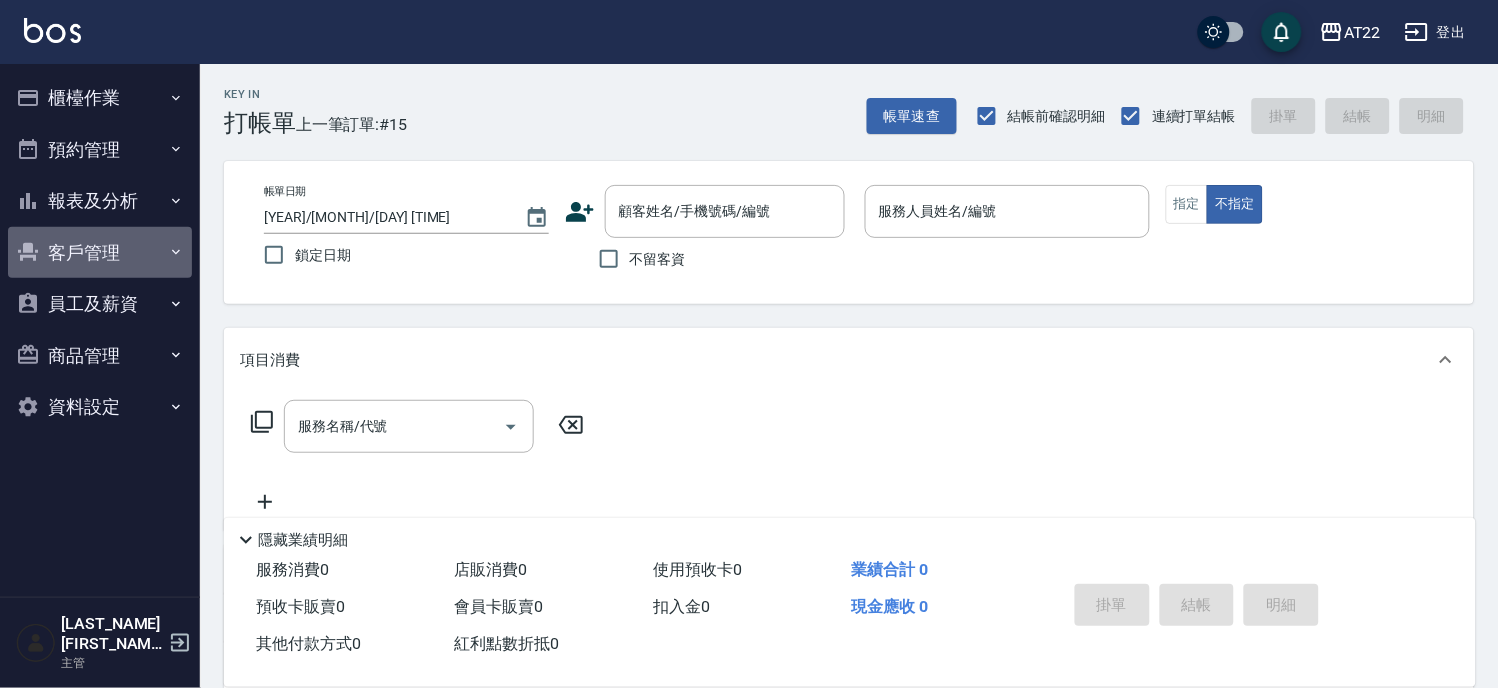 click on "客戶管理" at bounding box center (100, 253) 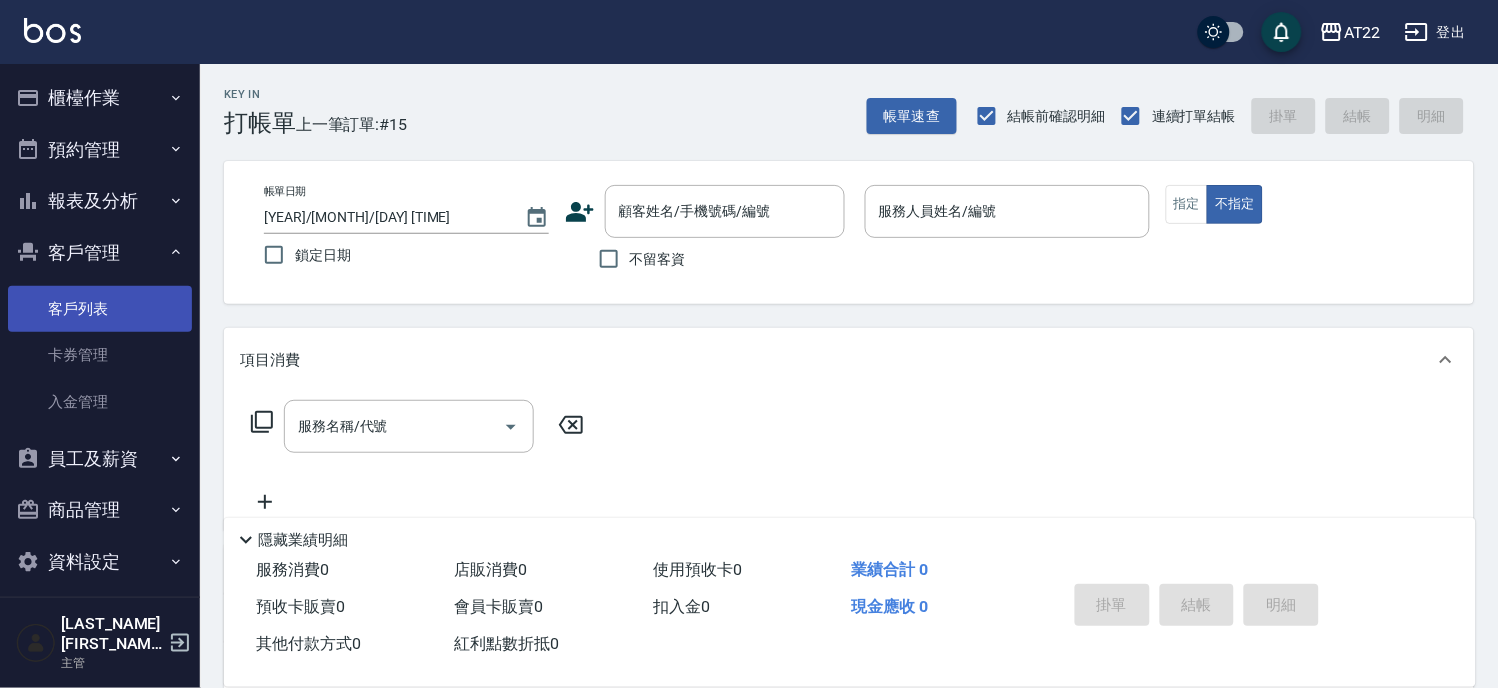 click on "客戶列表" at bounding box center (100, 309) 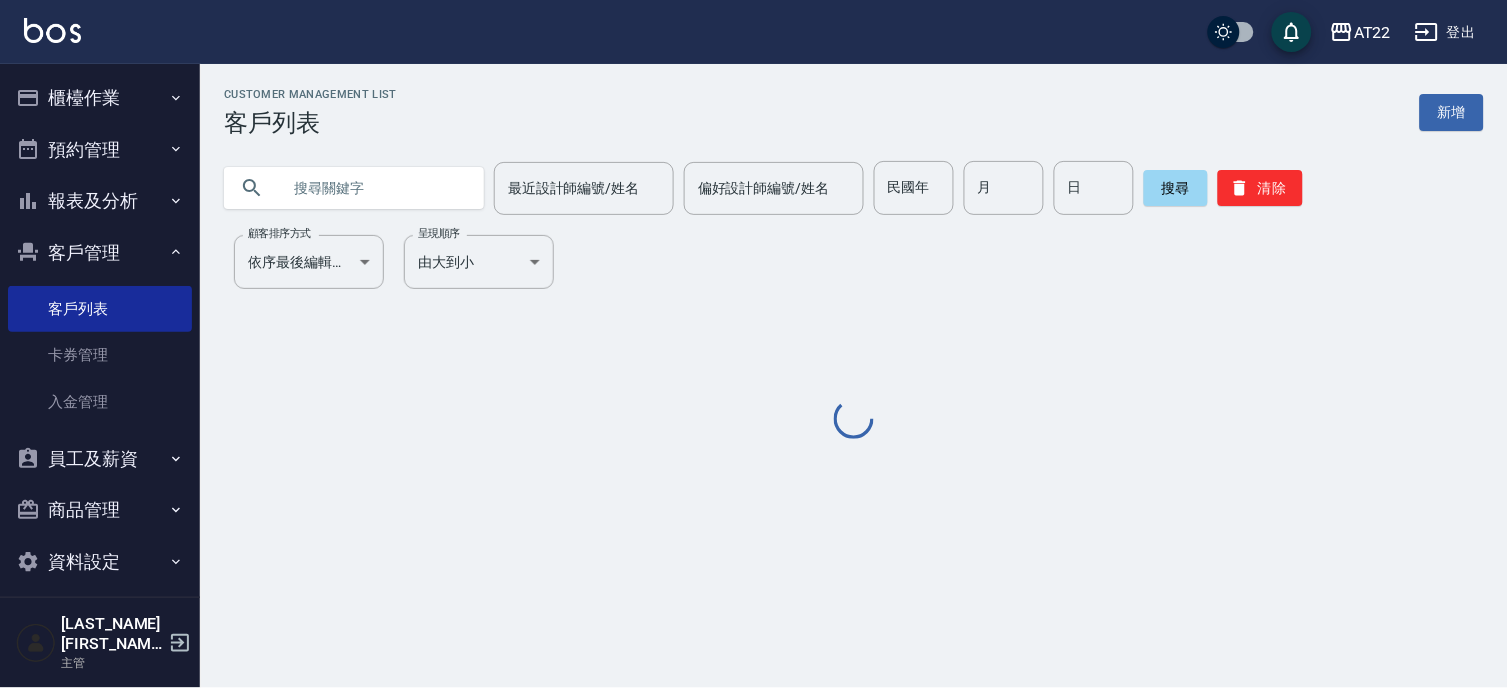 click at bounding box center [374, 188] 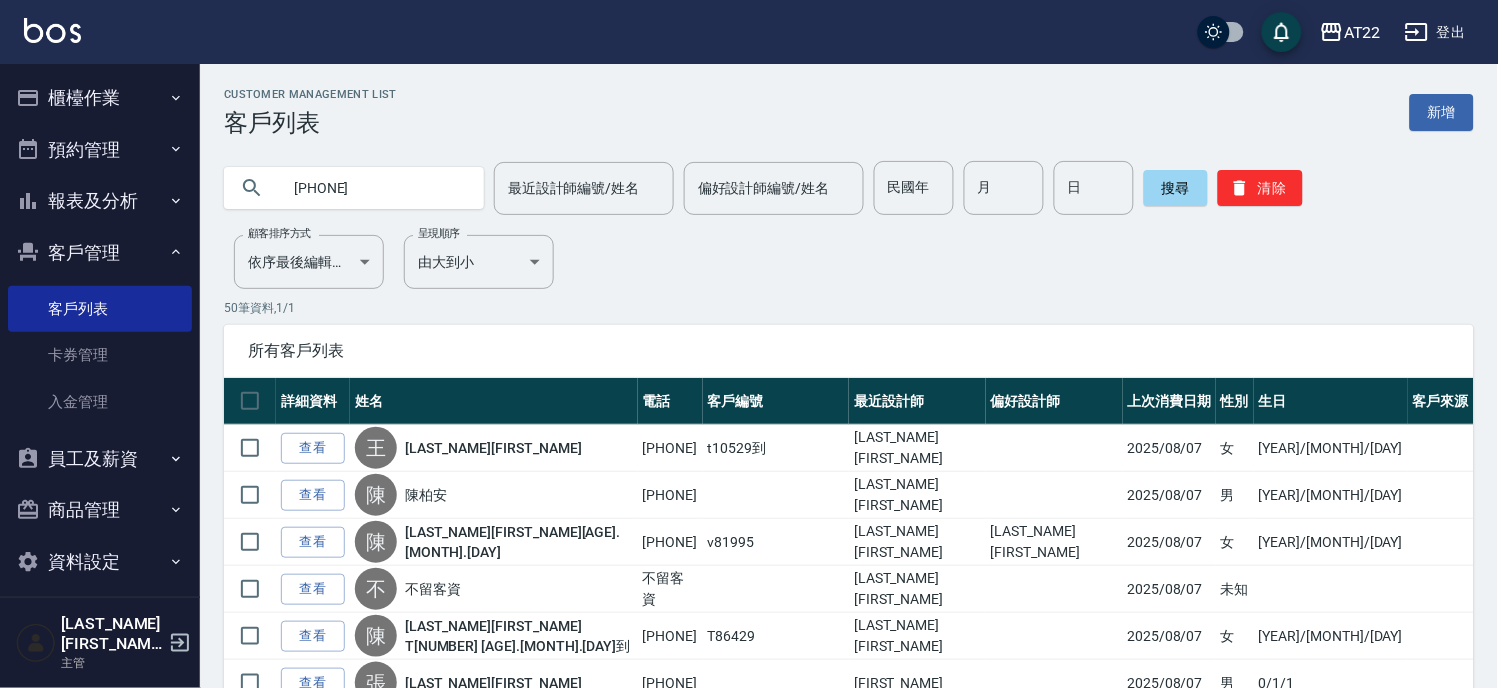 type on "0968955888" 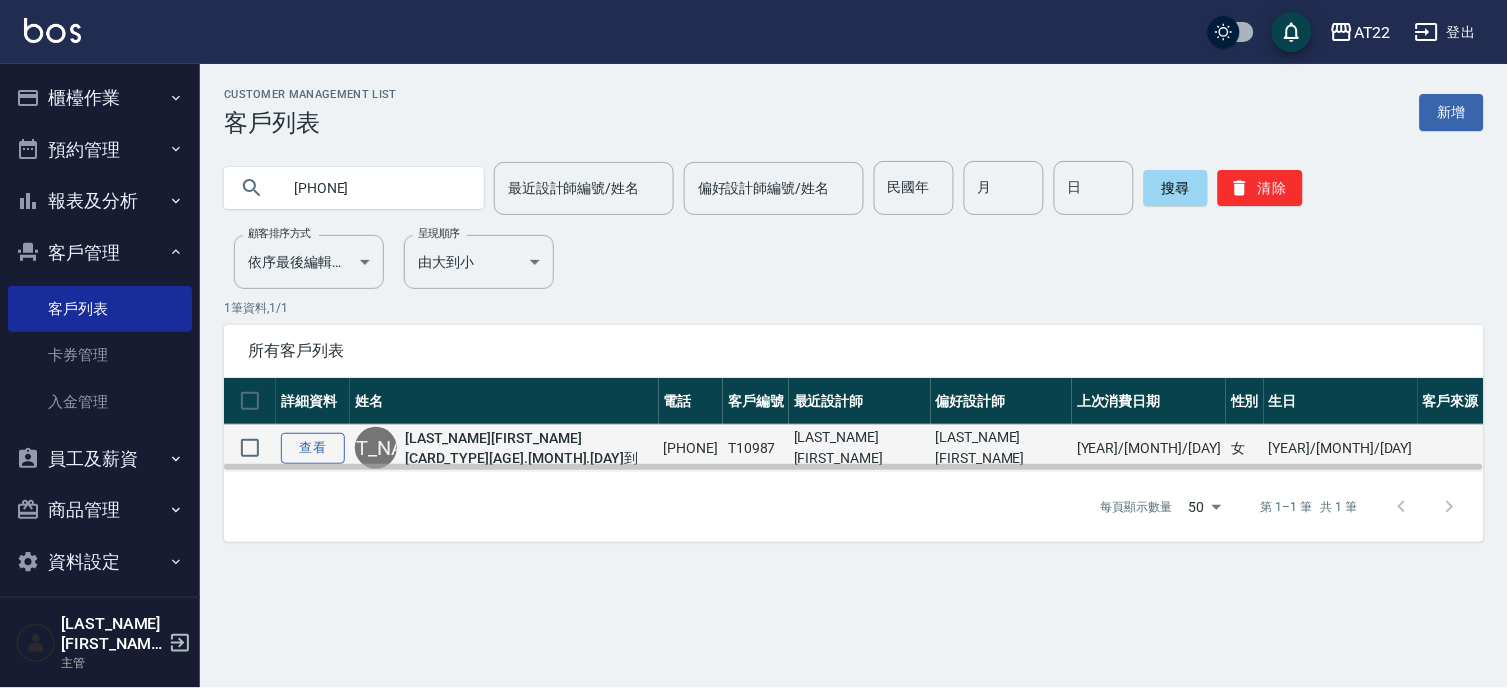 click on "查看" at bounding box center (313, 448) 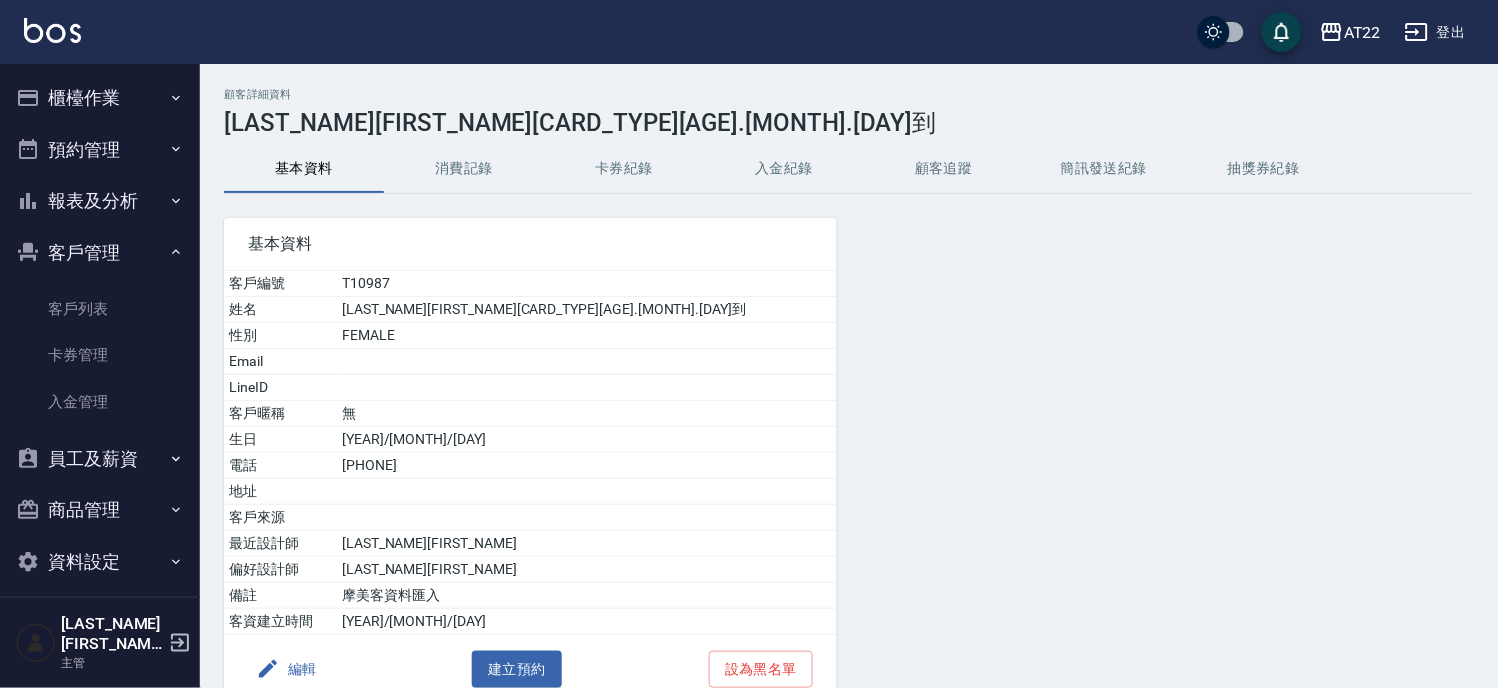 click on "客戶列表 卡券管理 入金管理" at bounding box center [100, 355] 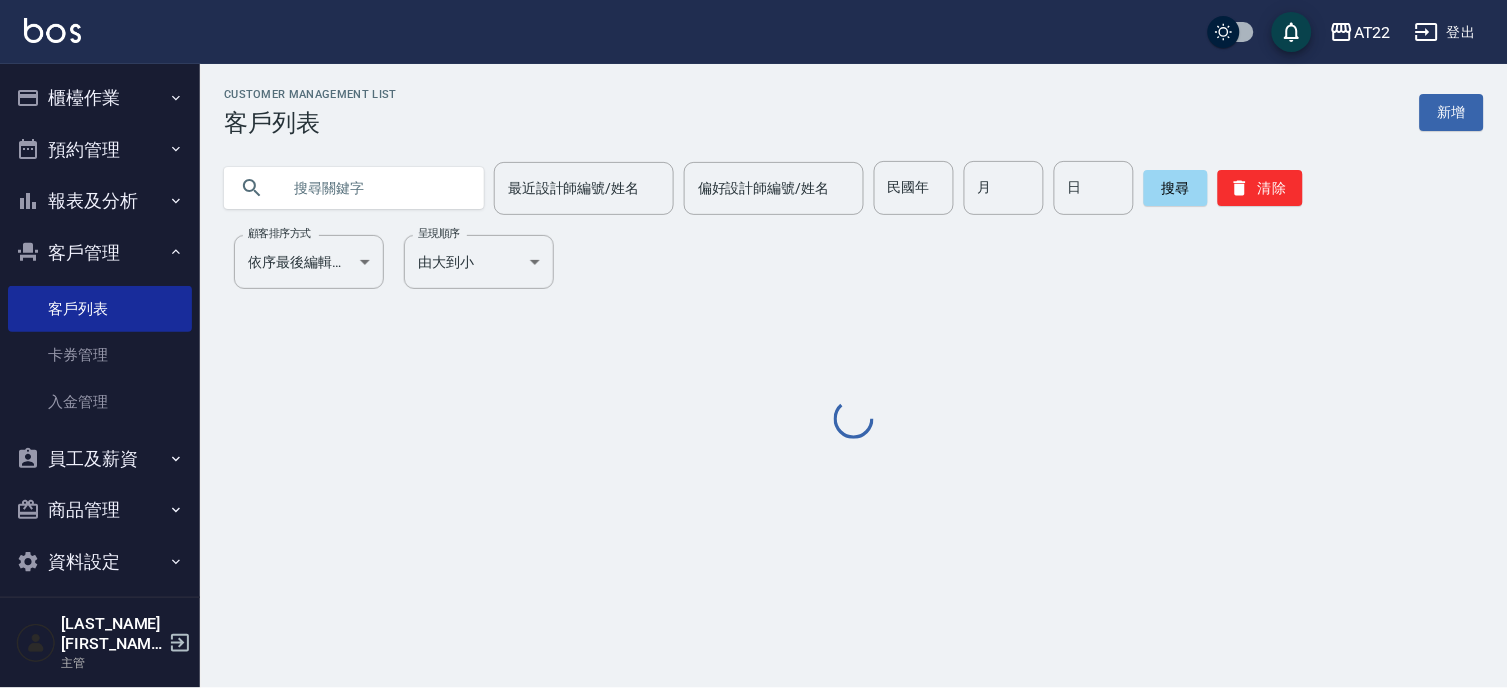 click at bounding box center [374, 188] 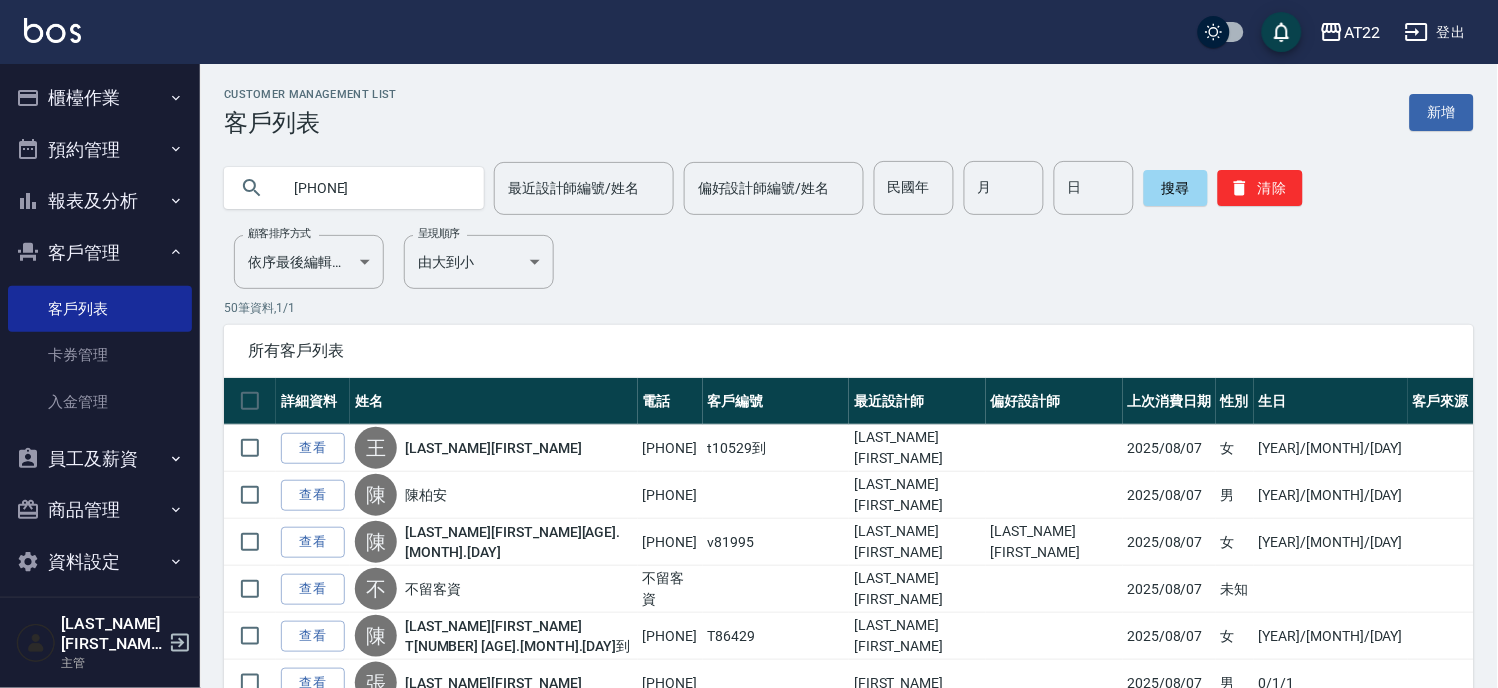type on "0902217055" 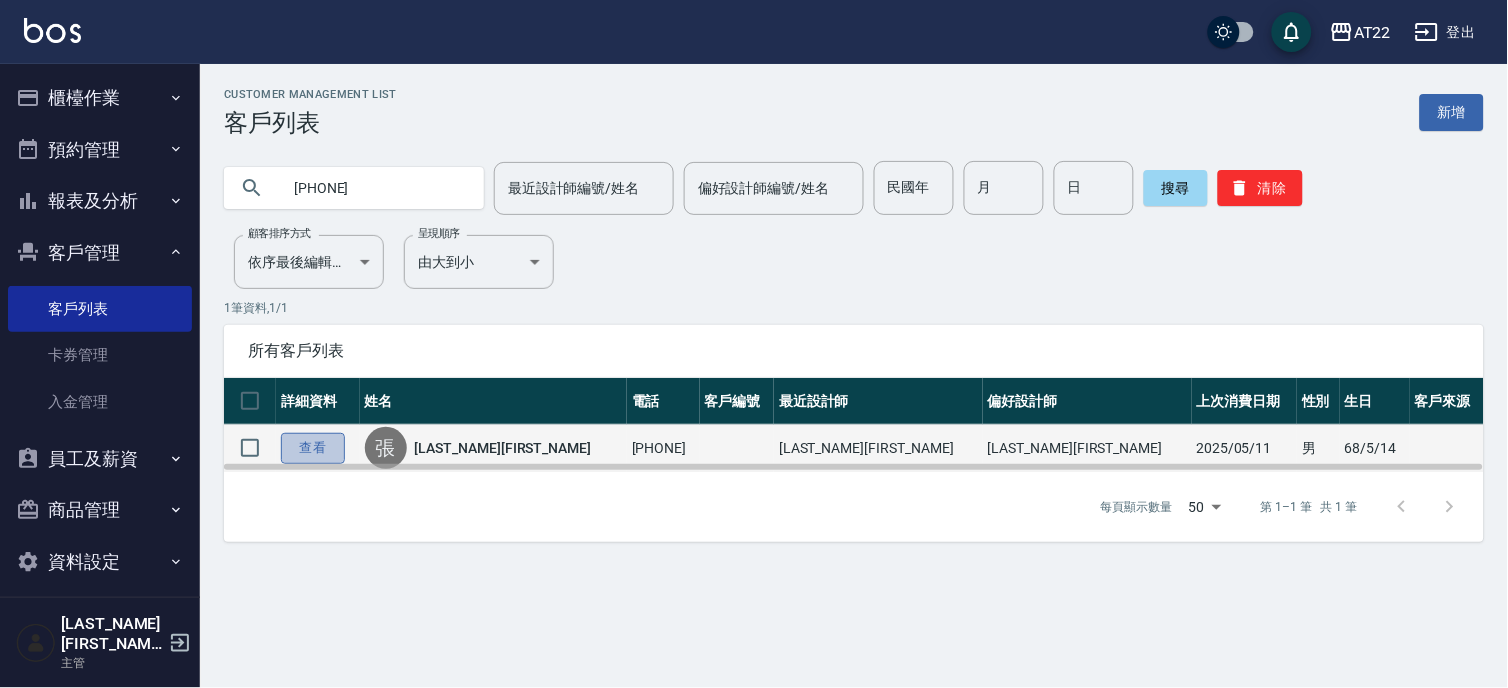 click on "查看" at bounding box center [313, 448] 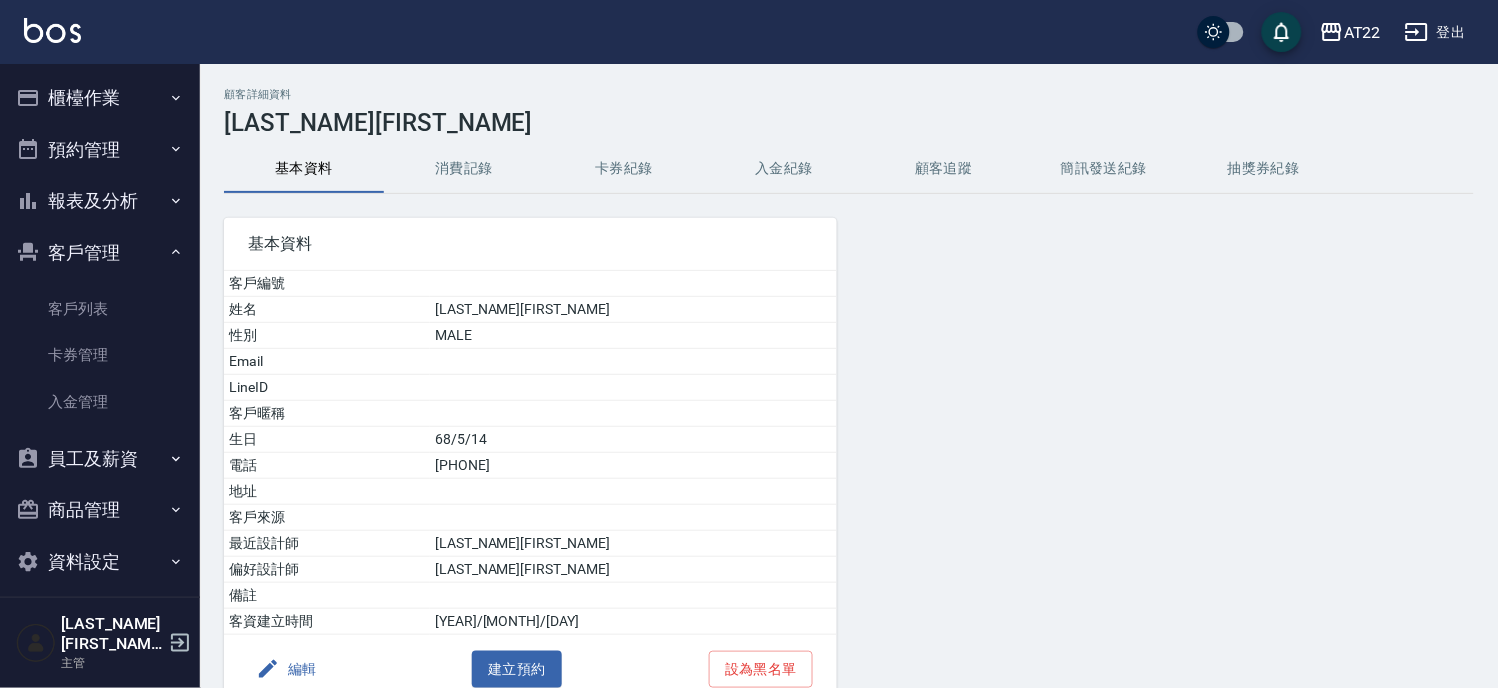 click on "消費記錄" at bounding box center (464, 169) 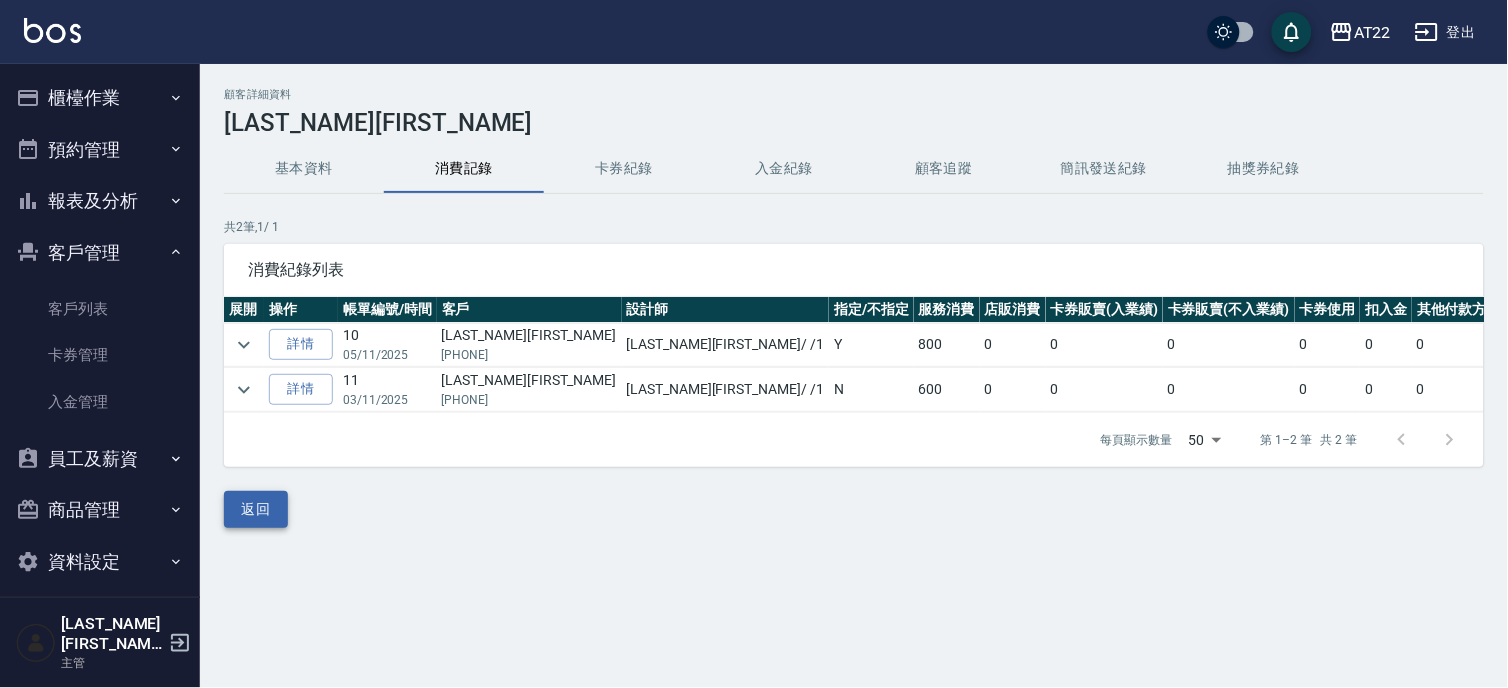 click on "返回" at bounding box center (256, 509) 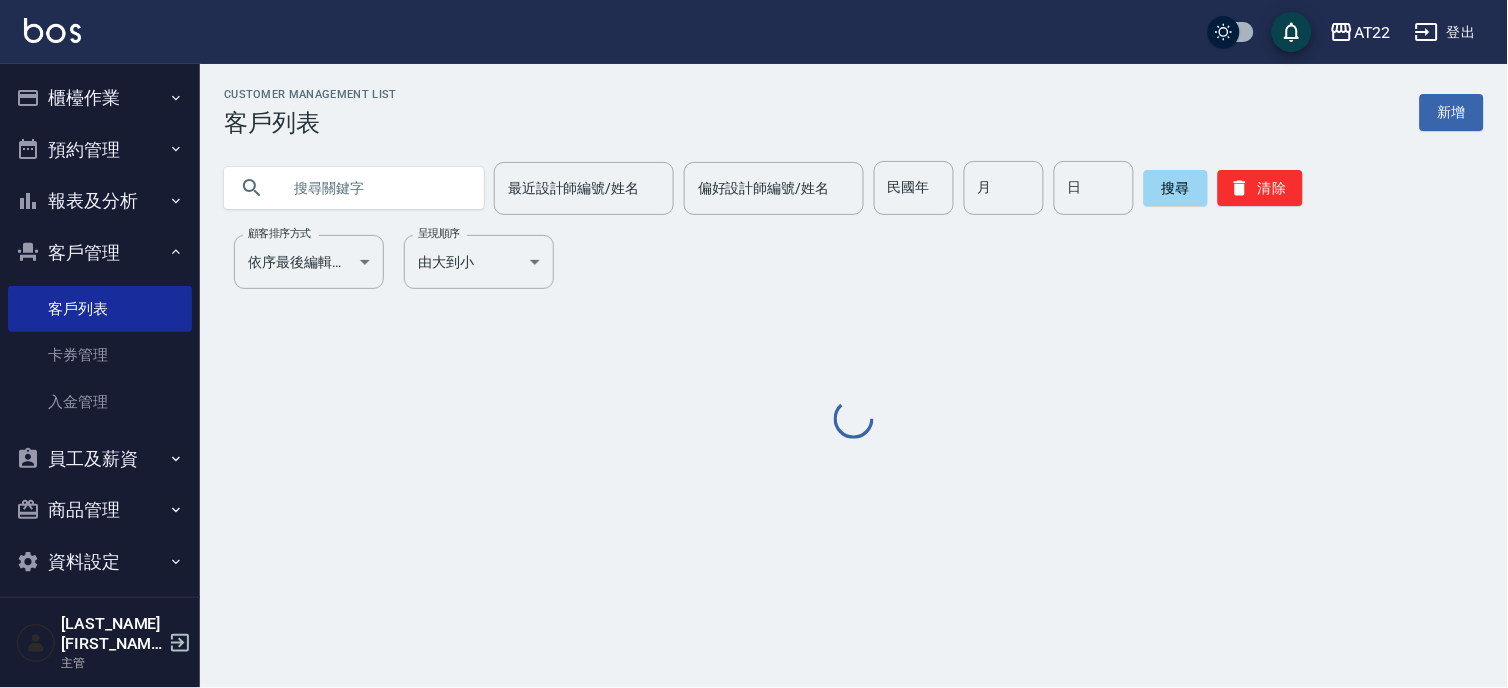 click at bounding box center (374, 188) 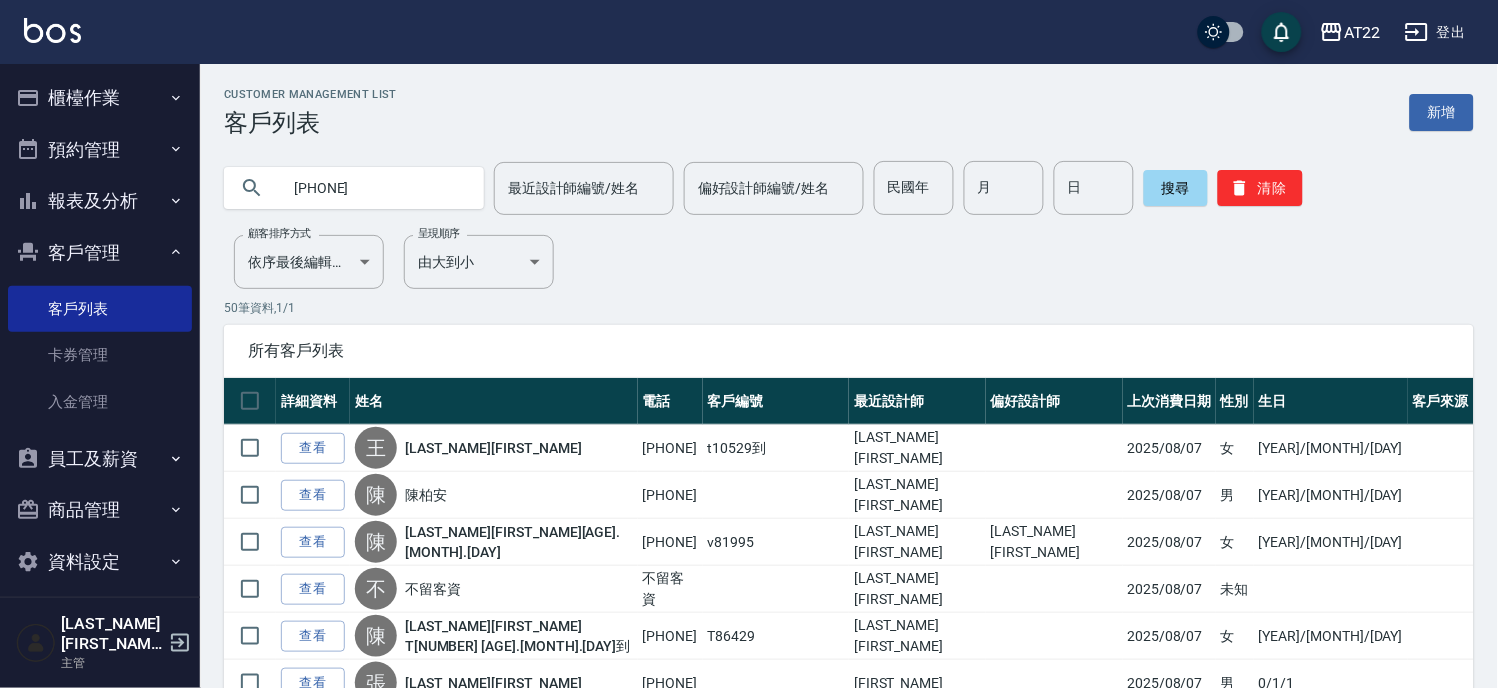 type on "0988685373" 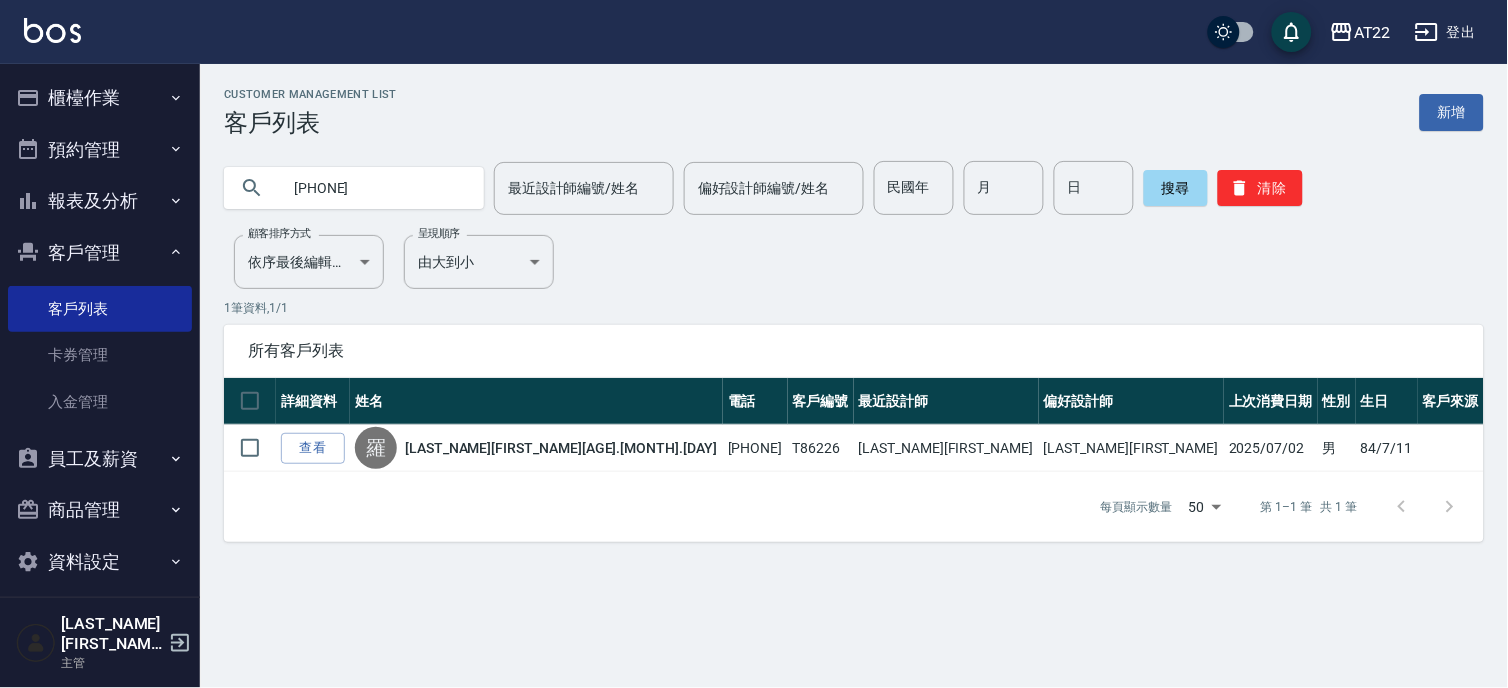 click on "登出" at bounding box center (1445, 32) 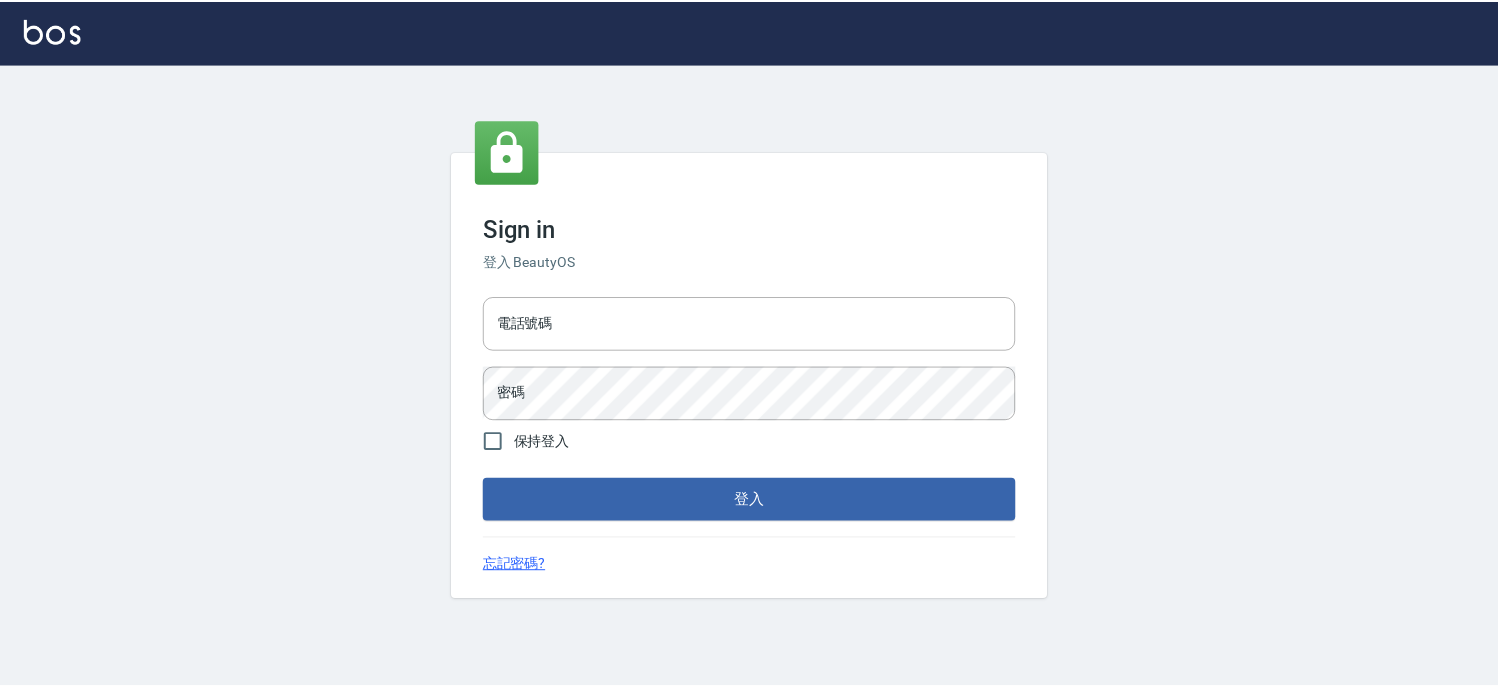 scroll, scrollTop: 0, scrollLeft: 0, axis: both 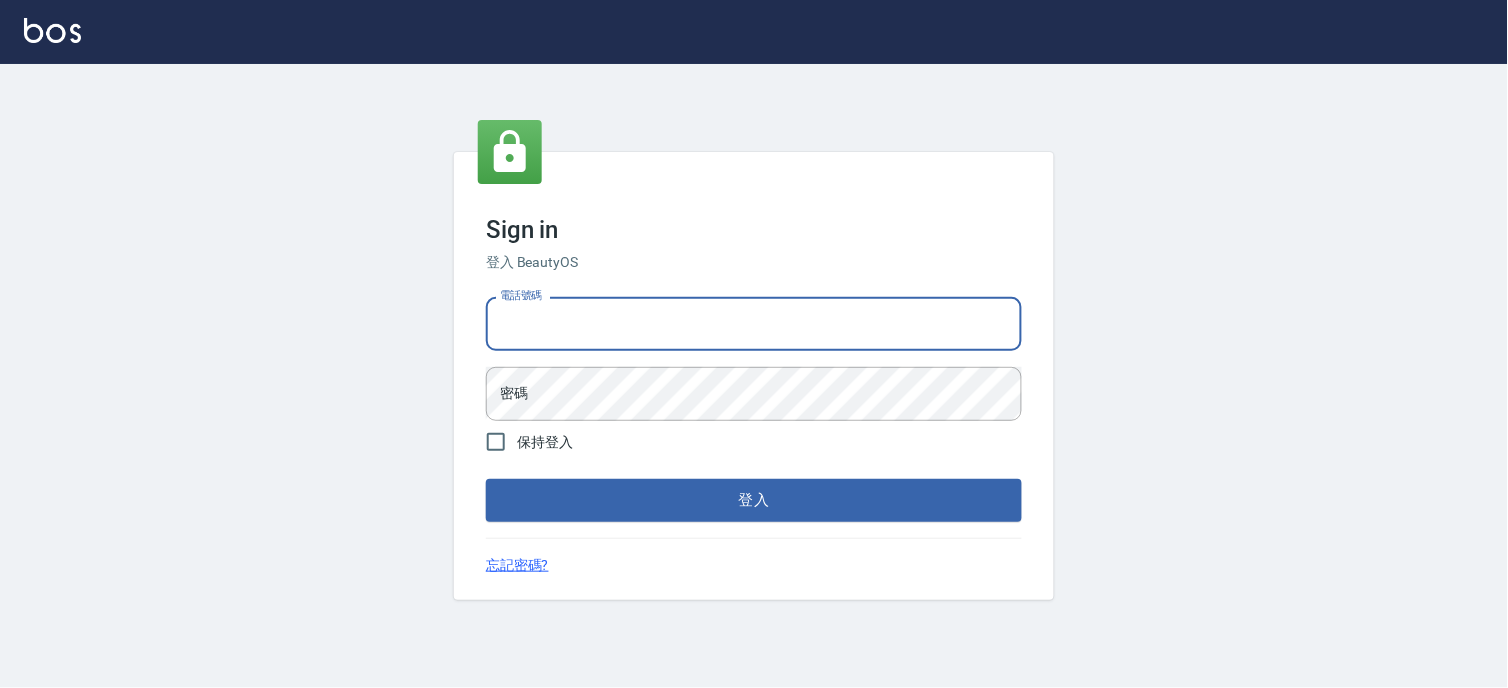 click on "電話號碼" at bounding box center [754, 324] 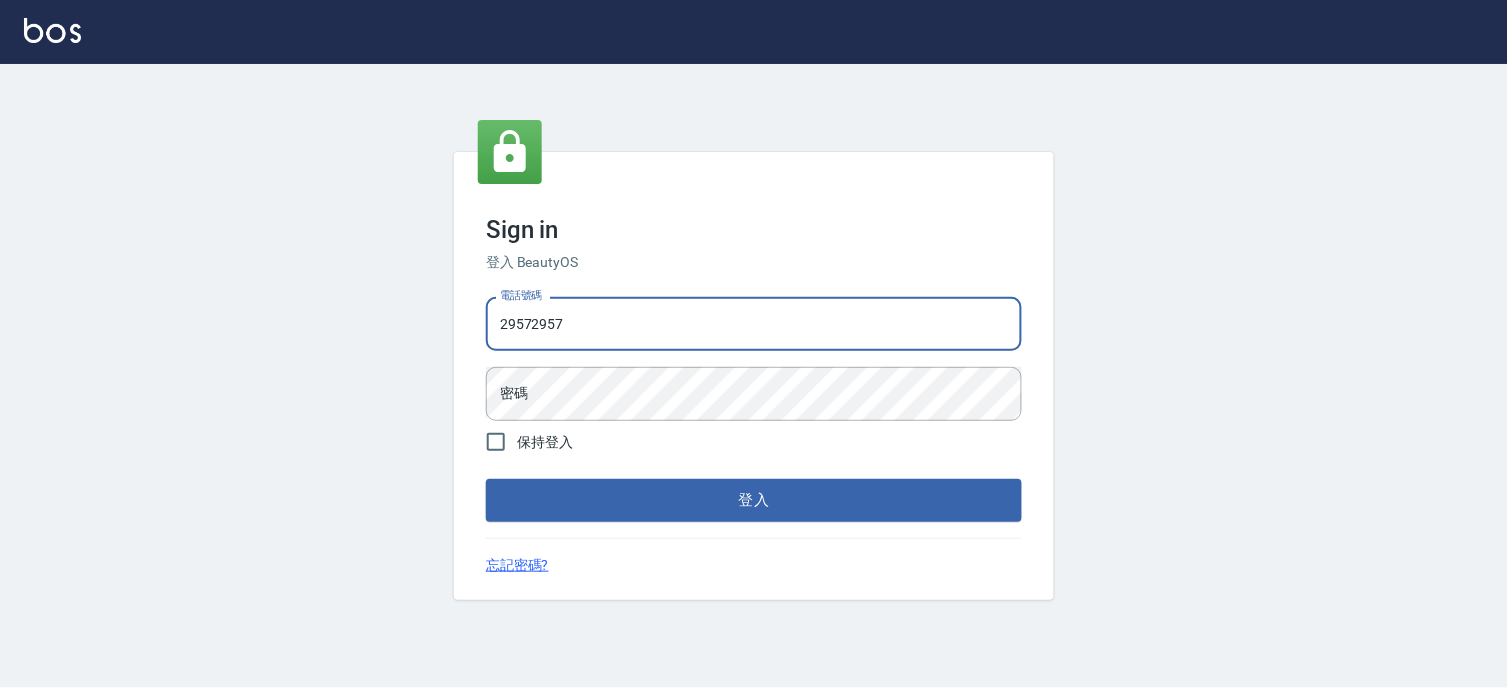 type on "29572957" 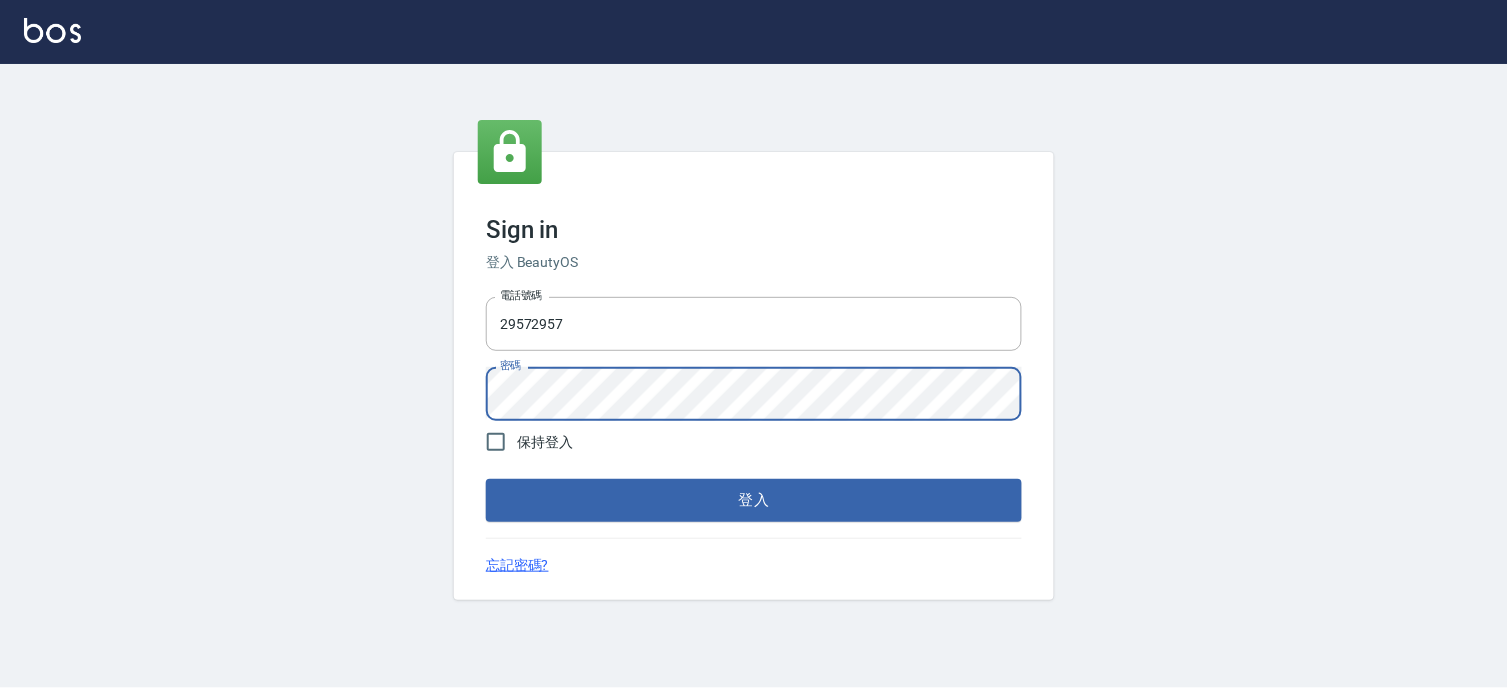 click on "登入" at bounding box center (754, 500) 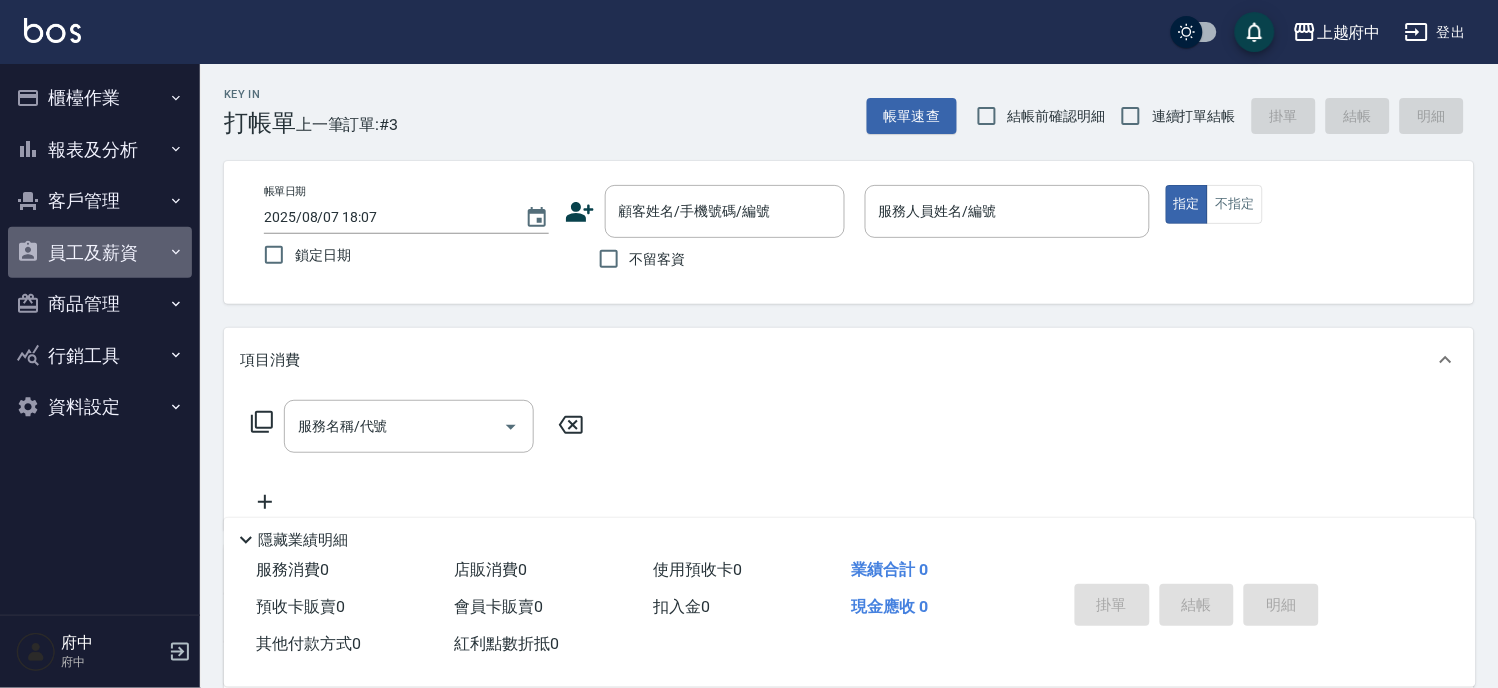 click on "員工及薪資" at bounding box center (100, 253) 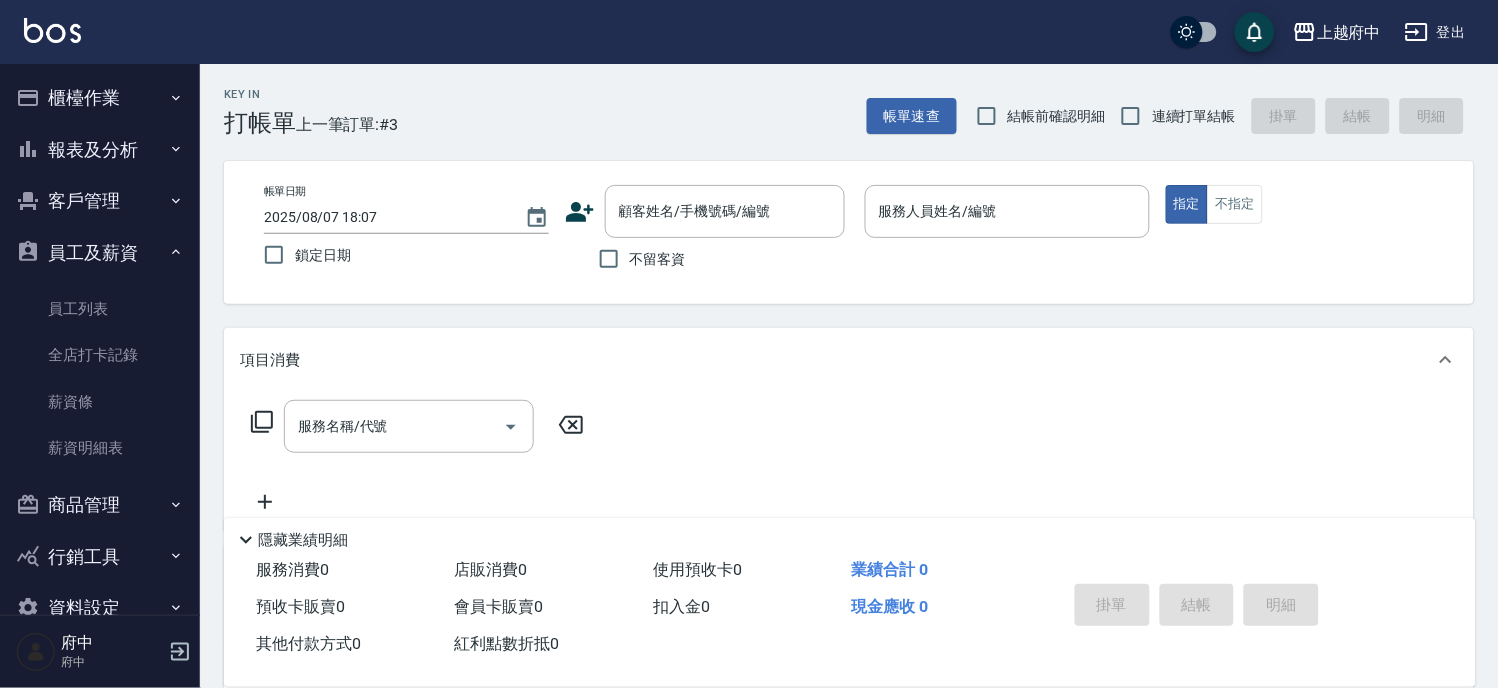 click on "報表及分析" at bounding box center [100, 150] 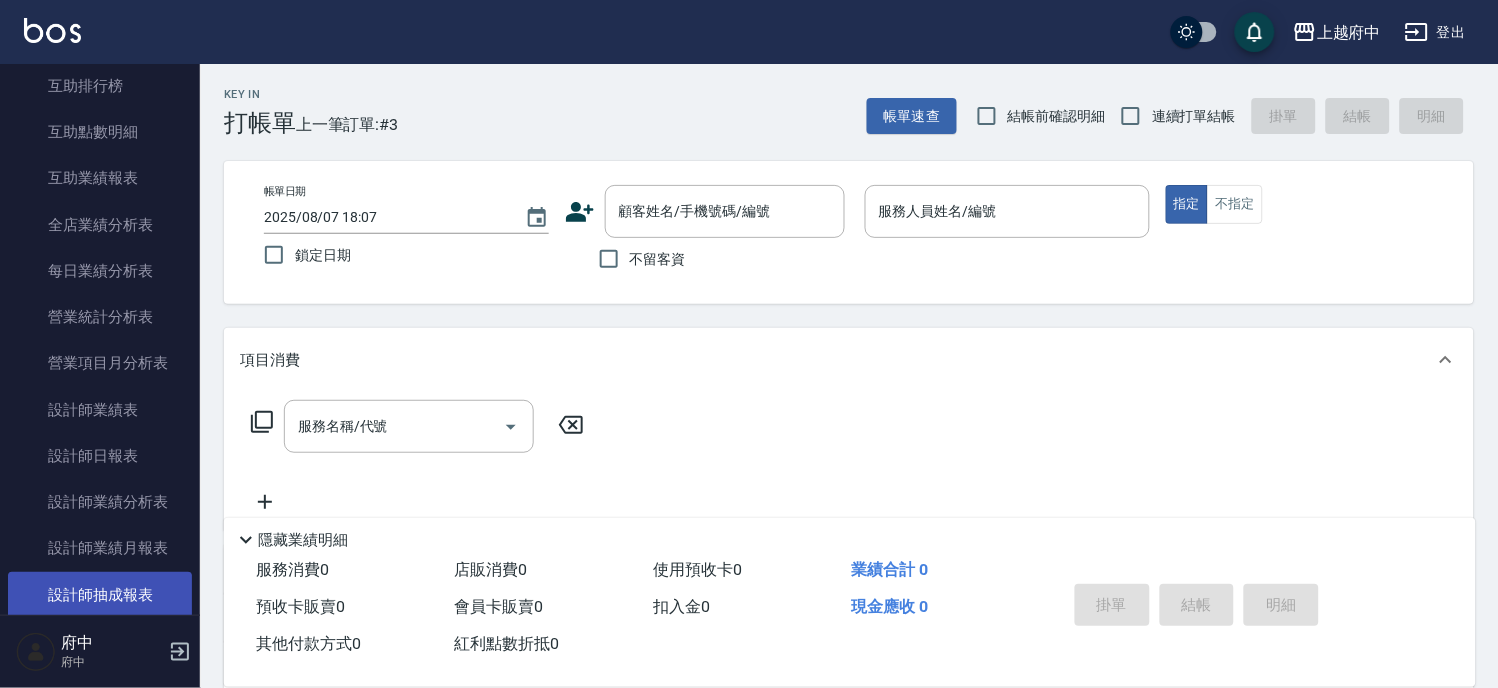 scroll, scrollTop: 555, scrollLeft: 0, axis: vertical 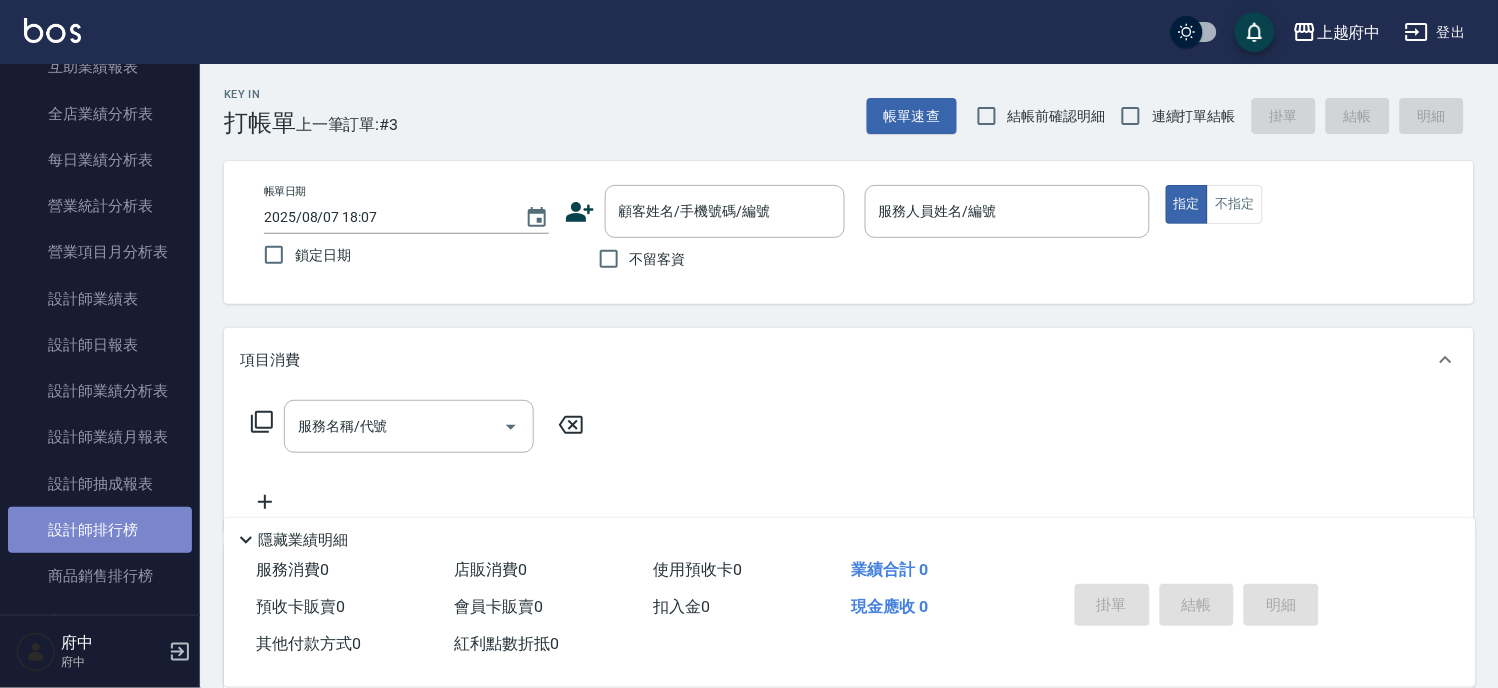 click on "設計師排行榜" at bounding box center (100, 530) 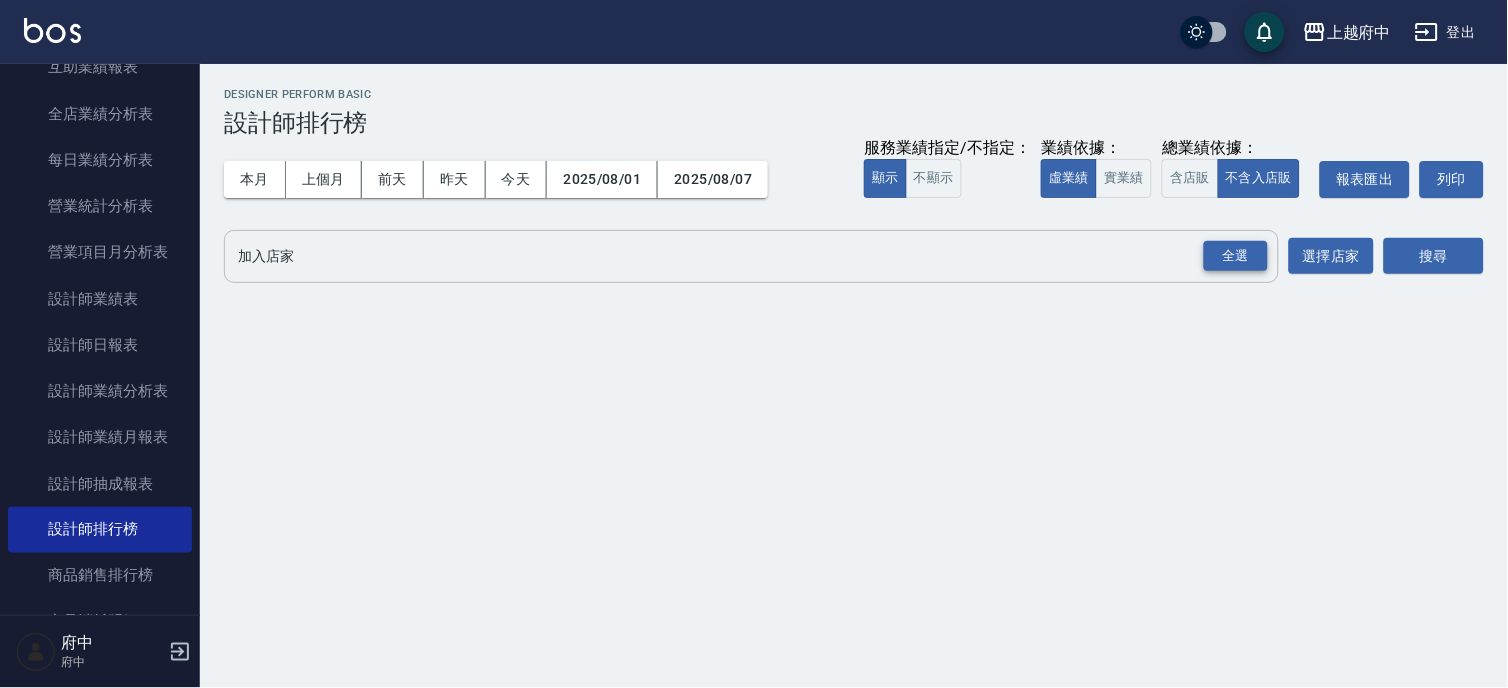 click on "全選" at bounding box center [1236, 256] 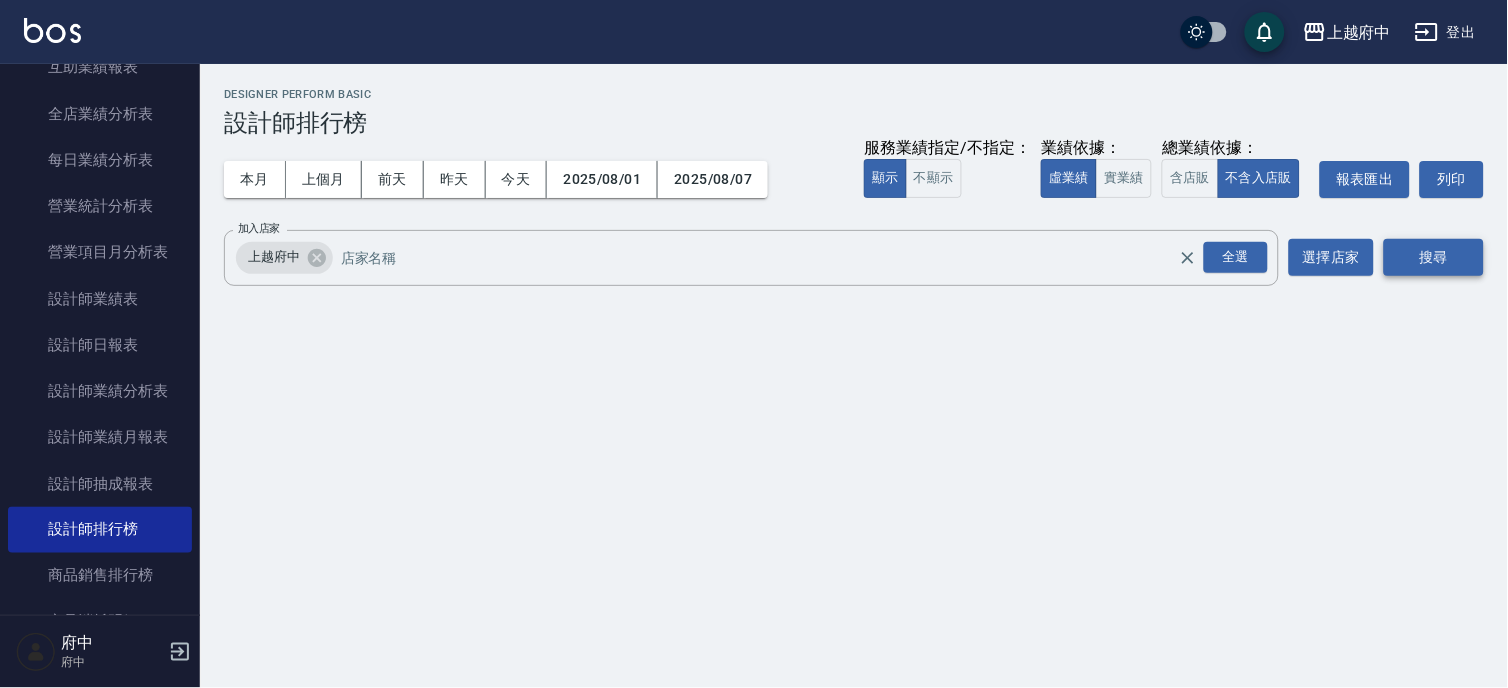 click on "搜尋" at bounding box center [1434, 257] 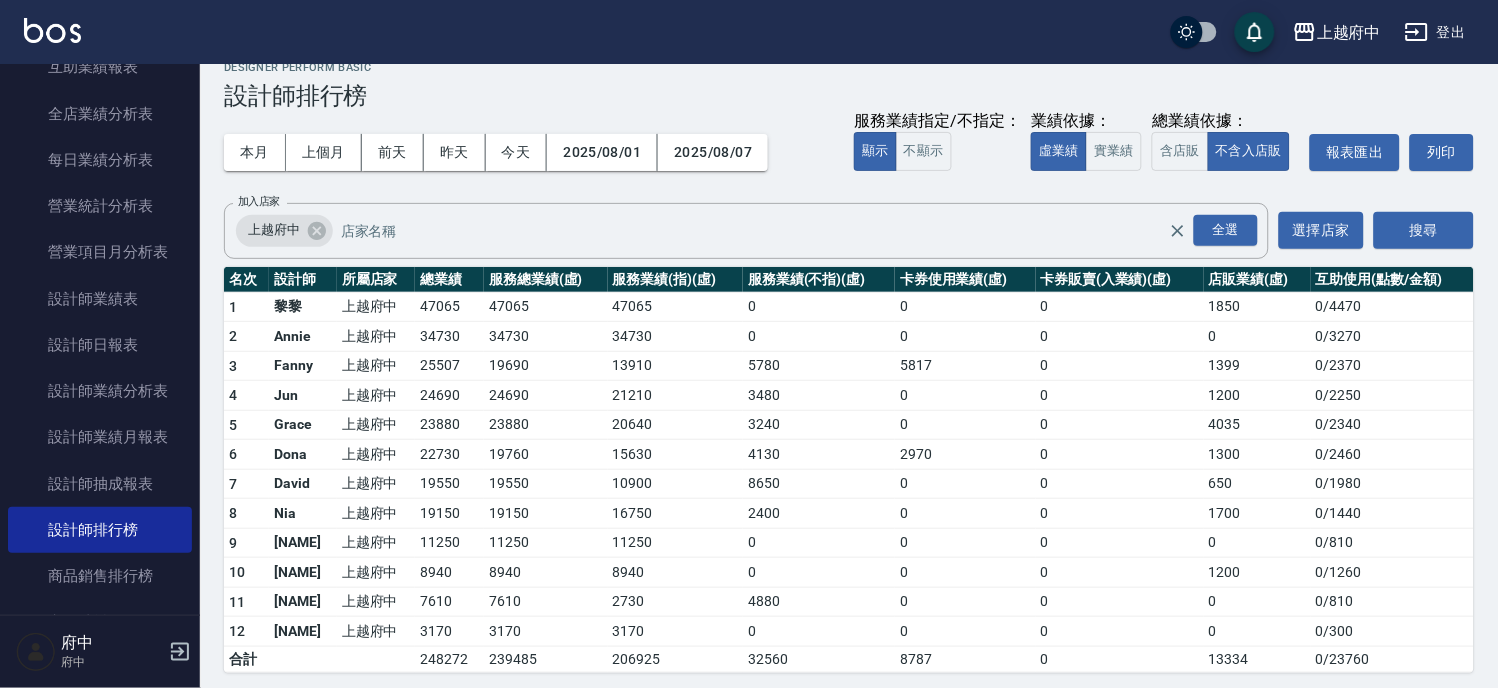 scroll, scrollTop: 35, scrollLeft: 0, axis: vertical 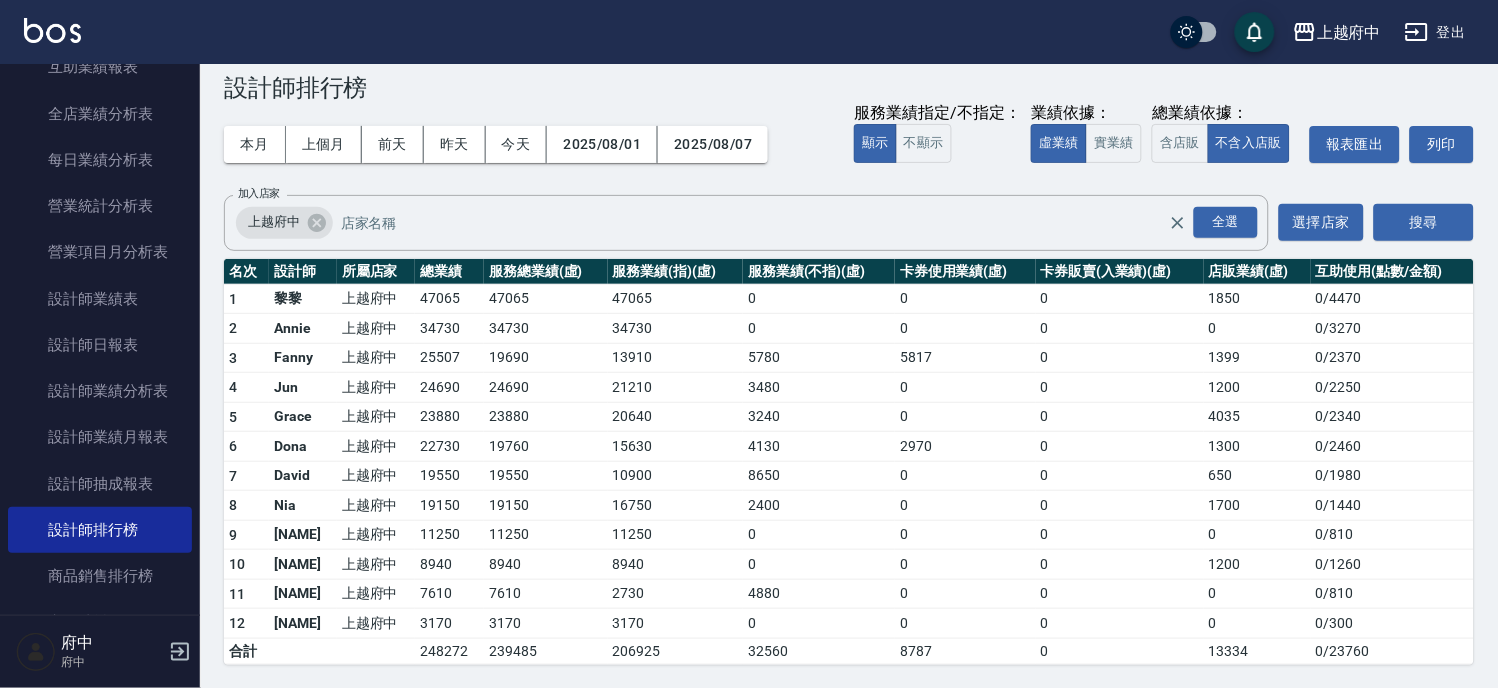 click 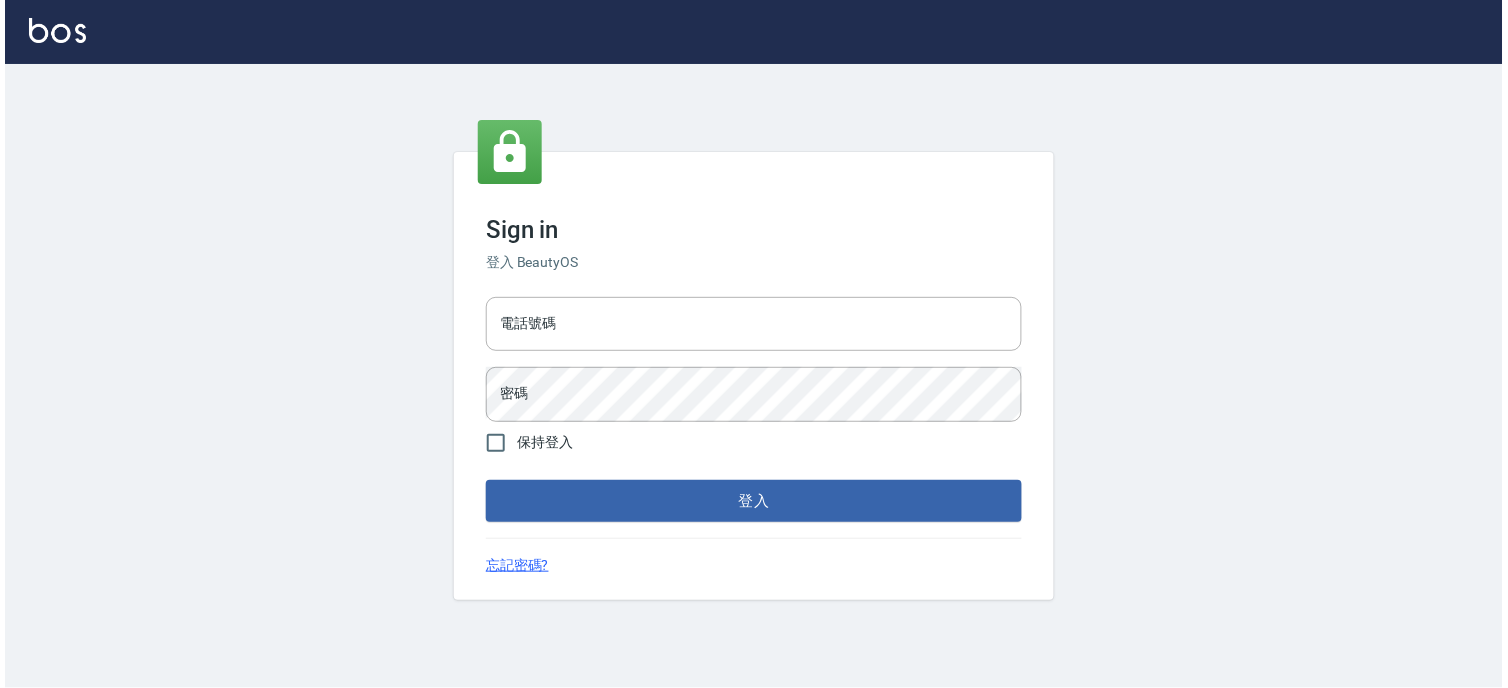 scroll, scrollTop: 0, scrollLeft: 0, axis: both 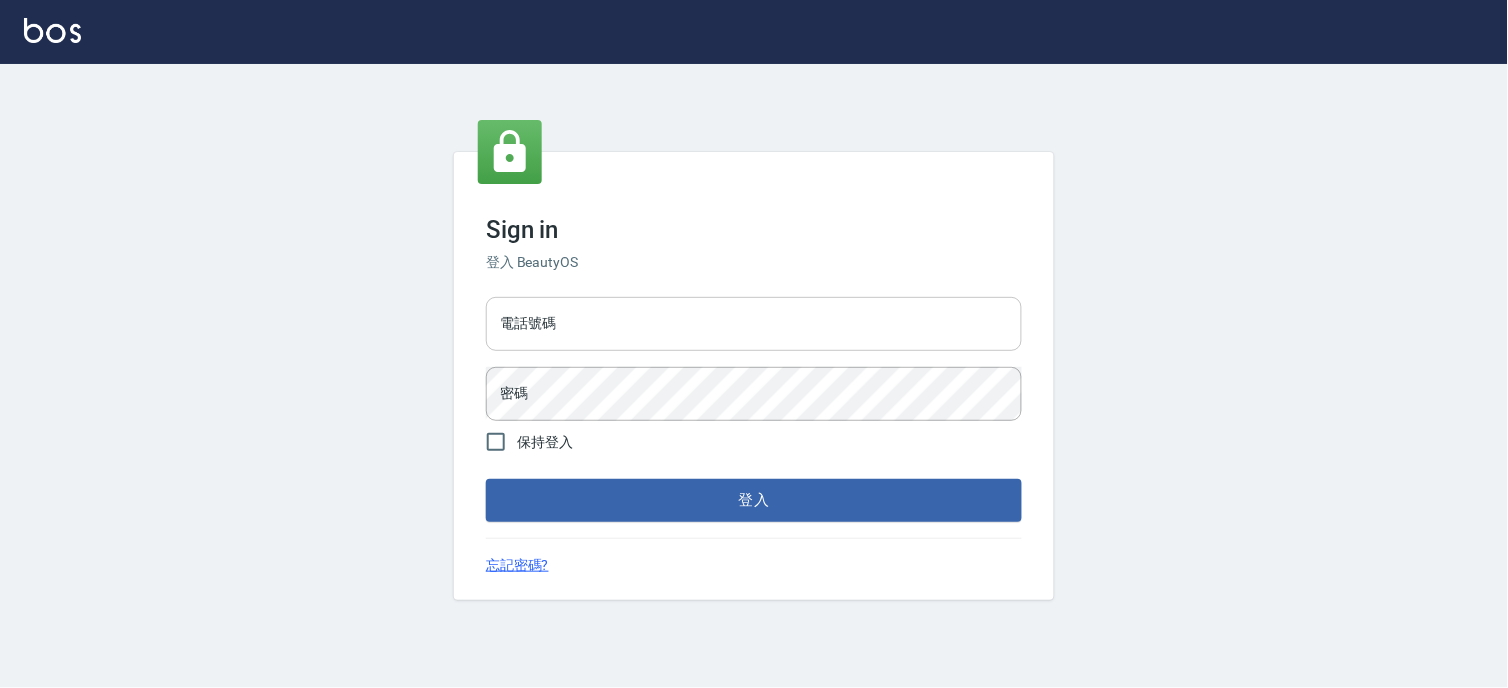 drag, startPoint x: 620, startPoint y: 304, endPoint x: 622, endPoint y: 341, distance: 37.054016 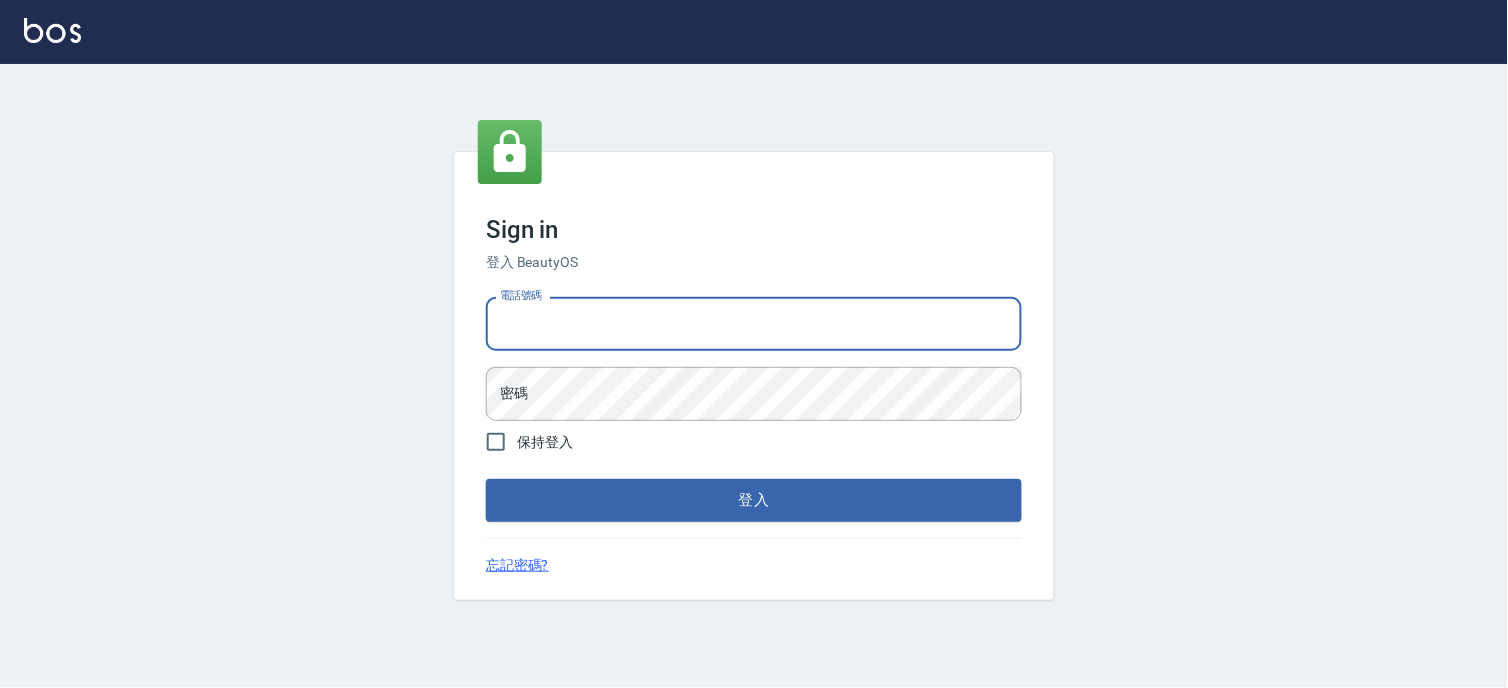 type on "[PHONE]" 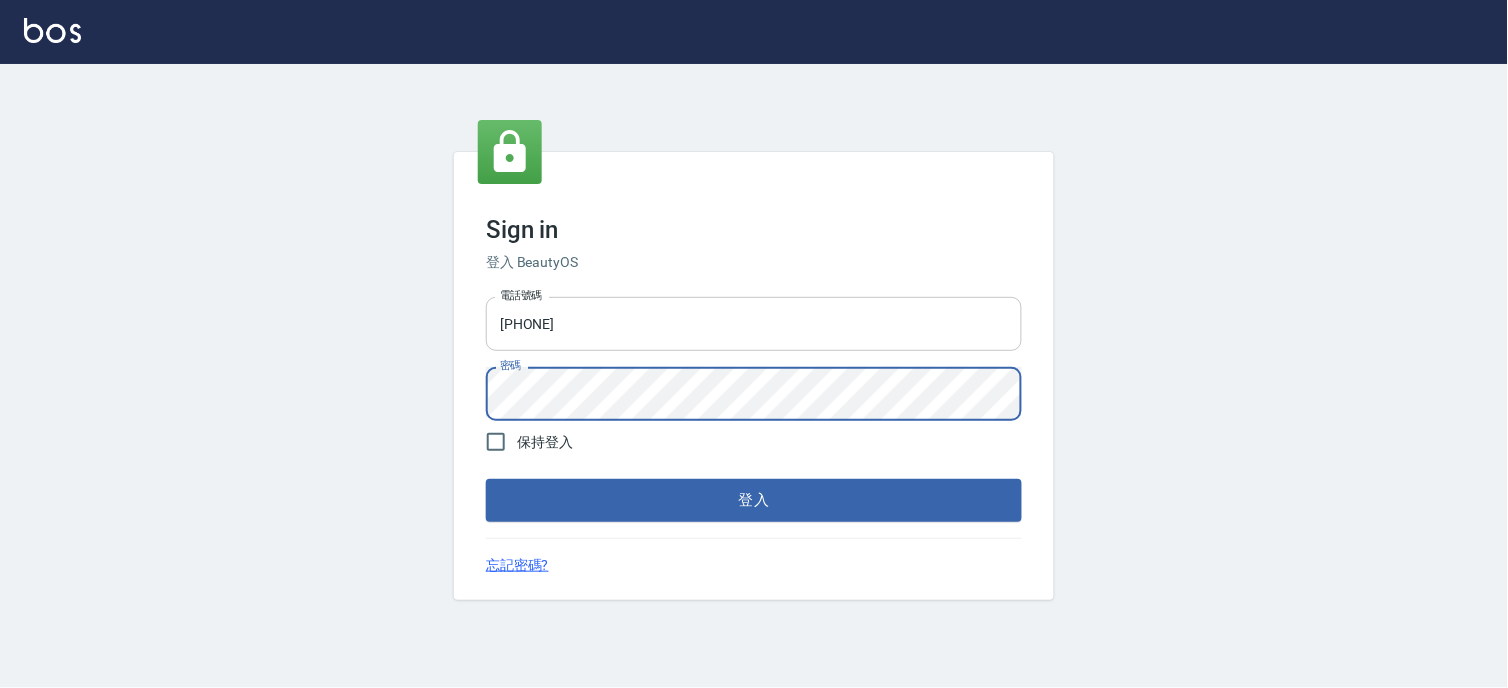 click on "登入" at bounding box center (754, 500) 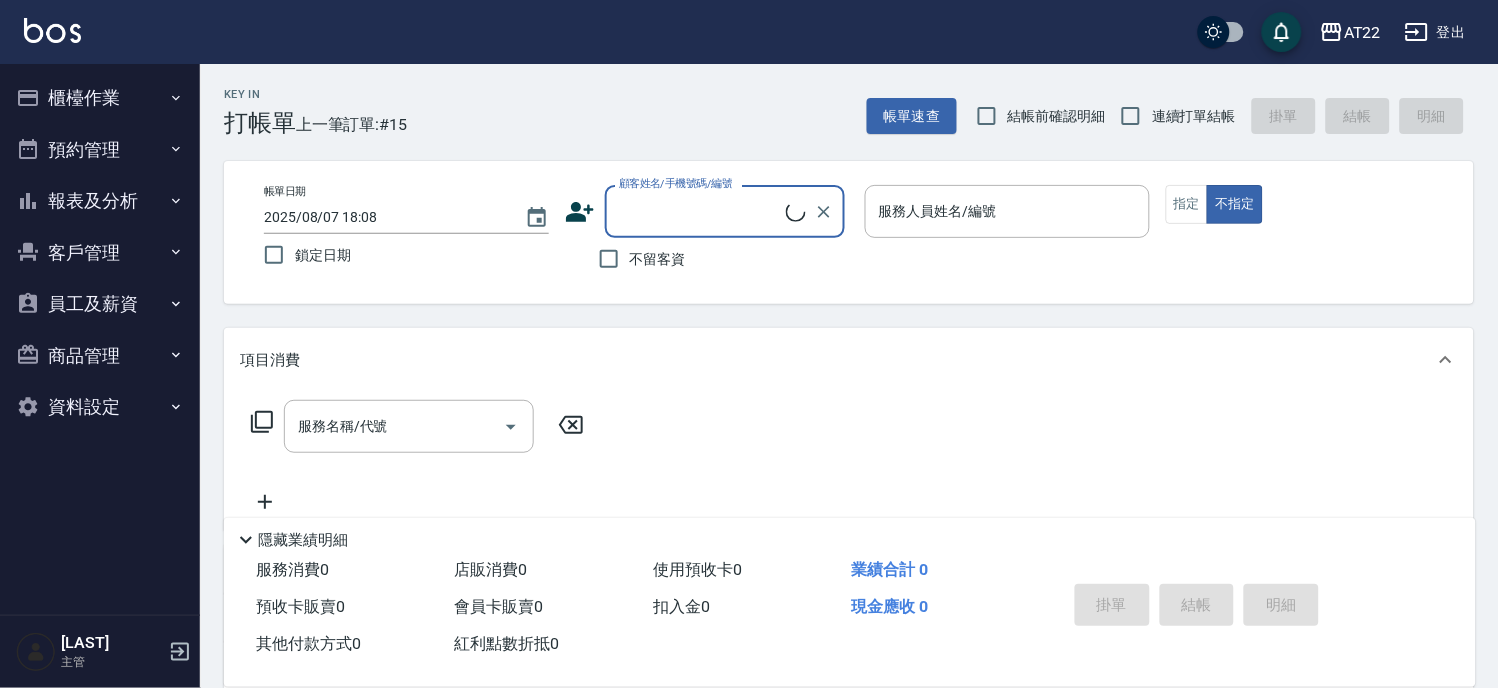 click on "報表及分析" at bounding box center (100, 201) 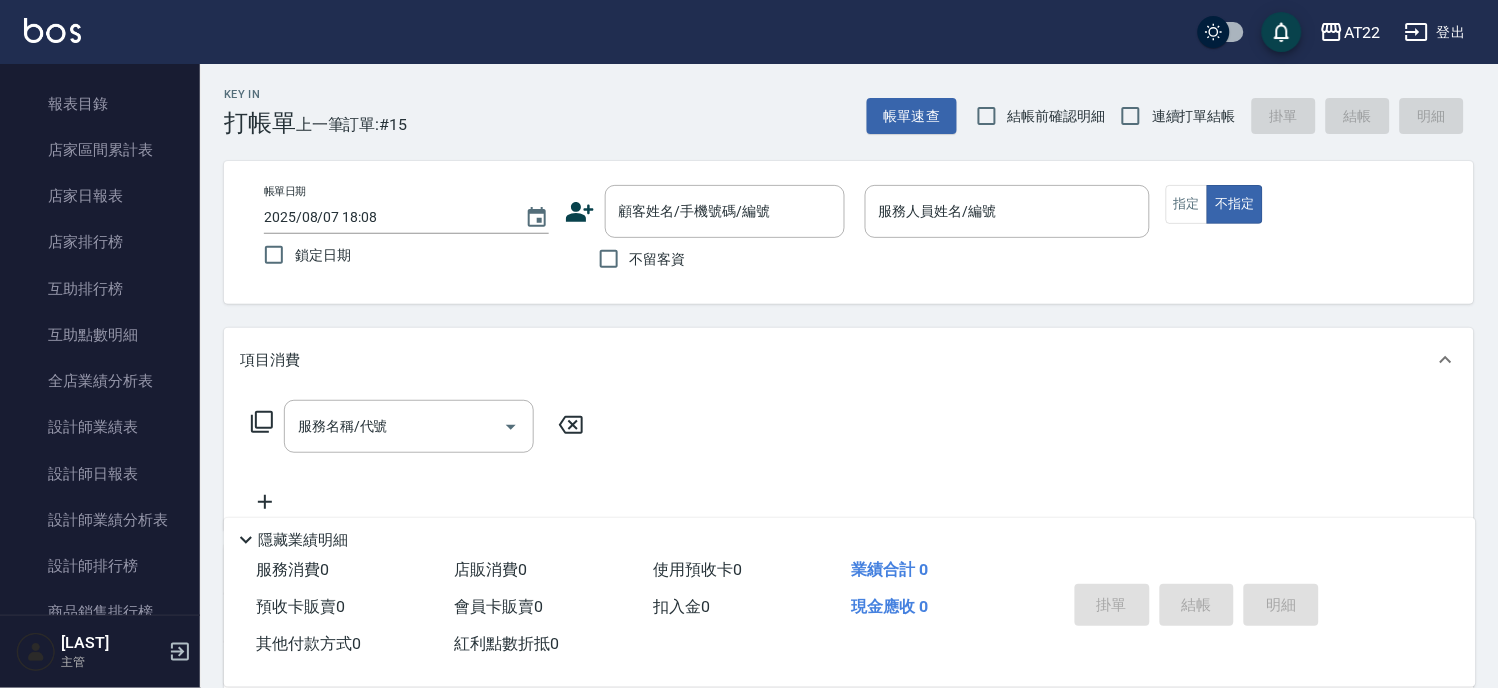 scroll, scrollTop: 333, scrollLeft: 0, axis: vertical 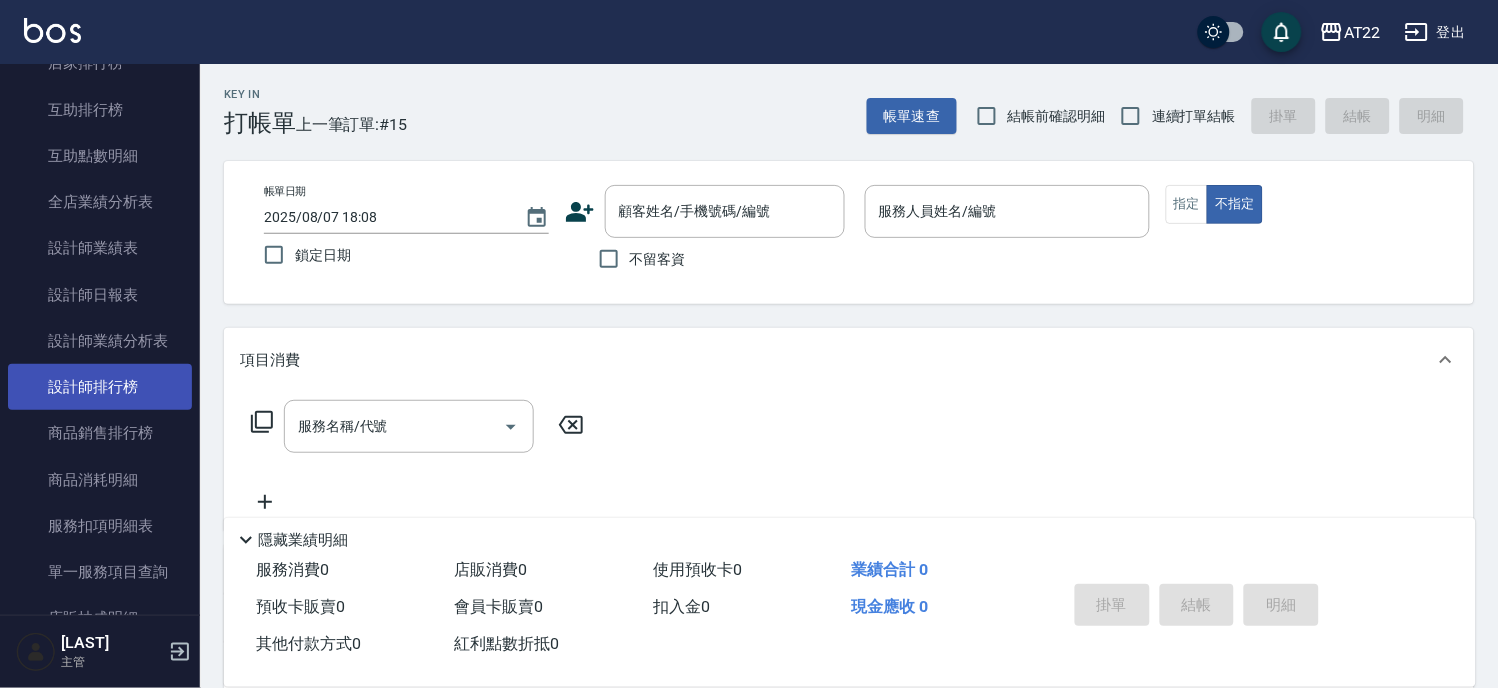 click on "設計師排行榜" at bounding box center (100, 387) 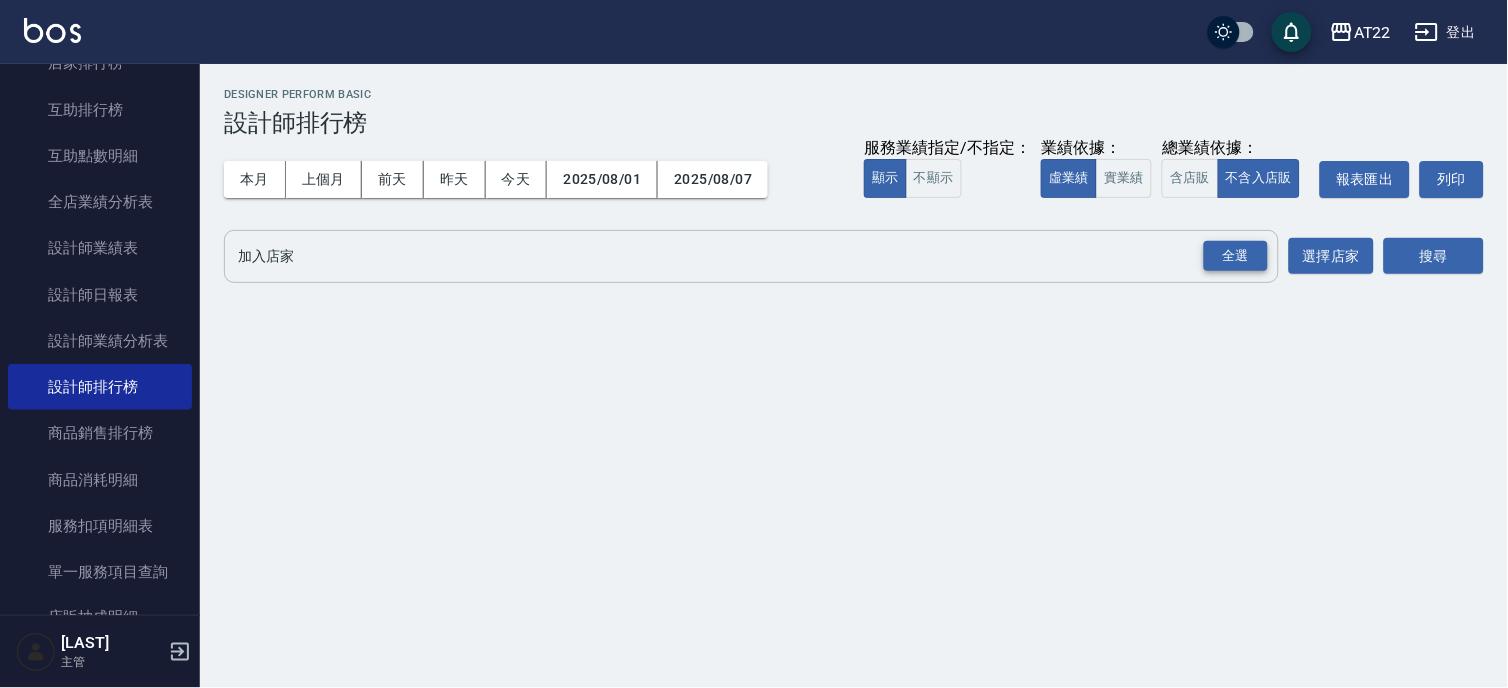 click on "全選" at bounding box center (1236, 256) 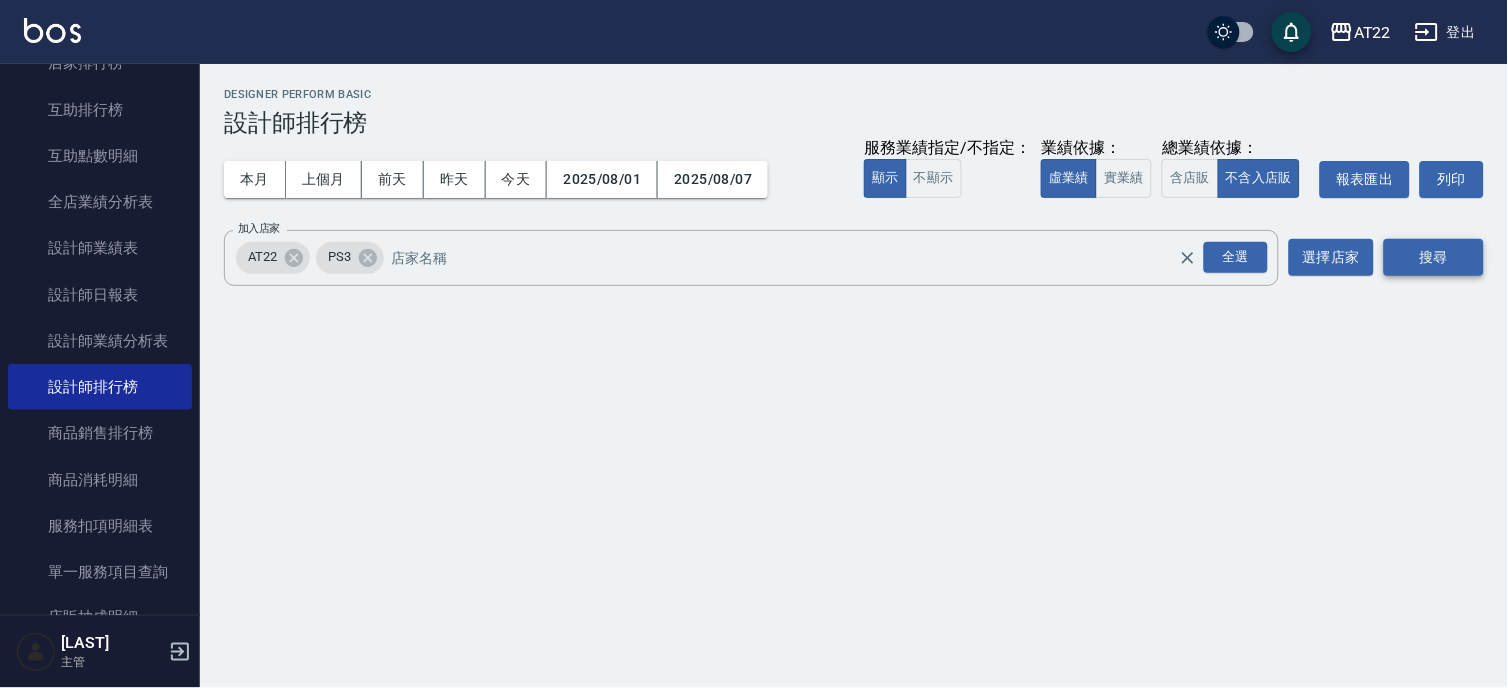 click on "搜尋" at bounding box center (1434, 257) 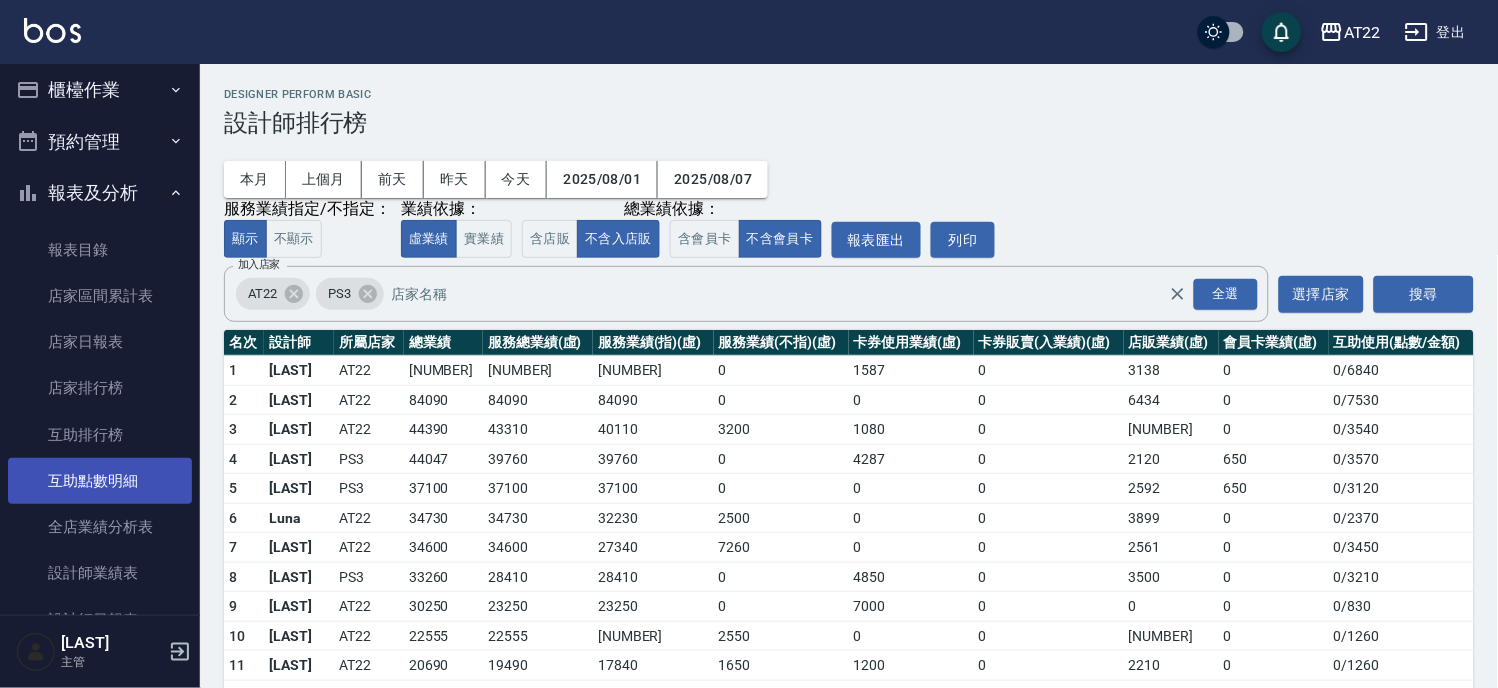 scroll, scrollTop: 0, scrollLeft: 0, axis: both 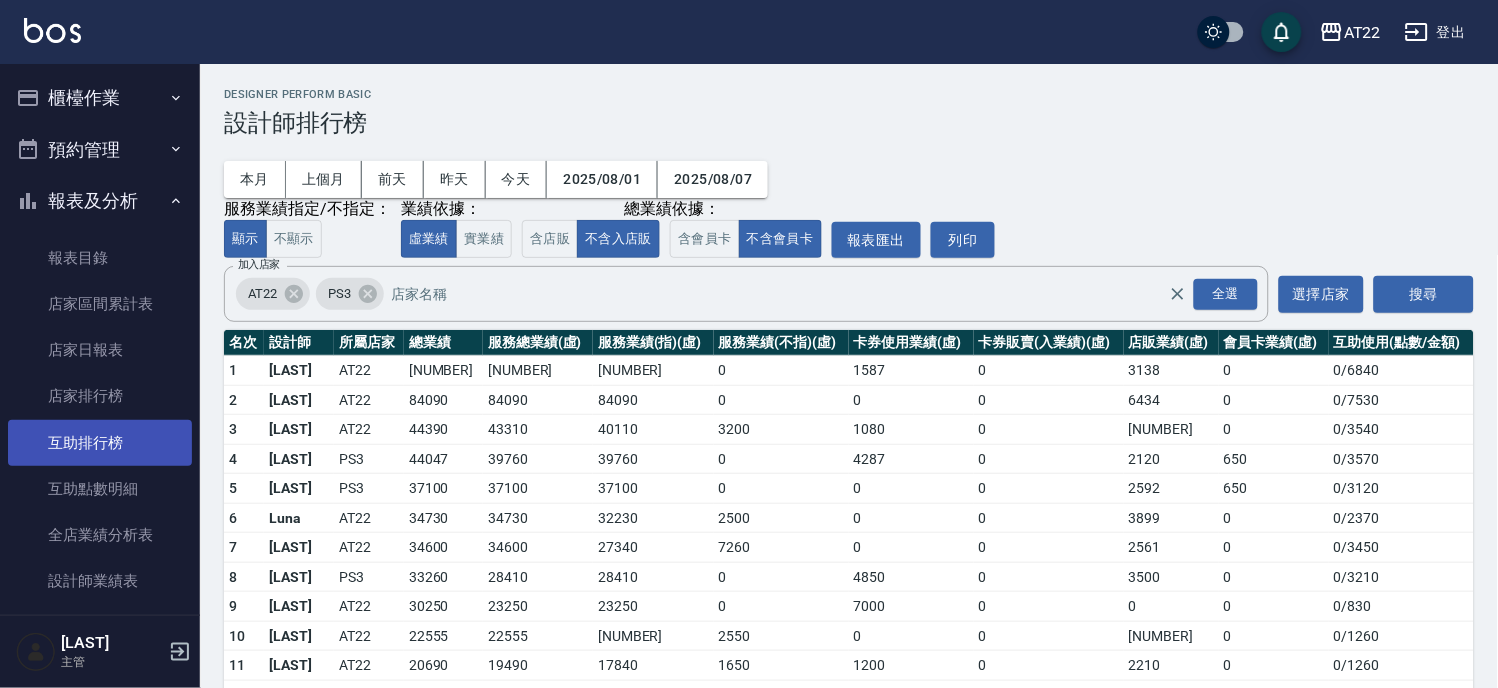 click on "互助排行榜" at bounding box center (100, 443) 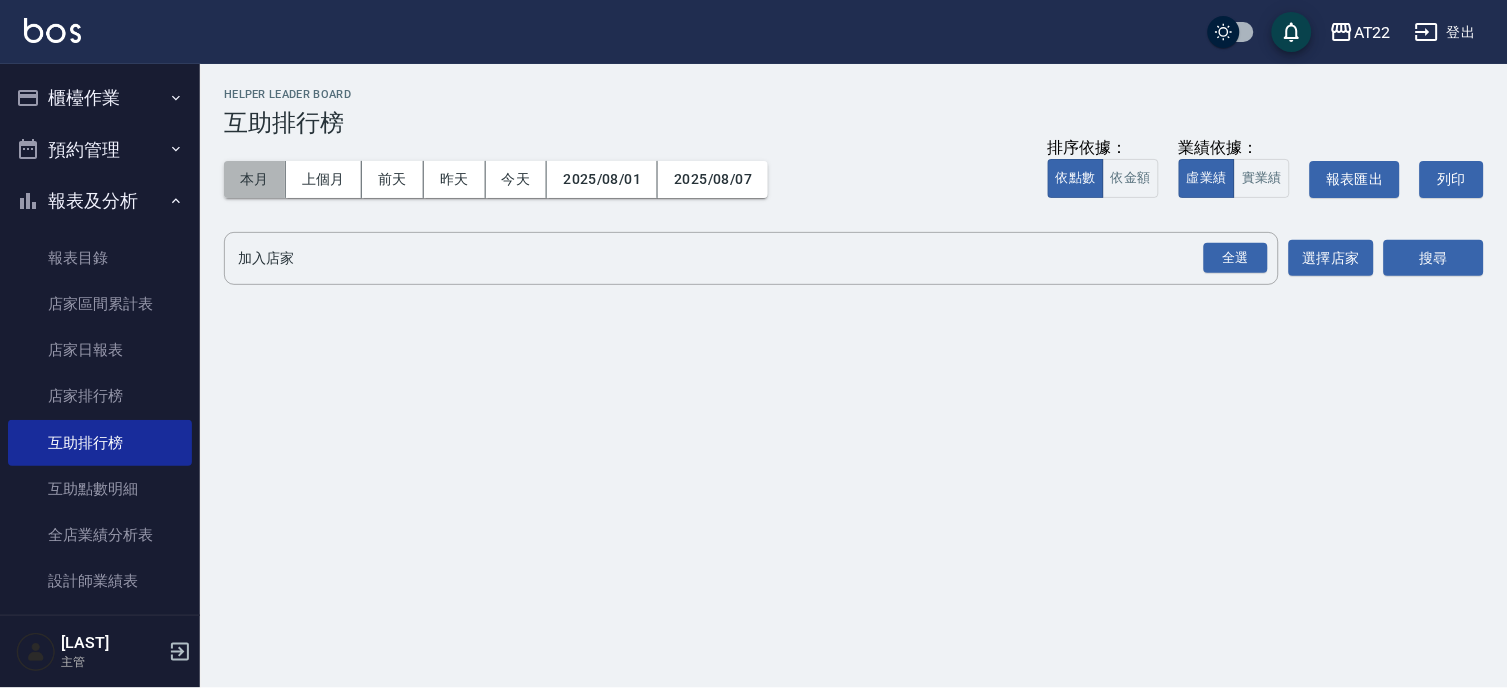 click on "本月" at bounding box center [255, 179] 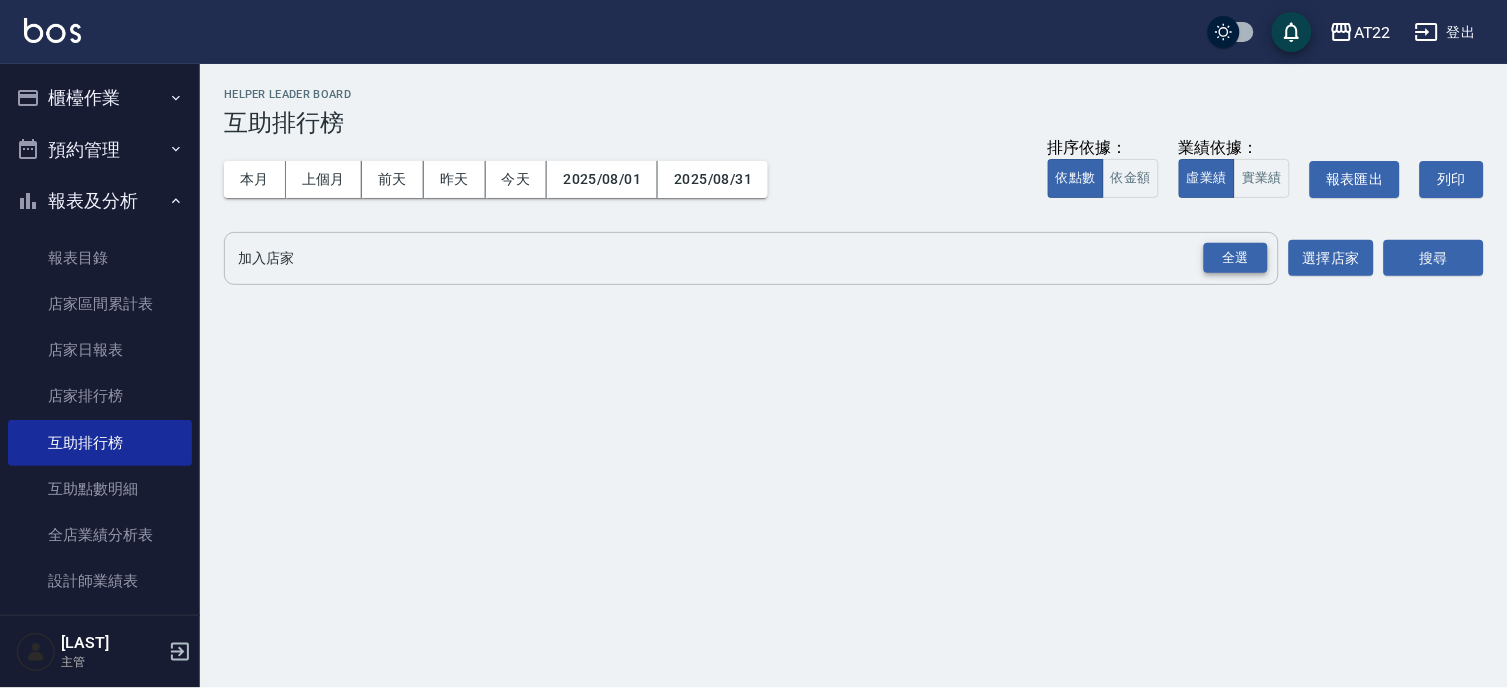 click on "全選" at bounding box center [1236, 258] 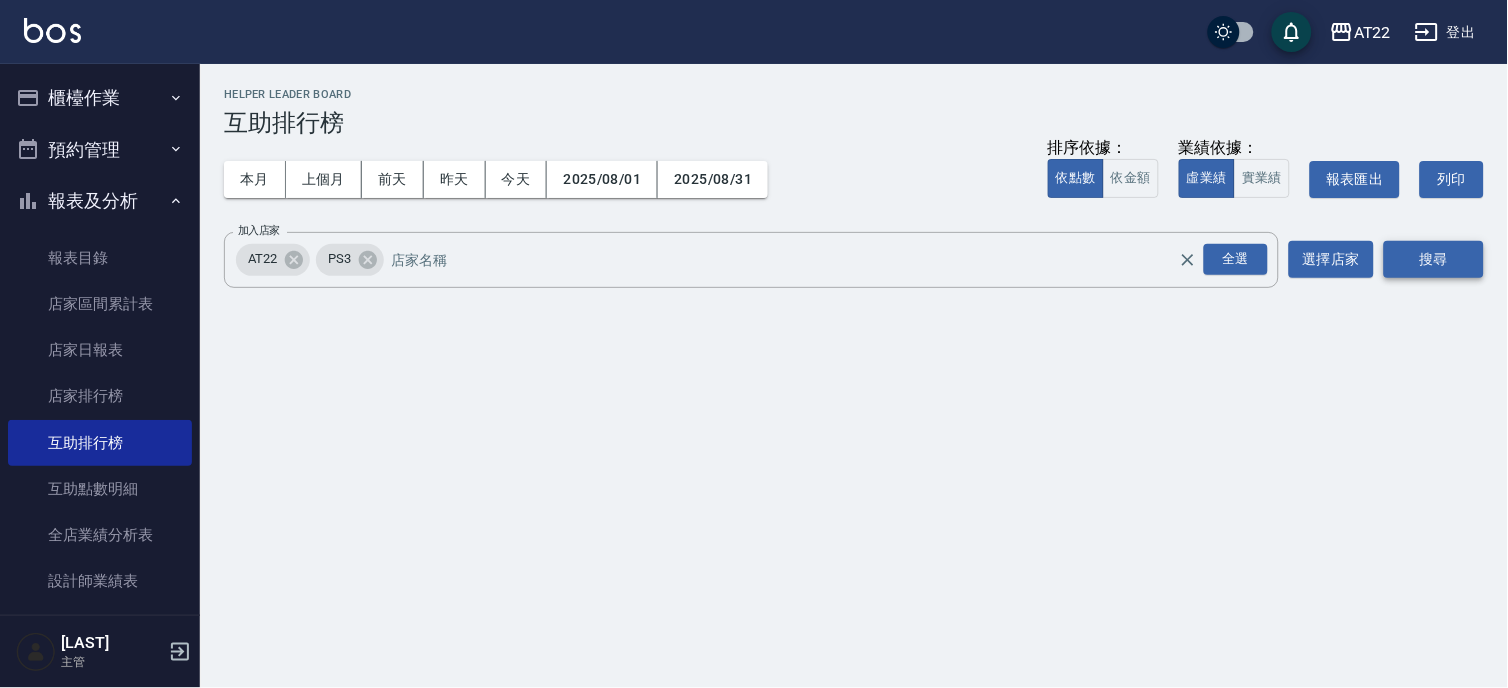 click on "搜尋" at bounding box center [1434, 259] 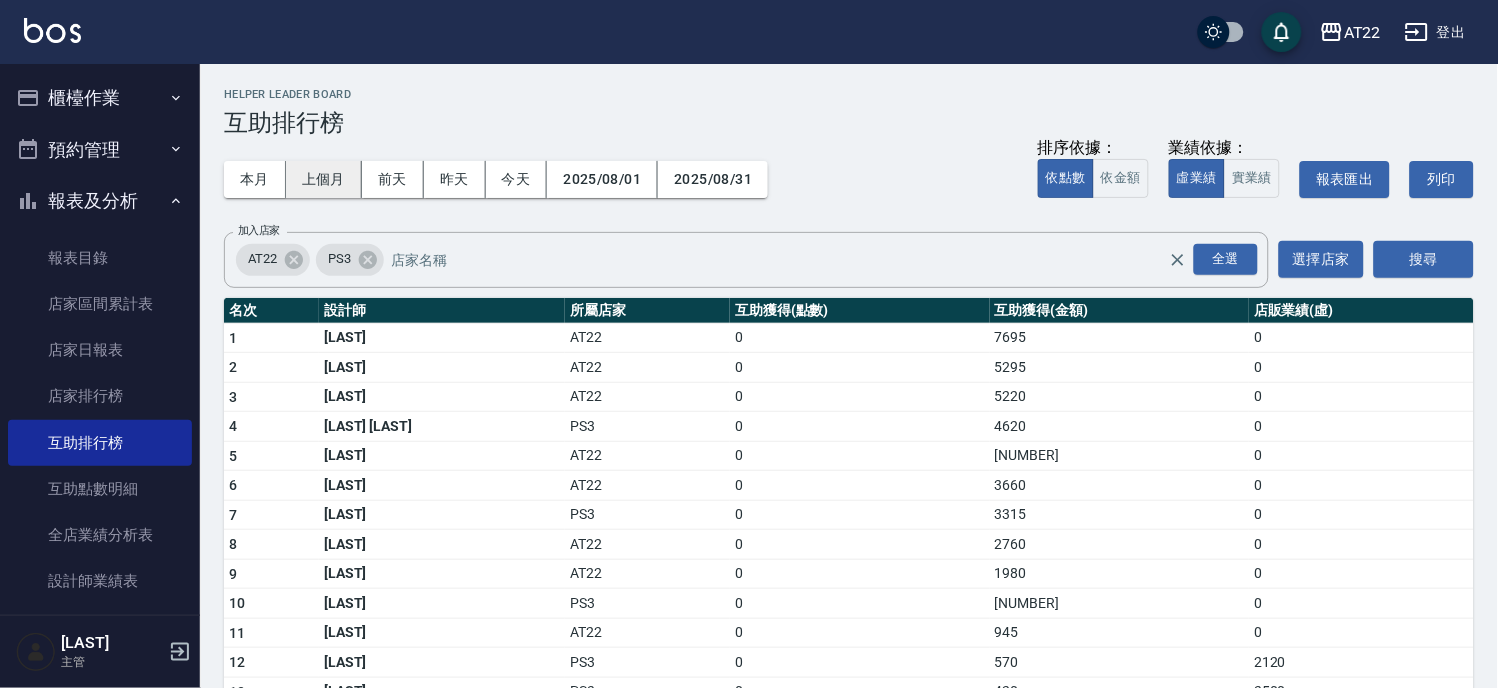 click on "上個月" at bounding box center [324, 179] 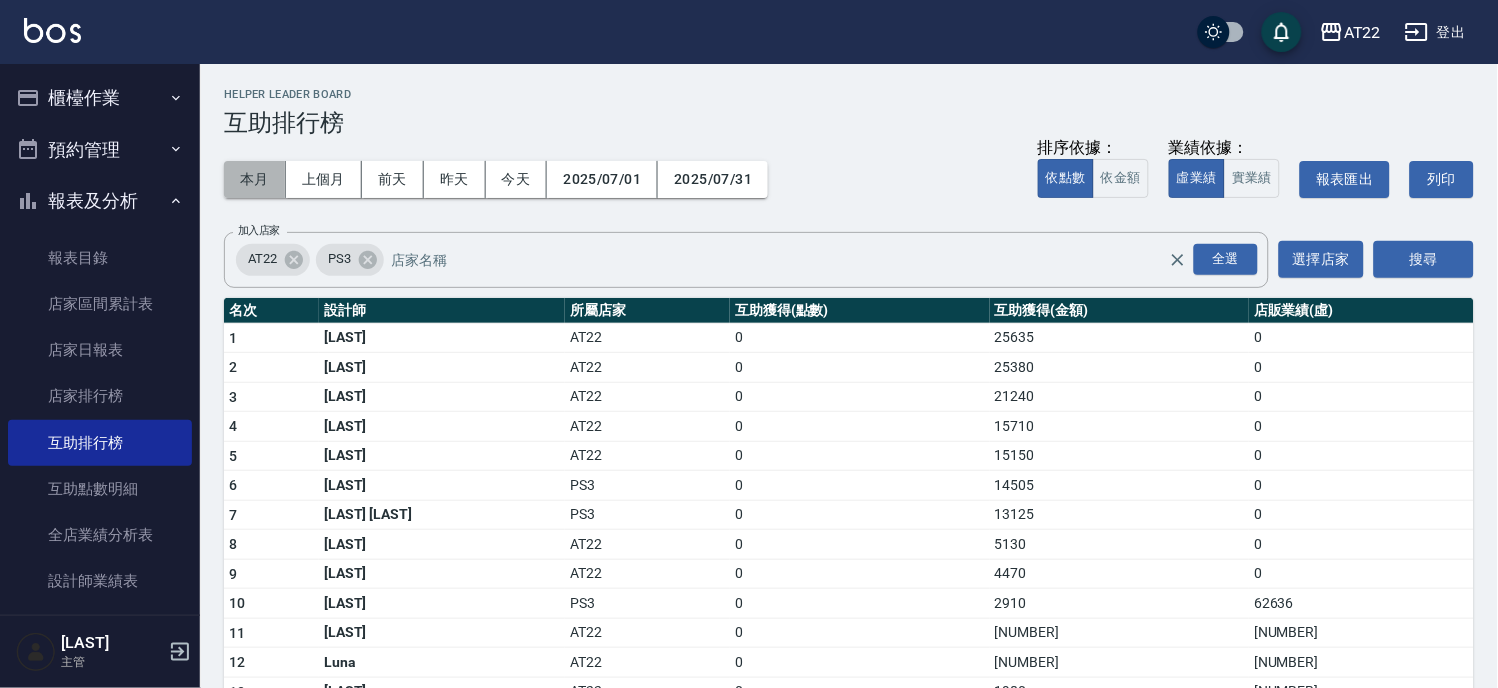 click on "本月" at bounding box center (255, 179) 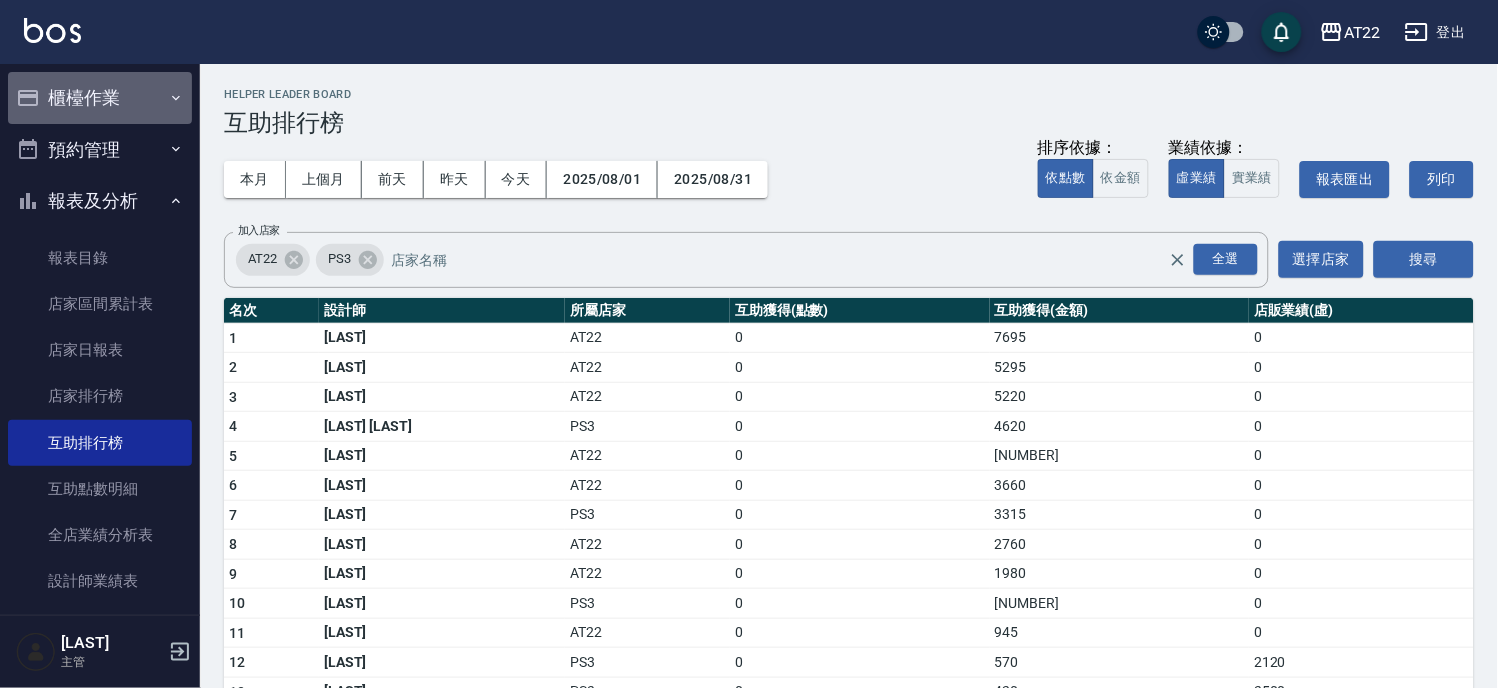 click 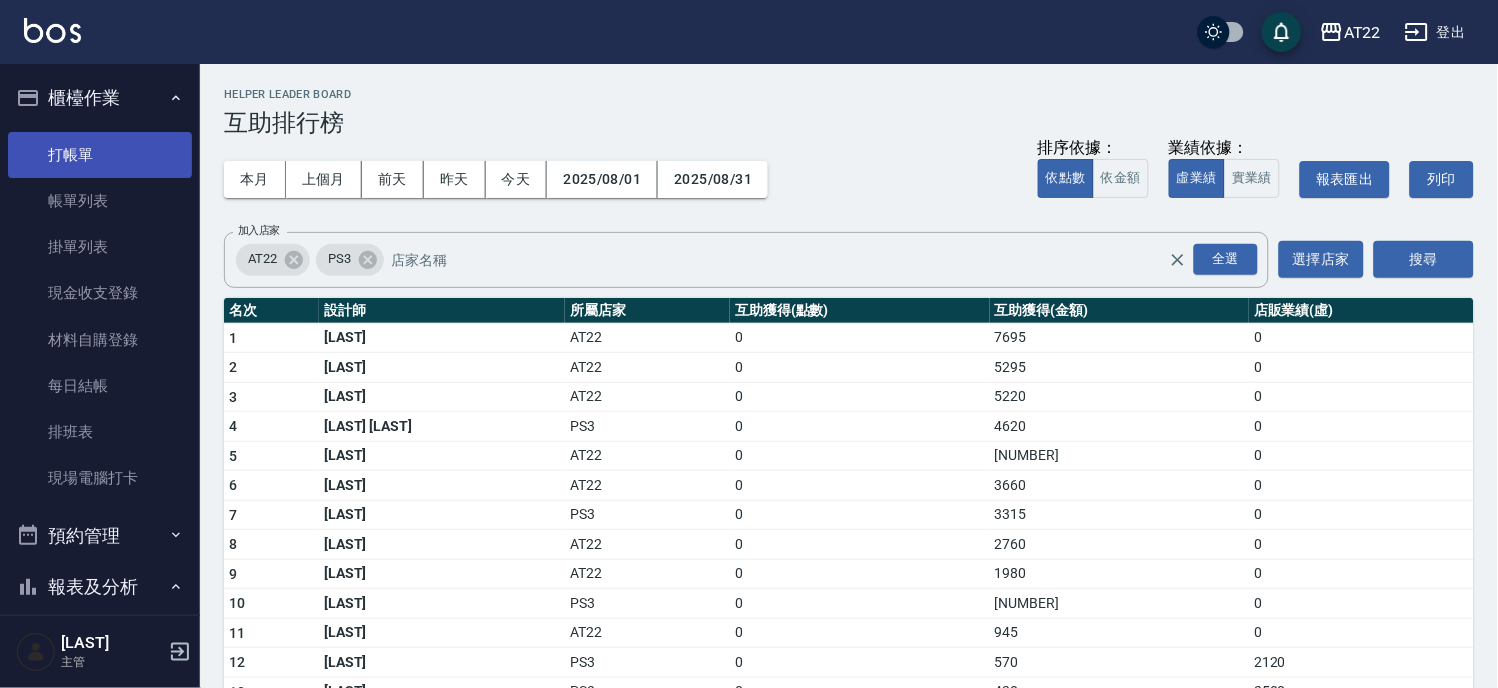 click on "打帳單" at bounding box center (100, 155) 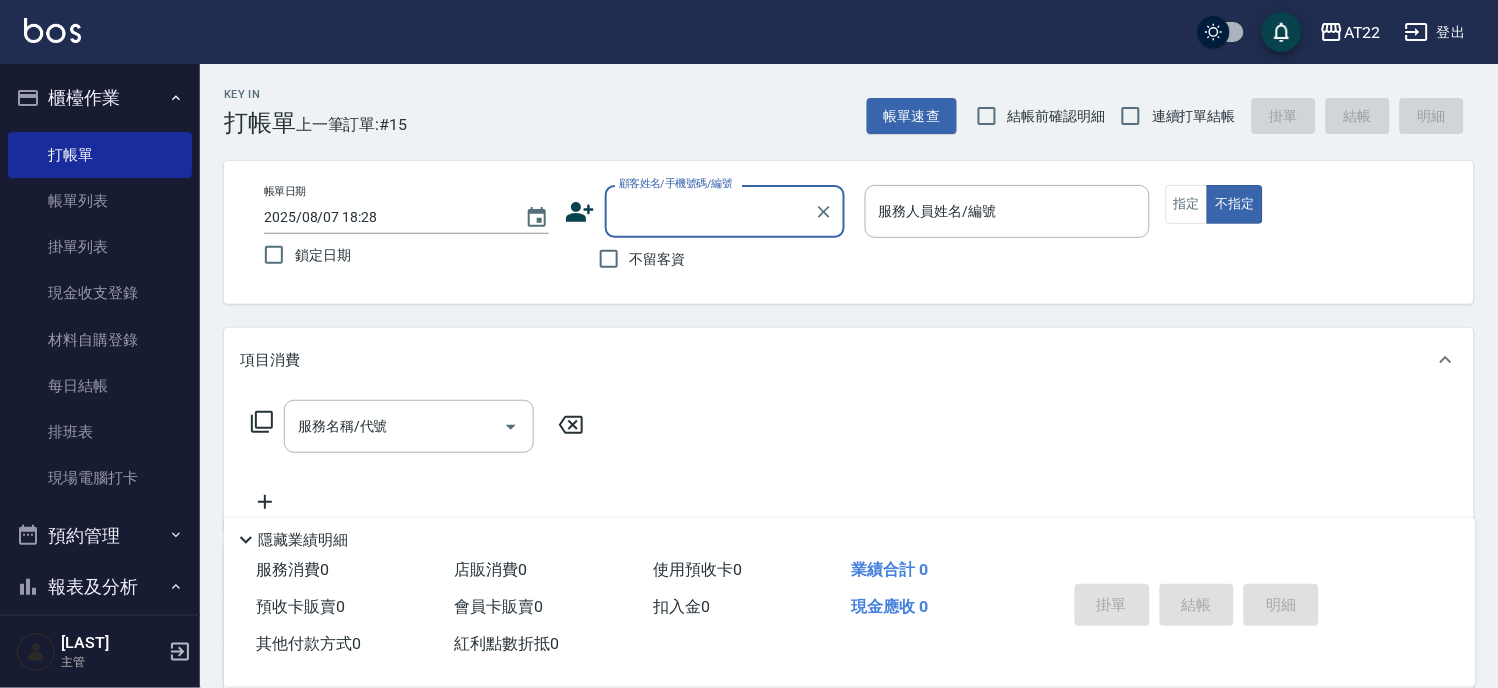 click on "結帳前確認明細" at bounding box center (1057, 116) 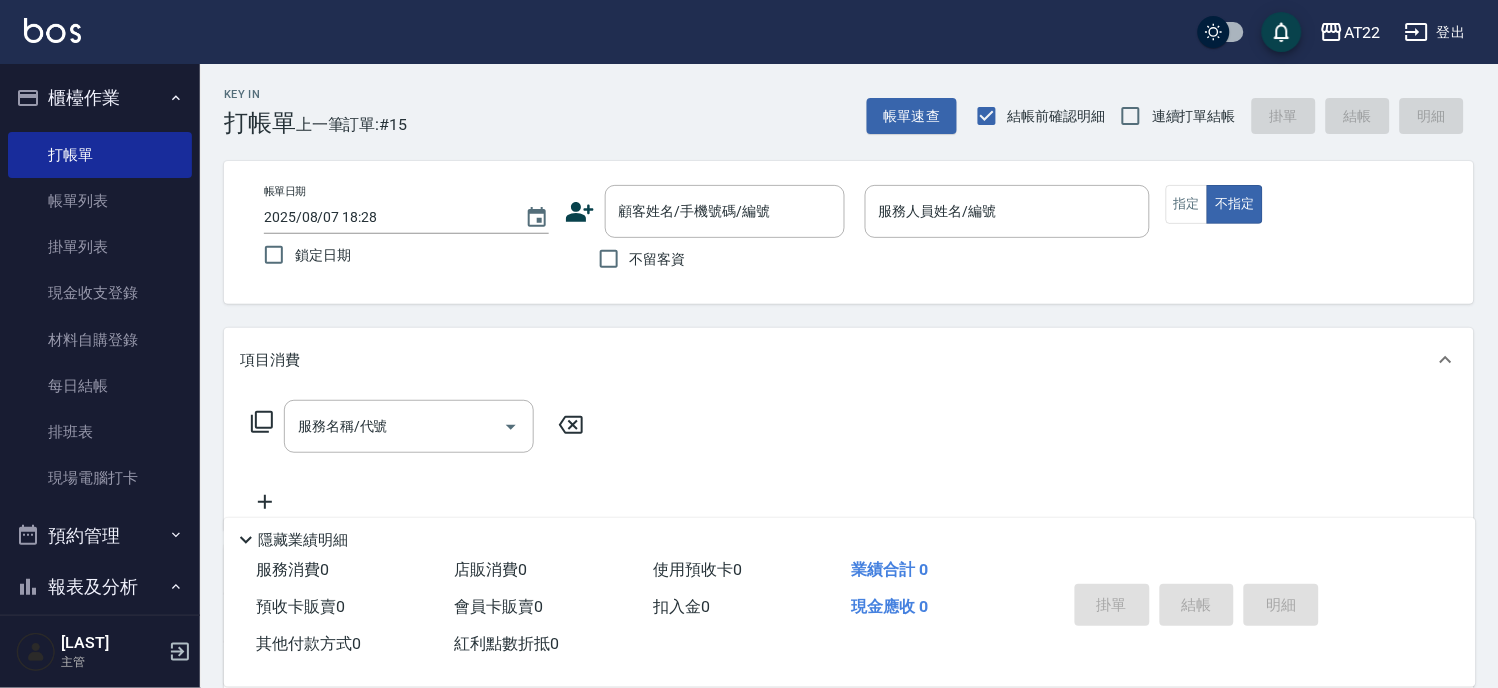 click on "連續打單結帳" at bounding box center (1194, 116) 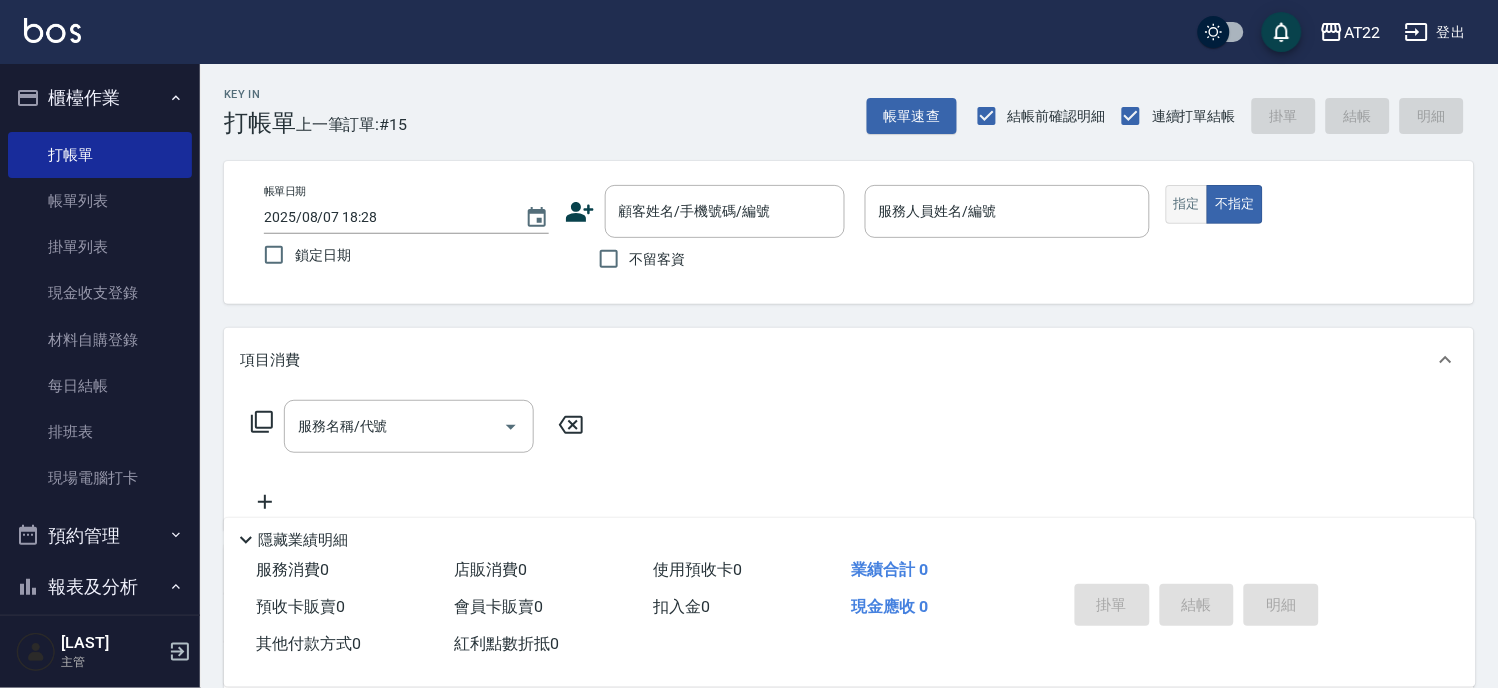 click on "指定" at bounding box center [1187, 204] 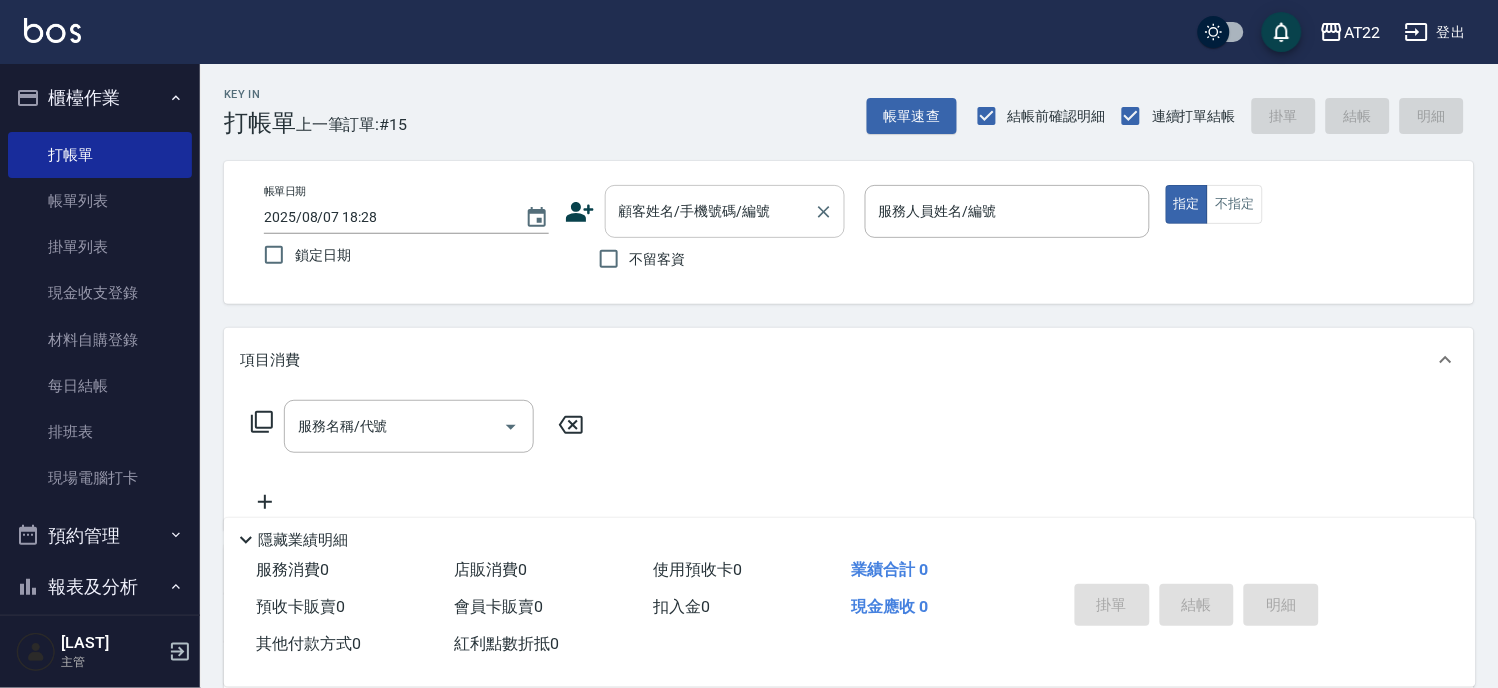 click on "顧客姓名/手機號碼/編號" at bounding box center [710, 211] 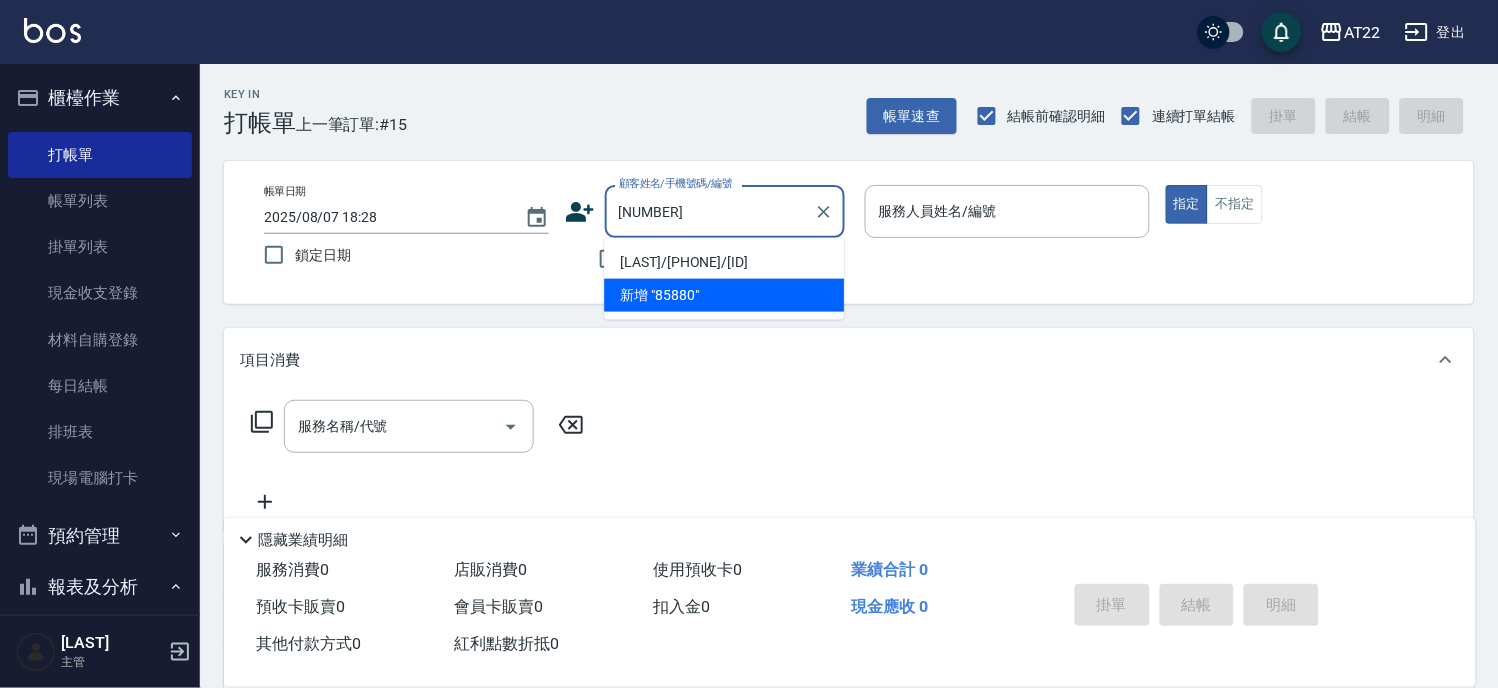 click on "[NUMBER]" at bounding box center [710, 211] 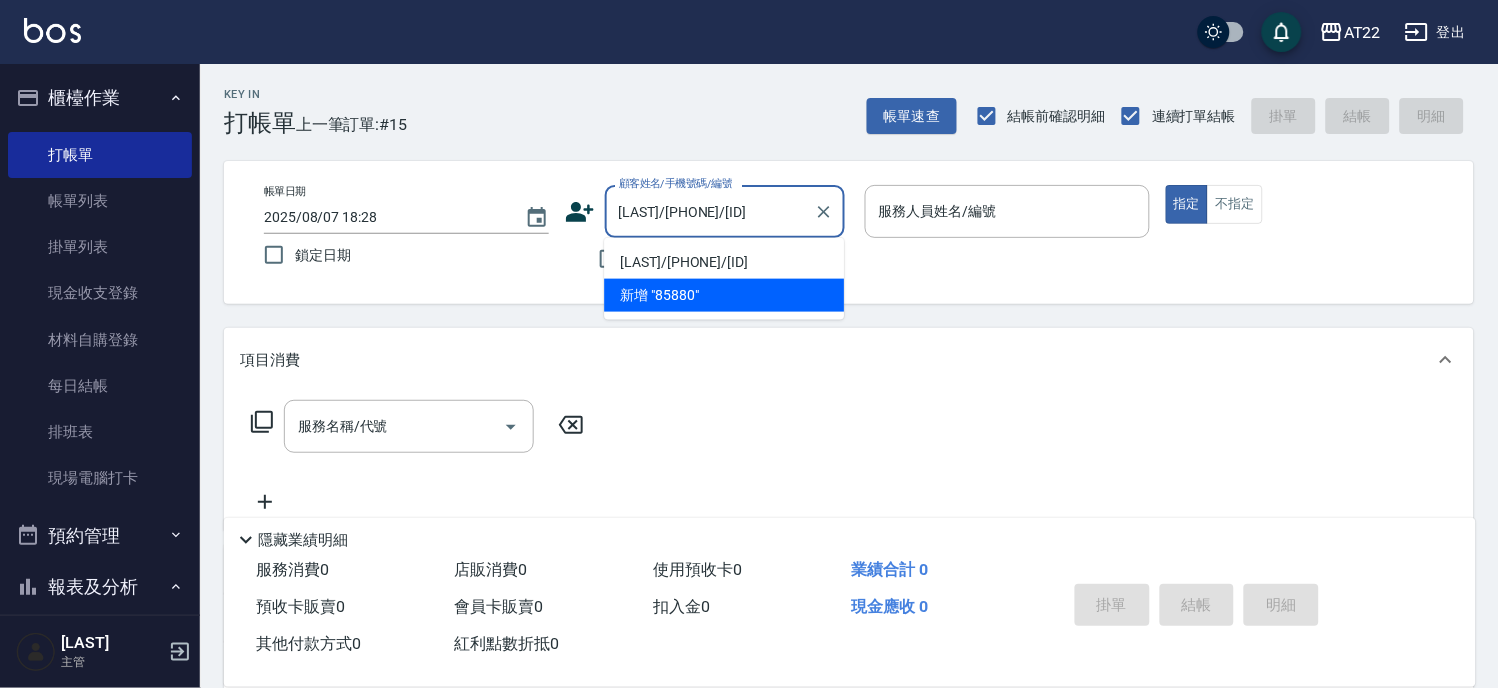 type on "[NAME]-[NUMBER]" 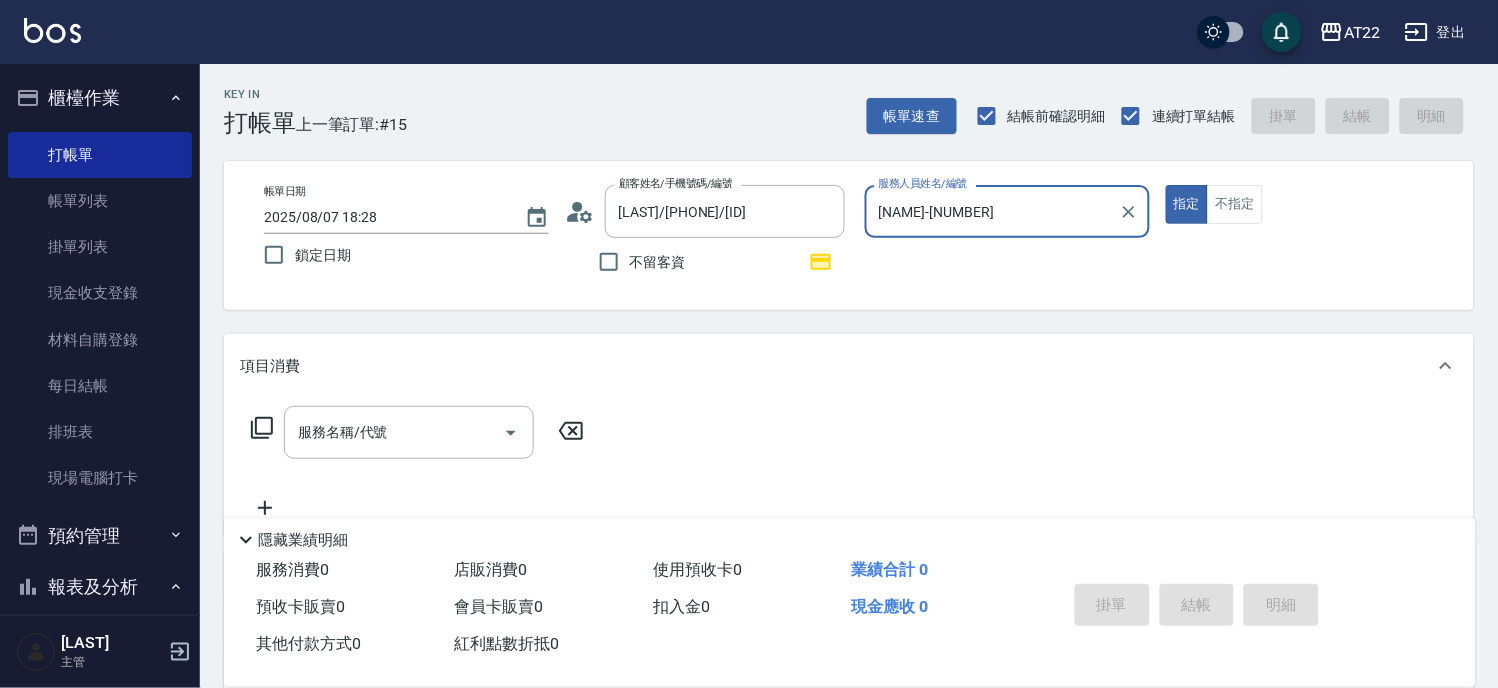 click 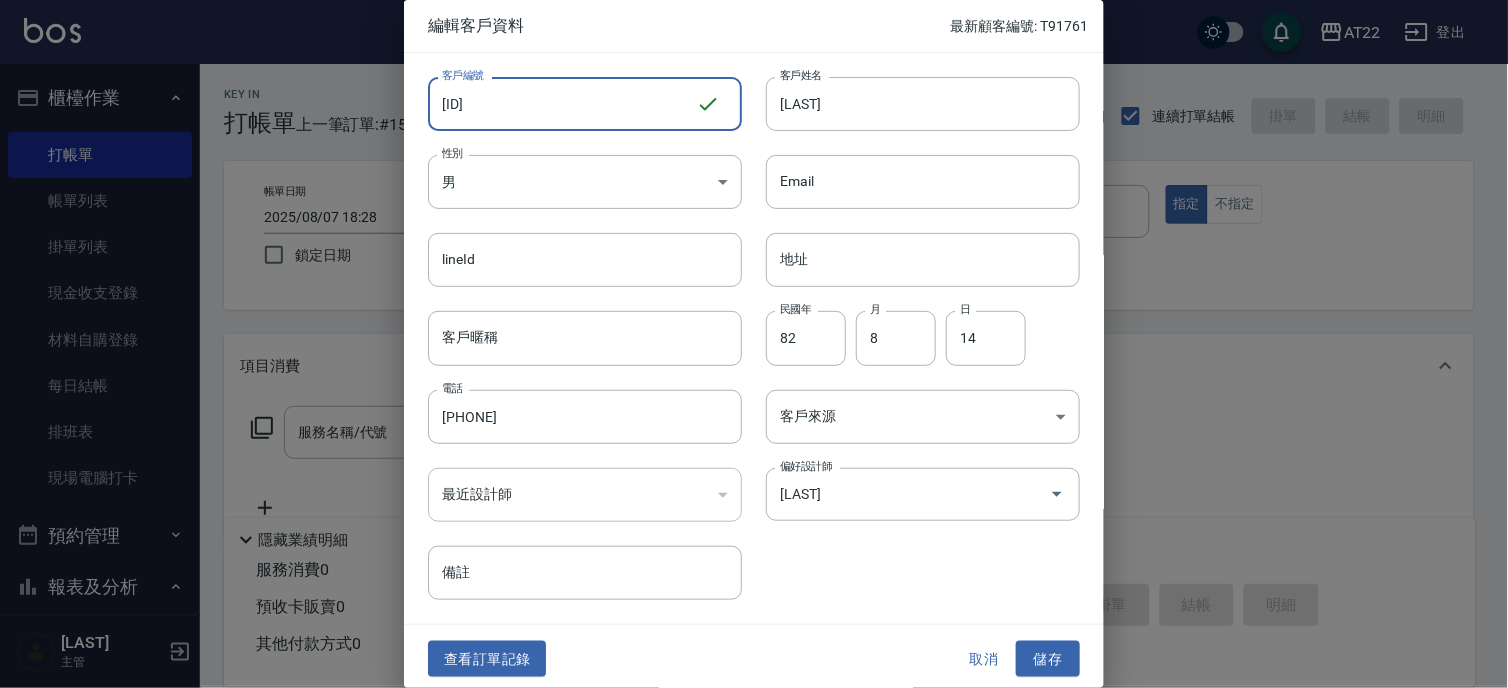 click on "[ID]" at bounding box center (562, 104) 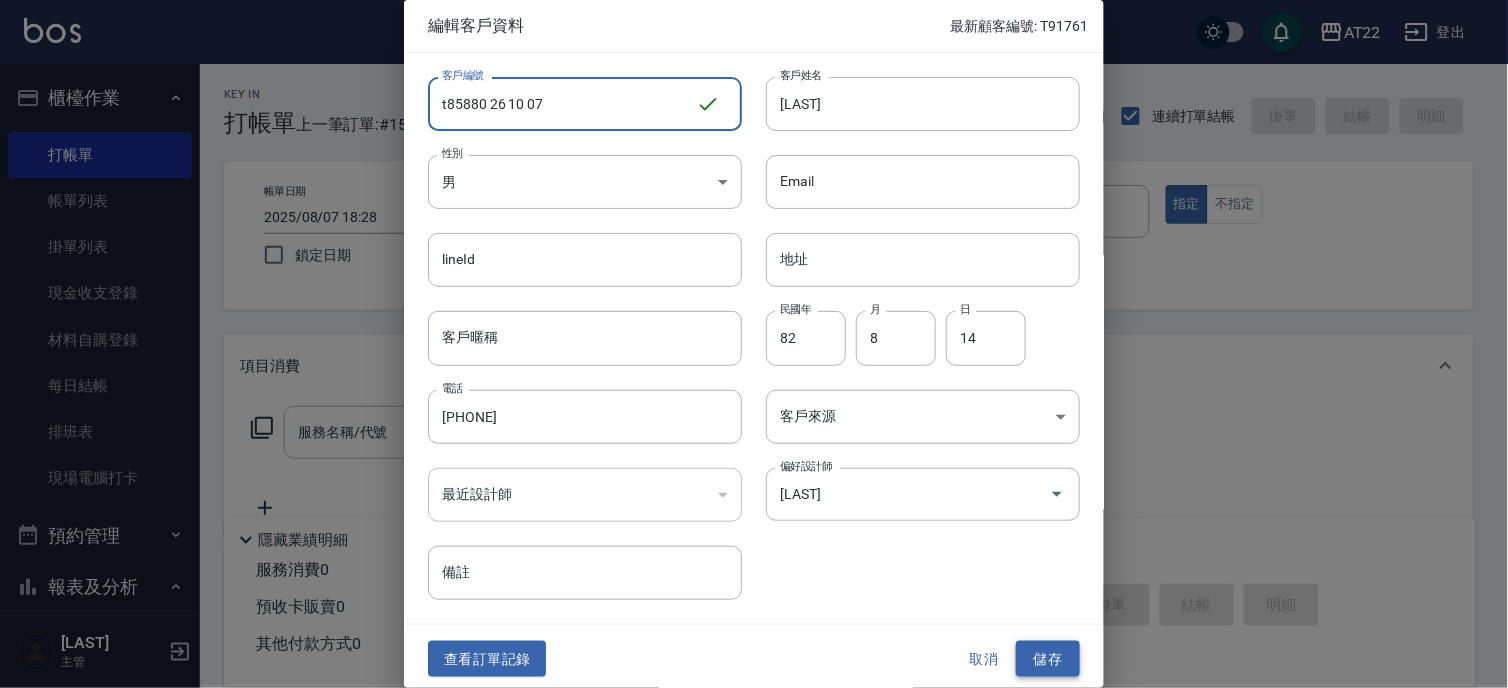 type on "t85880 26 10 07" 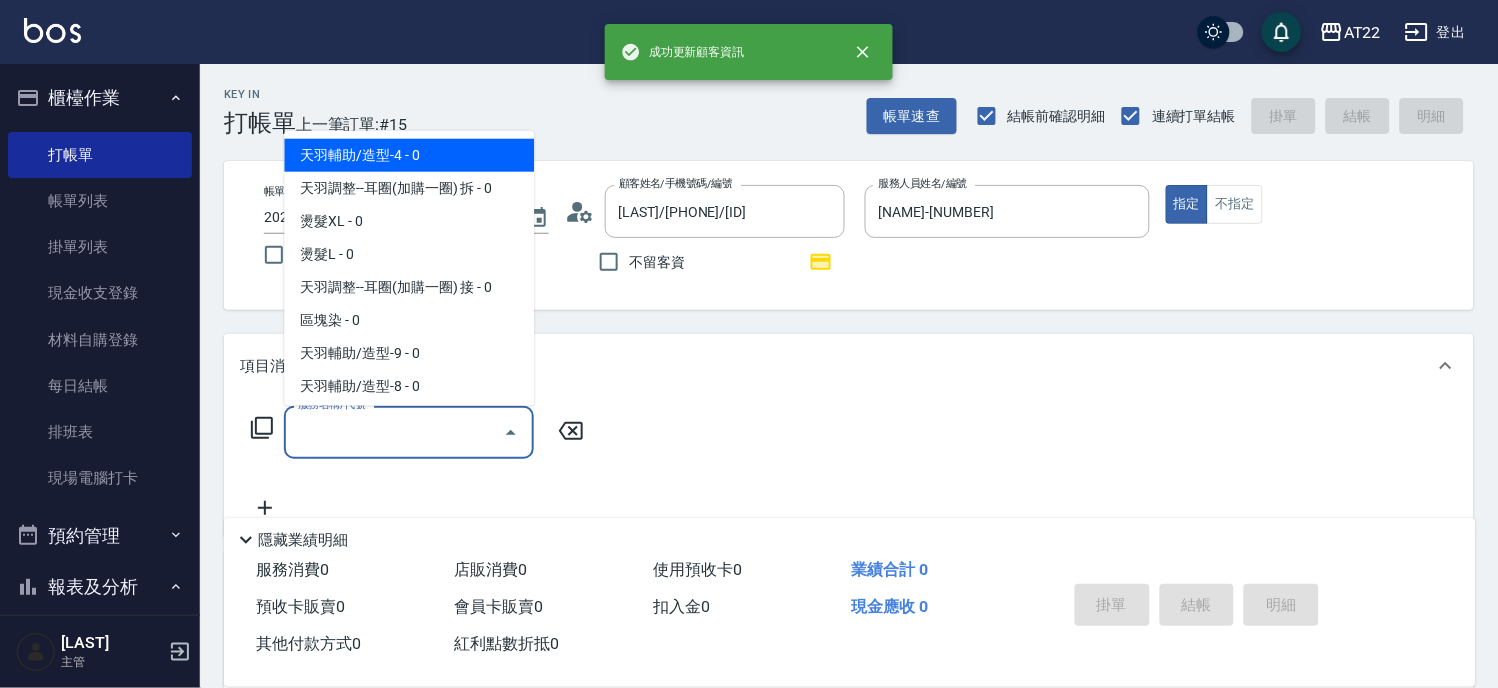 click on "服務名稱/代號" at bounding box center [394, 432] 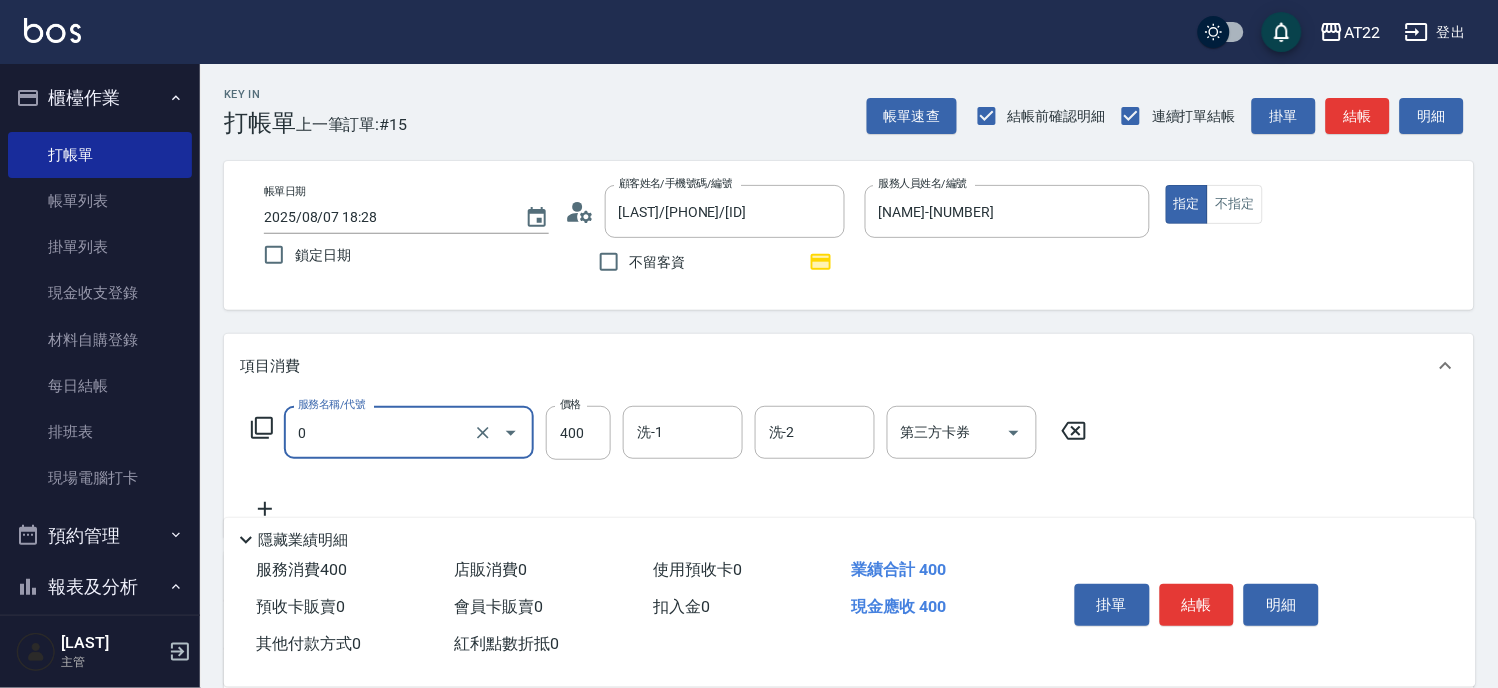 type on "有機洗髮(0)" 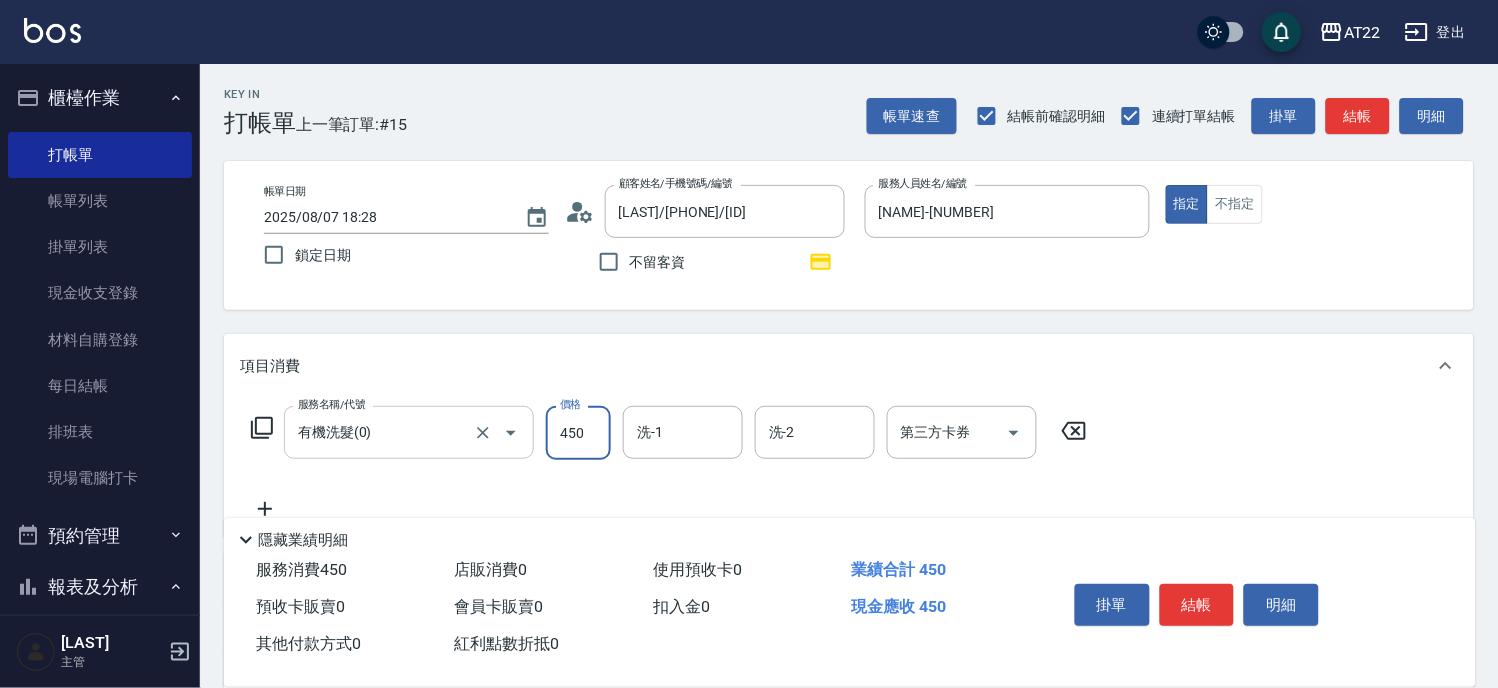 type on "450" 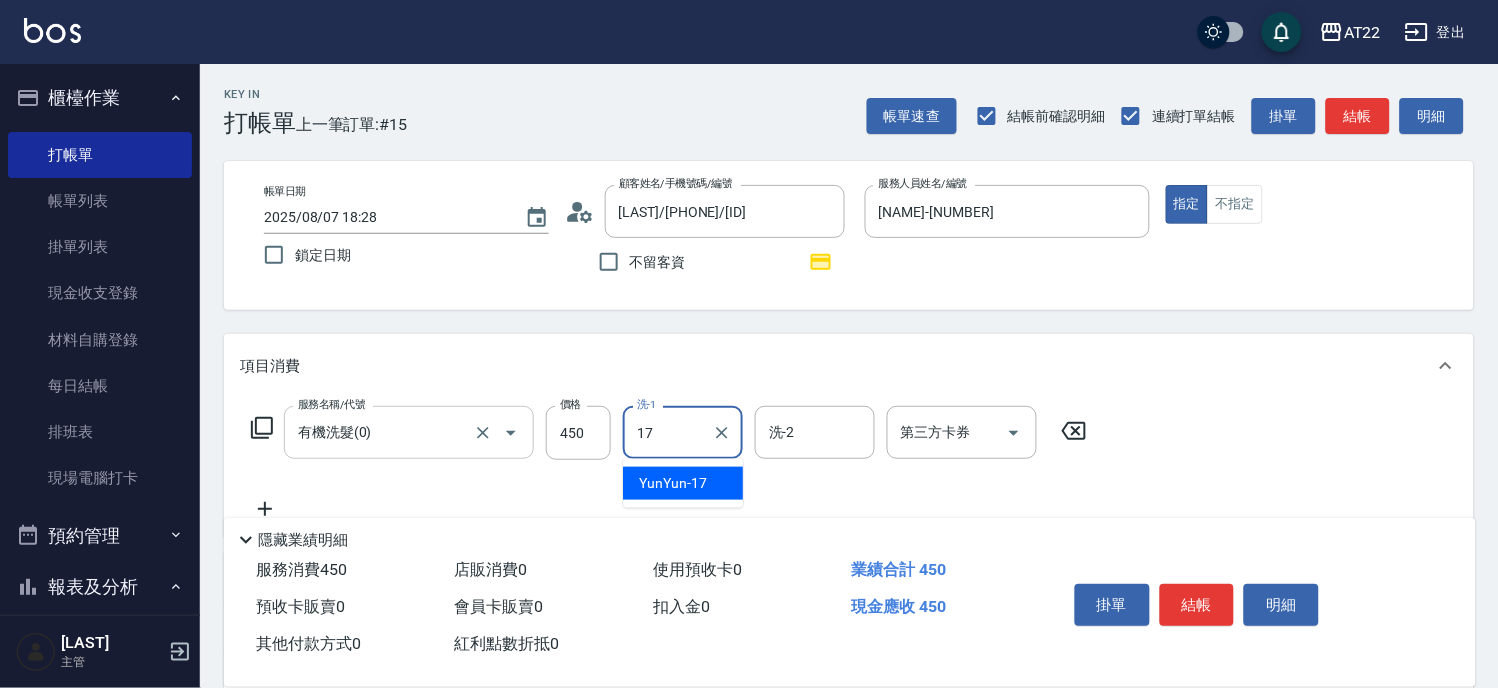 type on "YunYun-17" 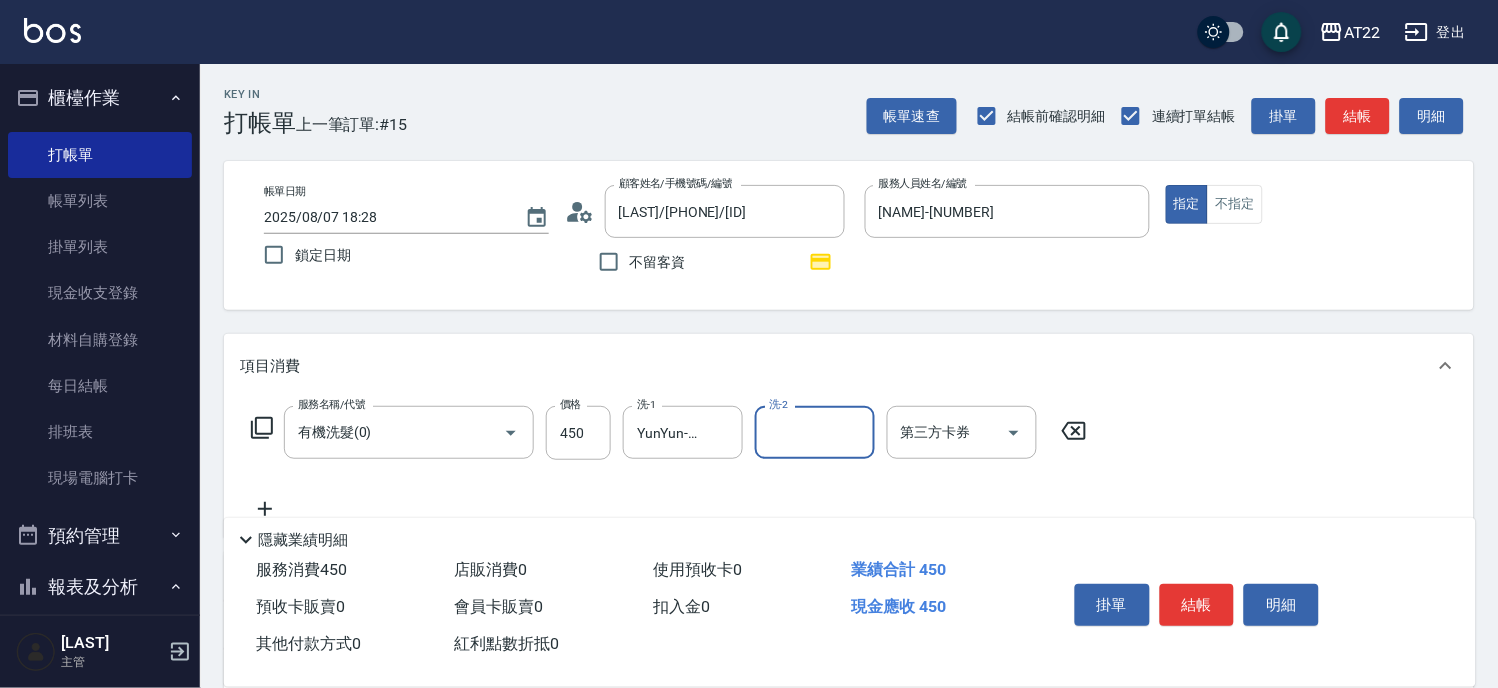 click 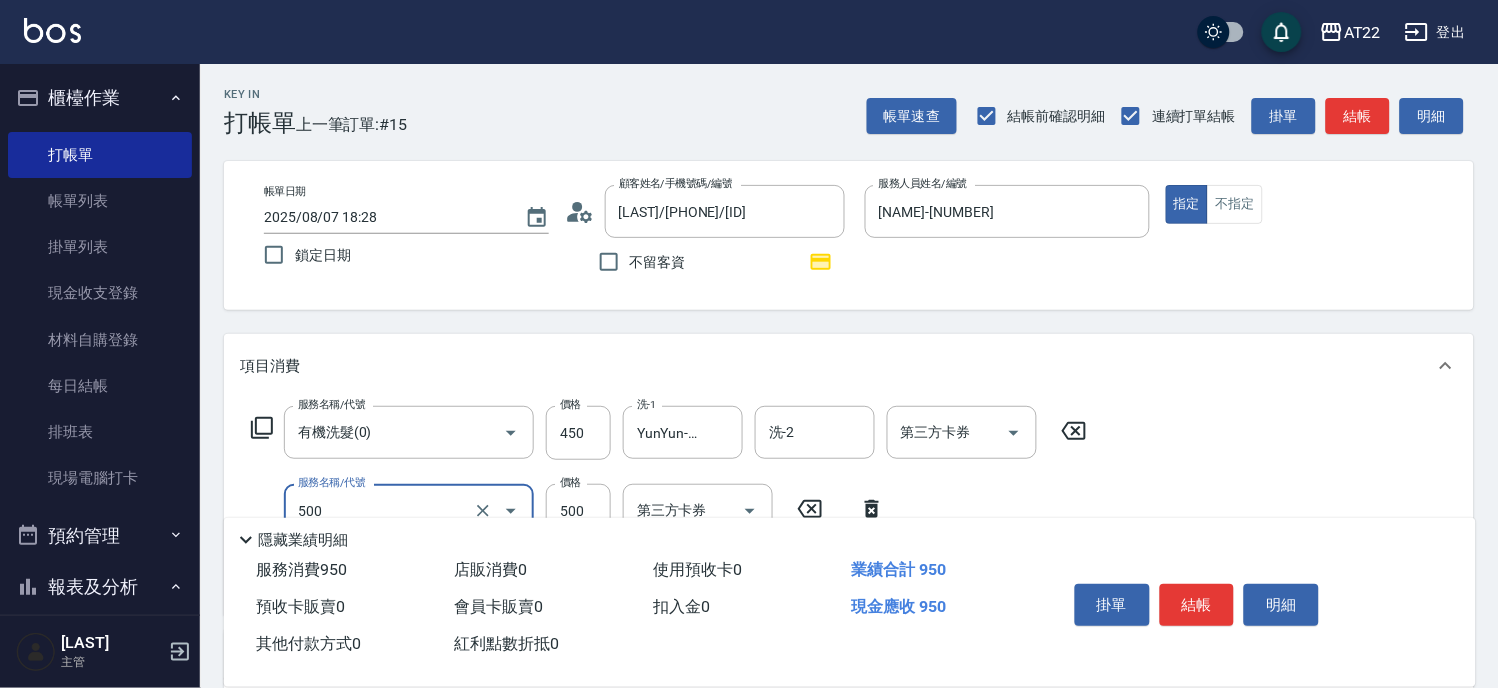 type on "剪髮(500)" 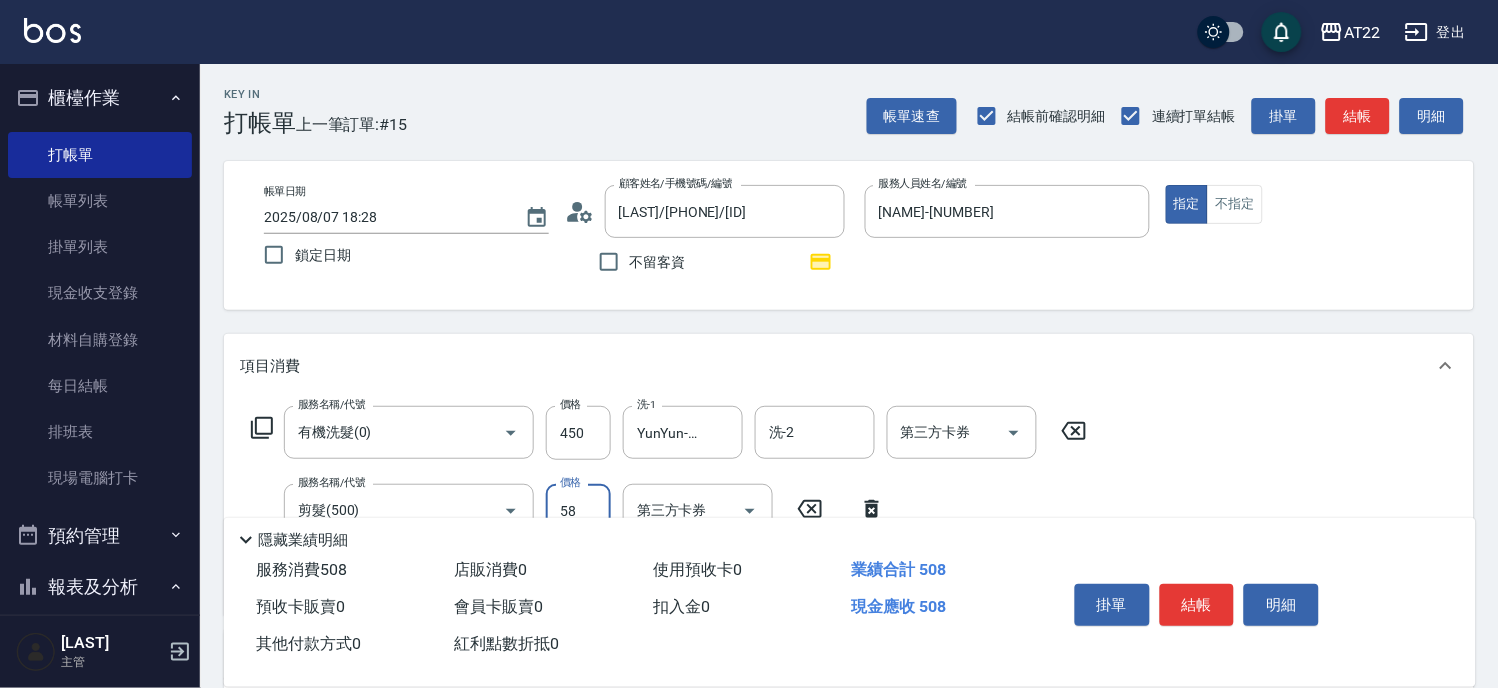 type on "580" 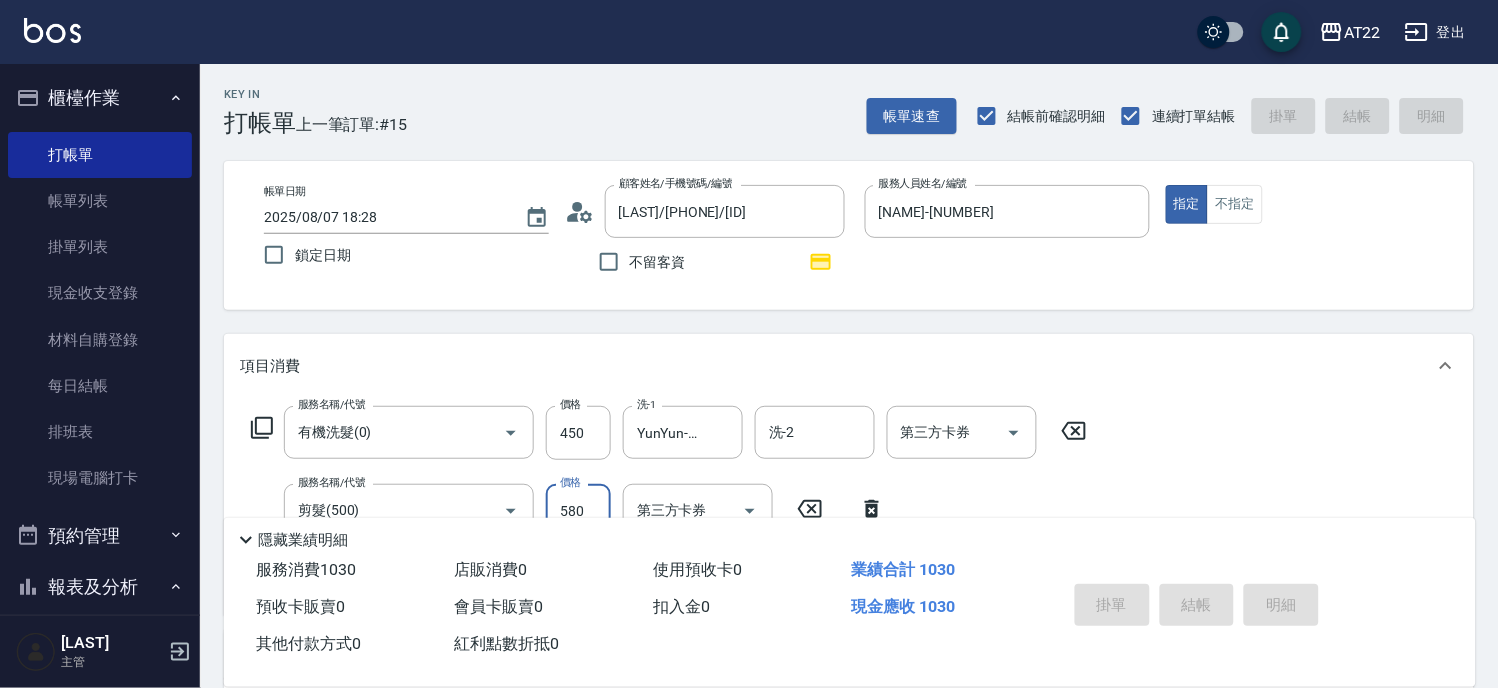 type on "2025/08/07 18:29" 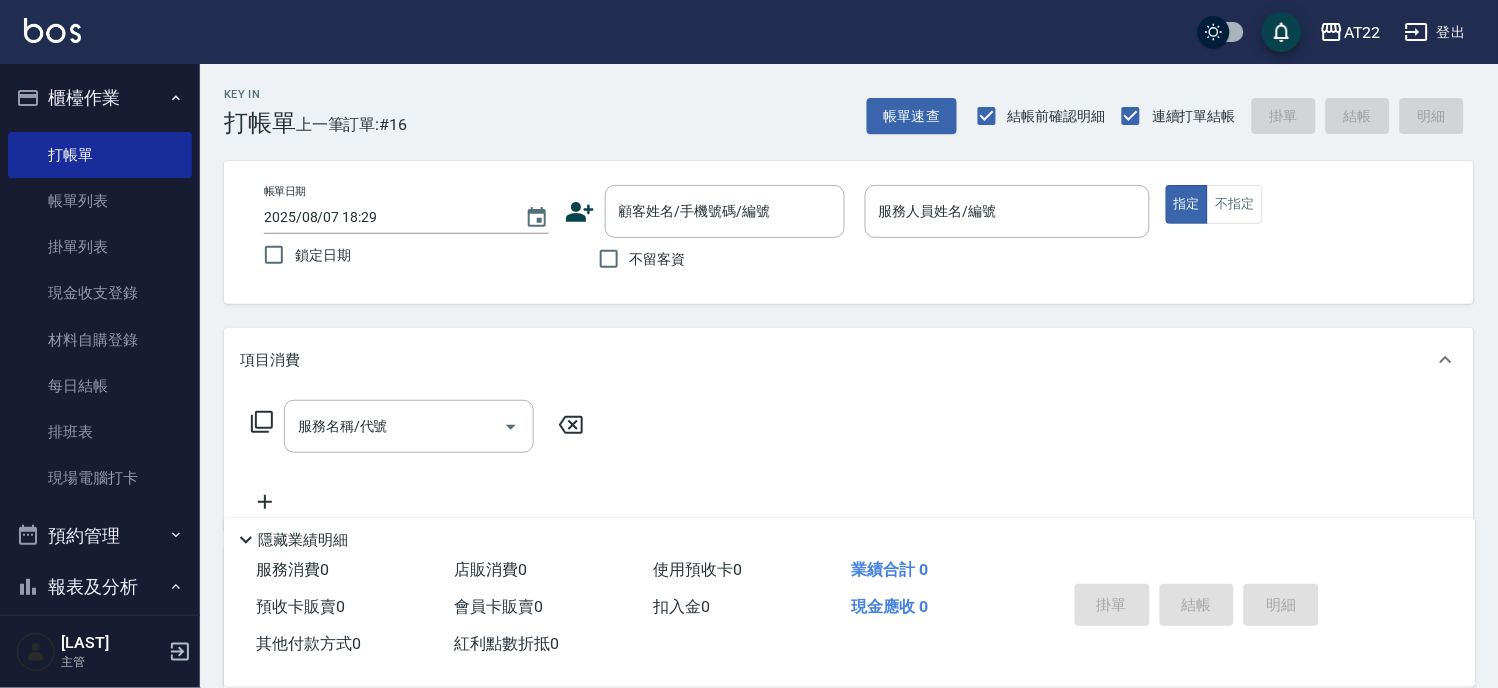 click on "不留客資" at bounding box center [658, 259] 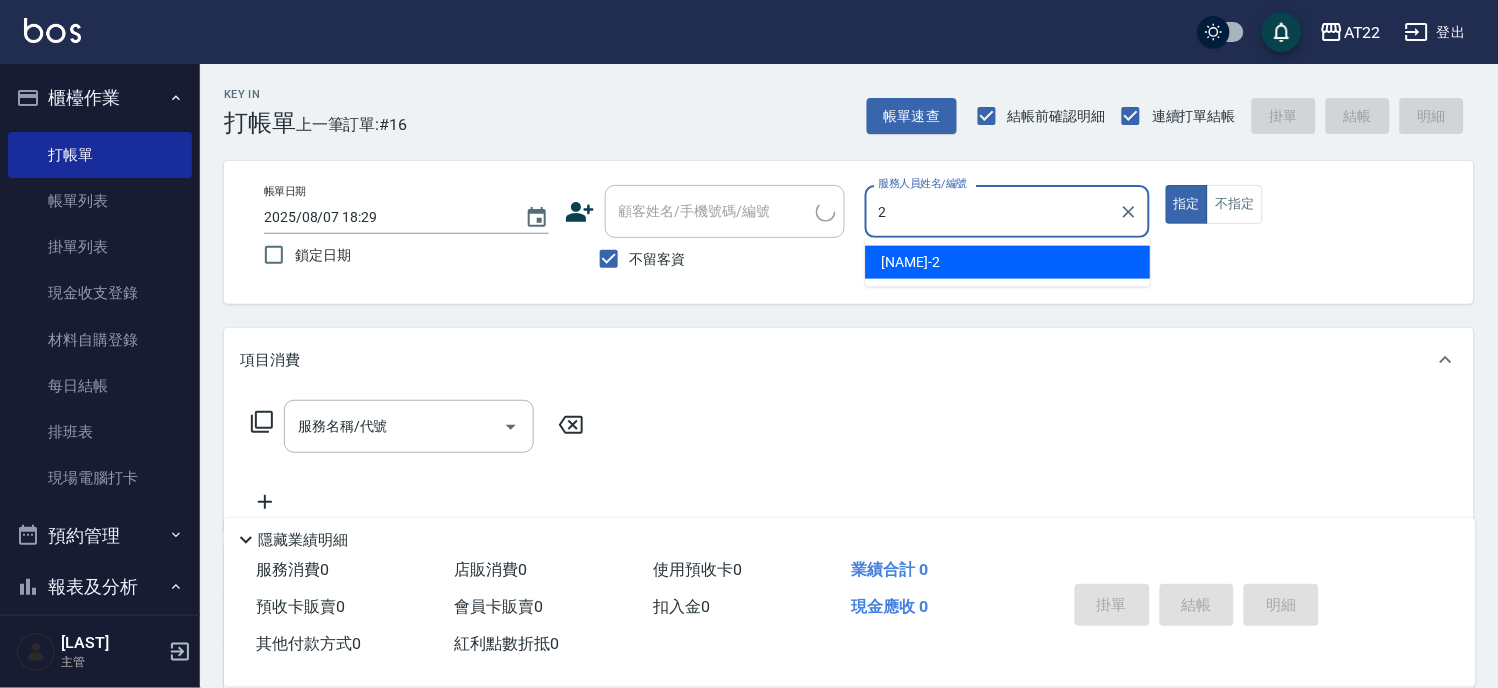 type on "Elie-2" 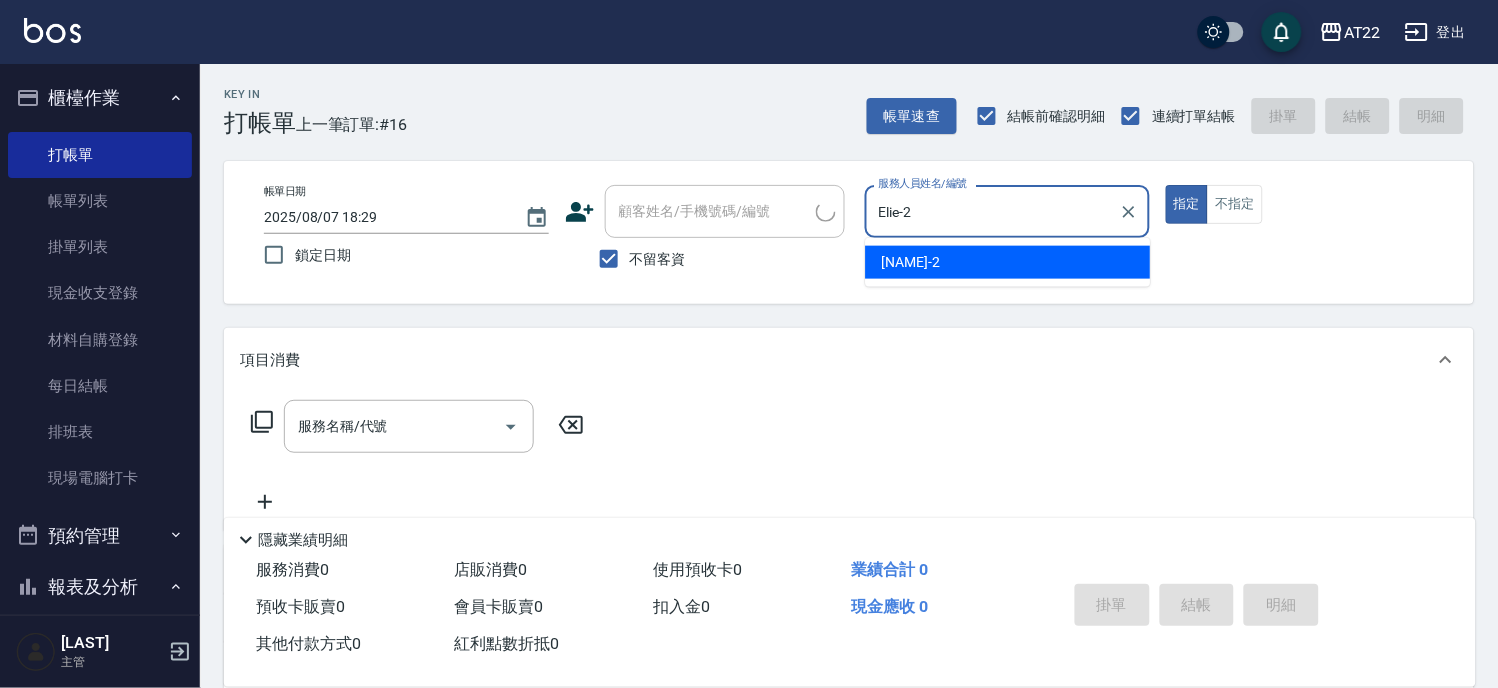 type on "true" 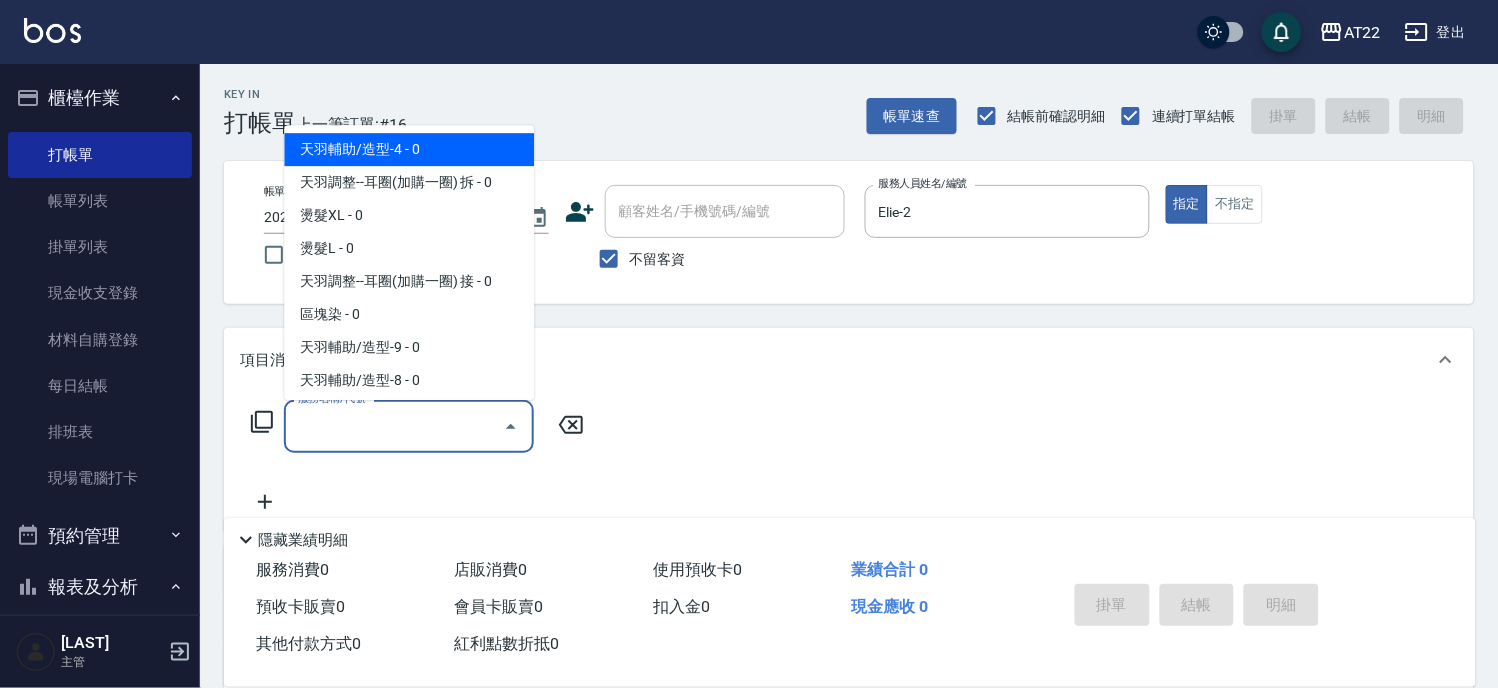 click on "服務名稱/代號" at bounding box center [394, 426] 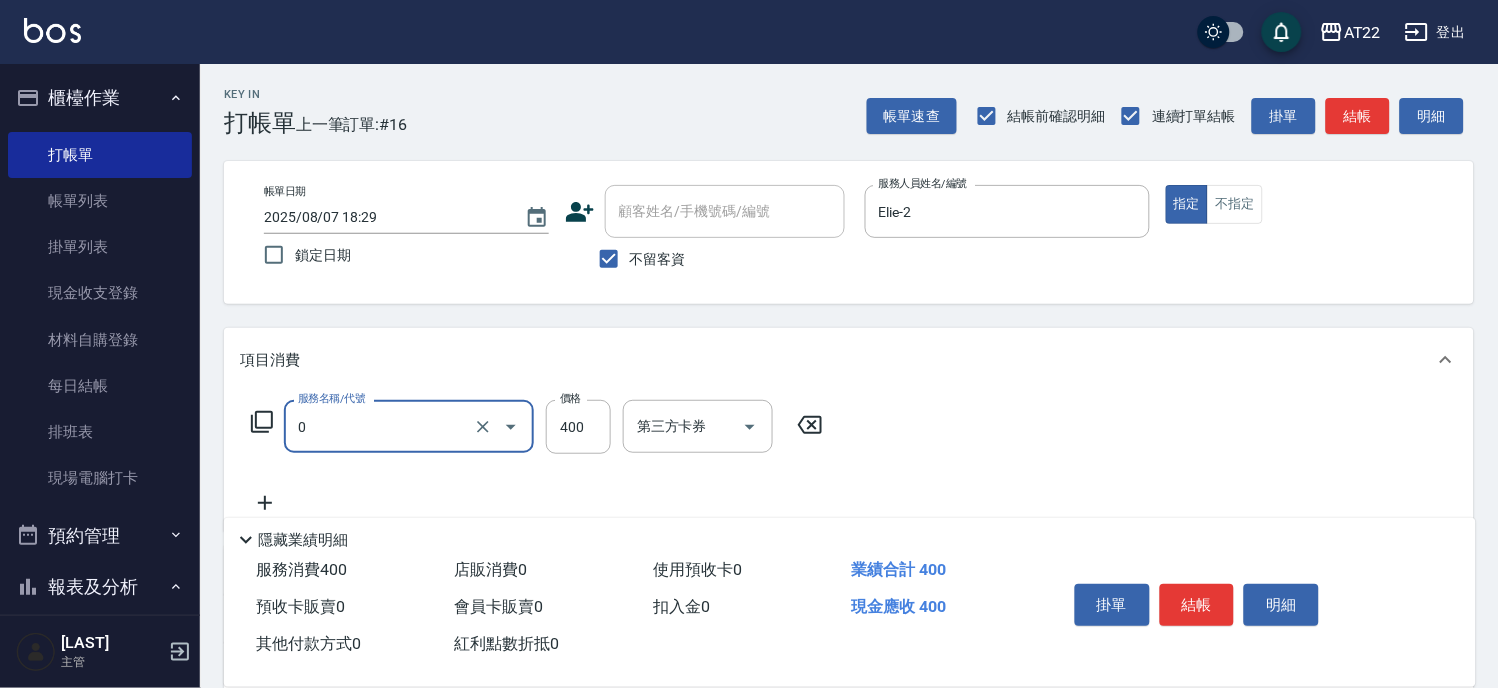 type on "有機洗髮(0)" 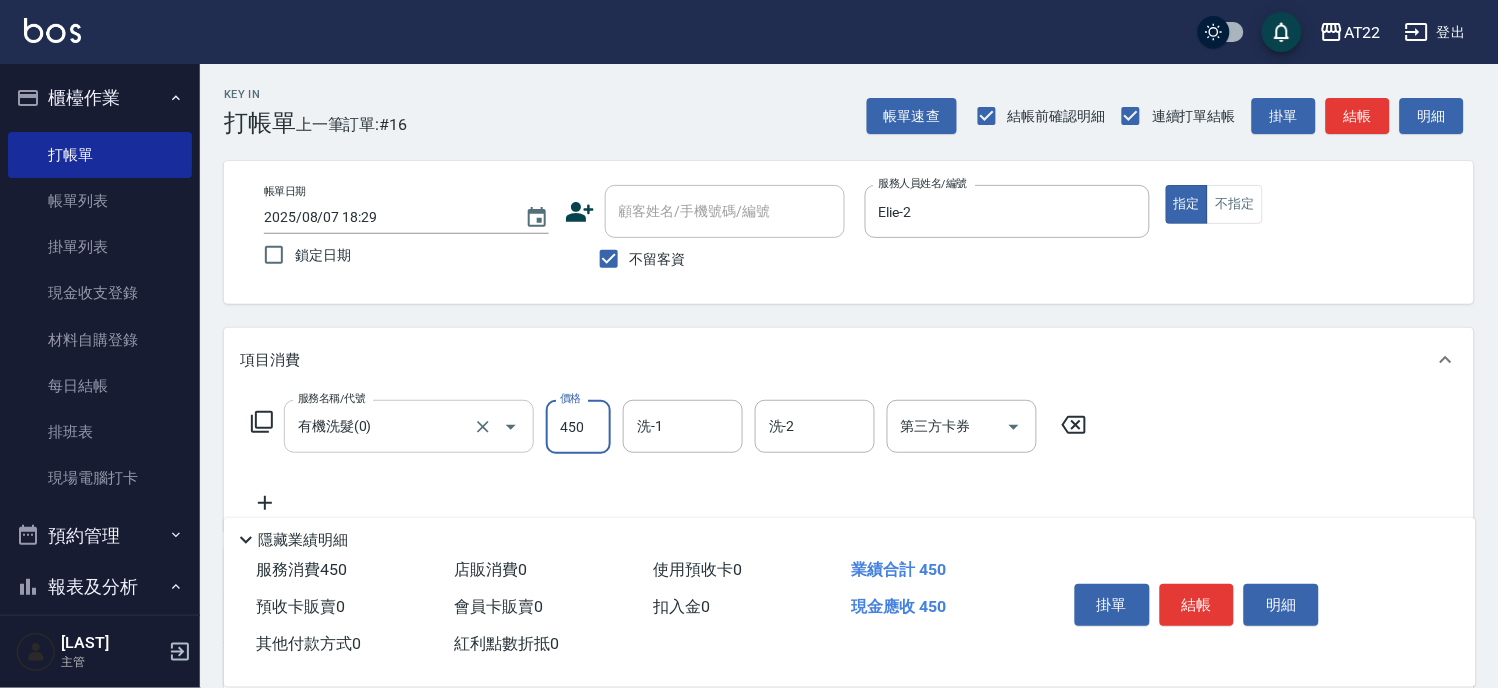 type on "450" 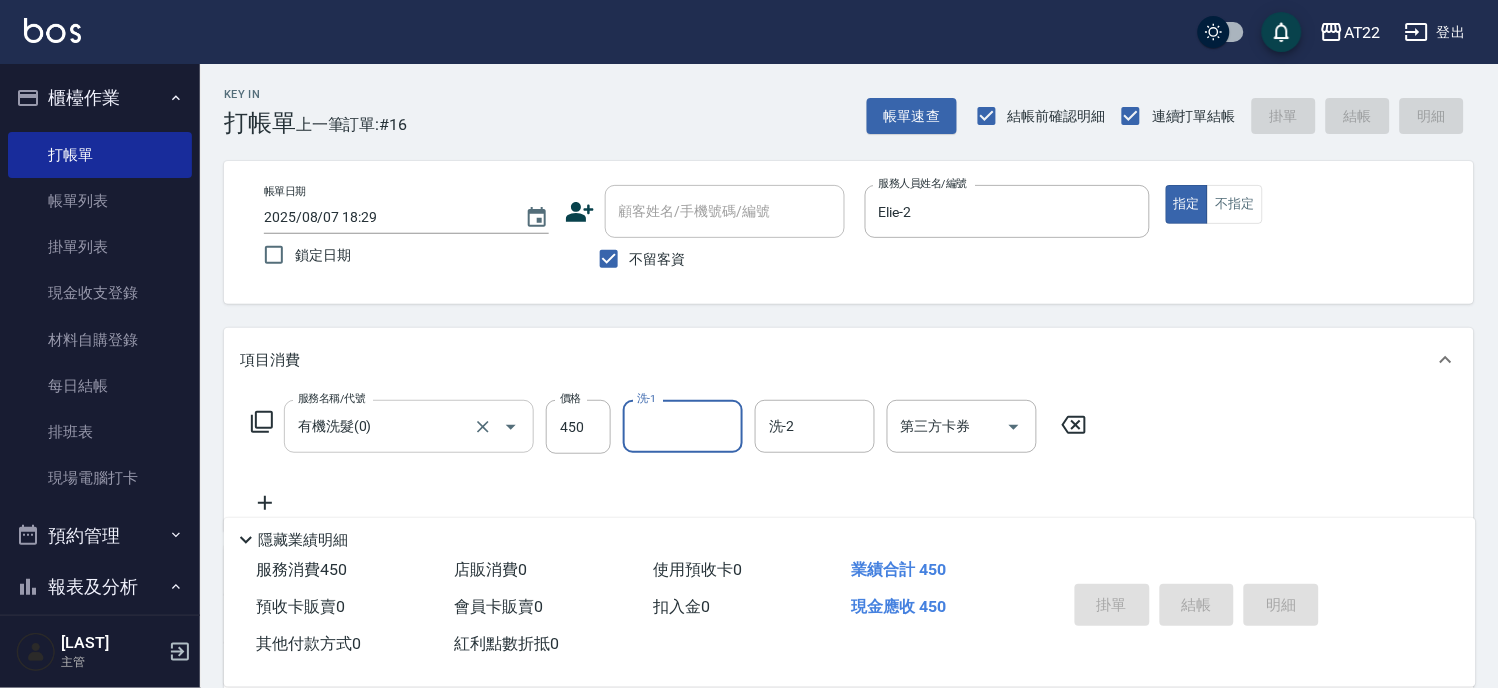 type 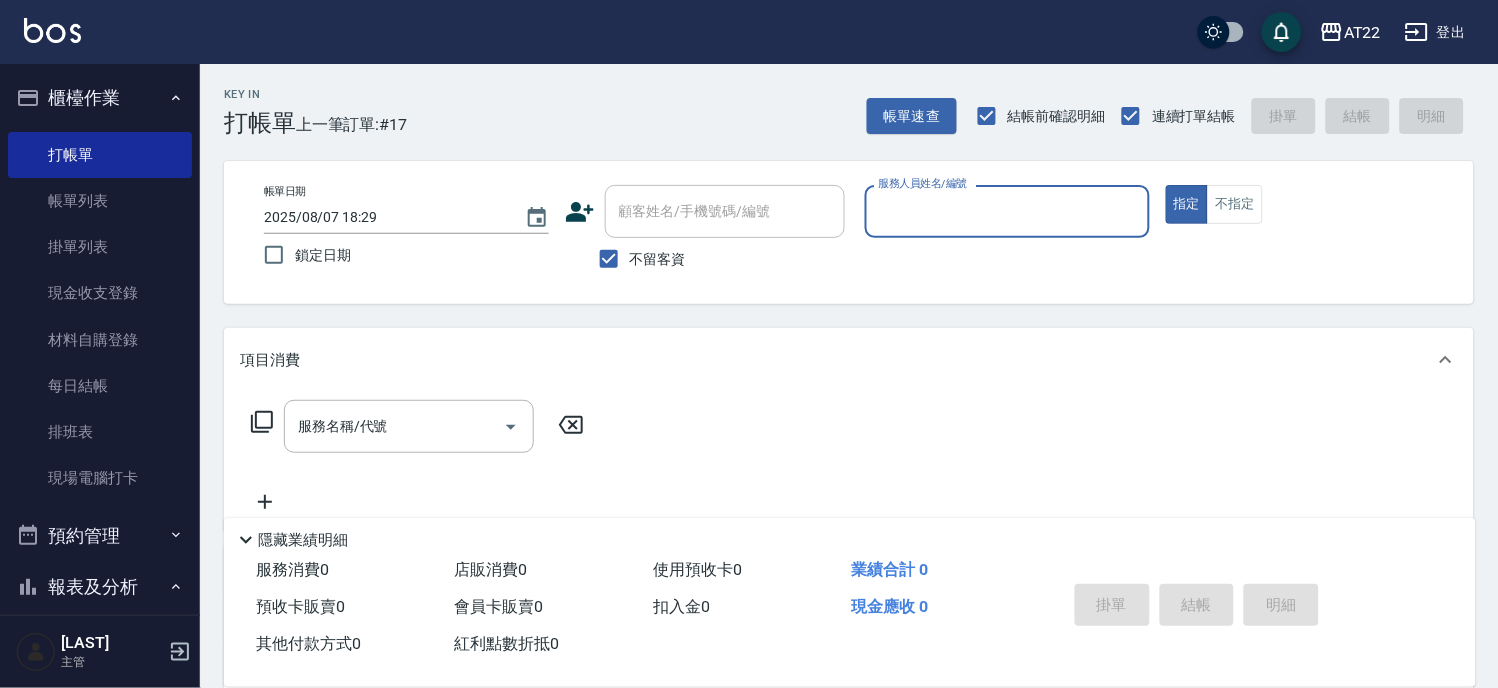click on "不留客資" at bounding box center [637, 259] 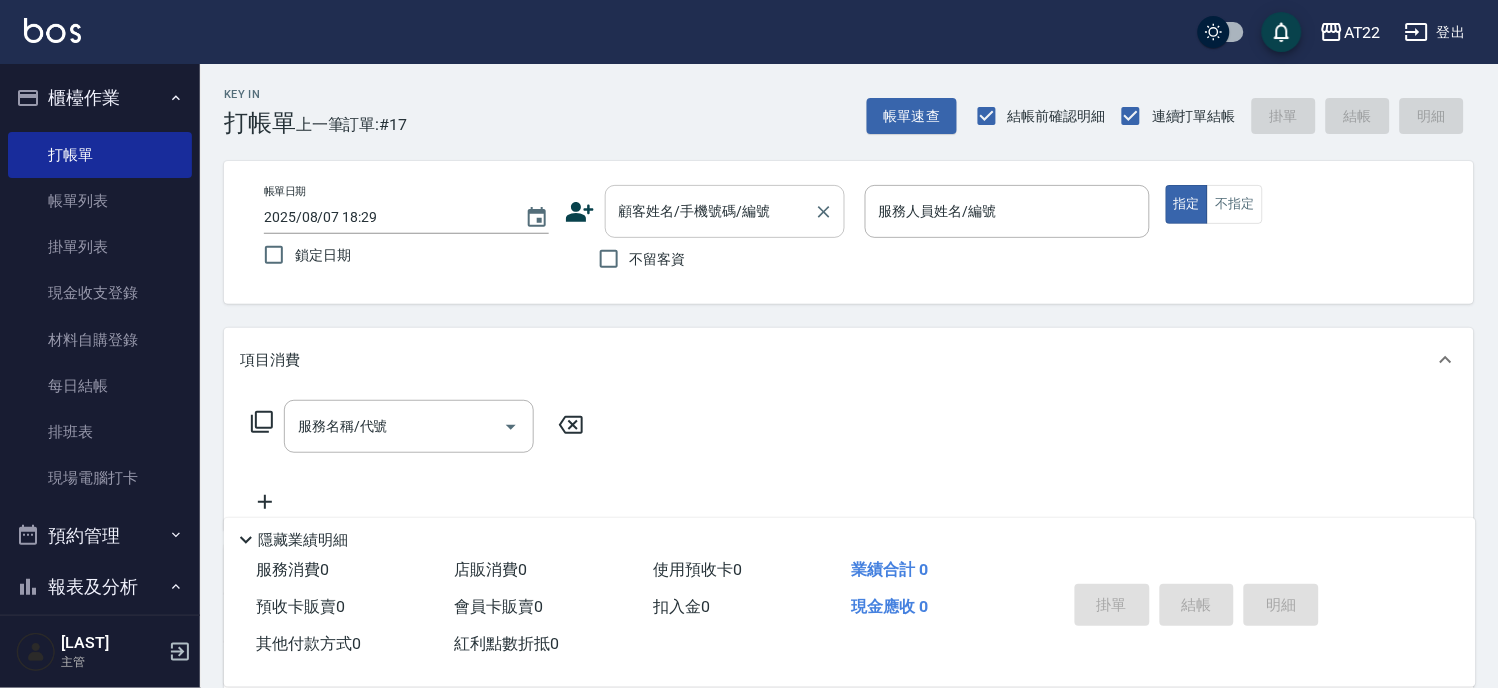 click on "顧客姓名/手機號碼/編號 顧客姓名/手機號碼/編號" at bounding box center (725, 211) 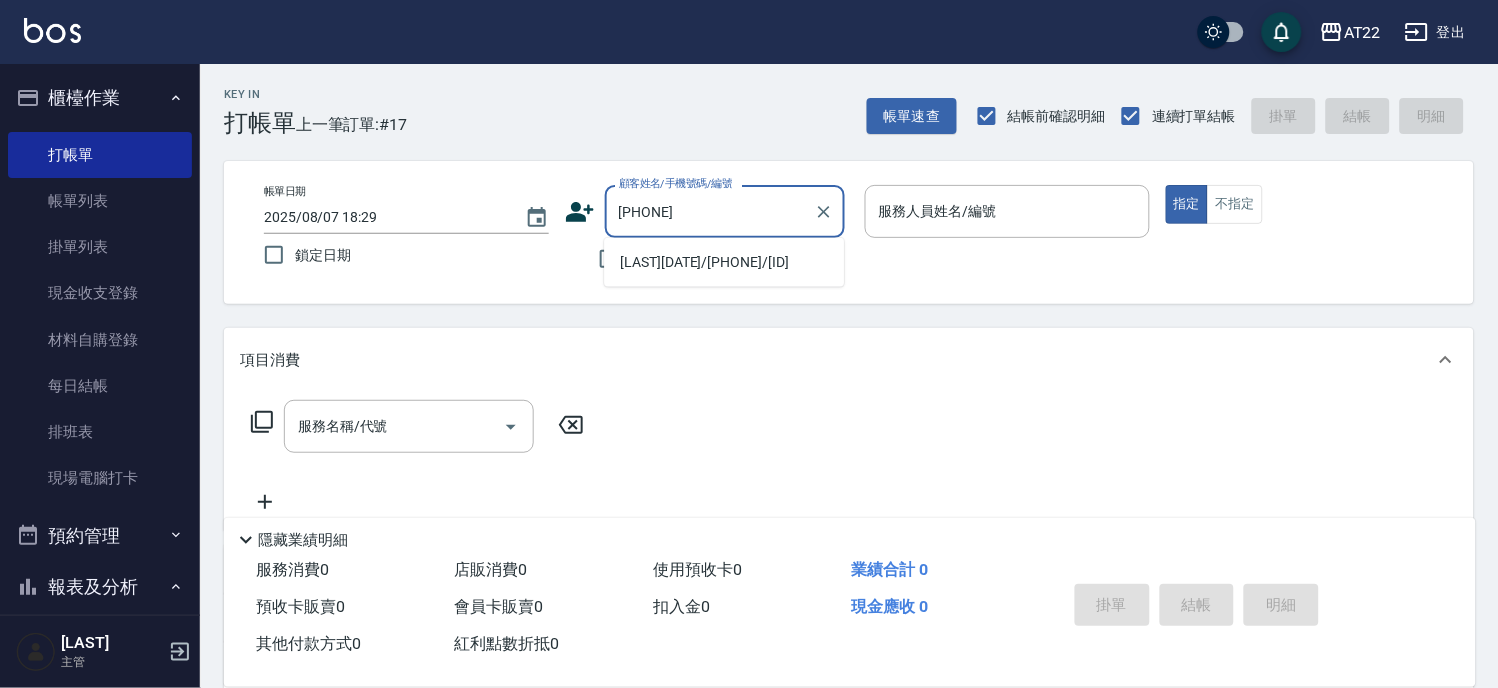 click on "[LAST][DATE]/[PHONE]/[ID]" at bounding box center (724, 262) 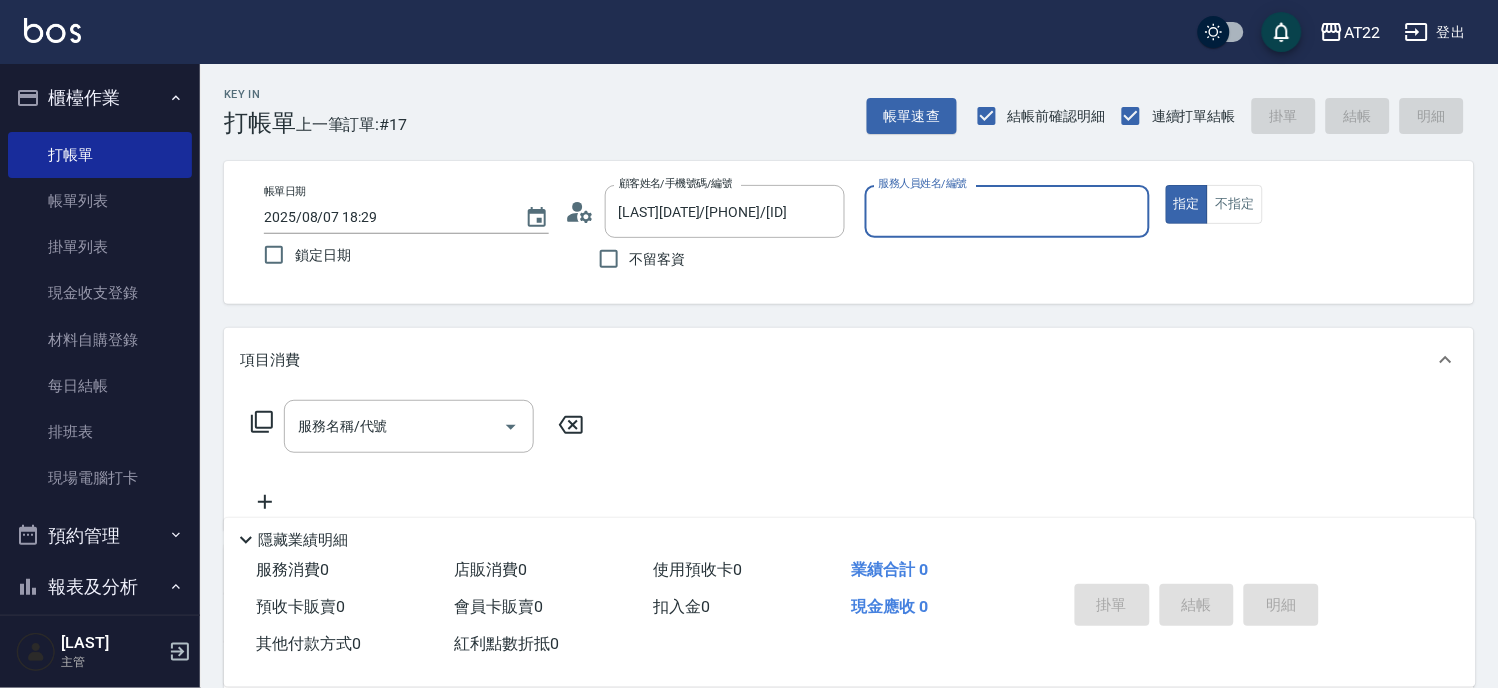 type on "[NAME]" 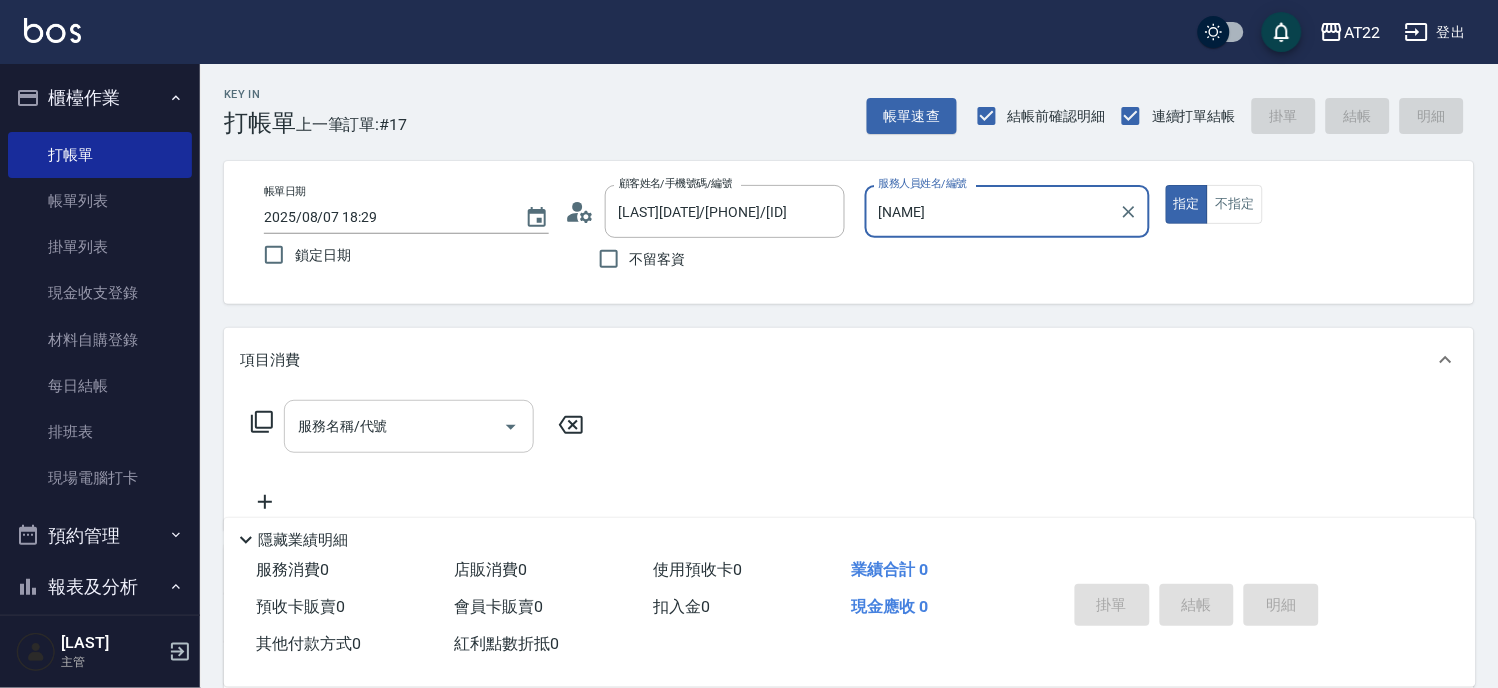 click on "服務名稱/代號" at bounding box center (394, 426) 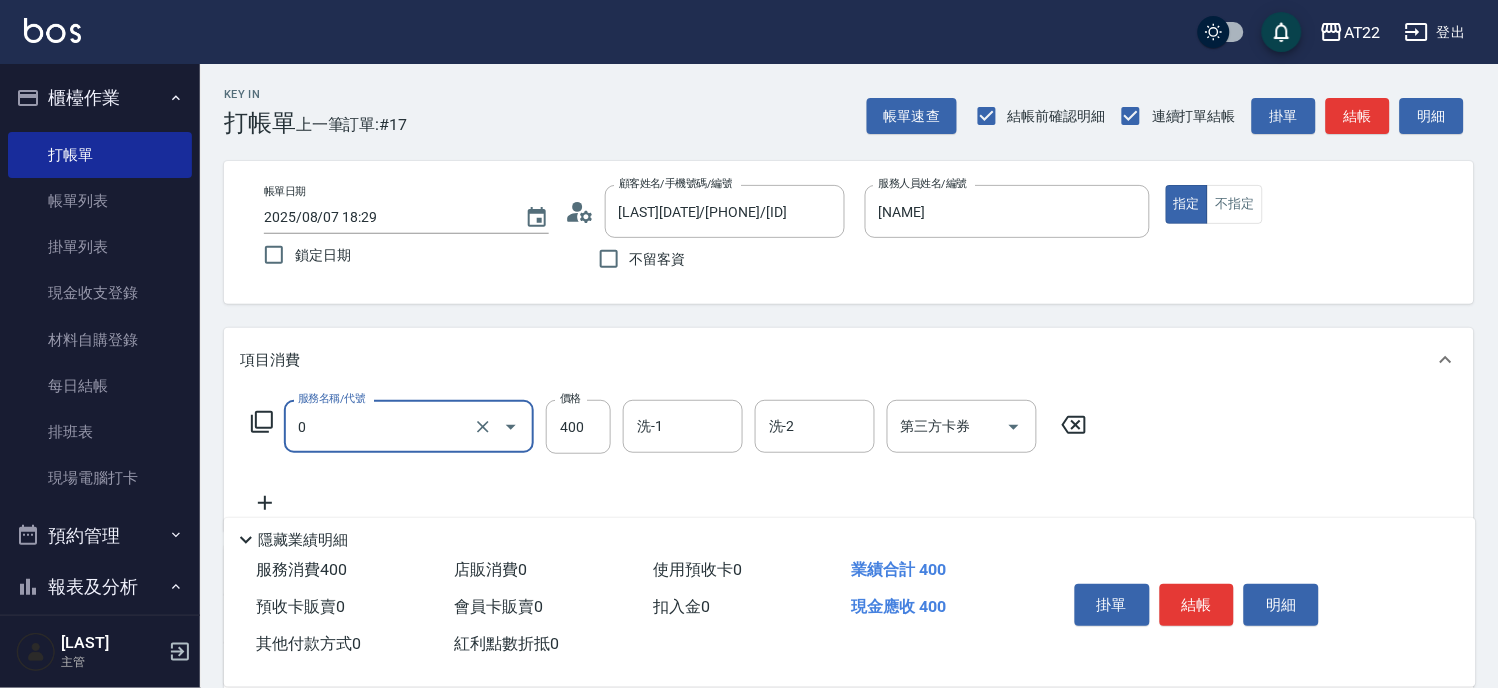 type on "有機洗髮(0)" 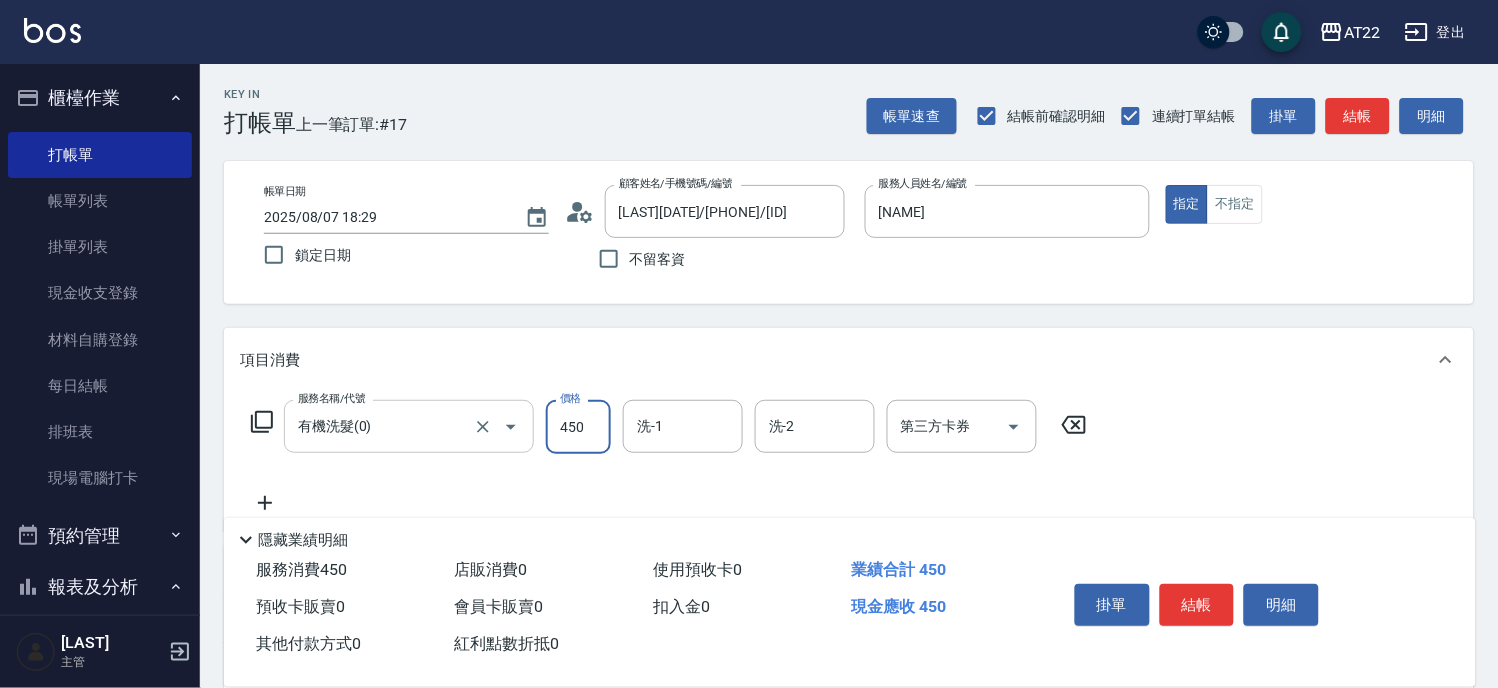 type on "450" 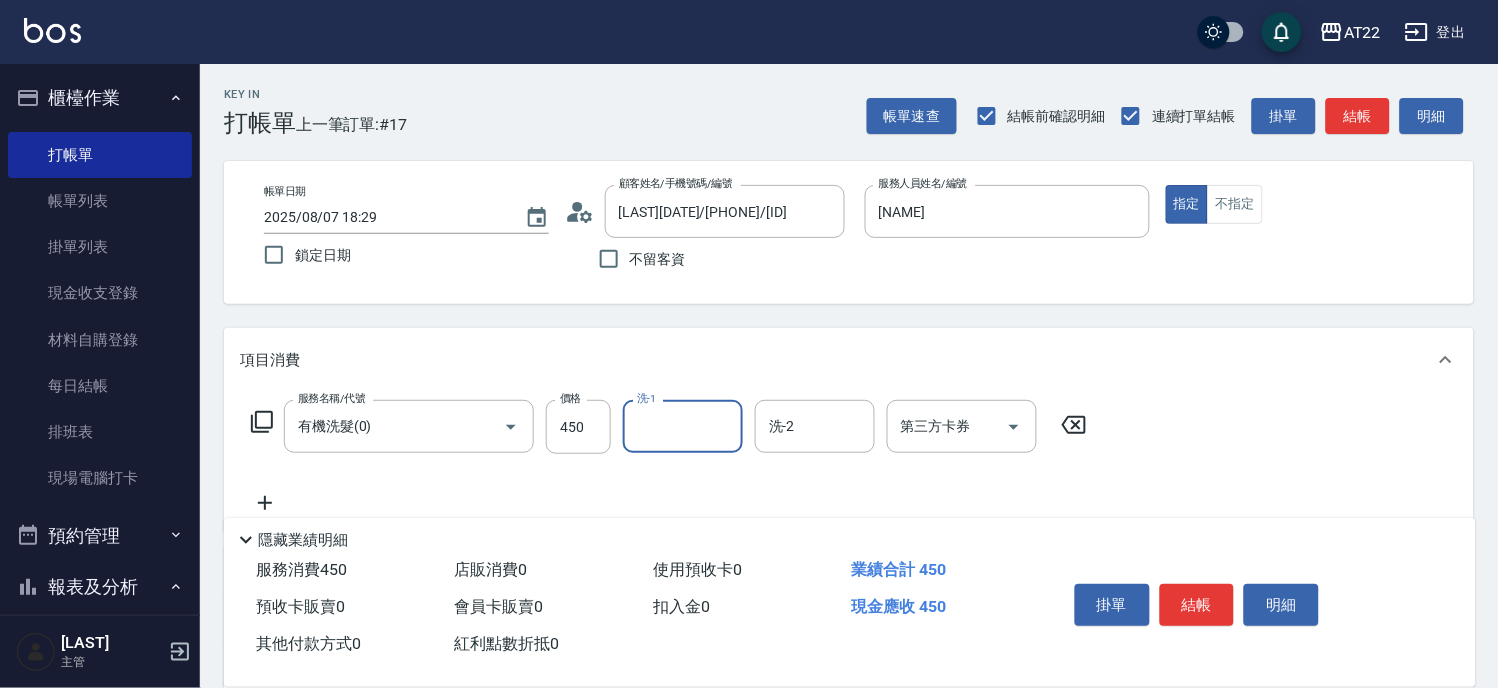 click 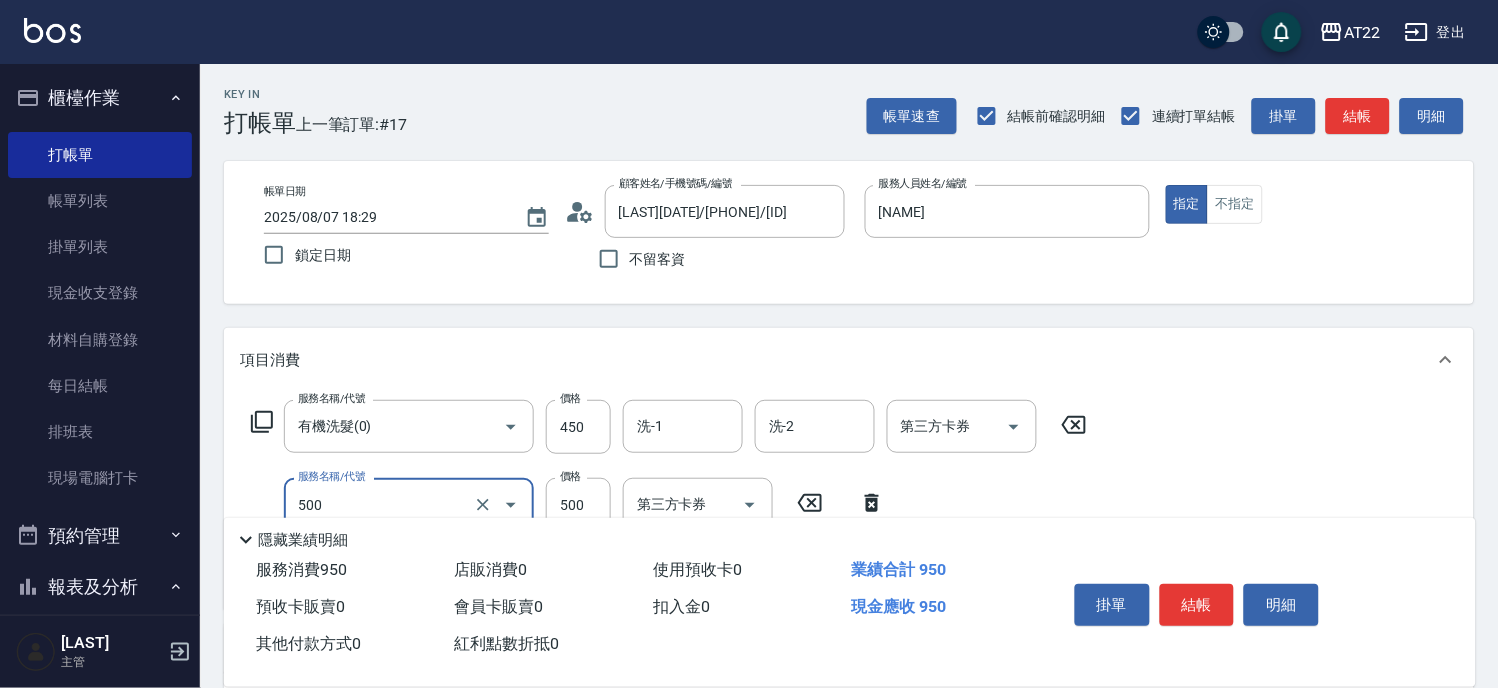 type on "剪髮(500)" 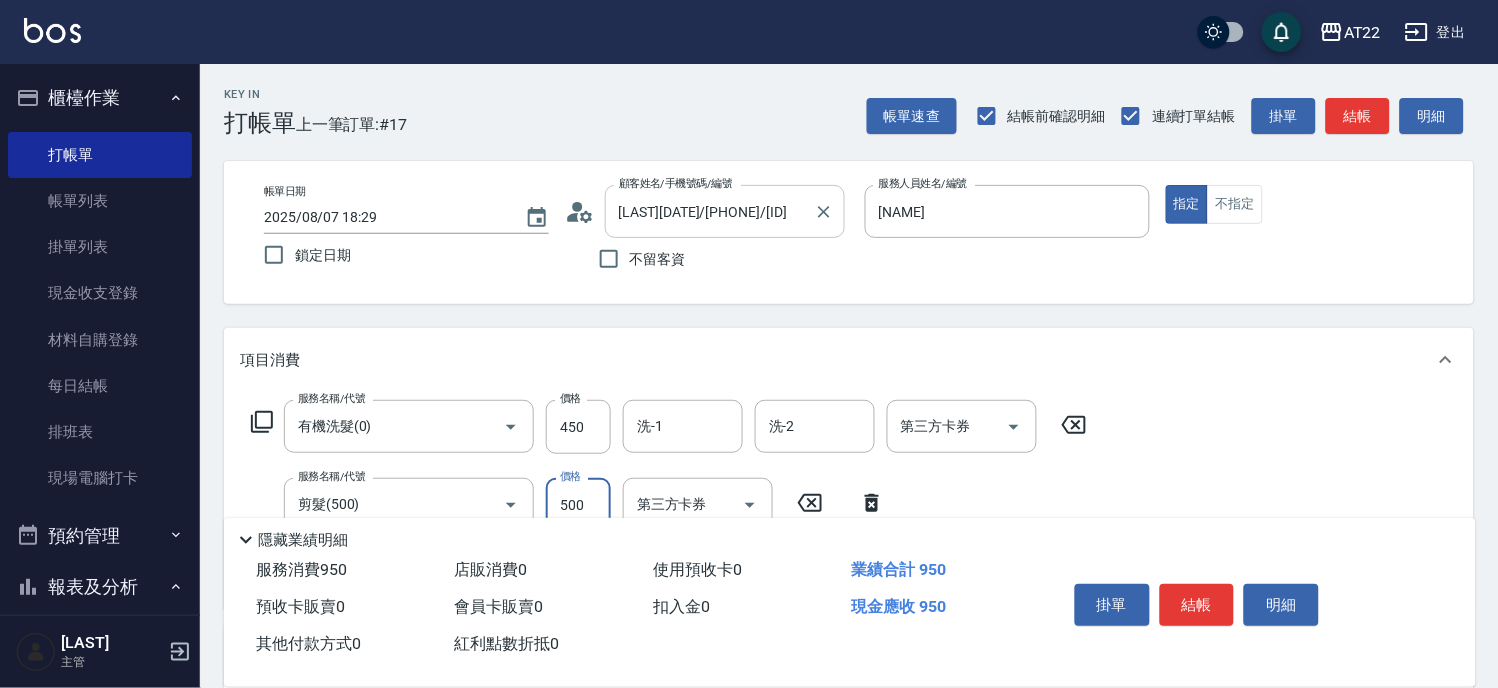 click on "[LAST][DATE]/[PHONE]/[ID]" at bounding box center [710, 211] 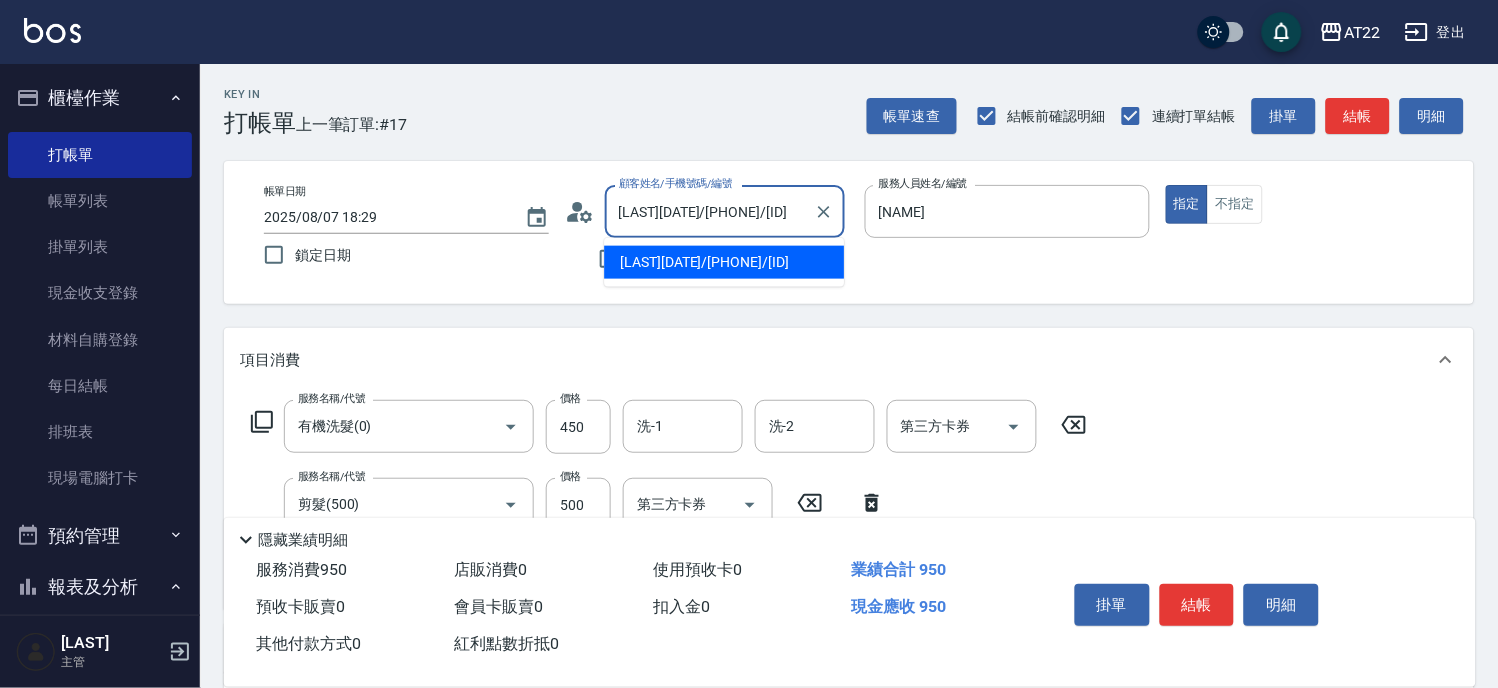 click on "[LAST][DATE]/[PHONE]/[ID]" at bounding box center (710, 211) 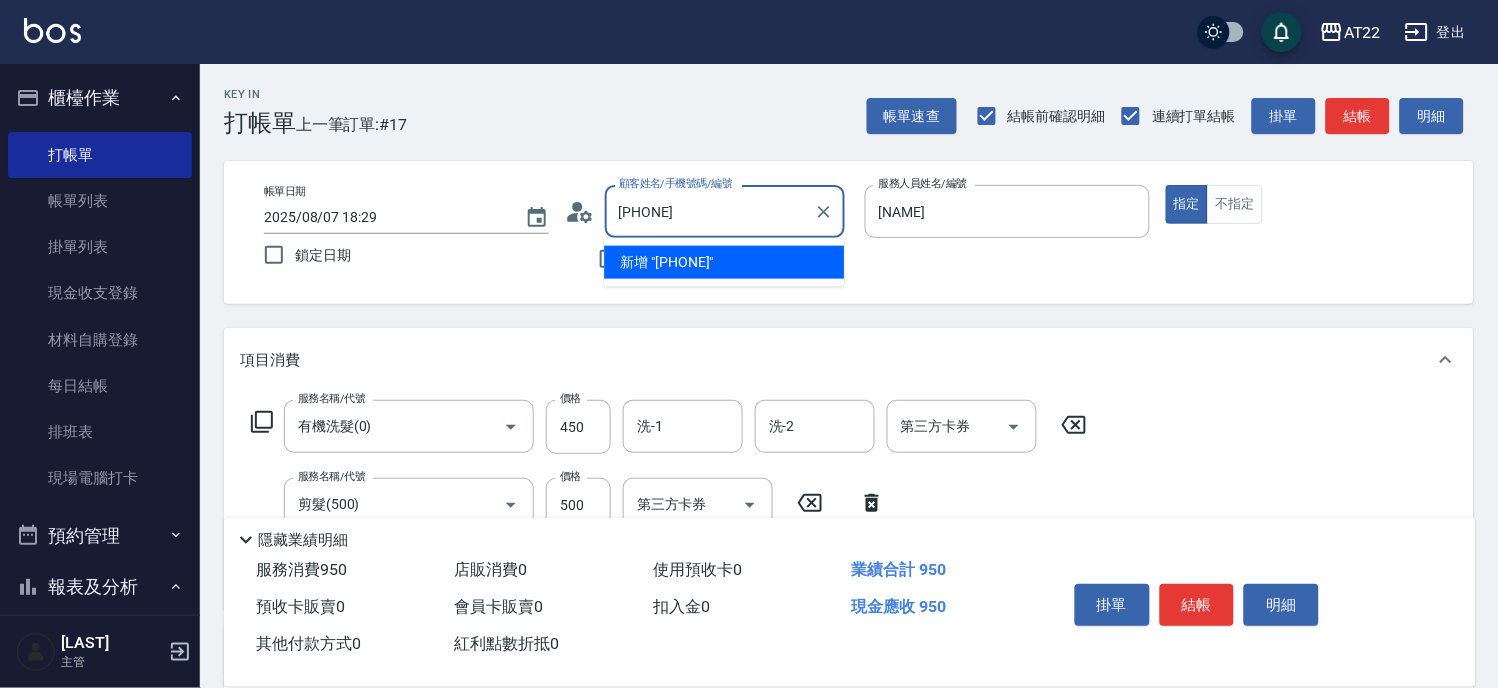 click on "新增 "[PHONE]"" at bounding box center (724, 262) 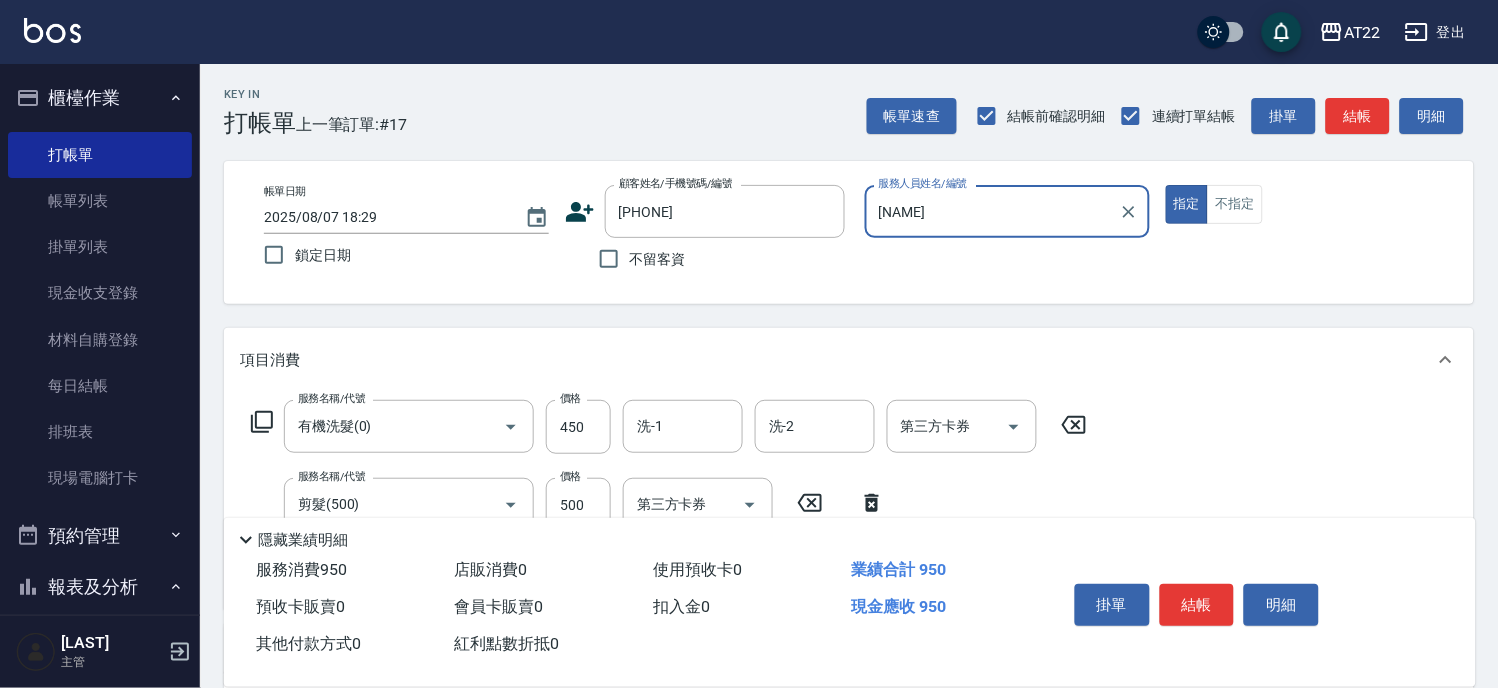 click 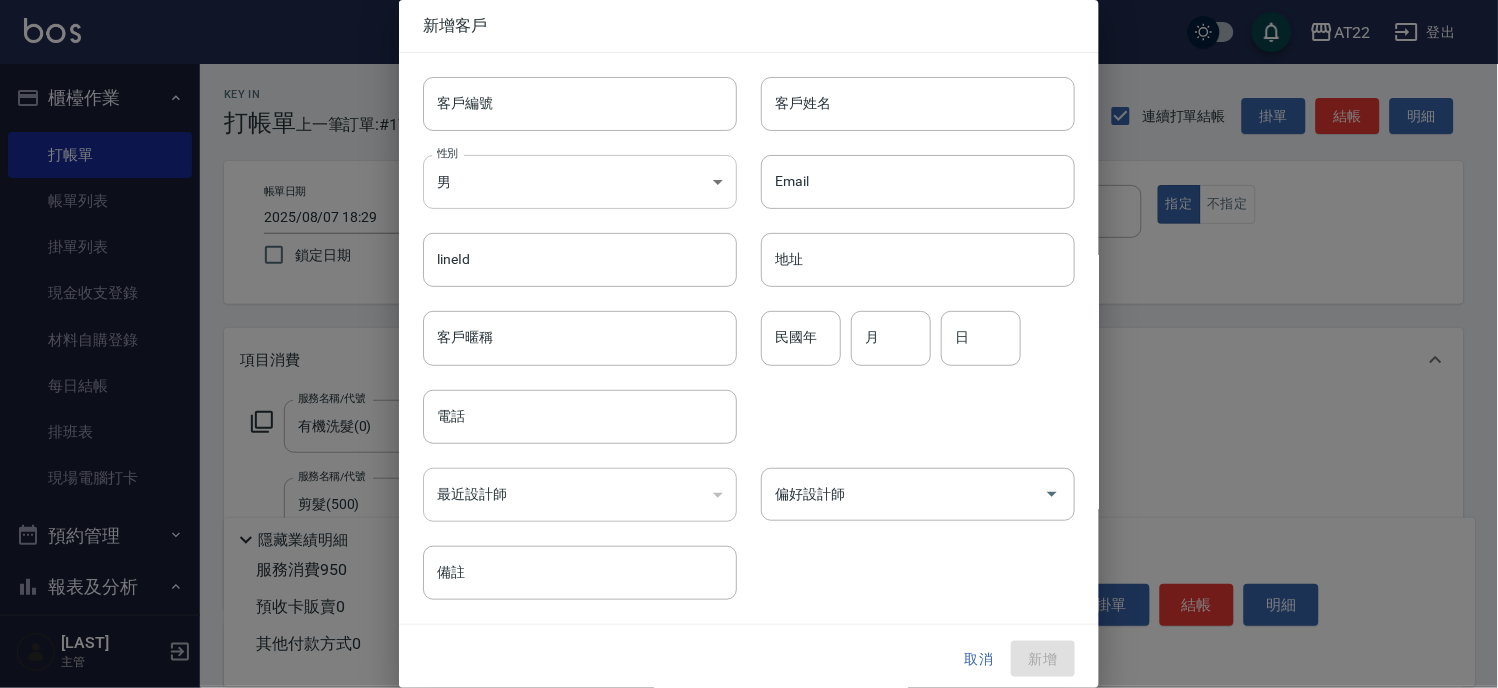 type on "[PHONE]" 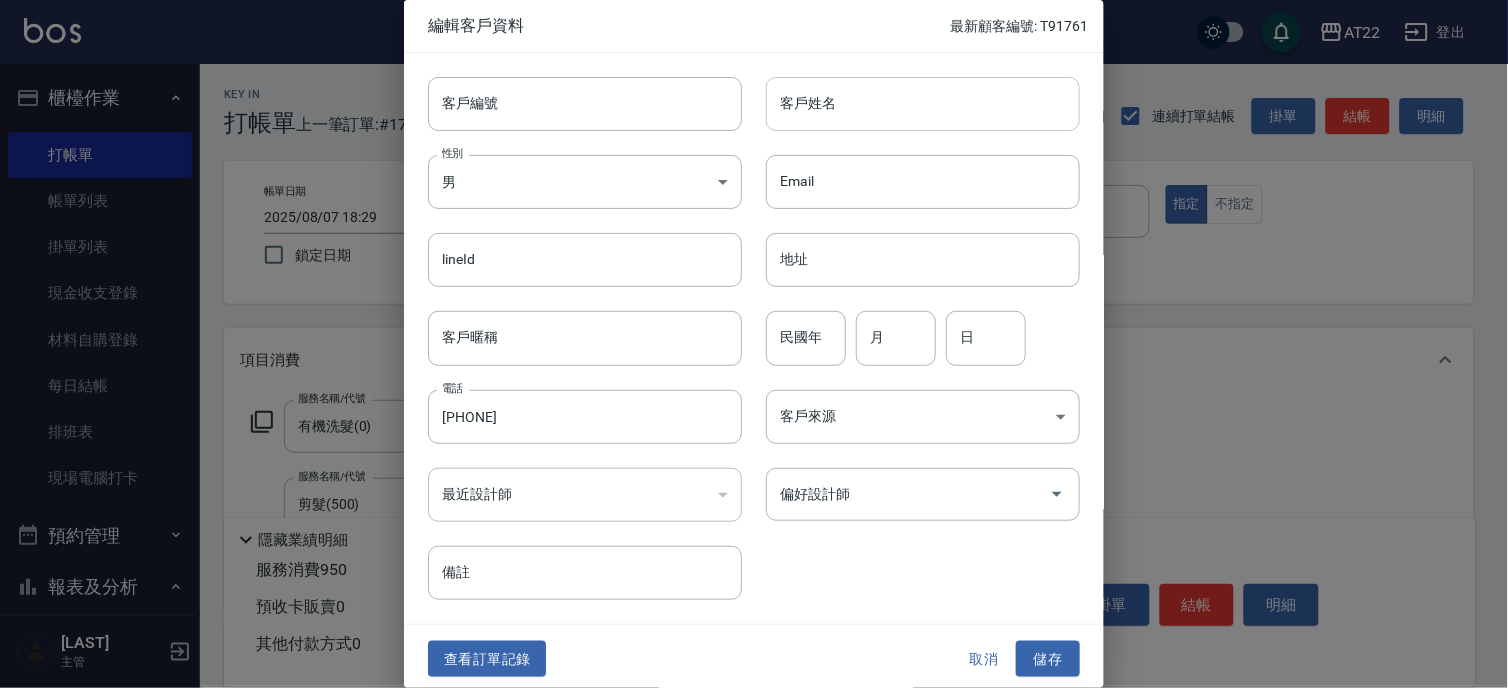 click on "客戶姓名" at bounding box center (923, 104) 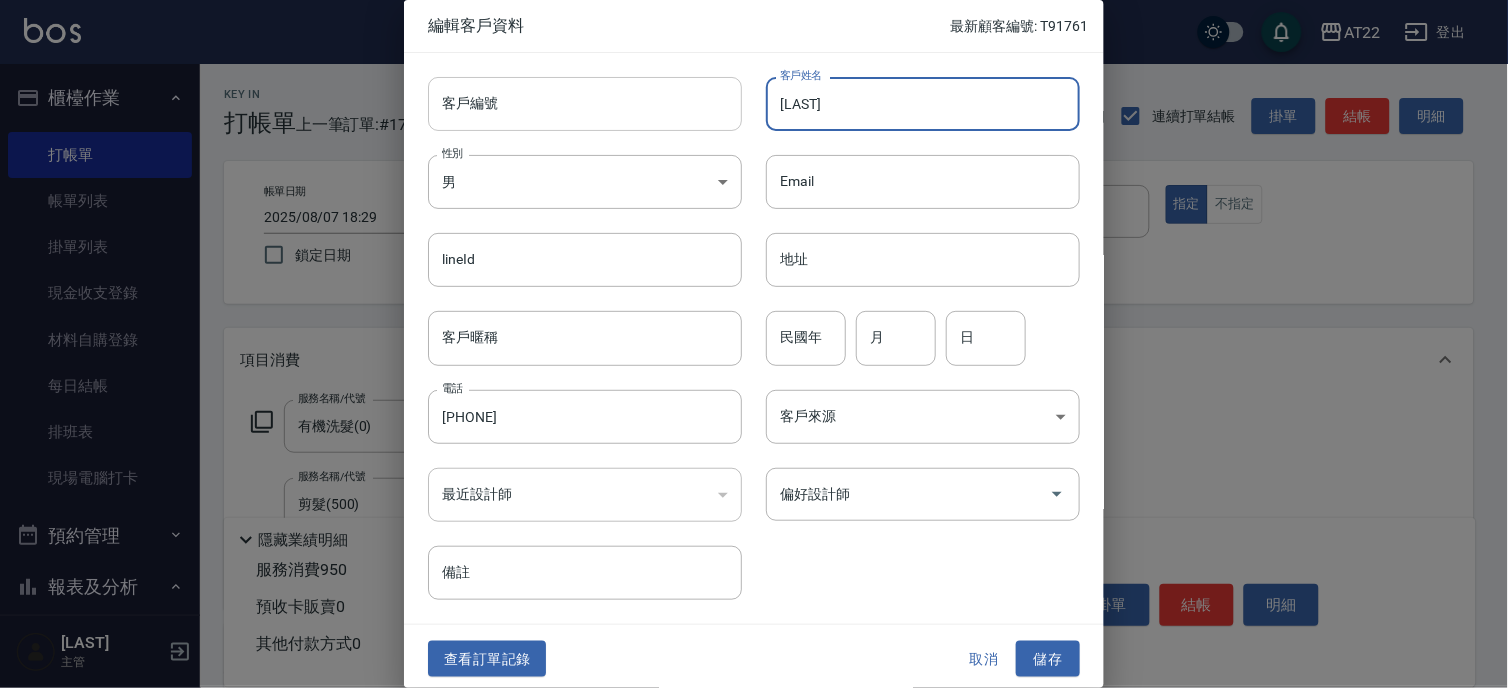 type on "[LAST]" 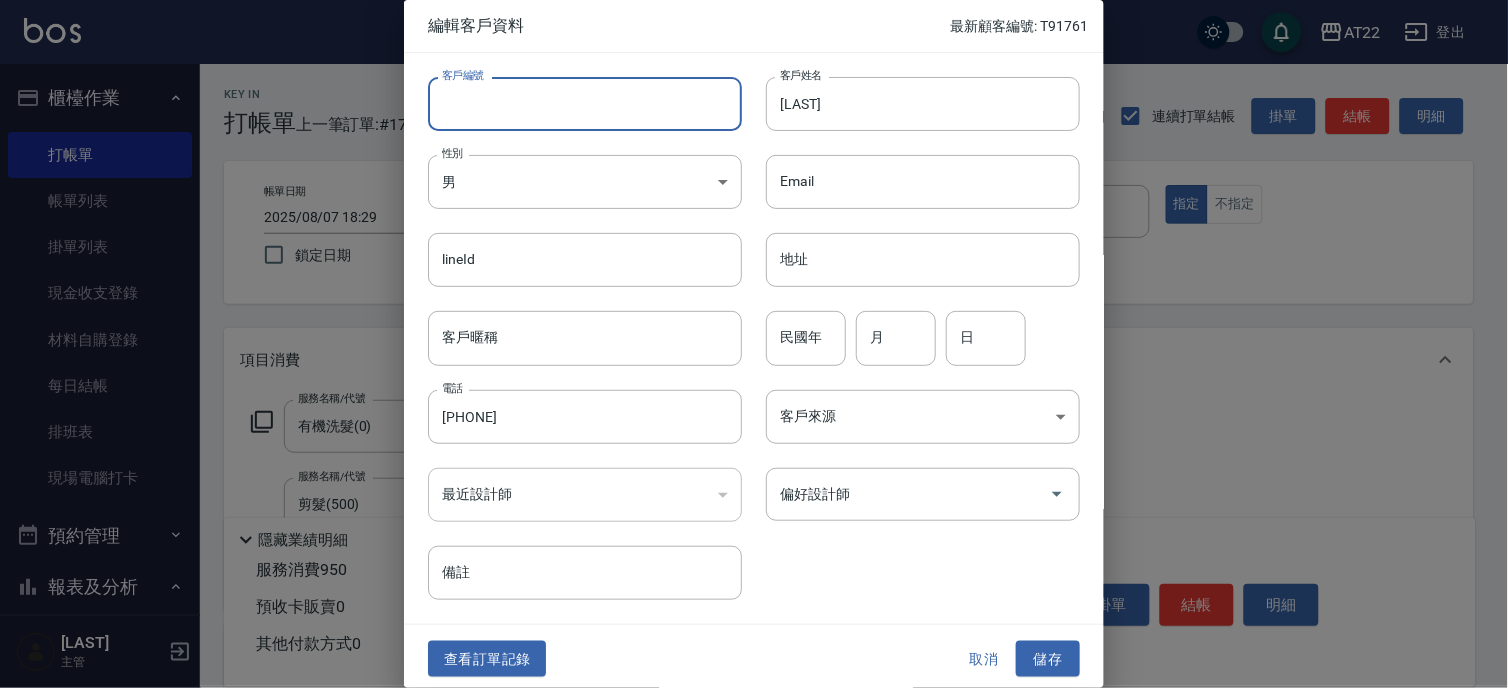 click on "客戶編號" at bounding box center (585, 104) 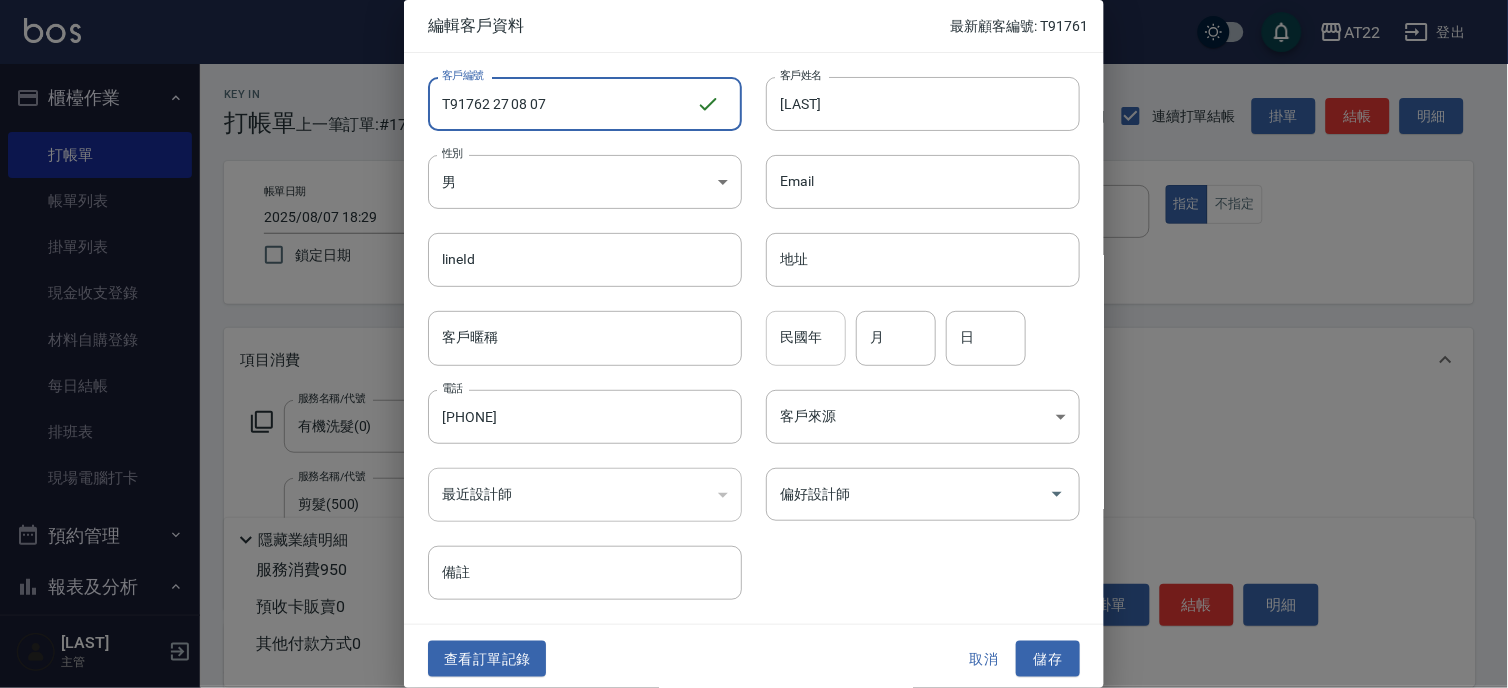 type on "T91762 27 08 07" 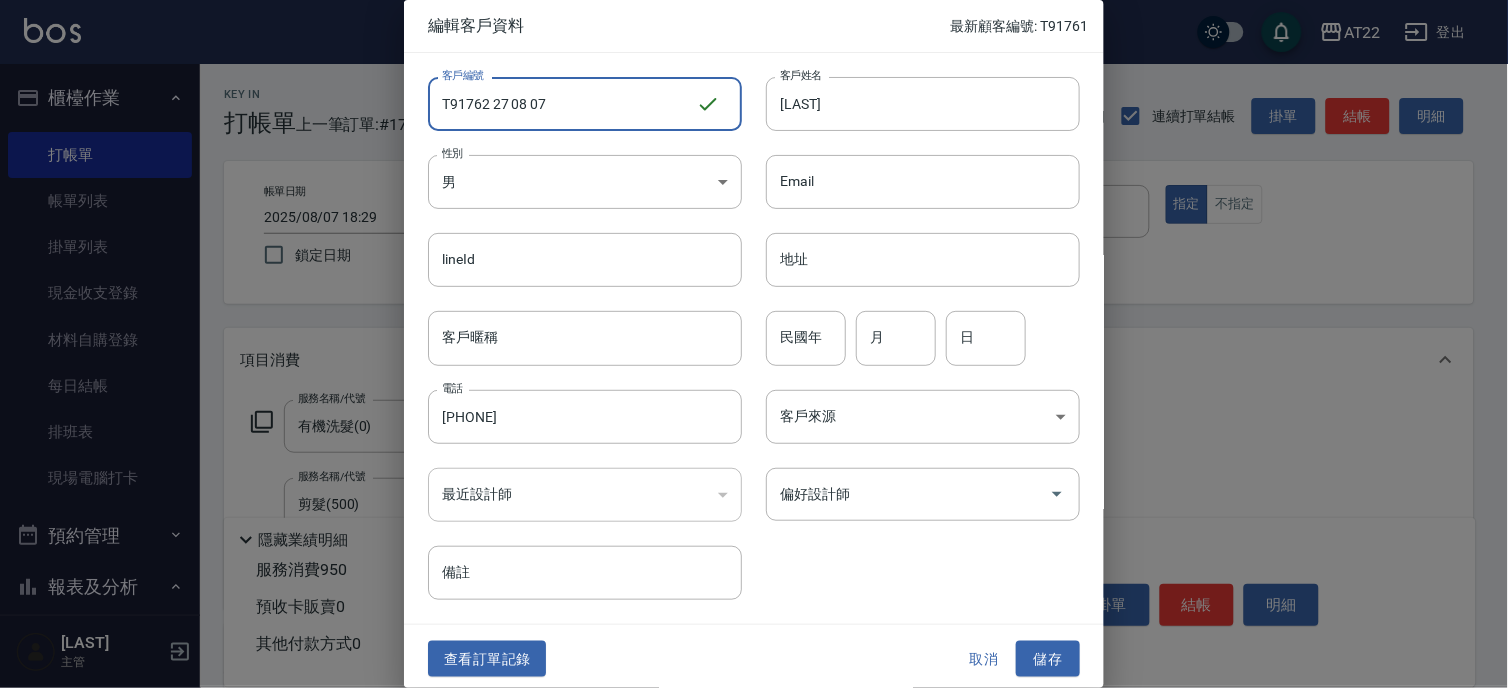 click on "民國年" at bounding box center [806, 338] 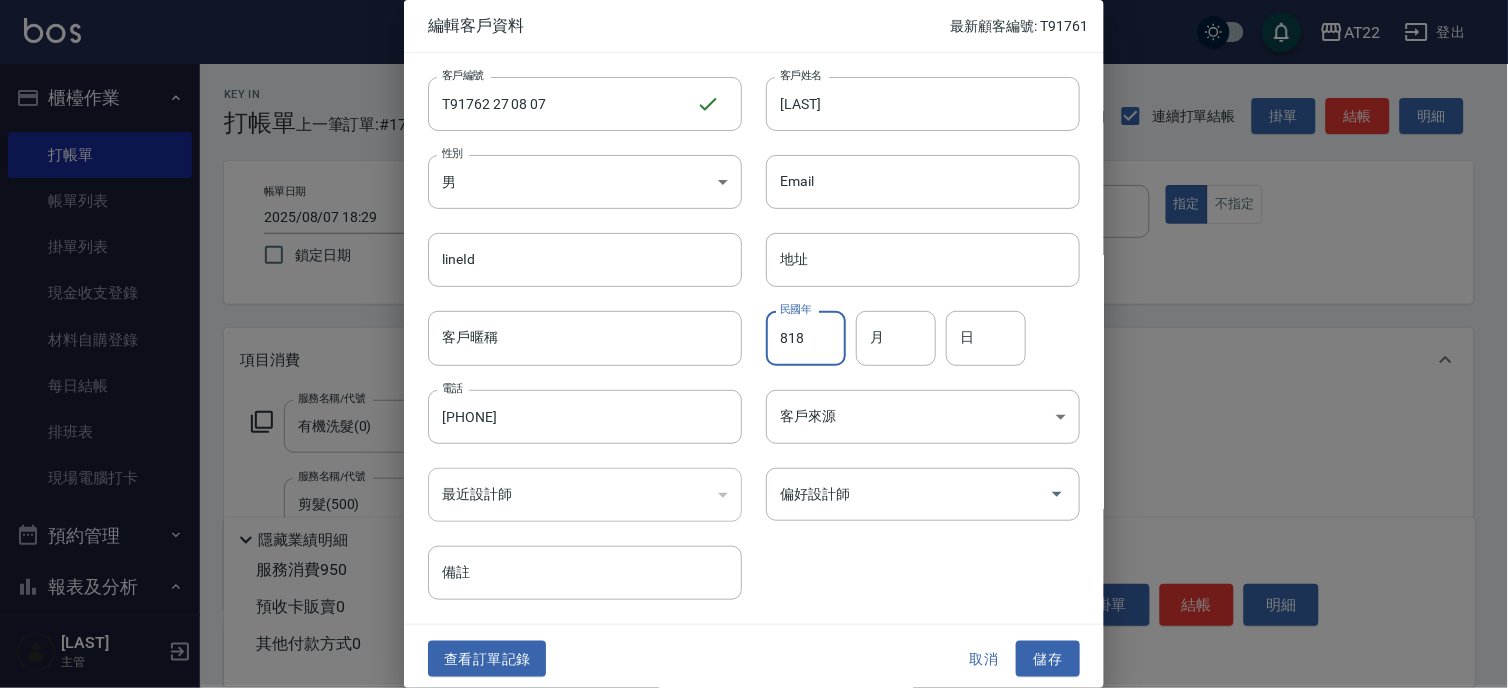 click on "818" at bounding box center (806, 338) 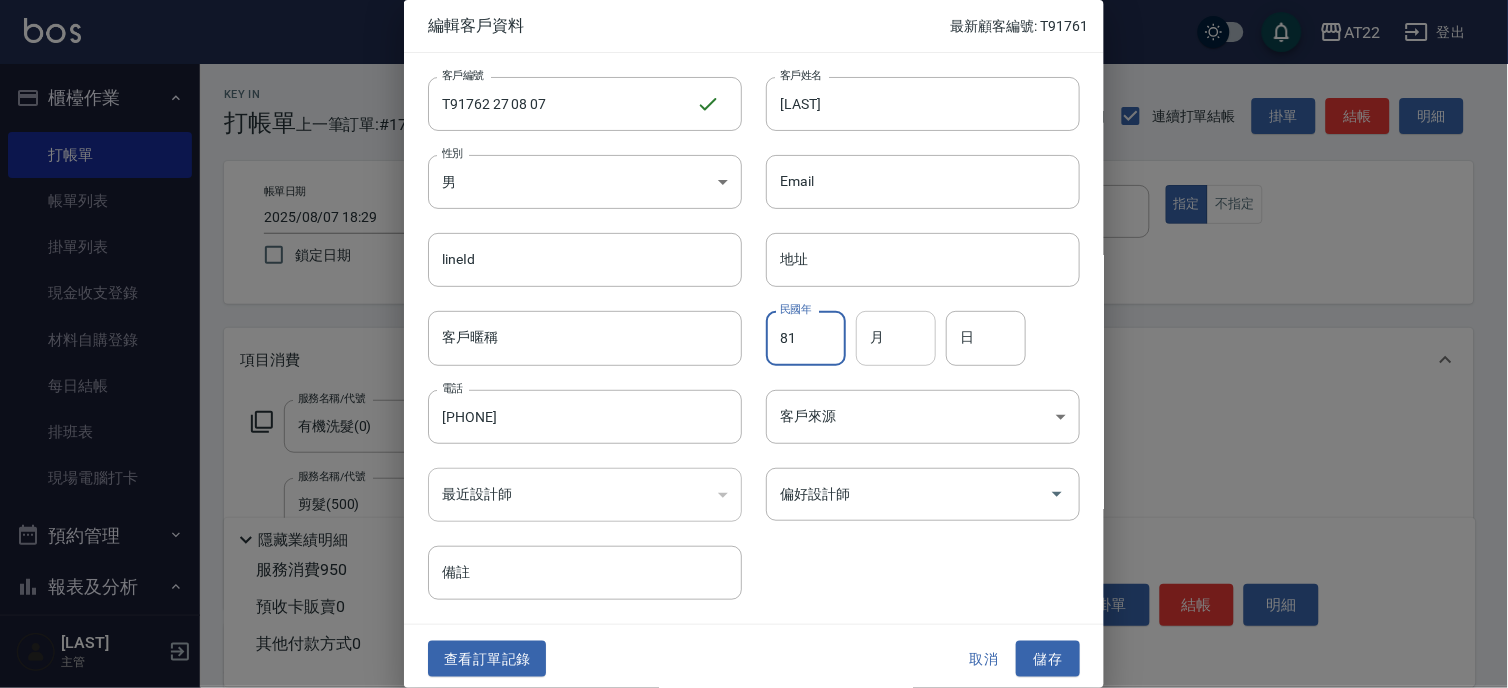 type on "81" 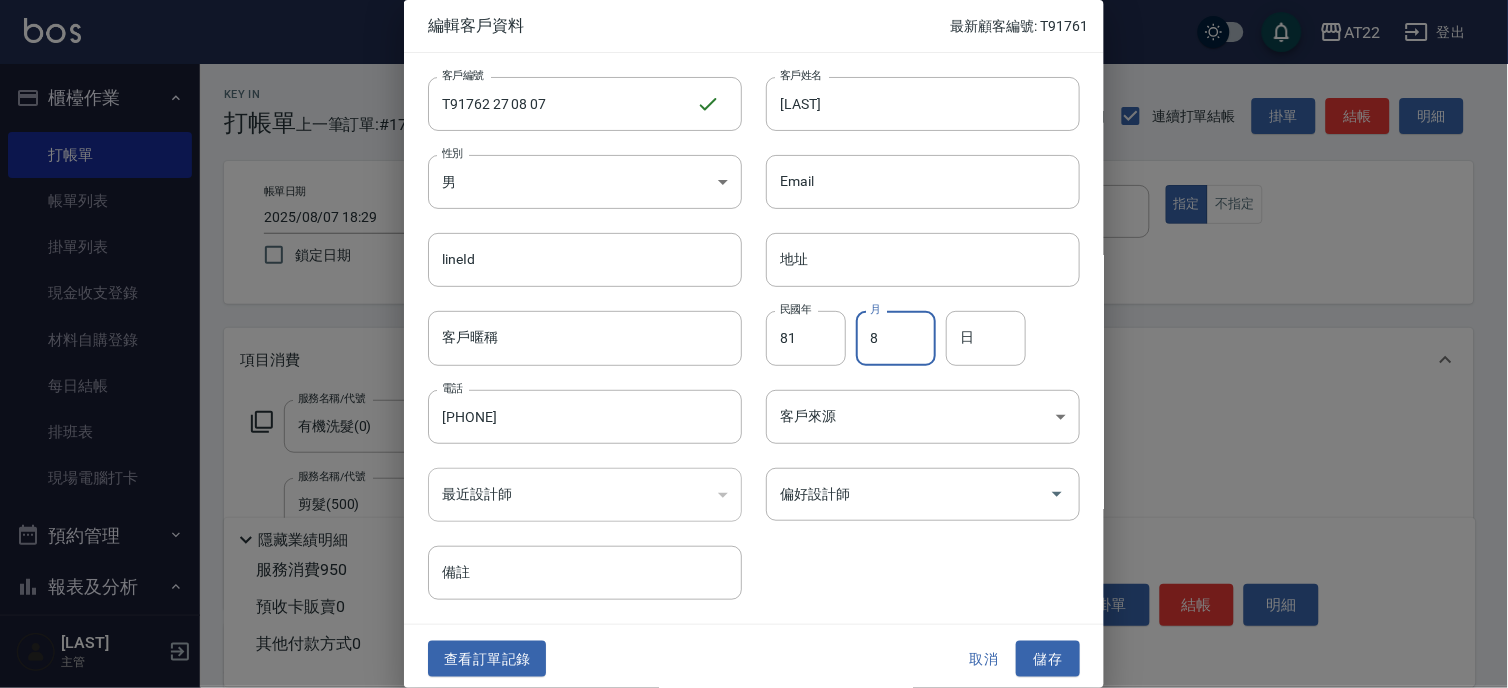 type on "8" 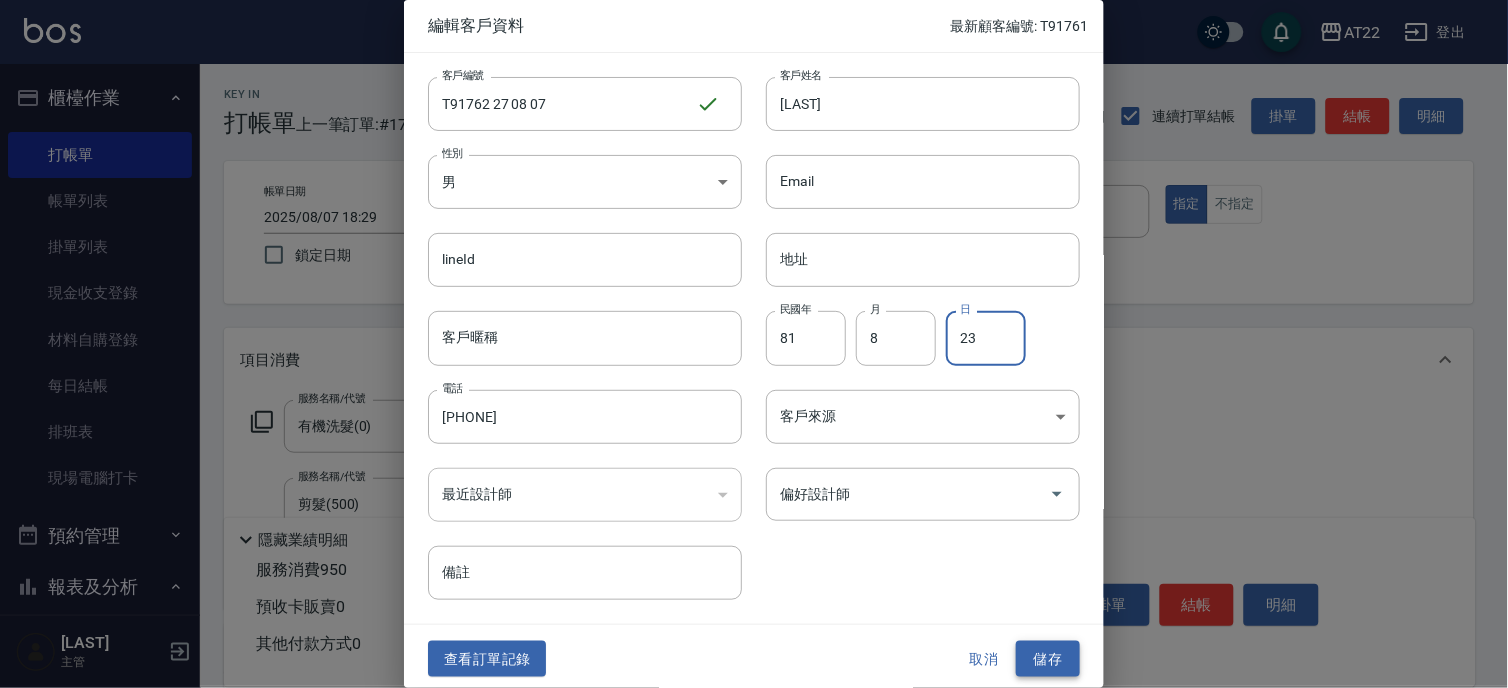 type on "23" 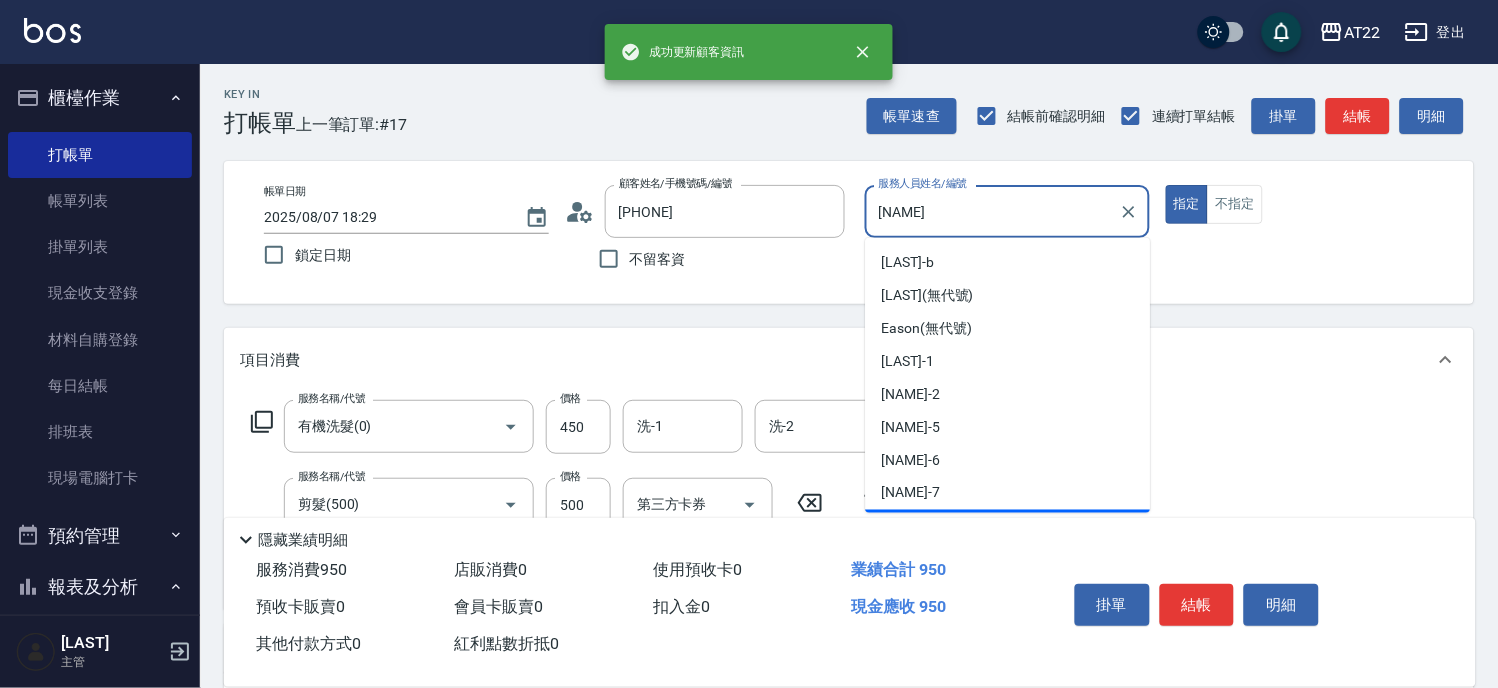 click on "[NAME]" at bounding box center [992, 211] 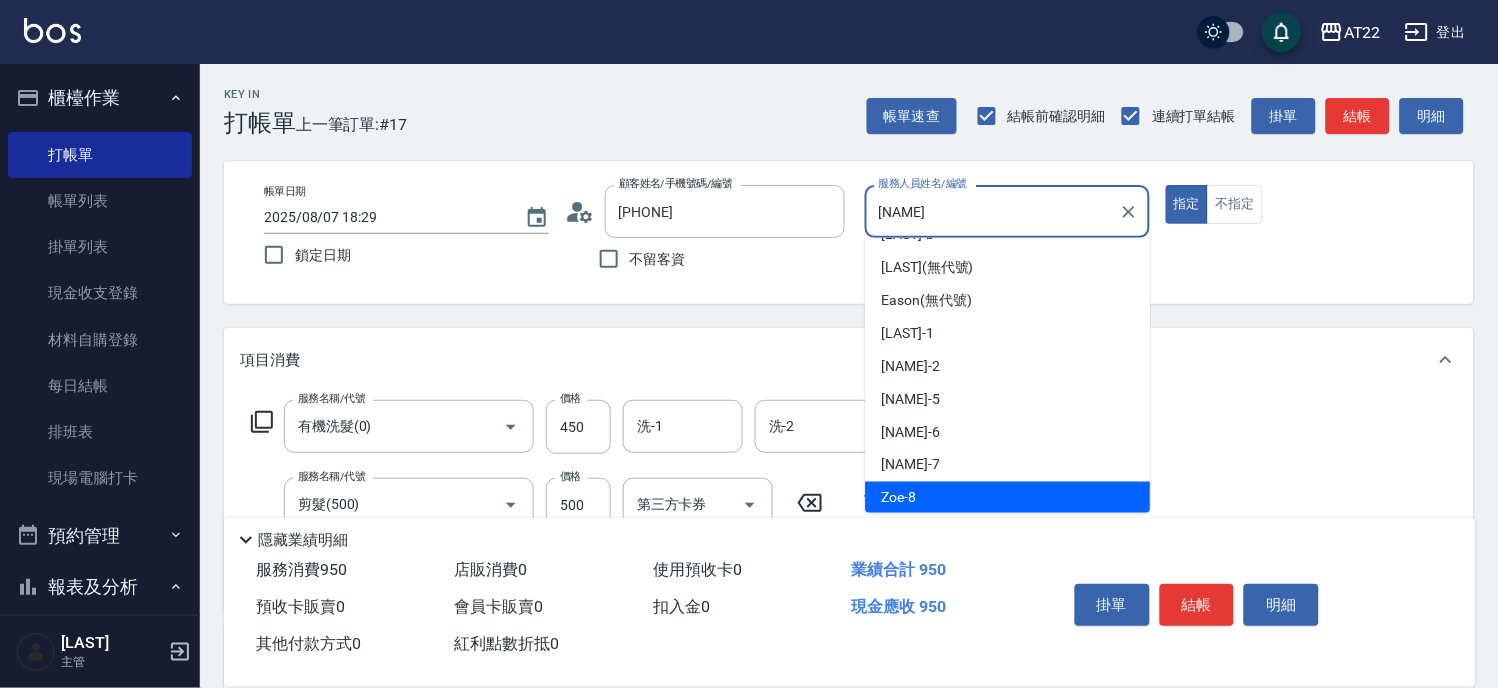 click on "[NAME]" at bounding box center [992, 211] 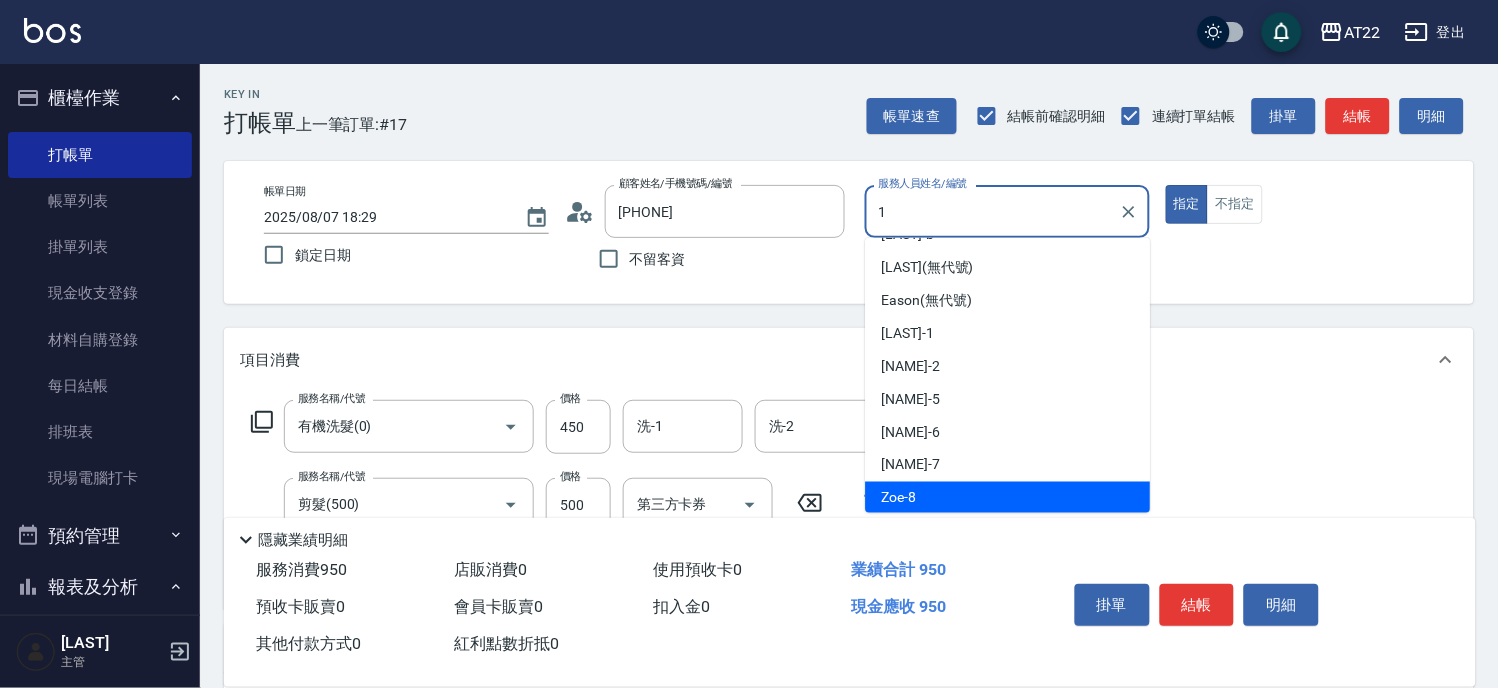 scroll, scrollTop: 0, scrollLeft: 0, axis: both 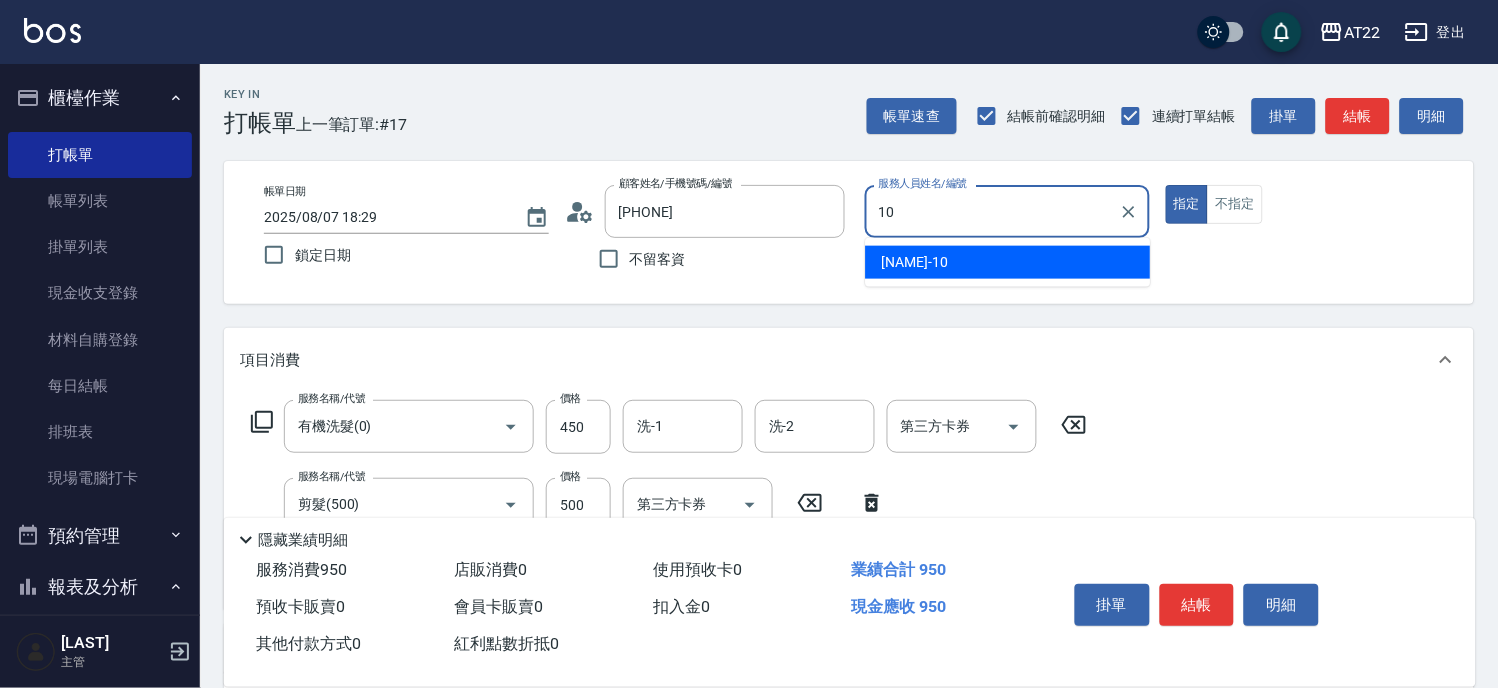 type on "Miu-10" 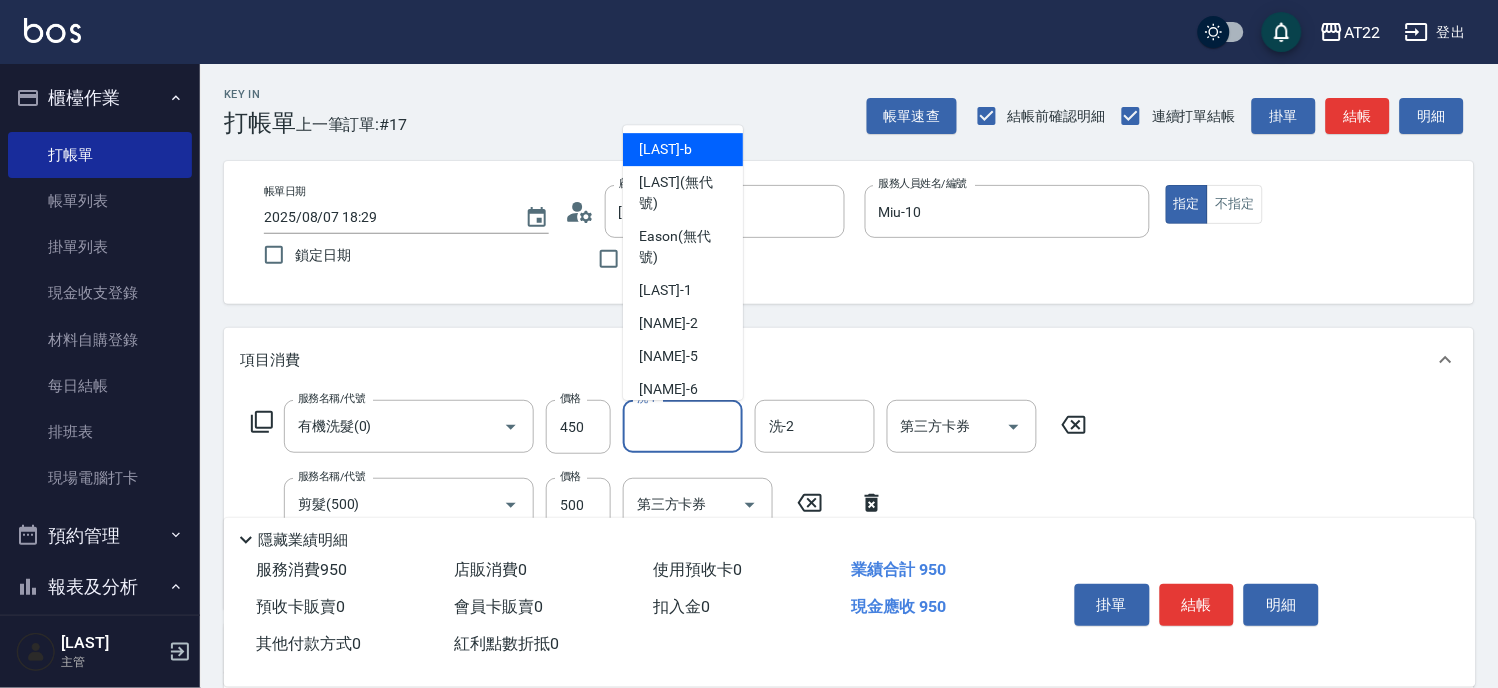 click on "洗-1" at bounding box center (683, 426) 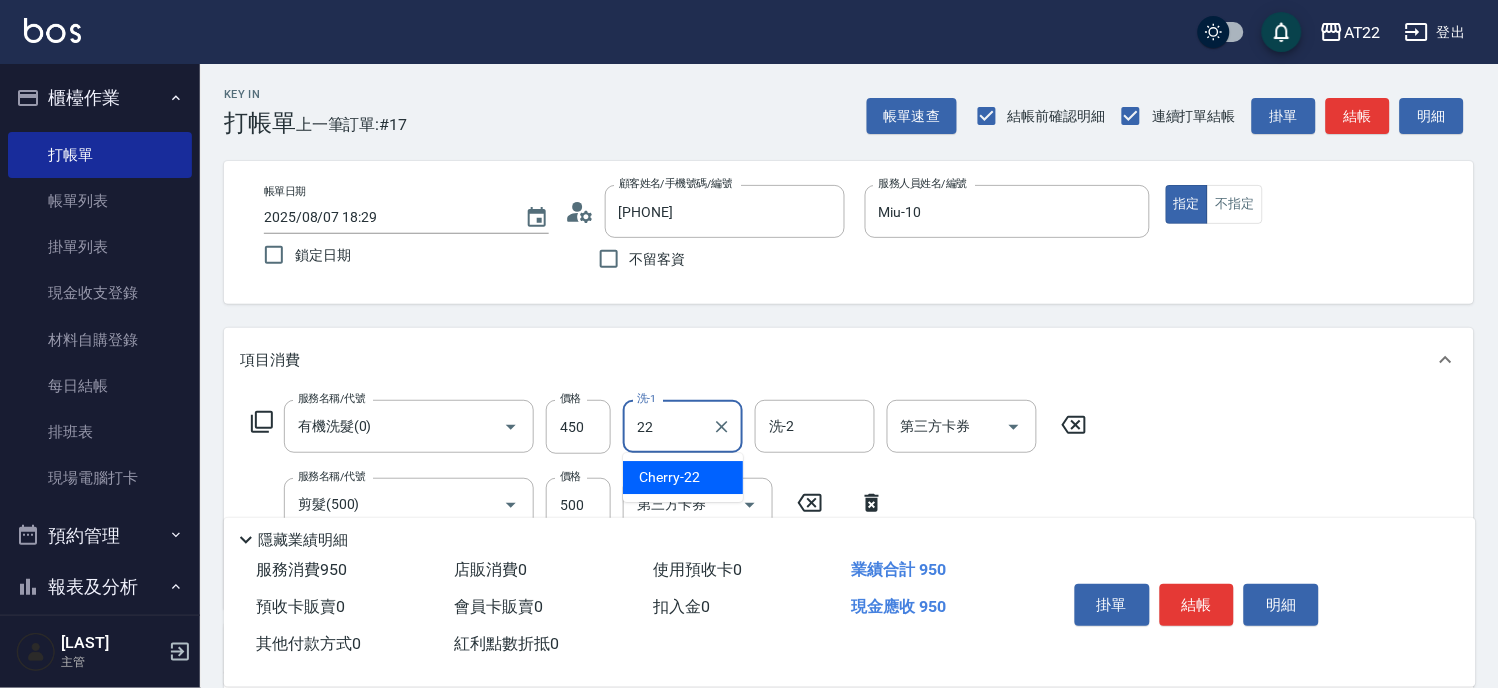 type on "Cherry-22" 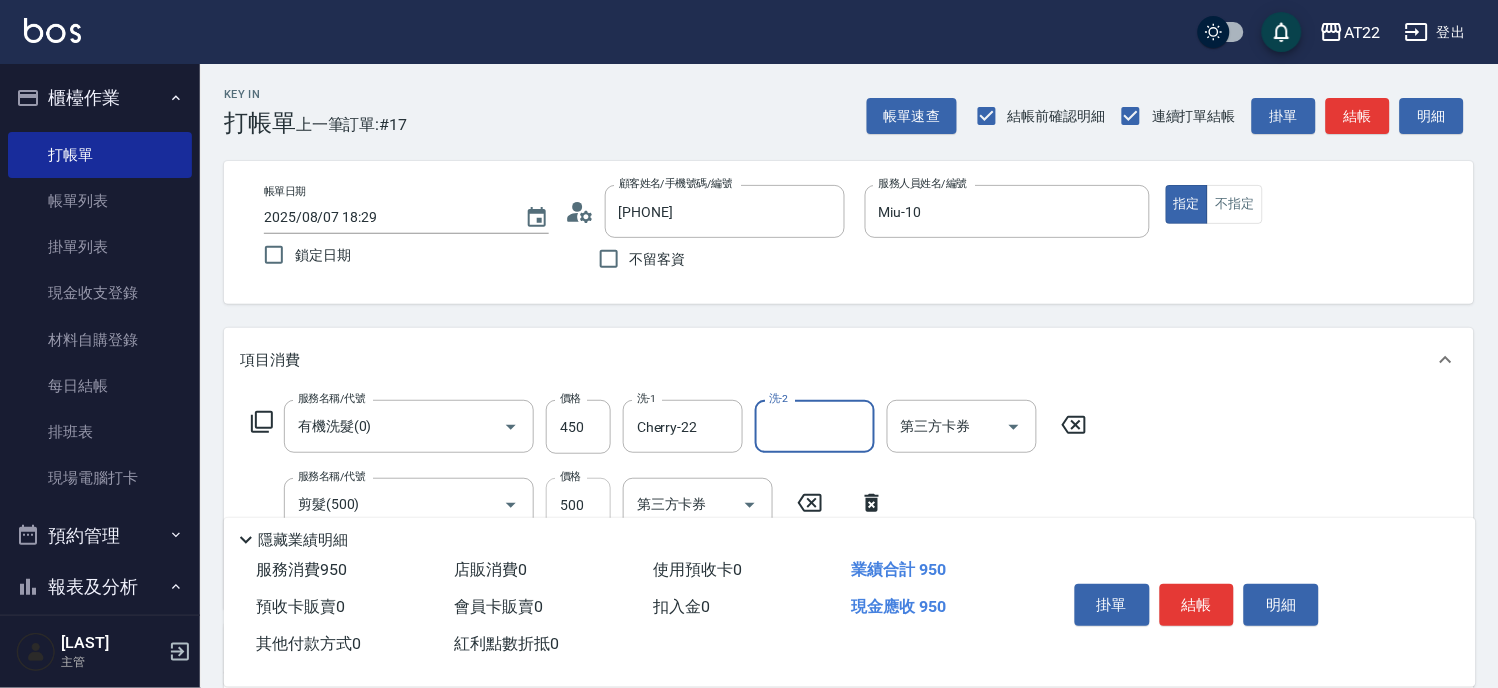 click on "500" at bounding box center [578, 505] 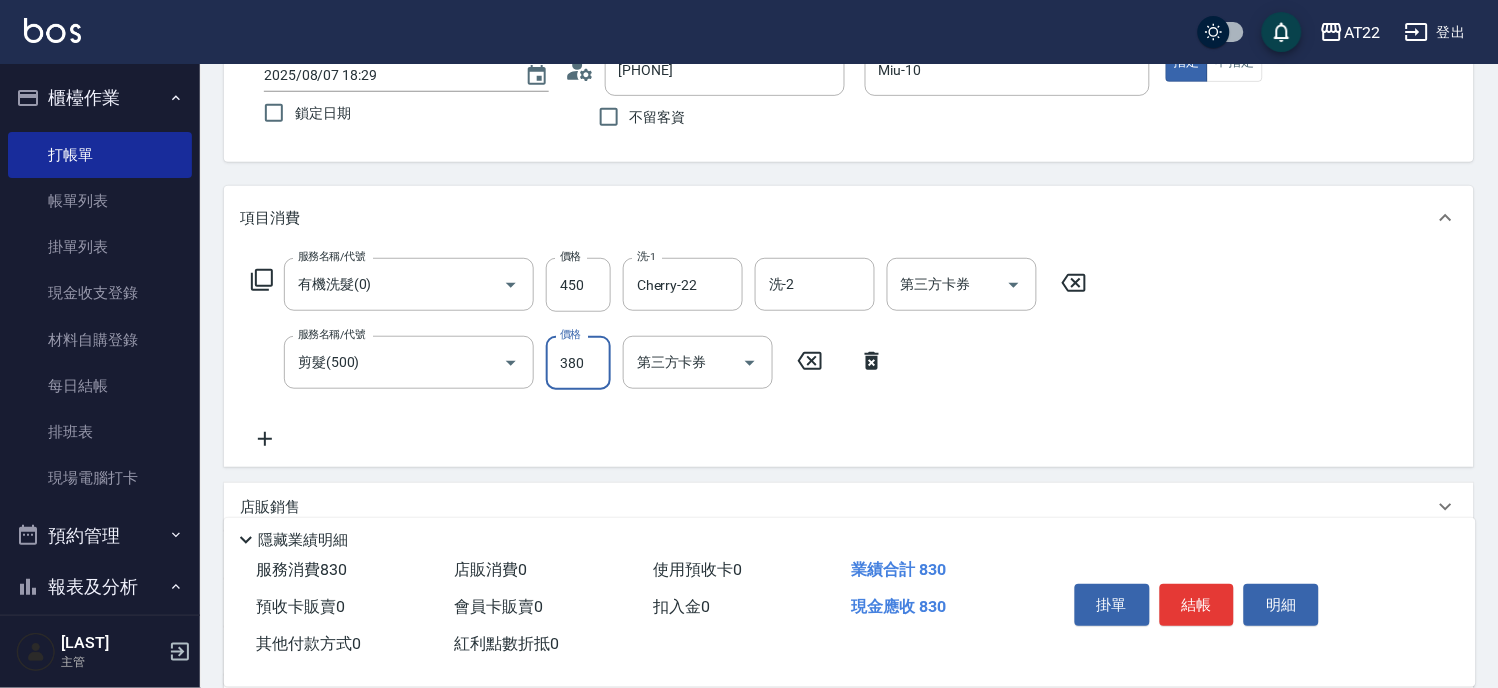 scroll, scrollTop: 222, scrollLeft: 0, axis: vertical 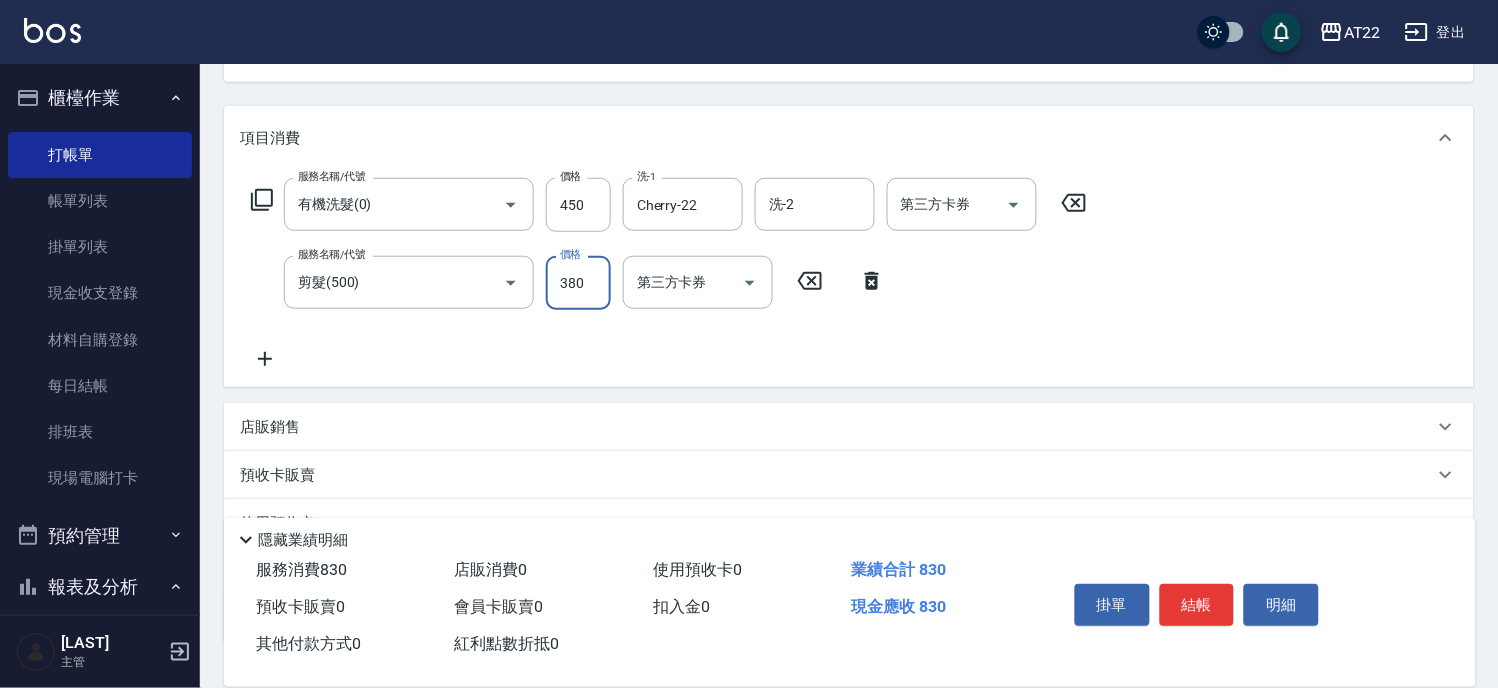 type on "380" 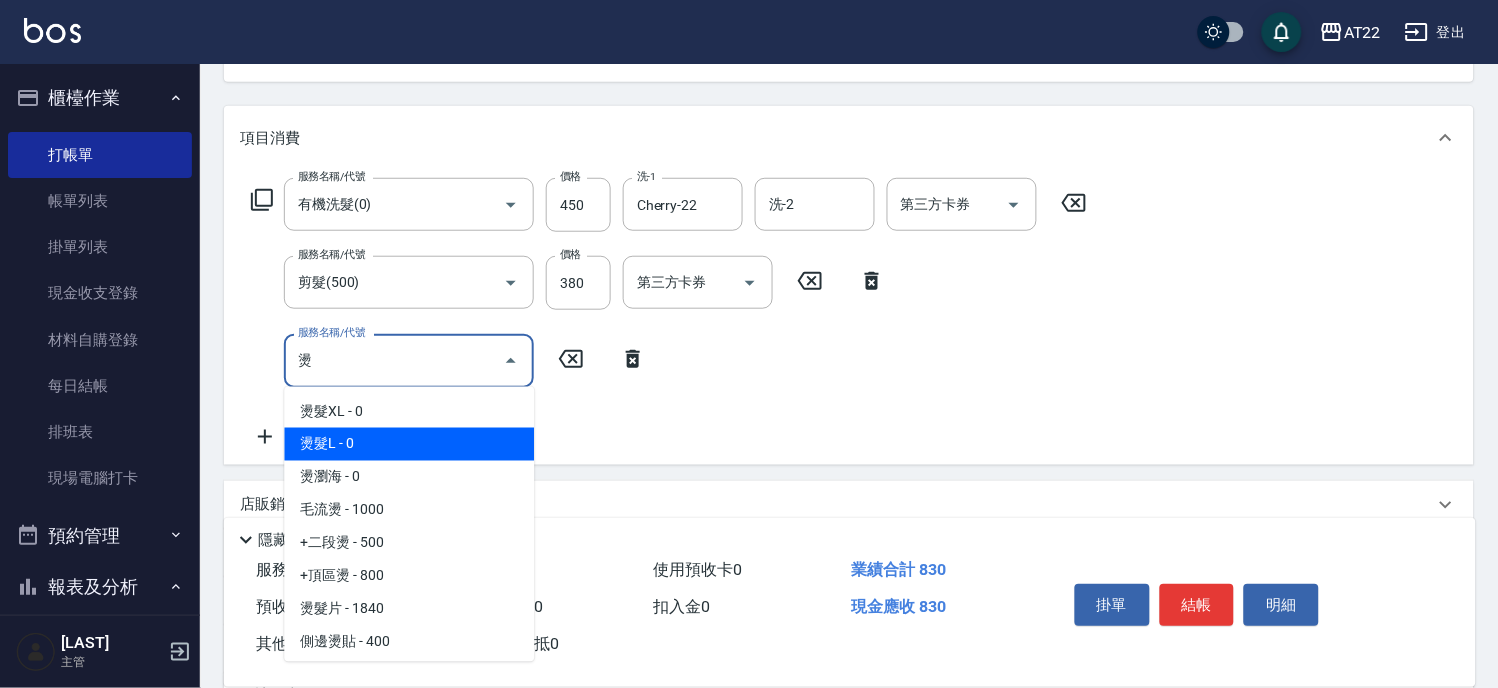 click on "燙髮L - 0" at bounding box center [409, 444] 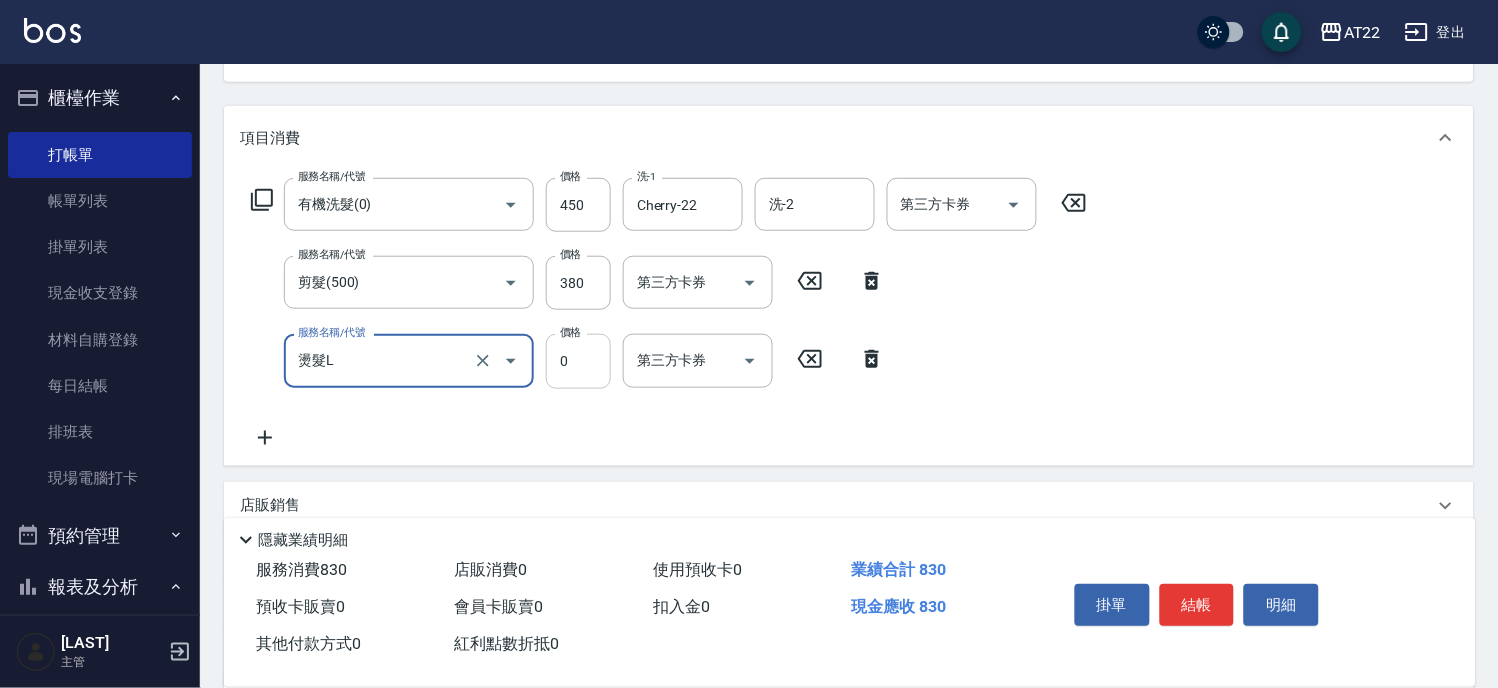 type on "燙髮L" 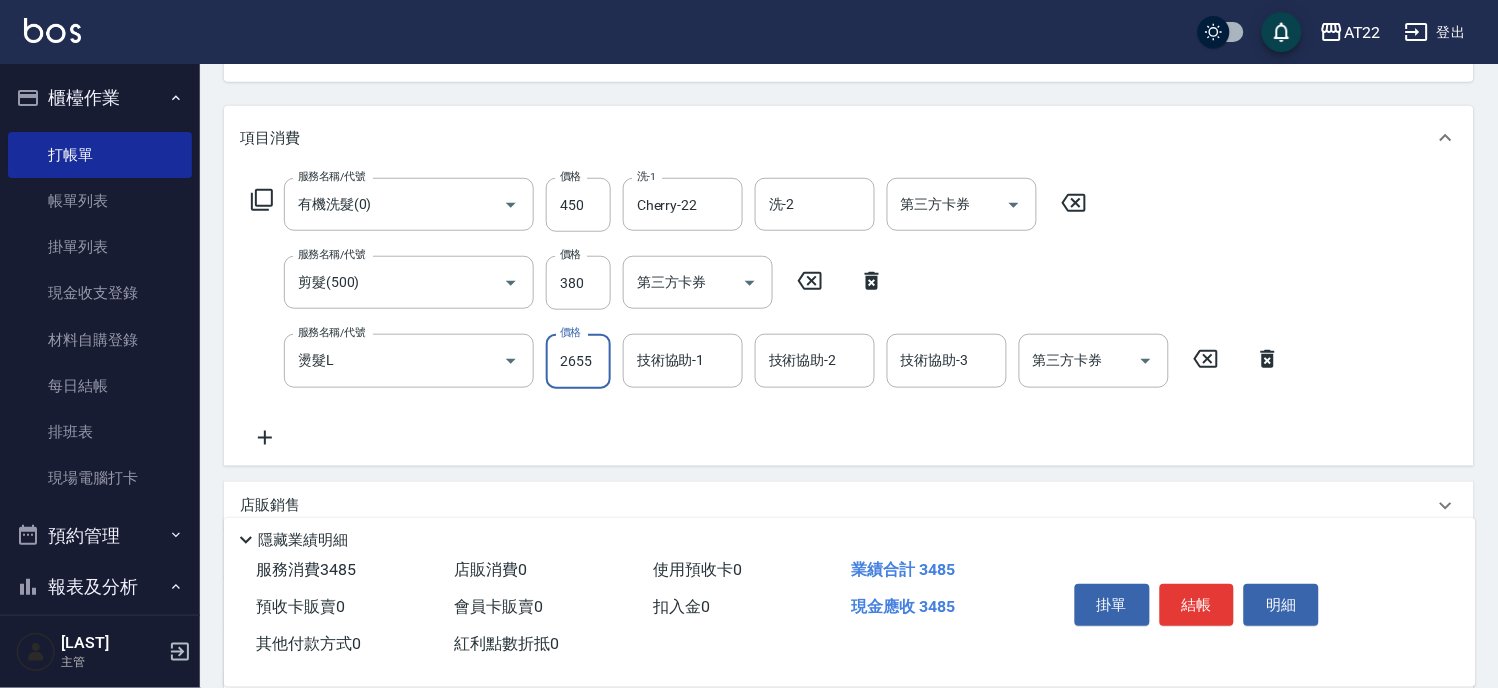 type on "2655" 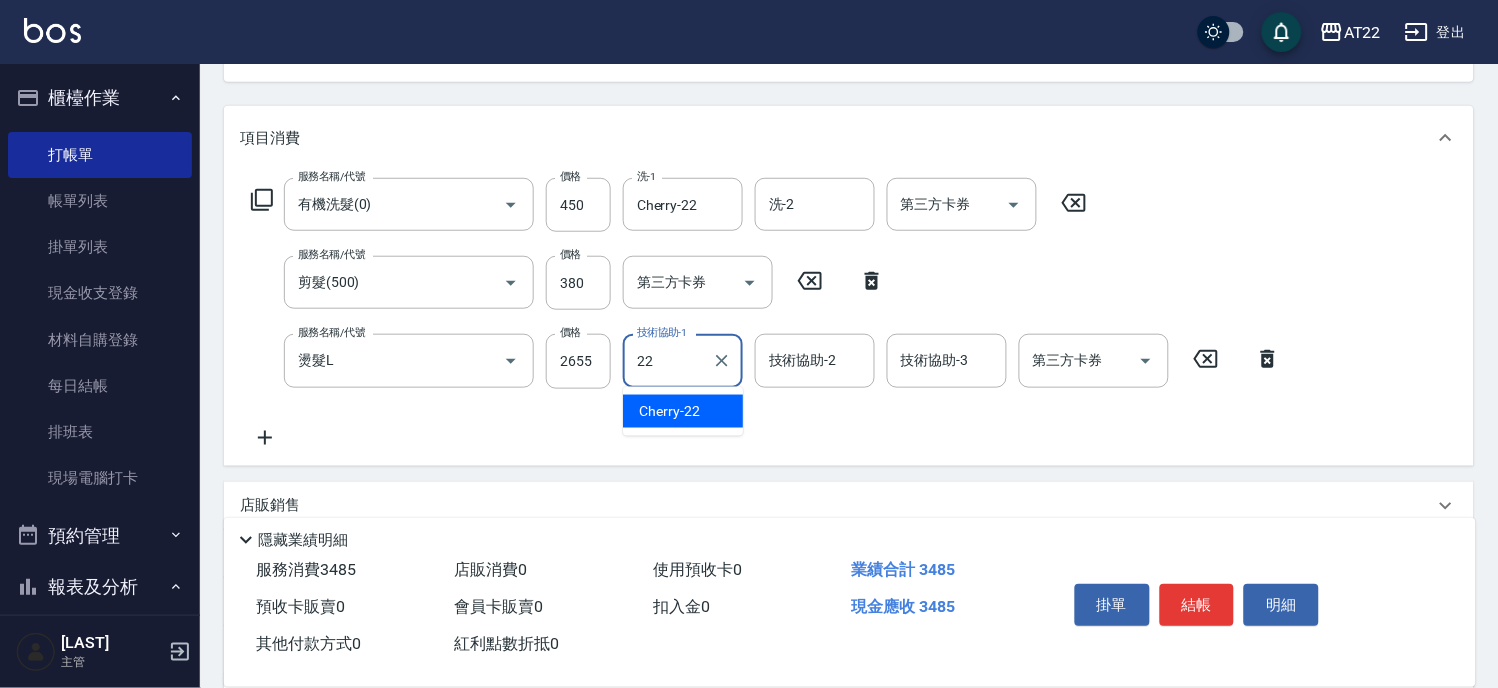type on "Cherry-22" 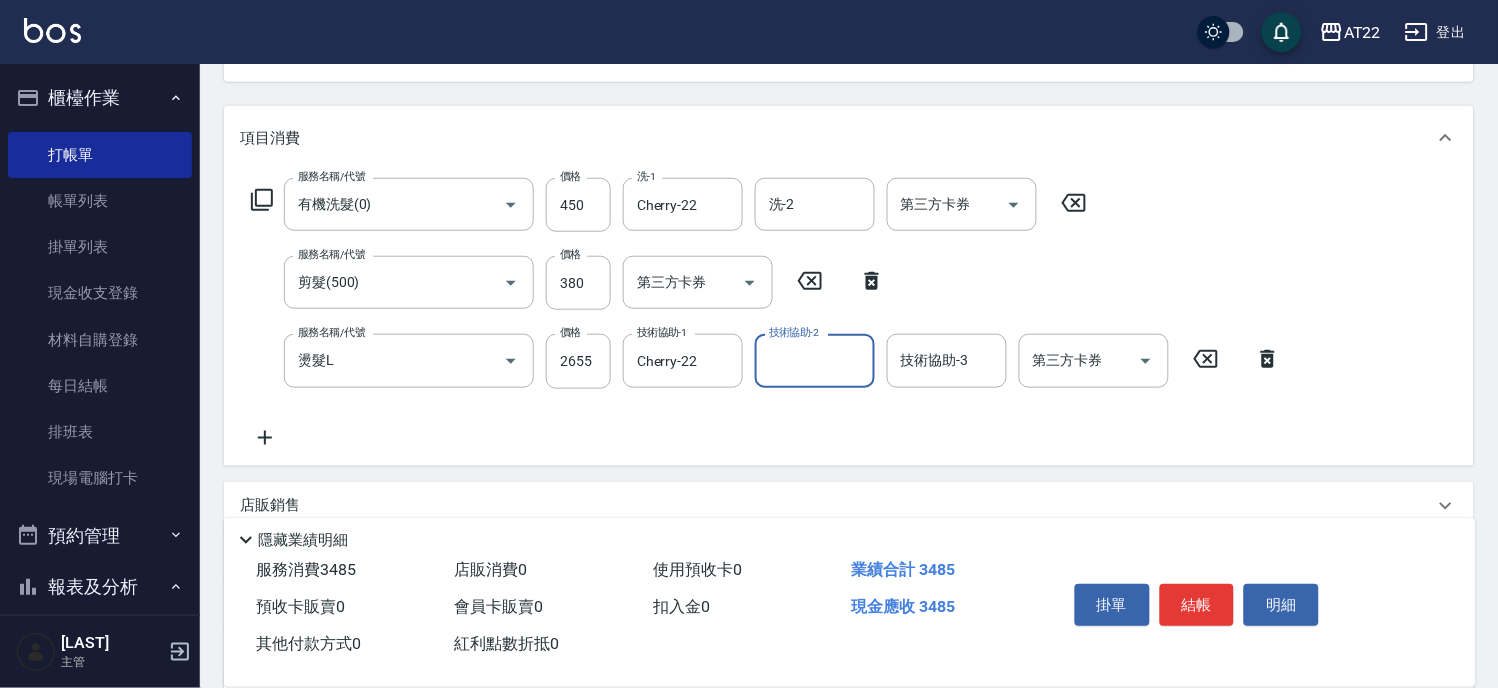 click 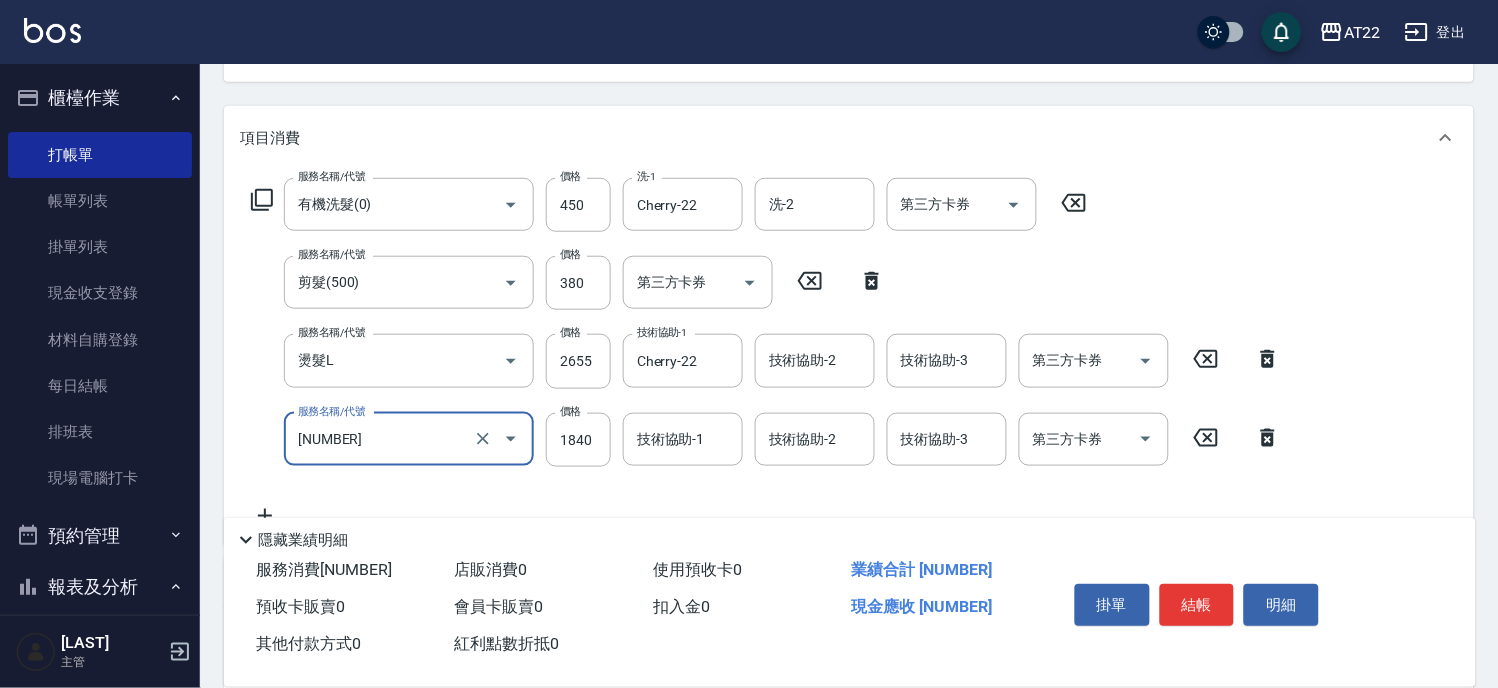type on "[TREATMENT_NAME]([NUMBER])" 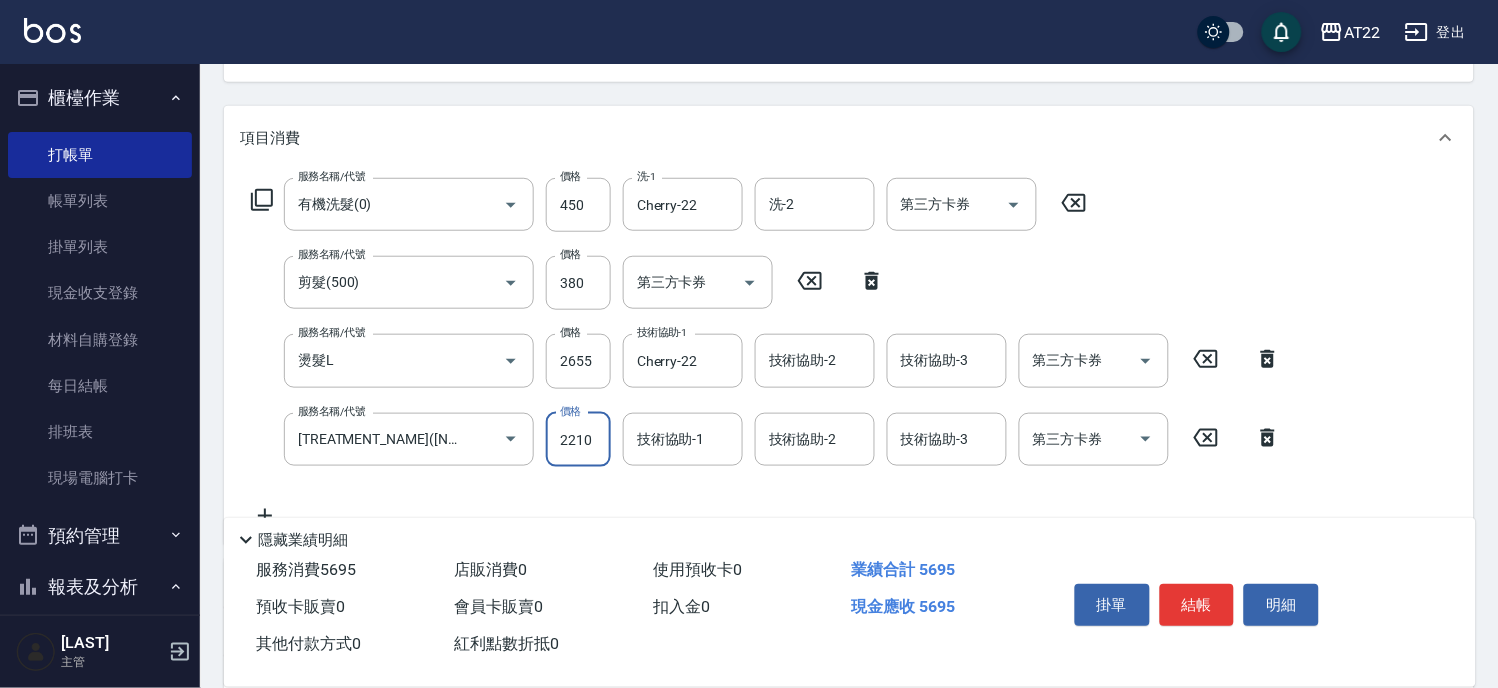 type on "2210" 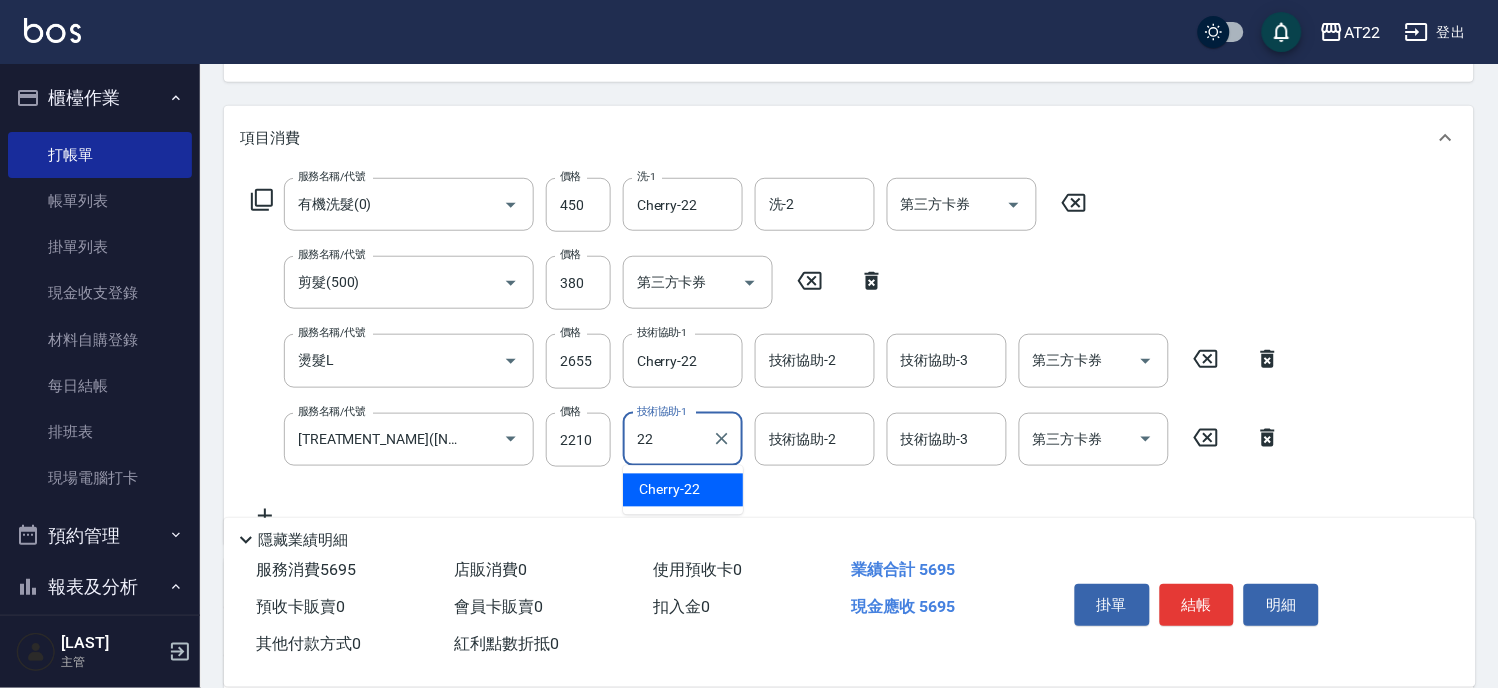 type on "Cherry-22" 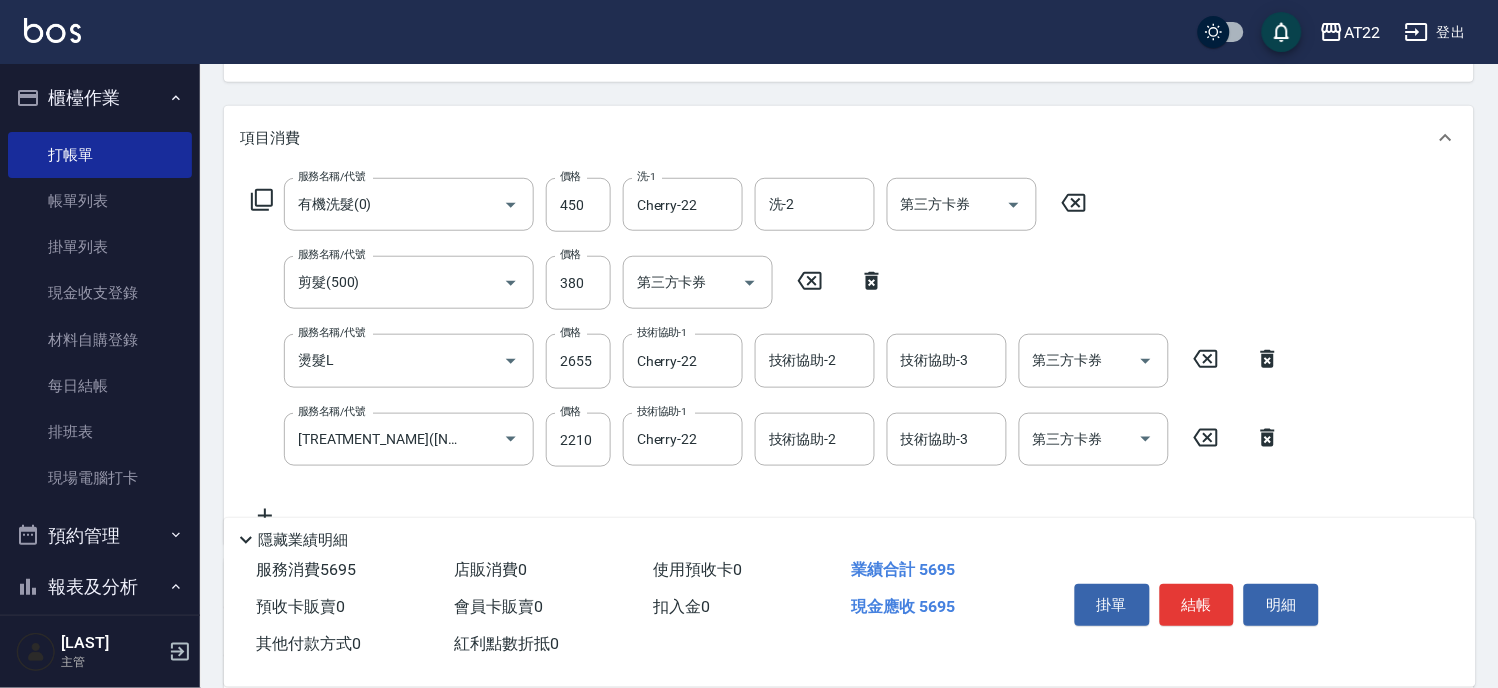click 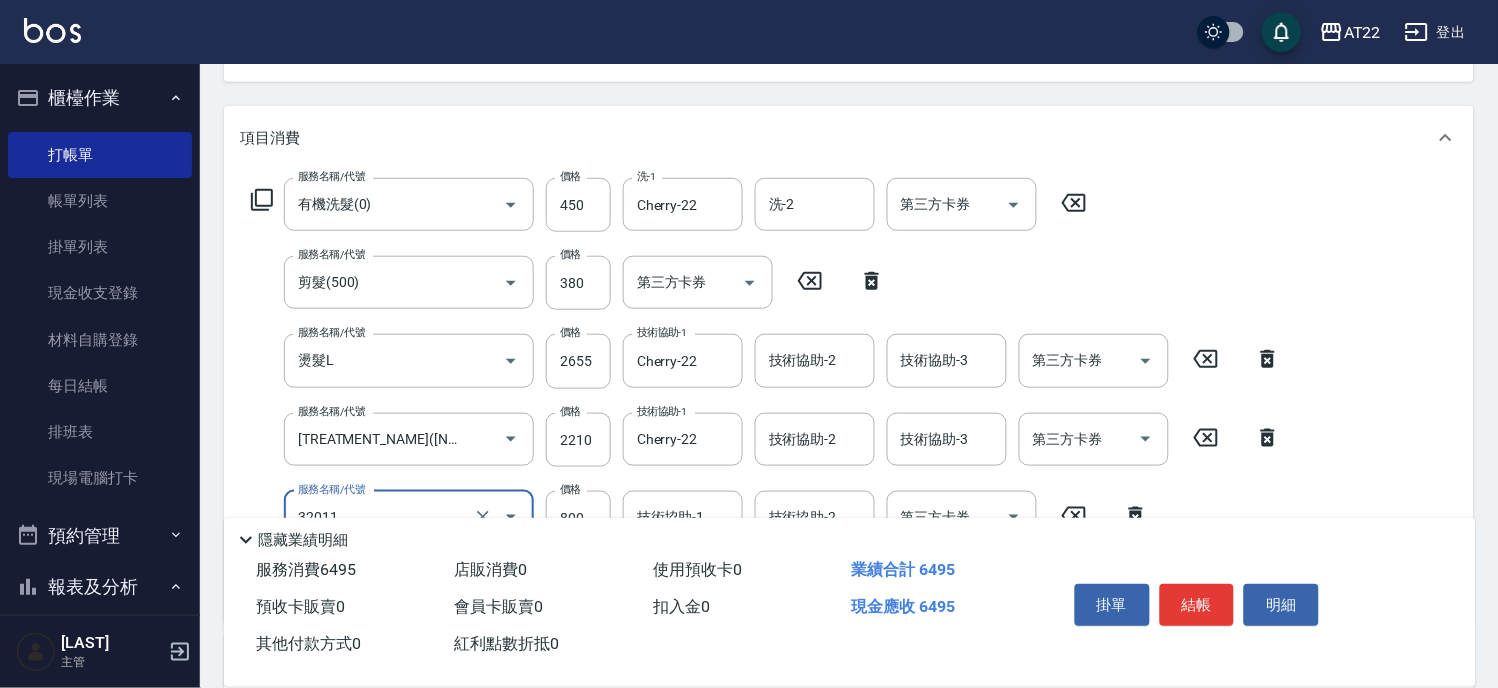 type on "+升級[TREATMENT_TYPE]([PRICE])" 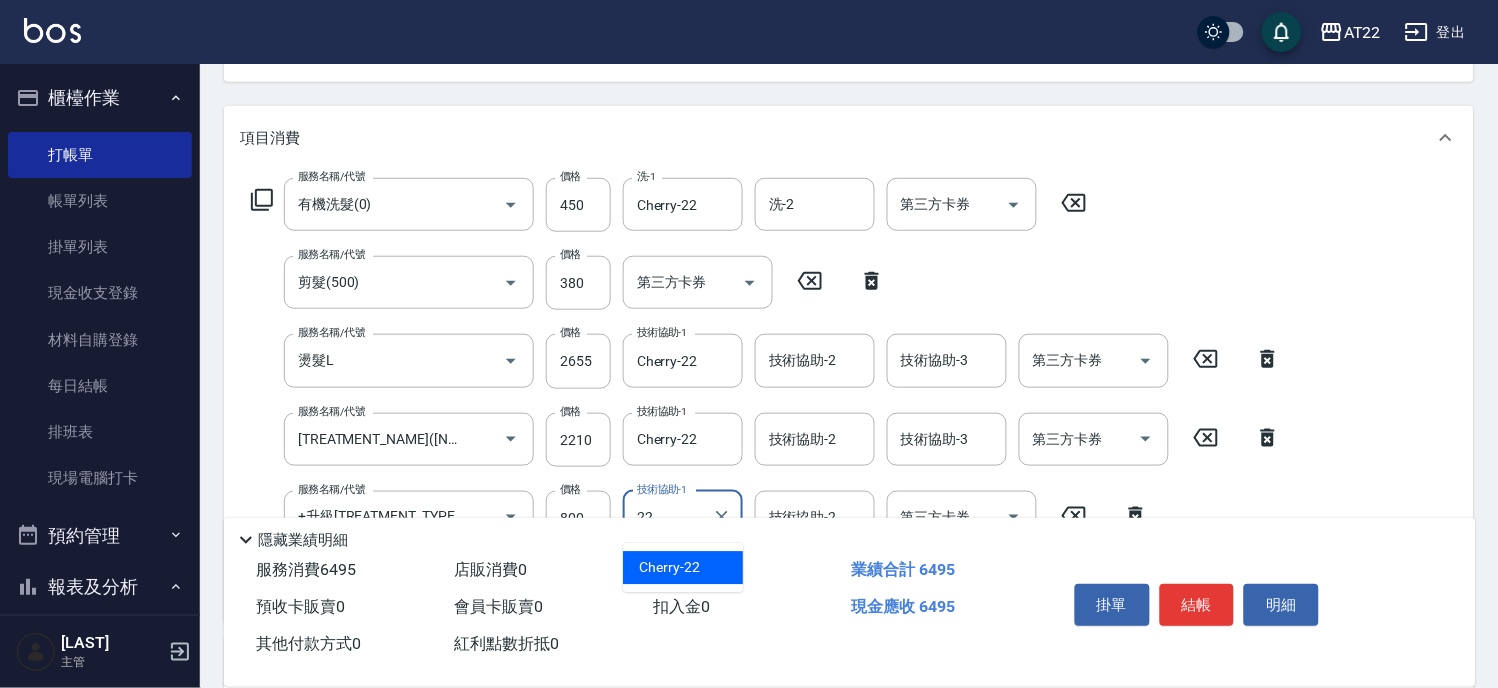 type on "Cherry-22" 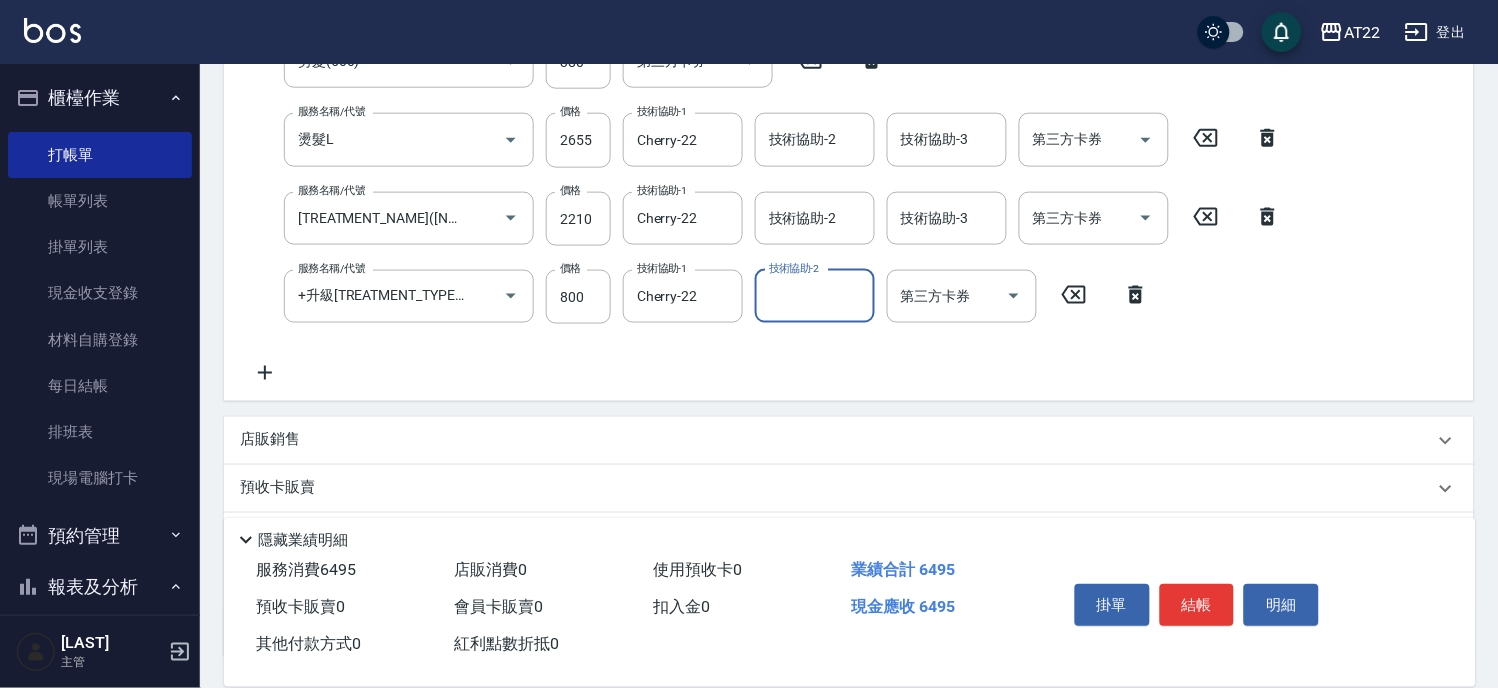 scroll, scrollTop: 444, scrollLeft: 0, axis: vertical 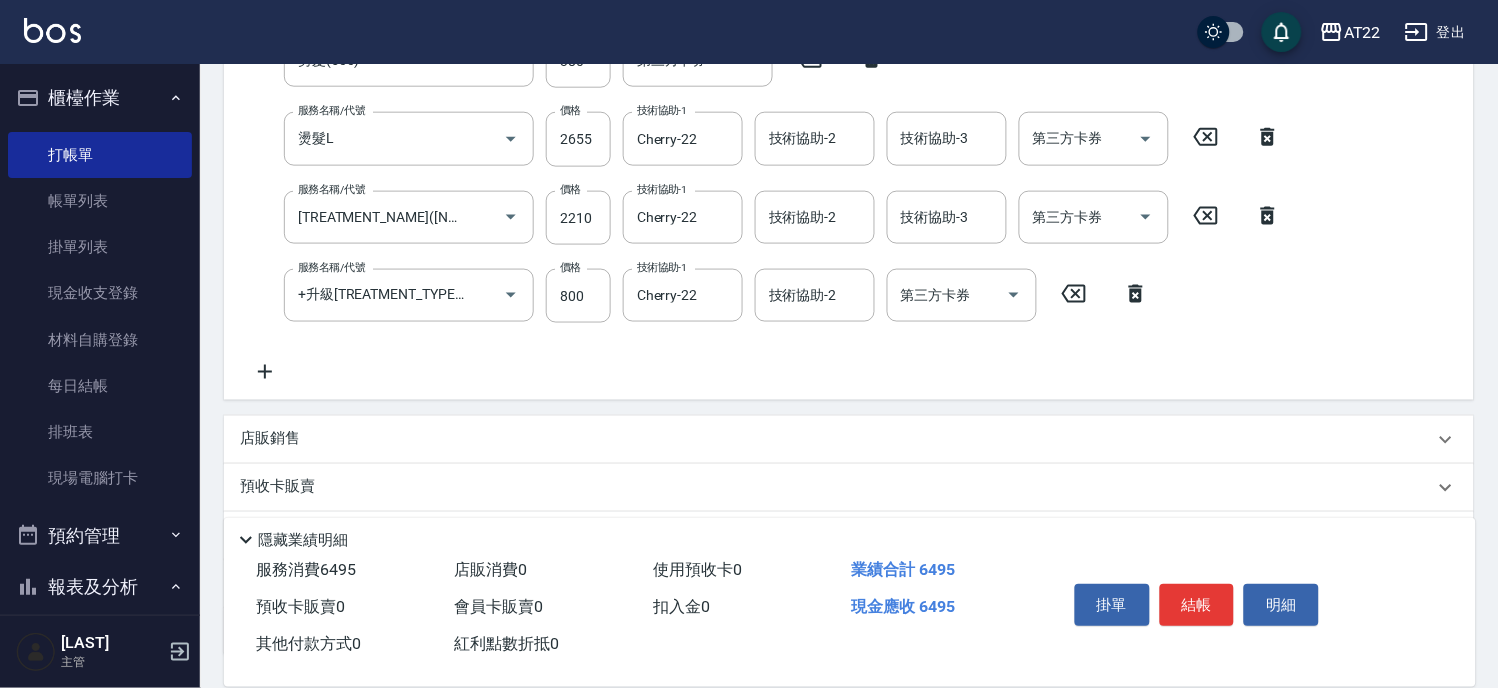 click 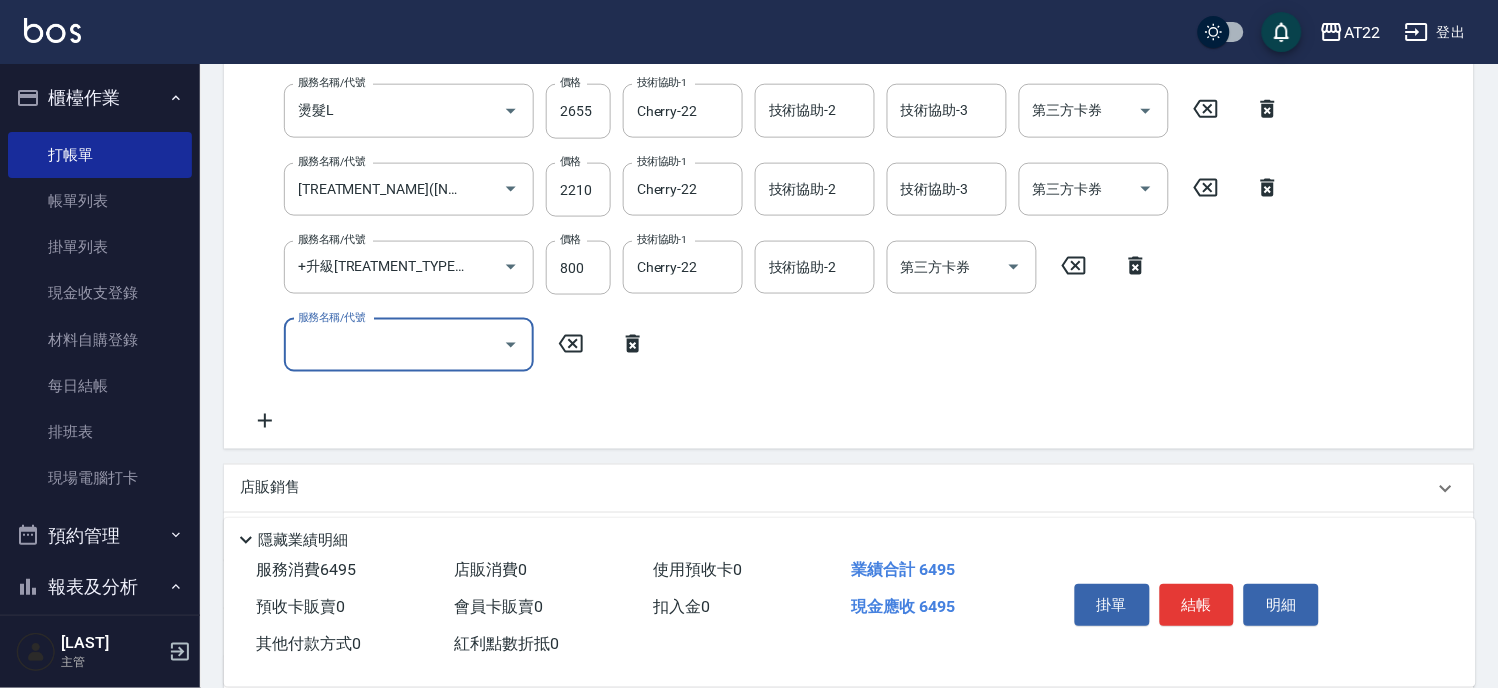 scroll, scrollTop: 0, scrollLeft: 0, axis: both 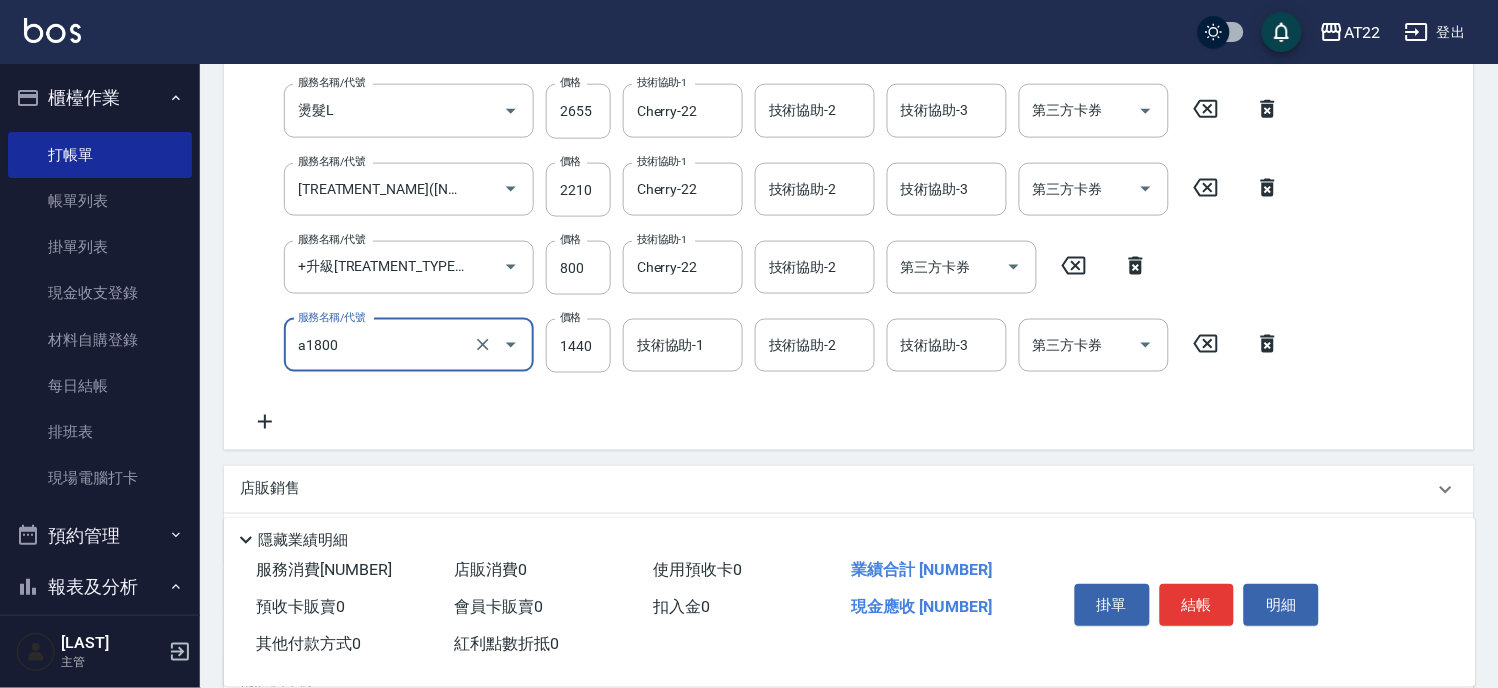 type on "[TREATMENT_NAME]([PRICE])" 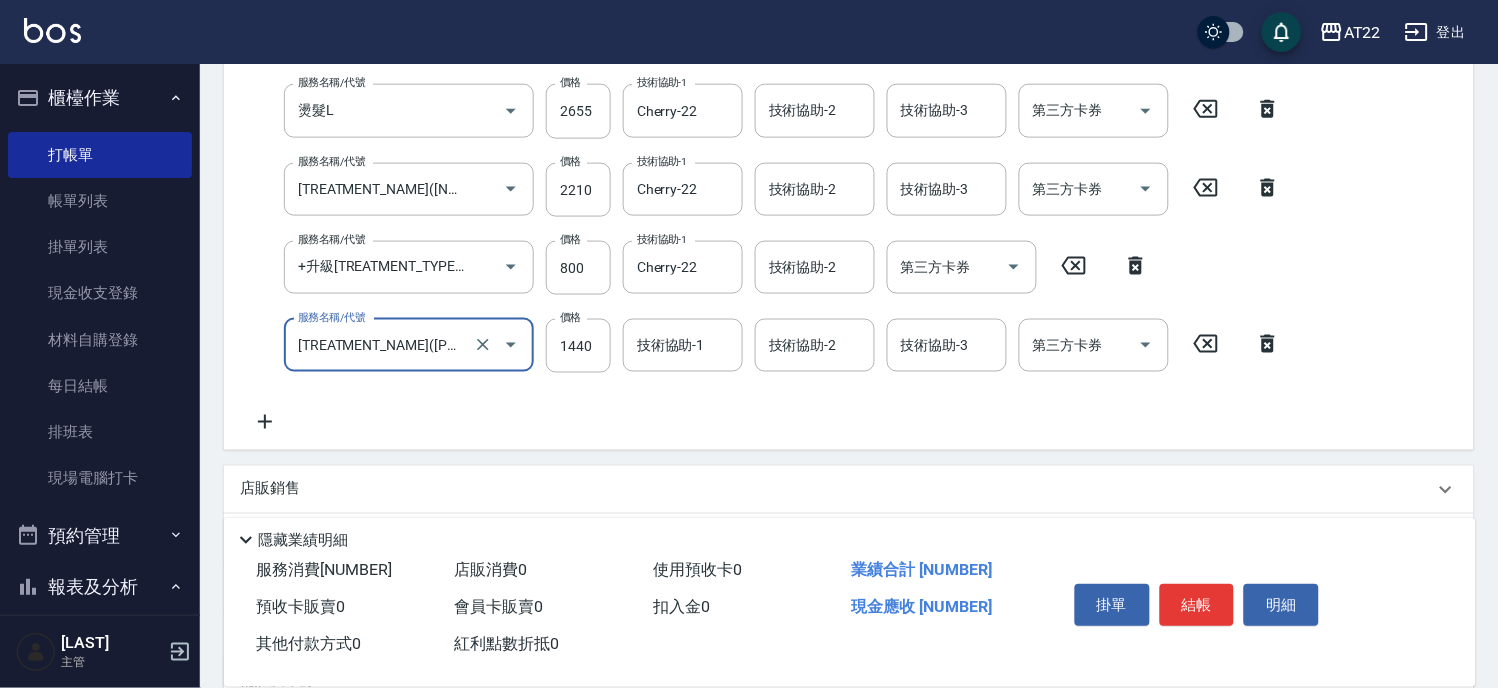 scroll, scrollTop: 473, scrollLeft: 0, axis: vertical 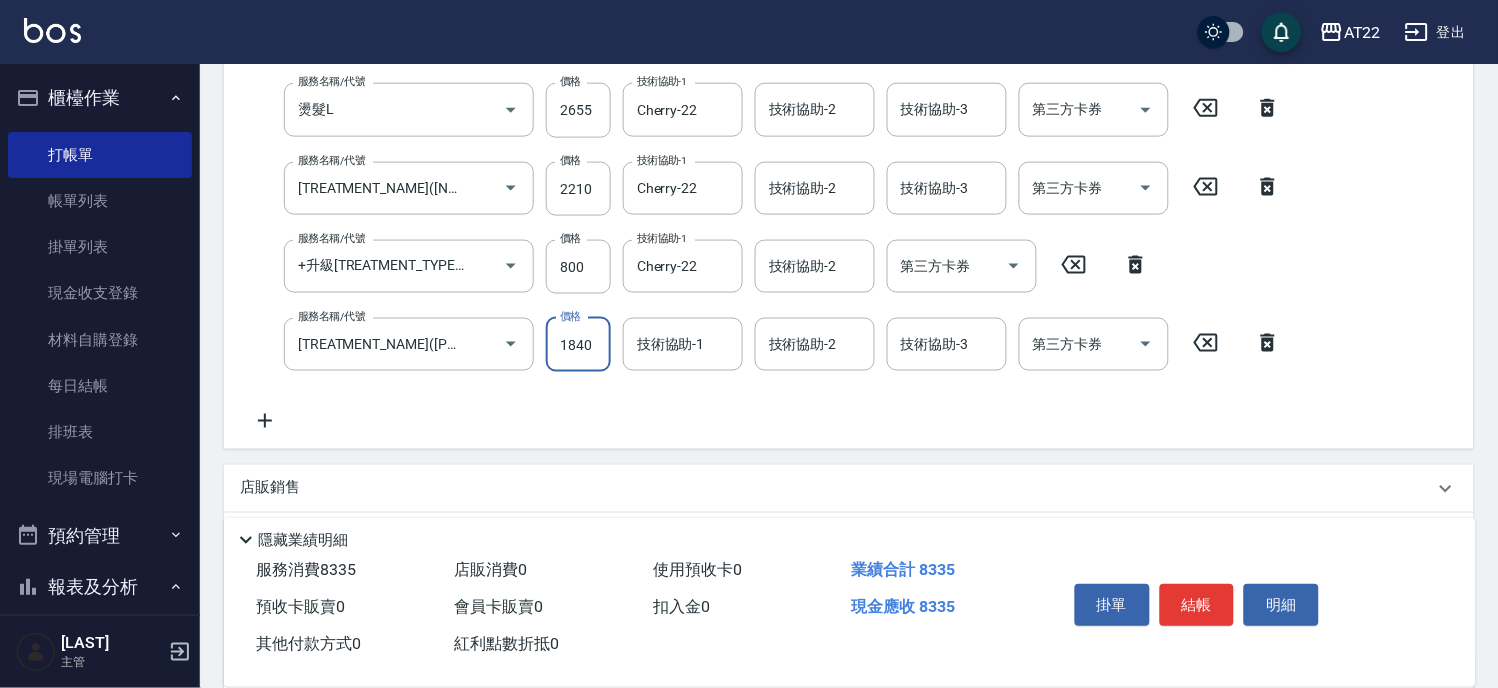 type on "1840" 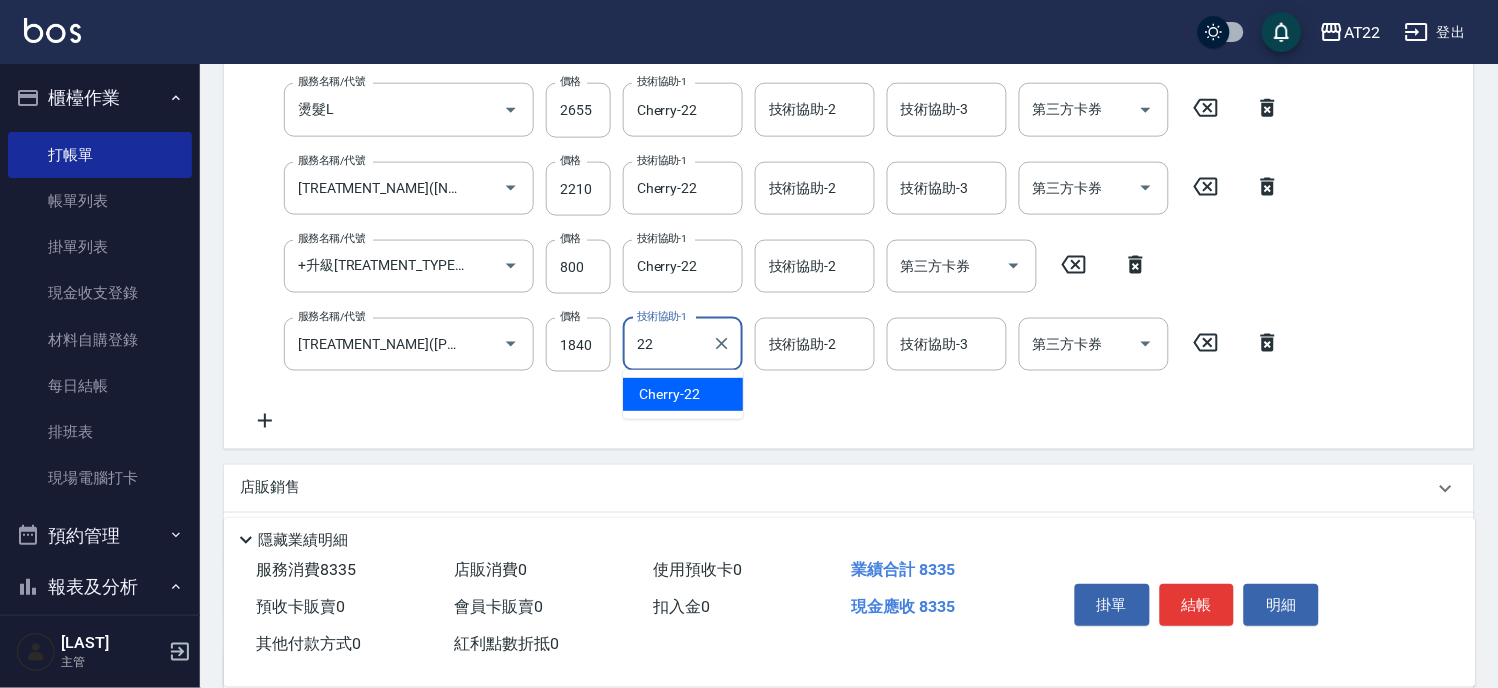 type on "Cherry-22" 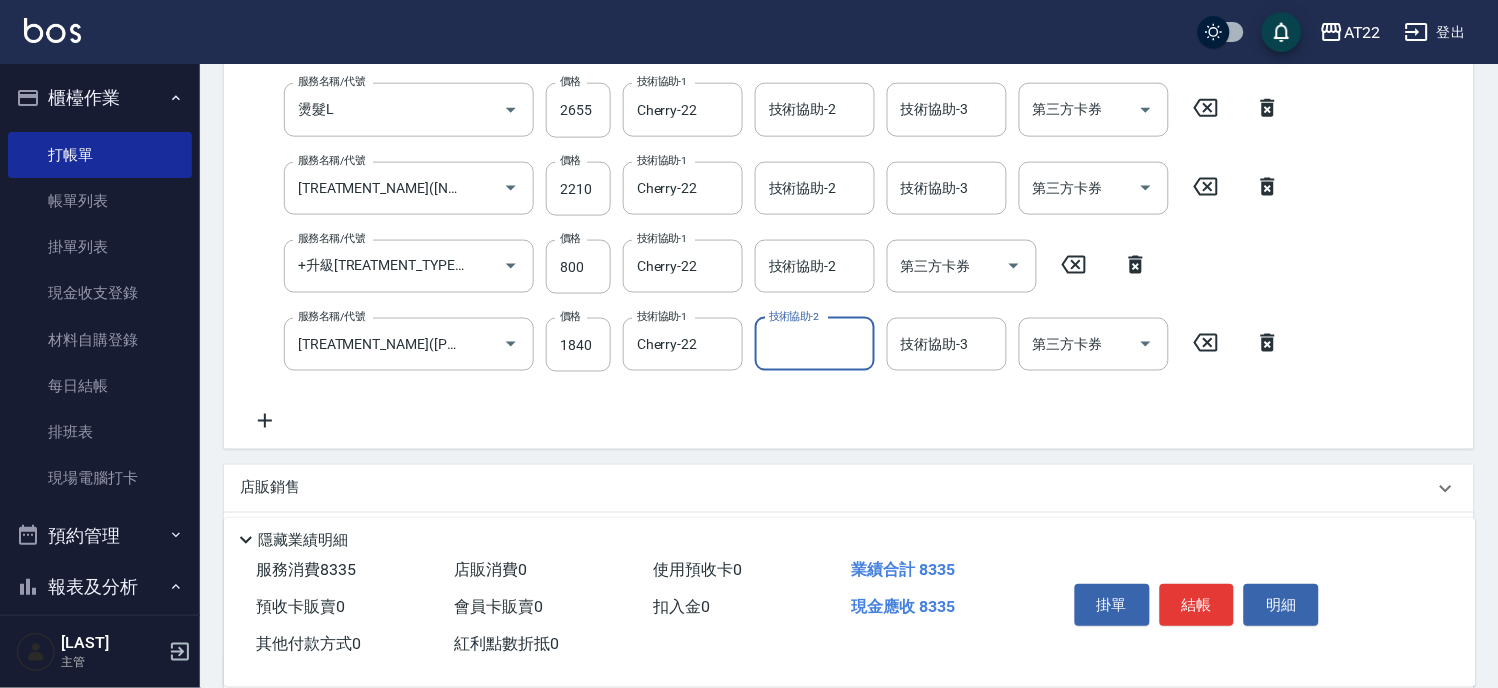 click on "店販銷售" at bounding box center [849, 489] 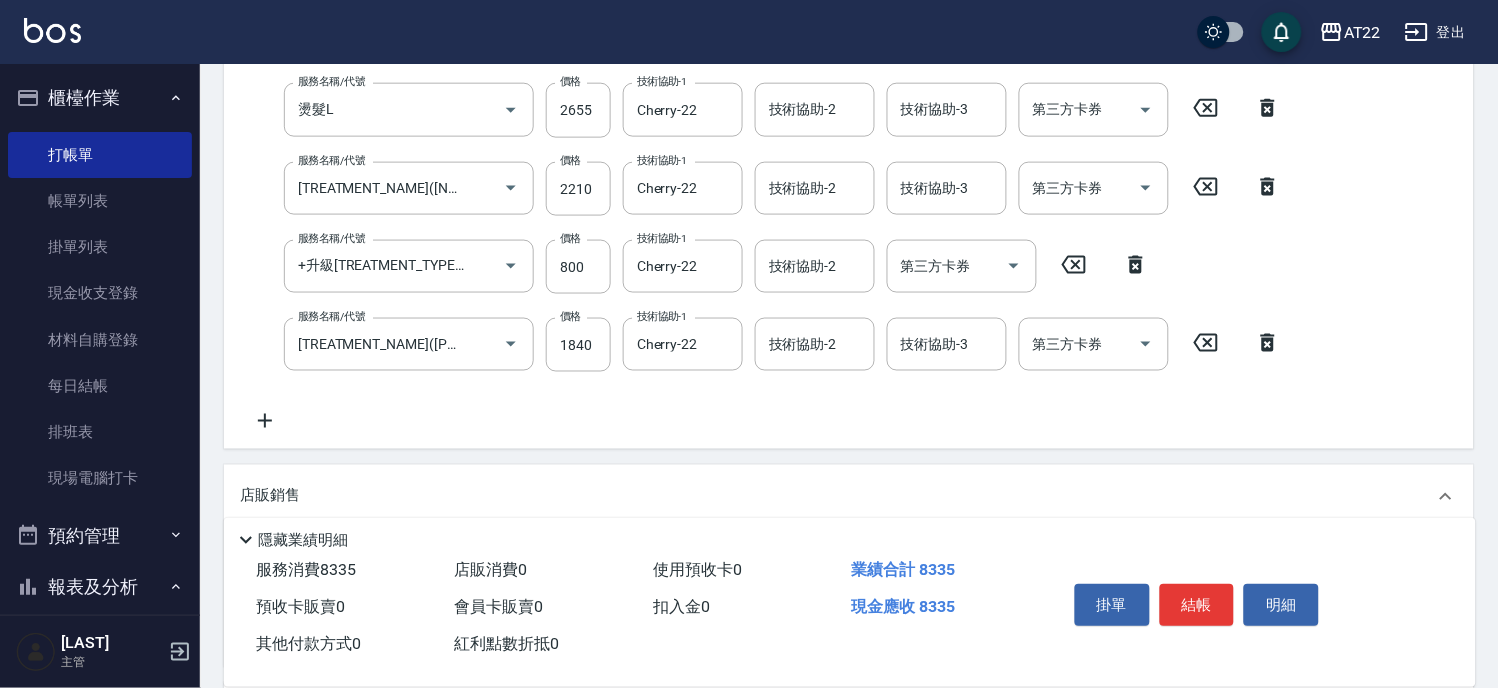 scroll, scrollTop: 0, scrollLeft: 0, axis: both 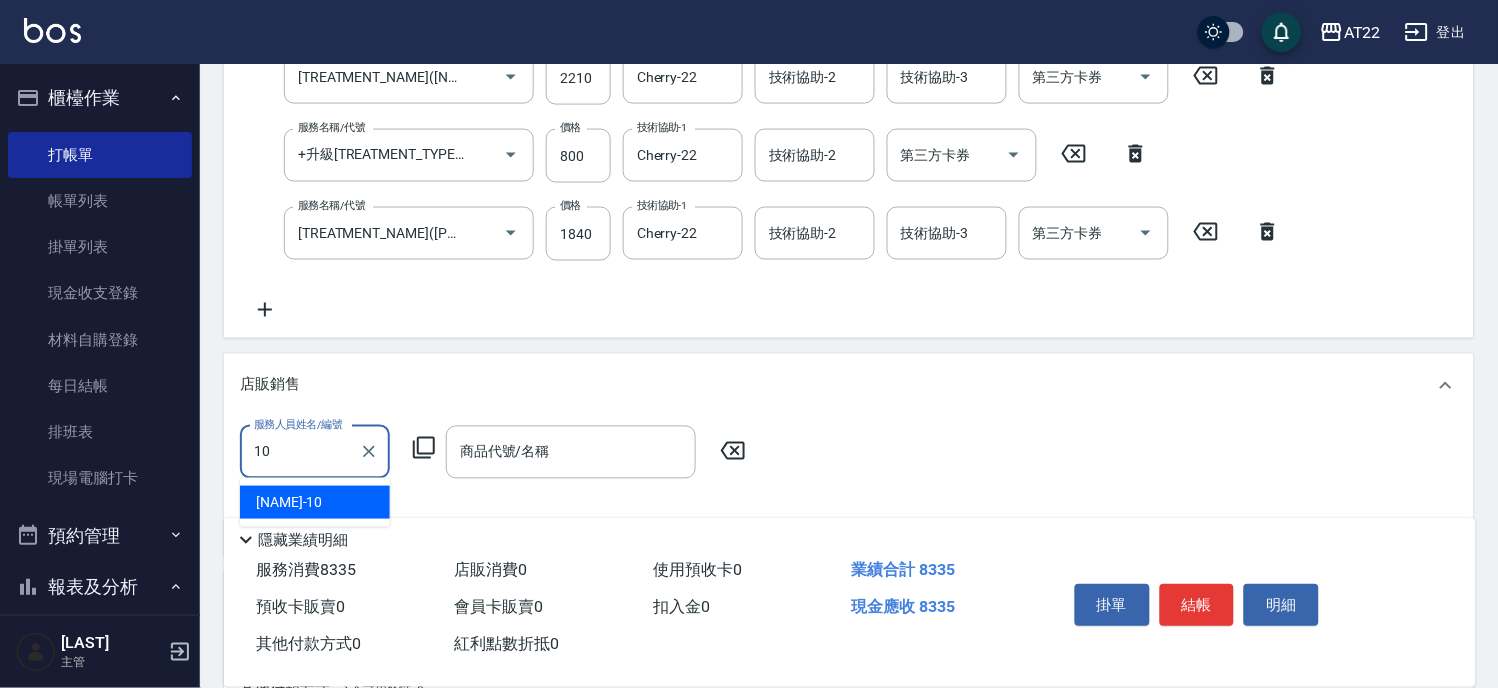 type on "Miu-10" 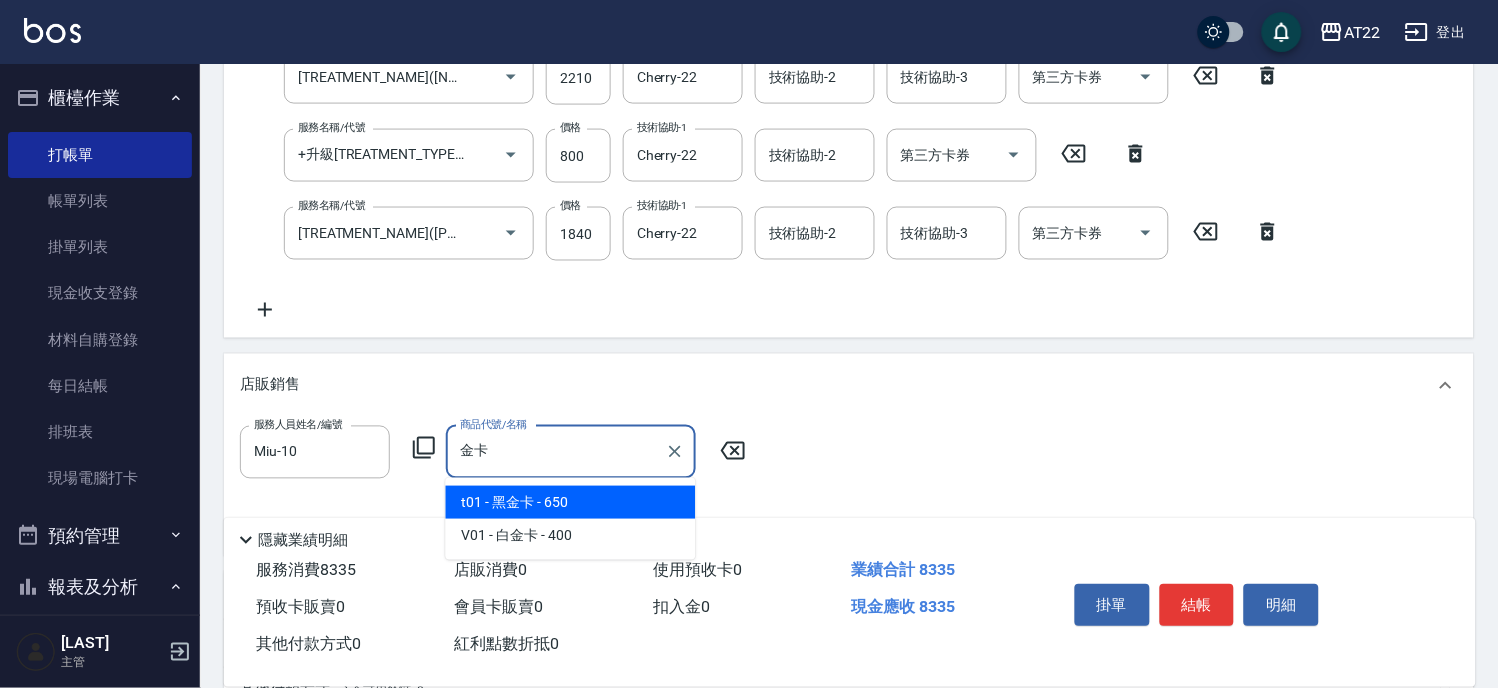 click on "t01 - 黑金卡 - 650" at bounding box center [571, 502] 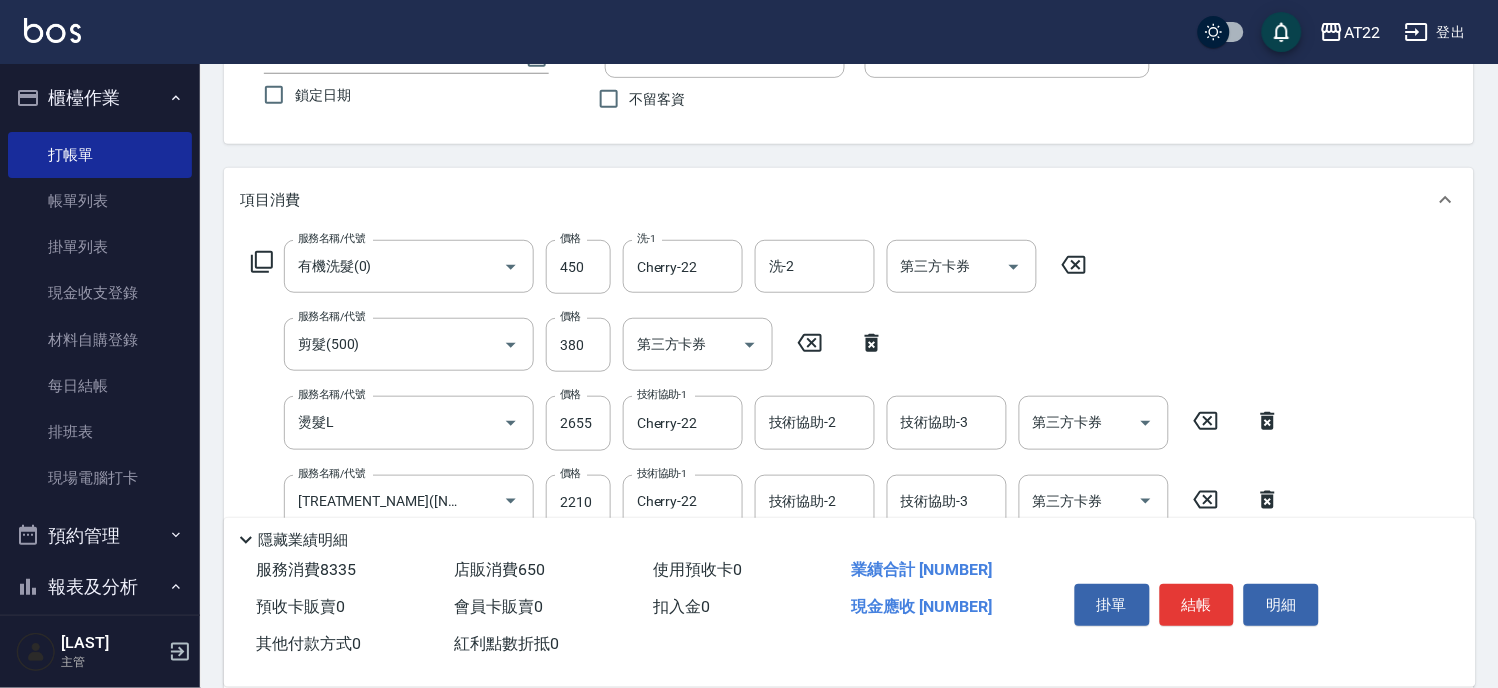 scroll, scrollTop: 0, scrollLeft: 0, axis: both 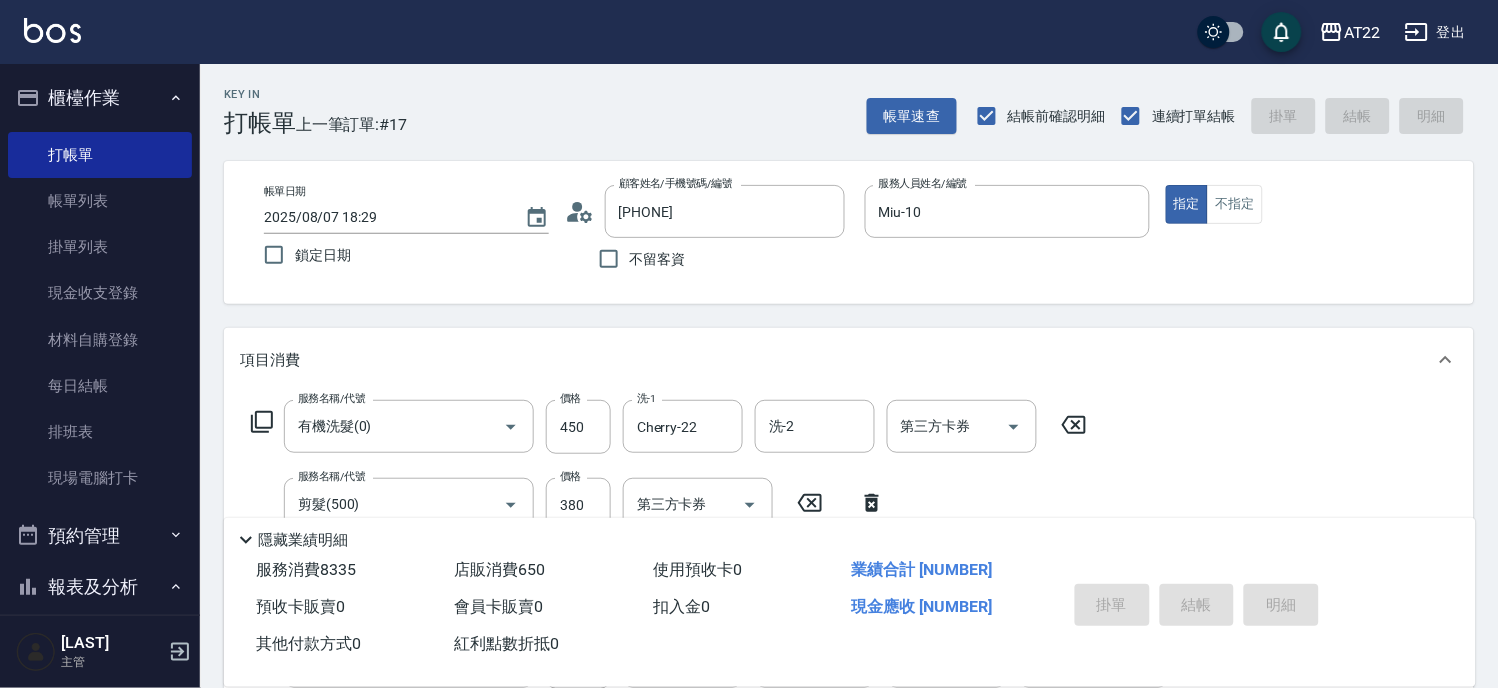 type on "黑金卡" 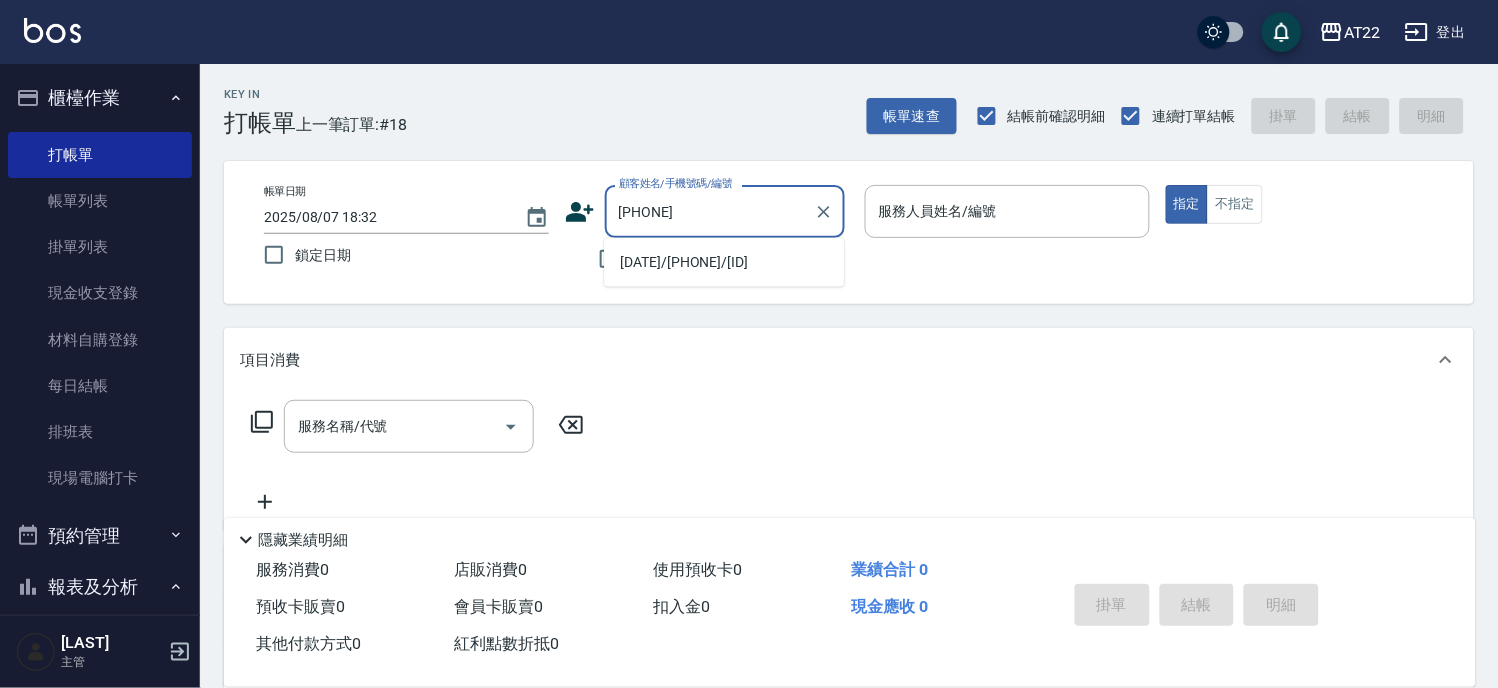 click on "[DATE]/[PHONE]/[ID]" at bounding box center [724, 262] 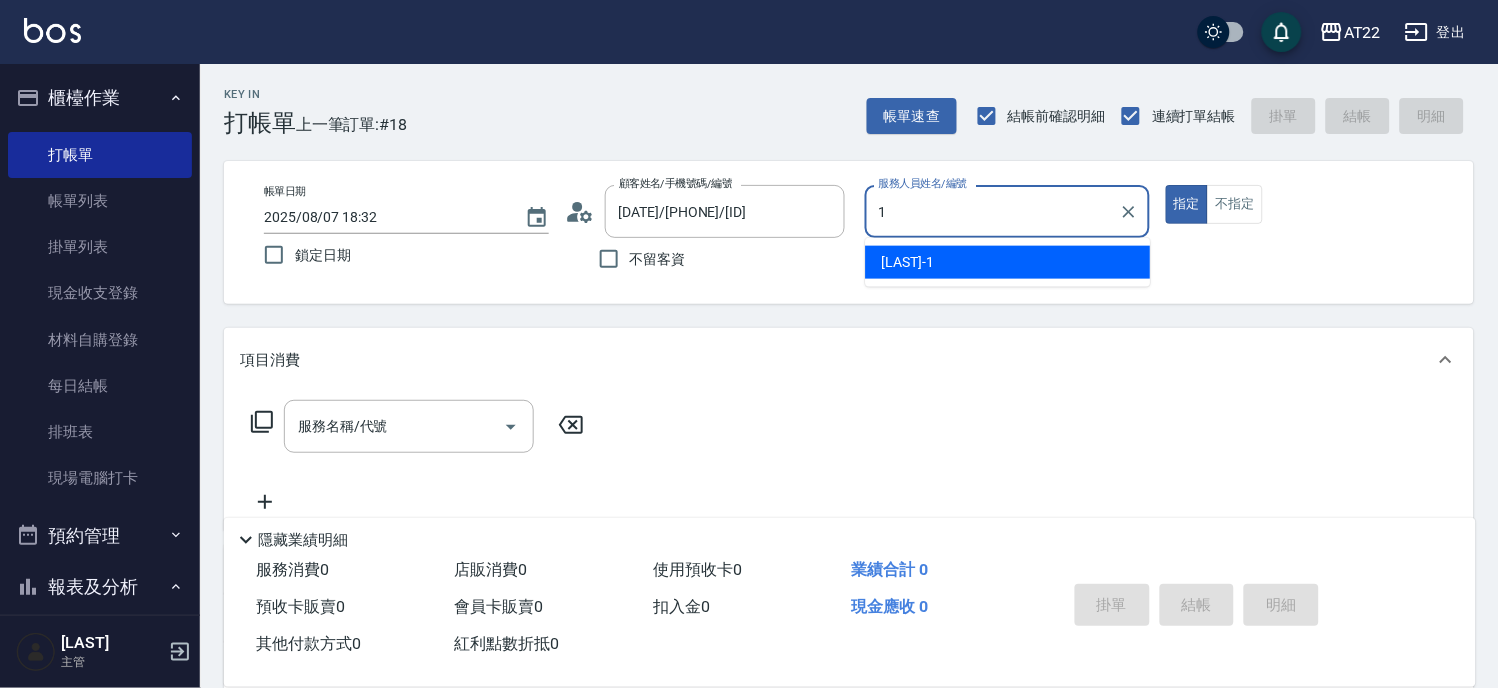 type on "[LAST]-1" 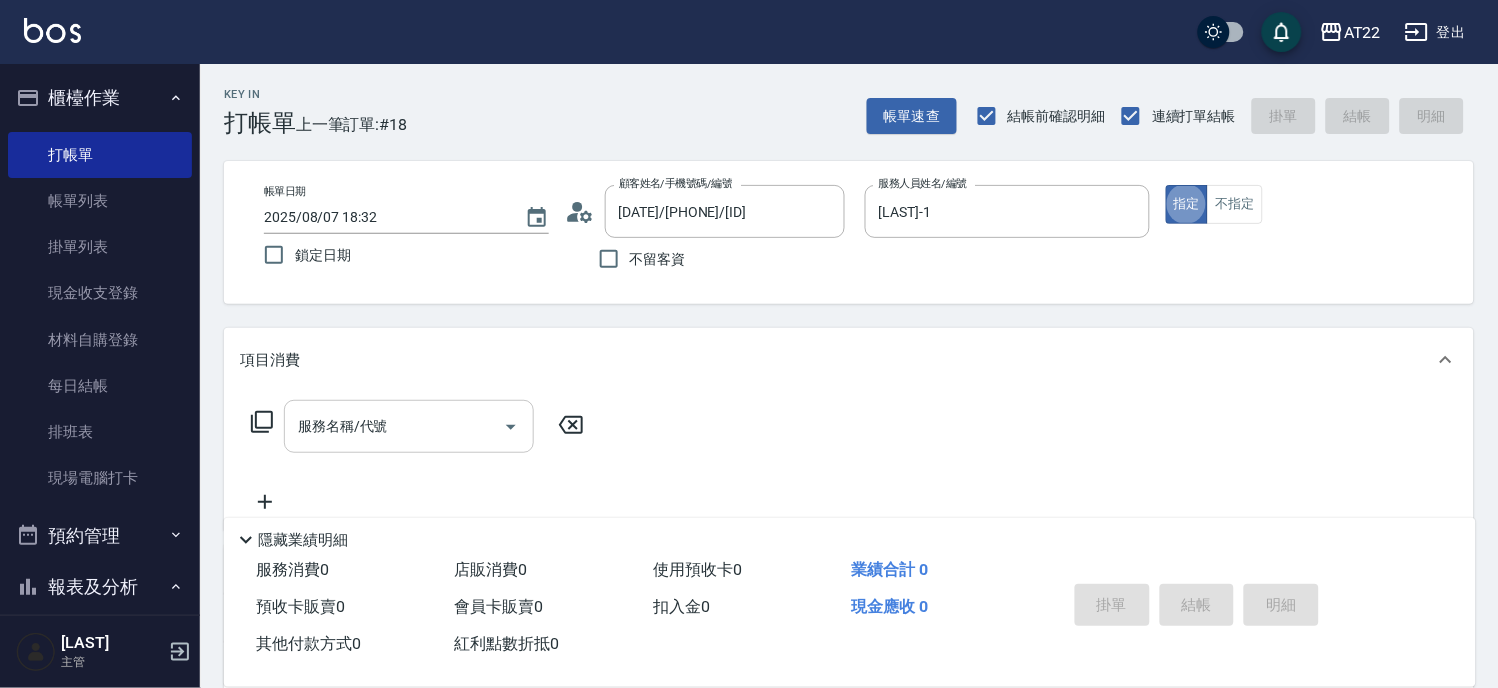click on "服務名稱/代號 服務名稱/代號" at bounding box center [409, 426] 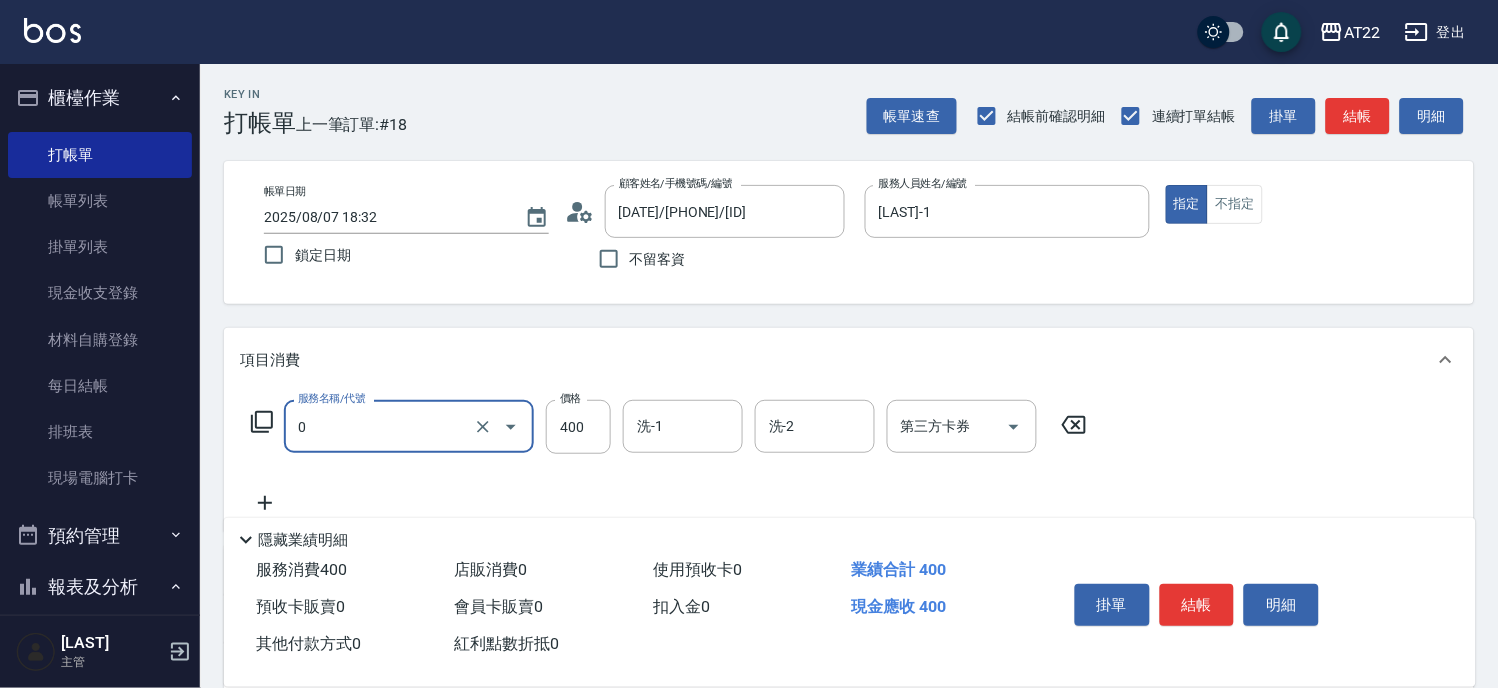 type on "有機洗髮(0)" 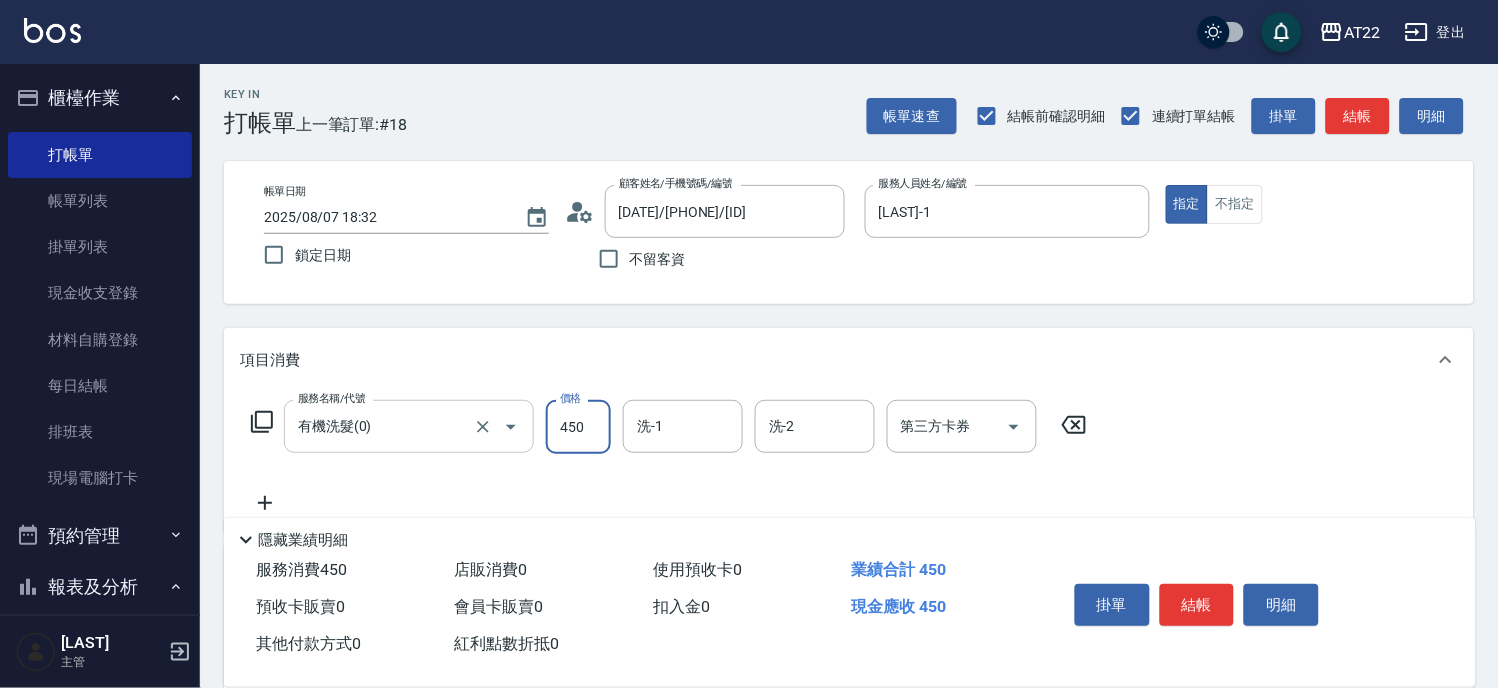 type on "450" 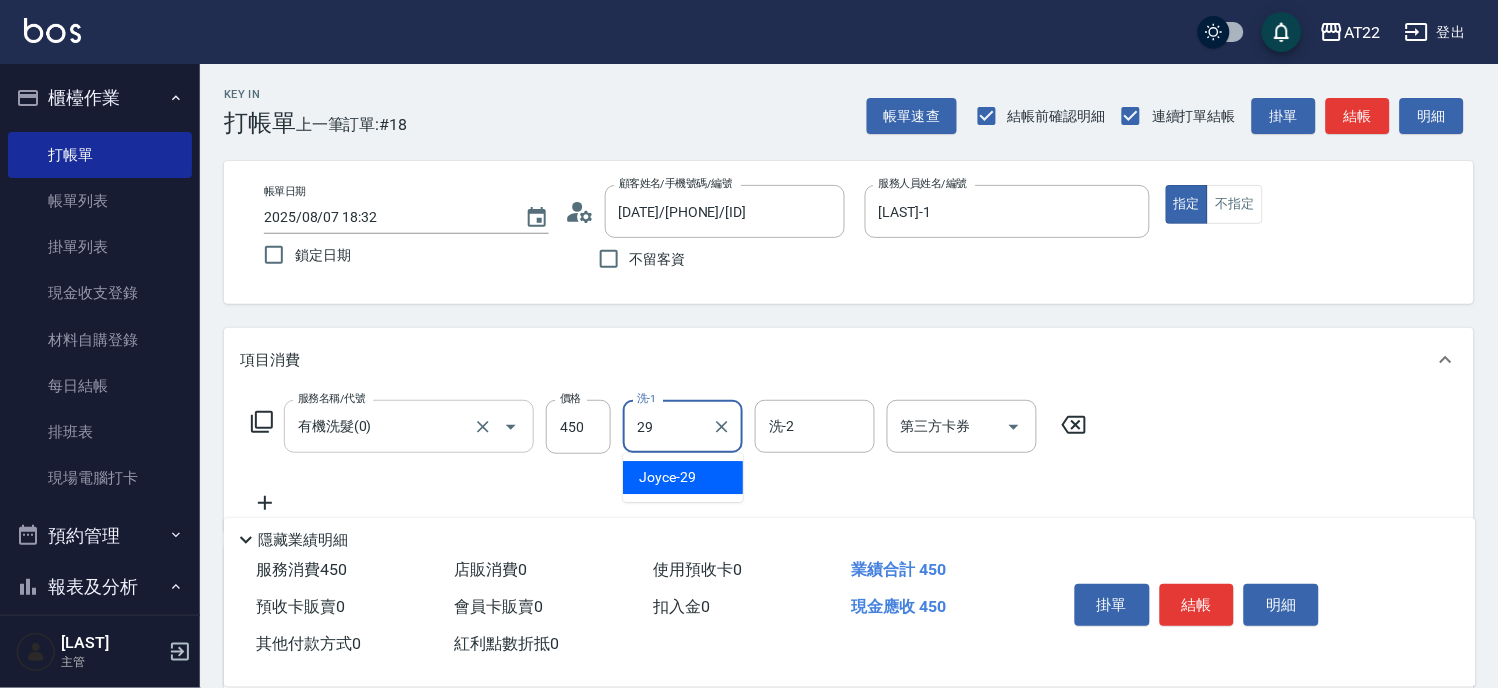 type on "Joyce-29" 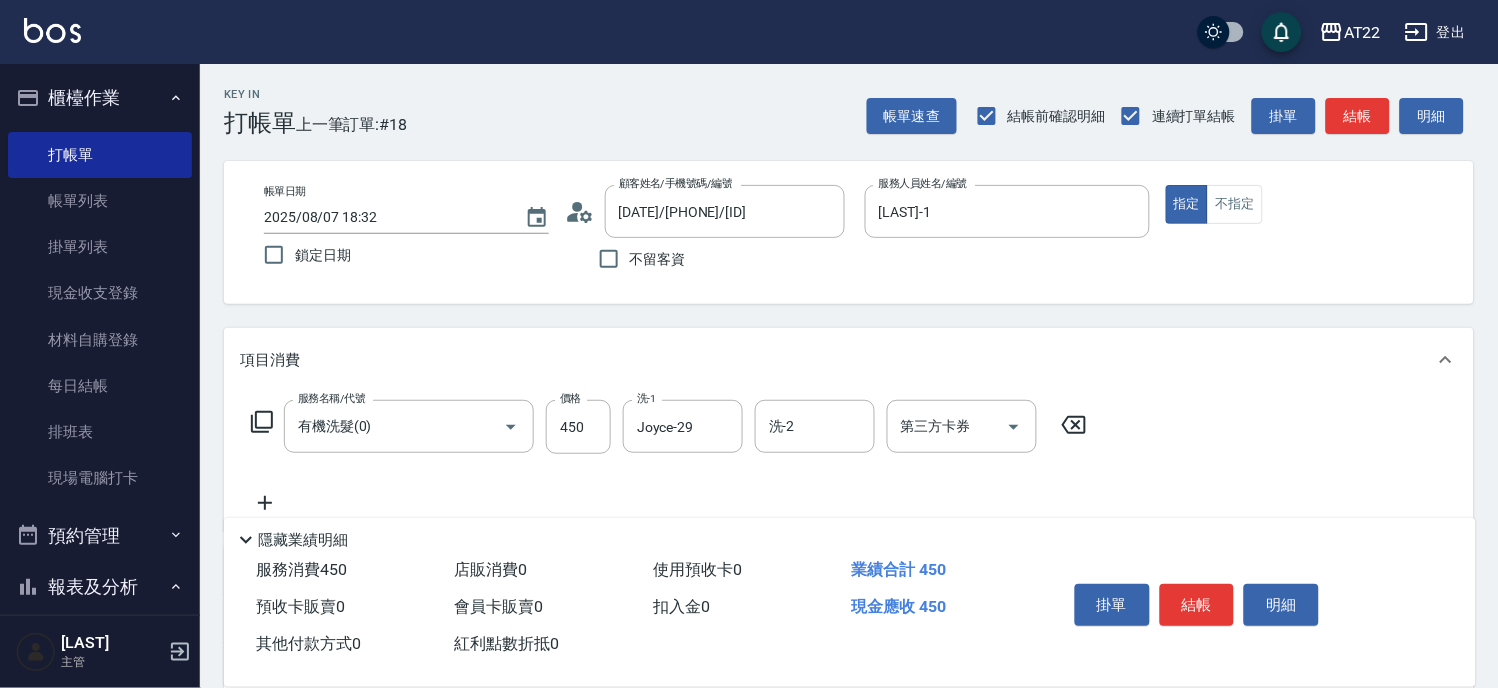 click 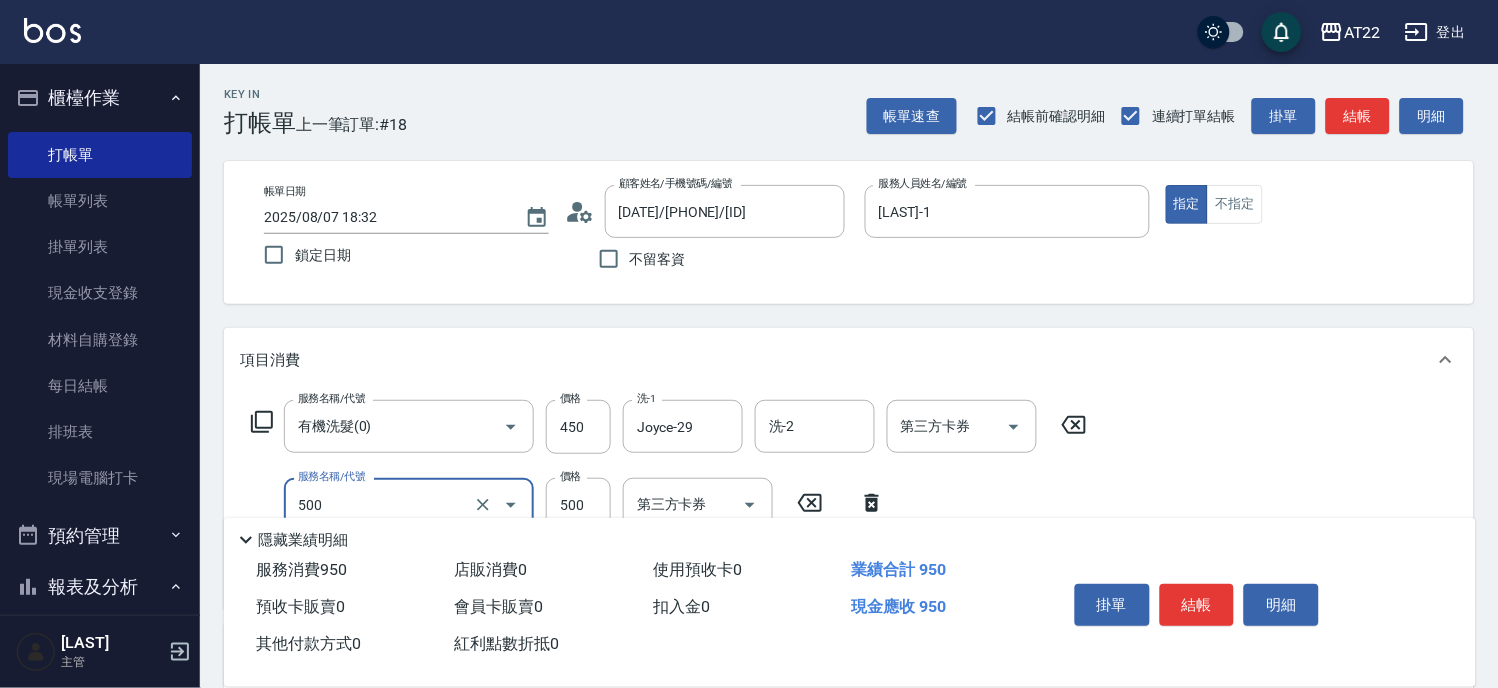 type on "剪髮(500)" 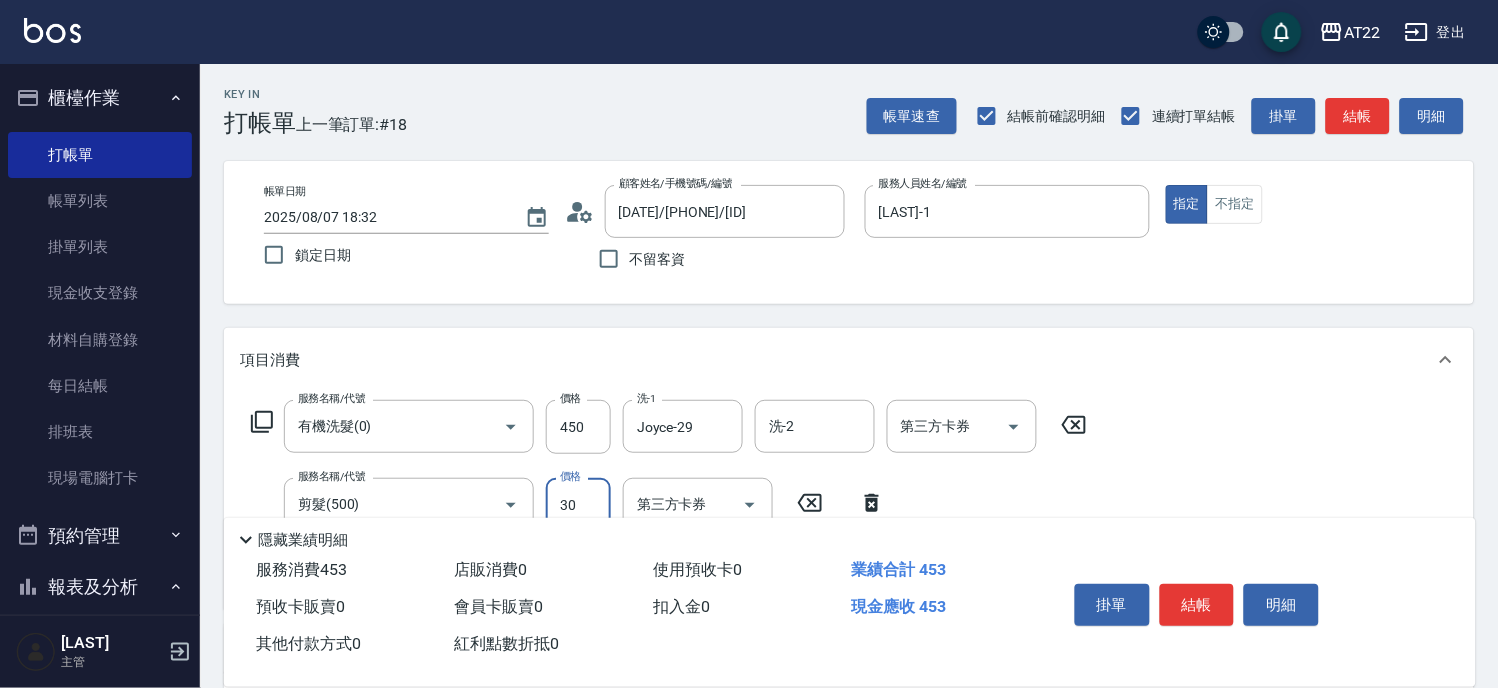 type on "300" 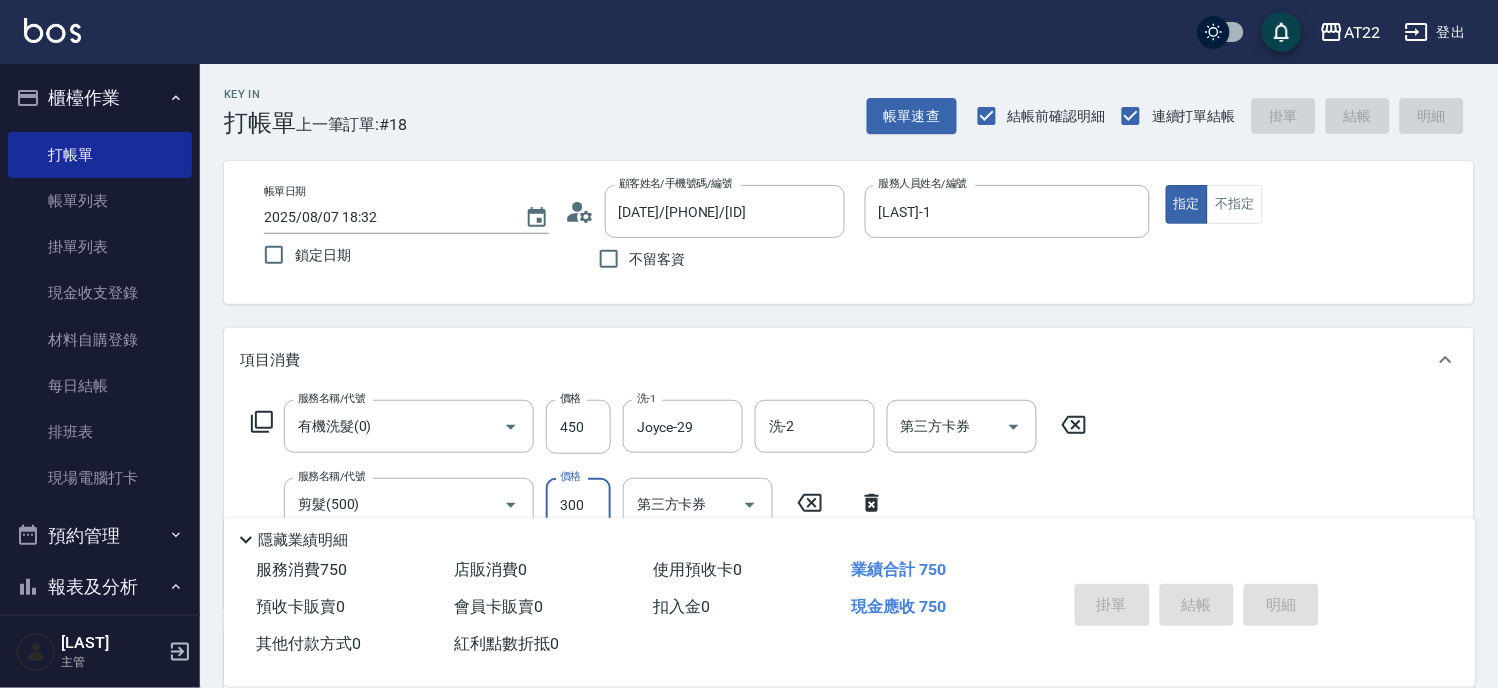 type 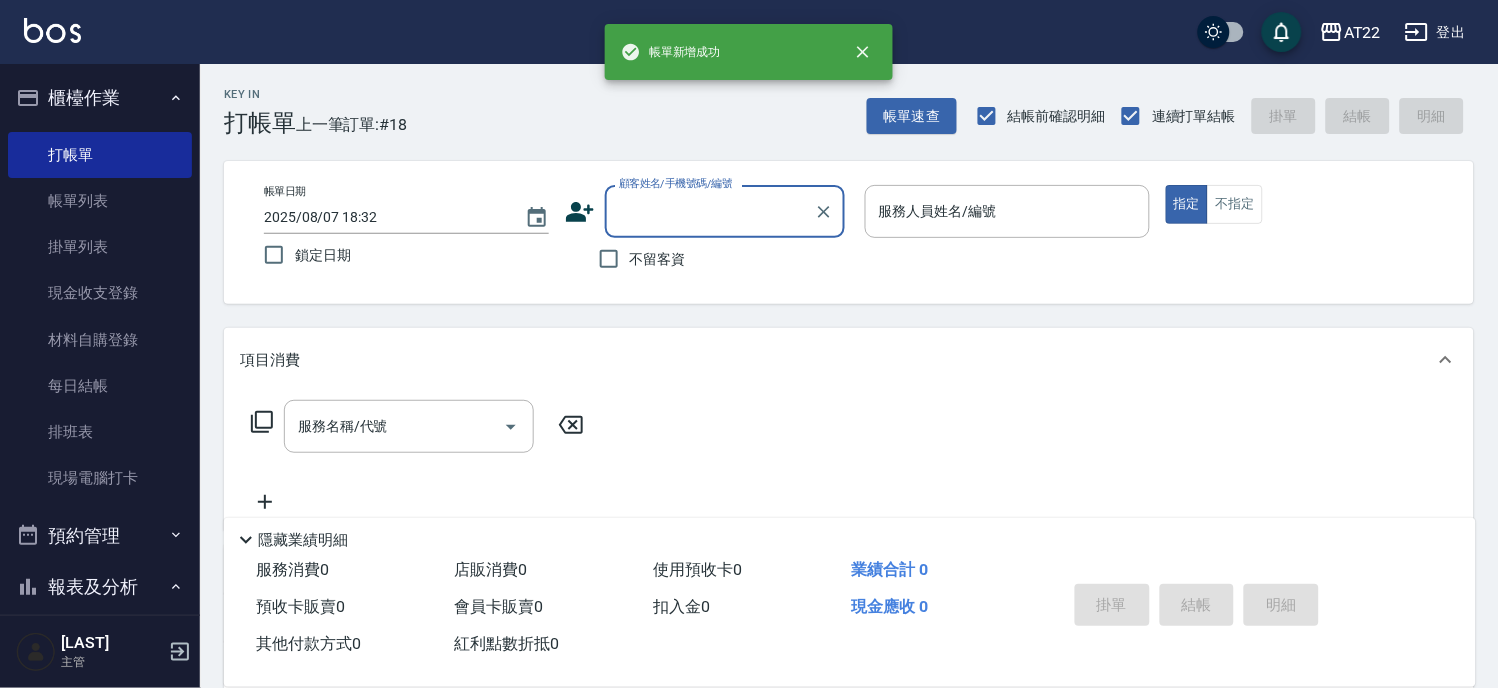 scroll, scrollTop: 0, scrollLeft: 0, axis: both 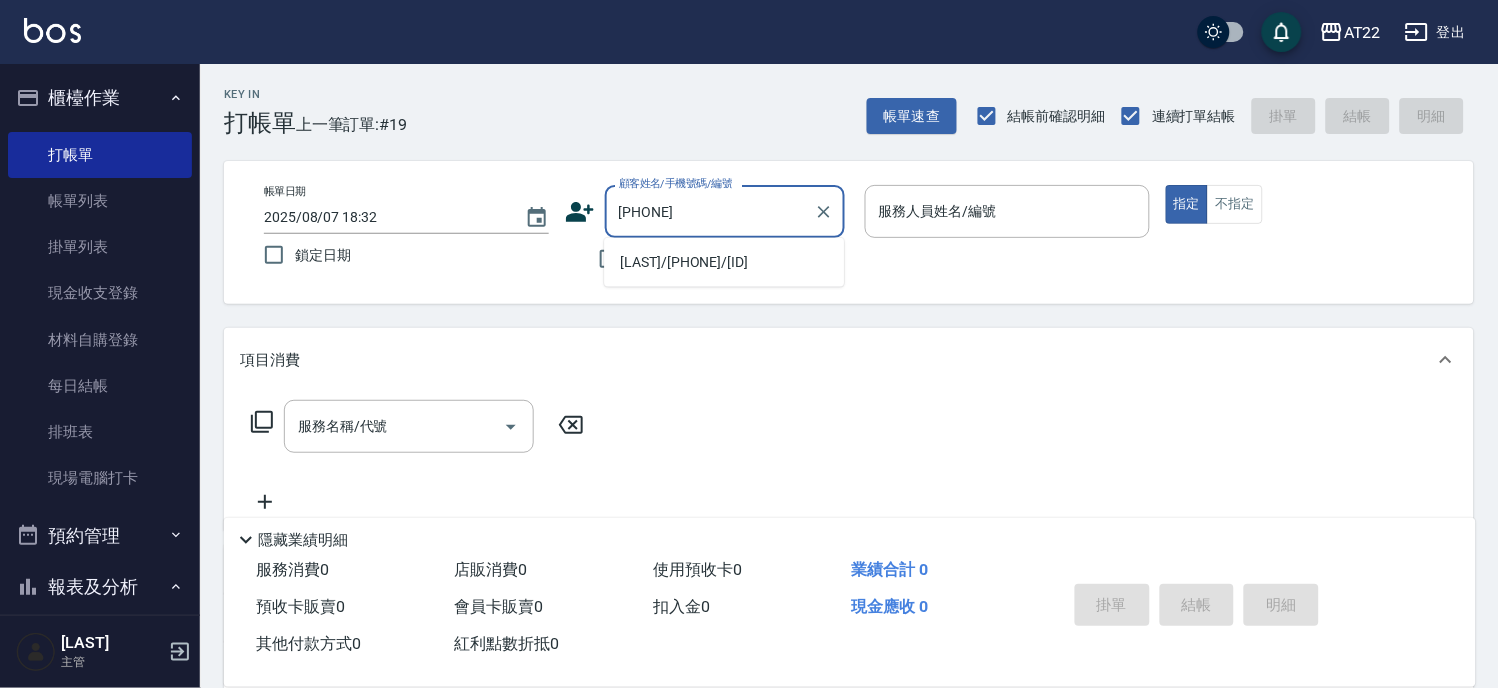 click on "[LAST]/[PHONE]/[ID]" at bounding box center [724, 262] 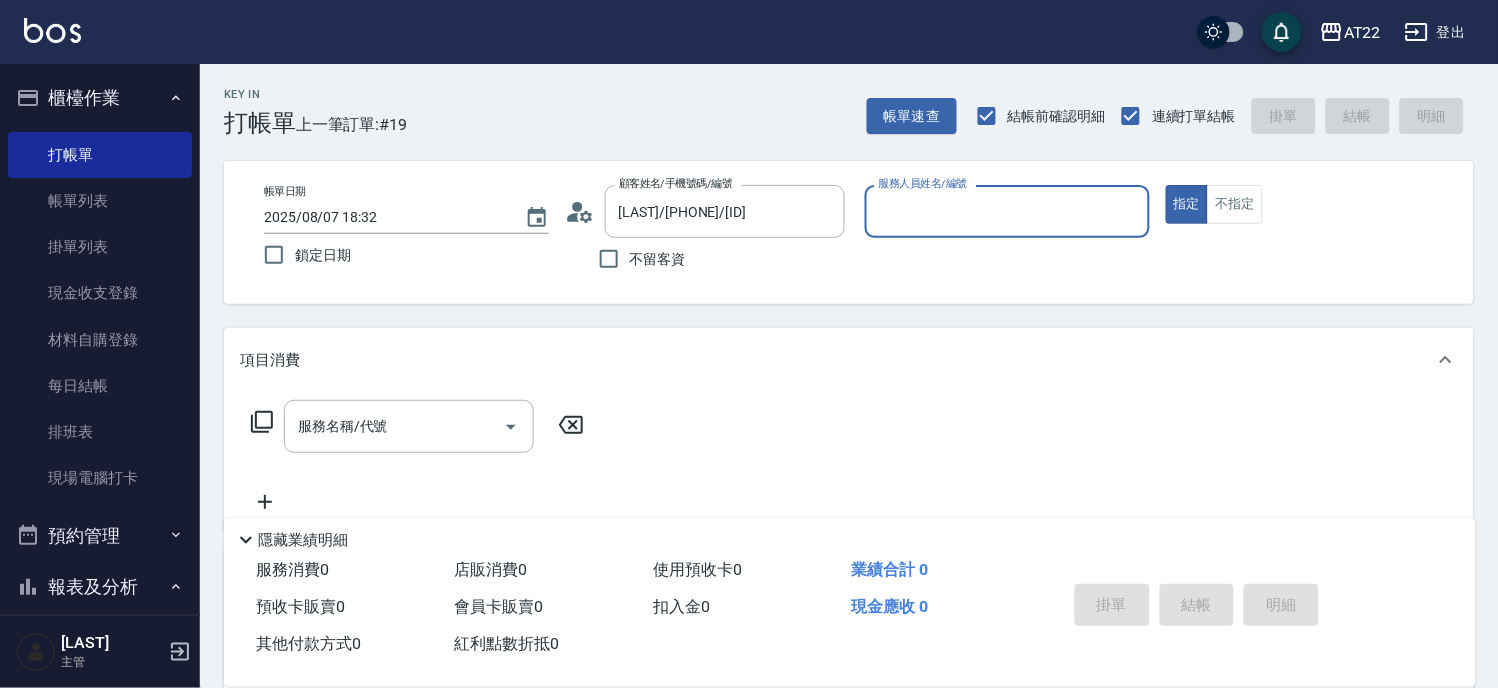type on "[NAME]-[NUMBER]" 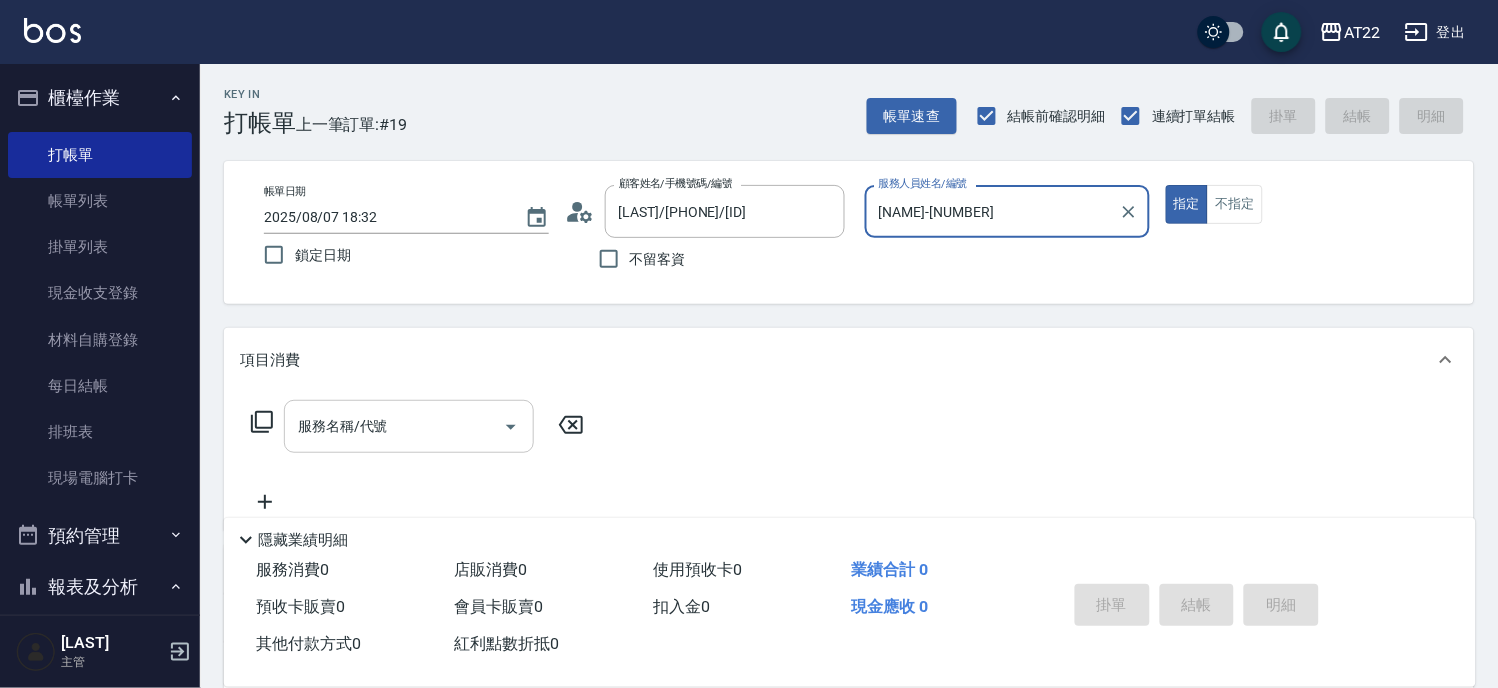 click on "服務名稱/代號 服務名稱/代號" at bounding box center (409, 426) 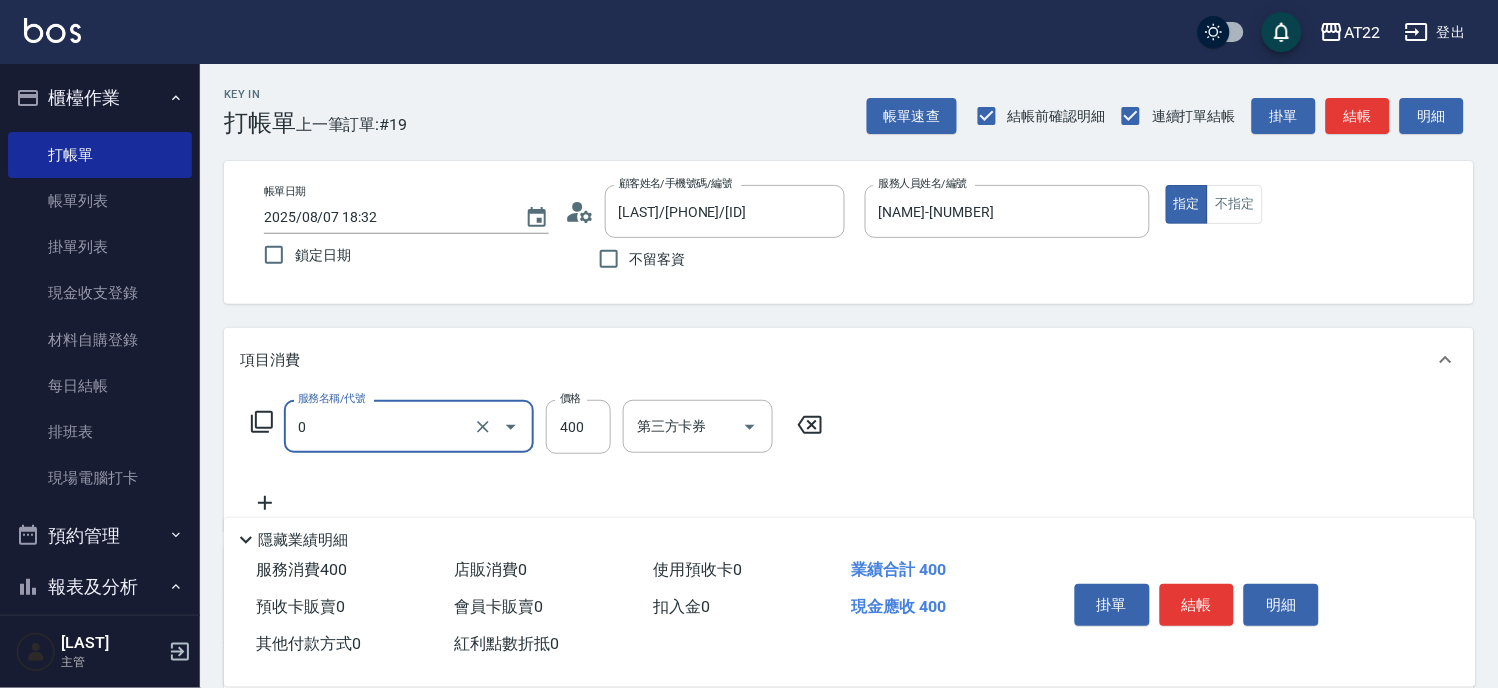 type on "有機洗髮(0)" 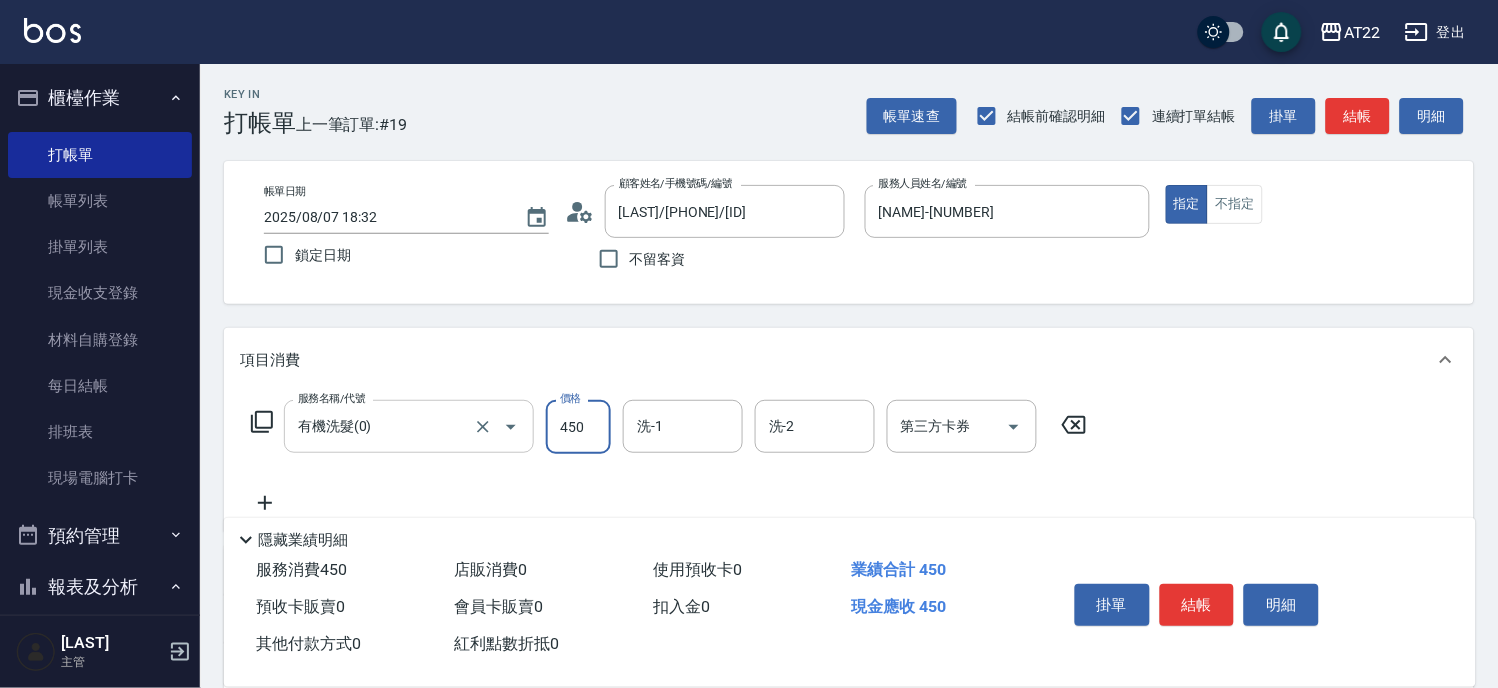 type on "450" 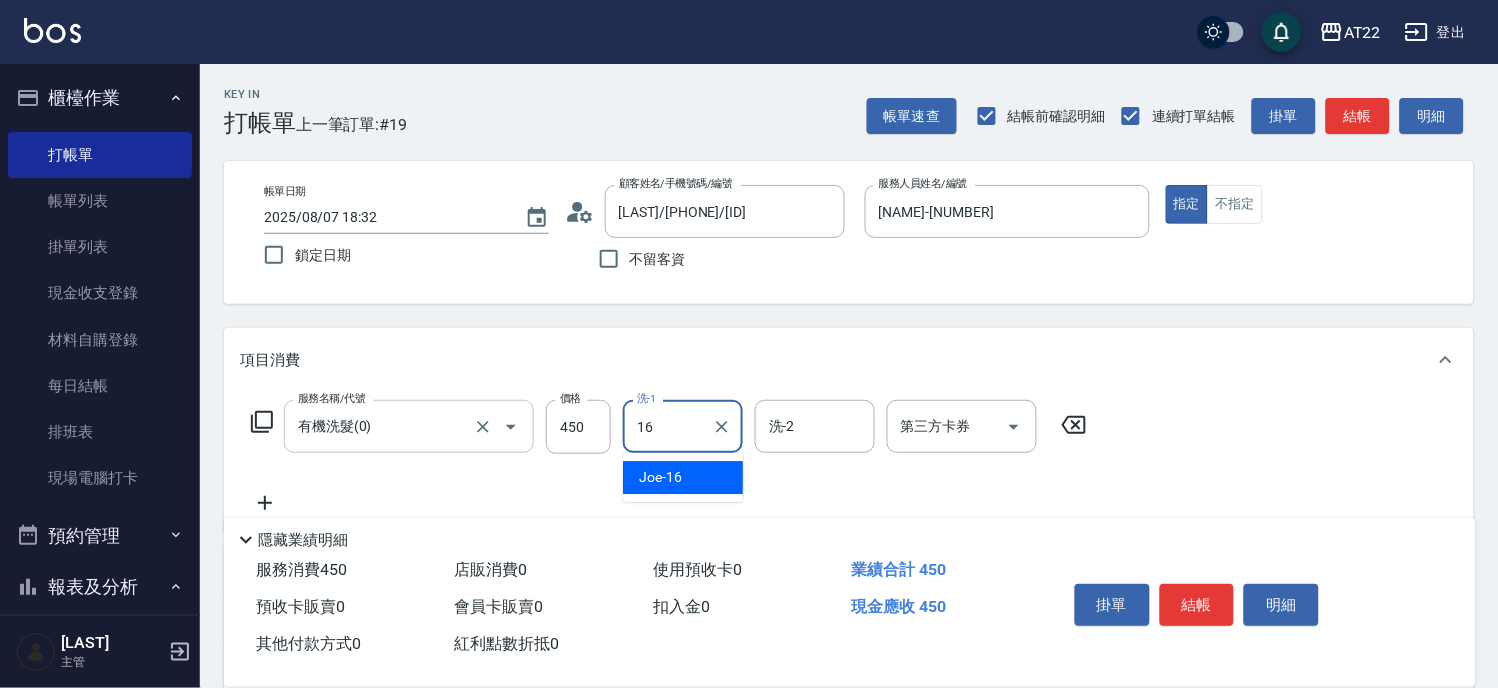 type on "Joe-16" 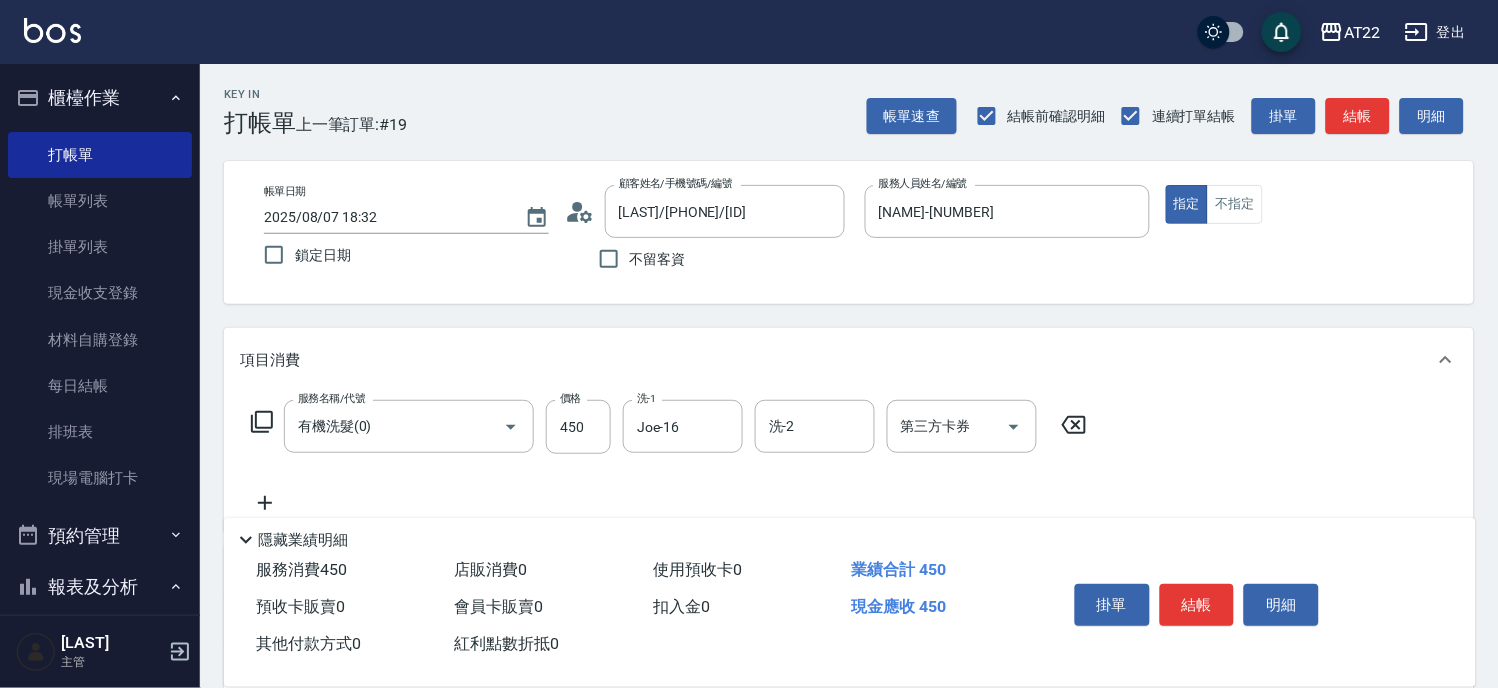 click 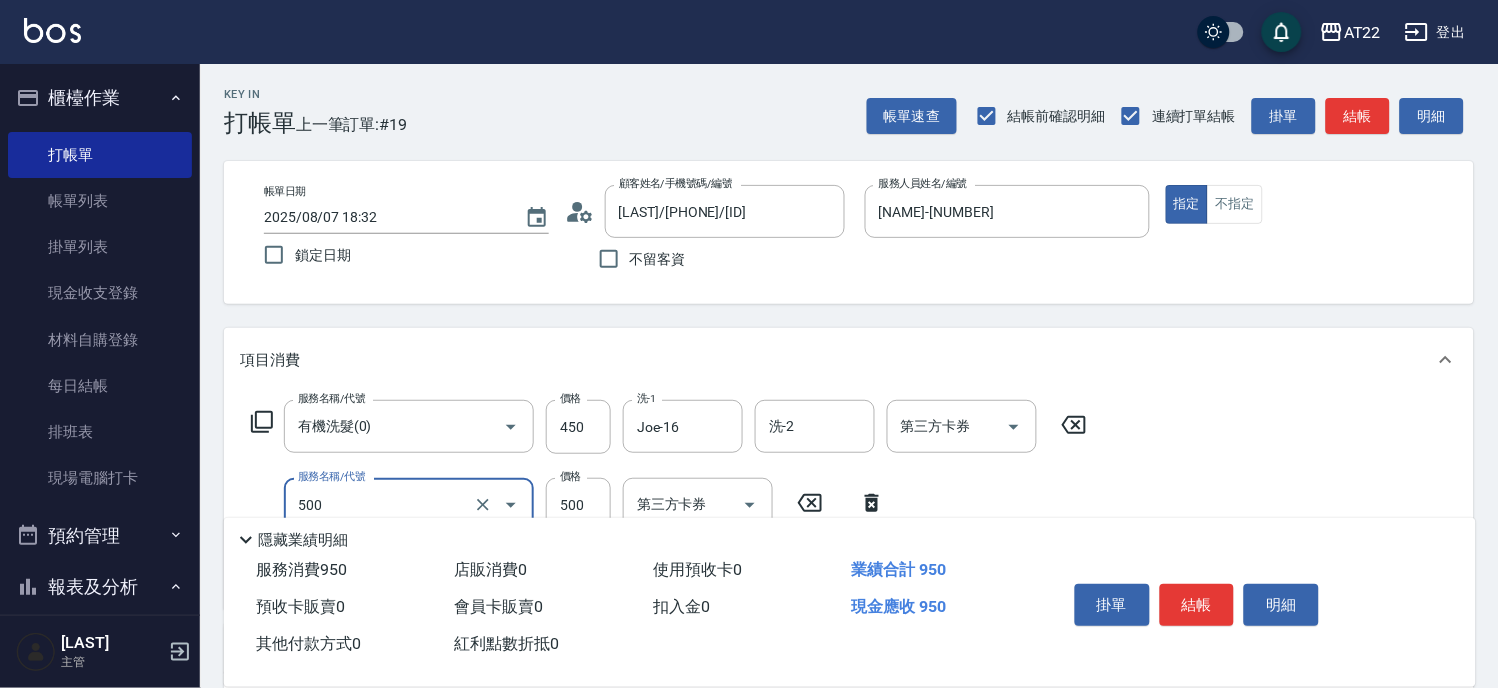 type on "剪髮(500)" 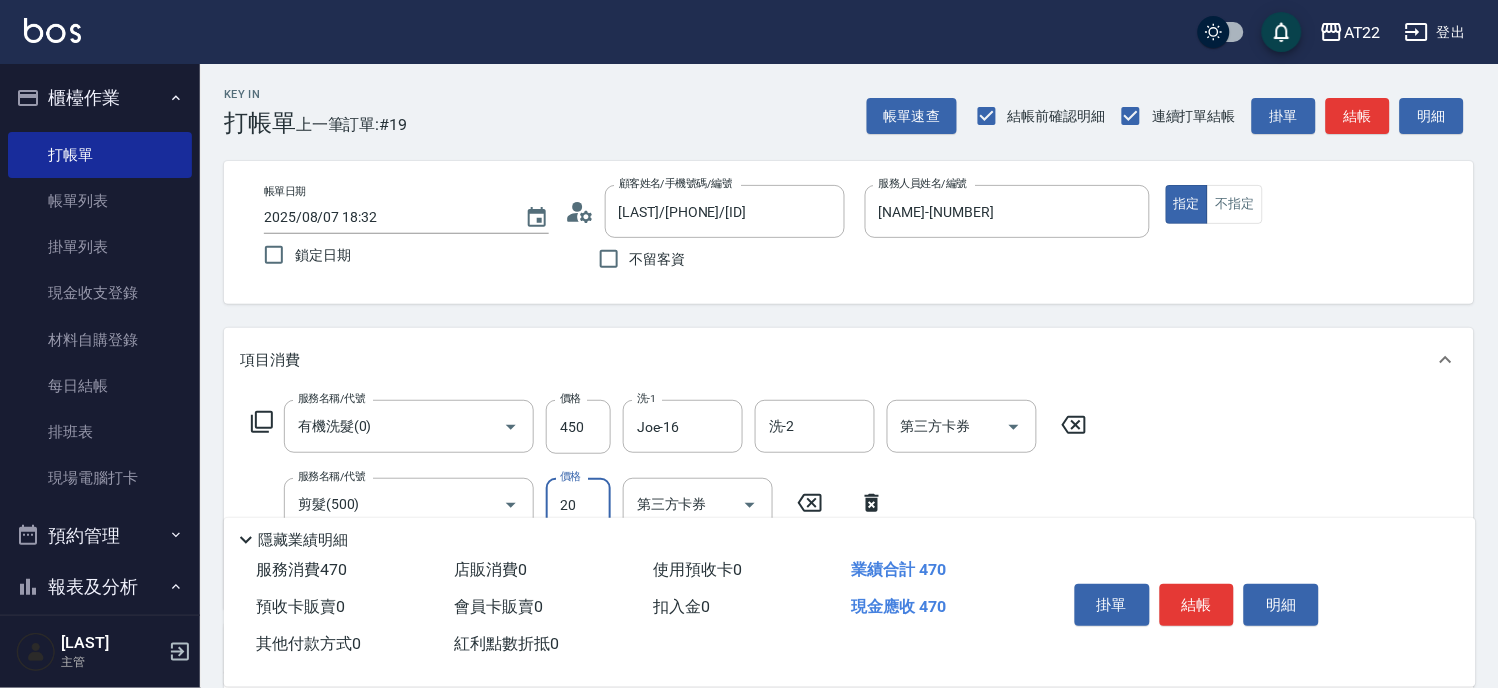 type on "200" 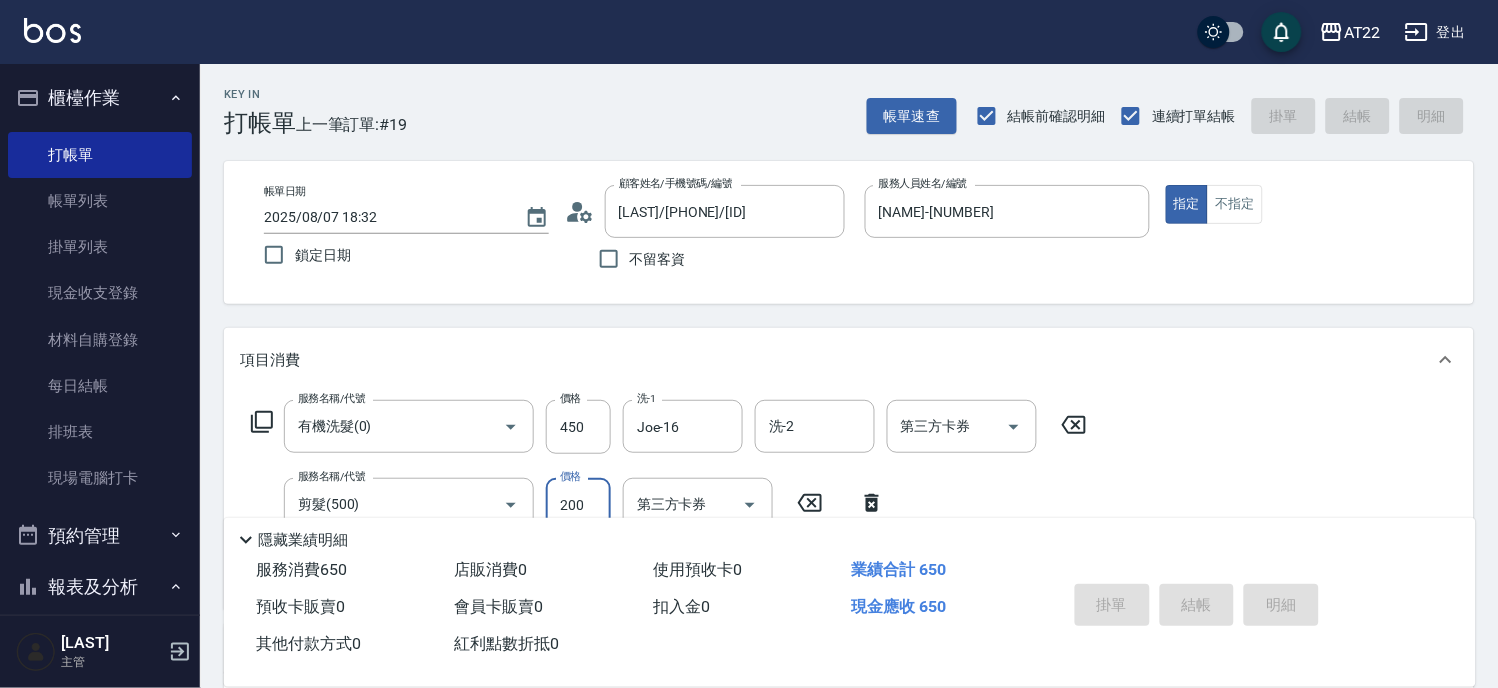 type on "2025/08/07 18:33" 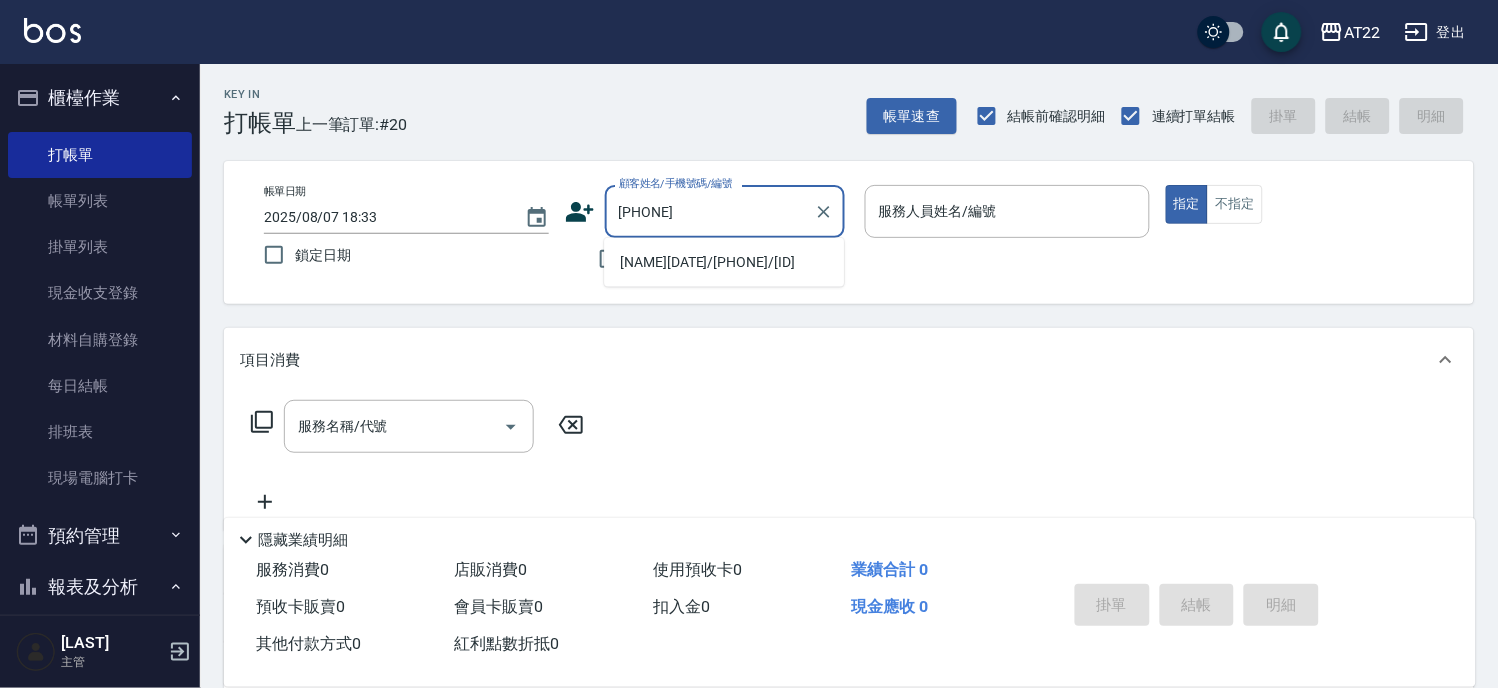 click on "[NAME][DATE]/[PHONE]/[ID]" at bounding box center [724, 262] 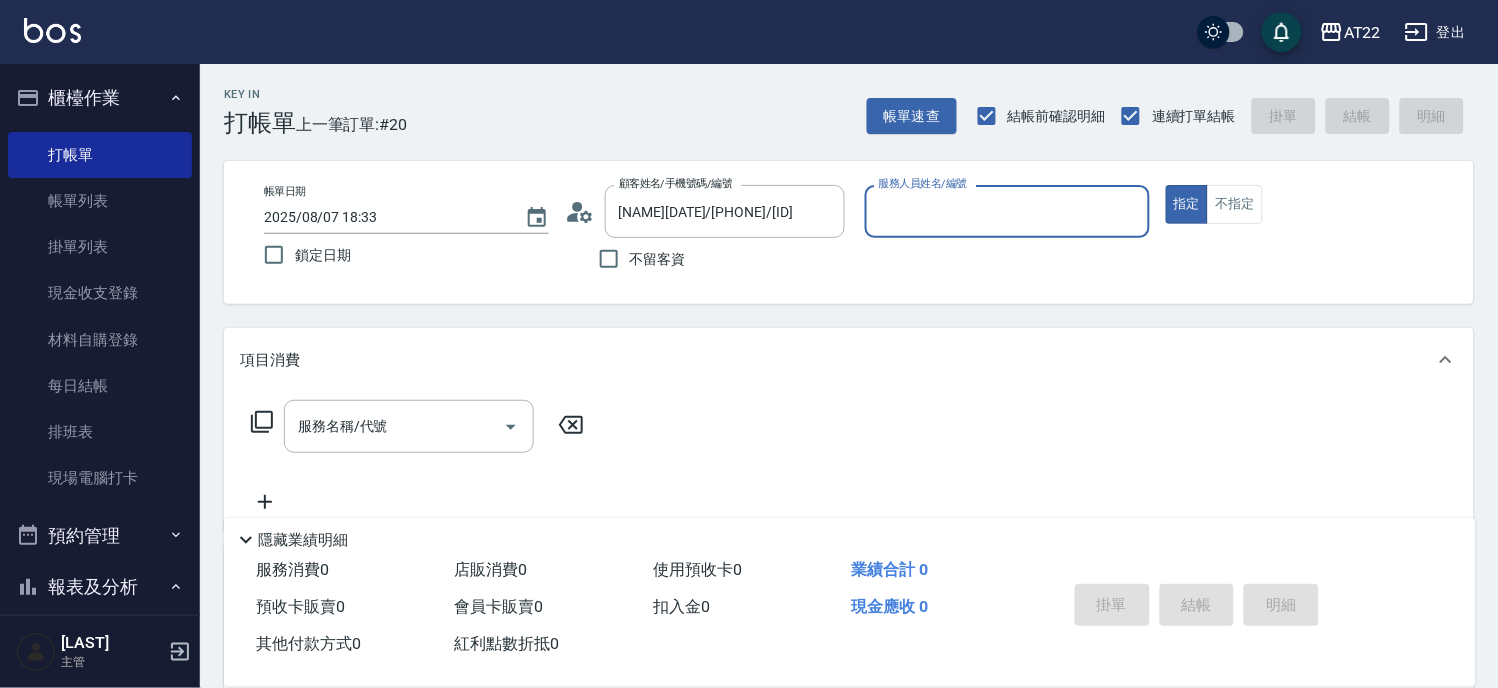 type on "[NAME]" 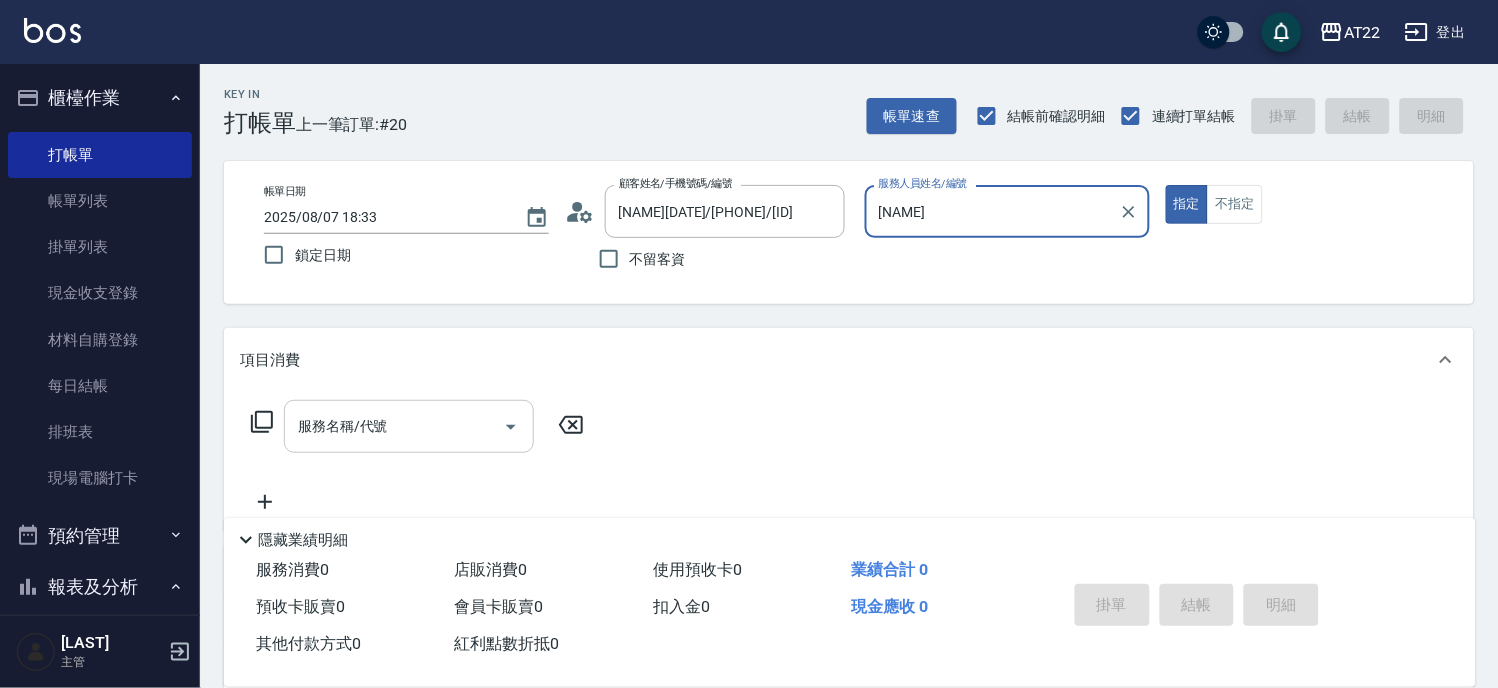 click on "服務名稱/代號" at bounding box center [394, 426] 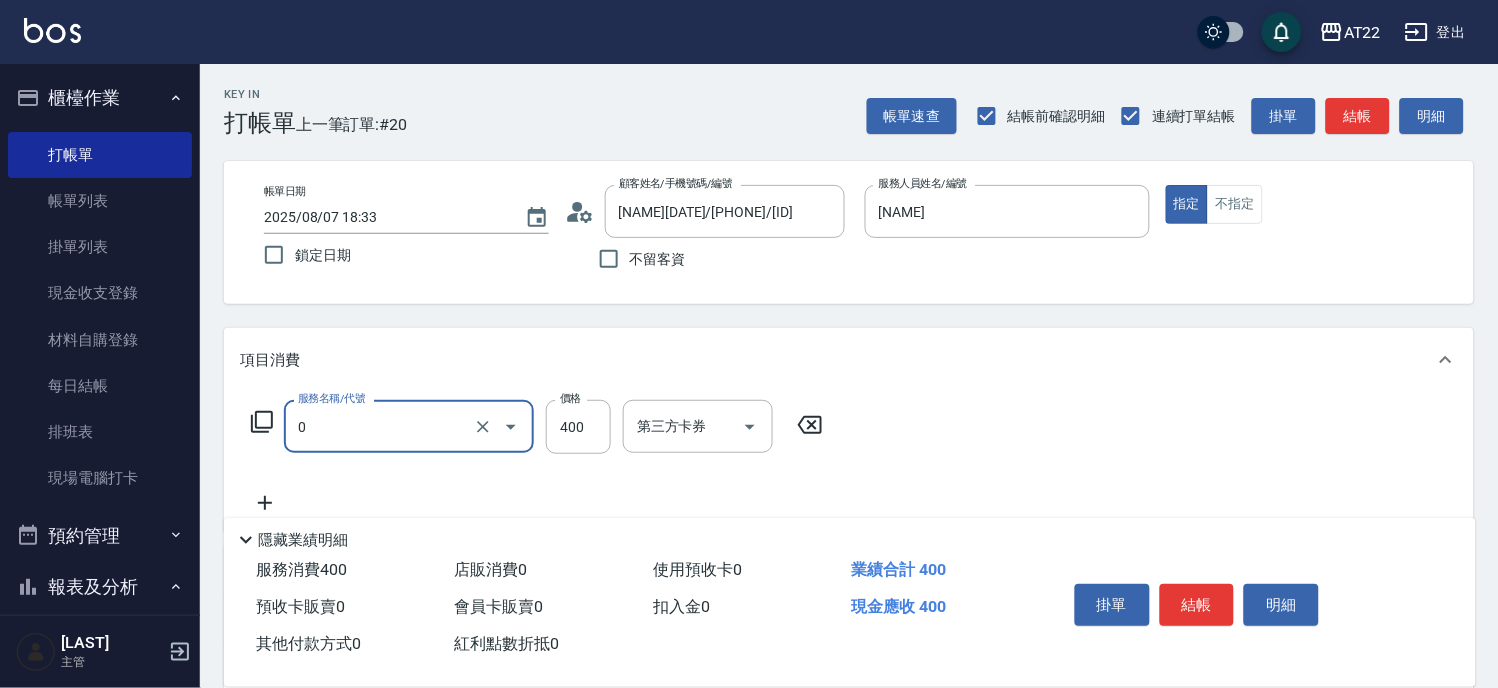 type on "有機洗髮(0)" 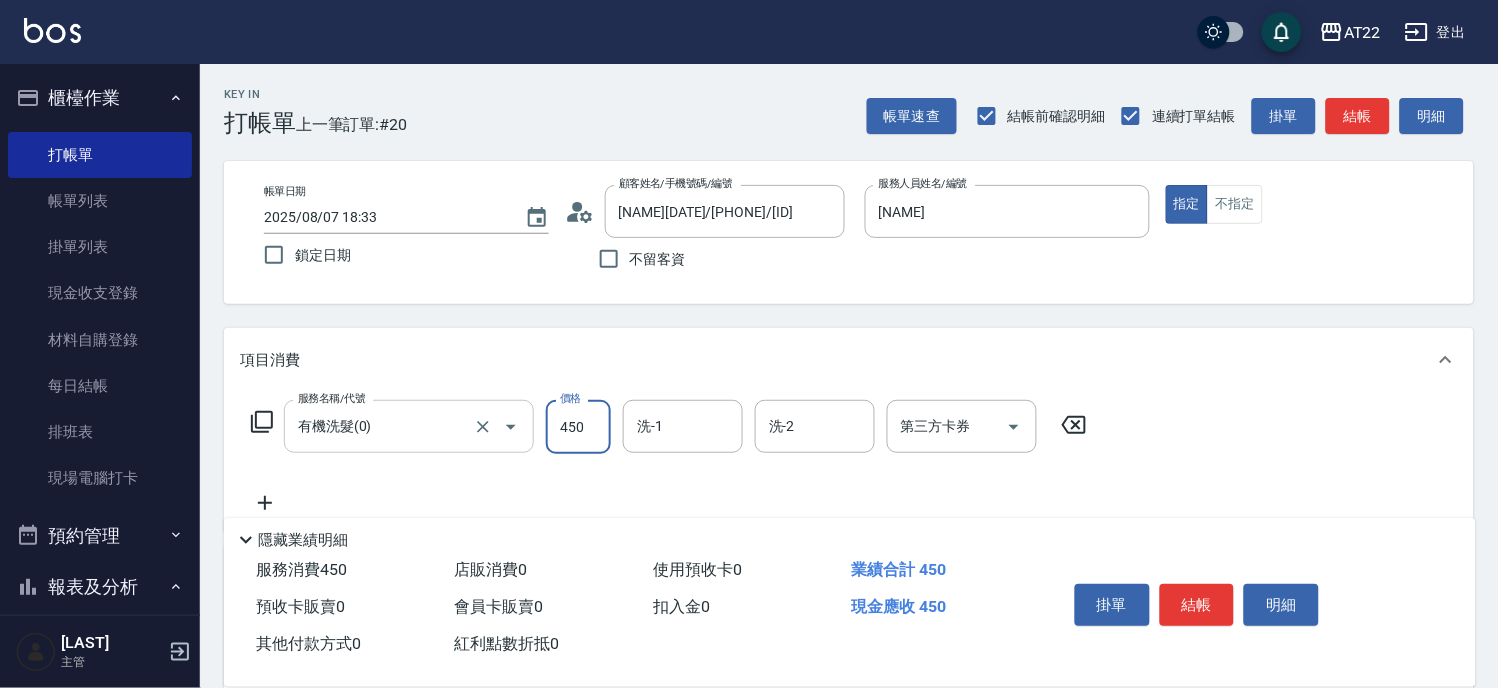 type on "450" 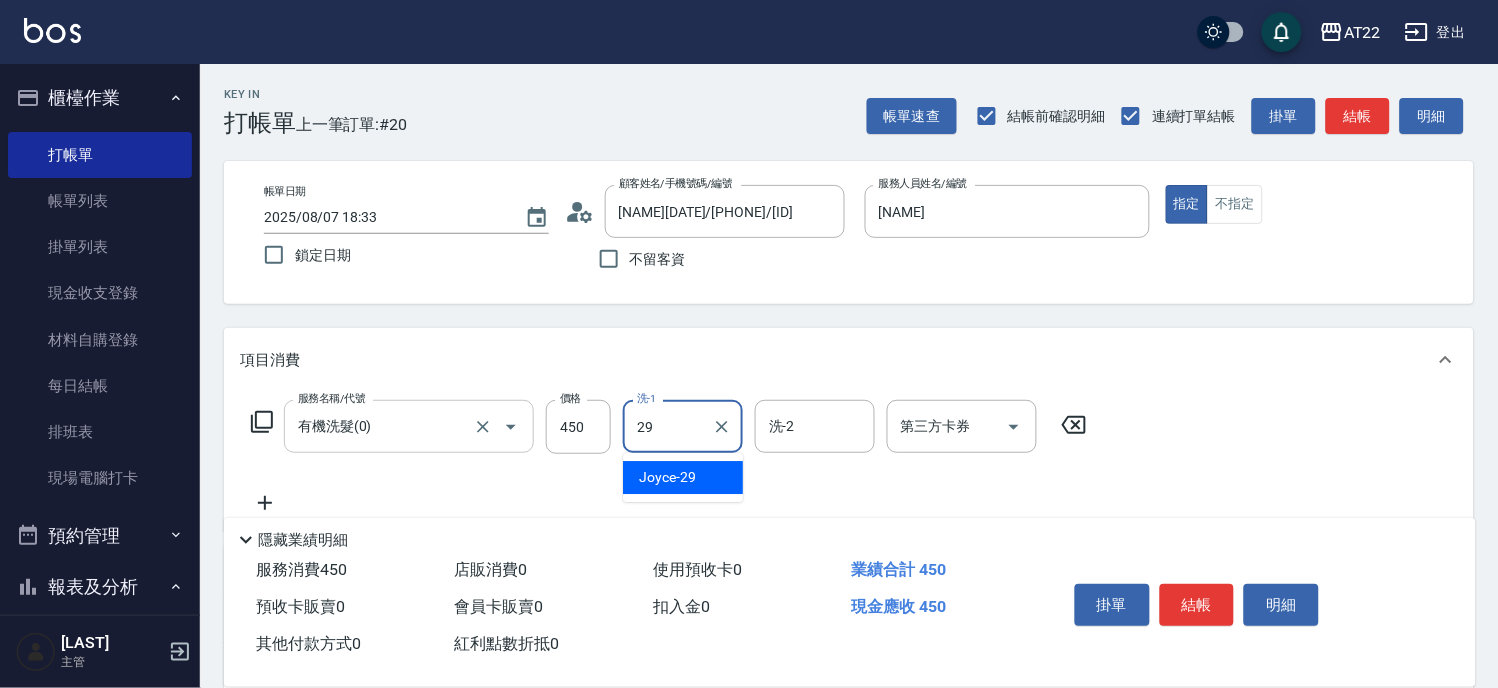 type on "Joyce-29" 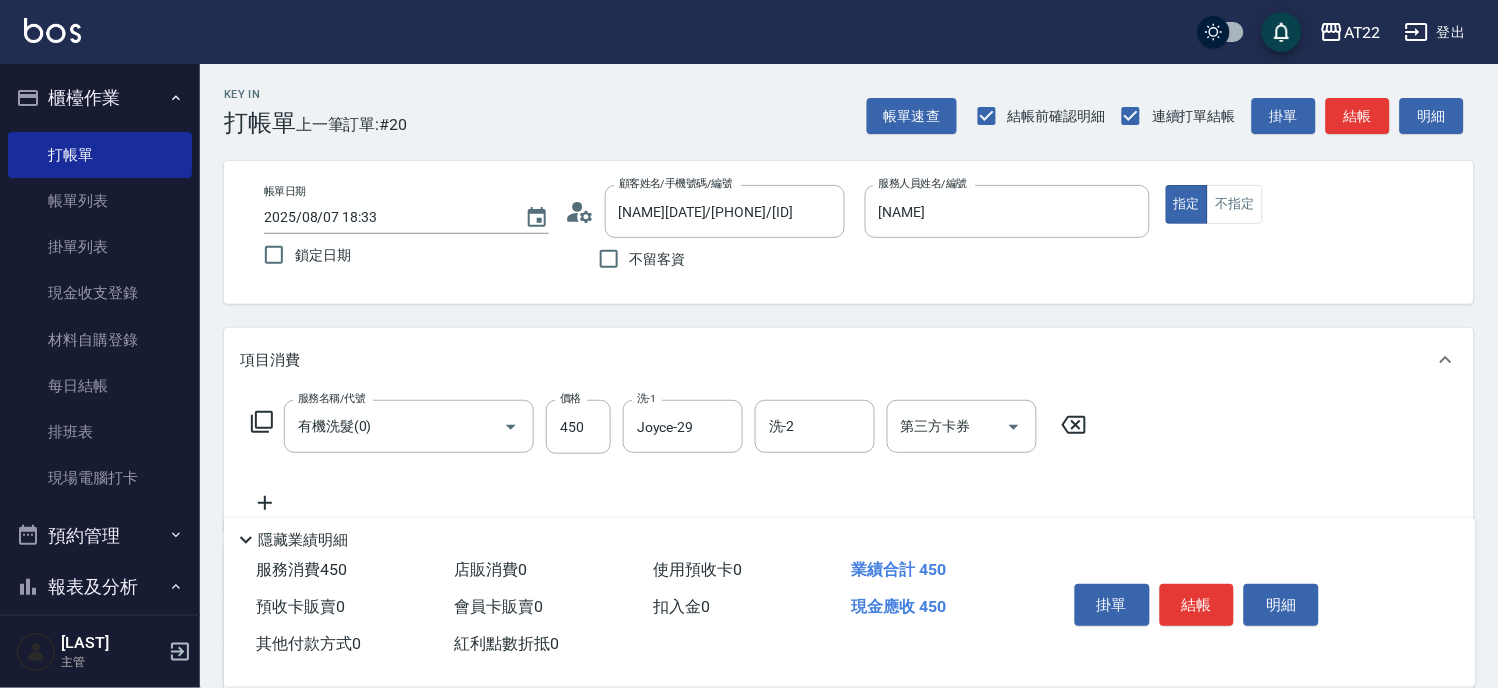 click 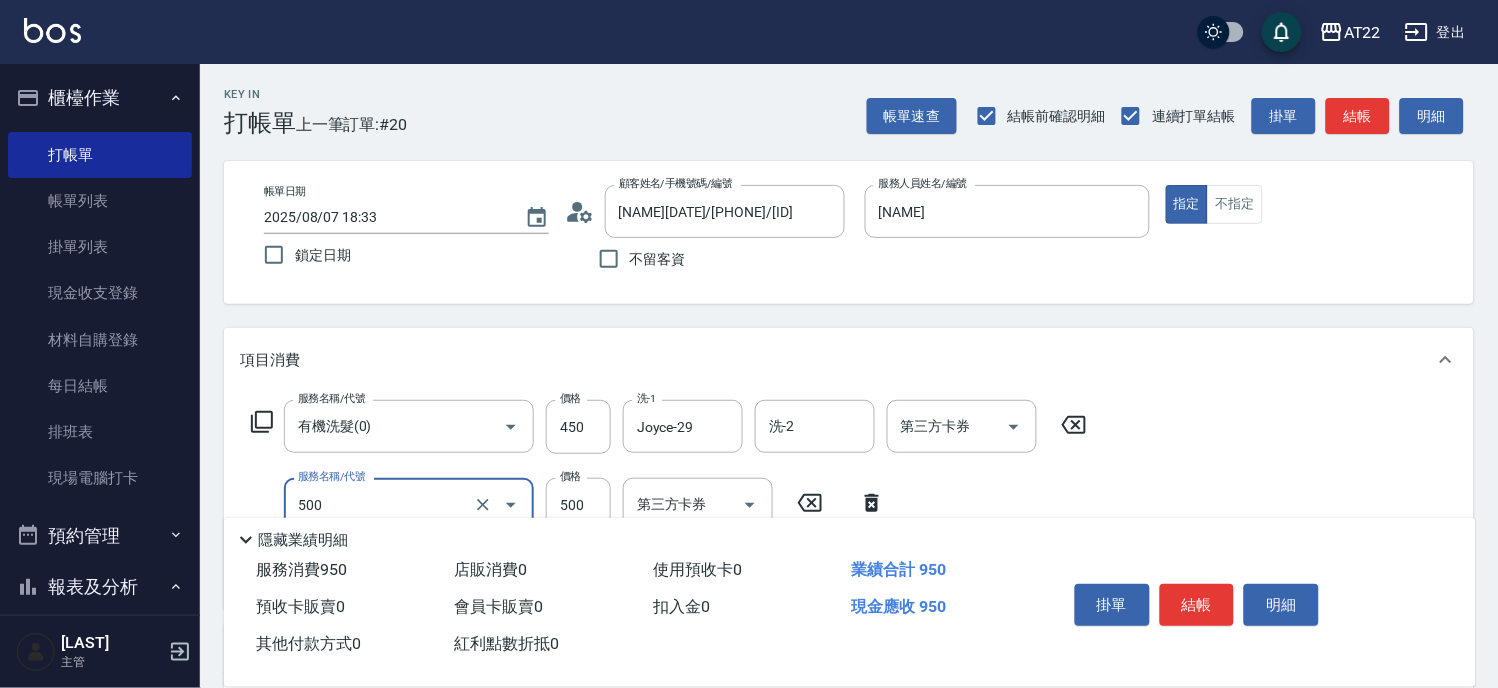 type on "剪髮(500)" 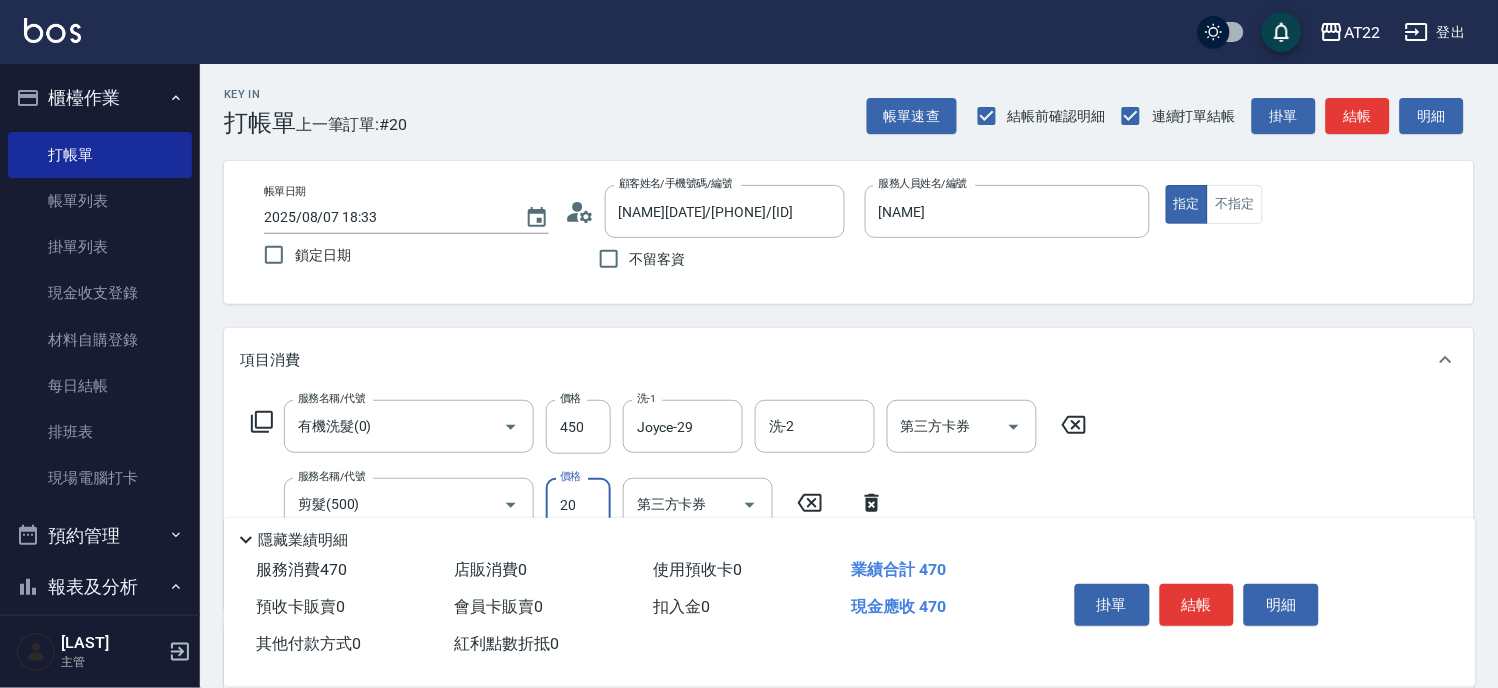 type on "200" 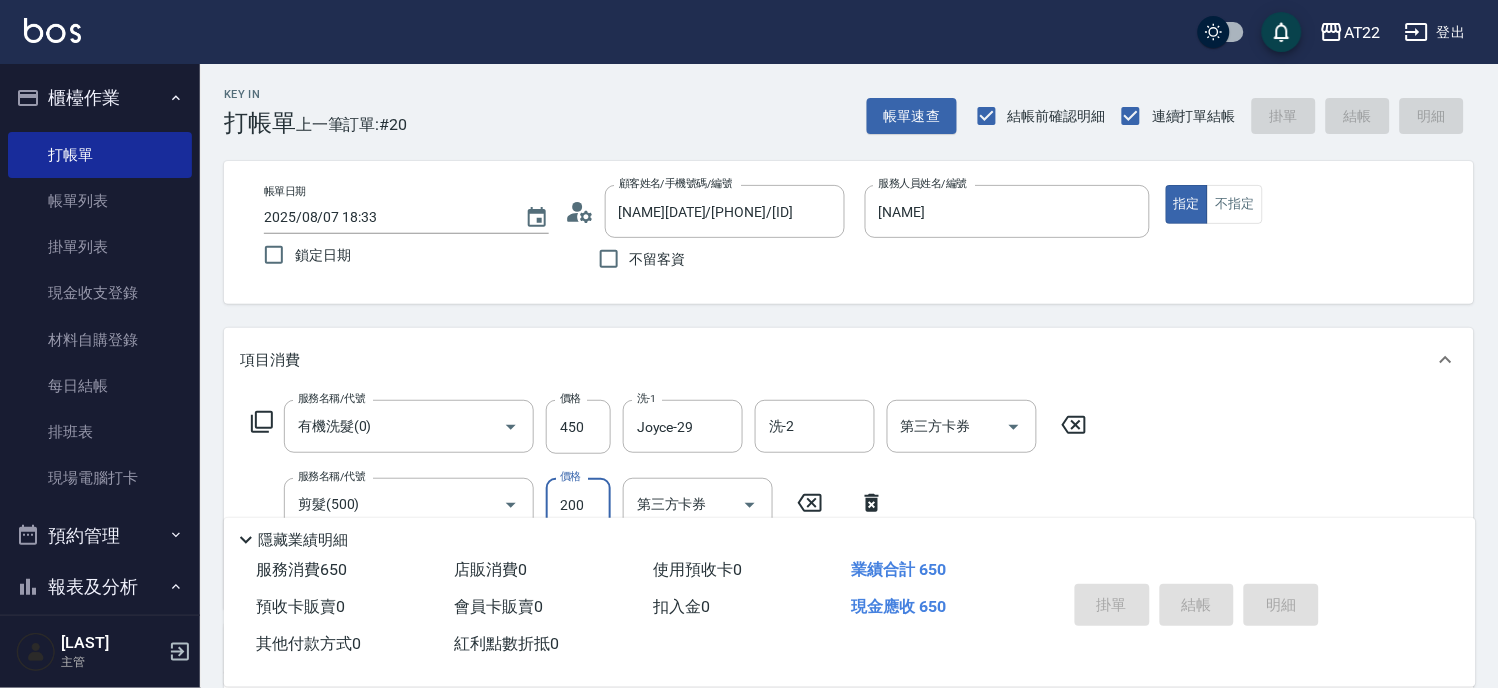 type 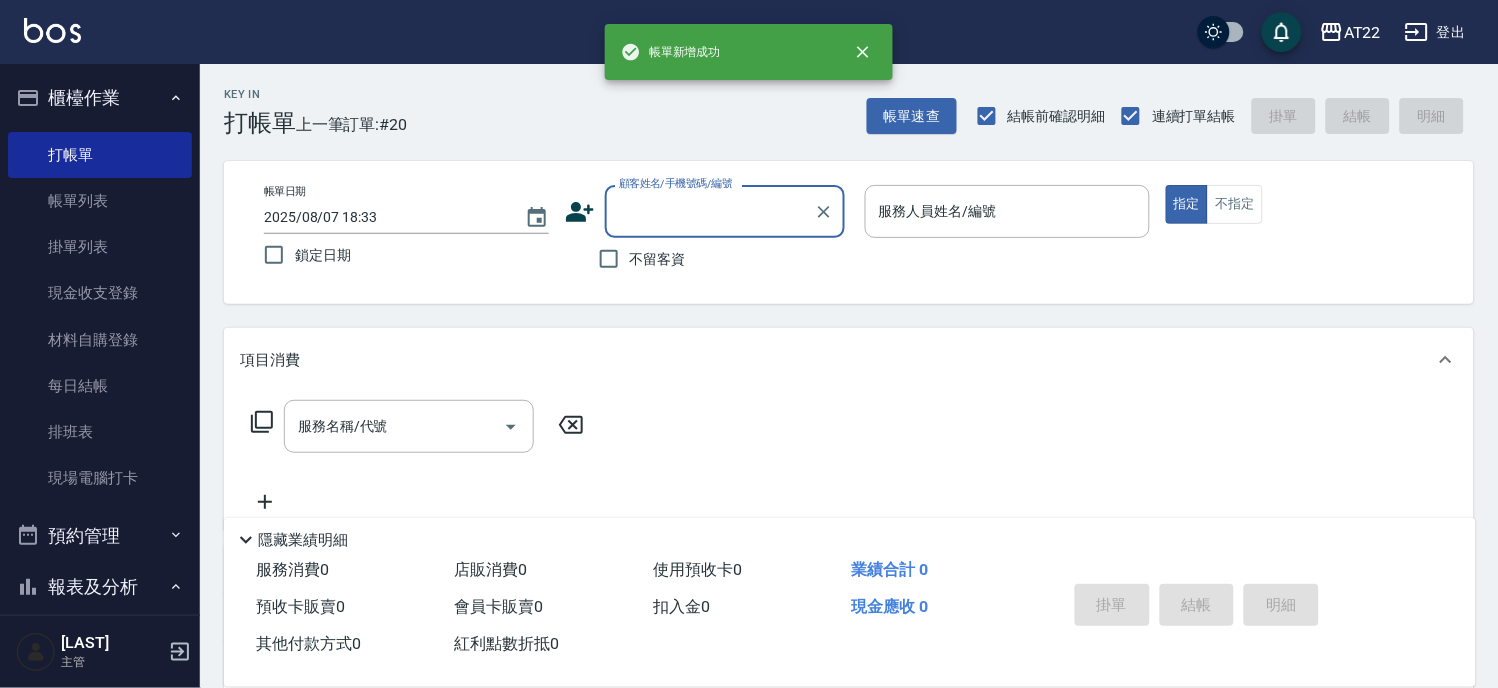 scroll, scrollTop: 0, scrollLeft: 0, axis: both 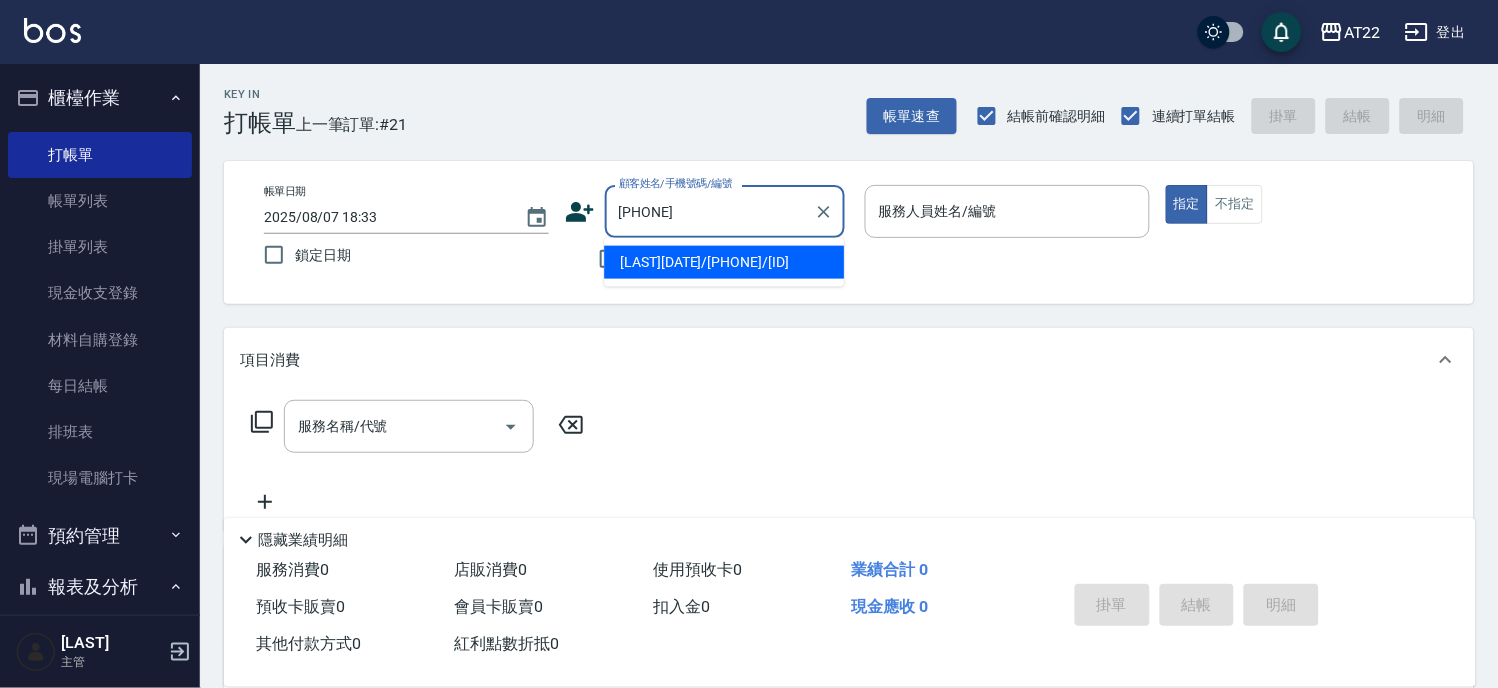 click on "[LAST][DATE]/[PHONE]/[ID]" at bounding box center (724, 262) 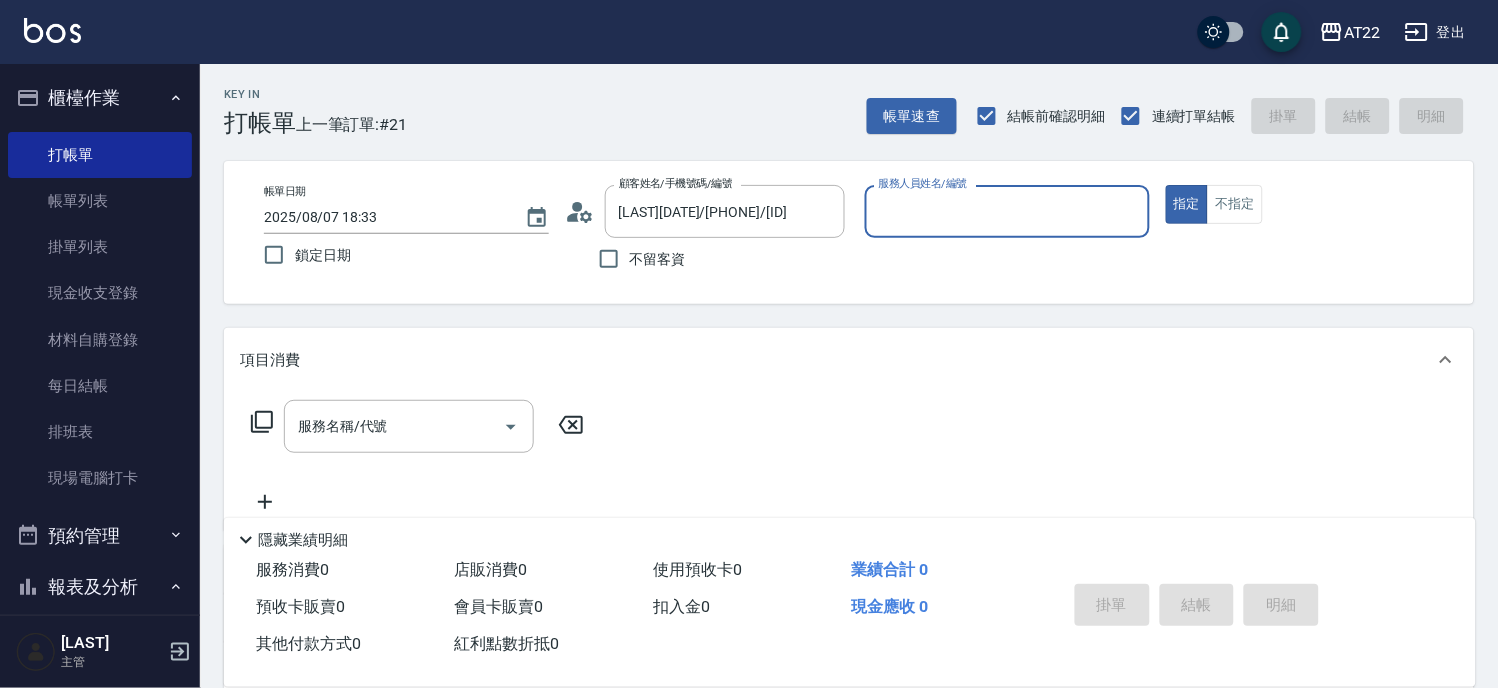 type on "[NAME]" 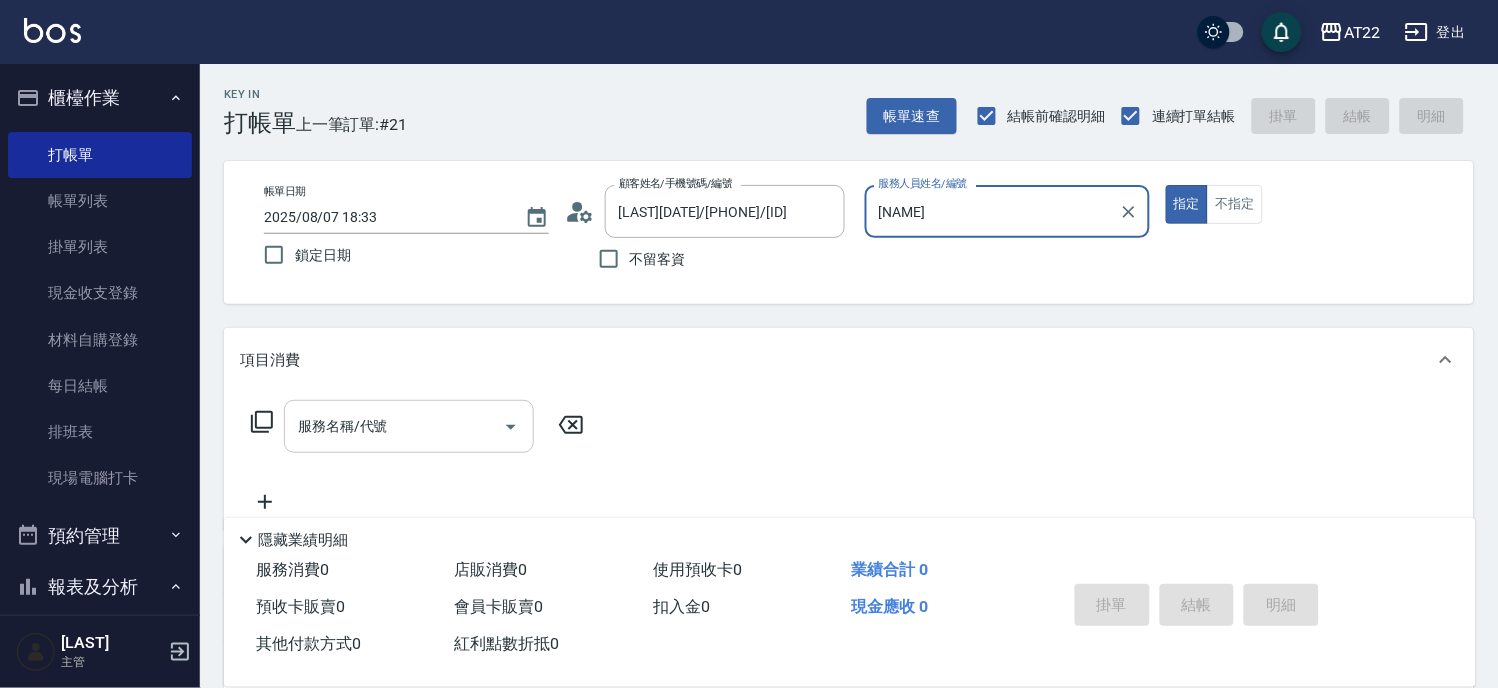 click on "服務名稱/代號" at bounding box center (394, 426) 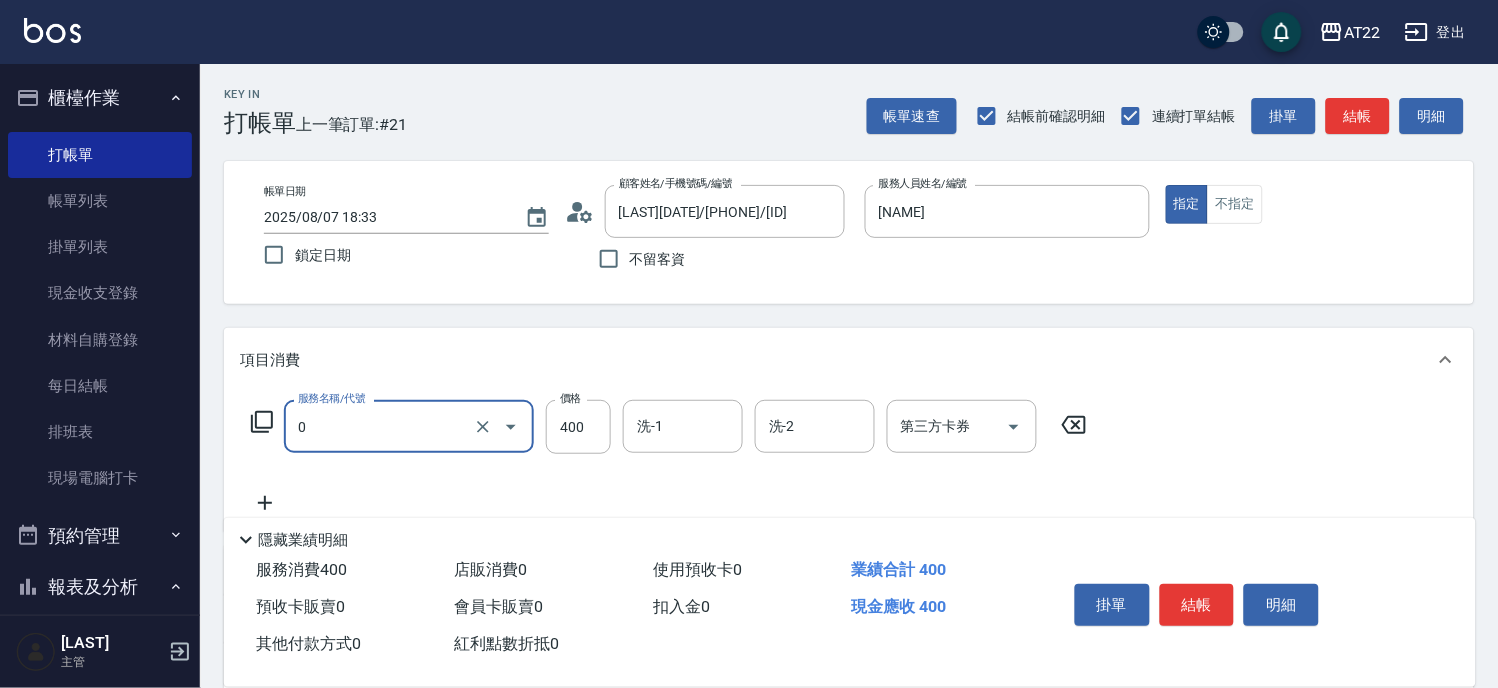 type on "有機洗髮(0)" 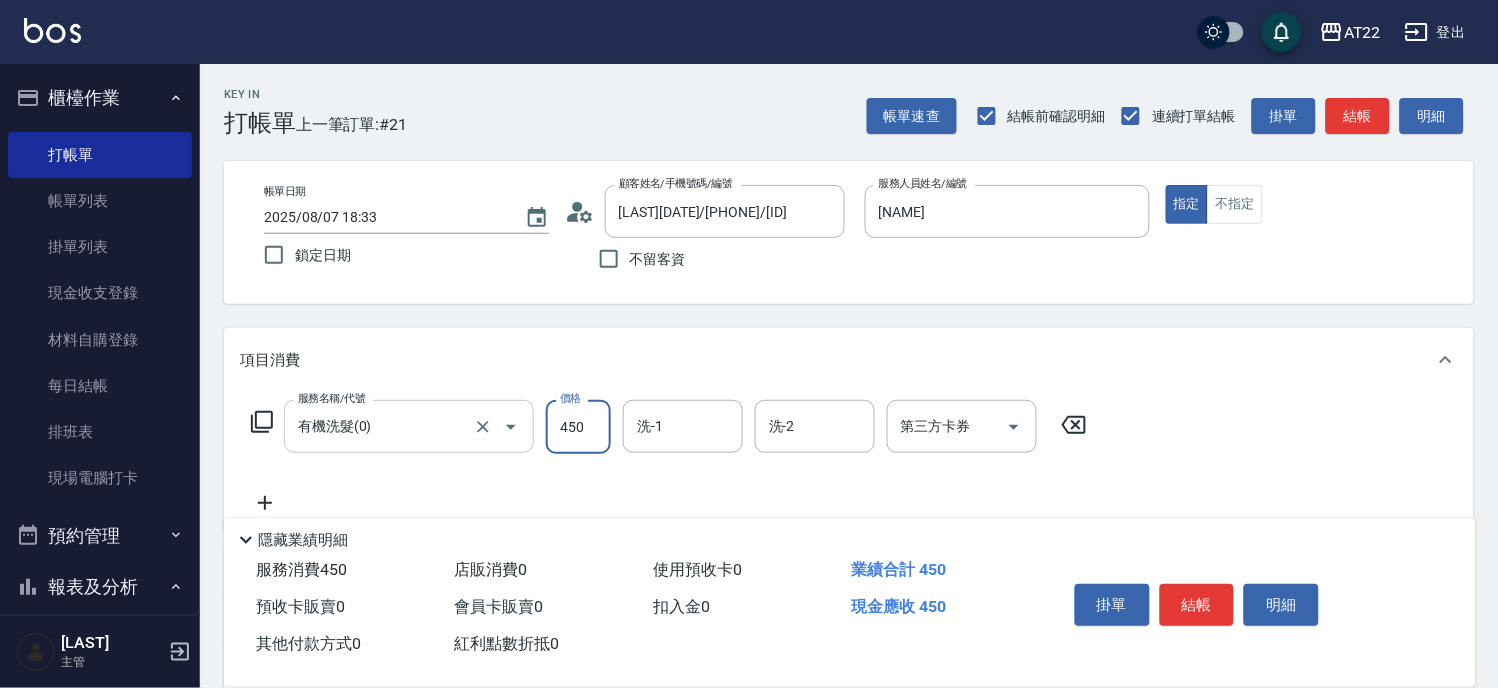type on "450" 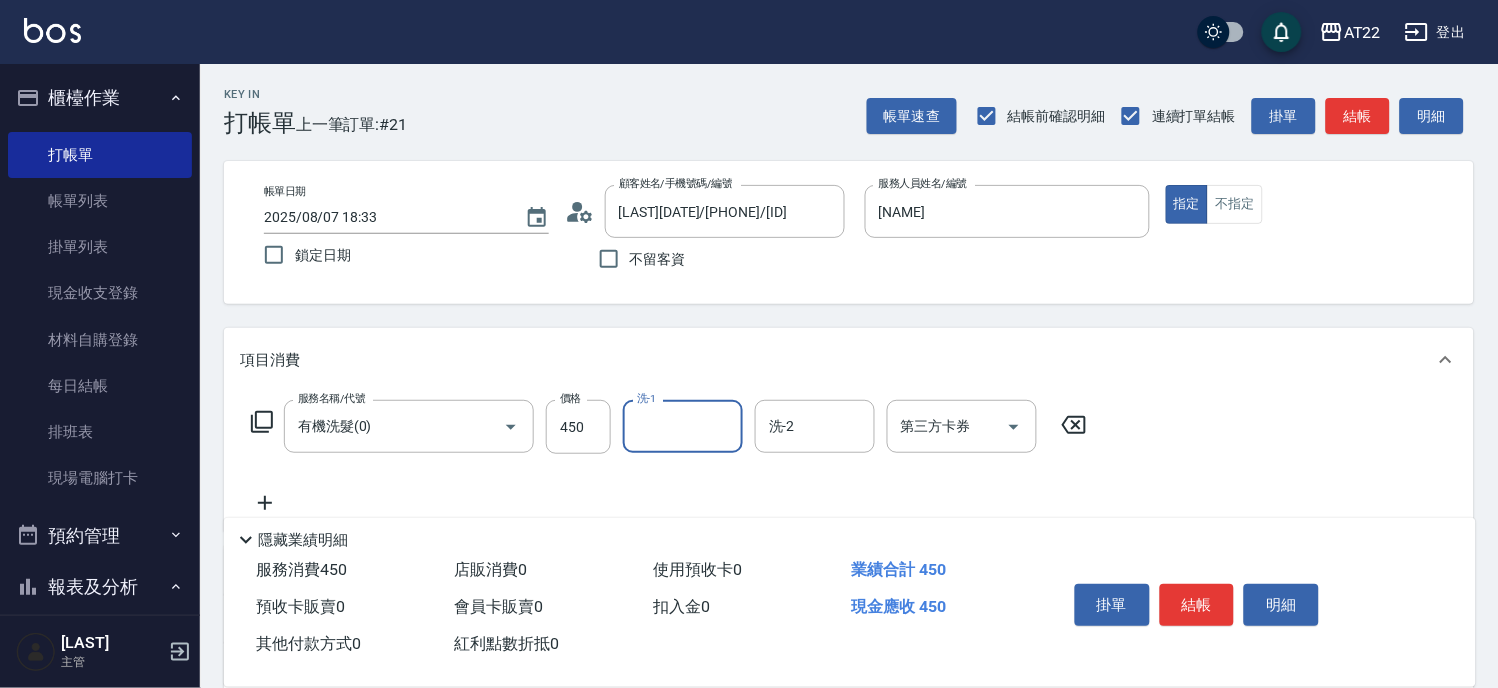 click 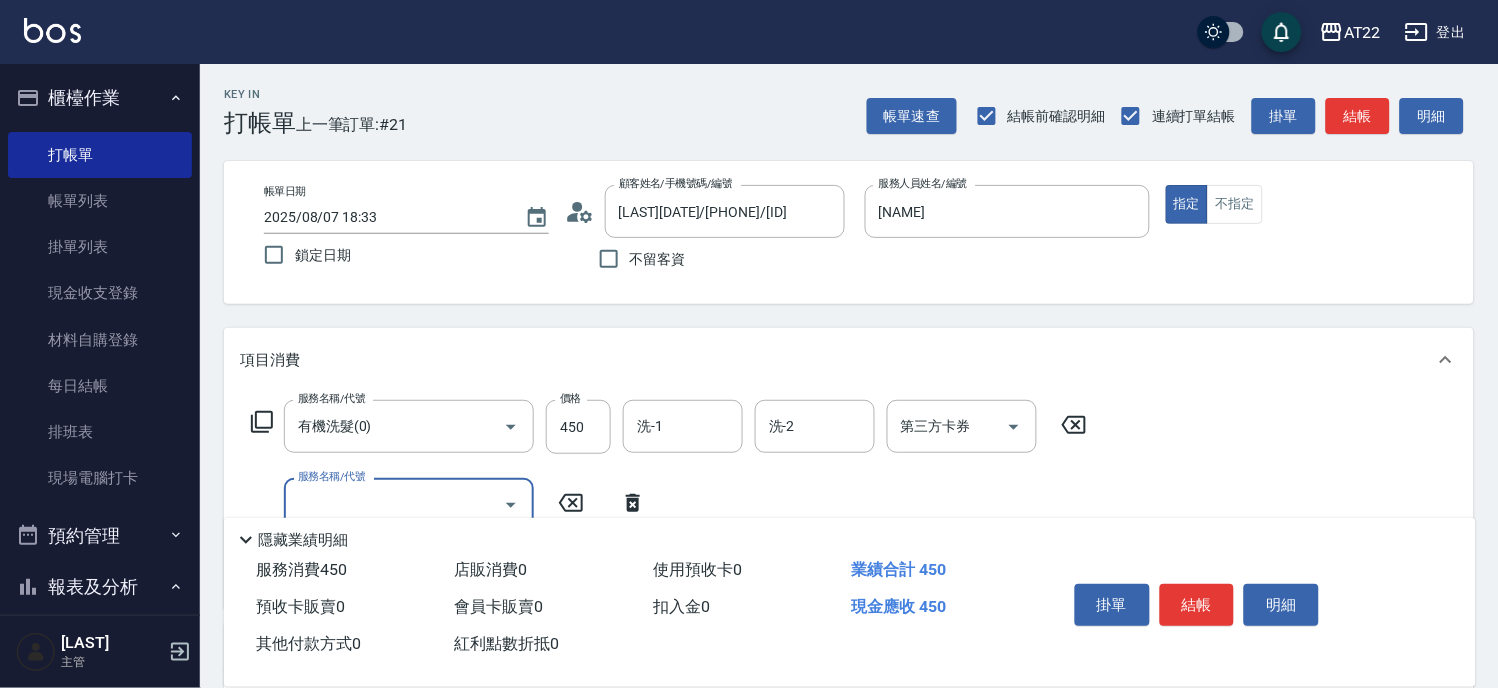 type on "8" 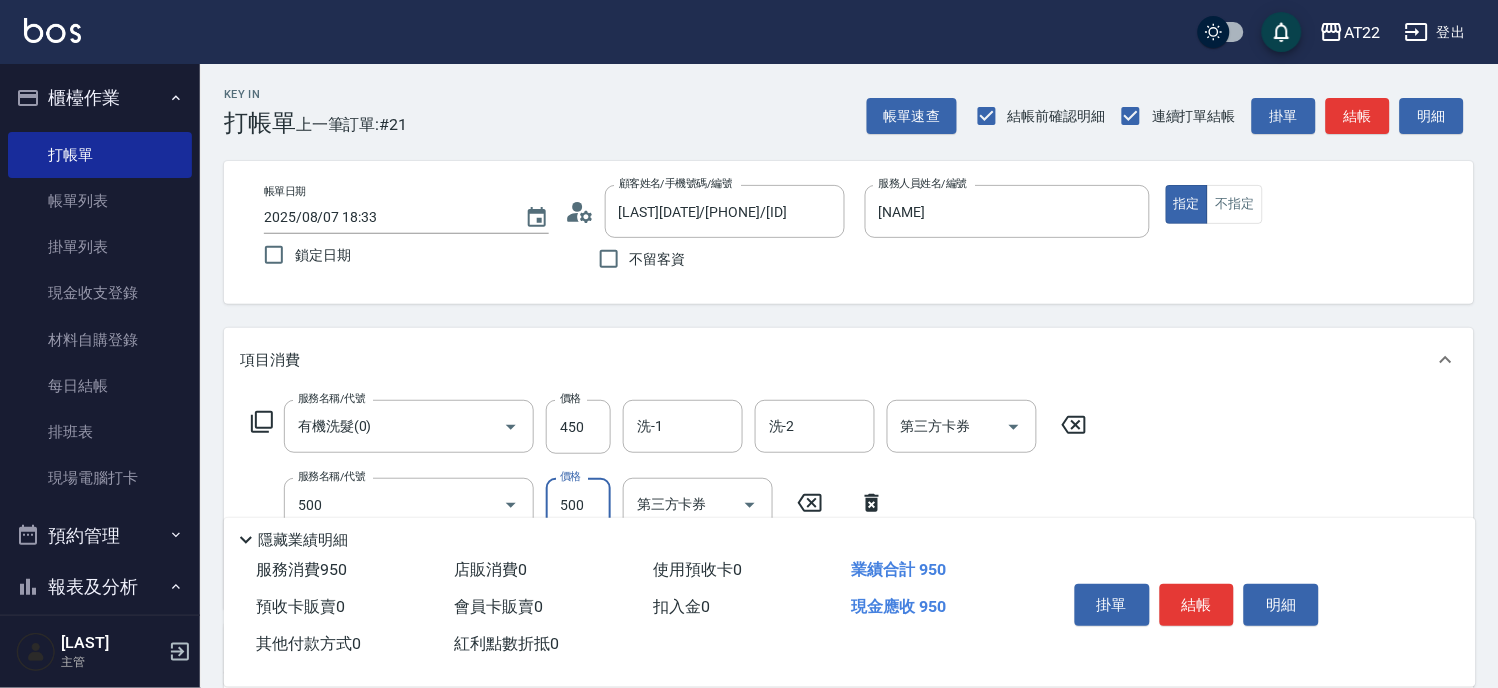 type on "剪髮(500)" 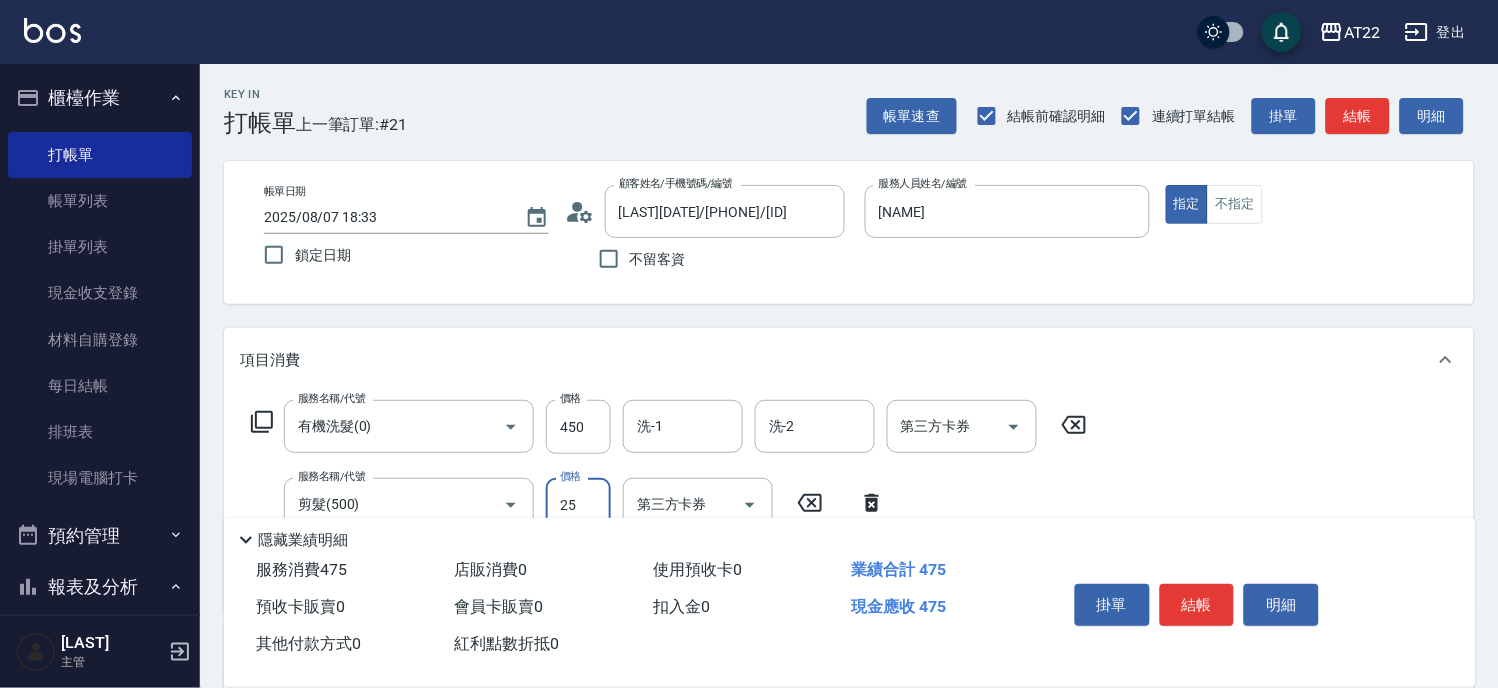 type on "250" 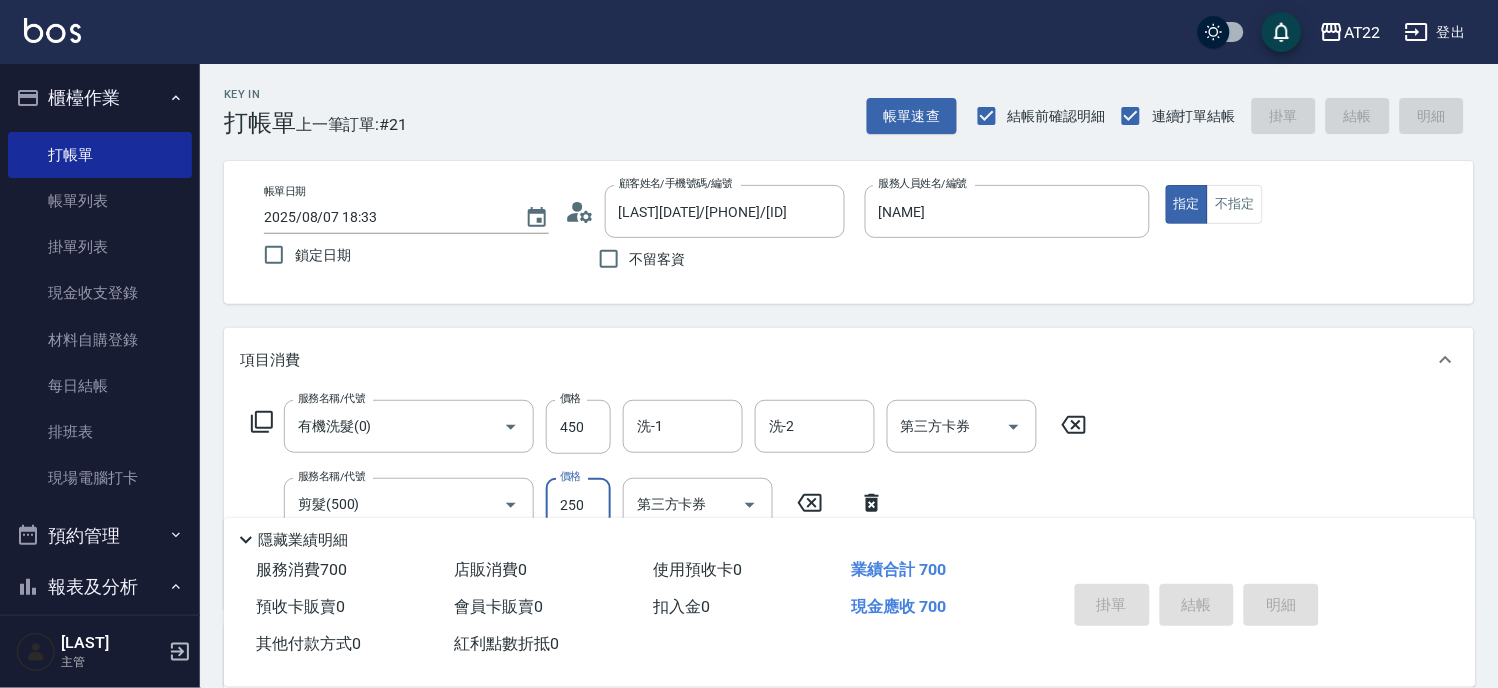 type on "2025/08/07 18:35" 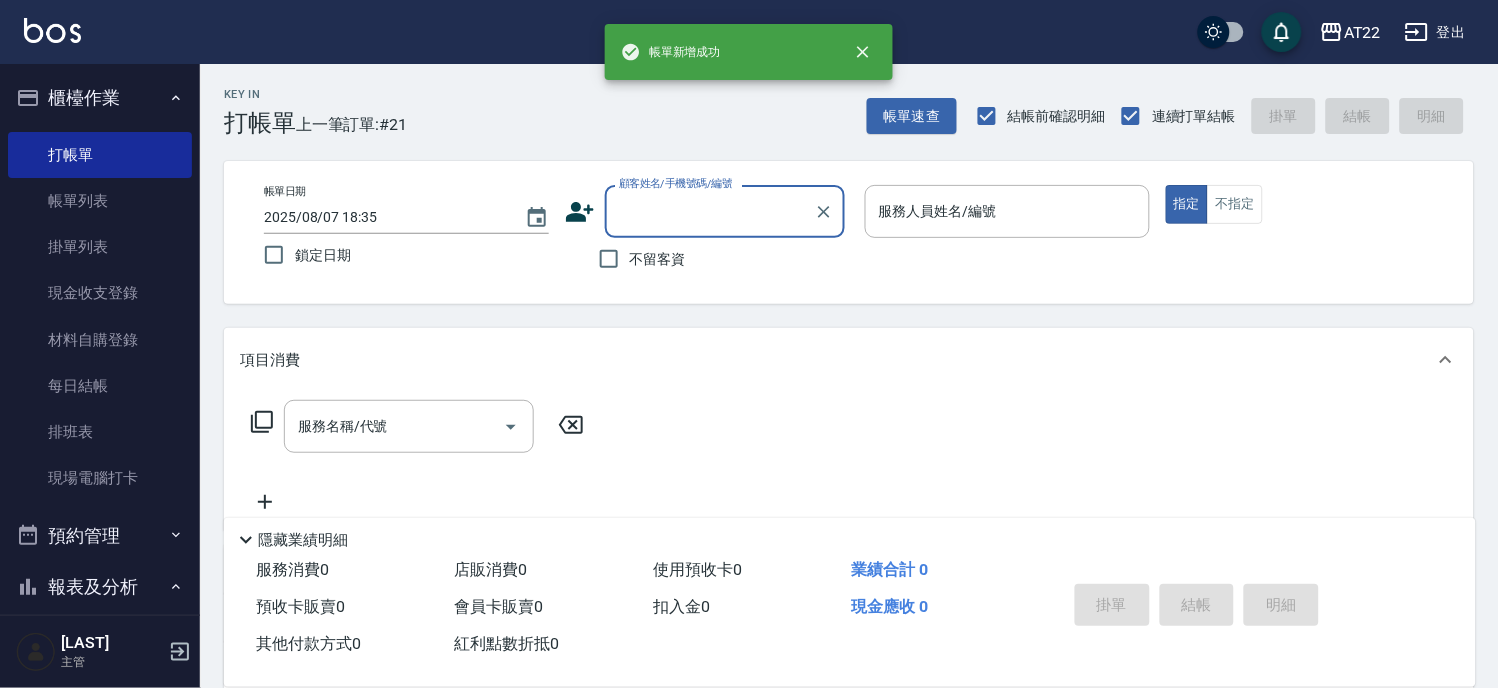 scroll, scrollTop: 0, scrollLeft: 0, axis: both 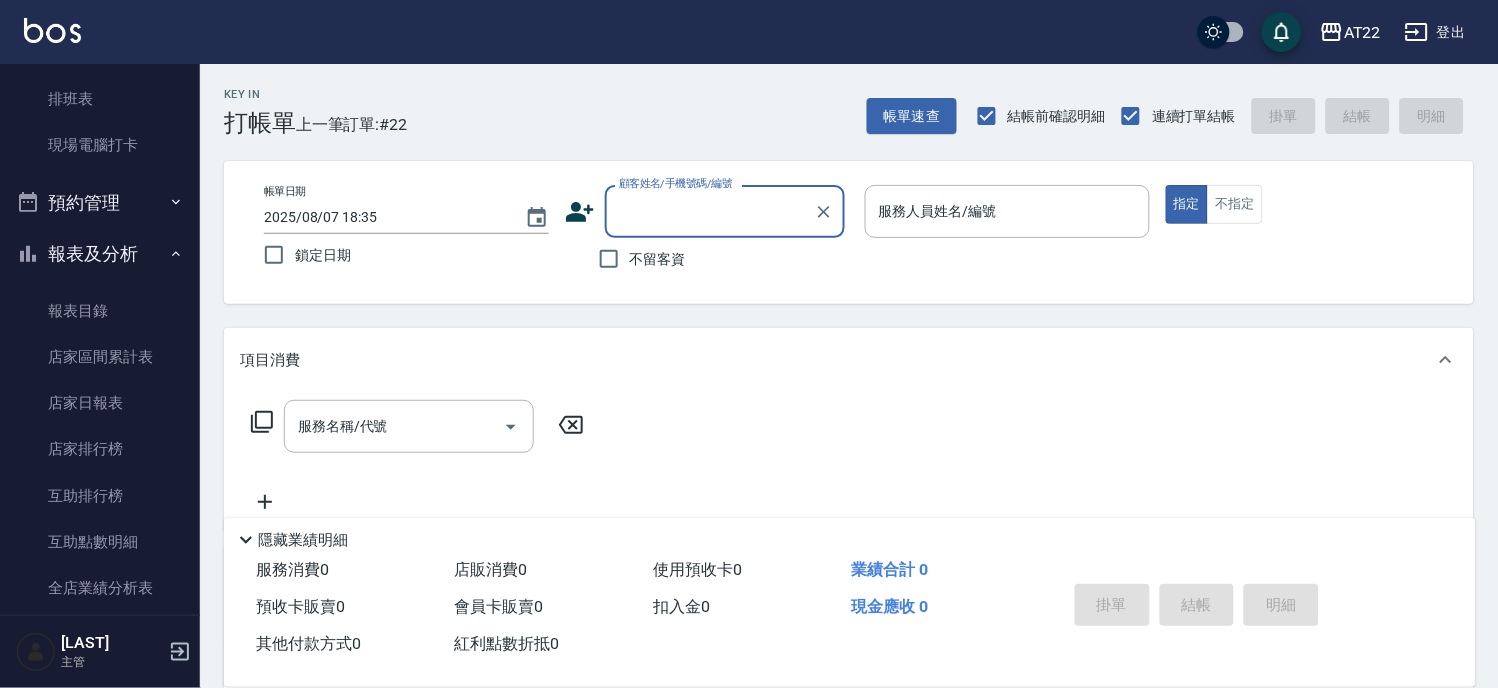 click on "報表及分析" at bounding box center (100, 254) 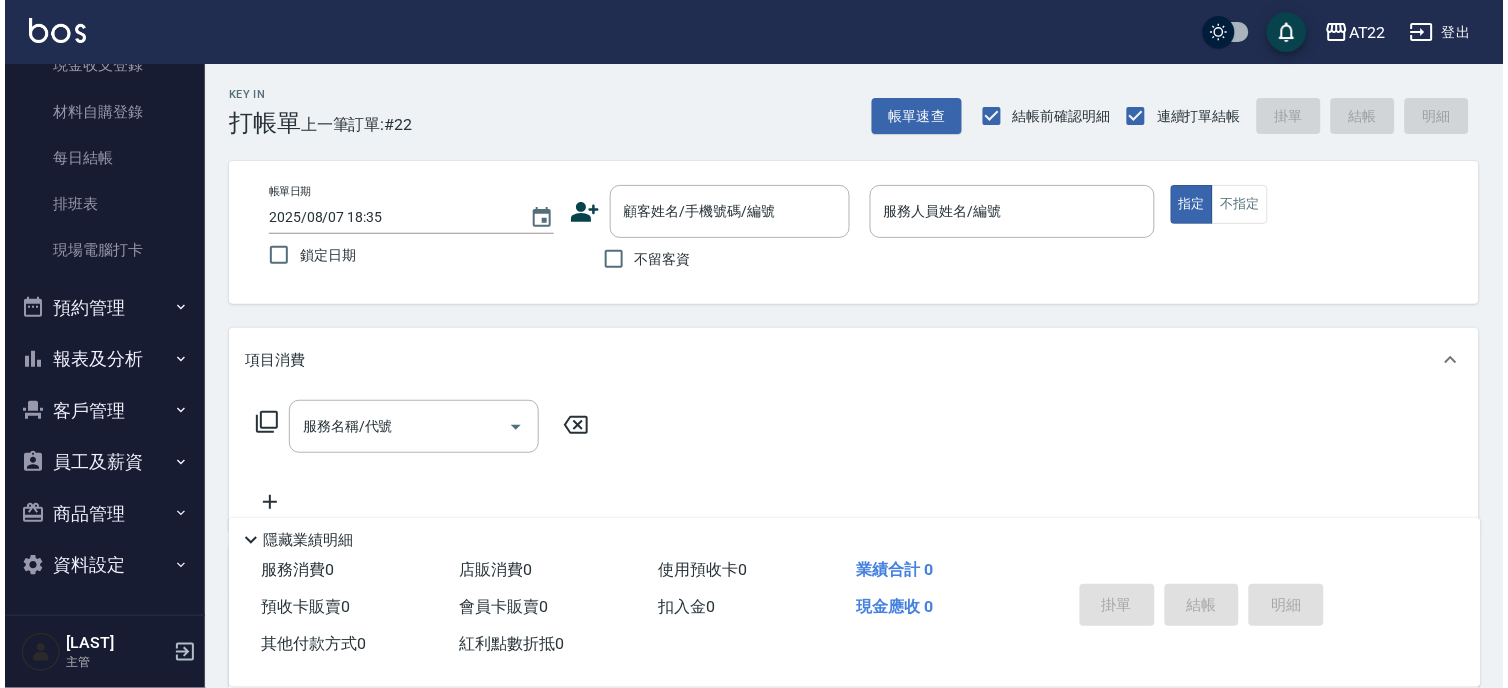 scroll, scrollTop: 226, scrollLeft: 0, axis: vertical 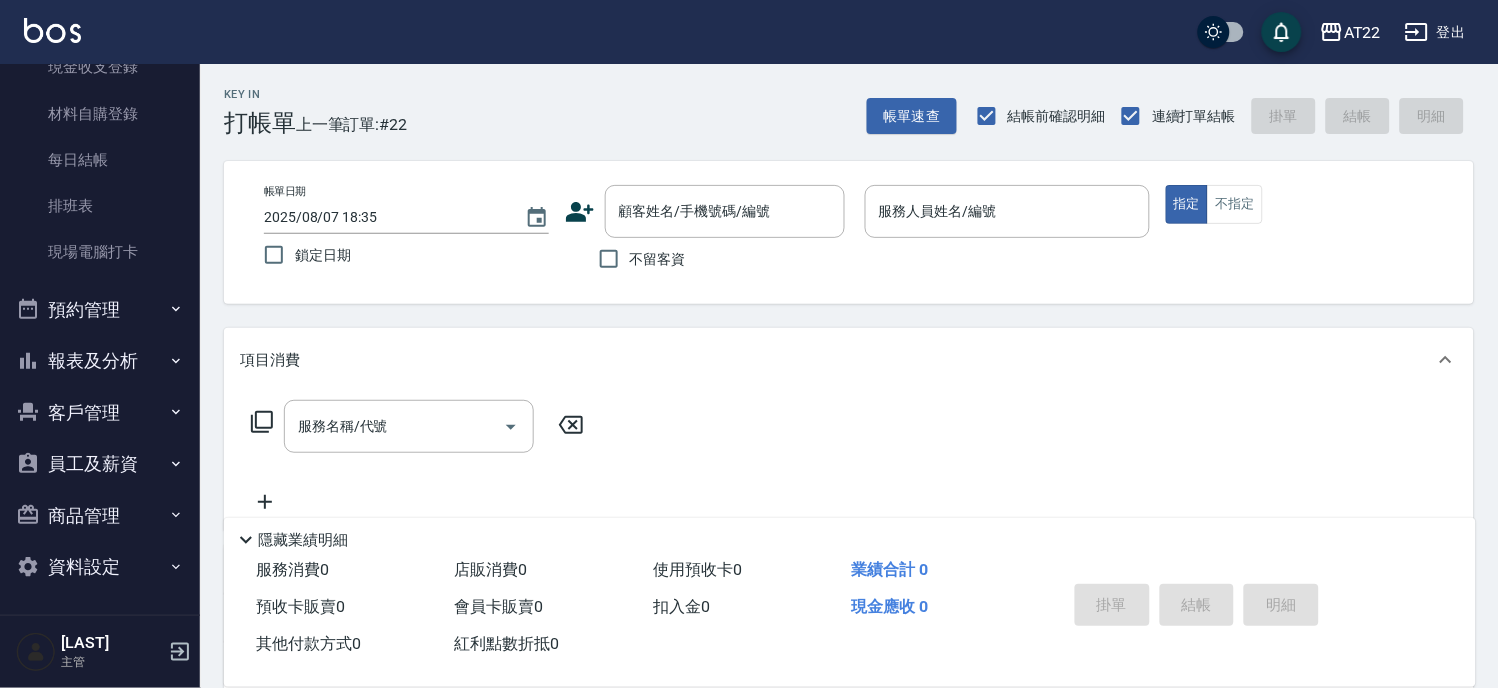 click on "客戶管理" at bounding box center (100, 413) 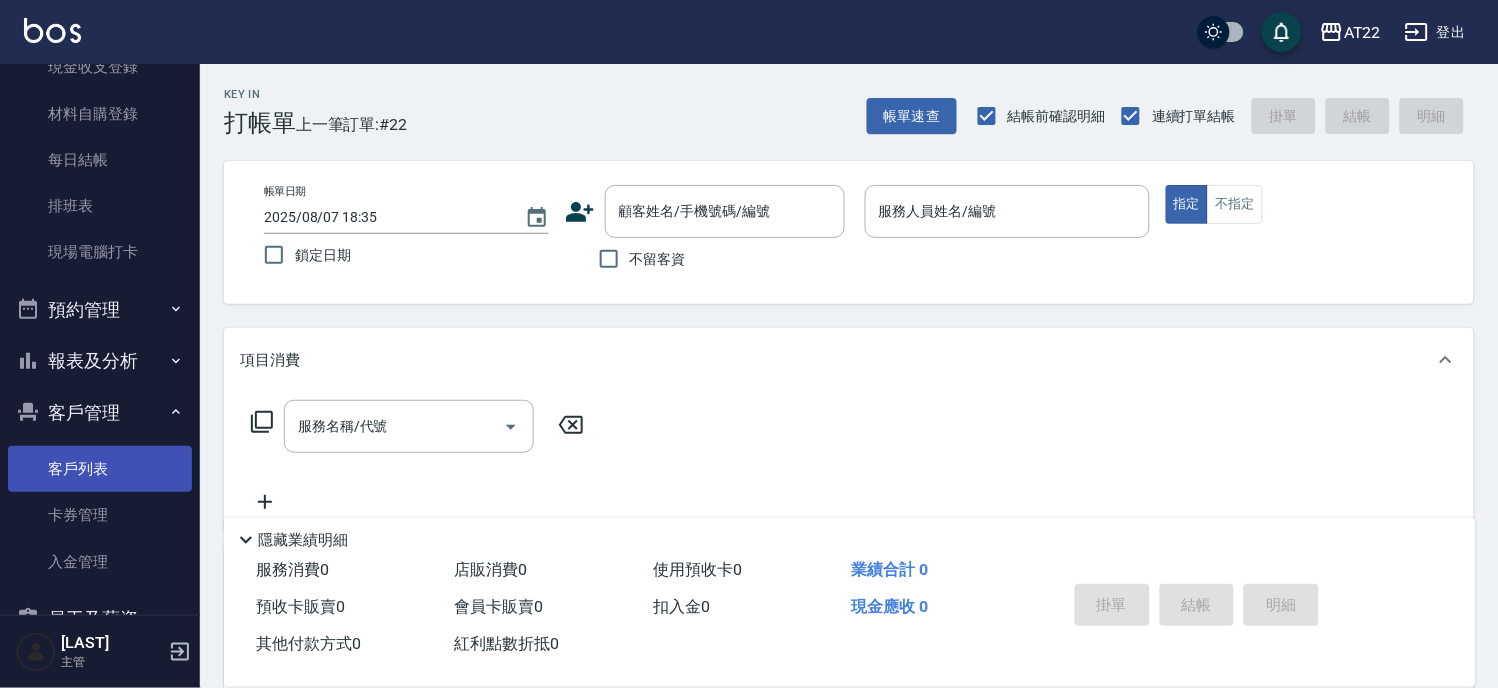 click on "客戶列表" at bounding box center [100, 469] 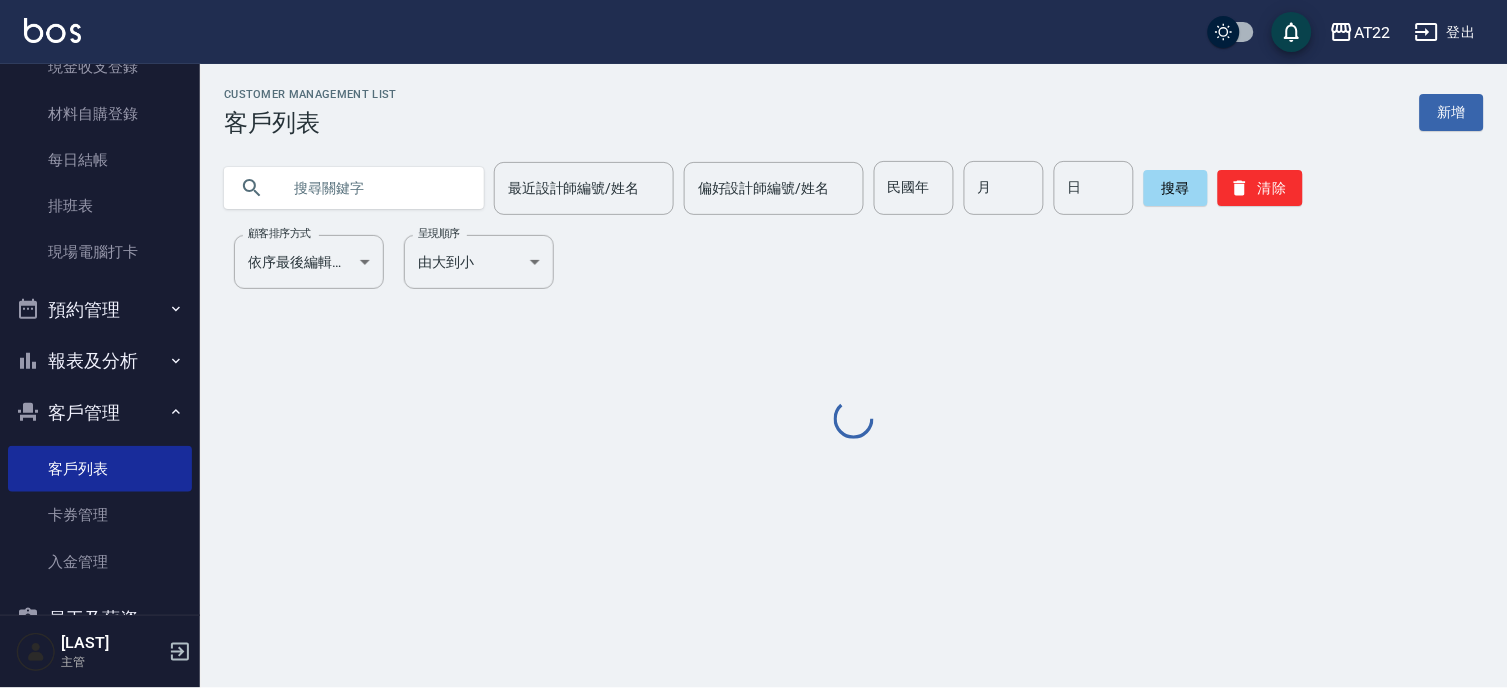 click at bounding box center (374, 188) 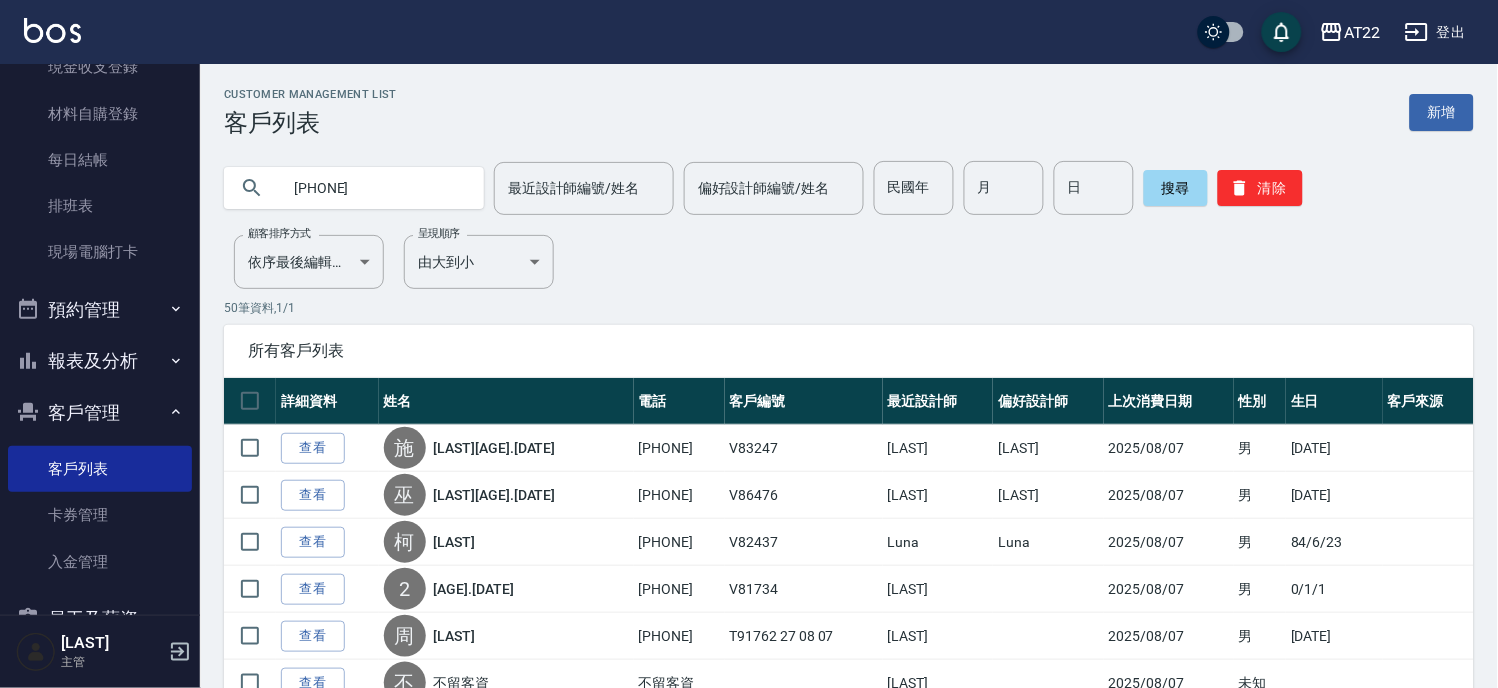 type on "[PHONE]" 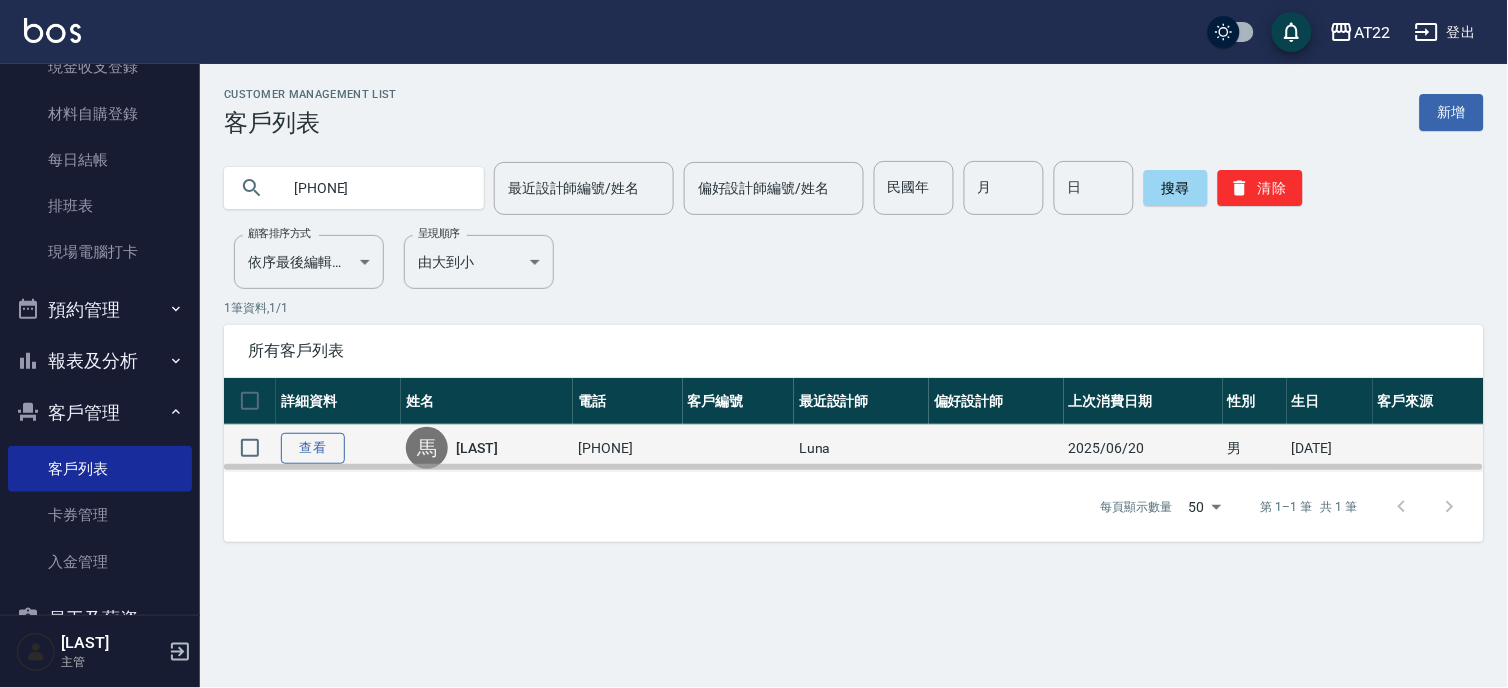 click on "查看" at bounding box center [313, 448] 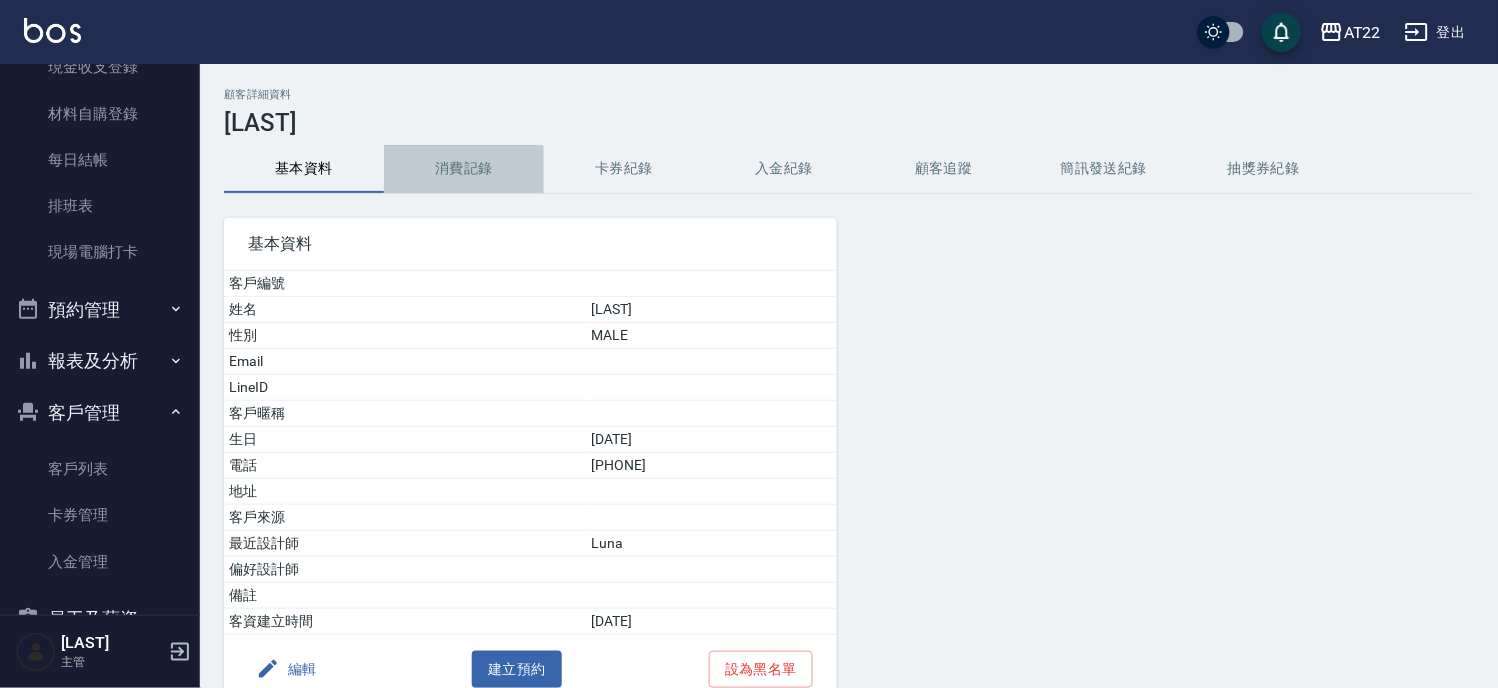 click on "消費記錄" at bounding box center (464, 169) 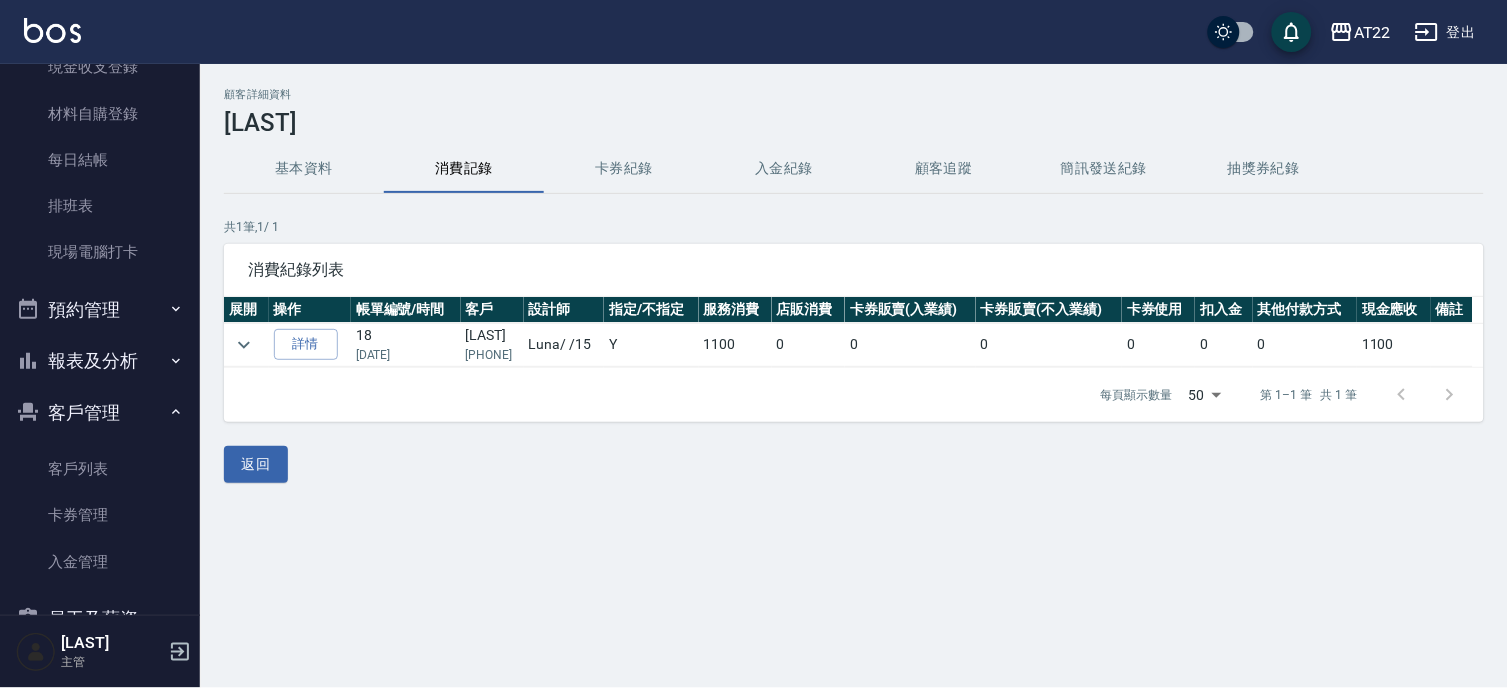 scroll, scrollTop: 0, scrollLeft: 0, axis: both 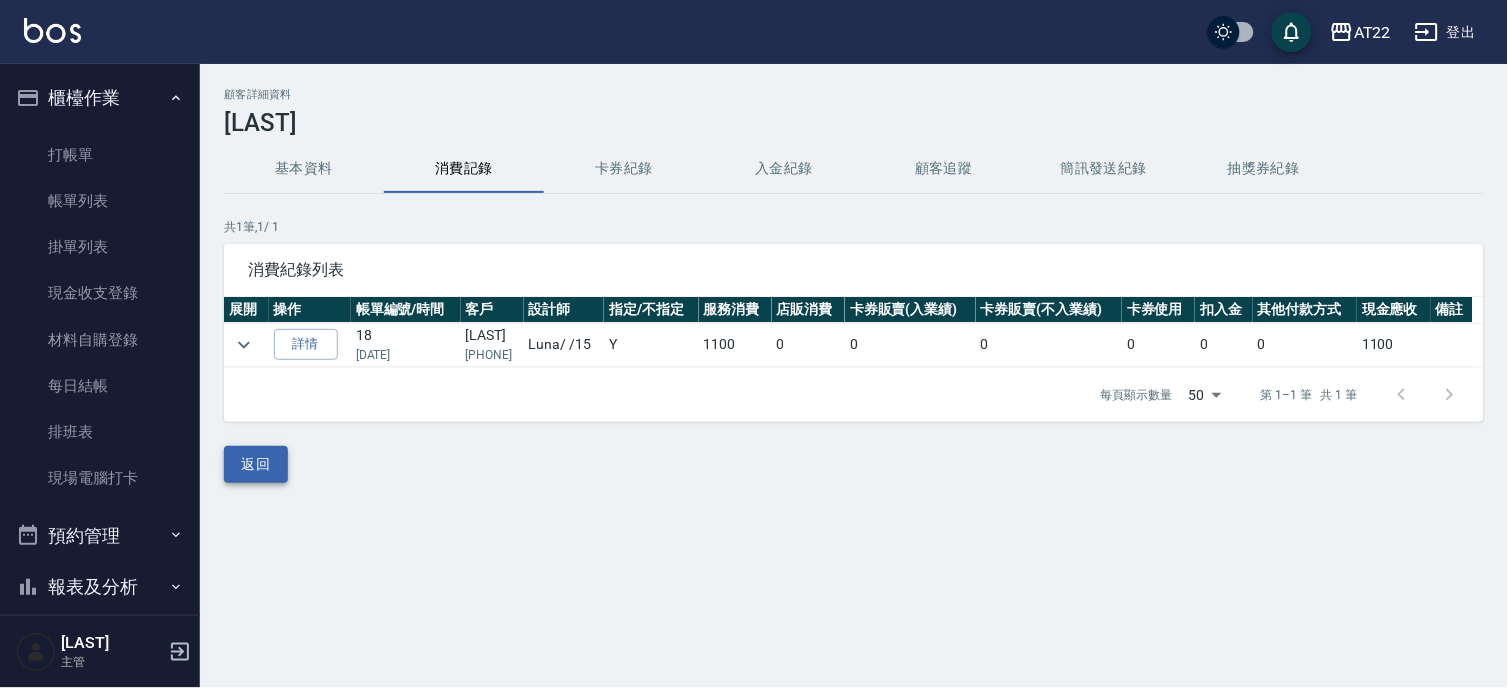 click on "返回" at bounding box center (256, 464) 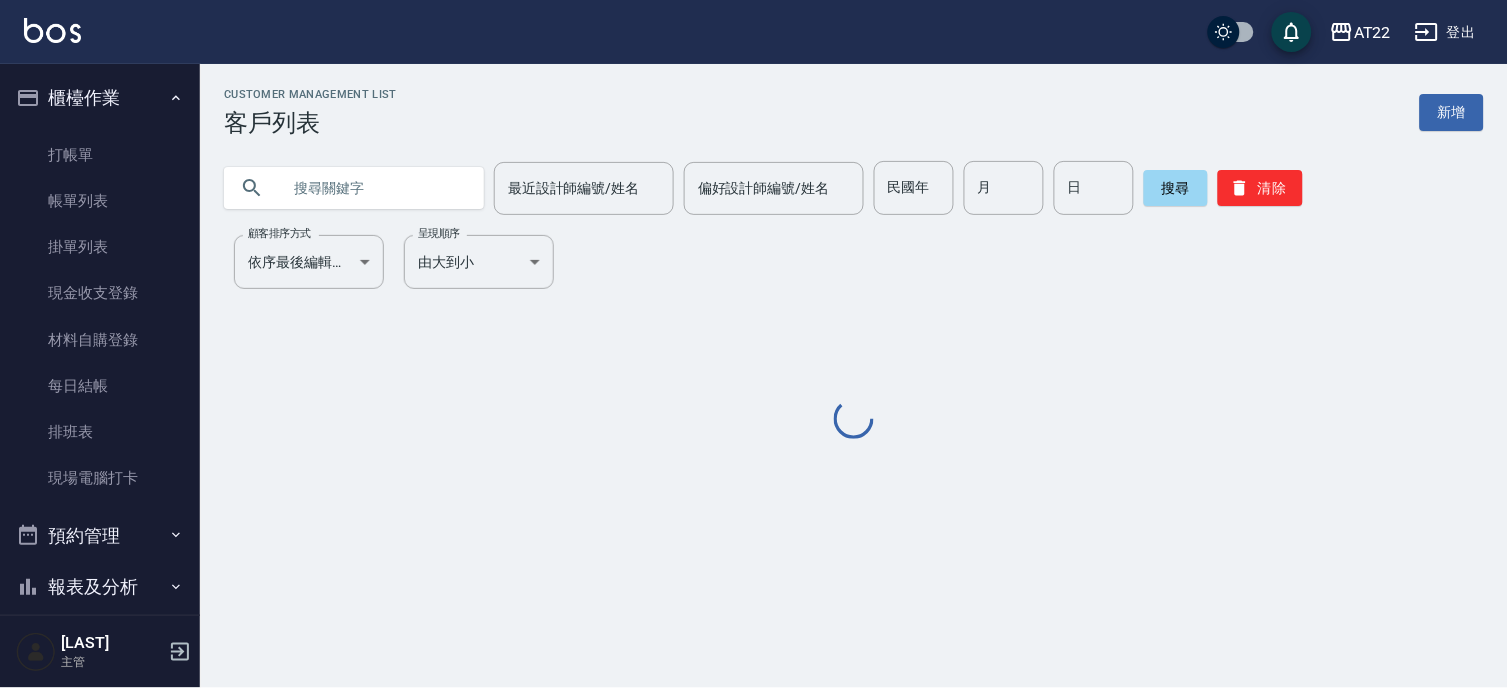click at bounding box center [374, 188] 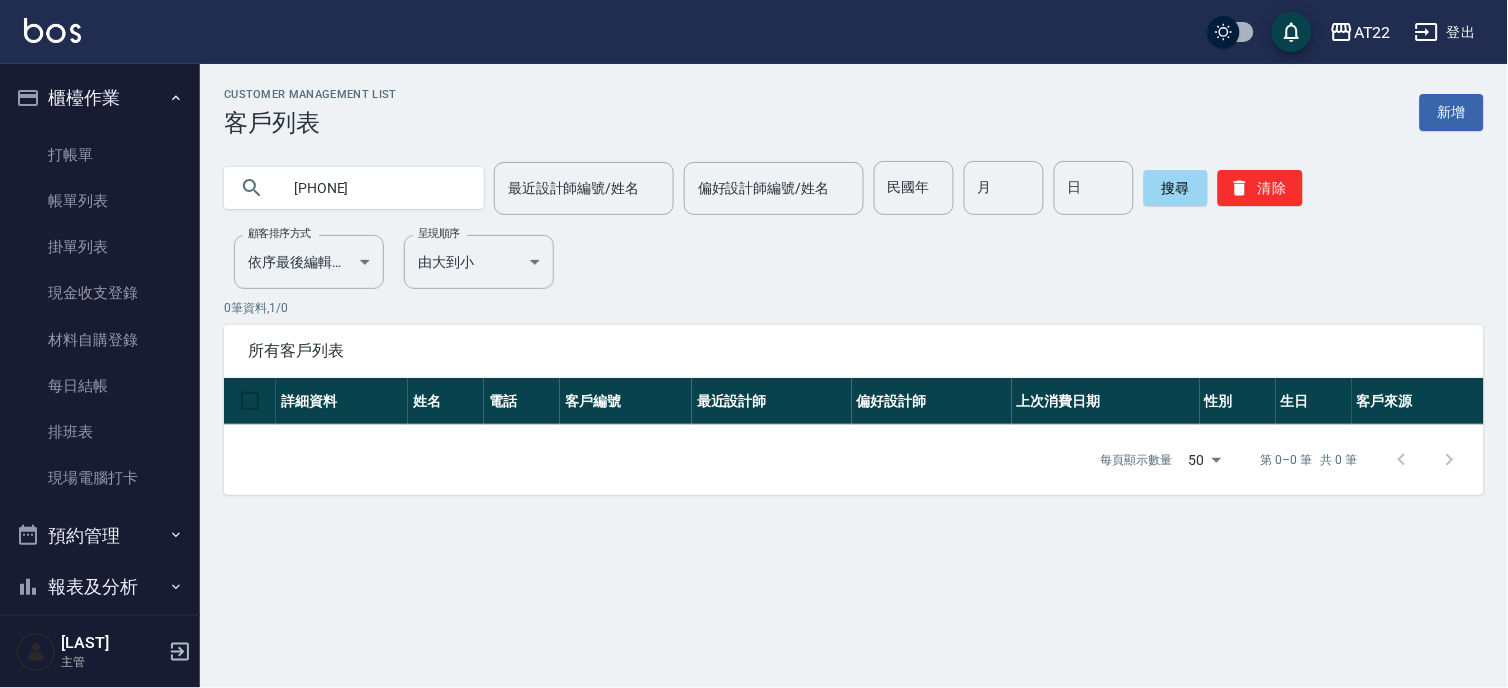 click on "[PHONE]" at bounding box center [374, 188] 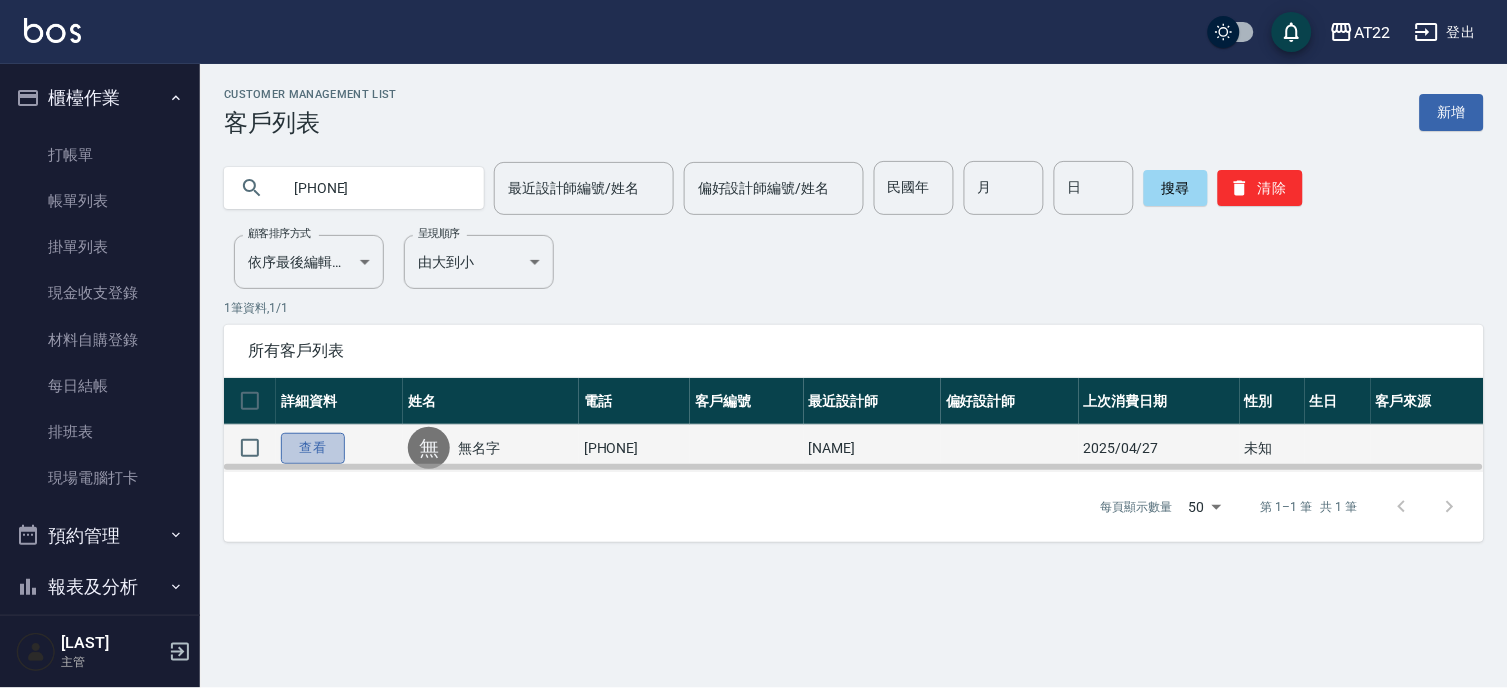 click on "查看" at bounding box center [313, 448] 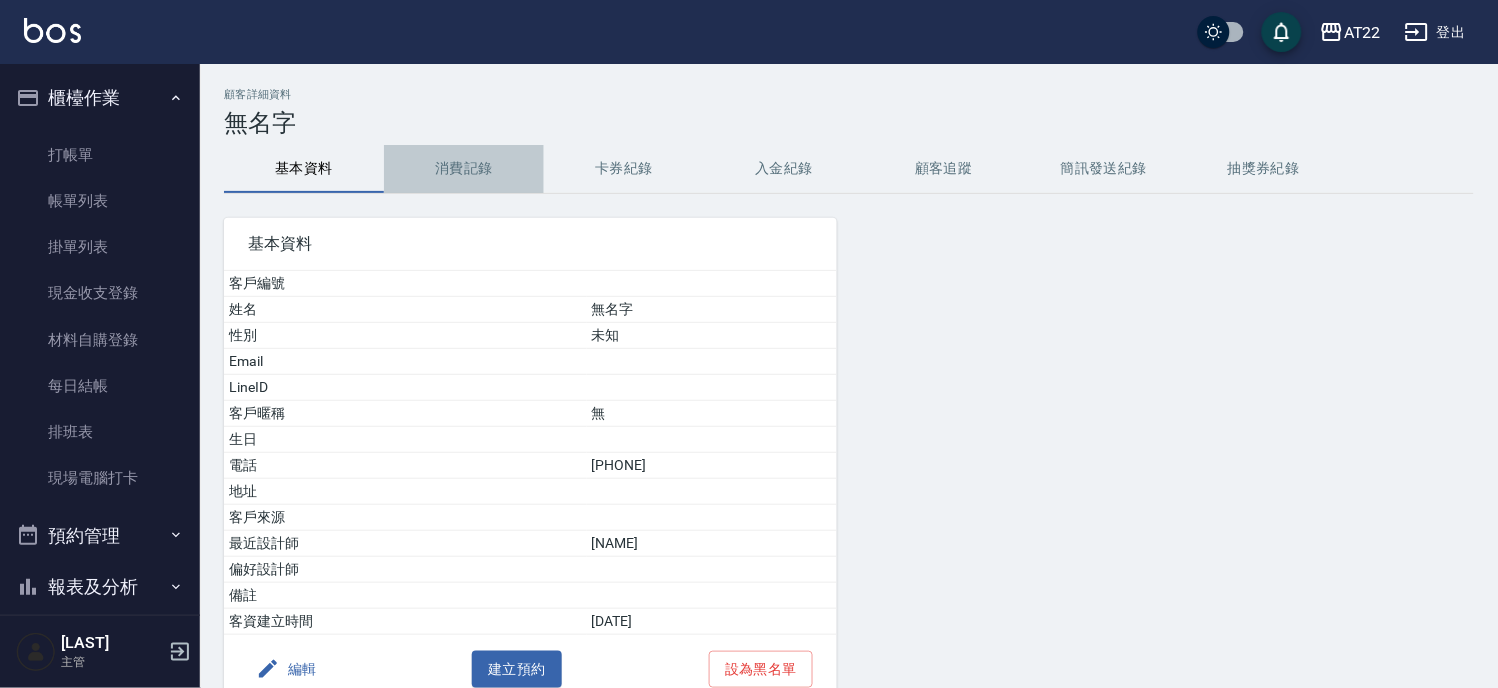 click on "消費記錄" at bounding box center [464, 169] 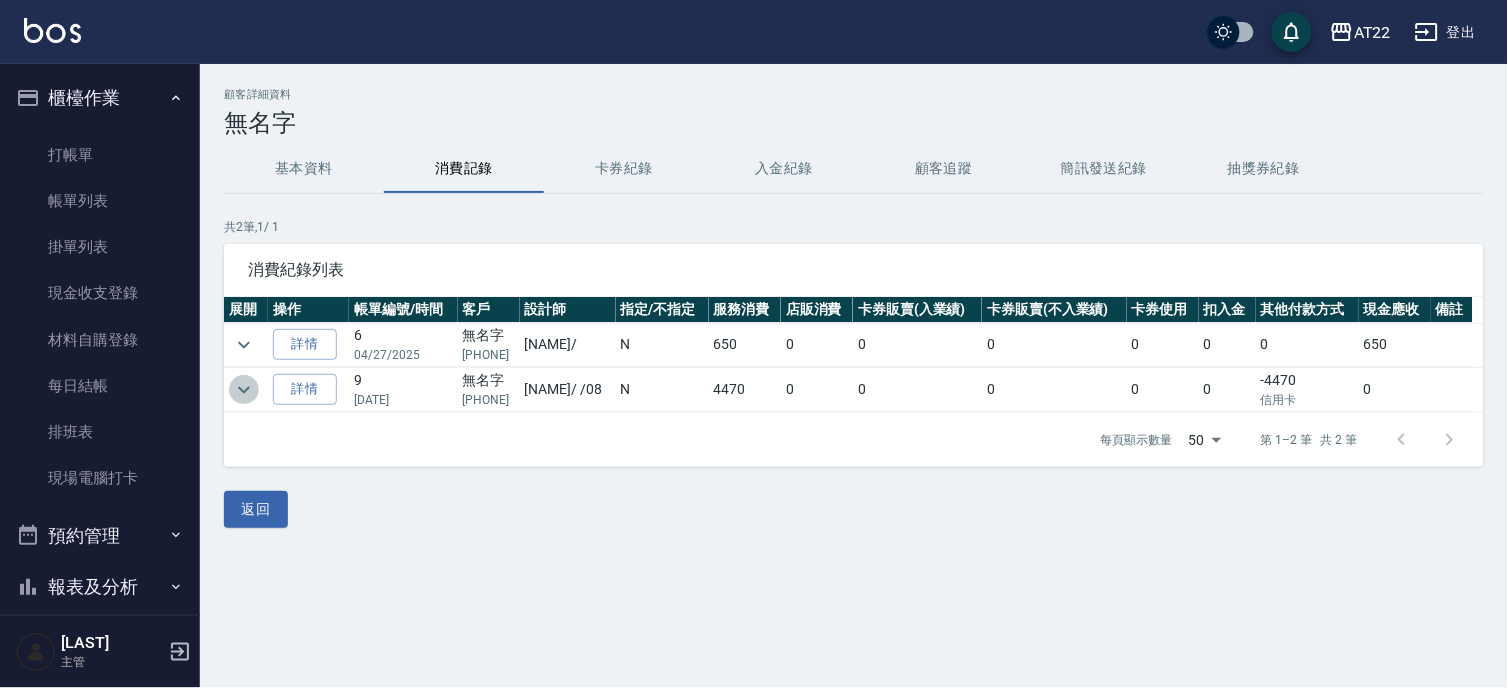 click 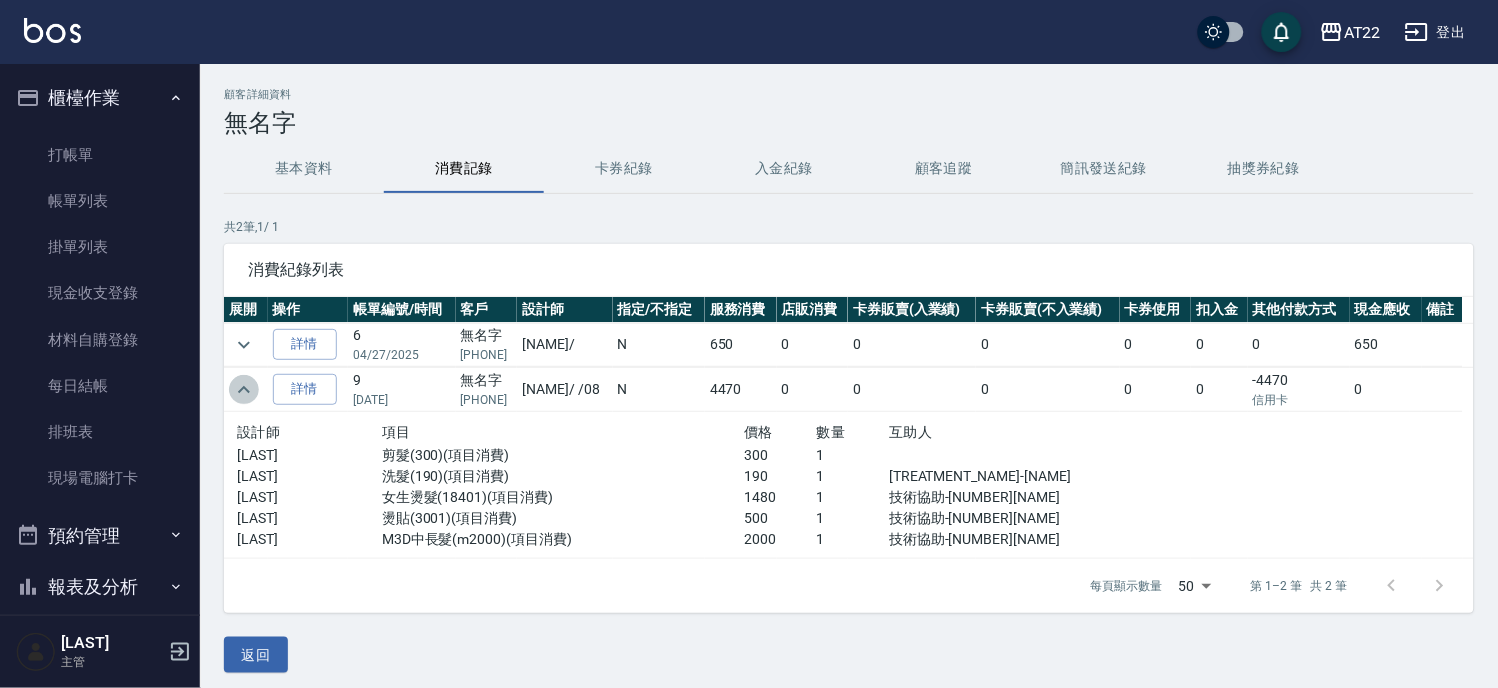 click 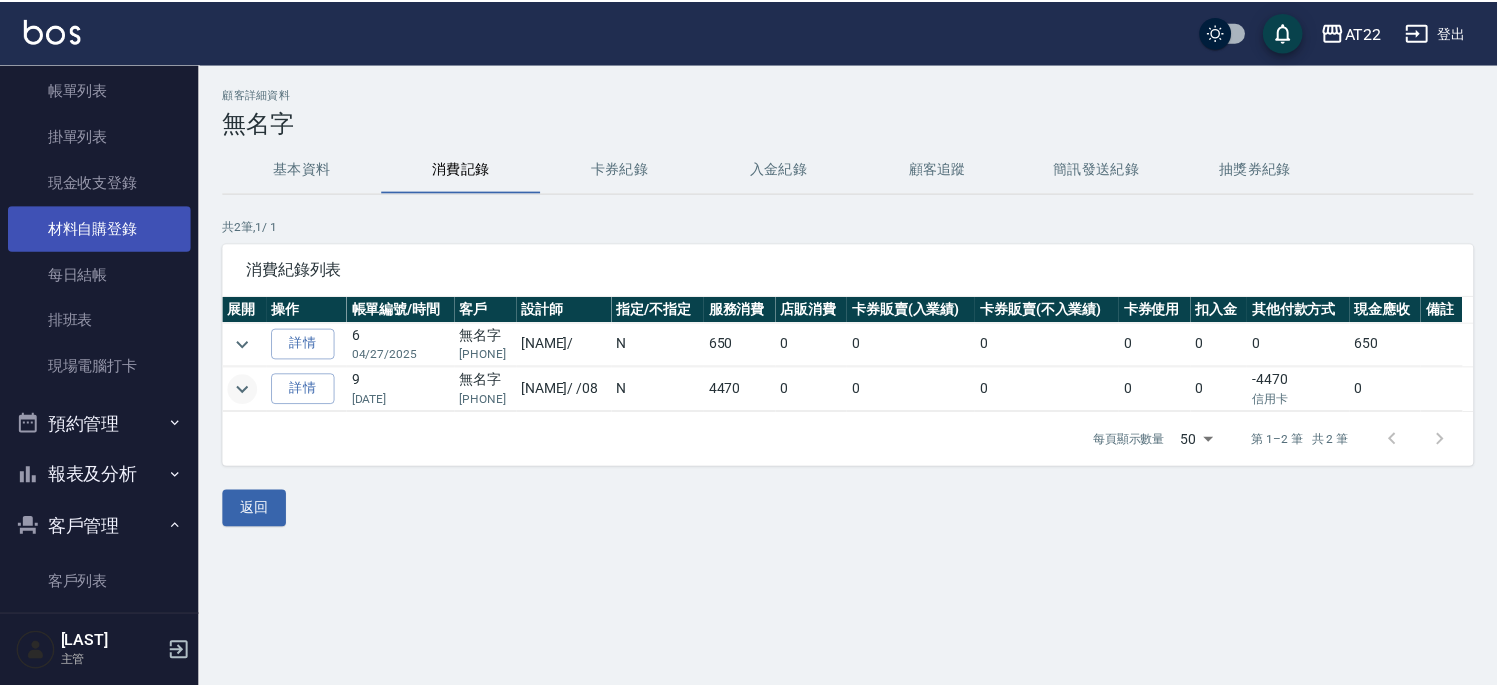 scroll, scrollTop: 0, scrollLeft: 0, axis: both 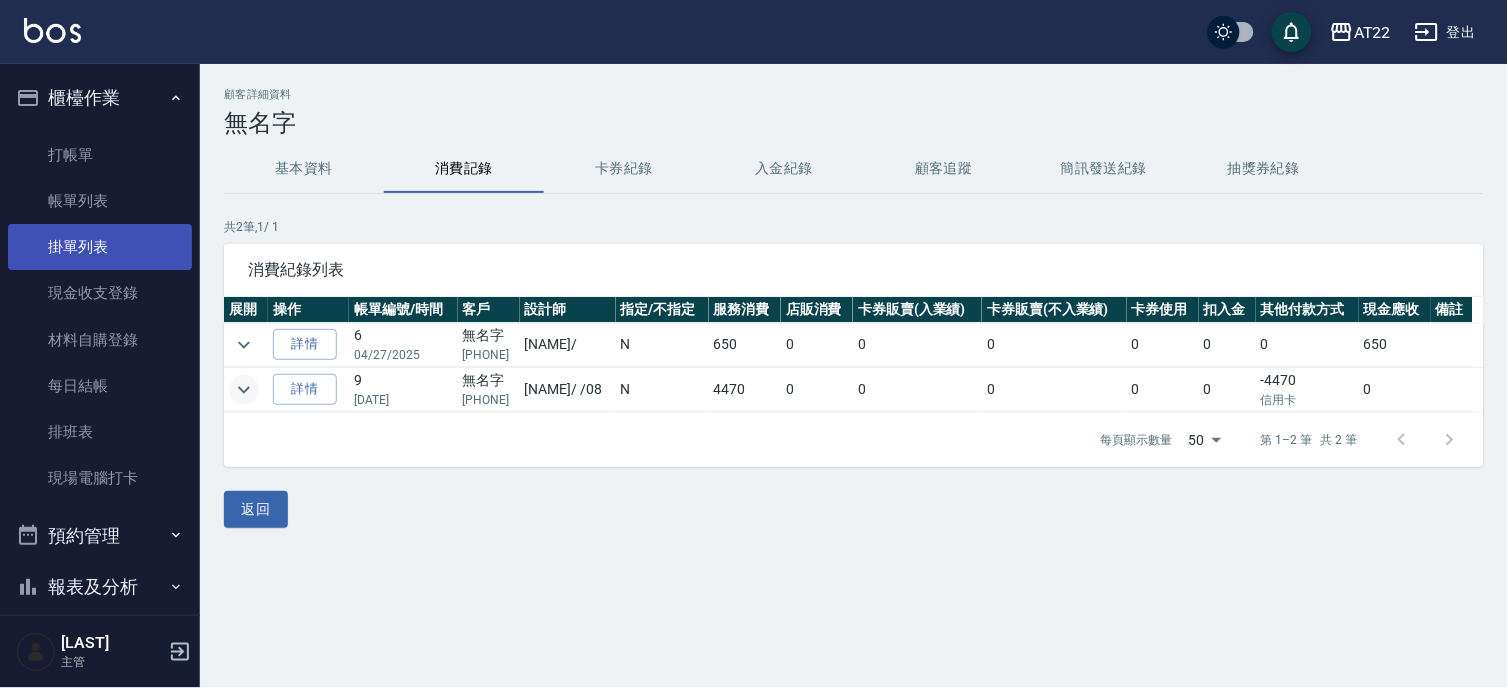 click on "掛單列表" at bounding box center [100, 247] 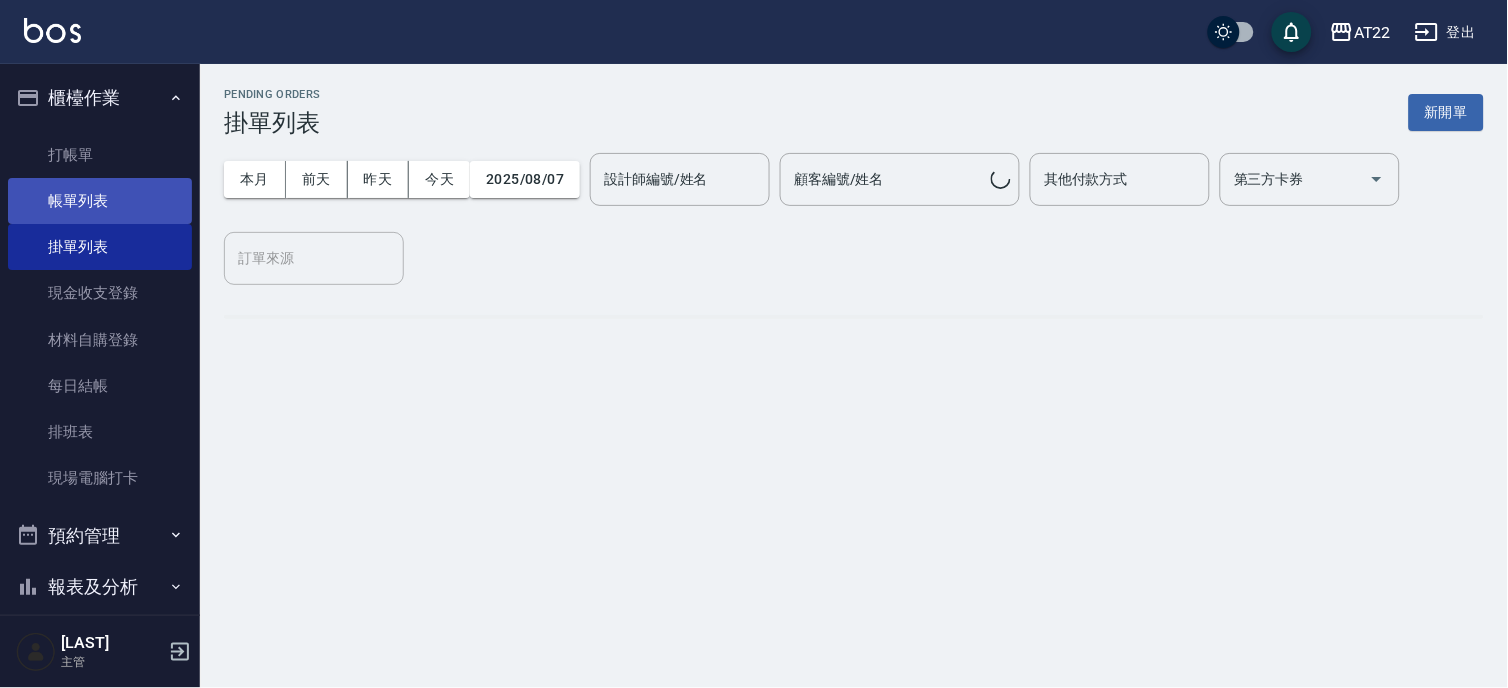 click on "帳單列表" at bounding box center (100, 201) 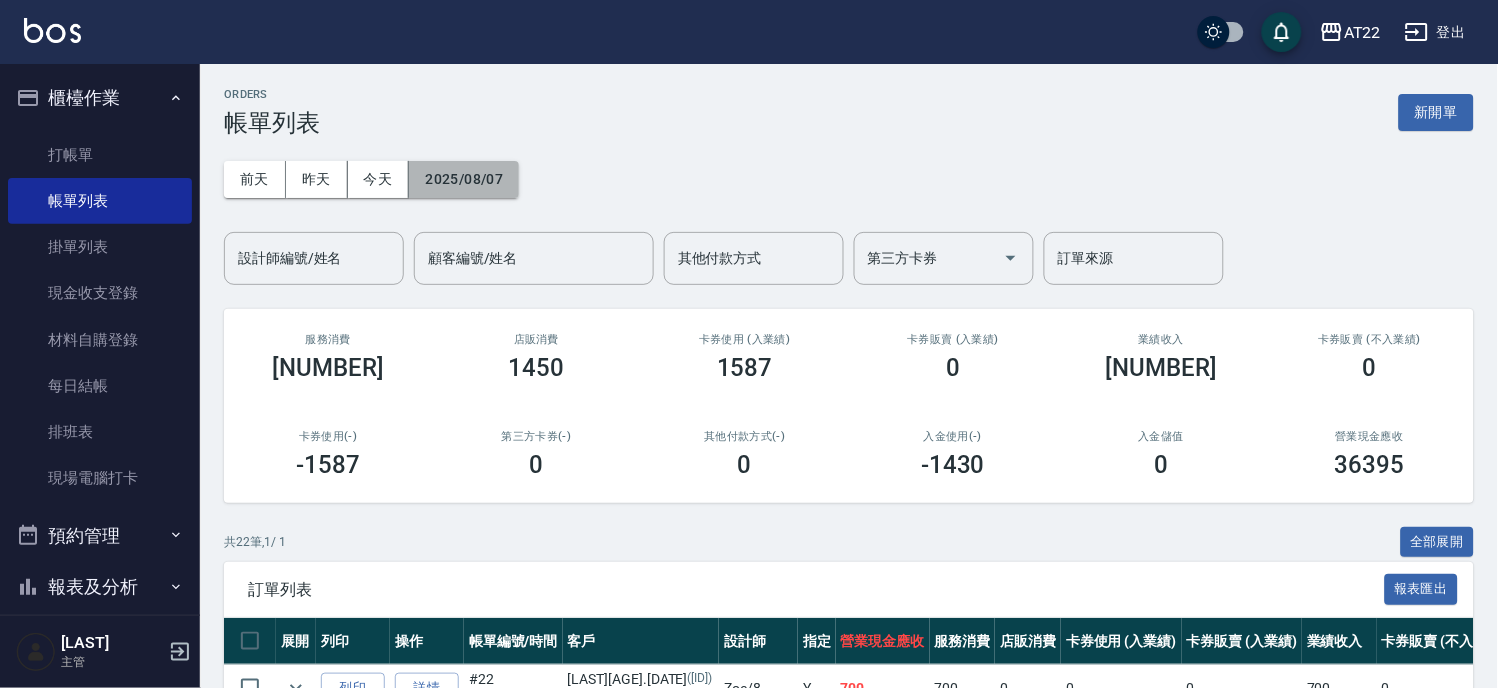 click on "2025/08/07" at bounding box center [464, 179] 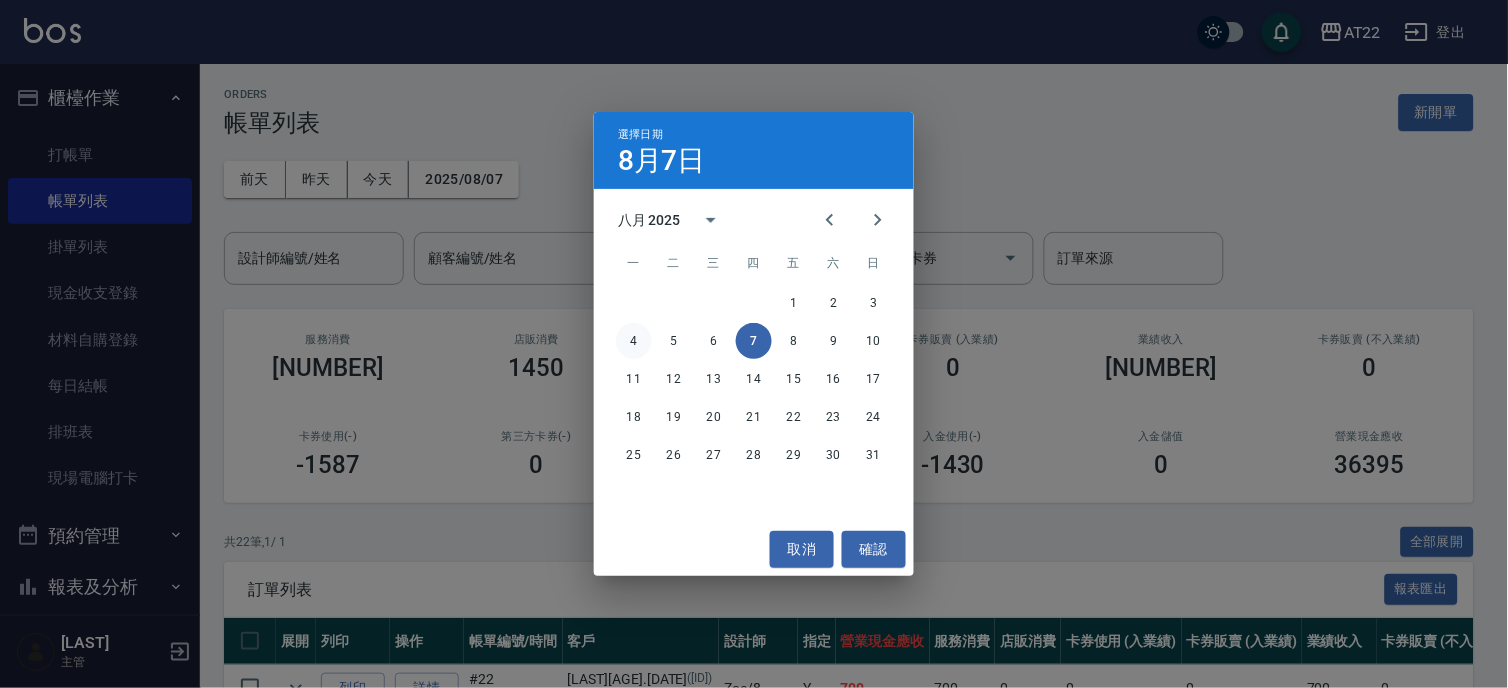 click on "4" at bounding box center [634, 341] 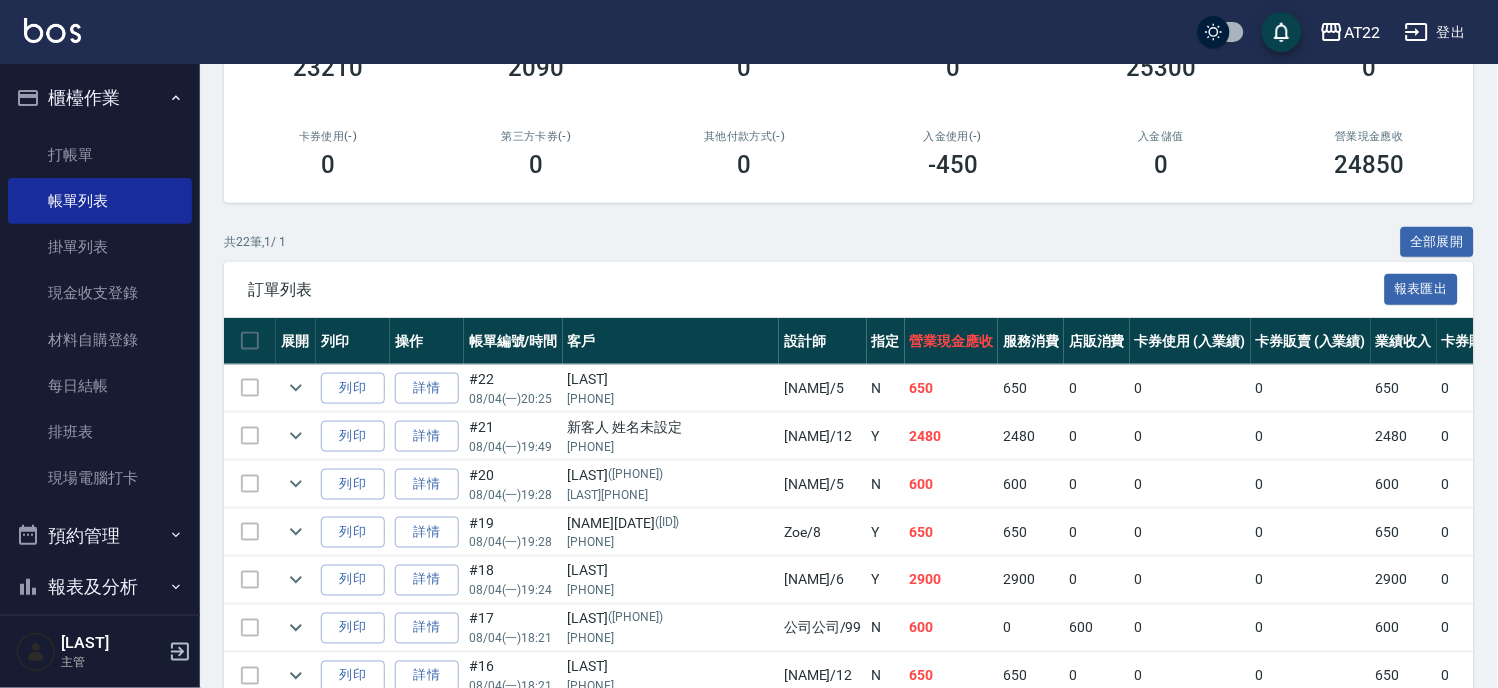 scroll, scrollTop: 111, scrollLeft: 0, axis: vertical 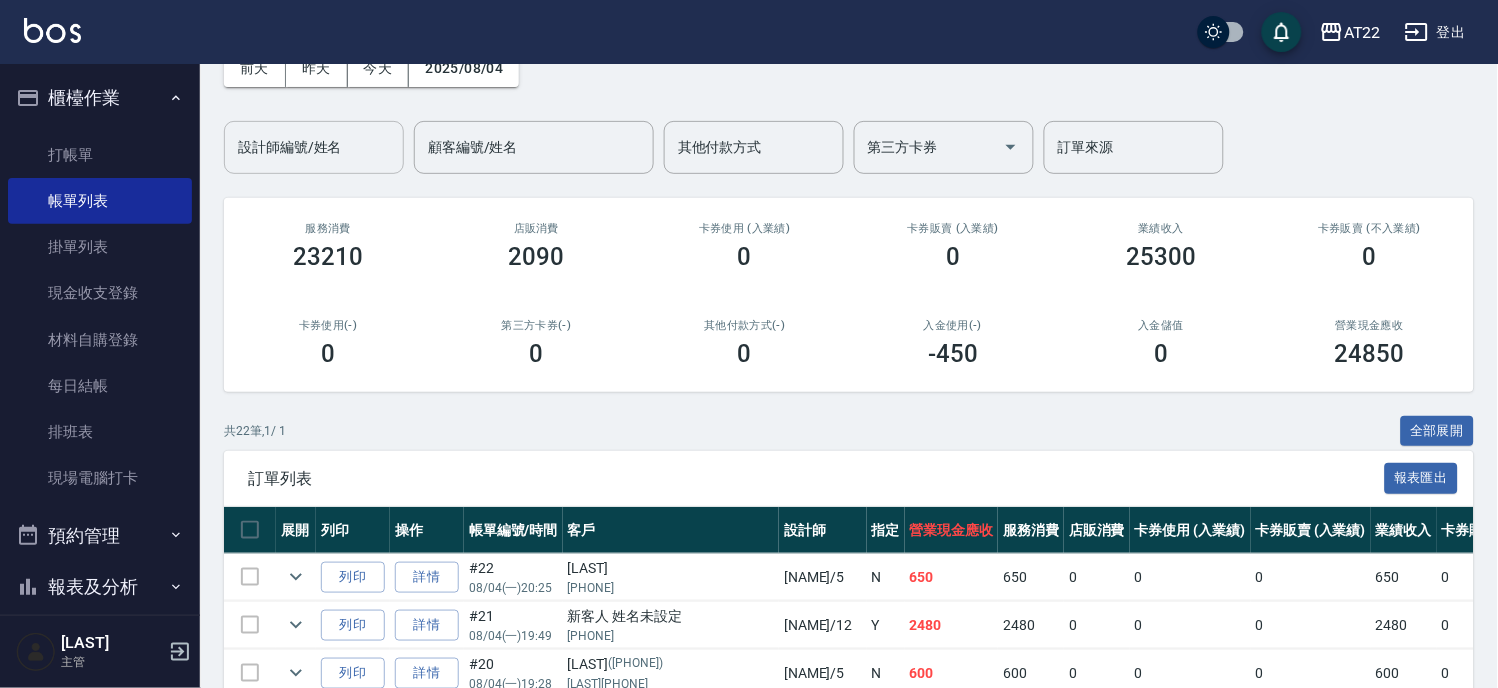 click on "設計師編號/姓名" at bounding box center [314, 147] 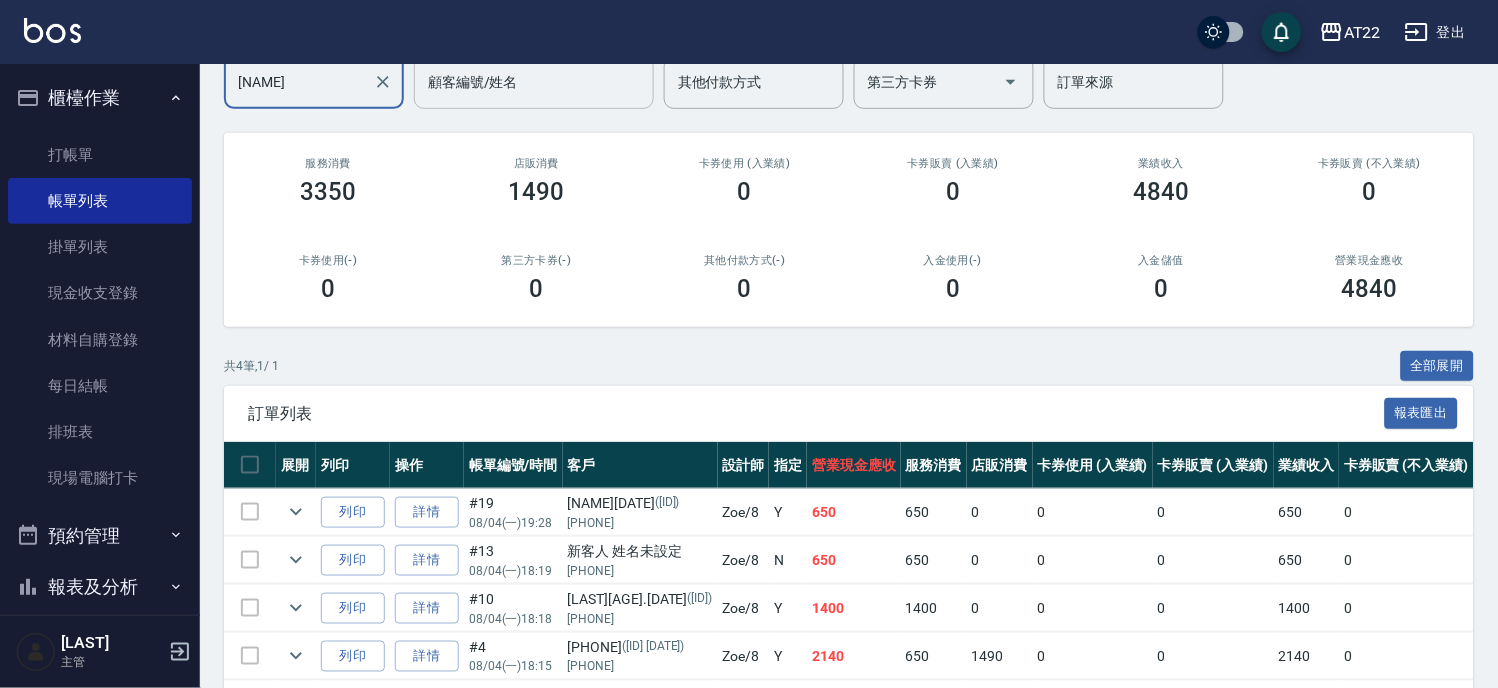 scroll, scrollTop: 222, scrollLeft: 0, axis: vertical 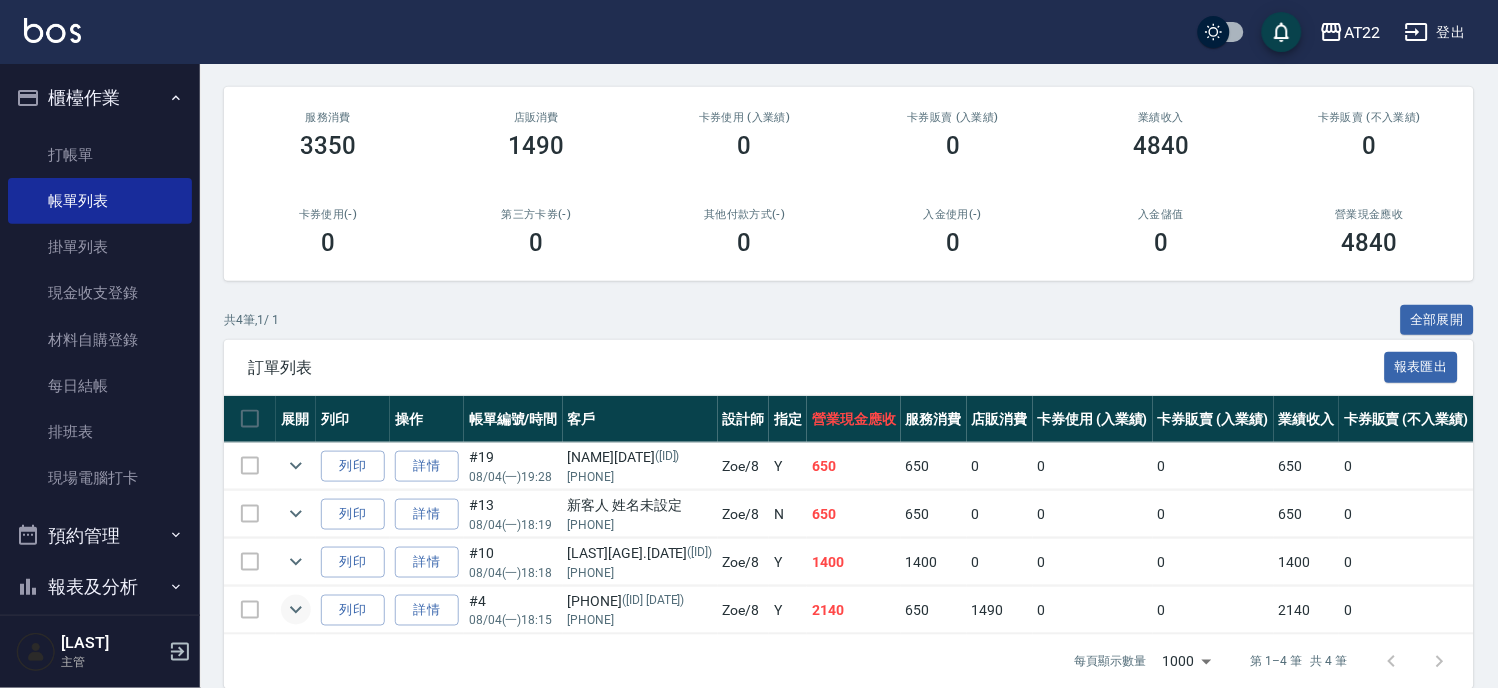 type on "[NAME]" 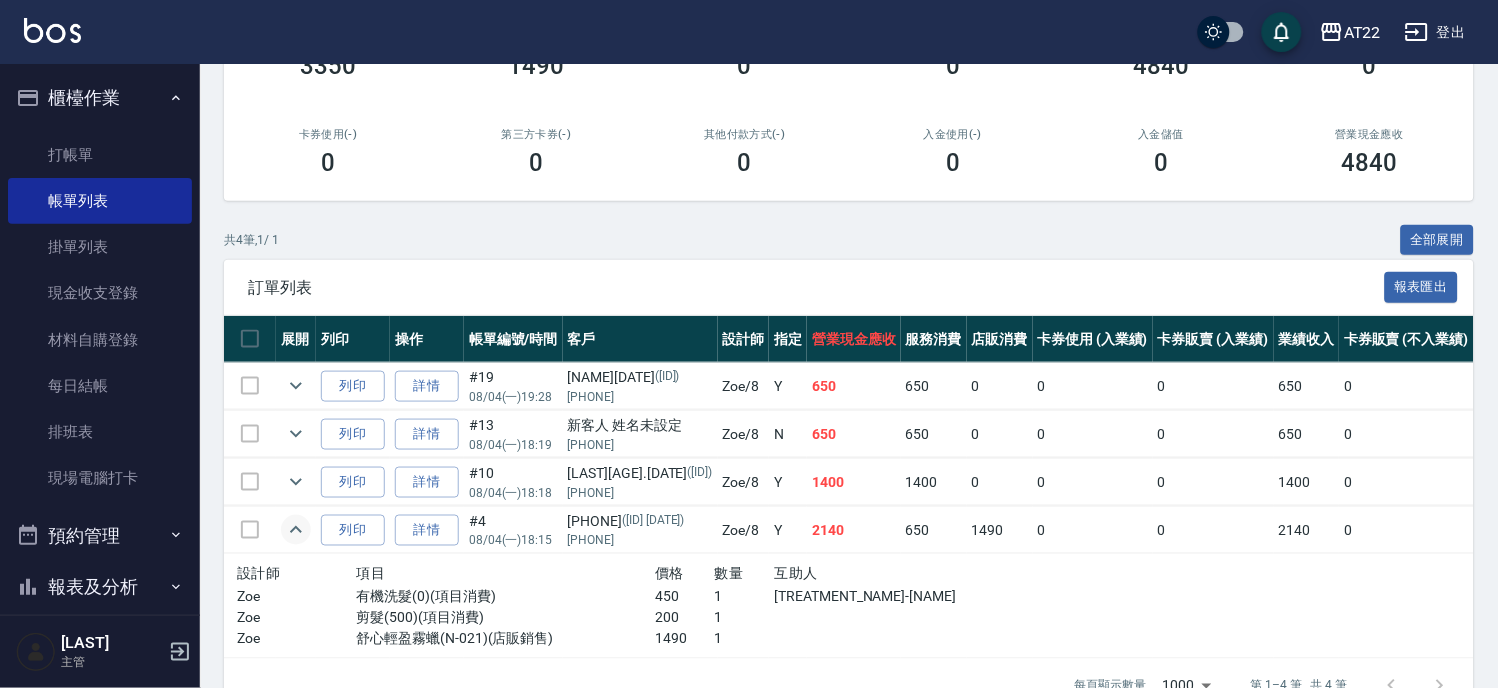 scroll, scrollTop: 367, scrollLeft: 0, axis: vertical 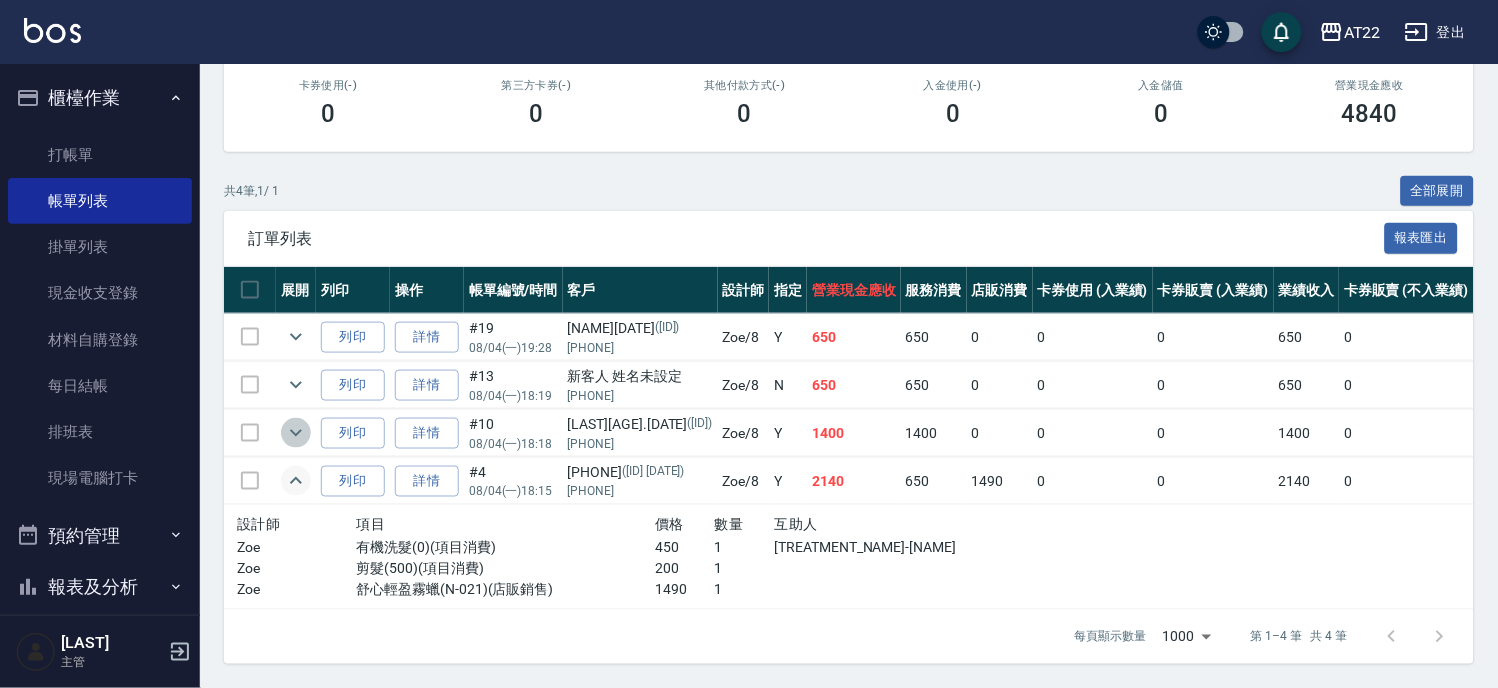 click 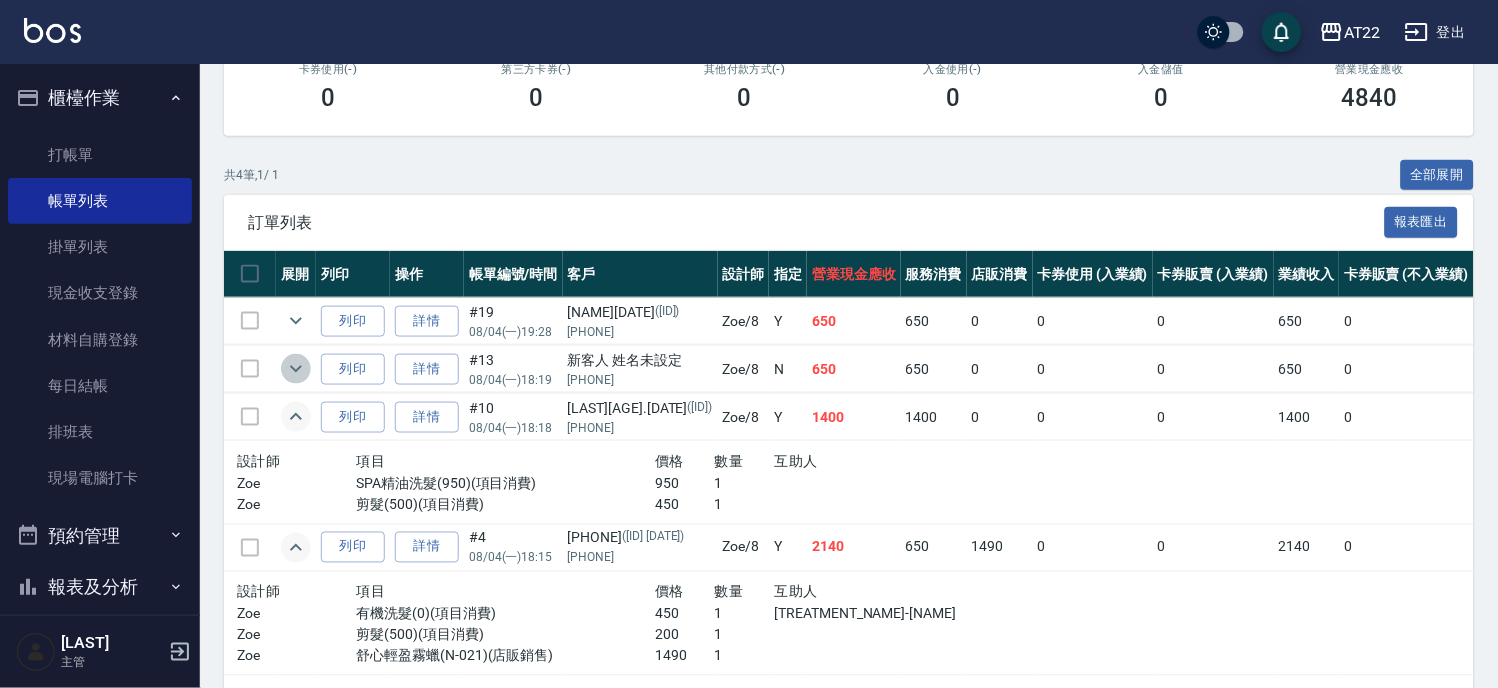 click 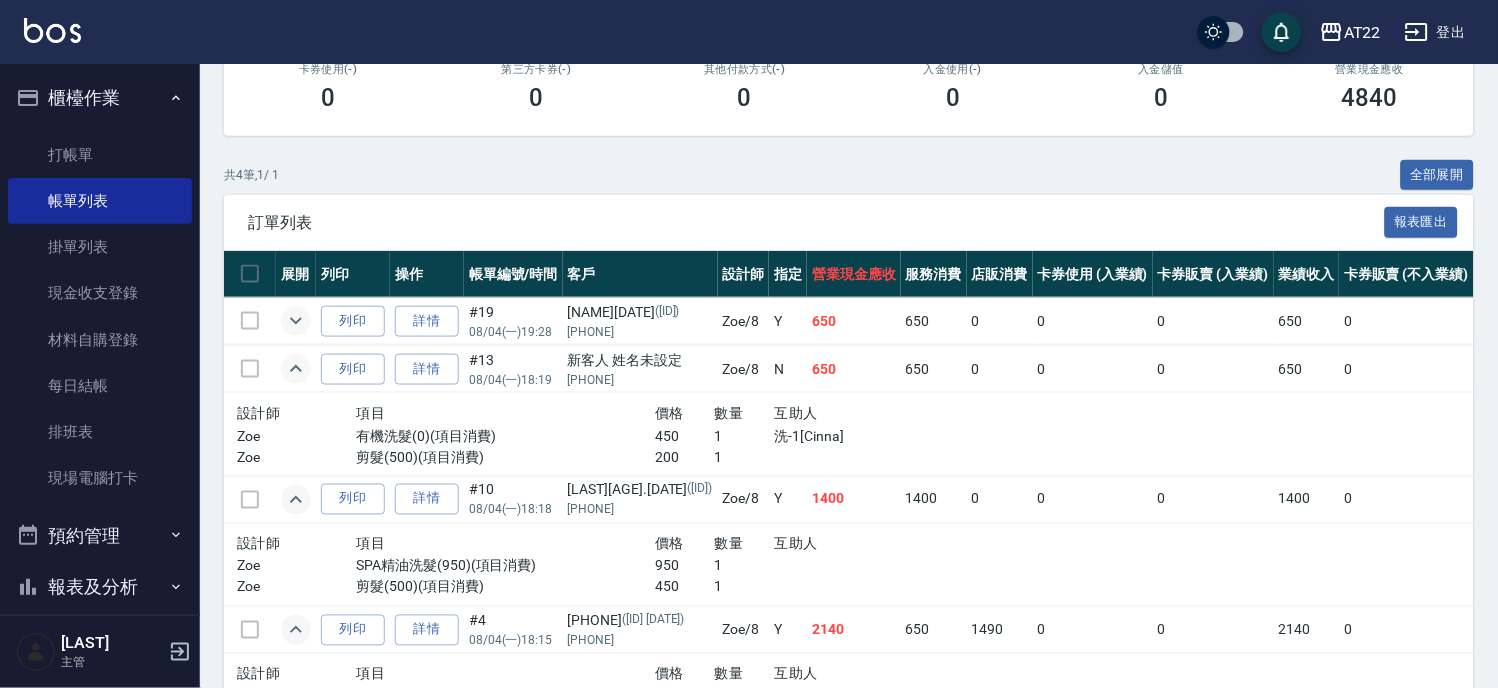 click 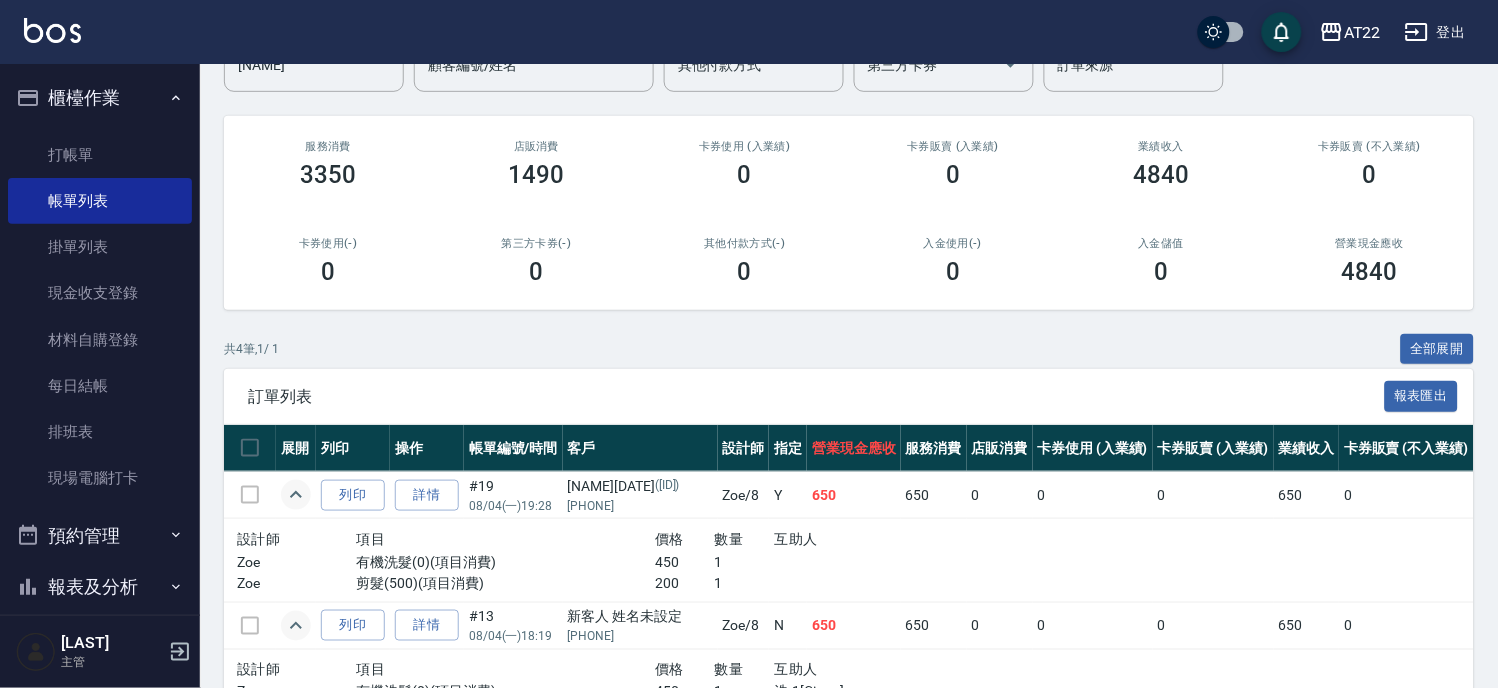 scroll, scrollTop: 0, scrollLeft: 0, axis: both 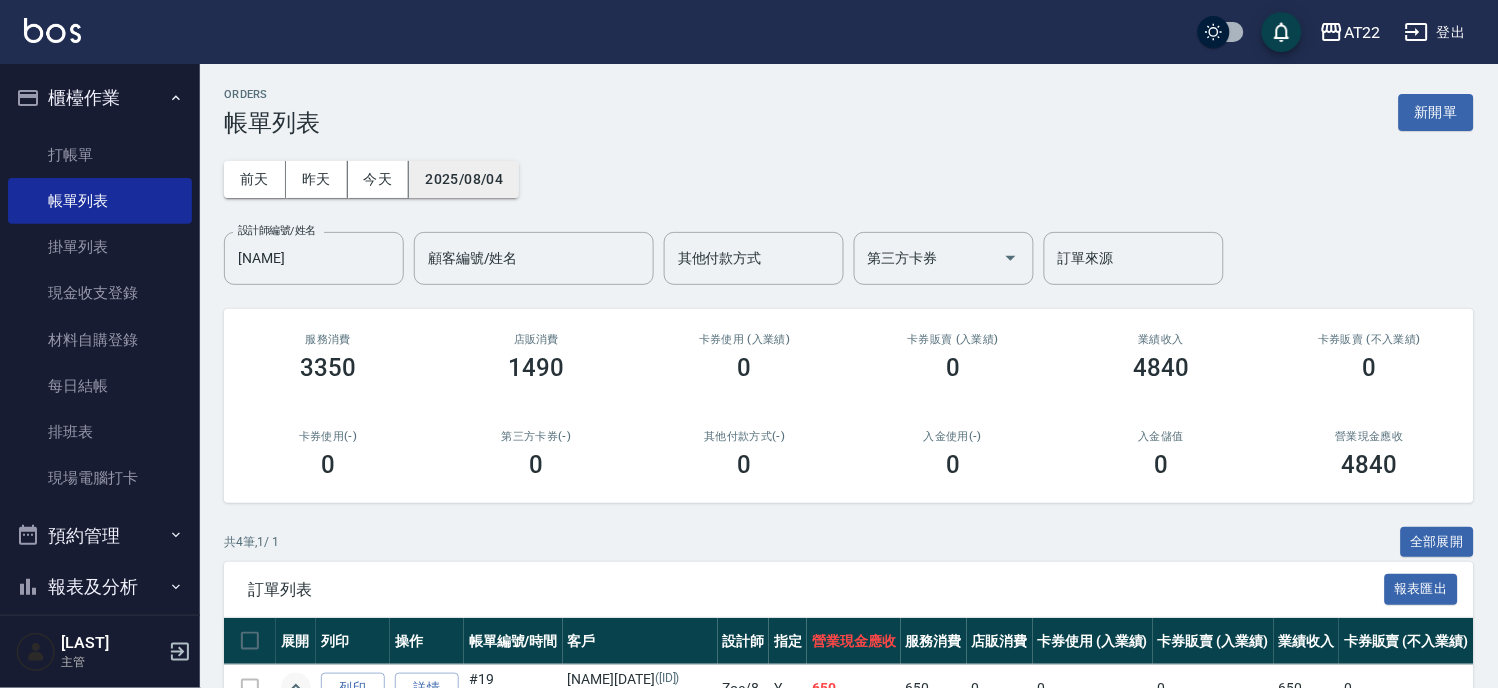 click on "2025/08/04" at bounding box center [464, 179] 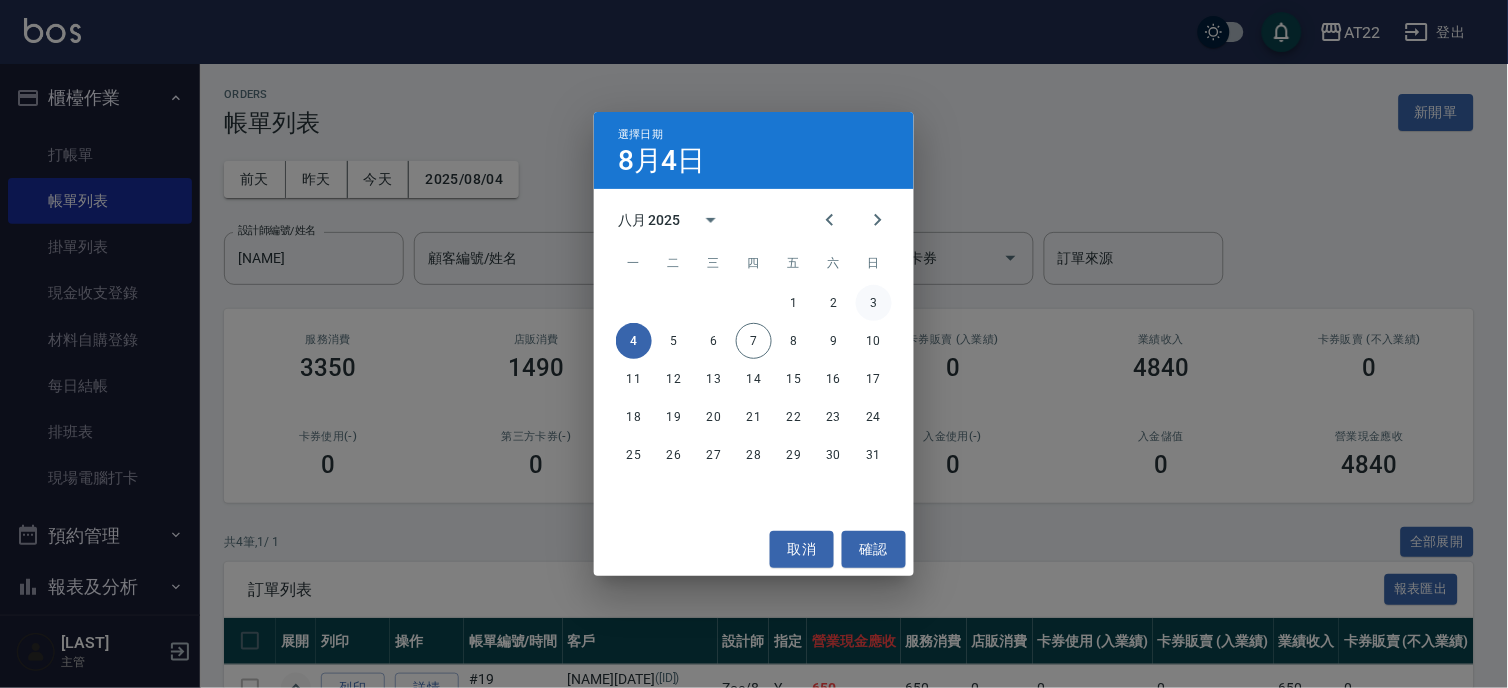click on "3" at bounding box center (874, 303) 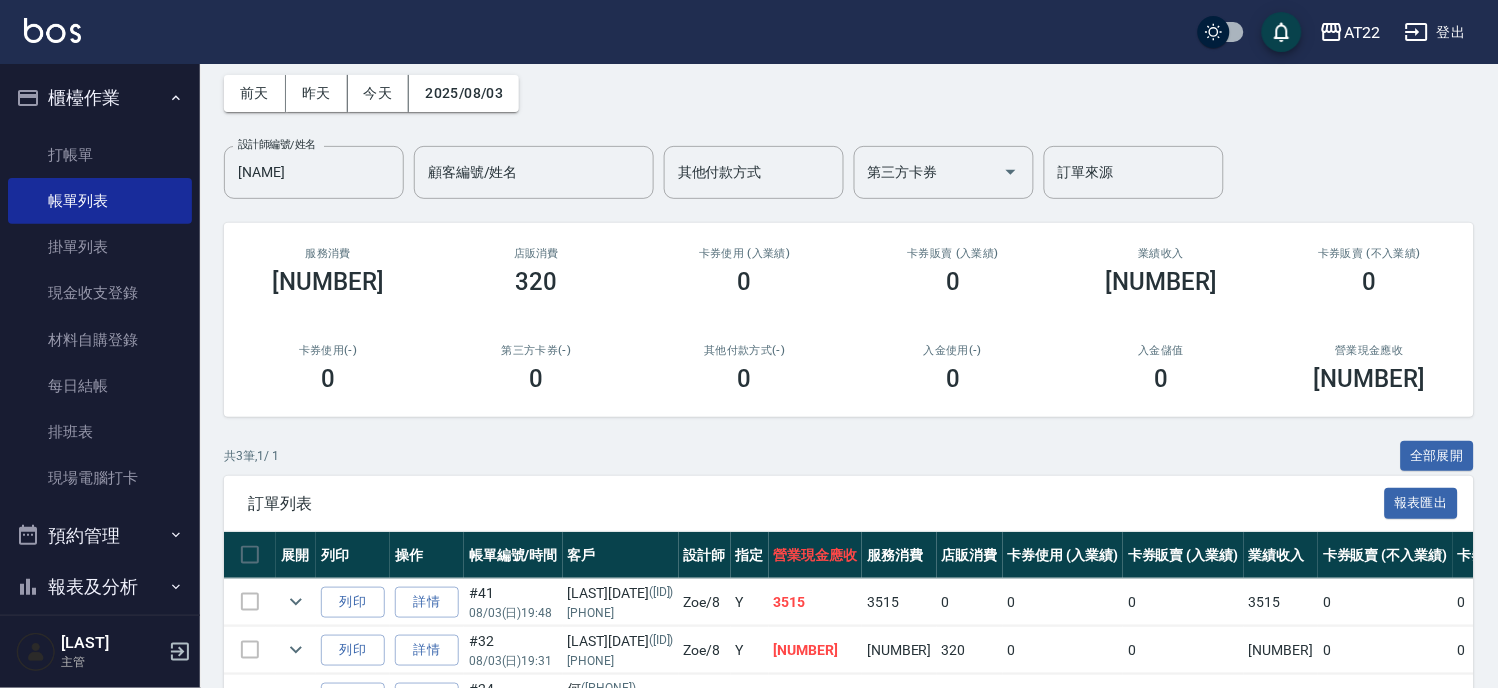 scroll, scrollTop: 215, scrollLeft: 0, axis: vertical 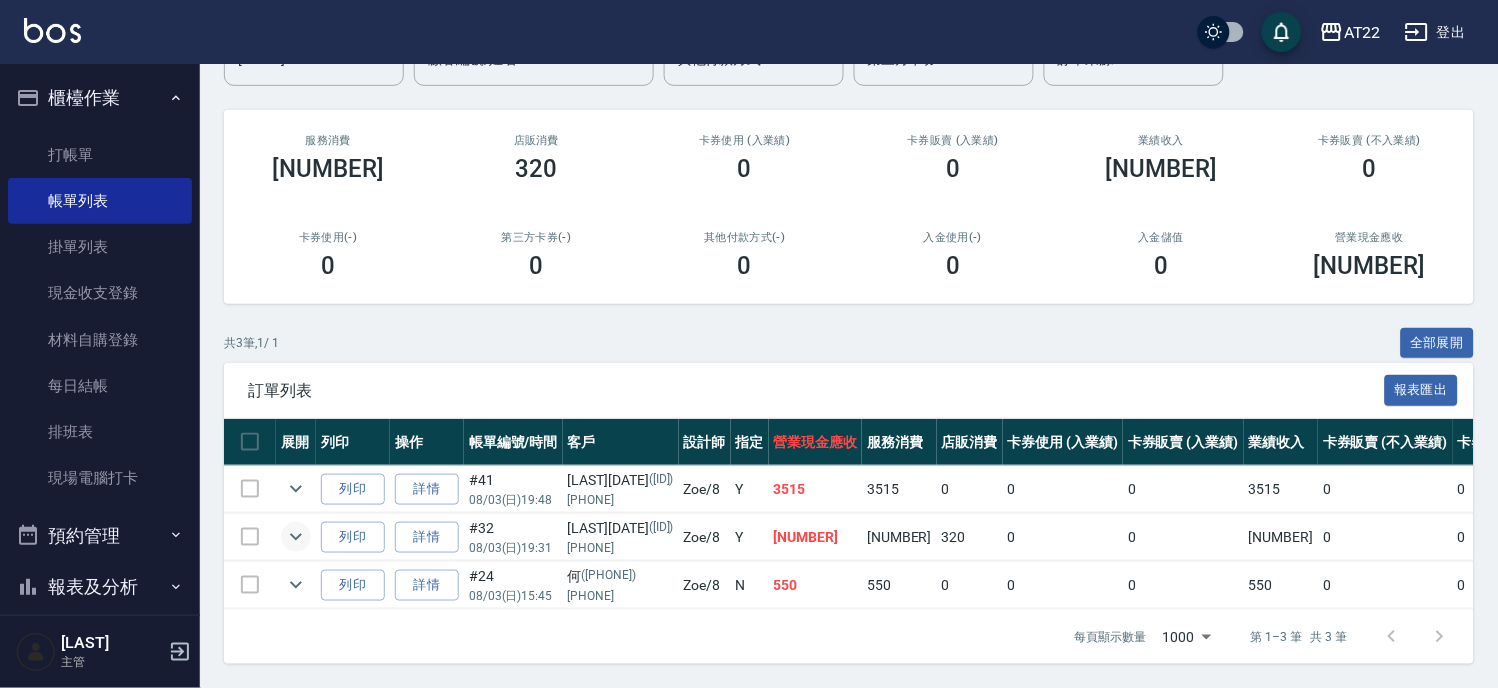 click 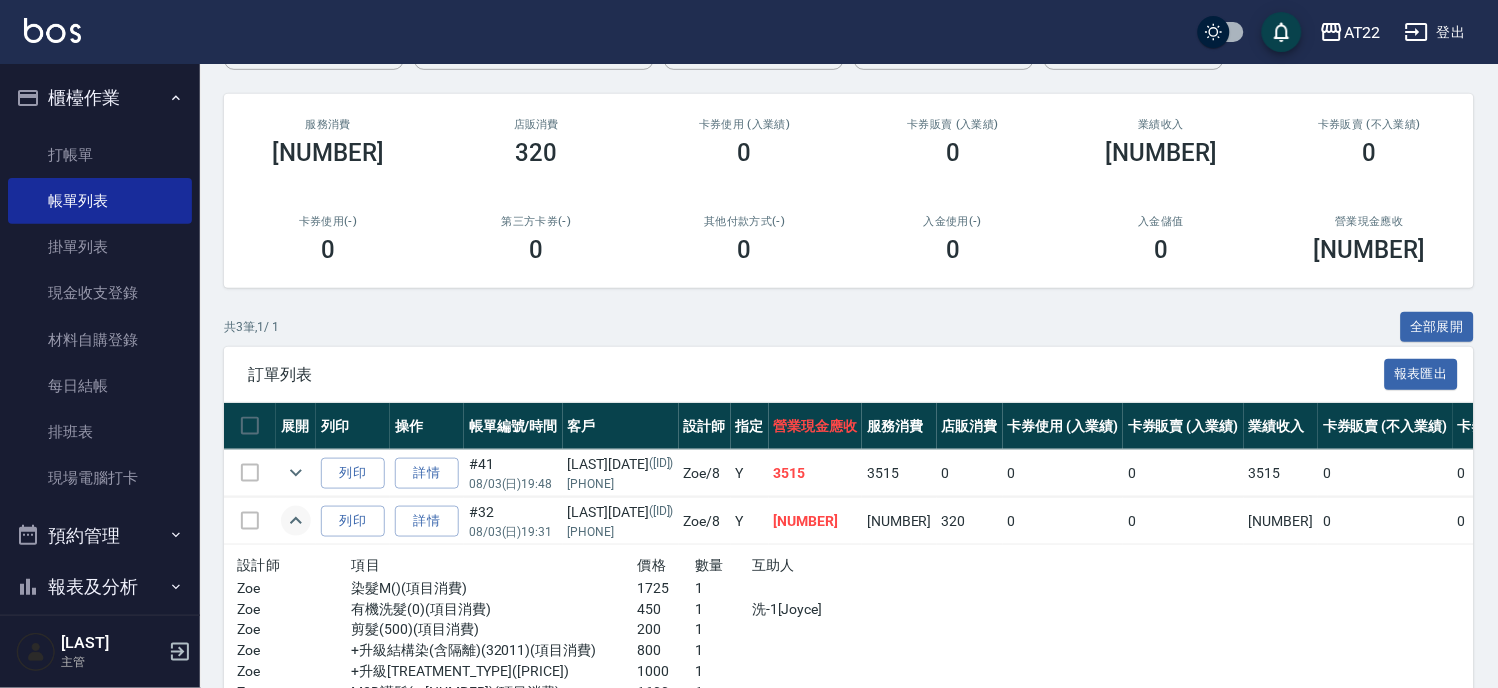 scroll, scrollTop: 403, scrollLeft: 0, axis: vertical 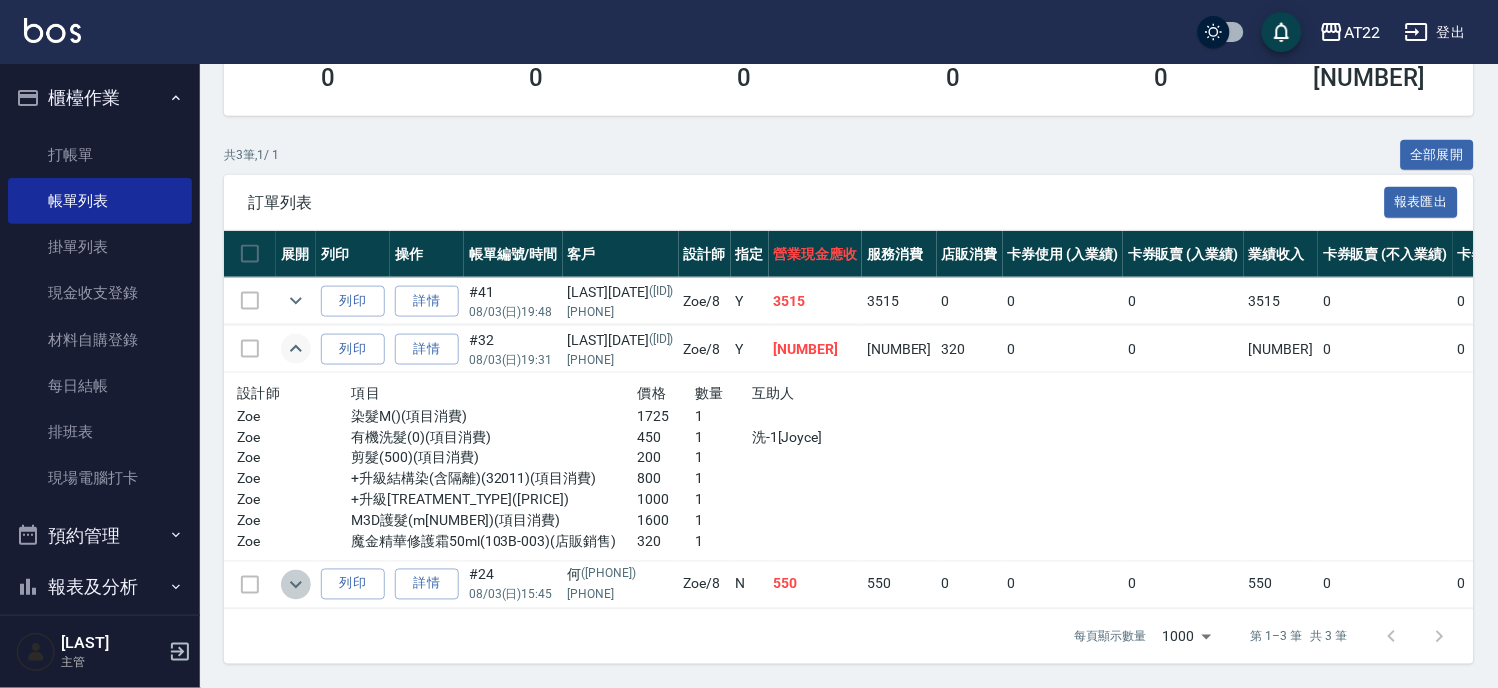 click 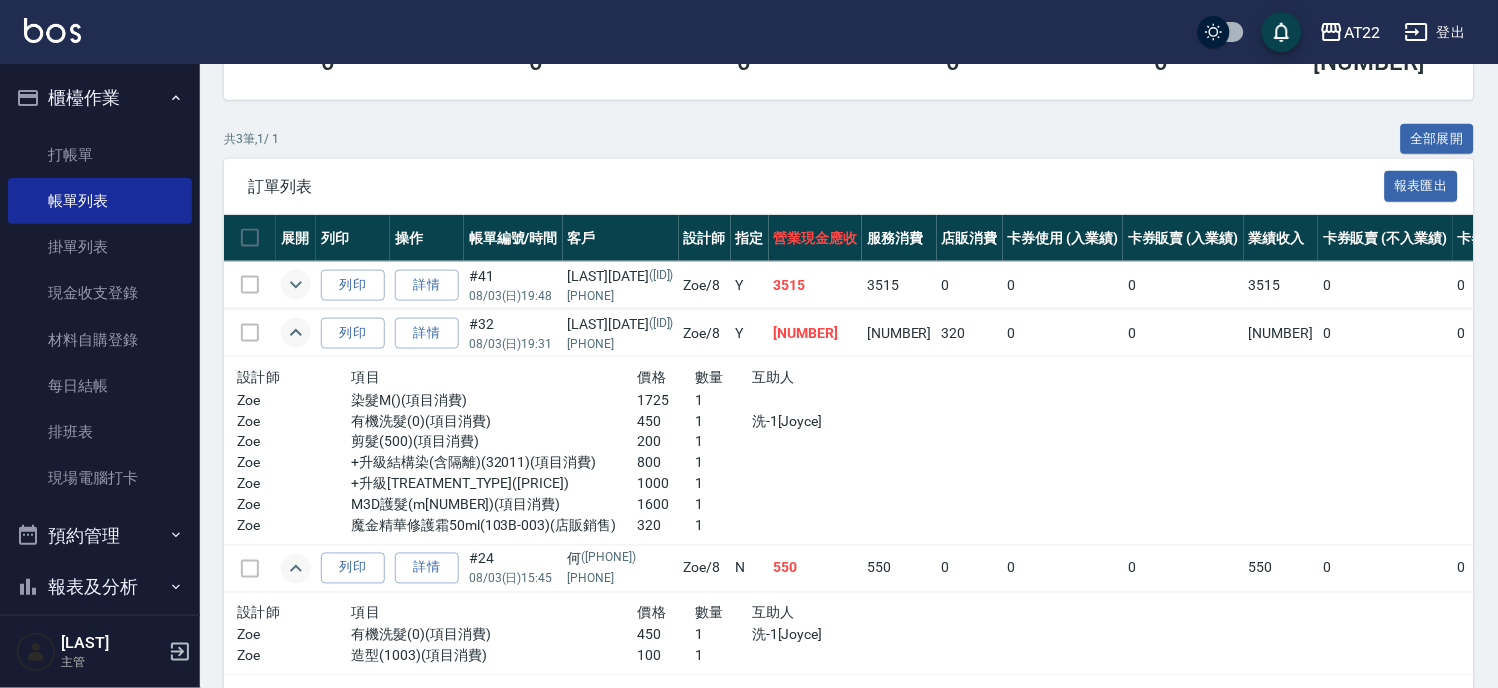 click 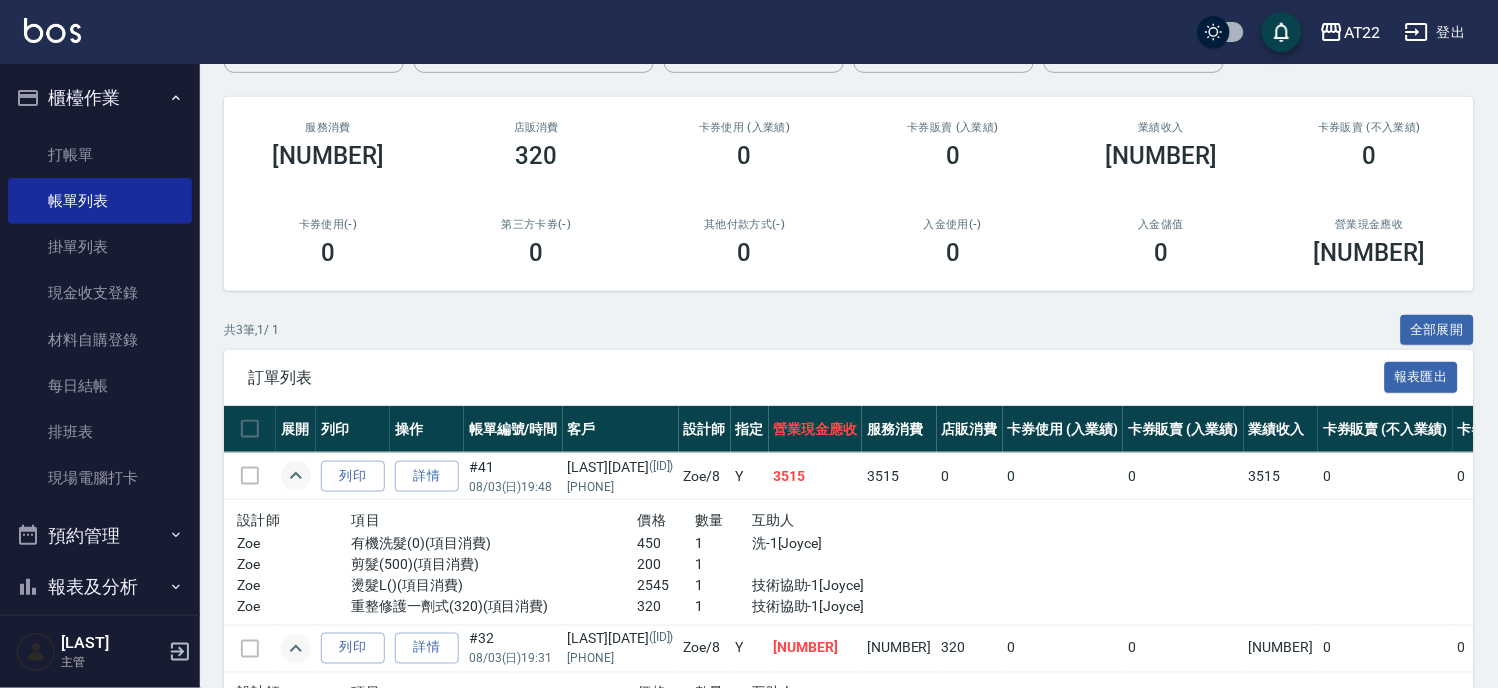 scroll, scrollTop: 0, scrollLeft: 0, axis: both 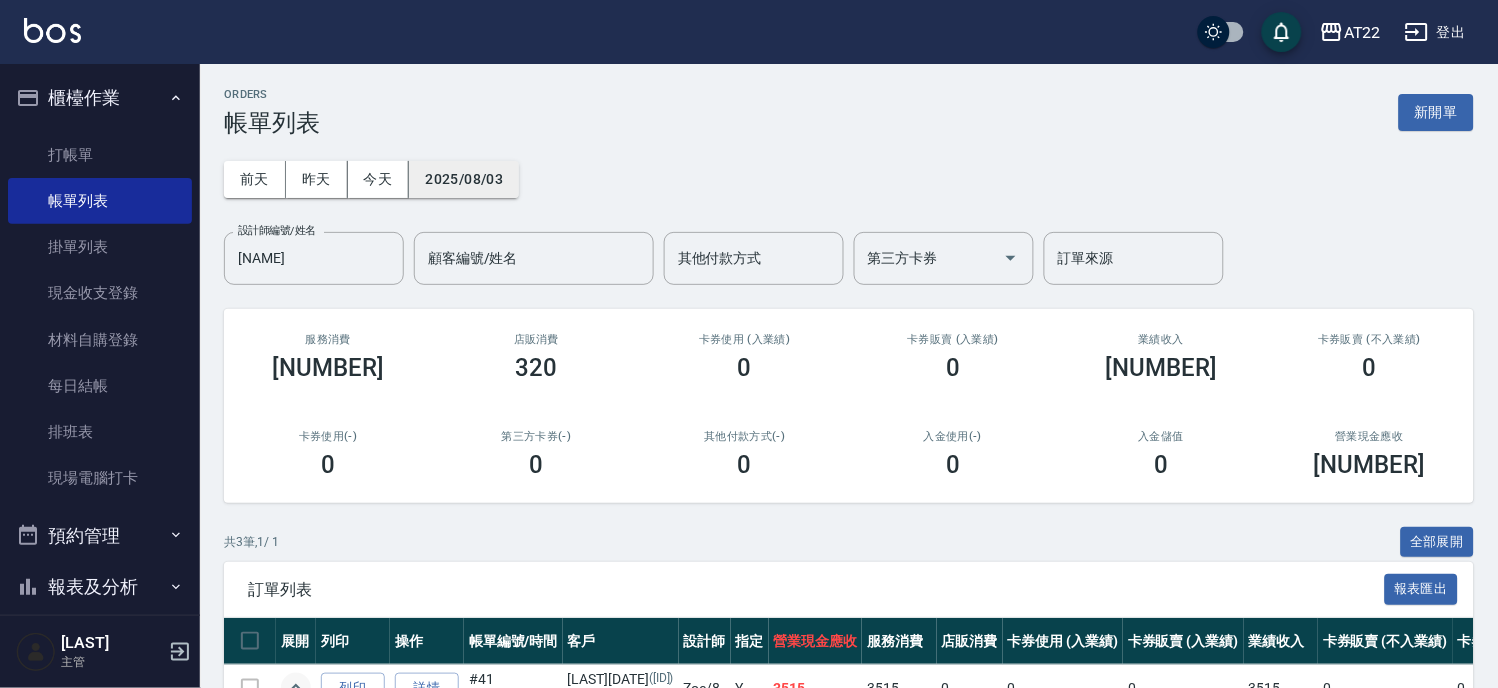 click on "2025/08/03" at bounding box center (464, 179) 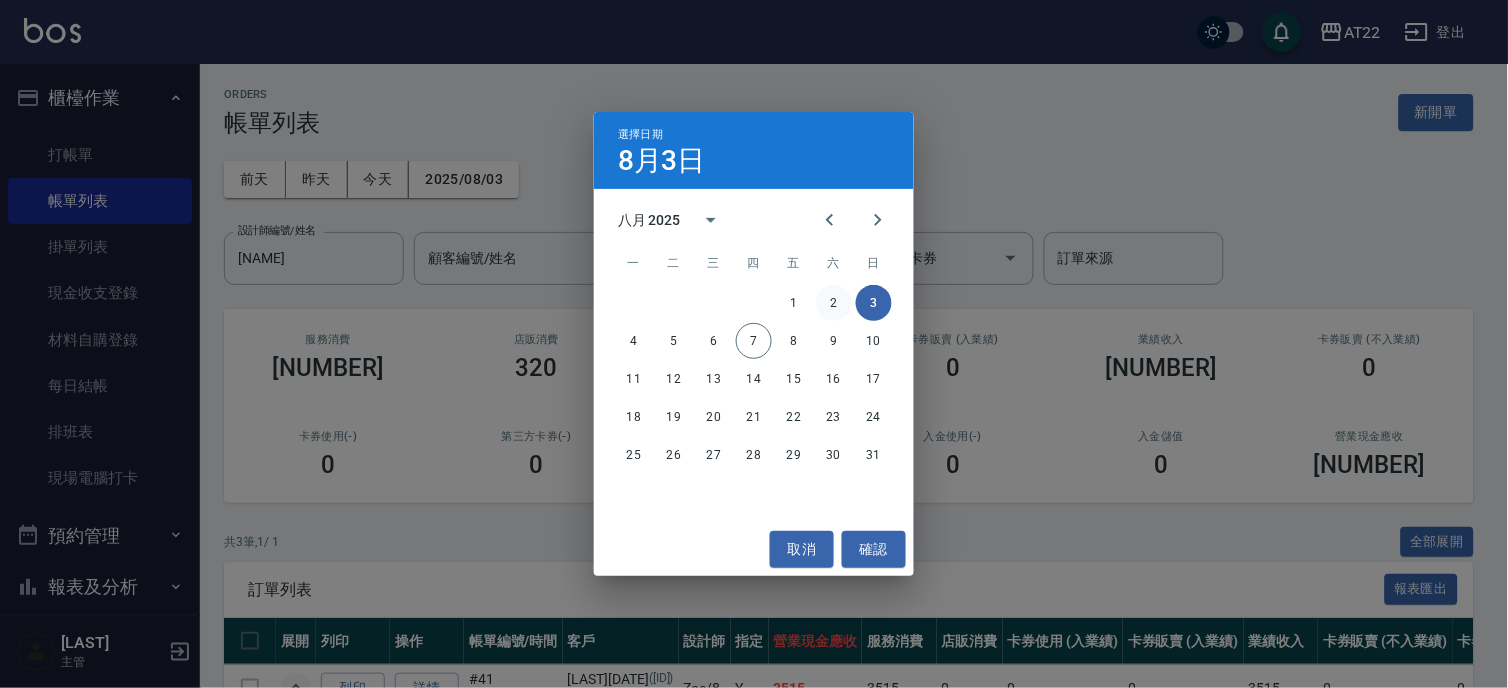 click on "2" at bounding box center (834, 303) 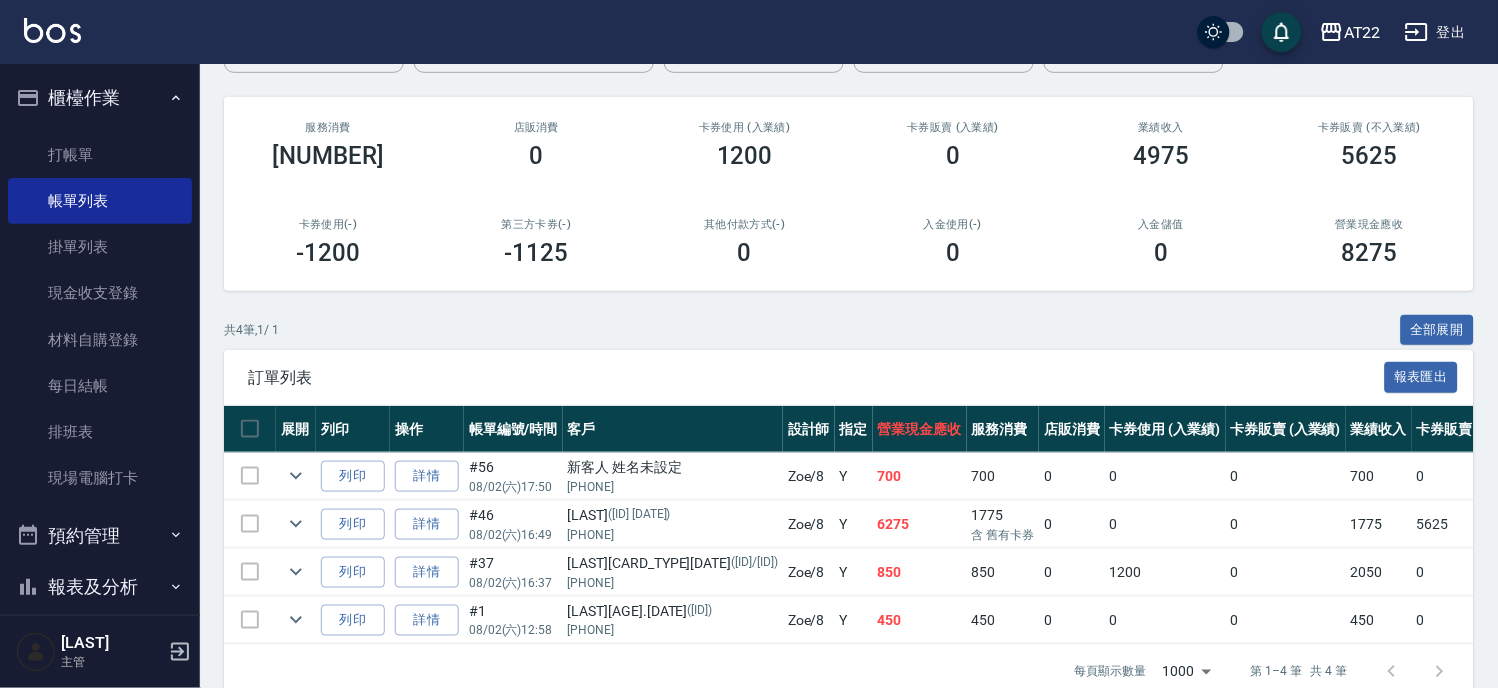 scroll, scrollTop: 222, scrollLeft: 0, axis: vertical 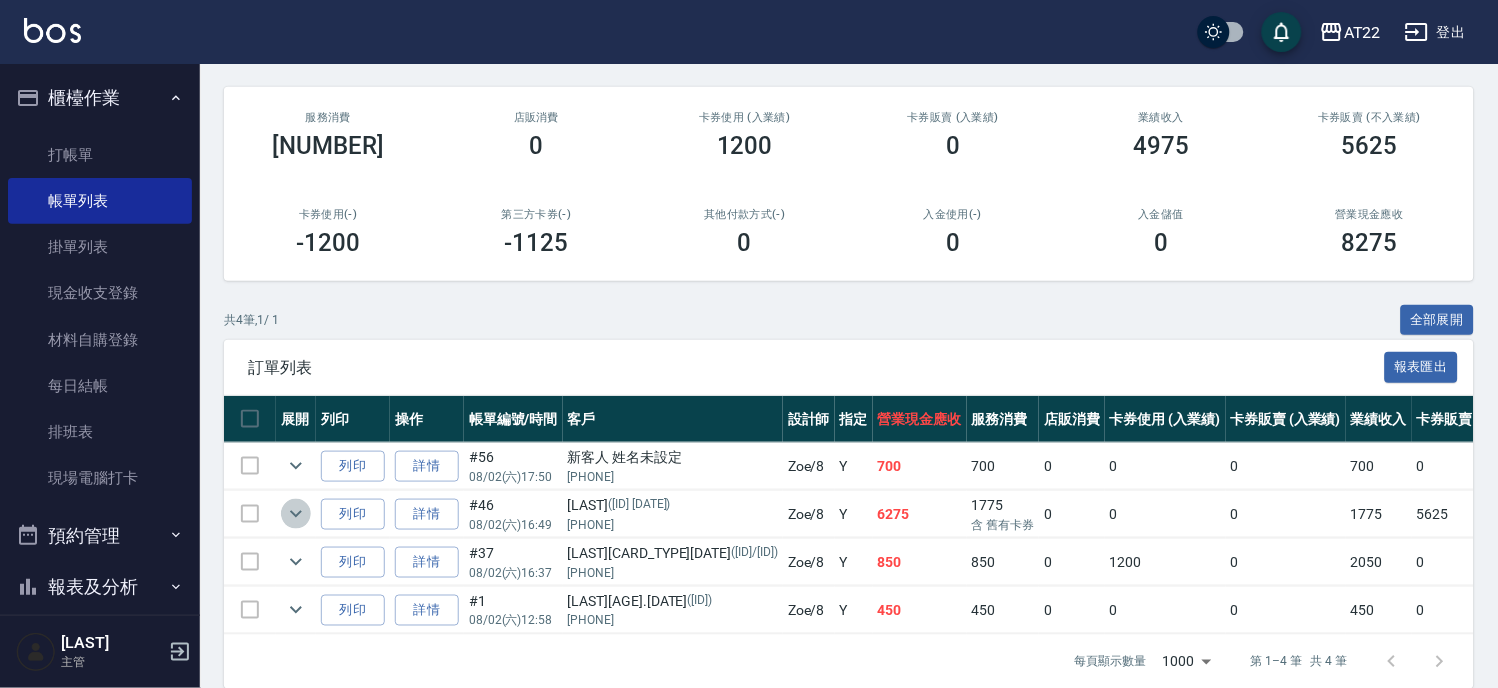 click 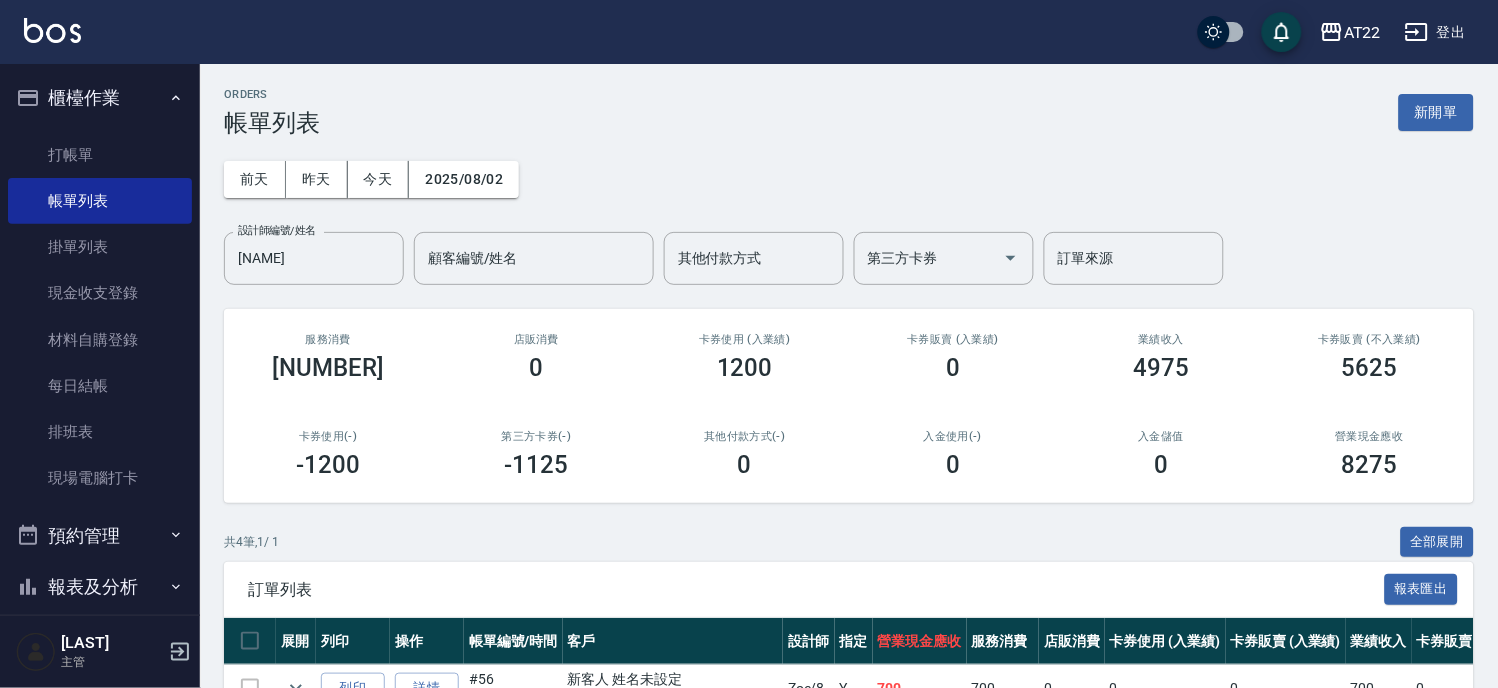 scroll, scrollTop: 111, scrollLeft: 0, axis: vertical 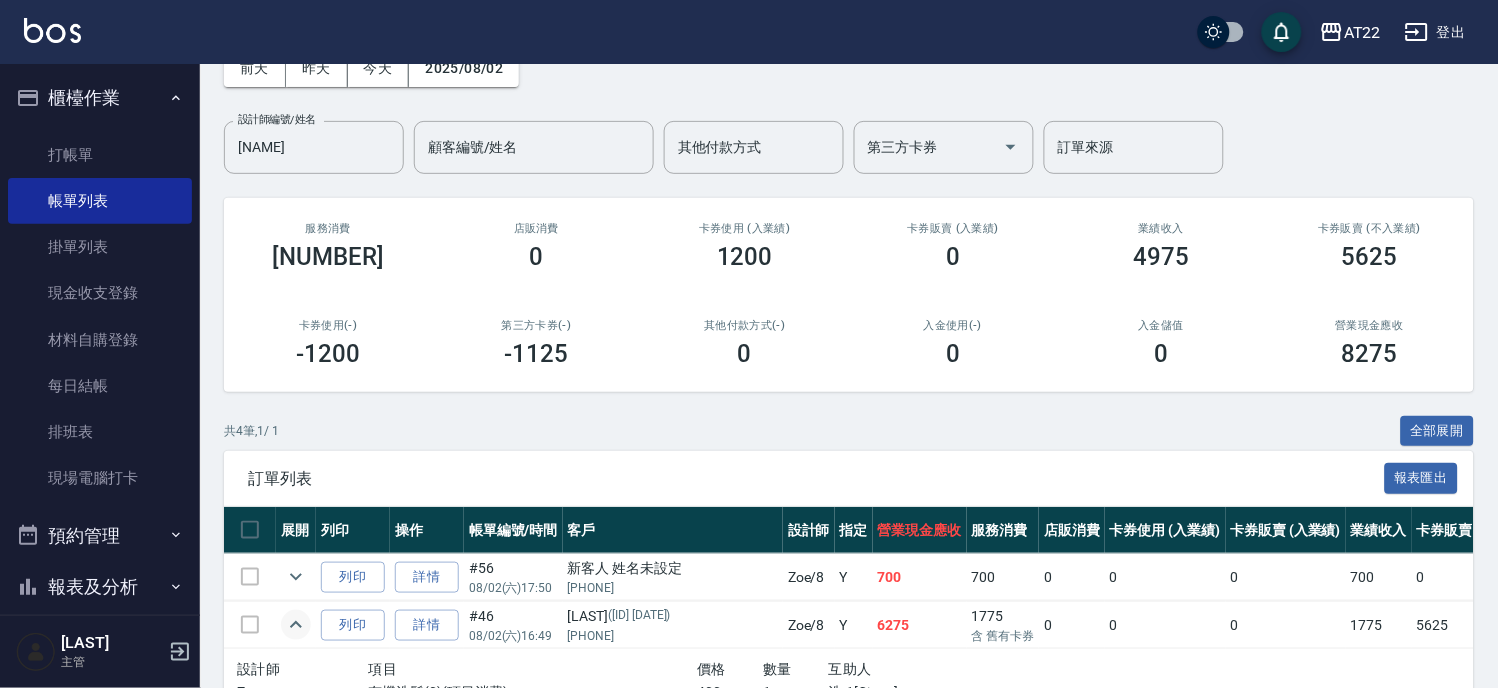 drag, startPoint x: 300, startPoint y: 578, endPoint x: 314, endPoint y: 562, distance: 21.260292 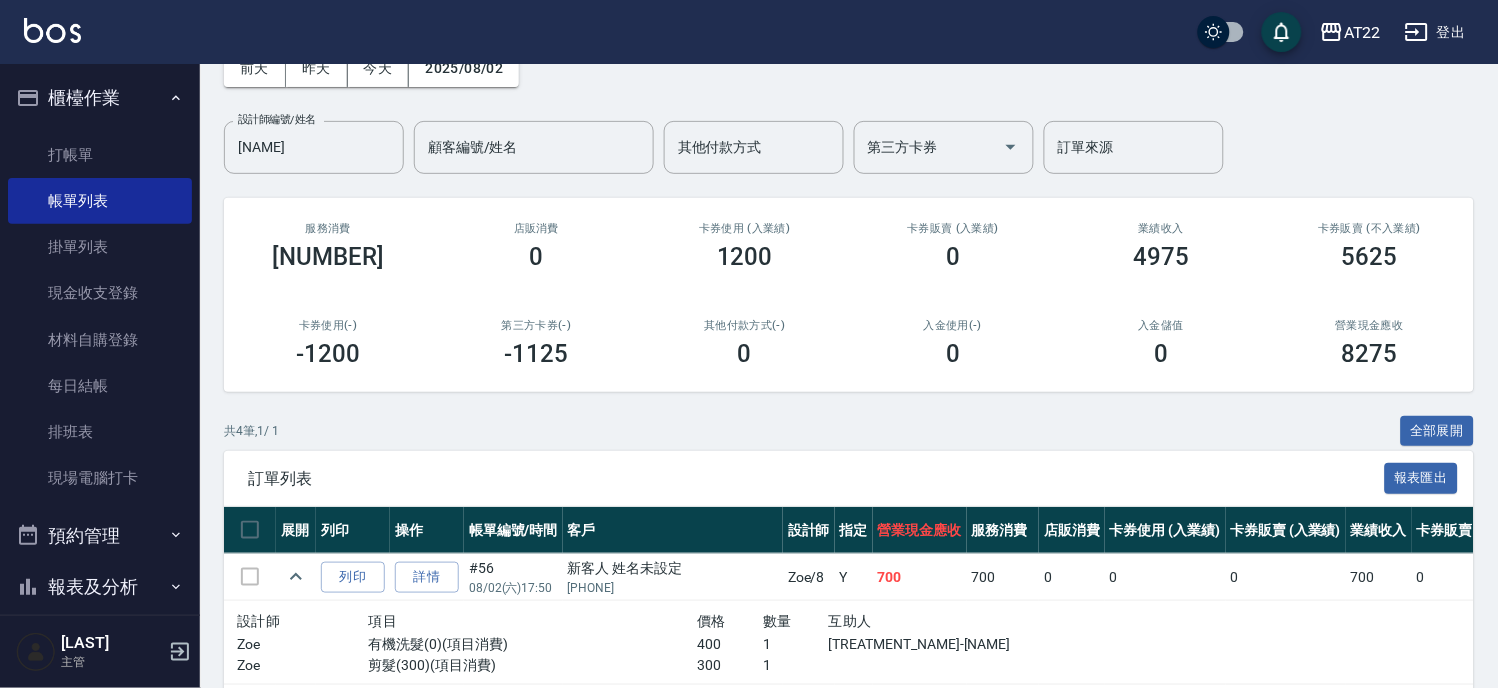 scroll, scrollTop: 222, scrollLeft: 0, axis: vertical 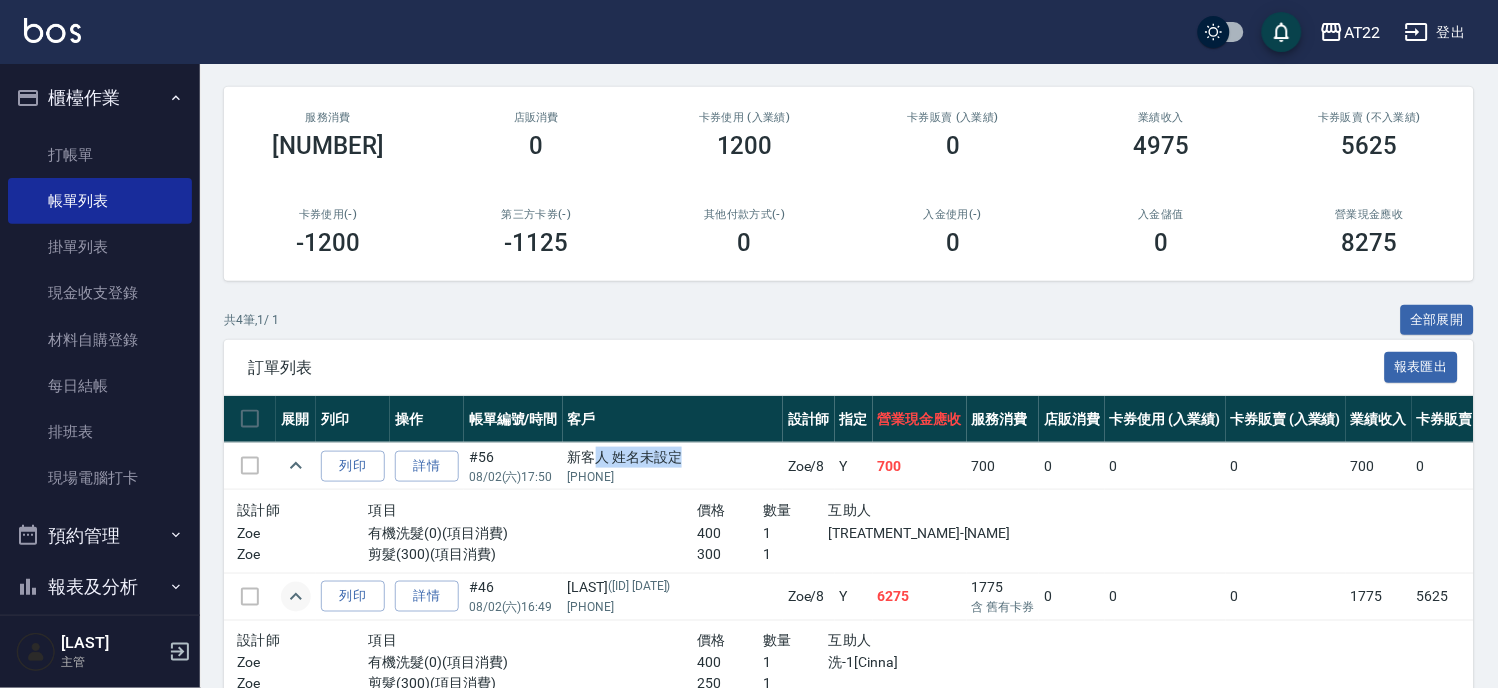 drag, startPoint x: 595, startPoint y: 457, endPoint x: 676, endPoint y: 457, distance: 81 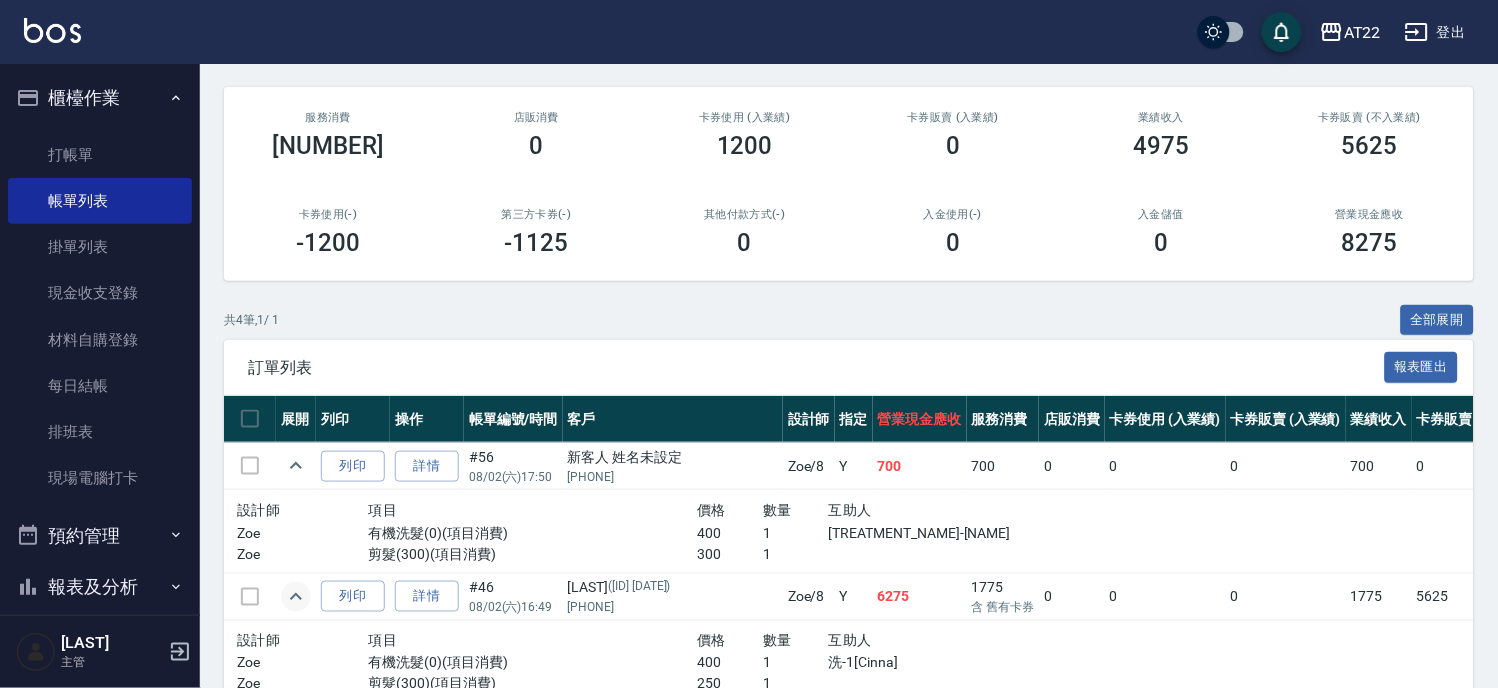 scroll, scrollTop: 0, scrollLeft: 0, axis: both 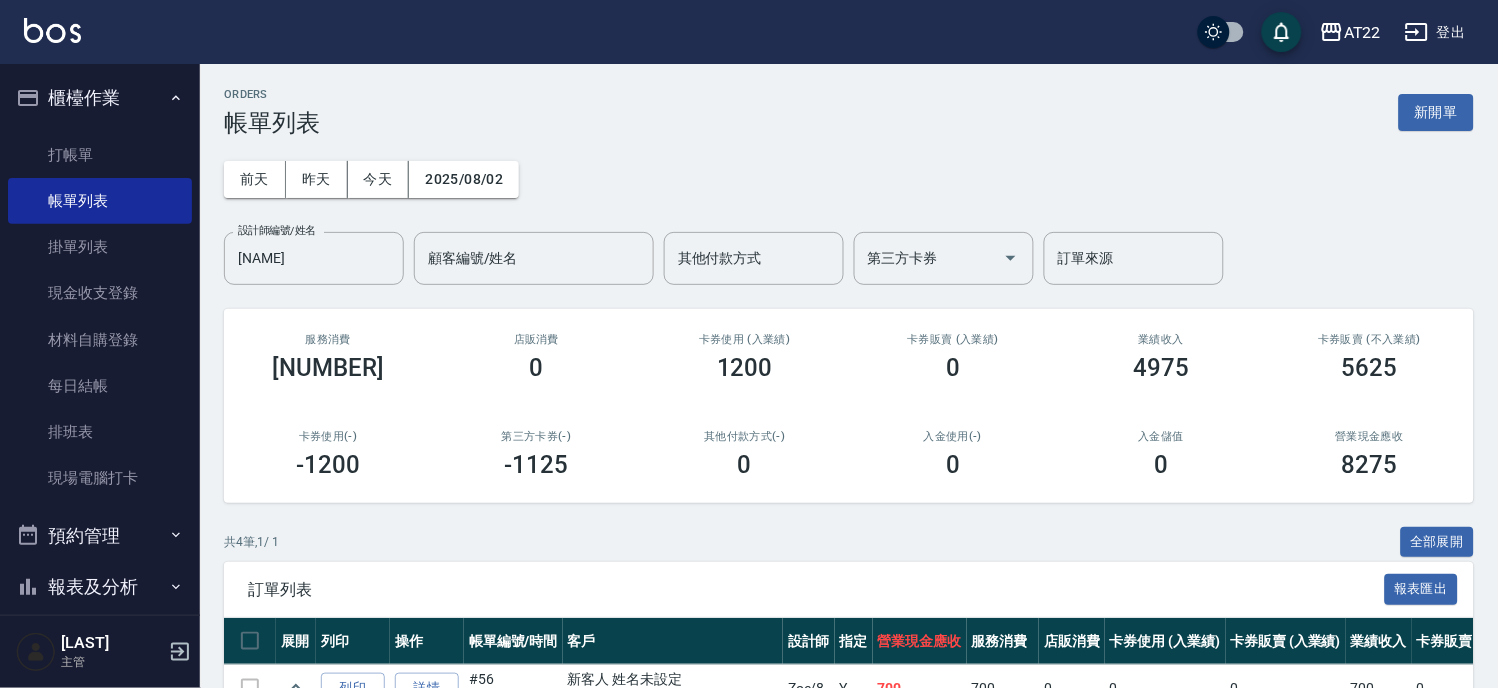 click on "前天 昨天 今天 [DATE] 設計師編號/姓名 [NAME] 設計師編號/姓名 顧客編號/姓名 顧客編號/姓名 其他付款方式 其他付款方式 第三方卡券 第三方卡券 訂單來源 訂單來源" at bounding box center [849, 211] 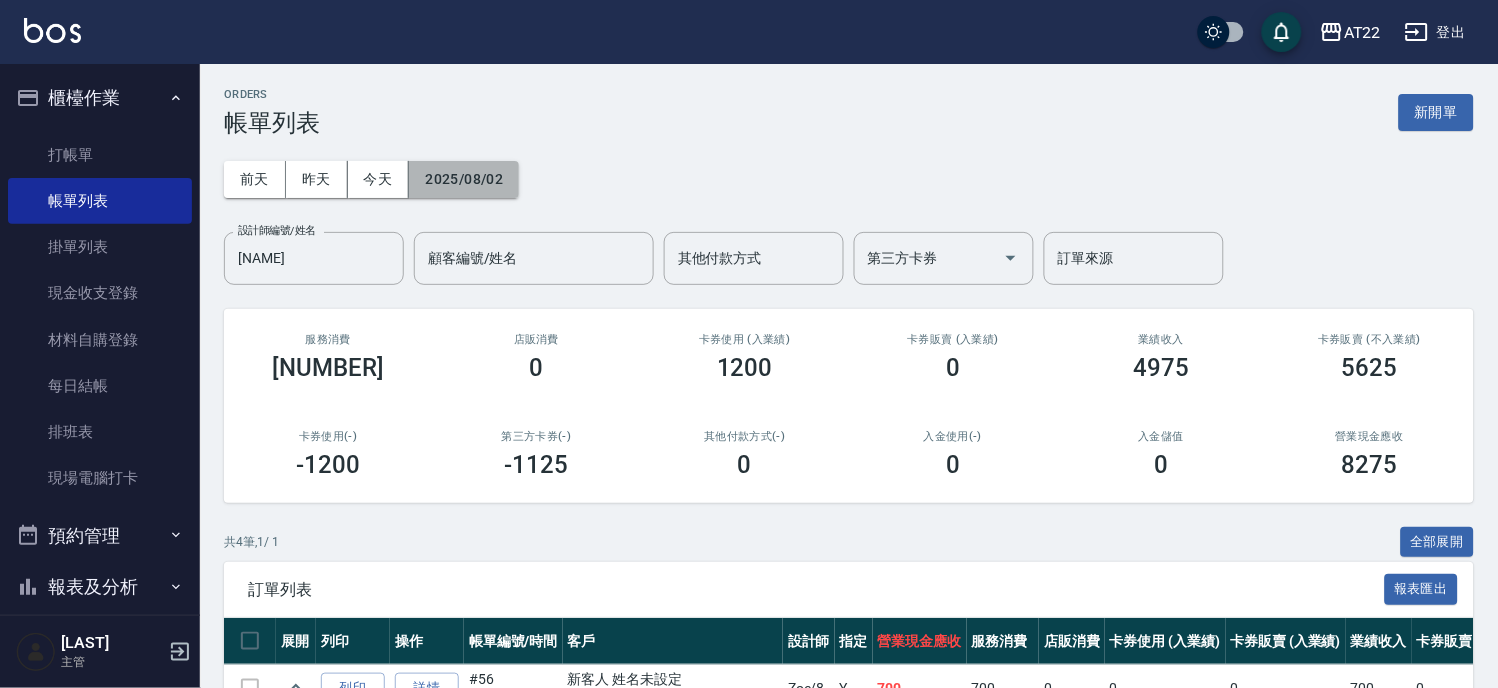 click on "2025/08/02" at bounding box center (464, 179) 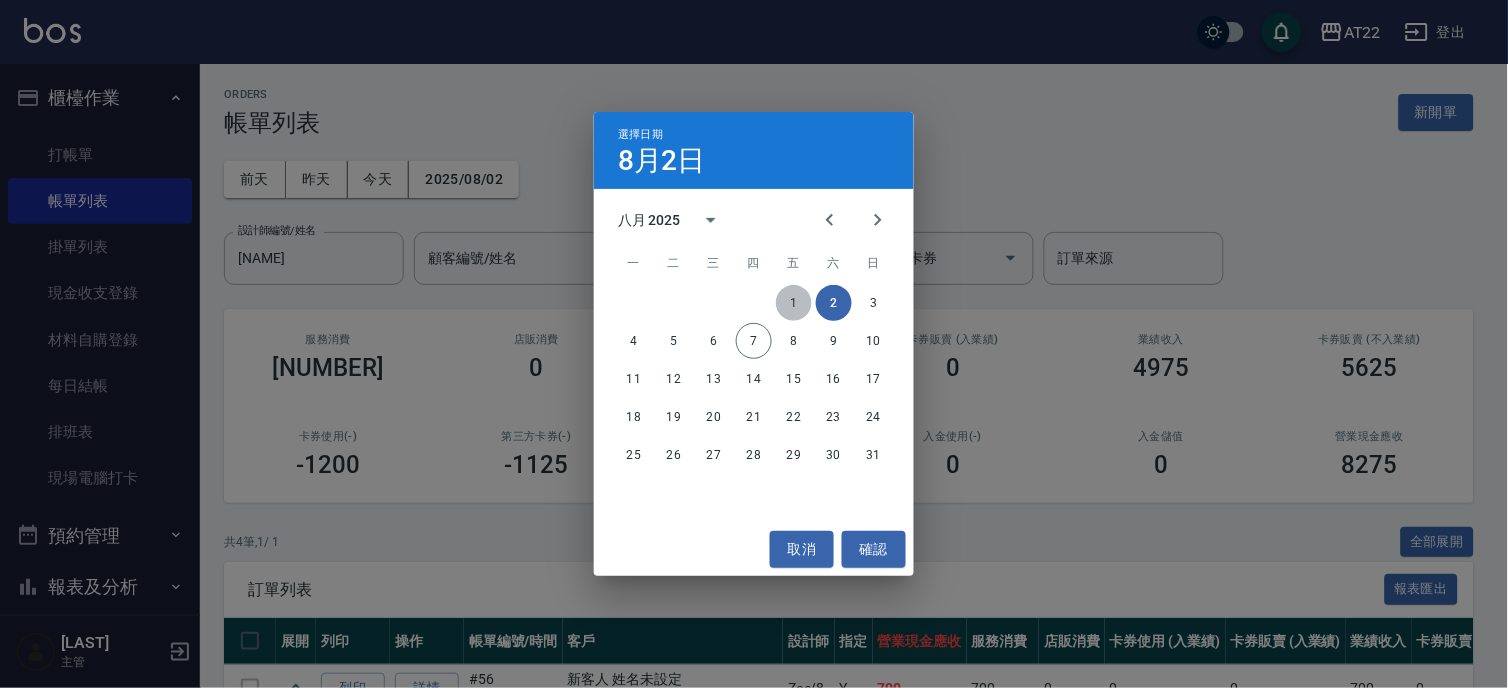 click on "1" at bounding box center (794, 303) 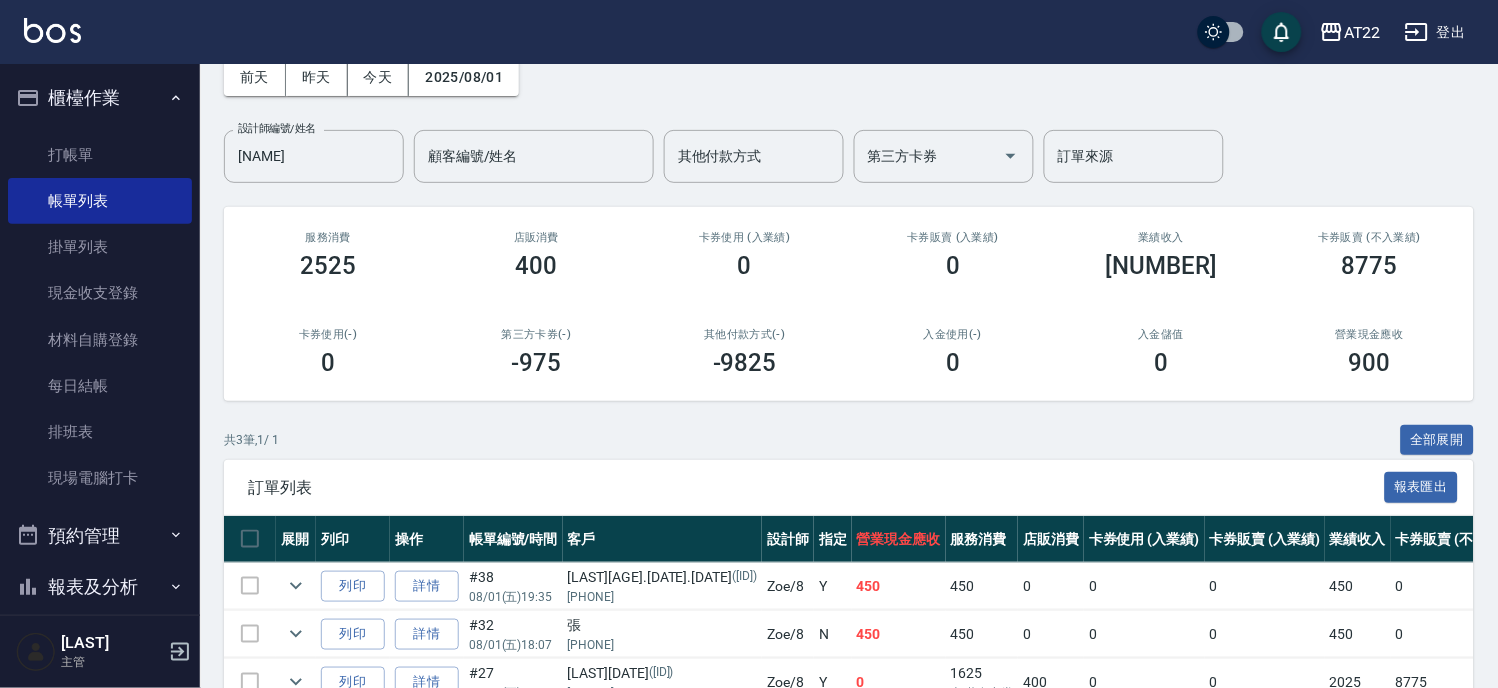 scroll, scrollTop: 215, scrollLeft: 0, axis: vertical 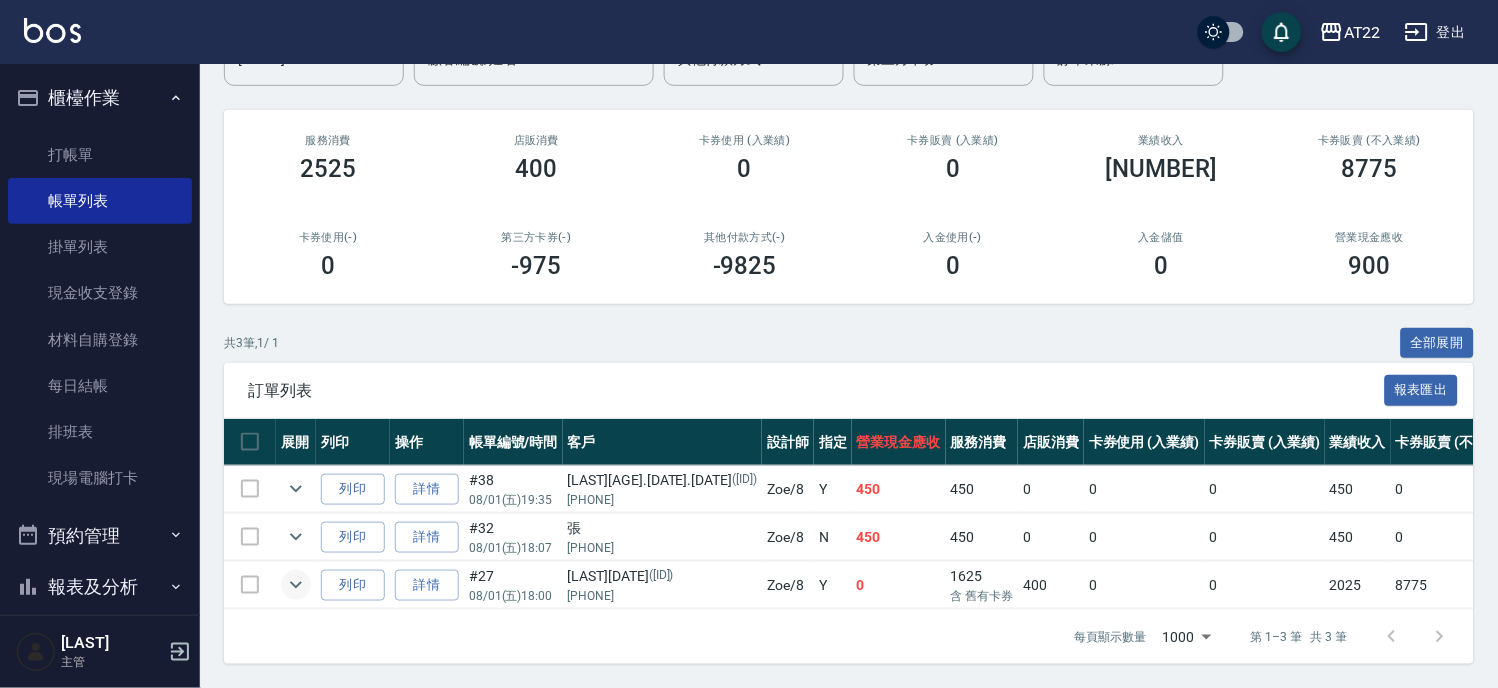 click 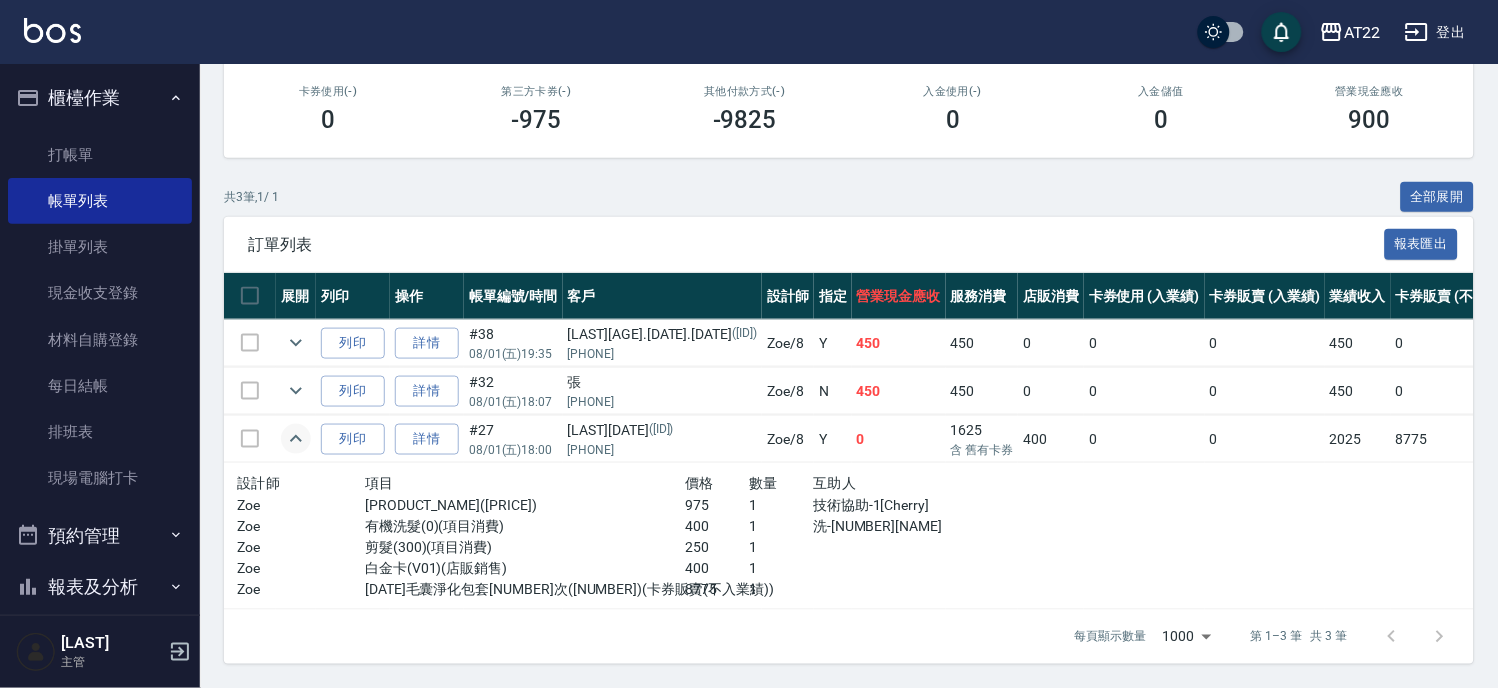 scroll, scrollTop: 361, scrollLeft: 0, axis: vertical 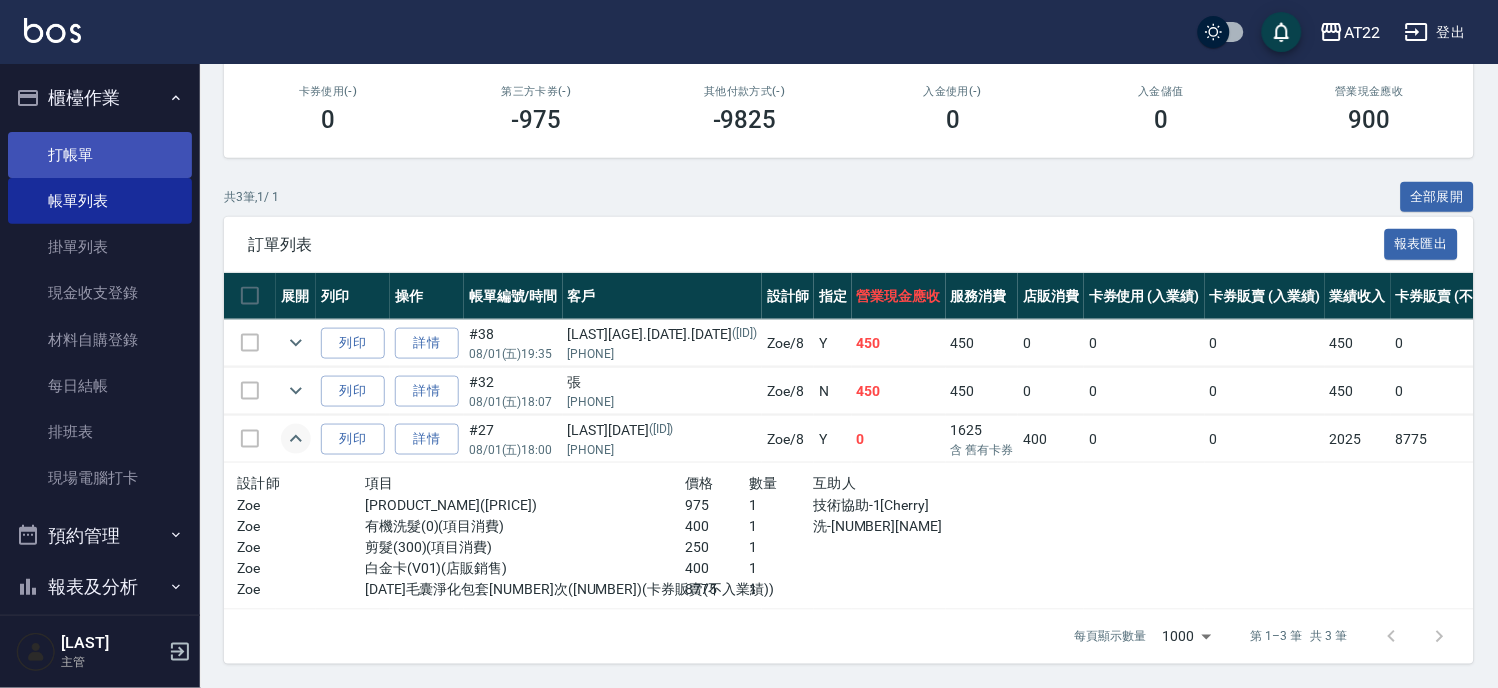 click on "打帳單" at bounding box center [100, 155] 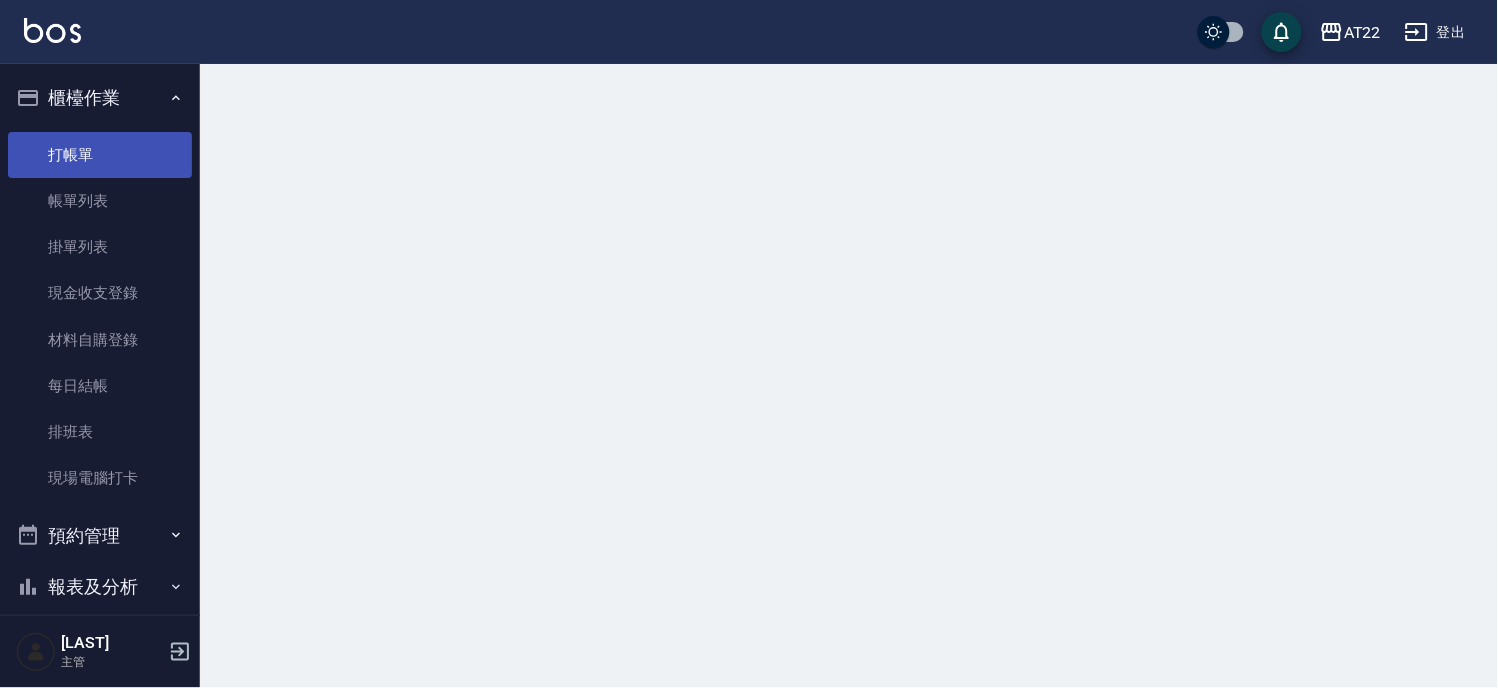 scroll, scrollTop: 0, scrollLeft: 0, axis: both 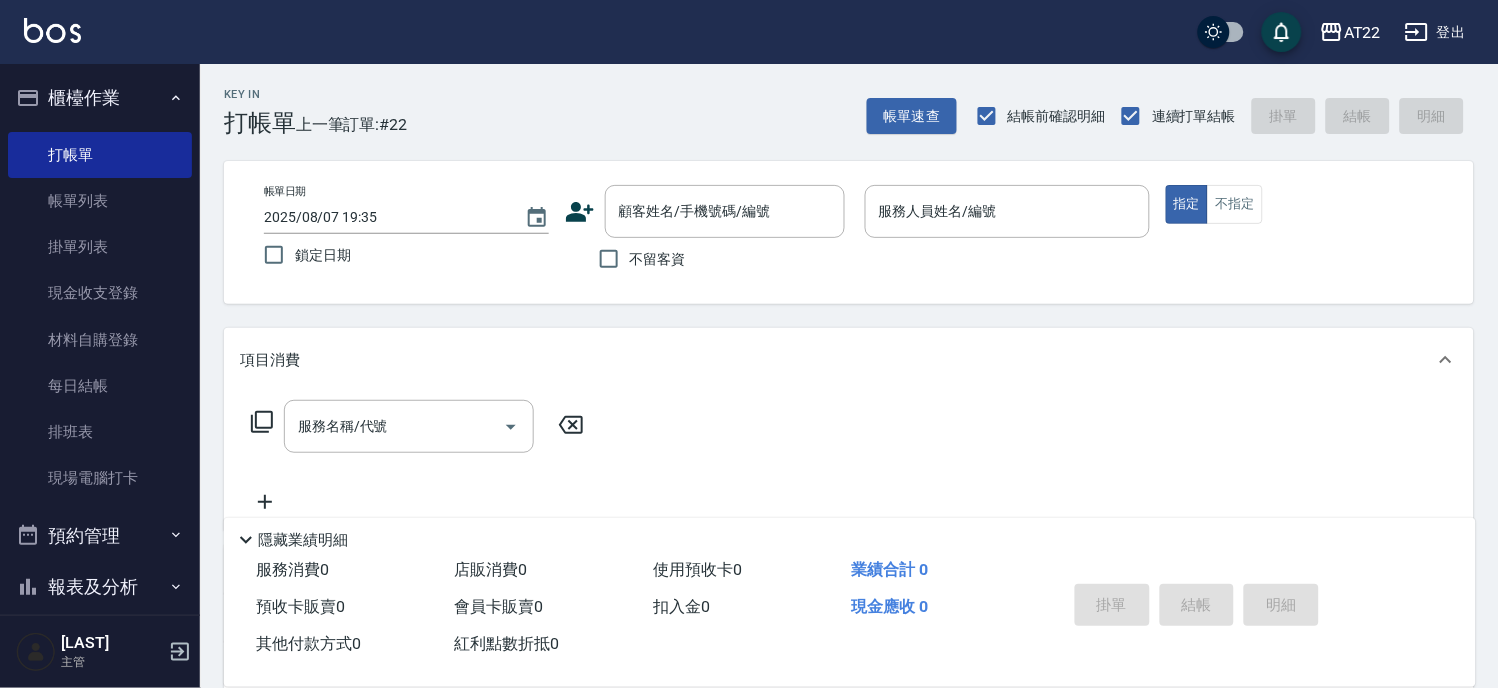 click 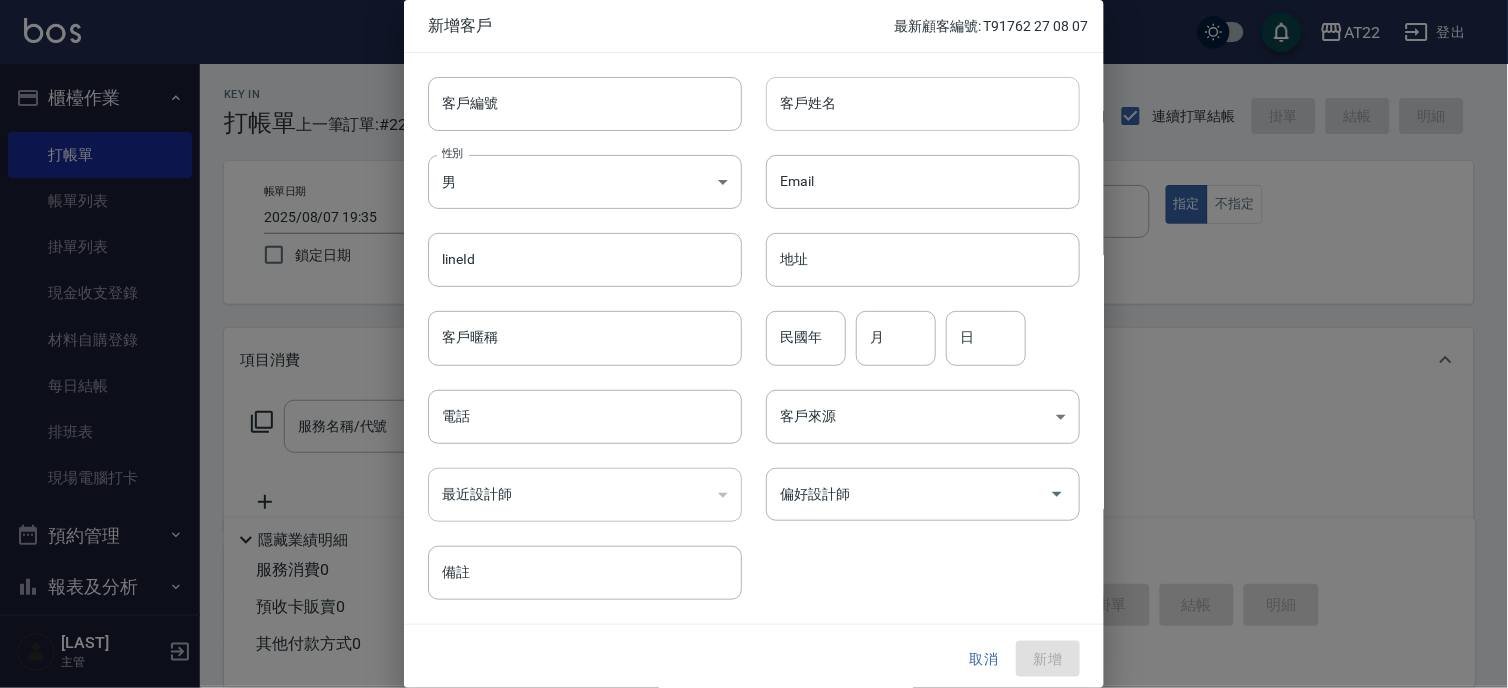 click on "客戶姓名" at bounding box center [923, 104] 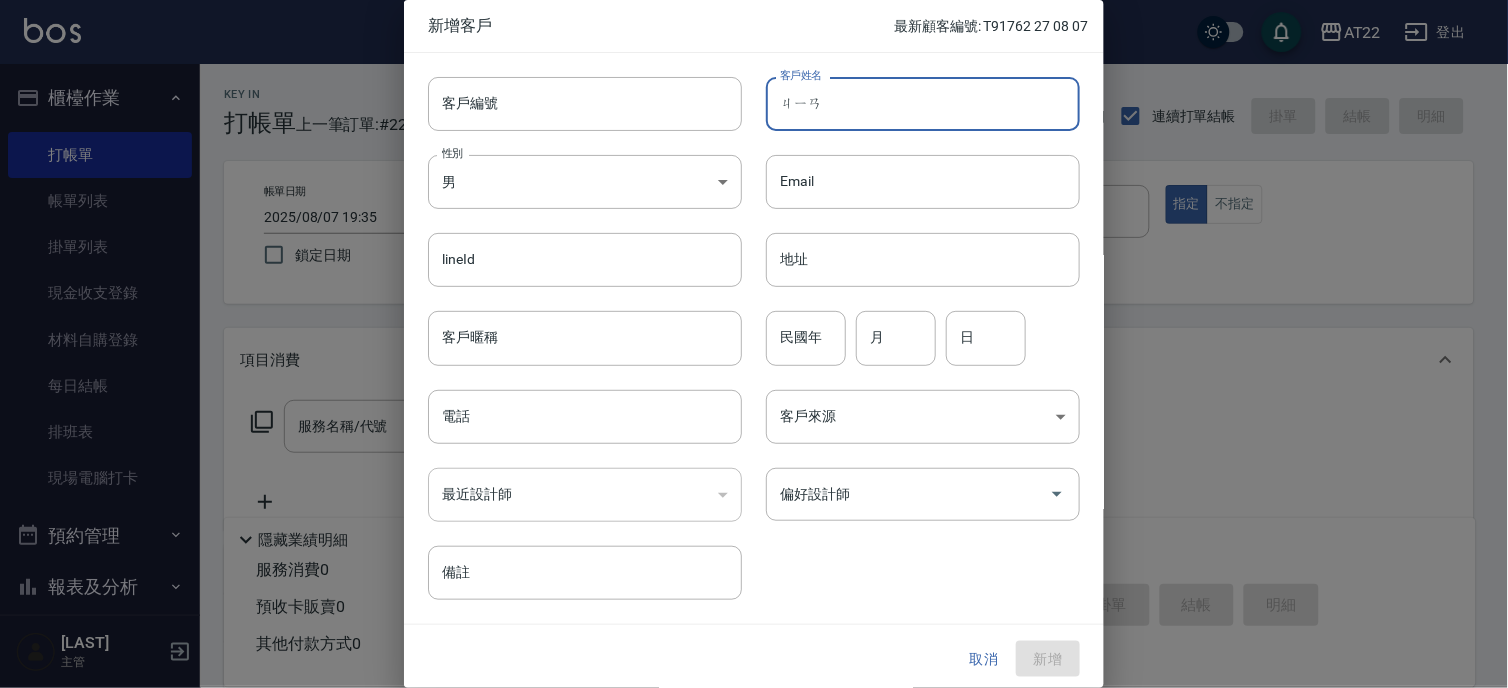 type on "檢" 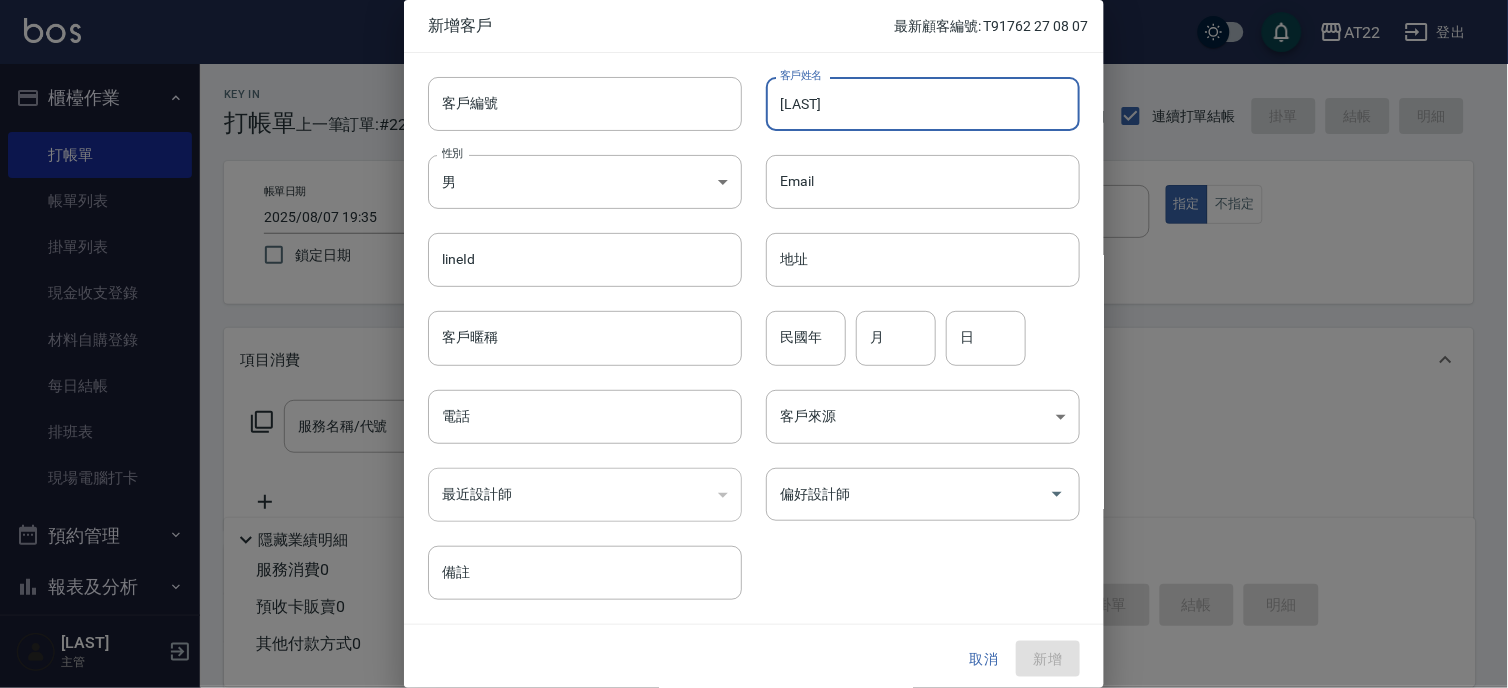 type on "[LAST]" 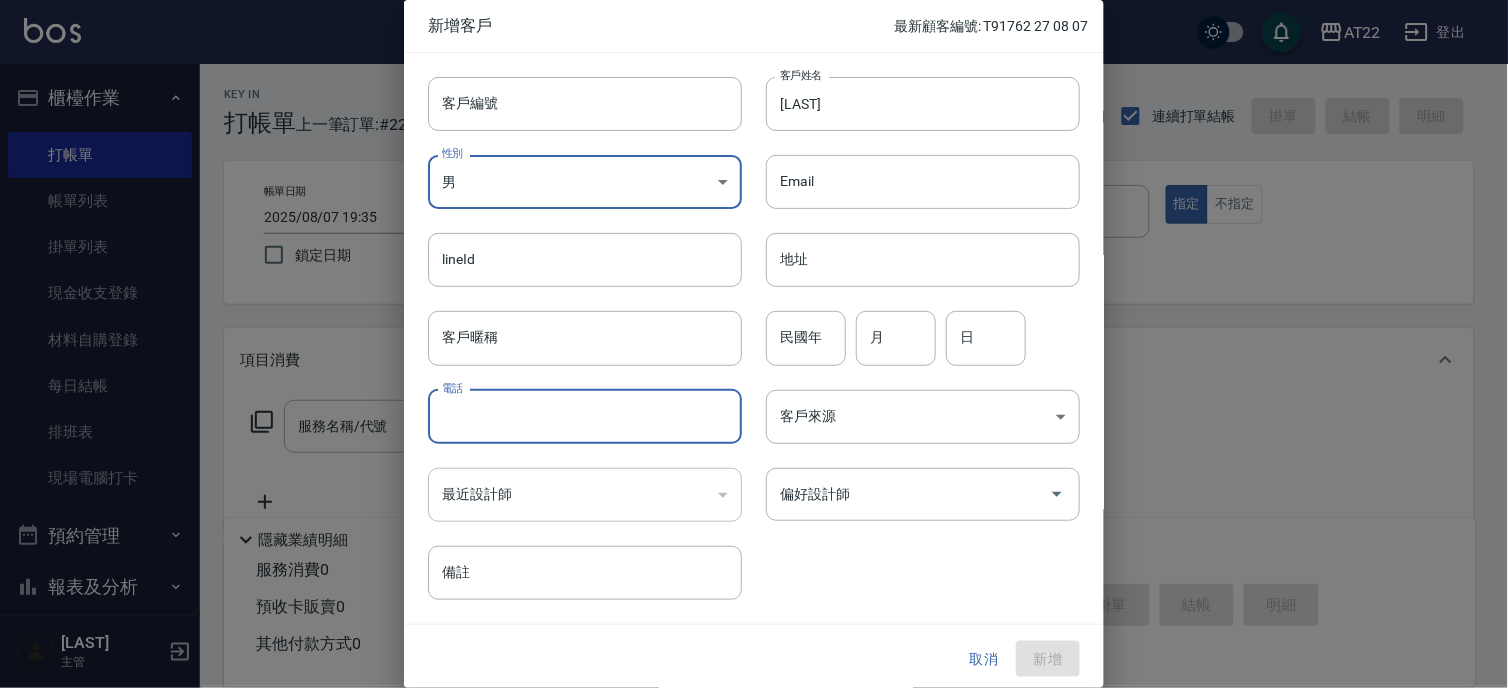 click on "電話" at bounding box center (585, 417) 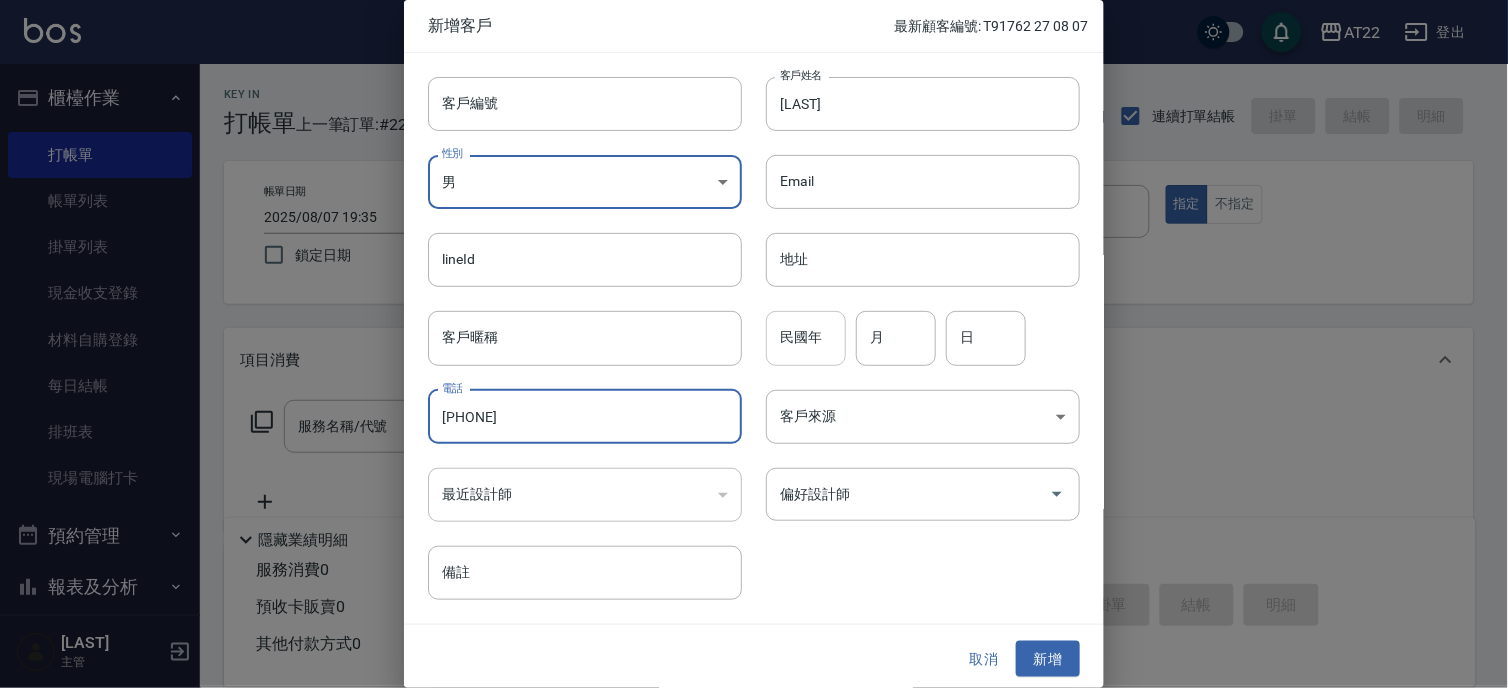 type on "[PHONE]" 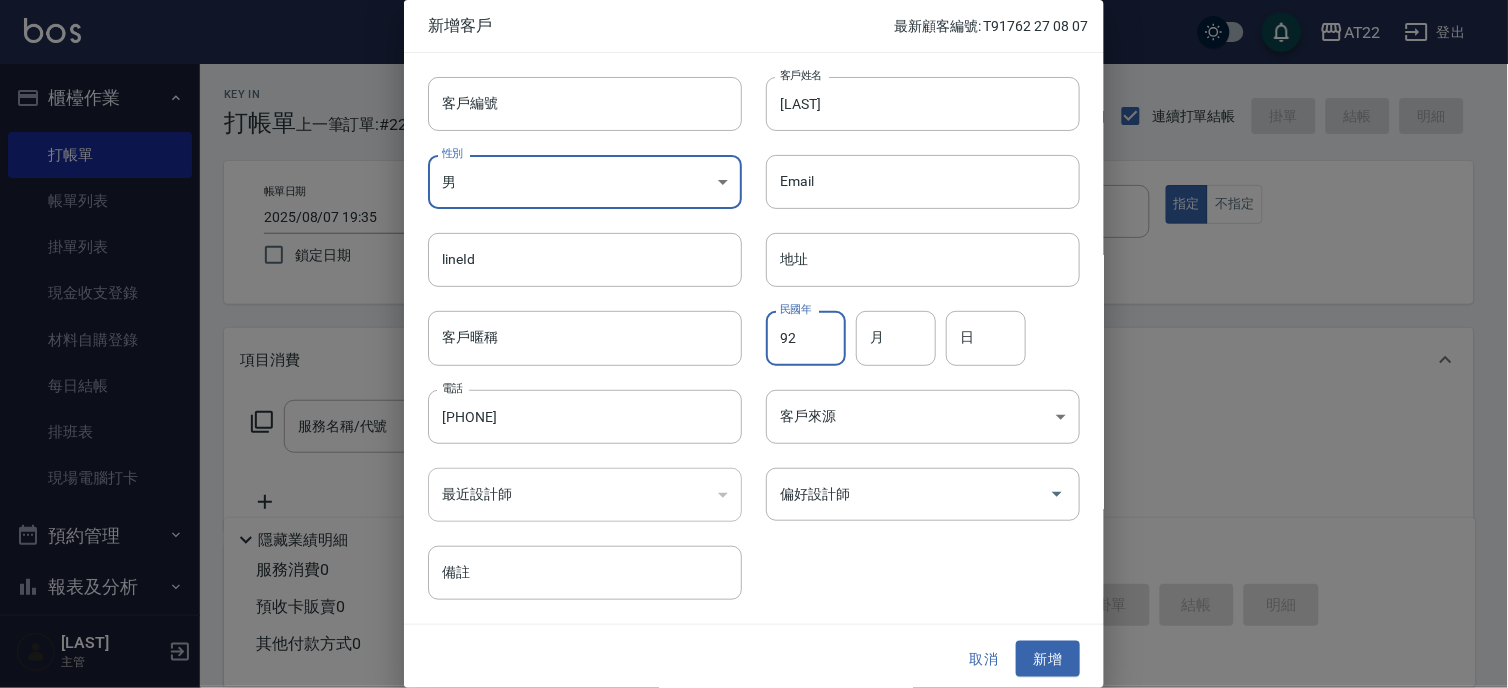 type on "92" 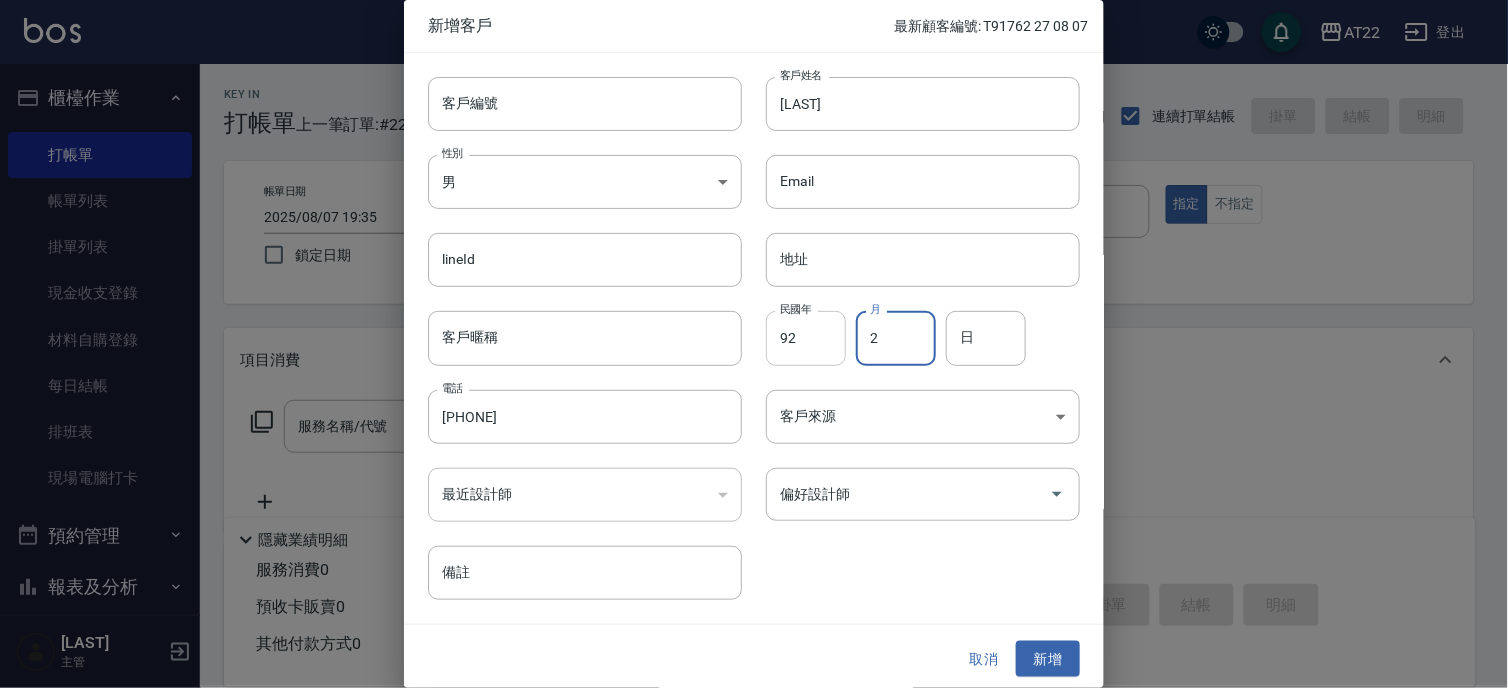 type on "2" 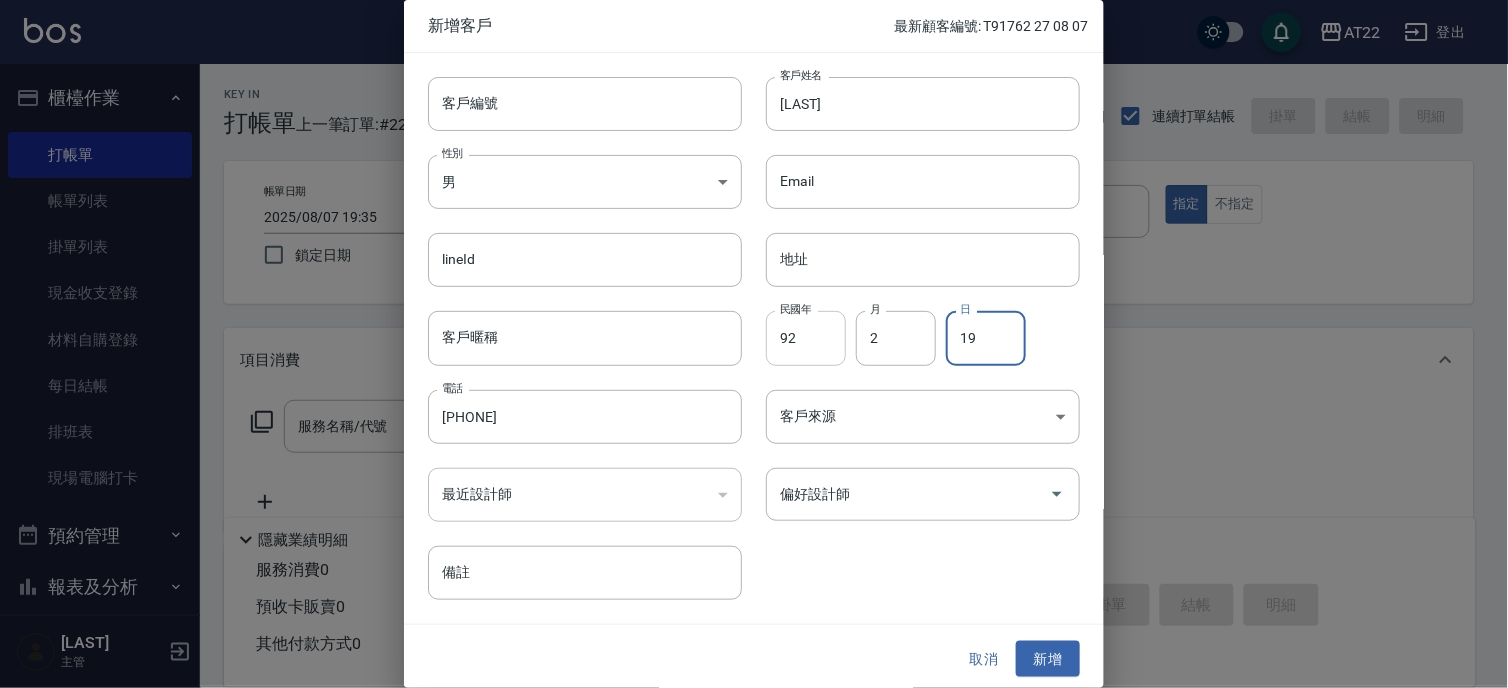 type on "19" 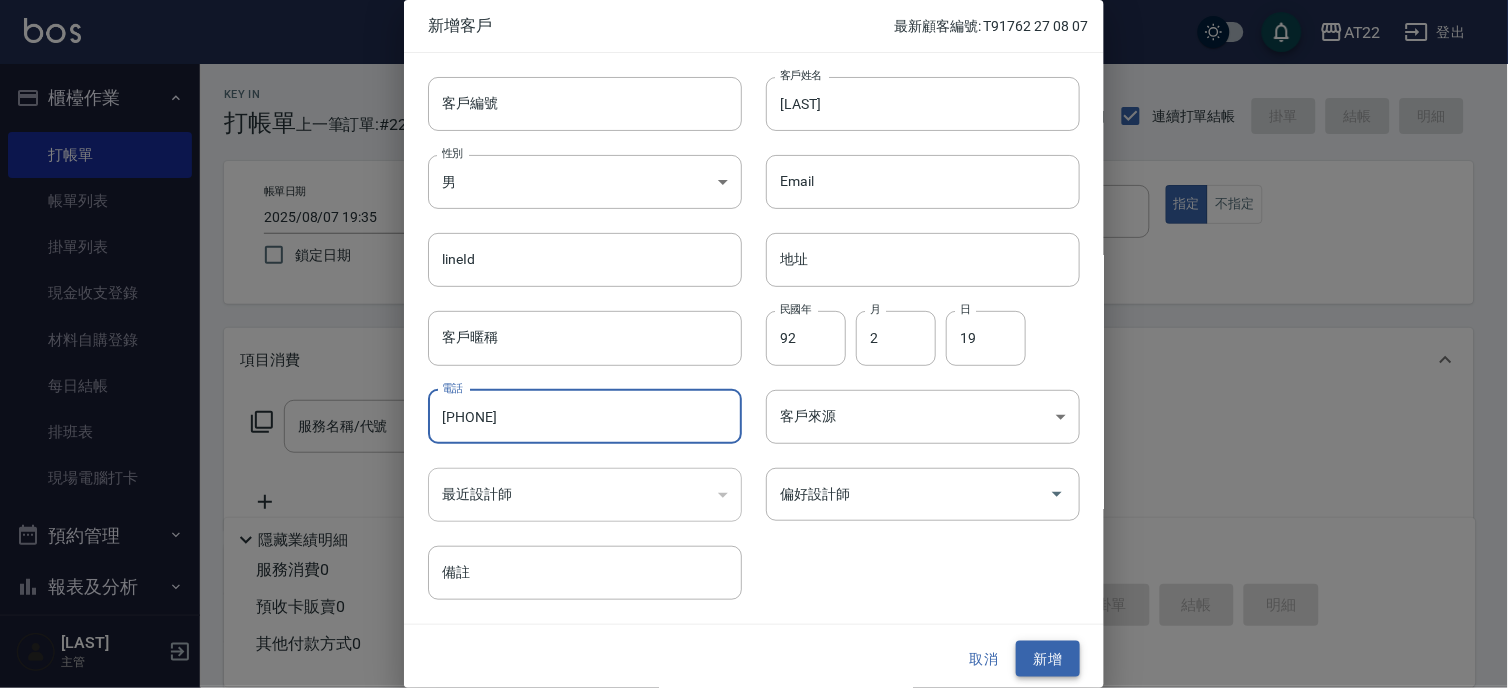 click on "新增" at bounding box center (1048, 659) 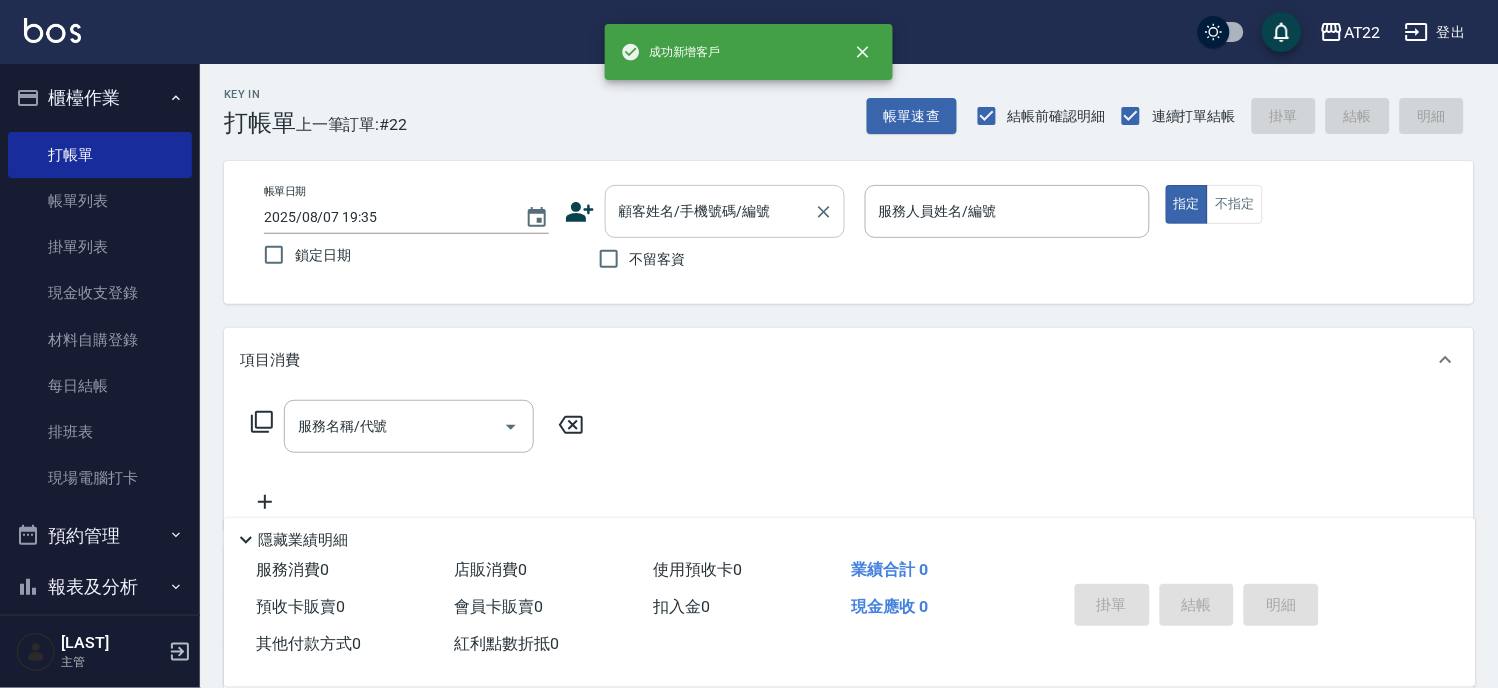 click on "顧客姓名/手機號碼/編號" at bounding box center (710, 211) 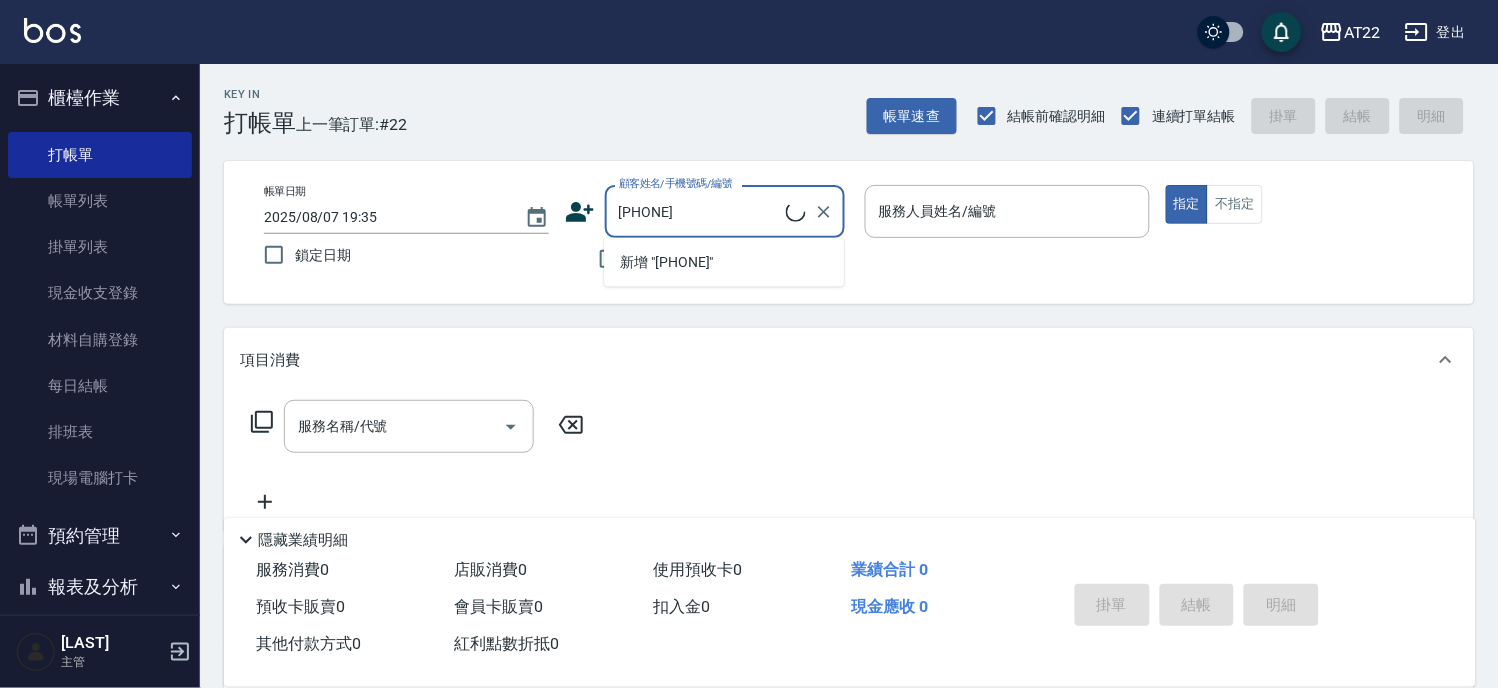 click on "新增 "[PHONE]"" at bounding box center (724, 262) 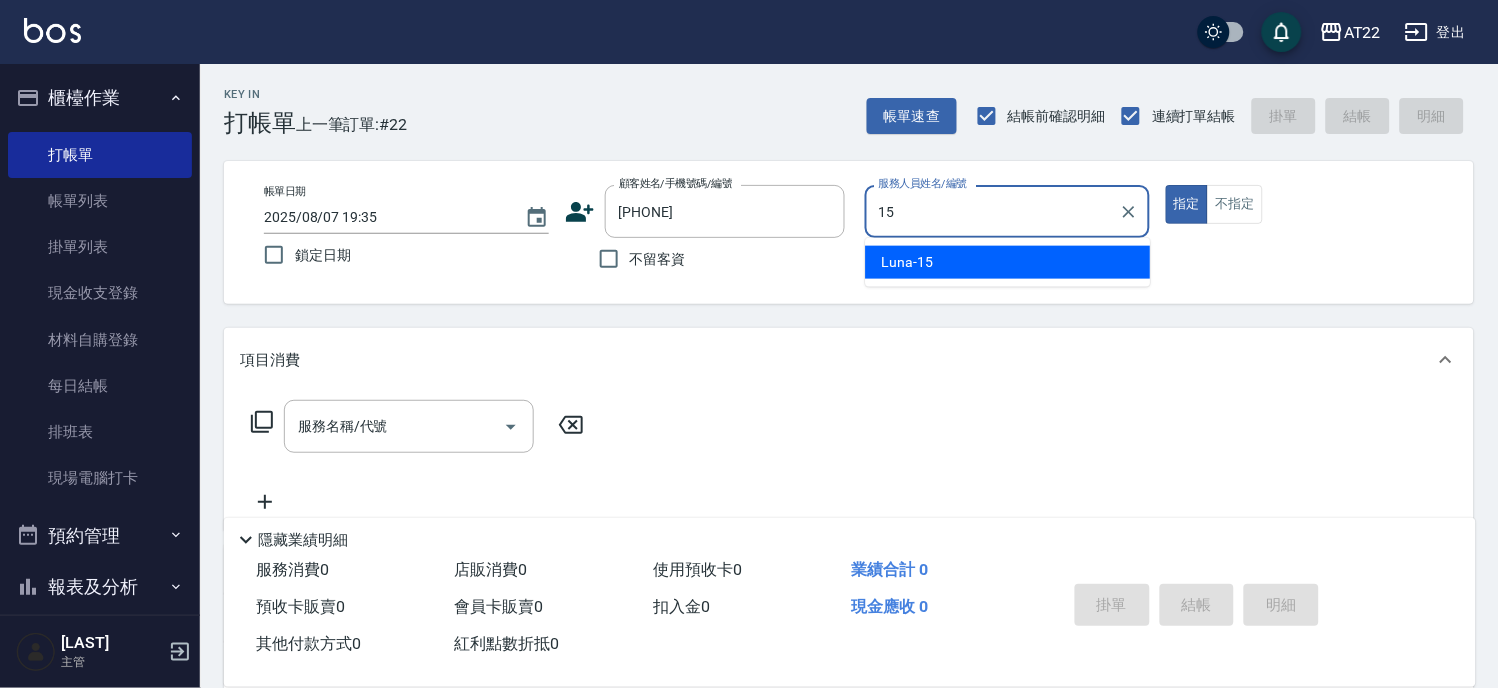 type on "[NAME]-[NUMBER]" 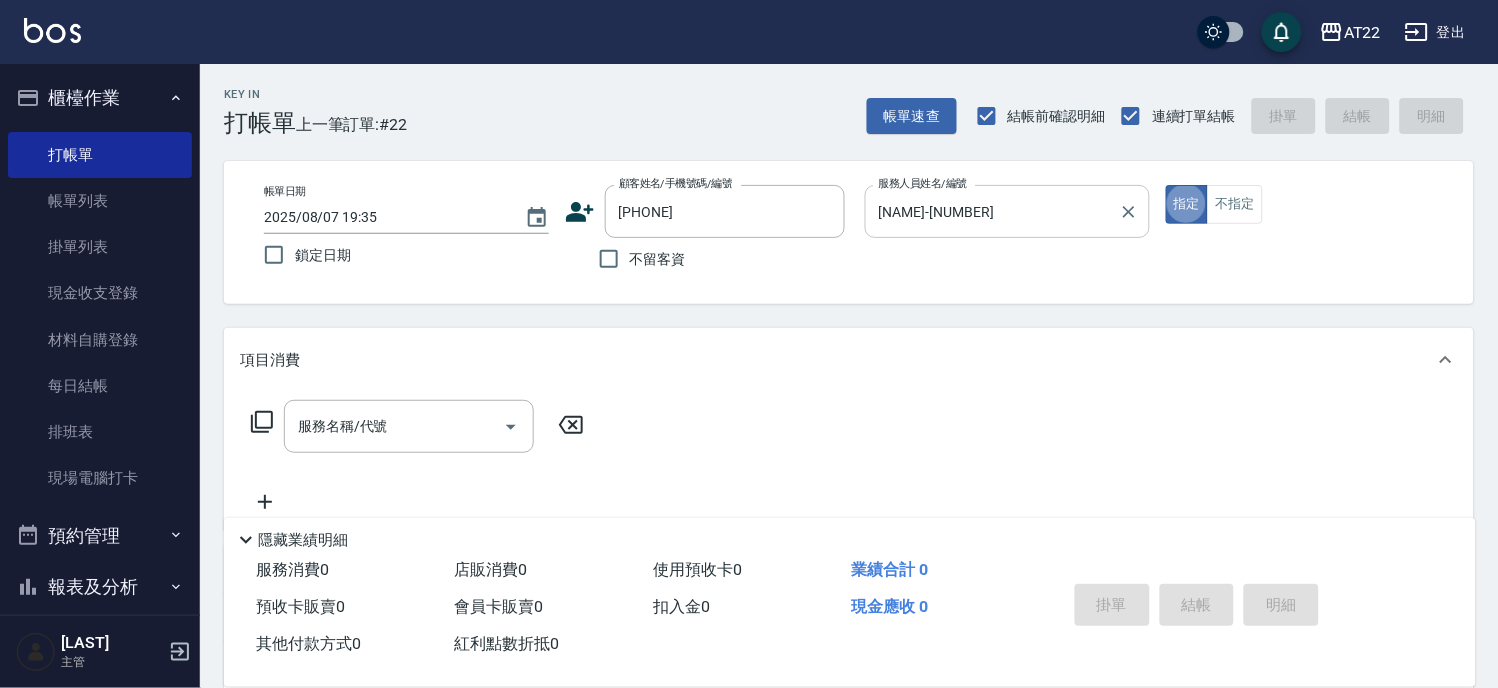 type on "true" 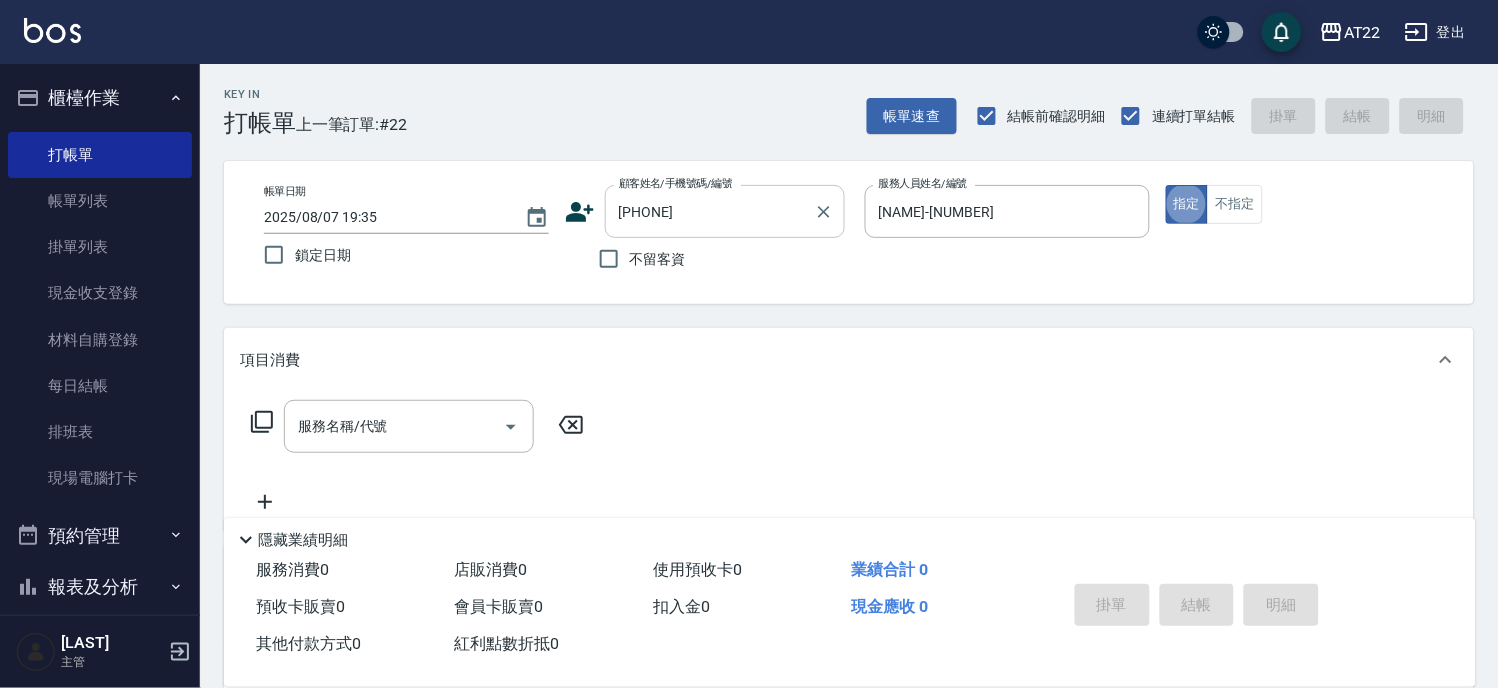 click on "[PHONE]" at bounding box center [710, 211] 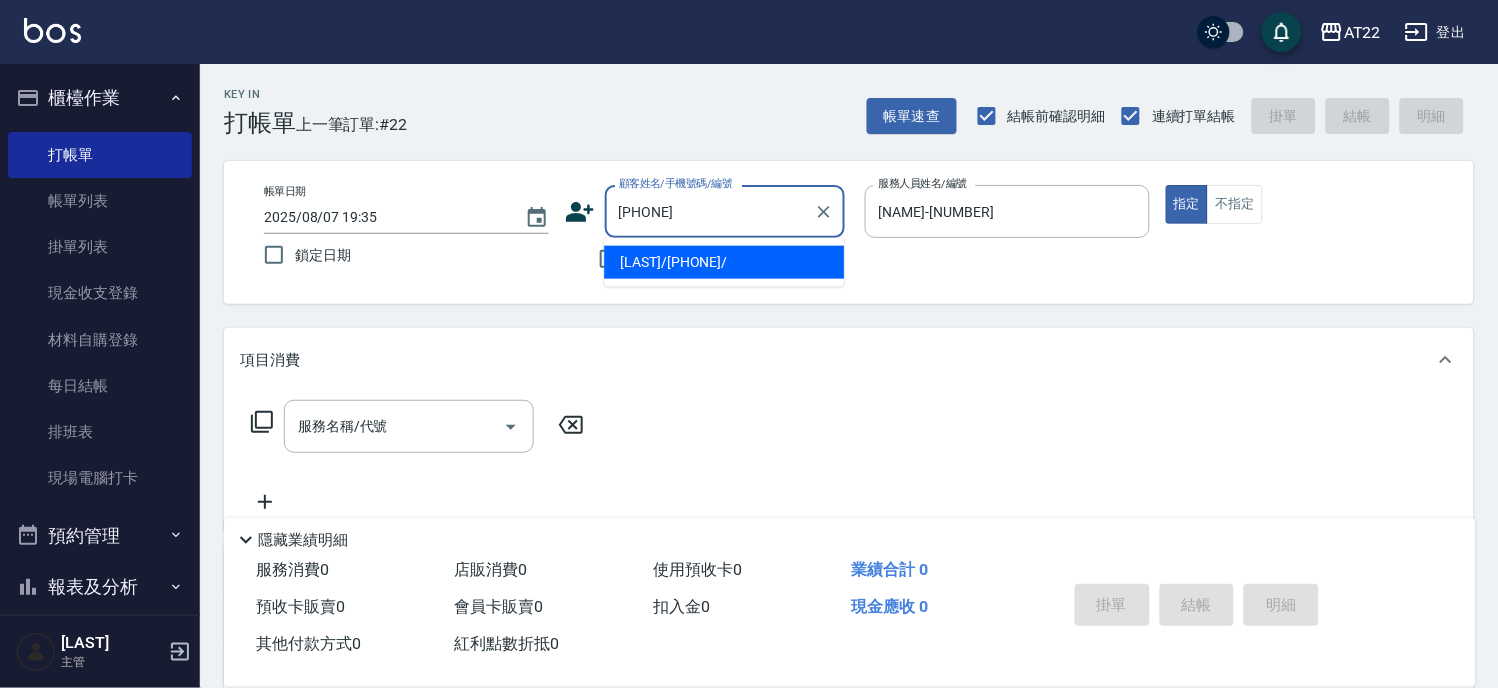 click on "[LAST]/[PHONE]/" at bounding box center (724, 262) 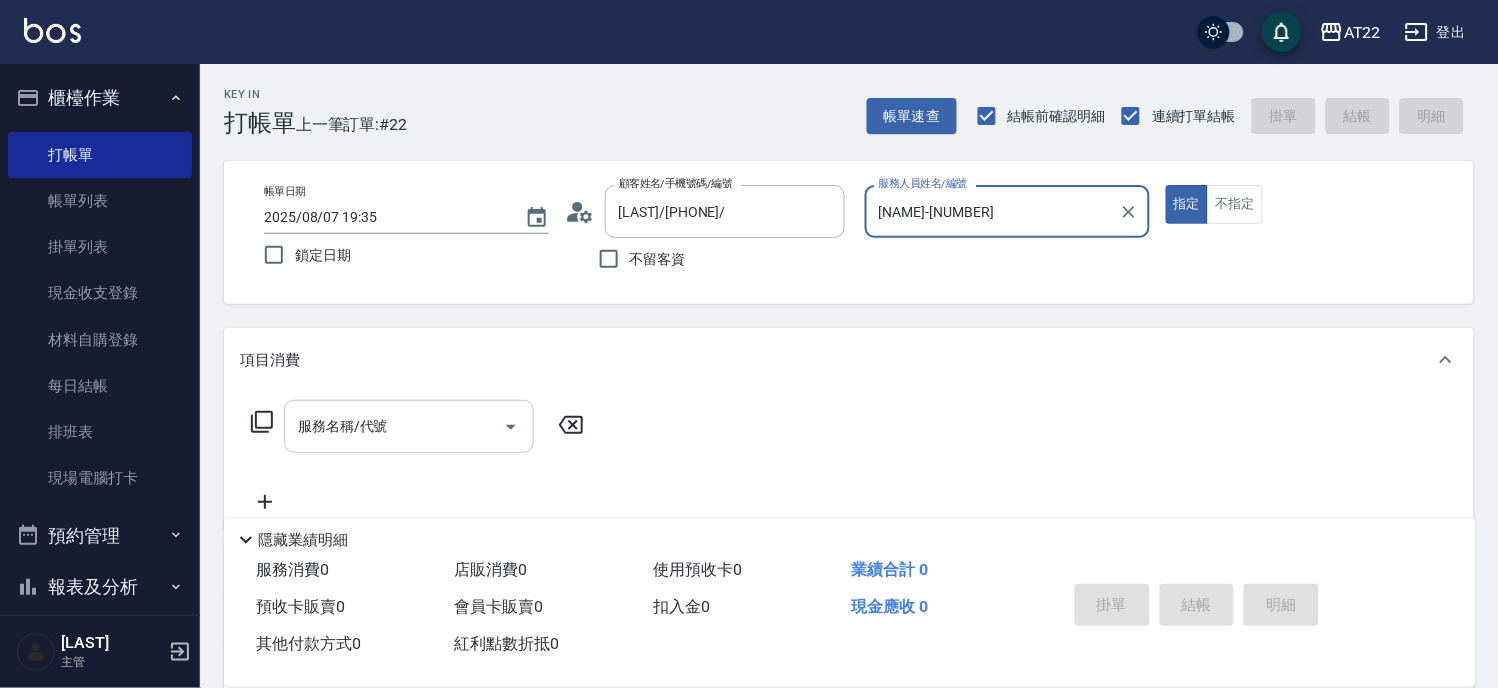 click on "服務名稱/代號" at bounding box center (409, 426) 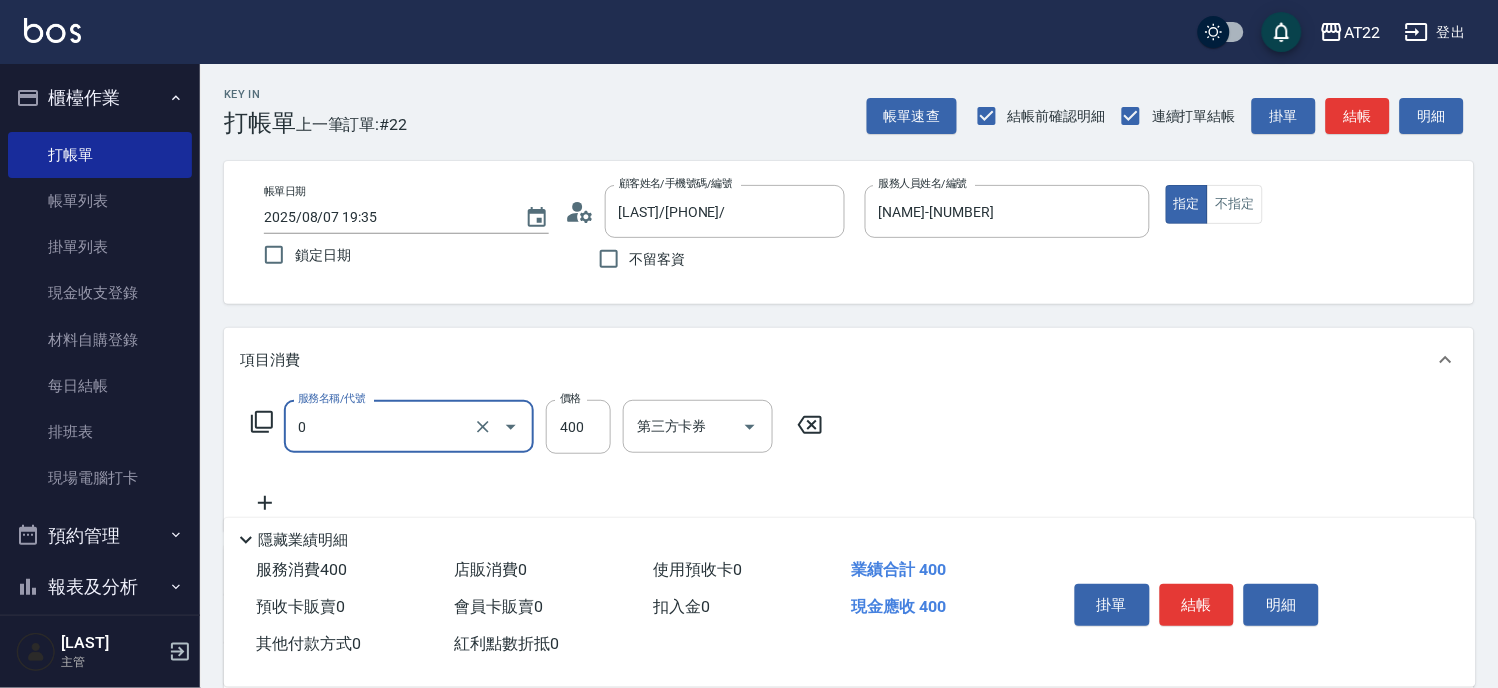 type on "有機洗髮(0)" 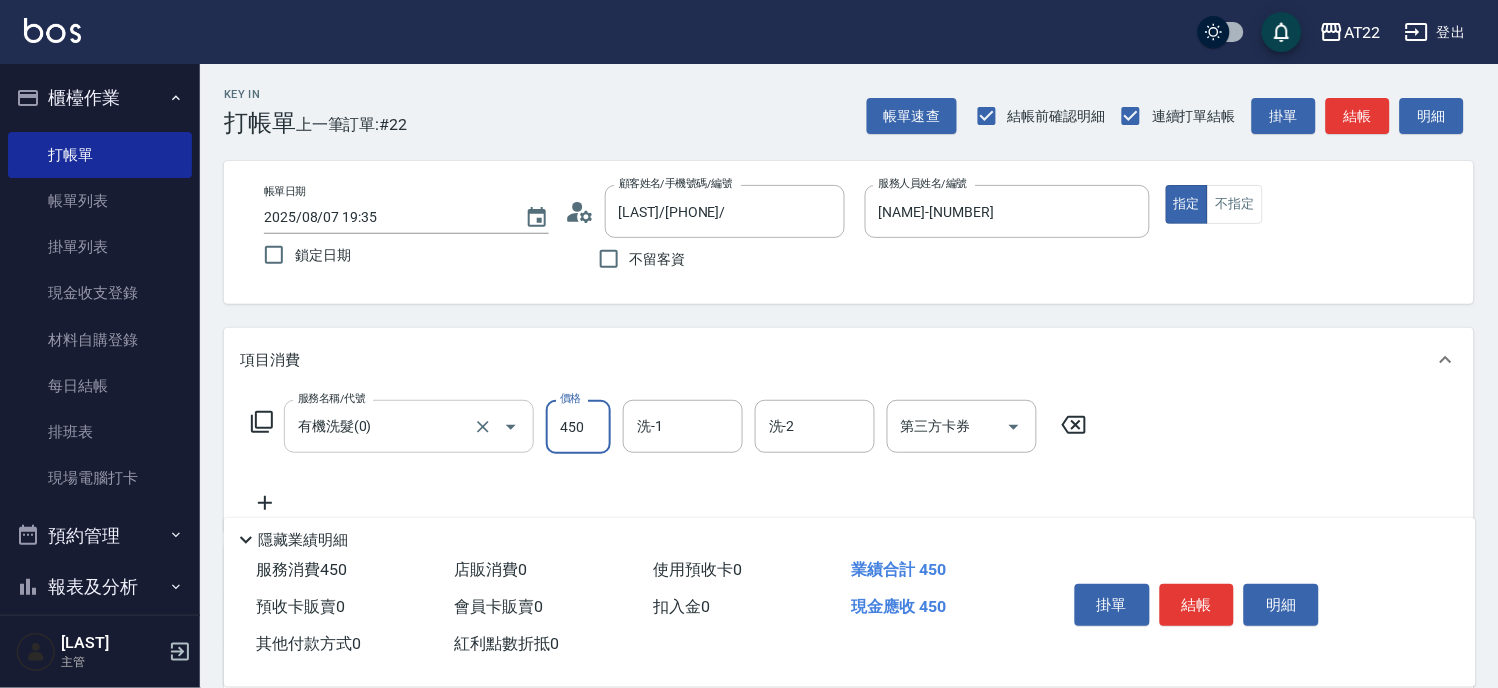 type on "450" 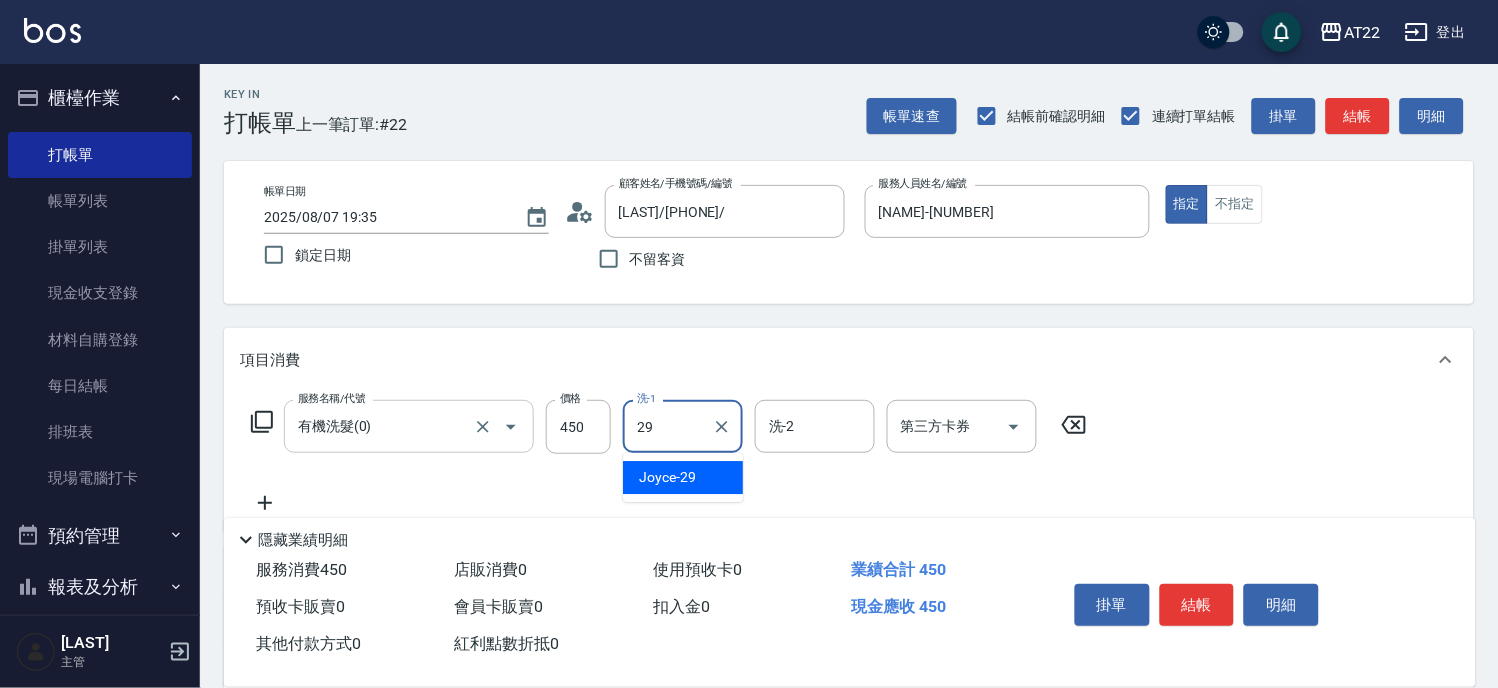 type on "Joyce-29" 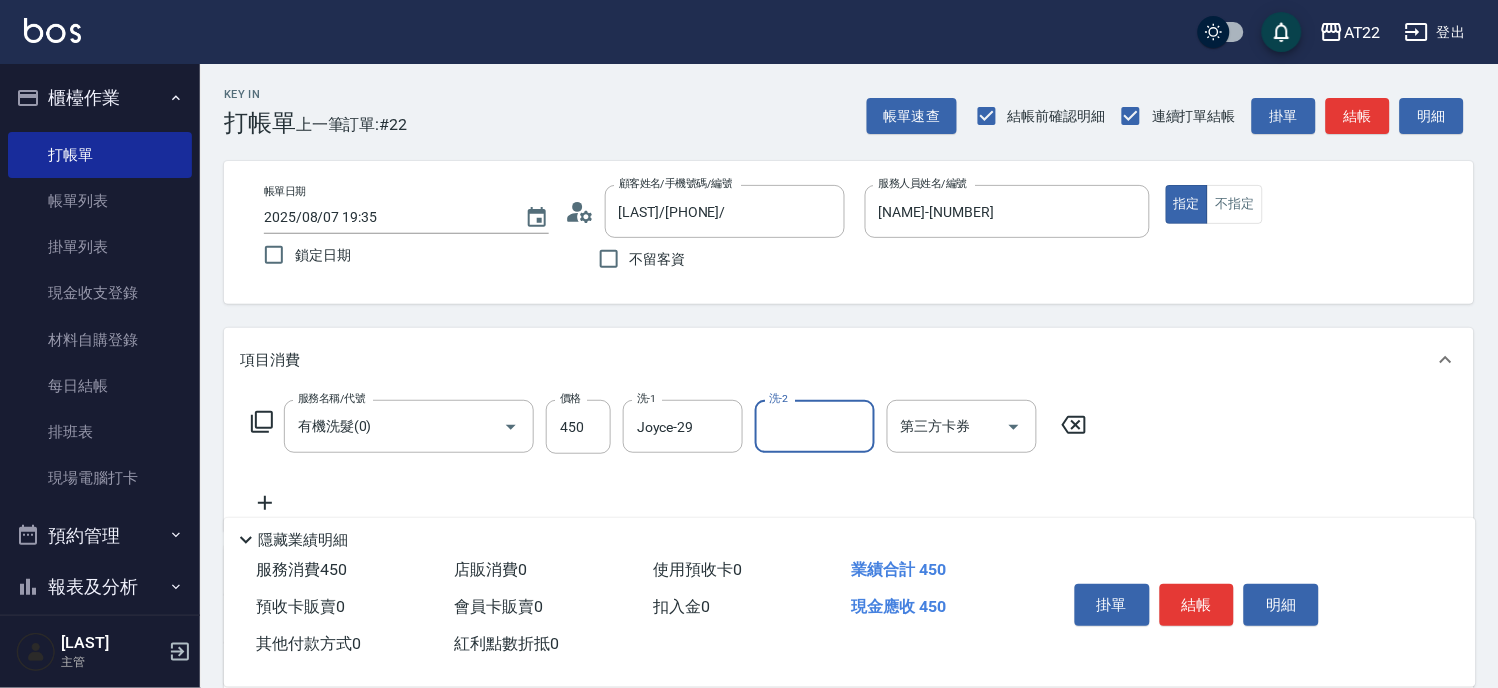 click 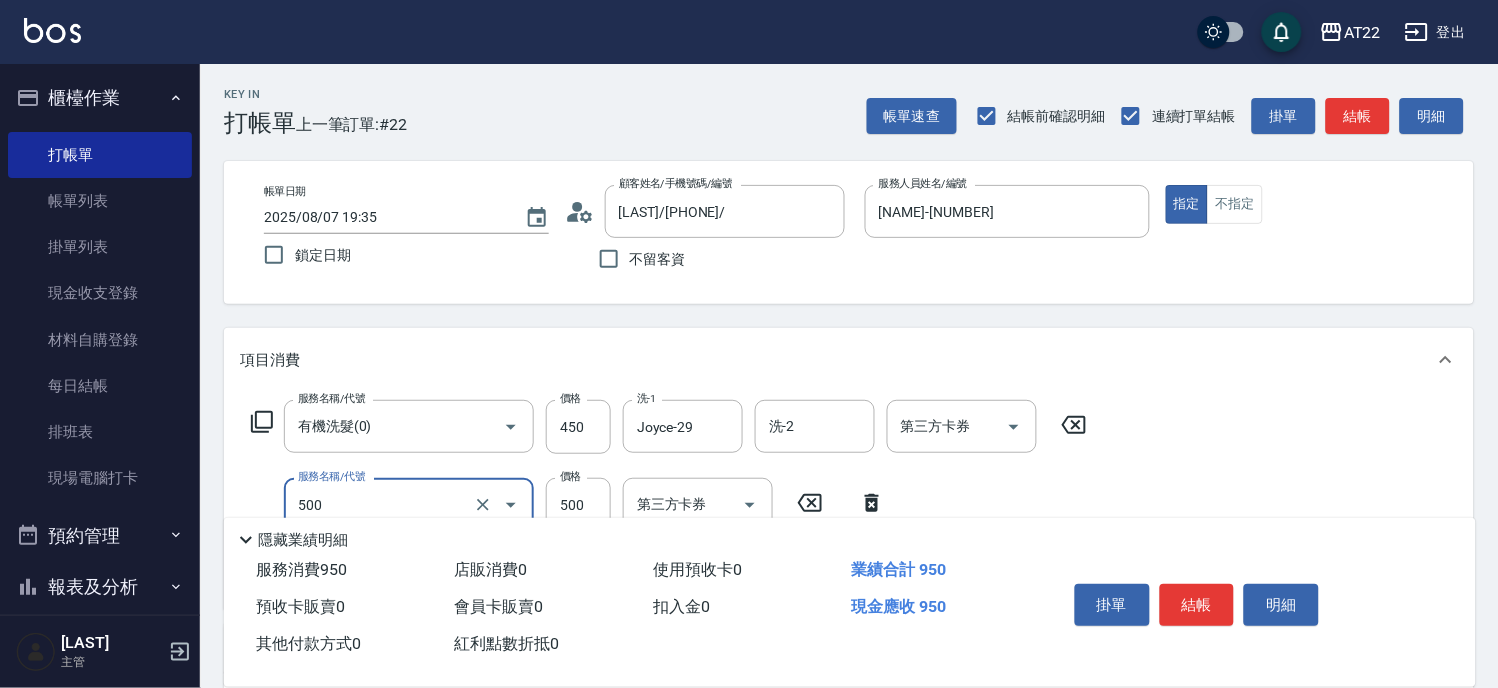 type on "剪髮(500)" 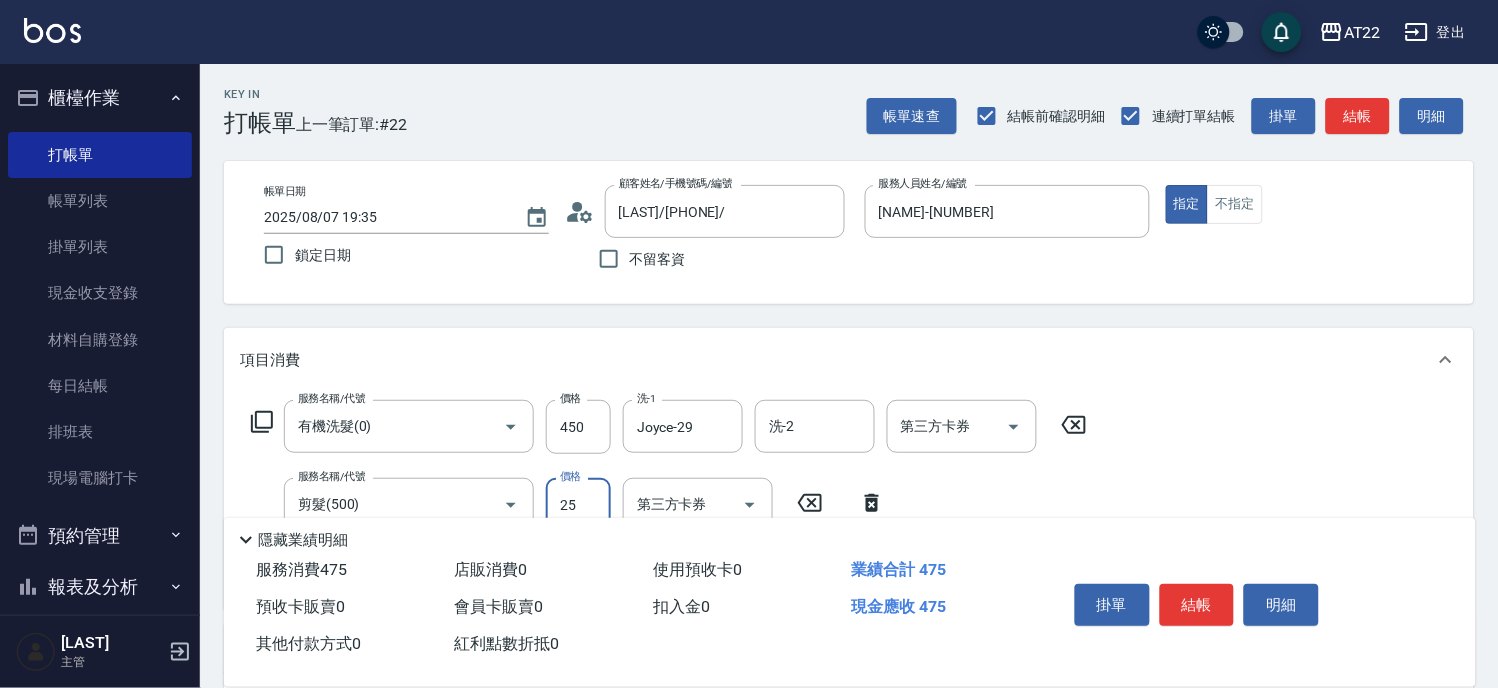 type on "250" 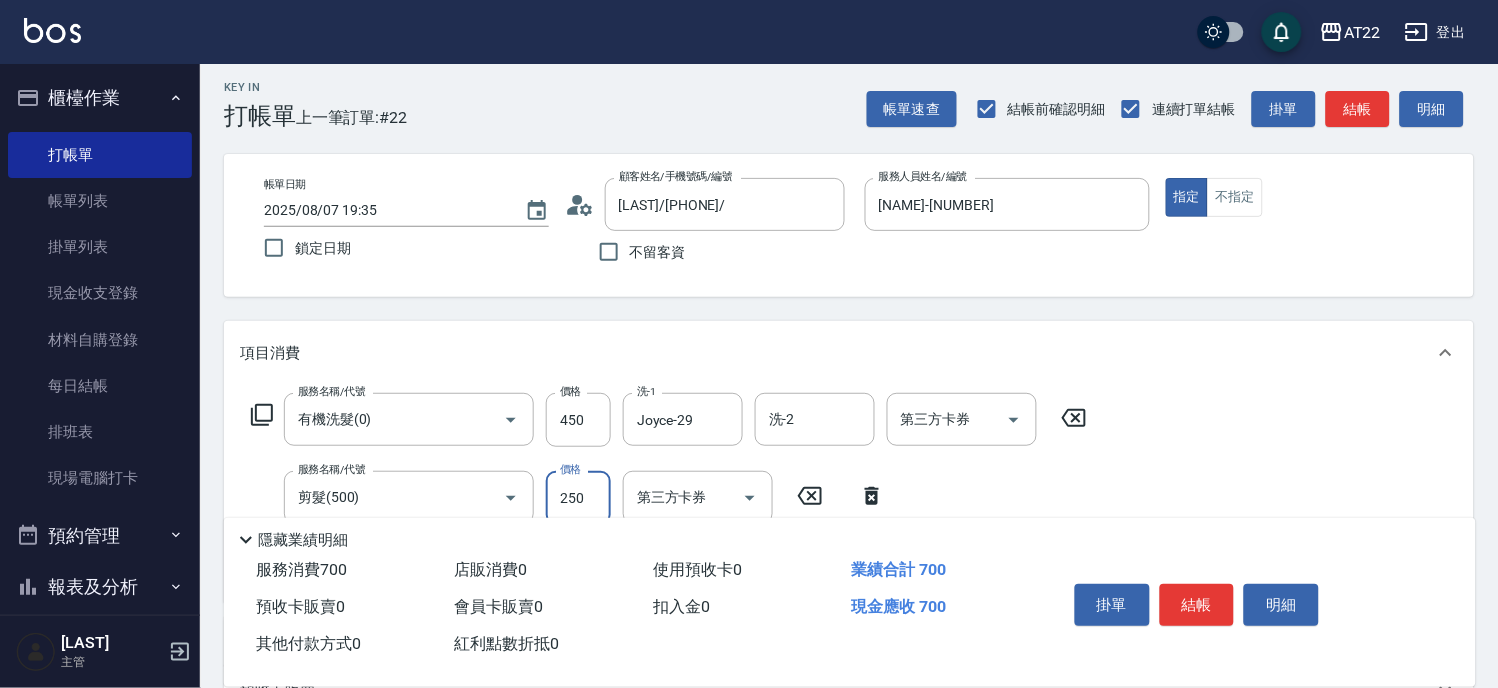 scroll, scrollTop: 0, scrollLeft: 0, axis: both 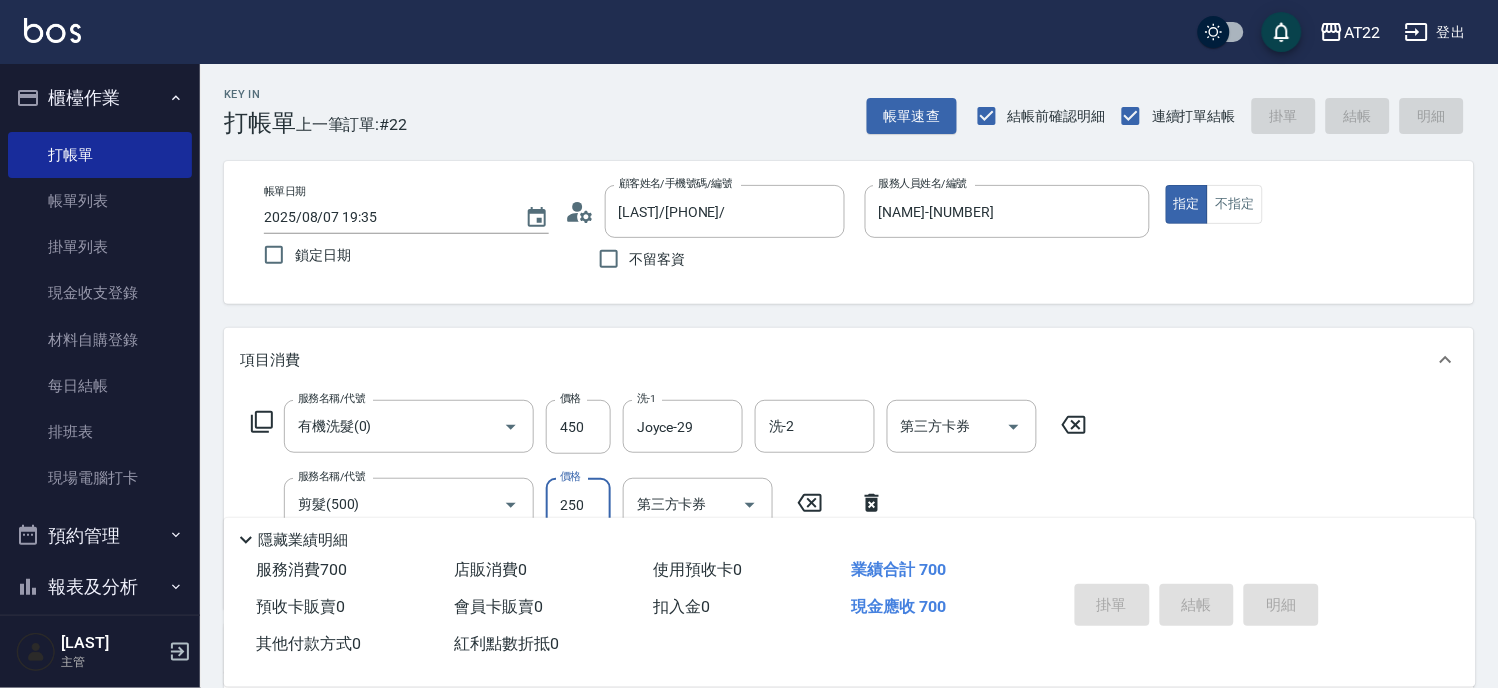 type on "[DATE] [TIME]" 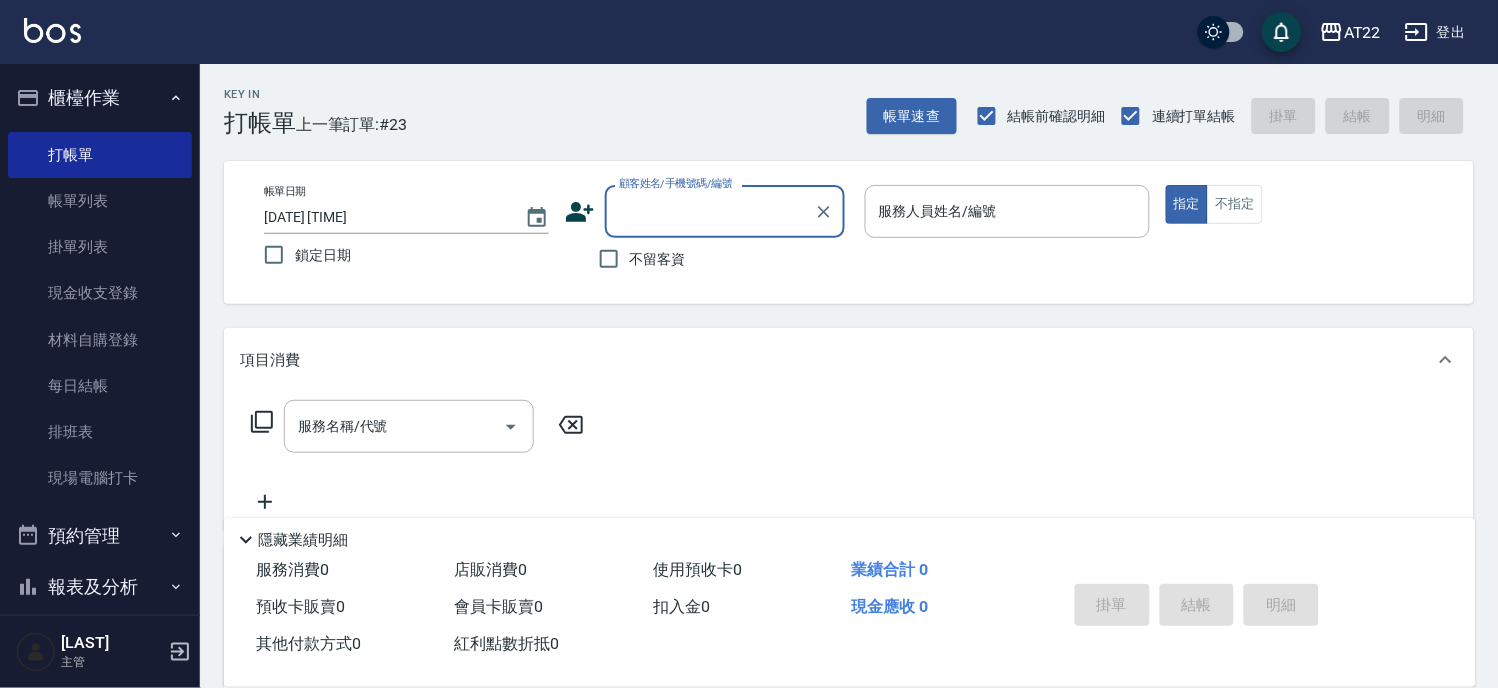 click 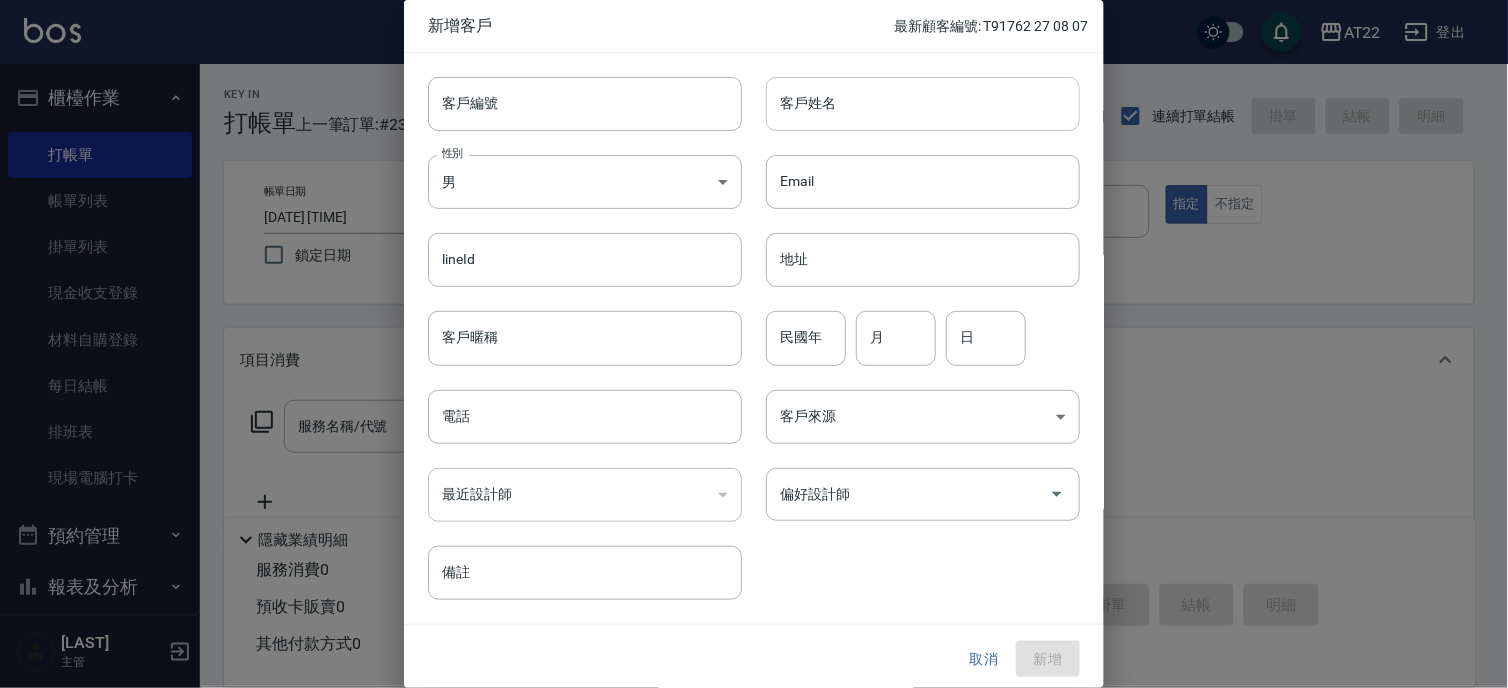 click on "客戶姓名" at bounding box center [923, 104] 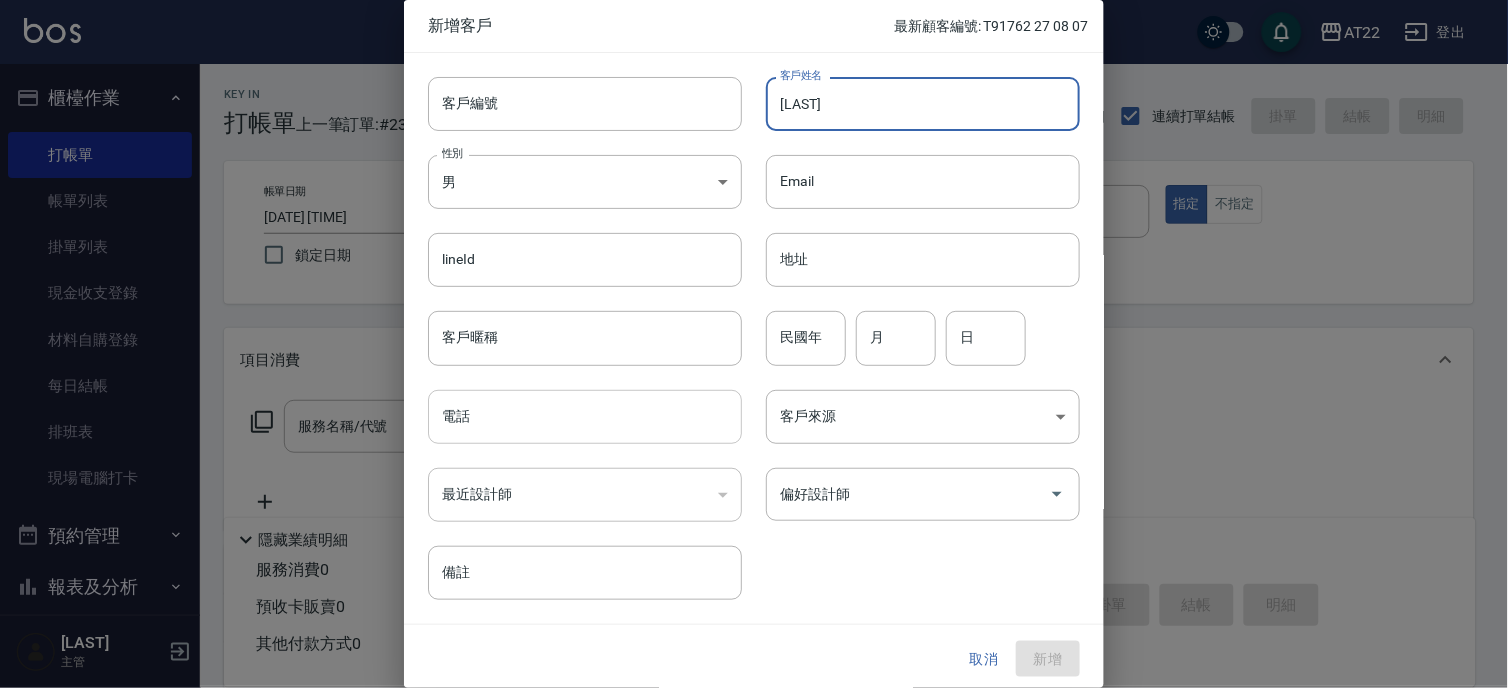 type on "[LAST]" 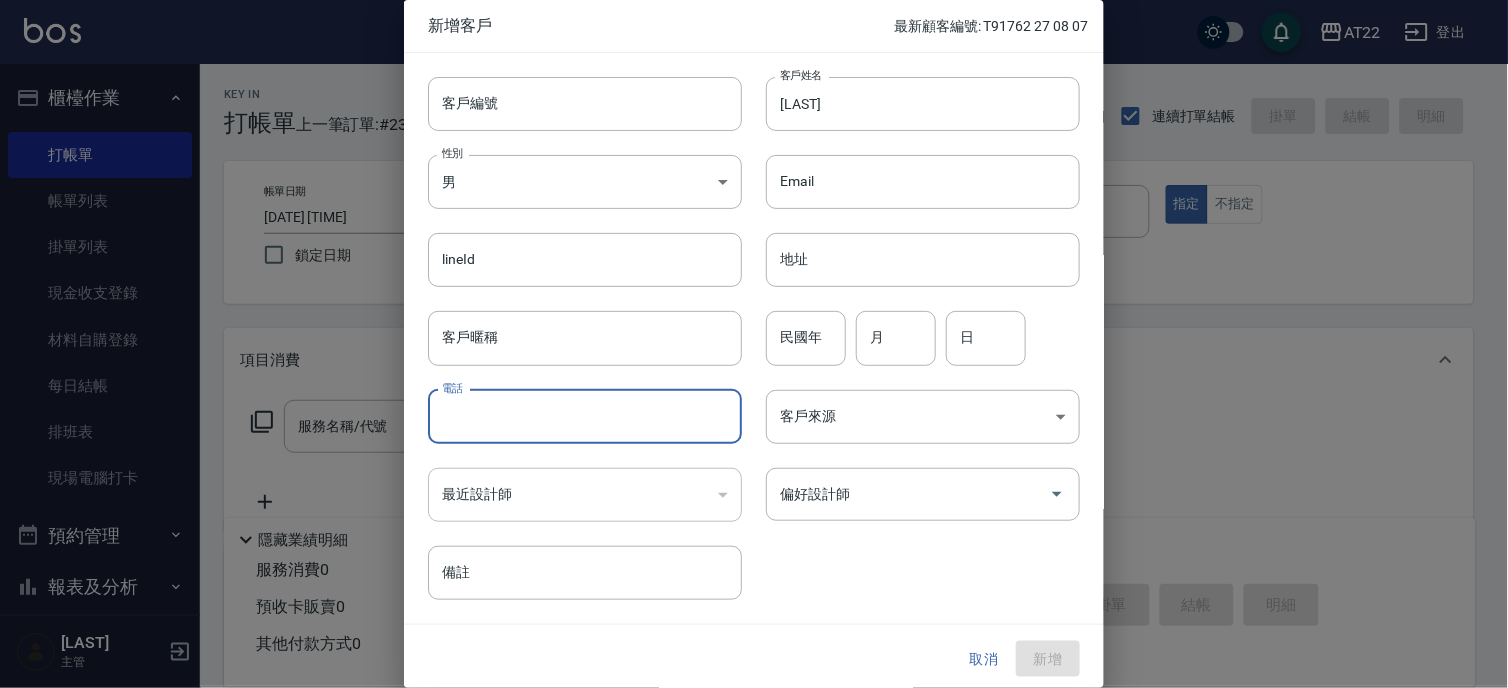 click on "電話" at bounding box center [585, 417] 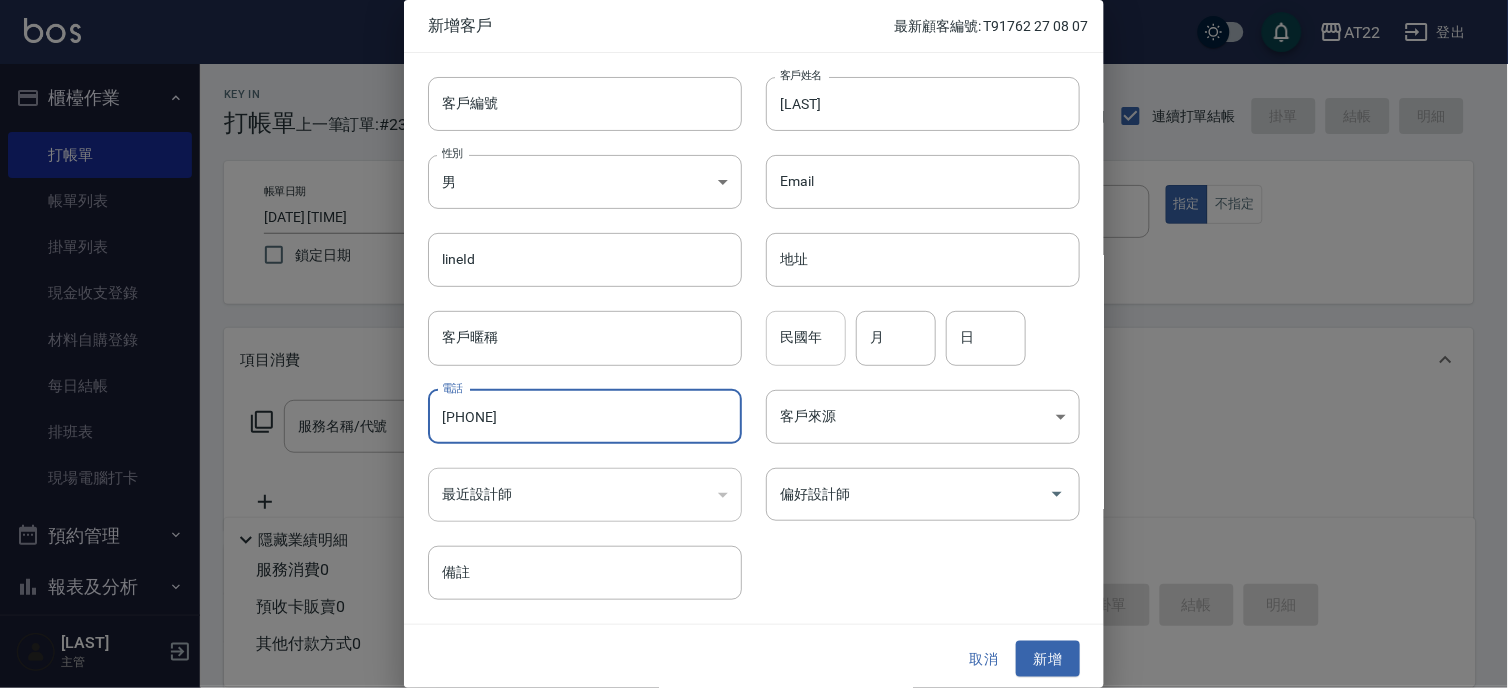 type on "[PHONE]" 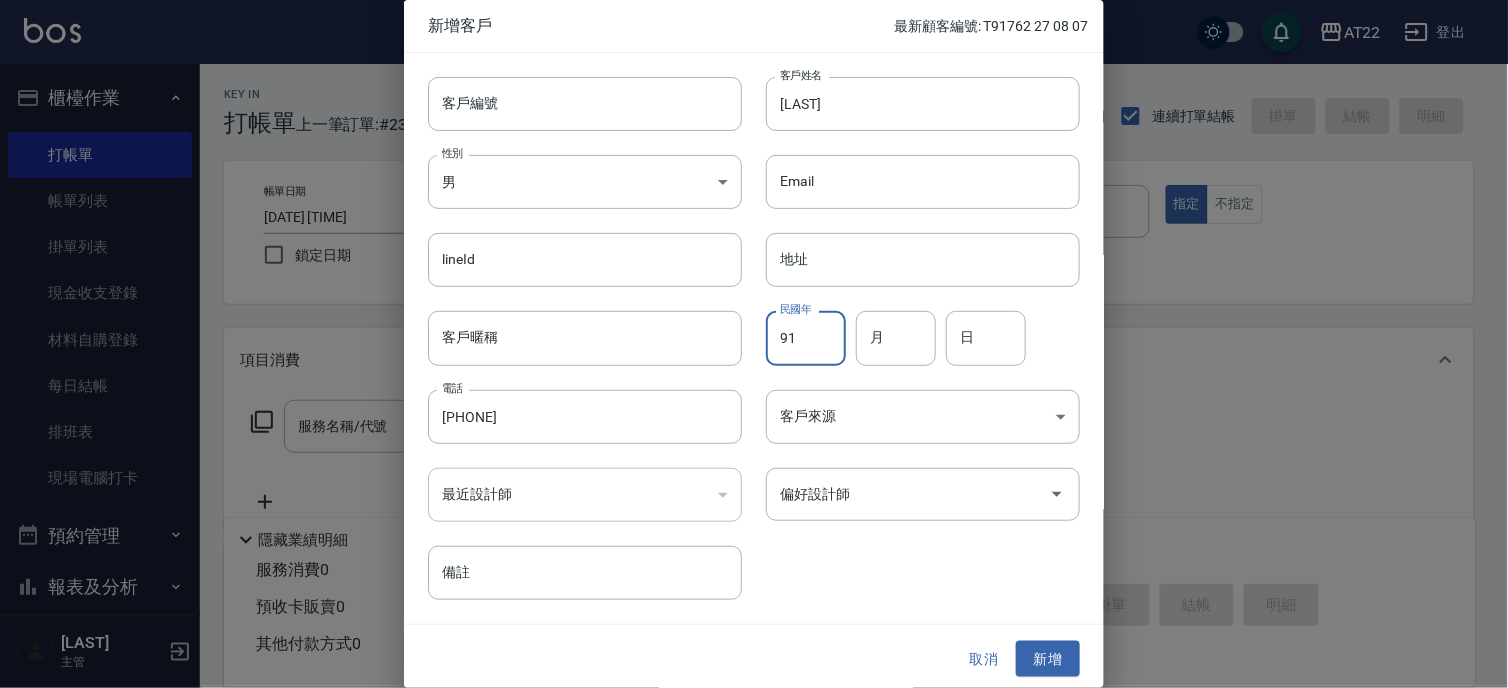 type on "91" 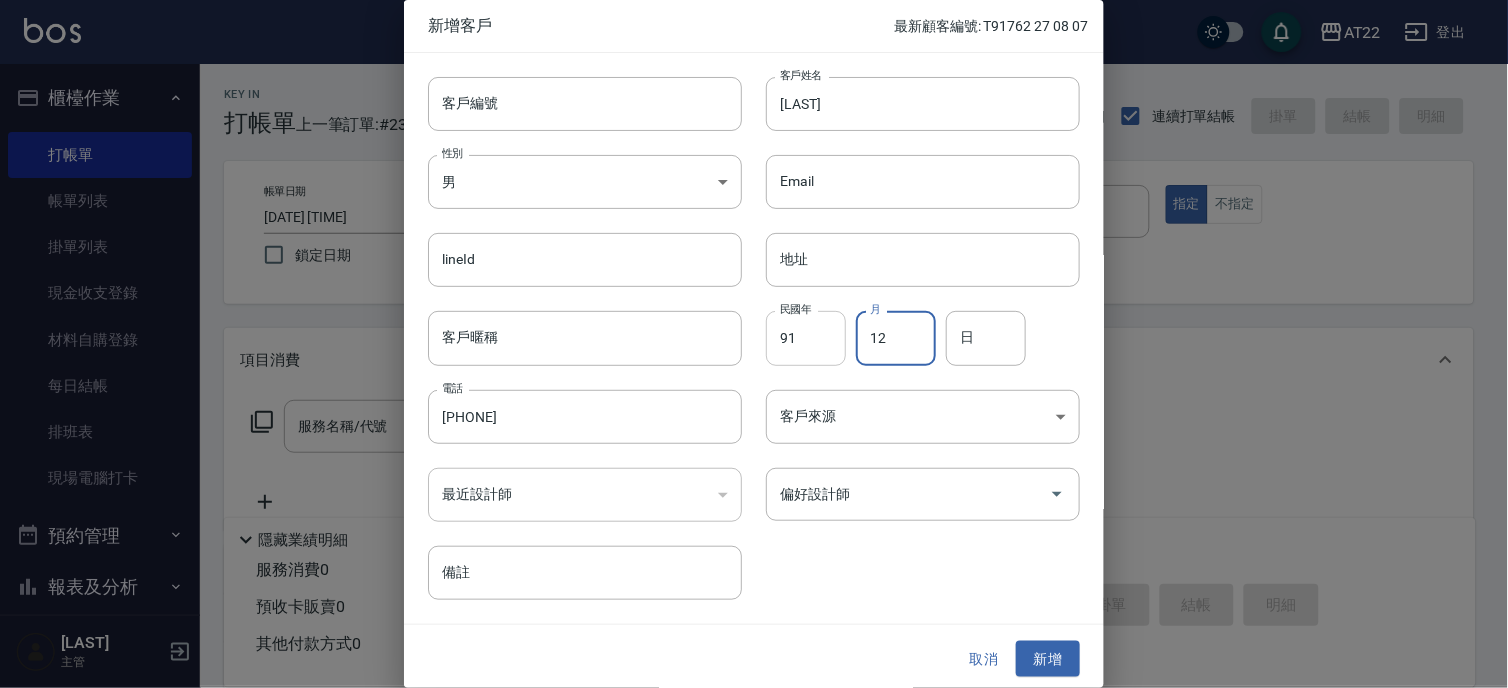 type on "12" 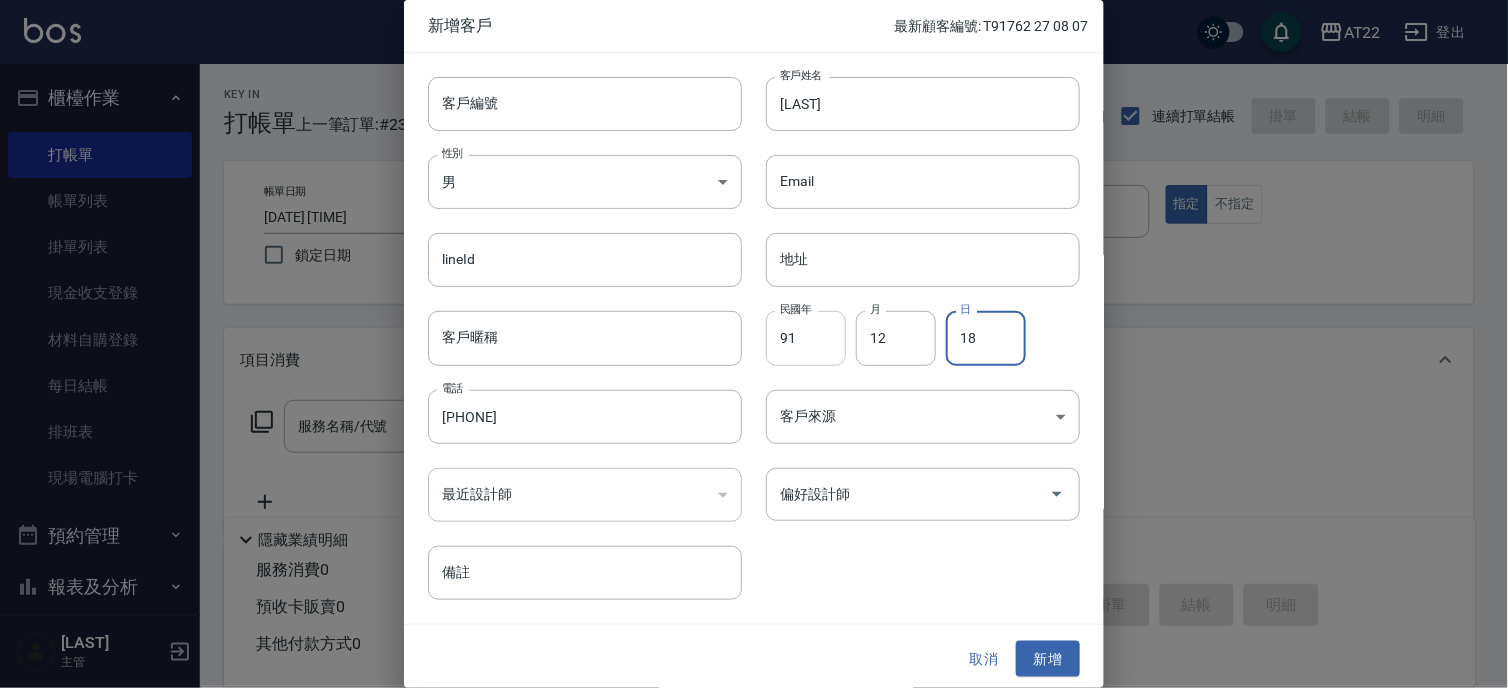 type on "18" 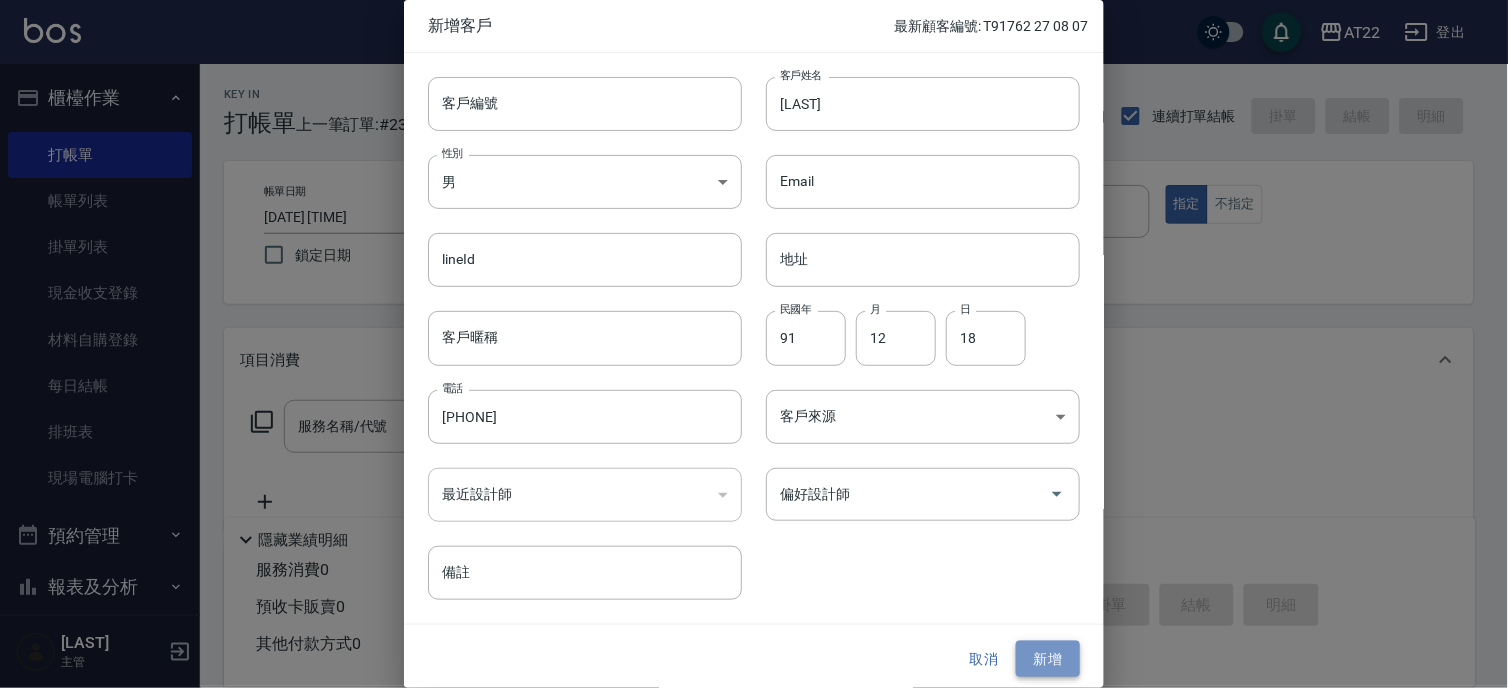 click on "新增" at bounding box center (1048, 659) 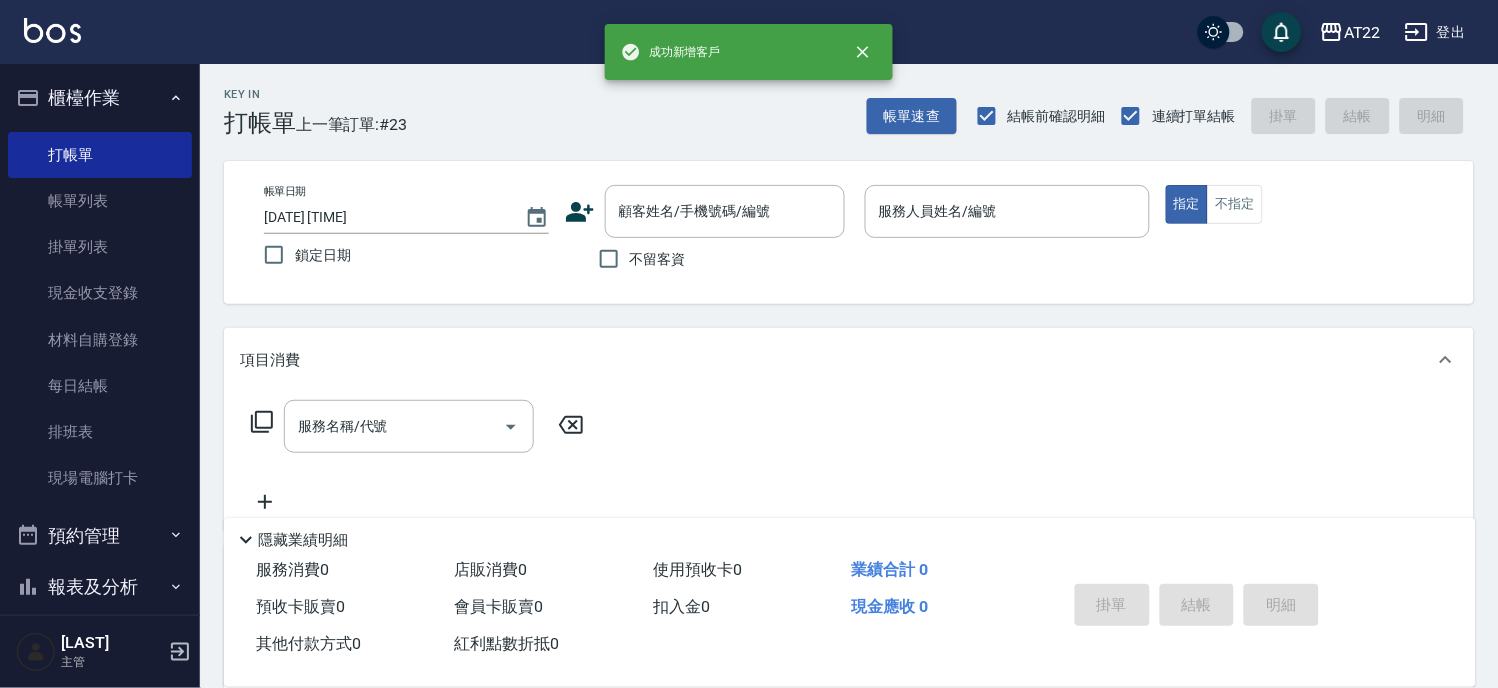 click on "帳單日期 [DATE] [TIME] 鎖定日期 顧客姓名/手機號碼/編號 顧客姓名/手機號碼/編號 不留客資 服務人員姓名/編號 服務人員姓名/編號 指定 不指定" at bounding box center (849, 232) 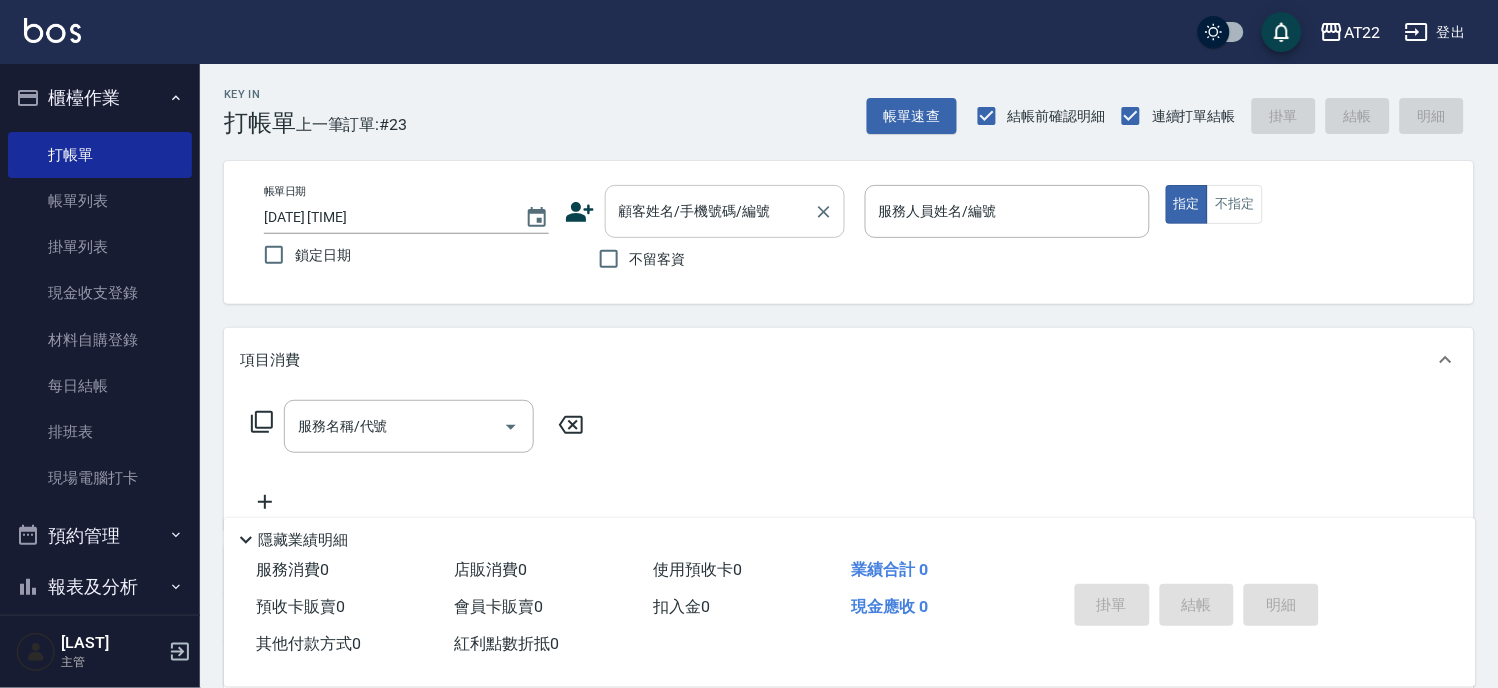 click on "顧客姓名/手機號碼/編號" at bounding box center (725, 211) 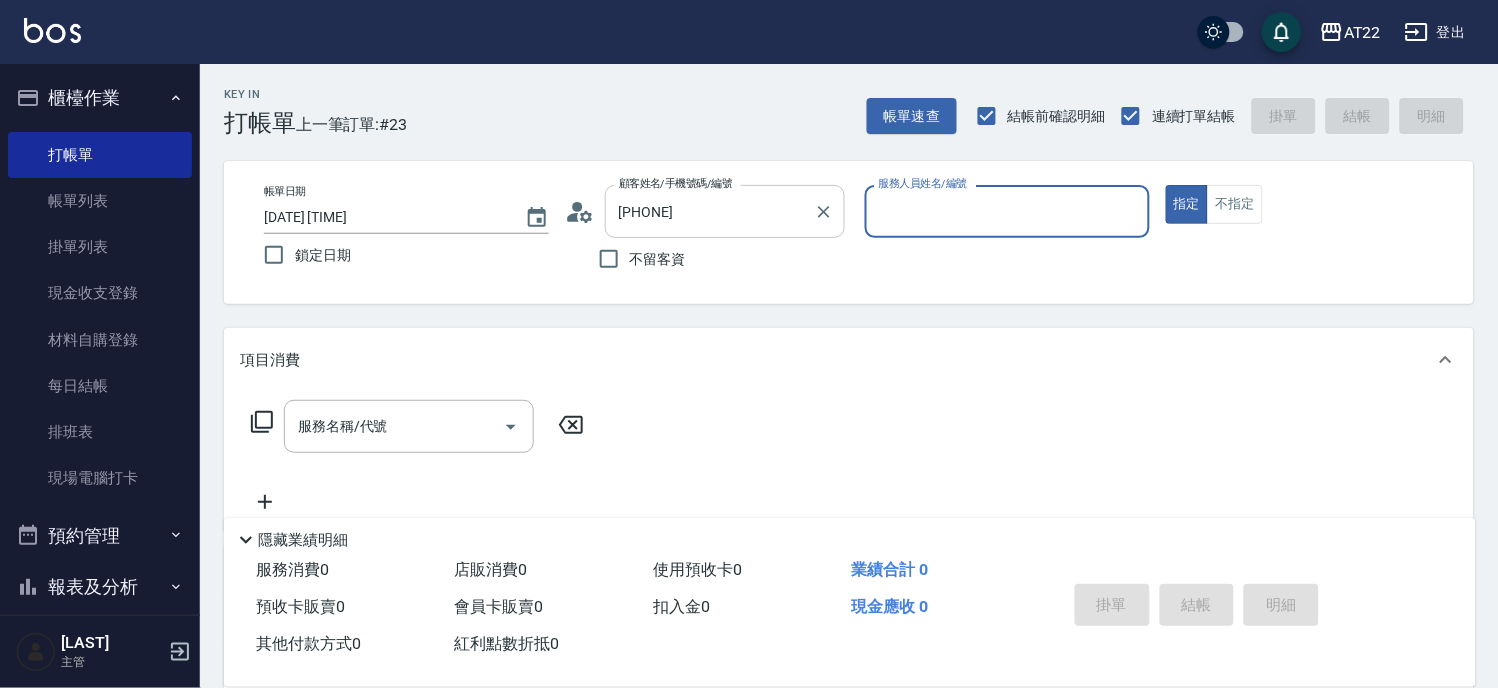 type on "[LAST]/[PHONE]/" 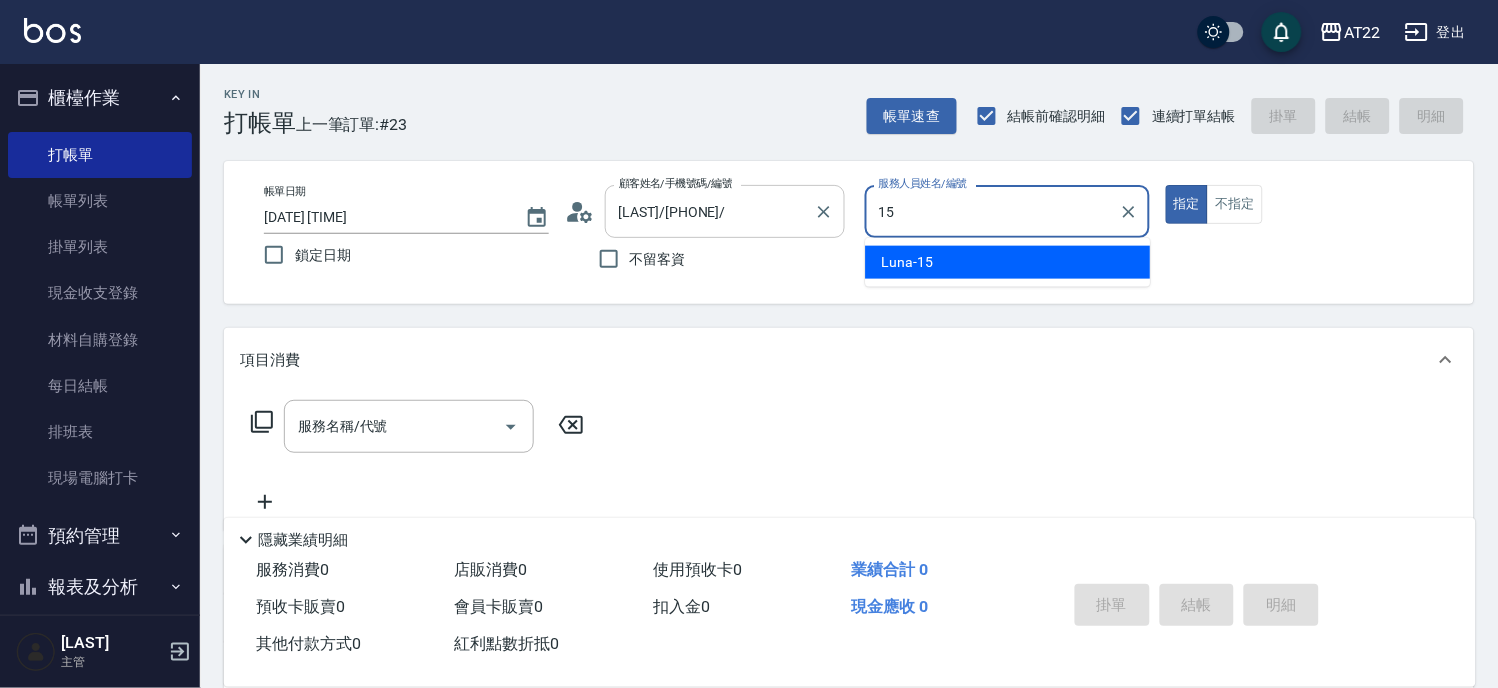 type on "[NAME]-[NUMBER]" 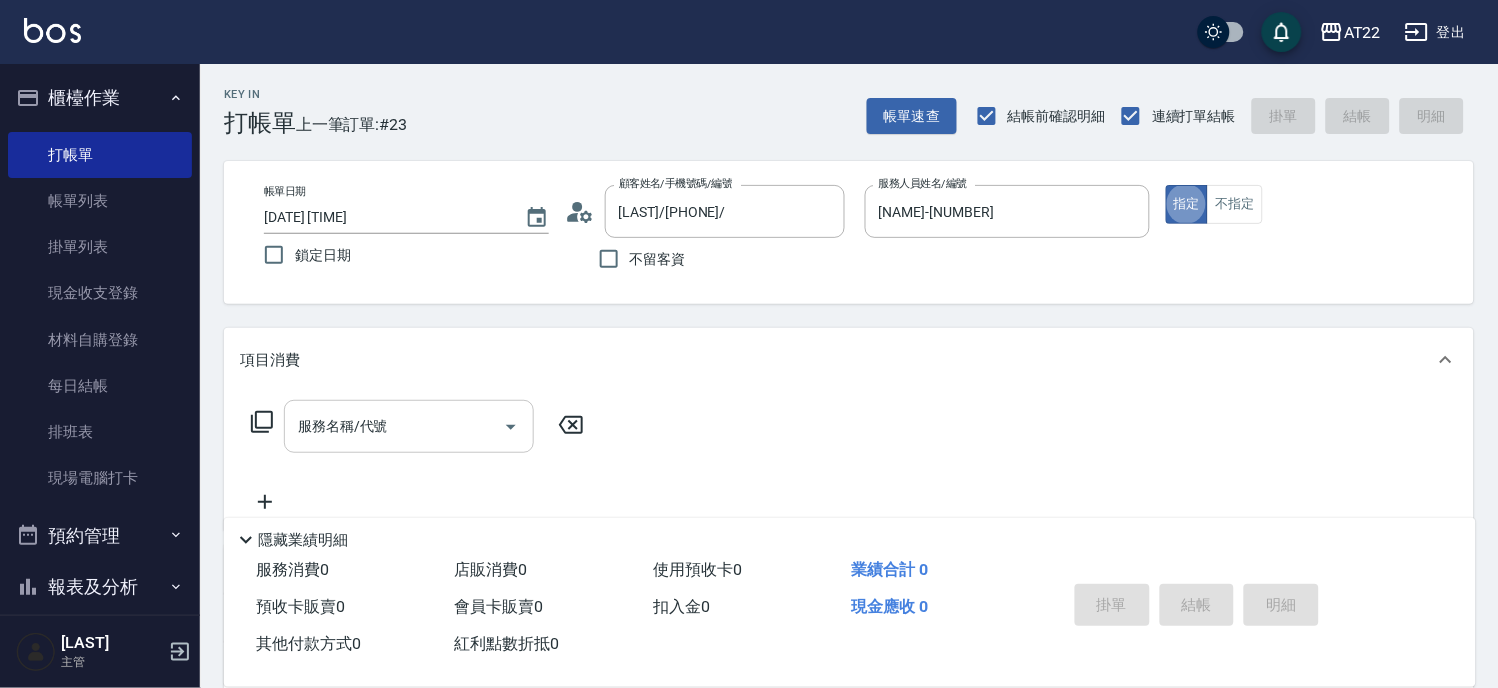click on "服務名稱/代號" at bounding box center [394, 426] 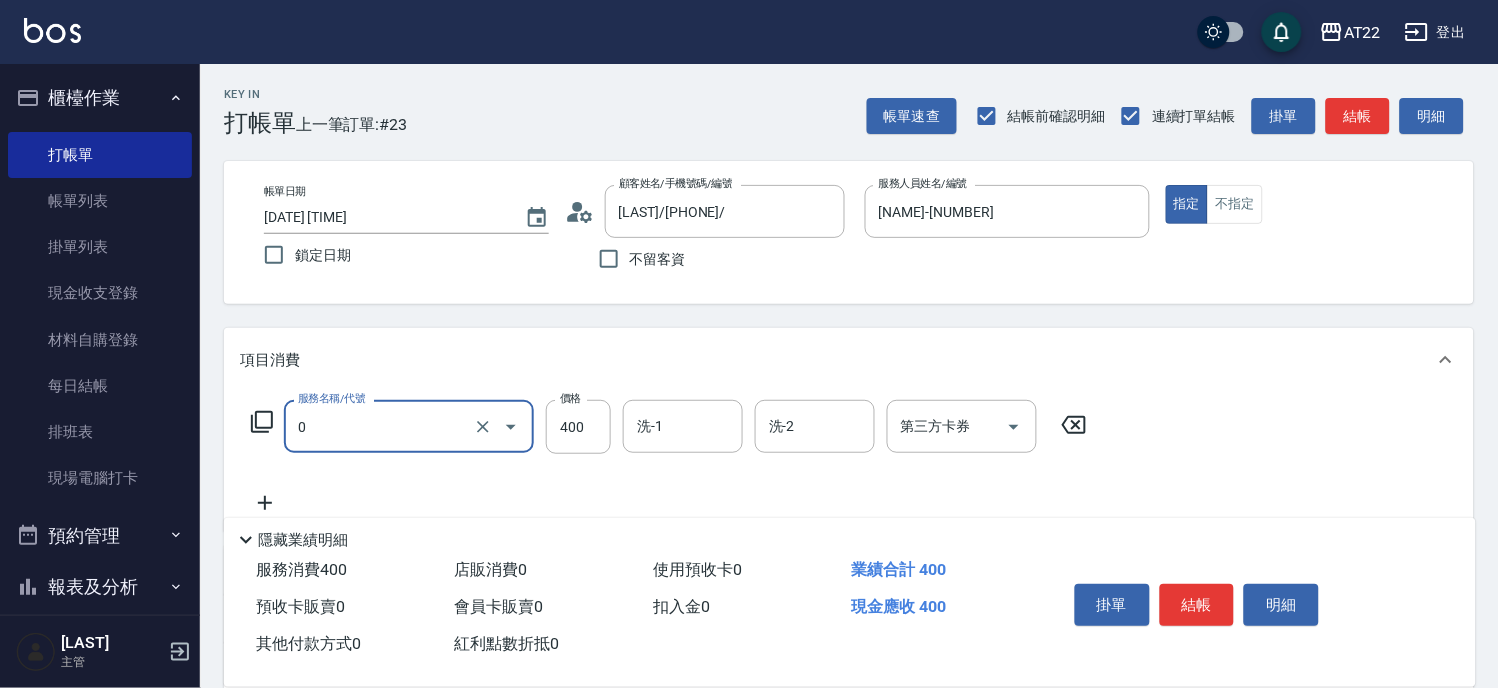 type on "有機洗髮(0)" 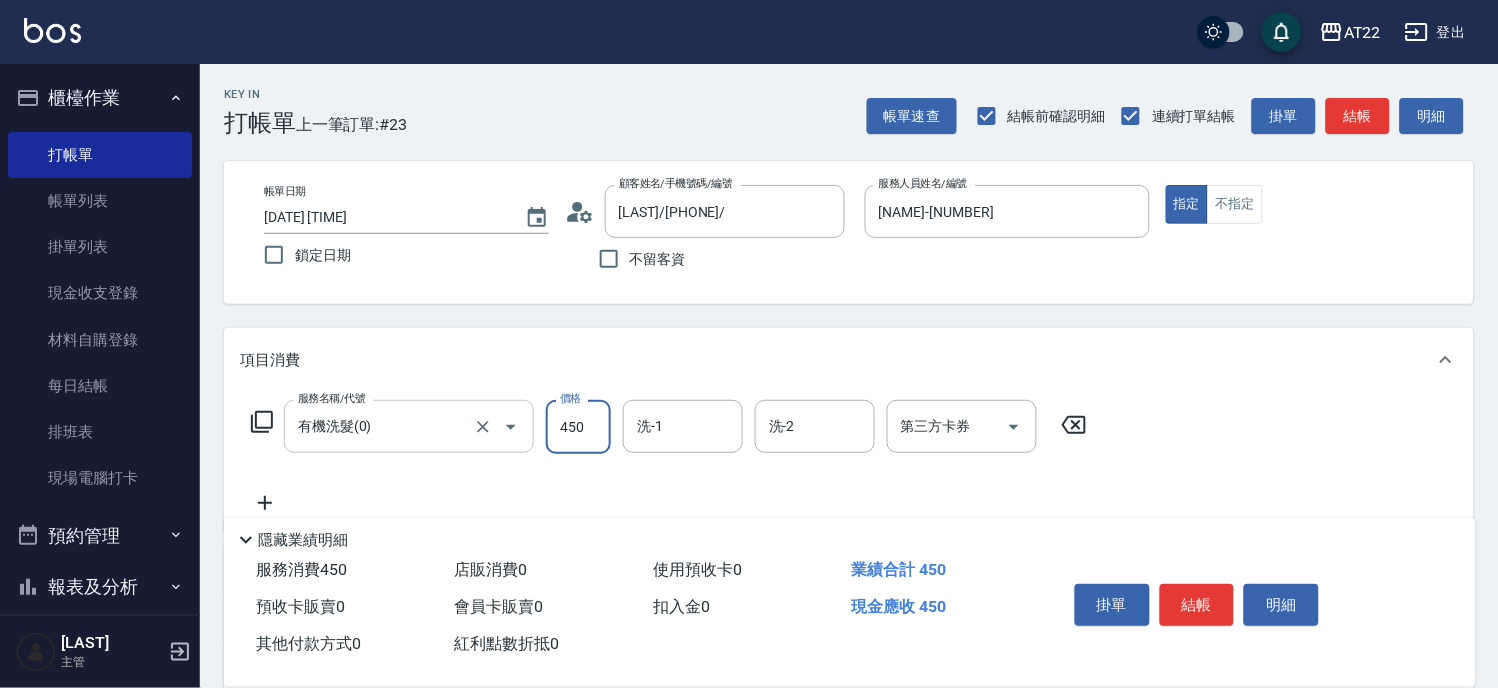 type on "450" 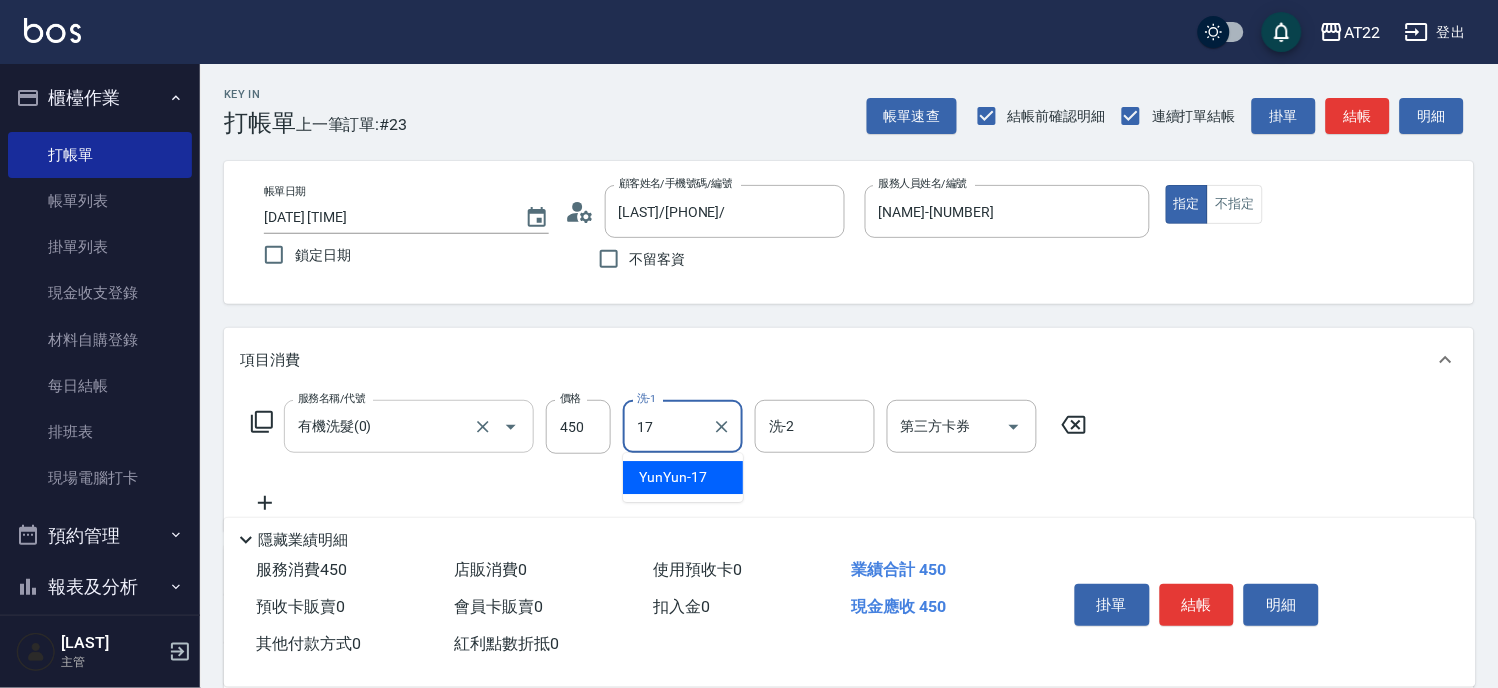 type on "YunYun-17" 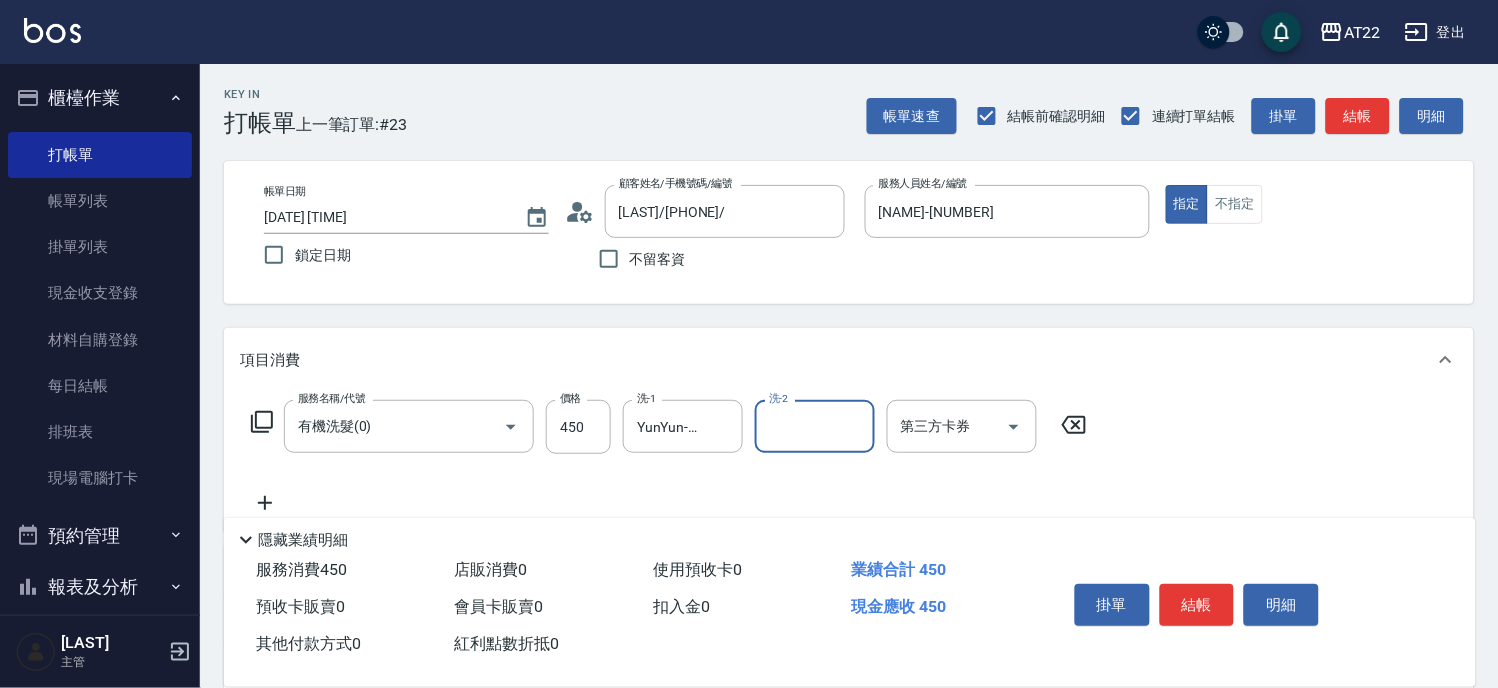 click 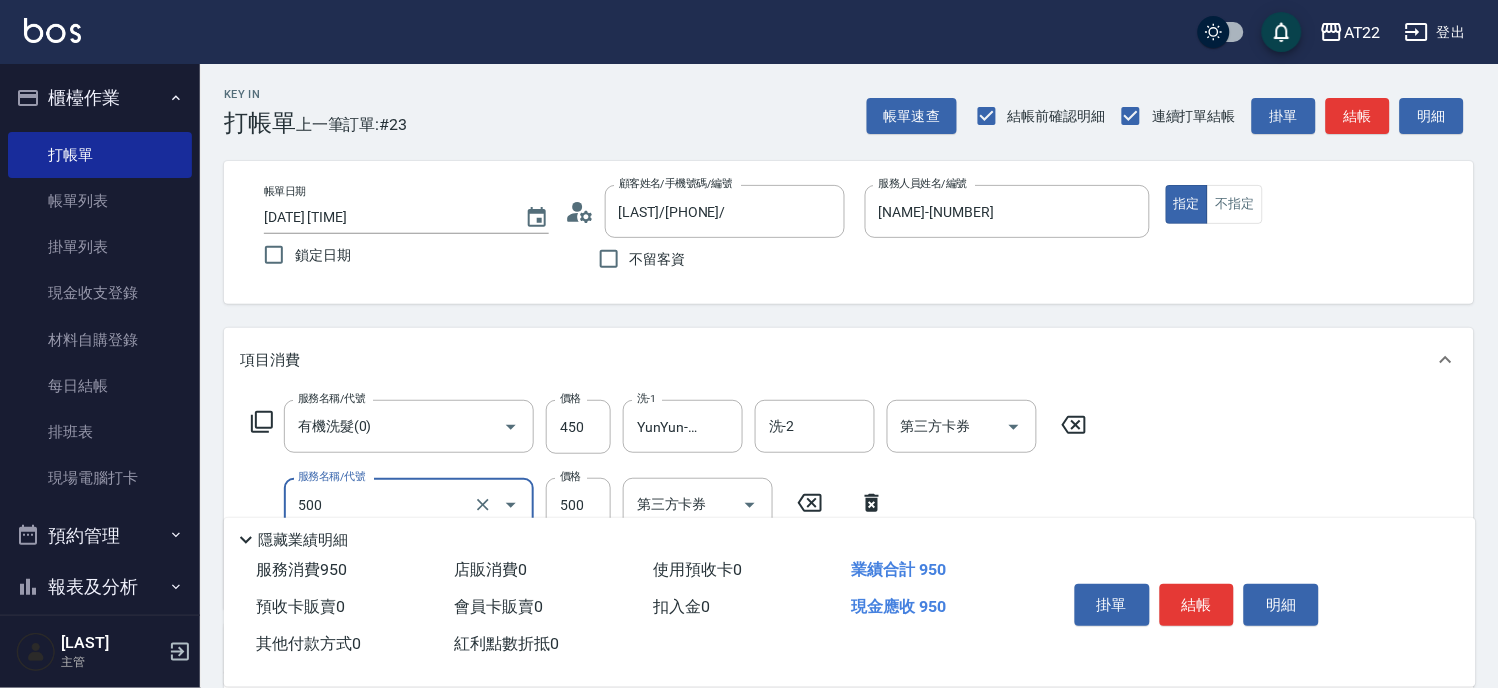 type on "剪髮(500)" 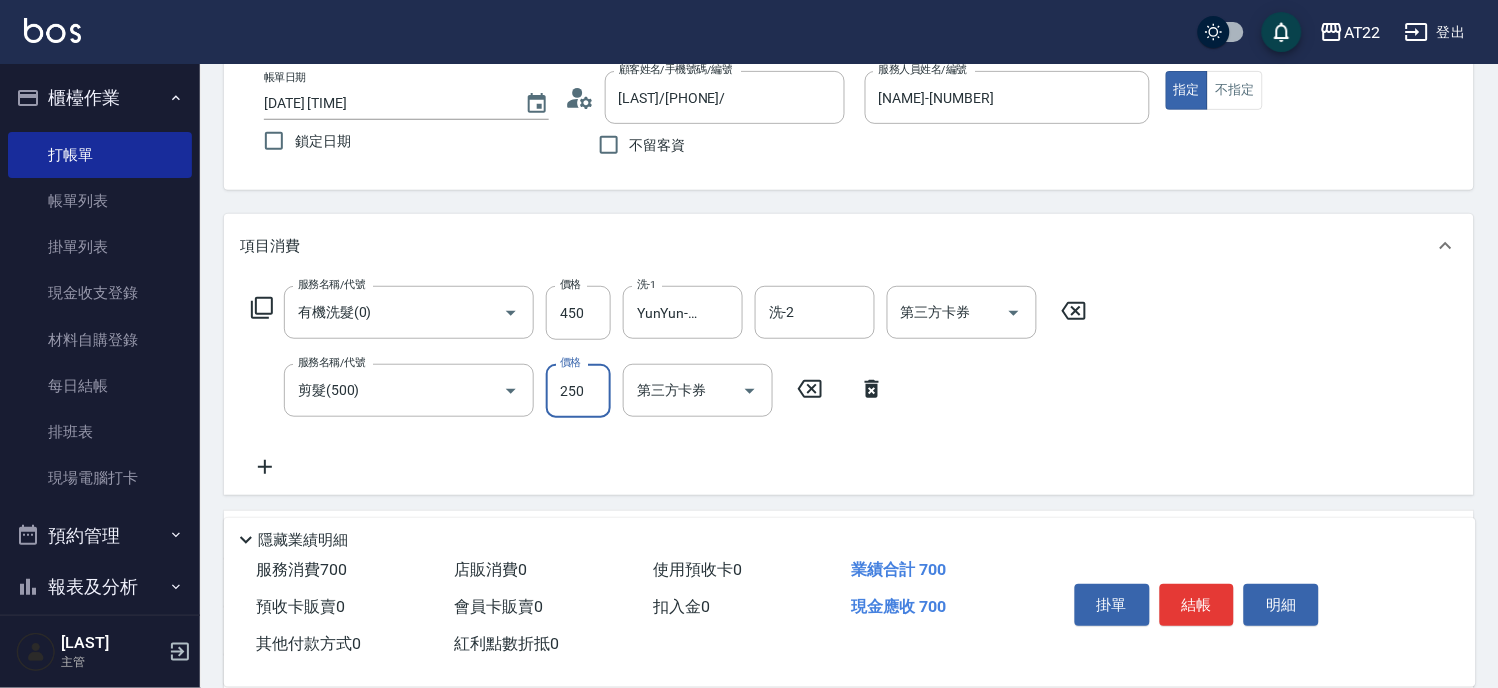 scroll, scrollTop: 222, scrollLeft: 0, axis: vertical 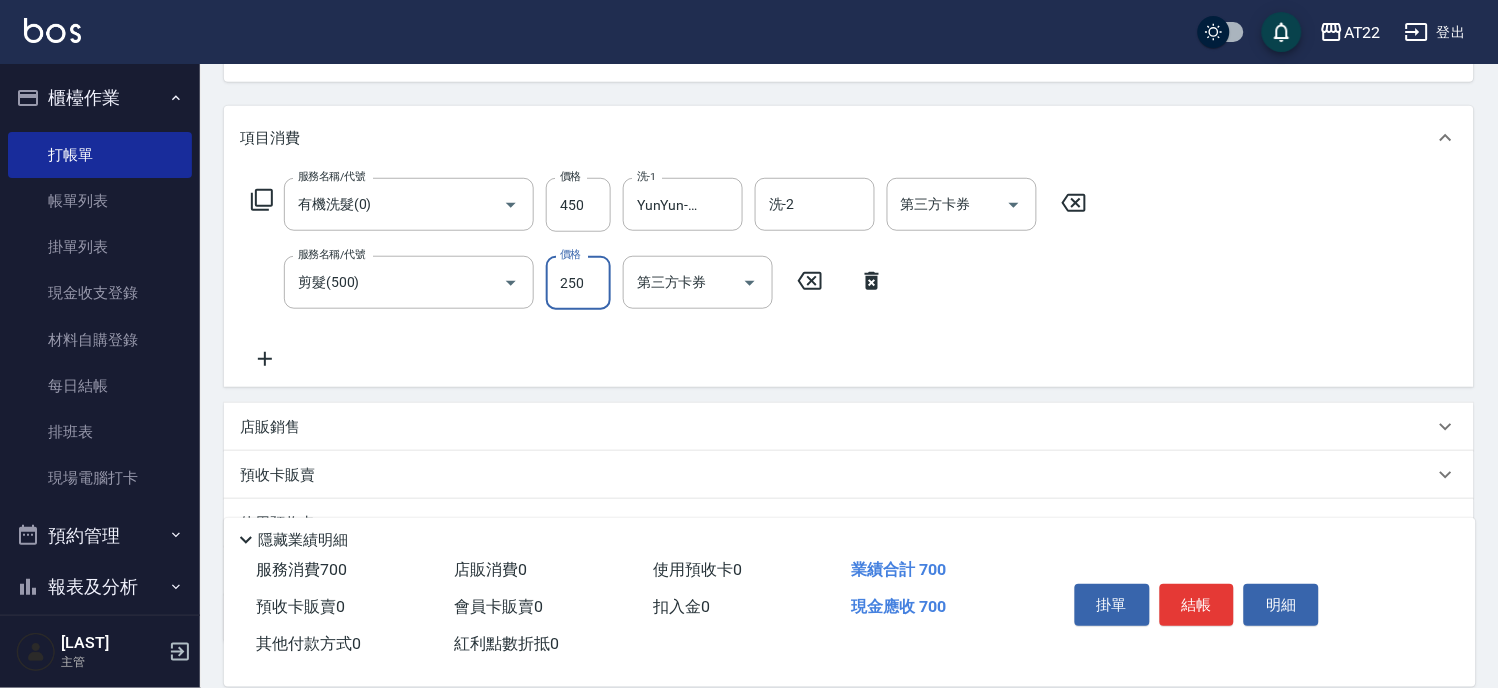 type on "250" 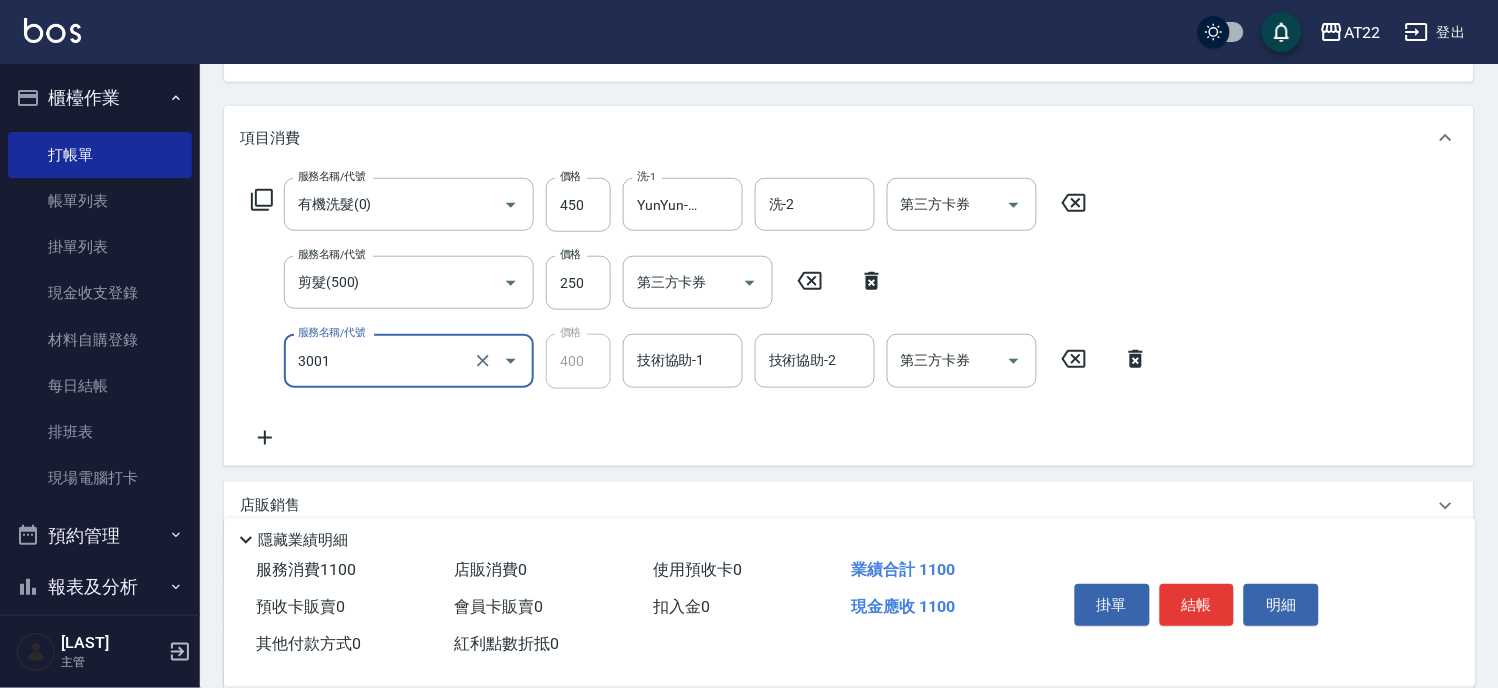 type on "側邊燙貼(3001)" 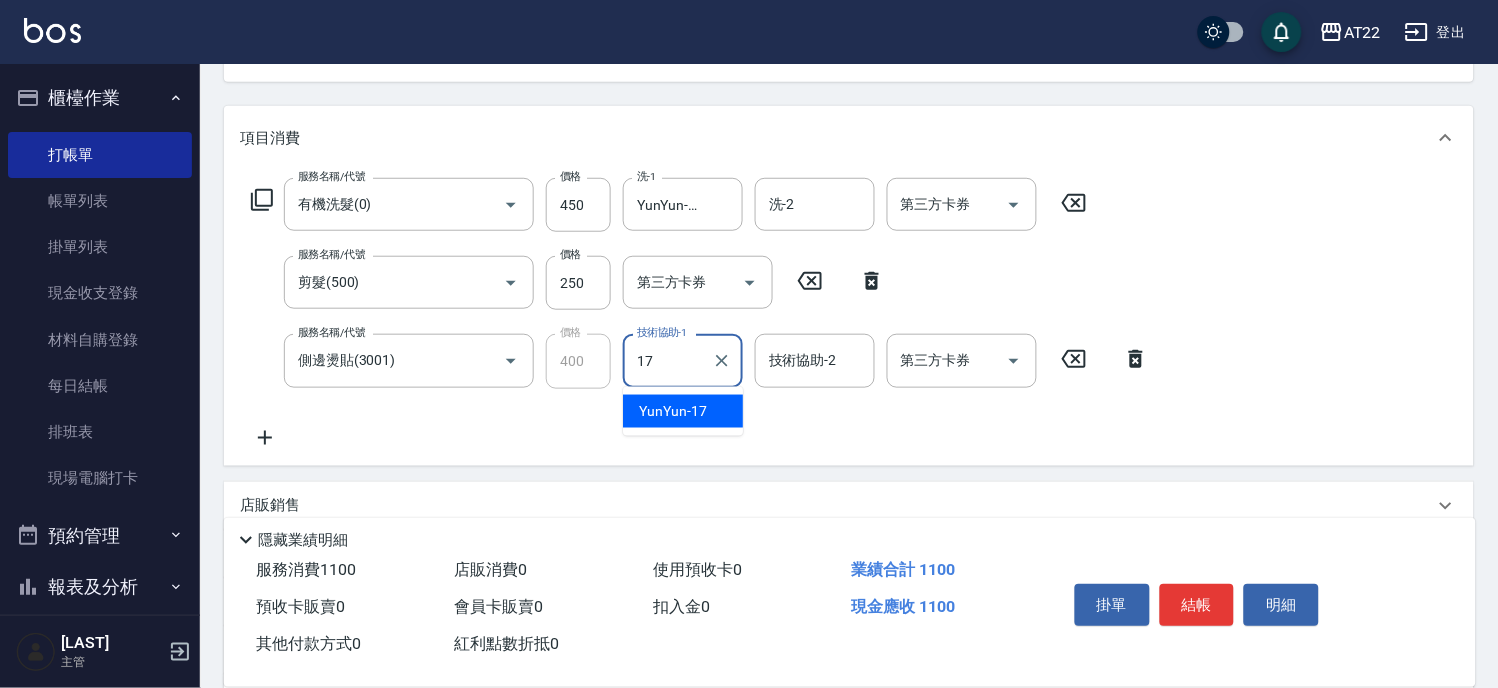 type on "YunYun-17" 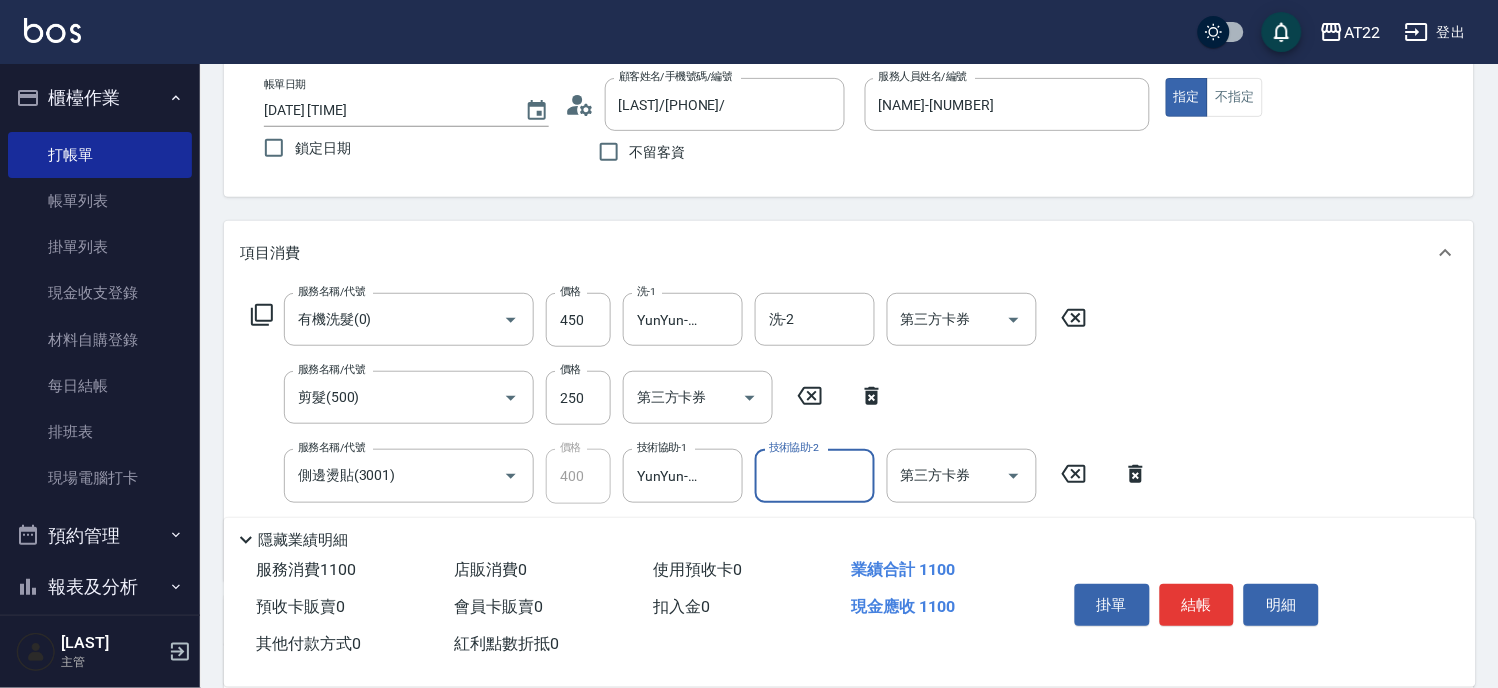 scroll, scrollTop: 0, scrollLeft: 0, axis: both 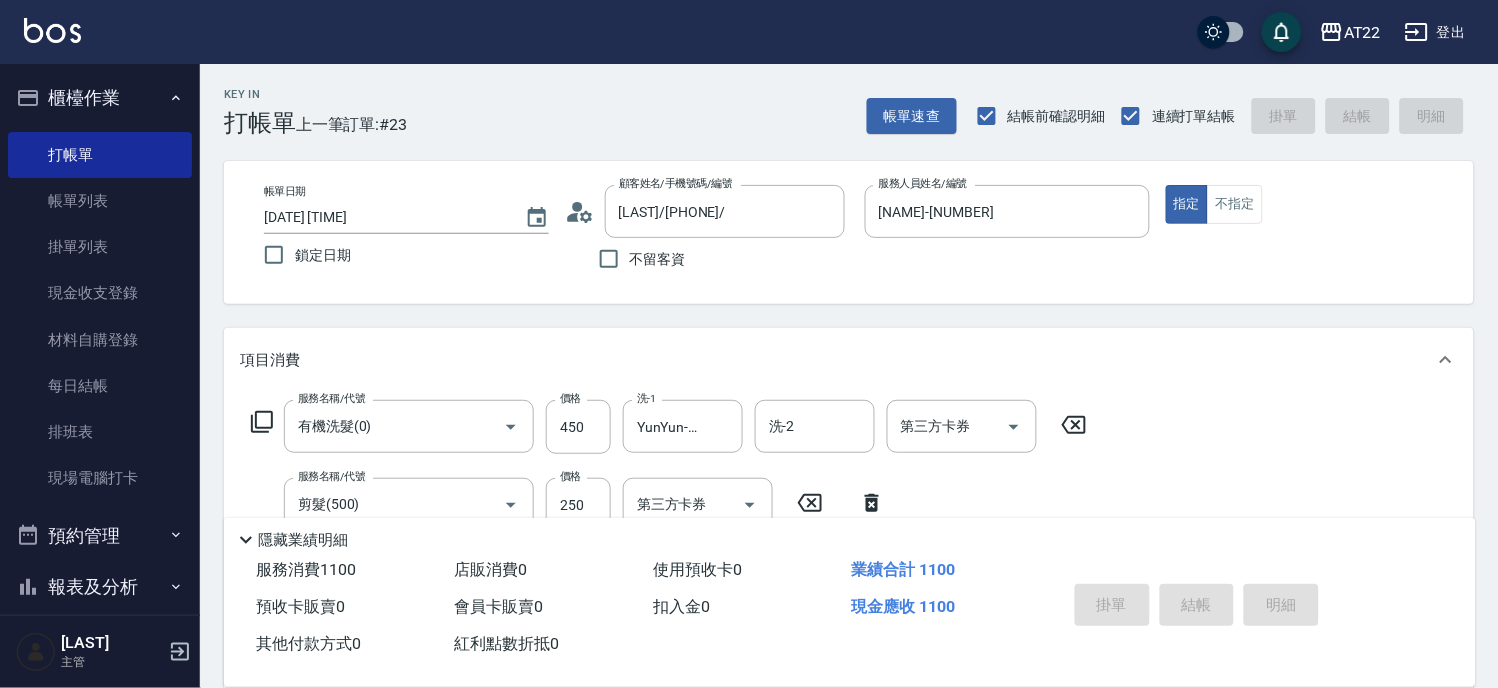 type on "[DATE] [TIME]" 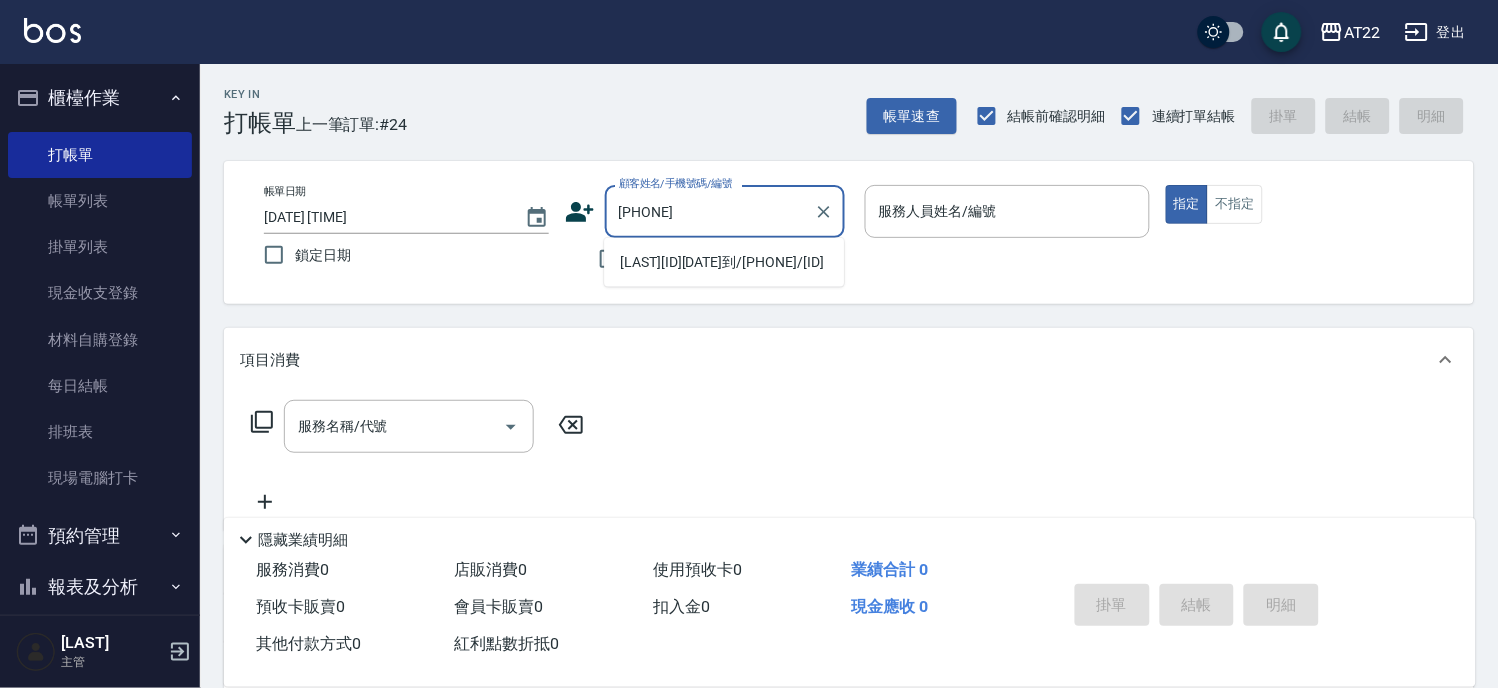 click on "[LAST][ID][DATE]到/[PHONE]/[ID]" at bounding box center [724, 262] 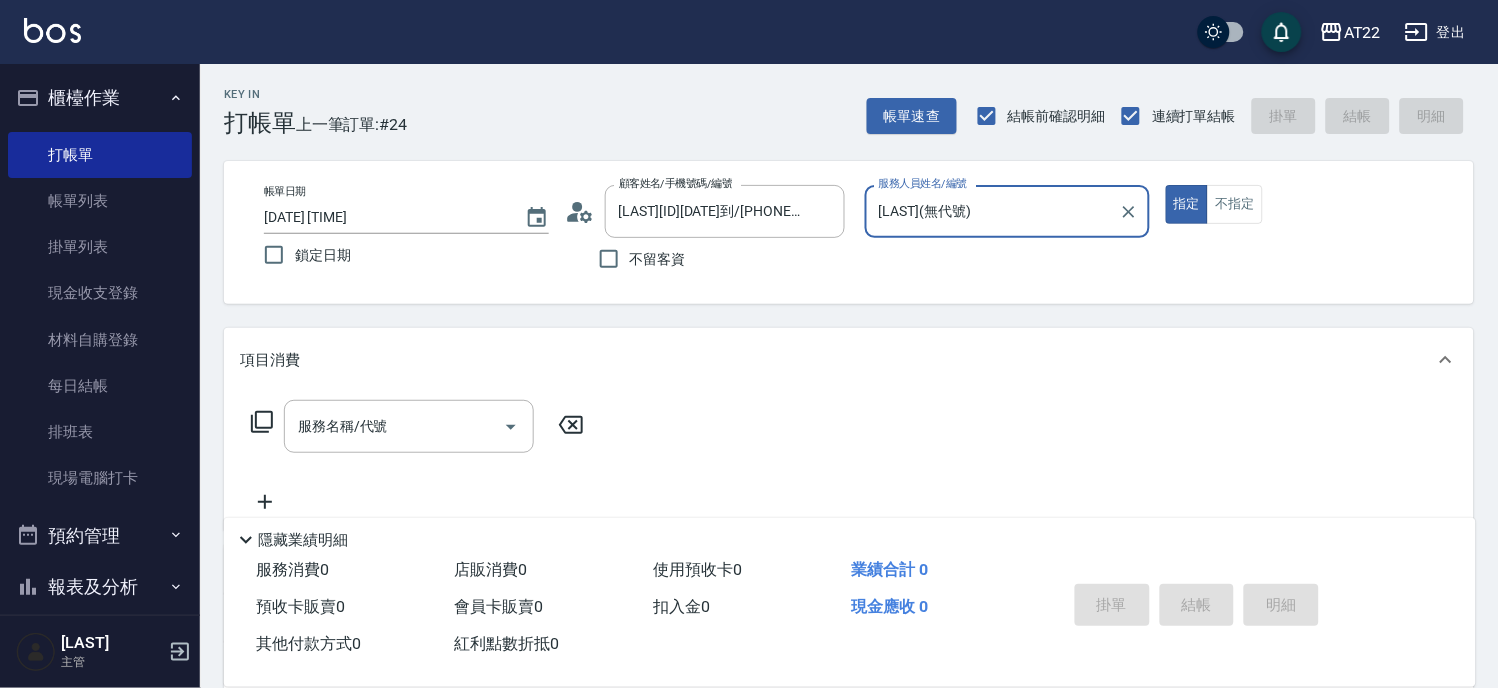 click on "[LAST](無代號)" at bounding box center [992, 211] 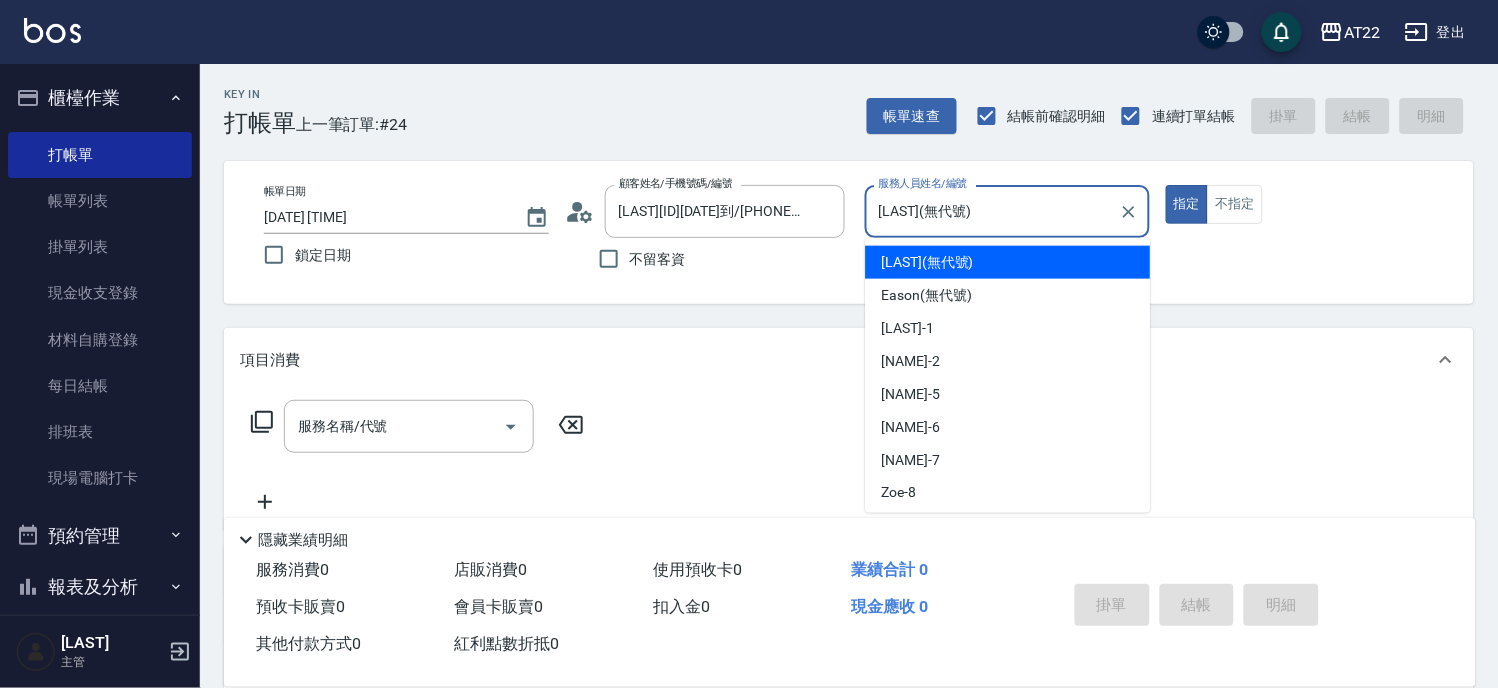 click on "[LAST](無代號)" at bounding box center (992, 211) 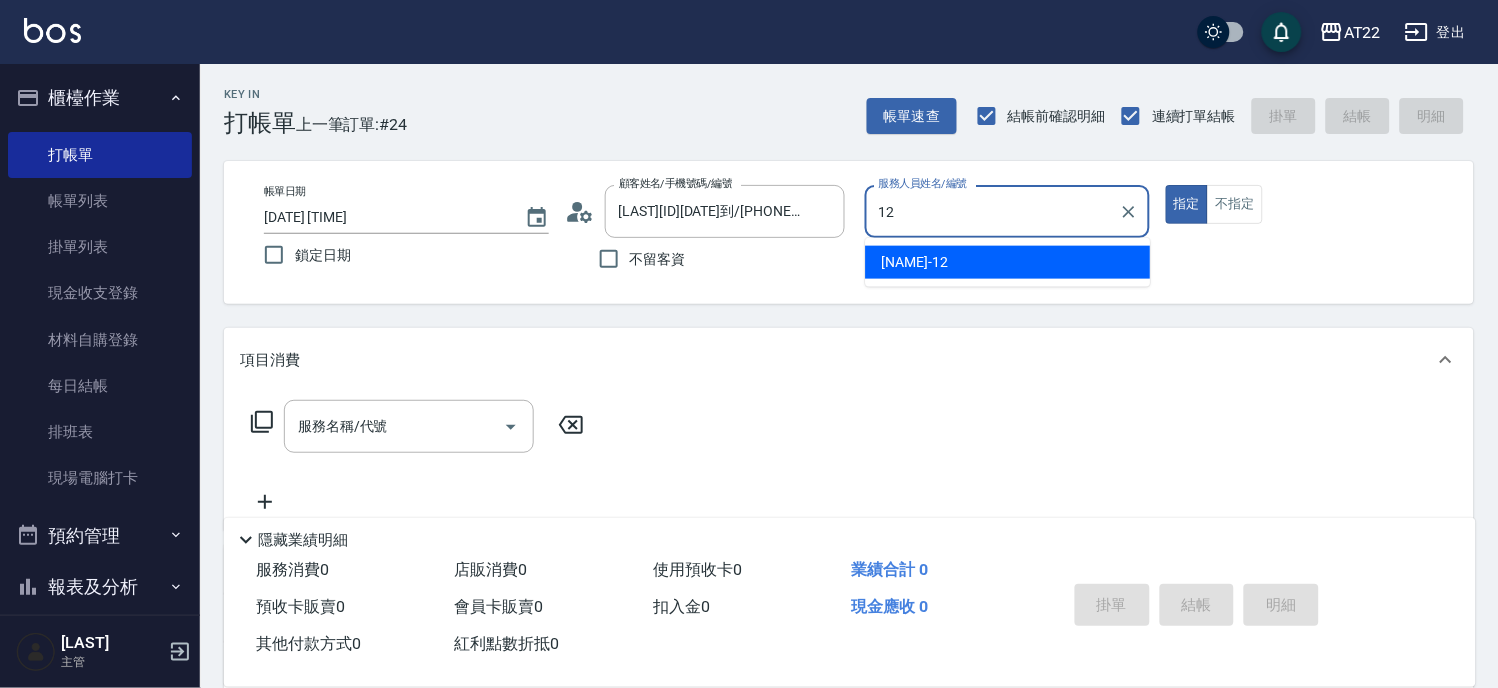 type on "[NAME]-[NUMBER]" 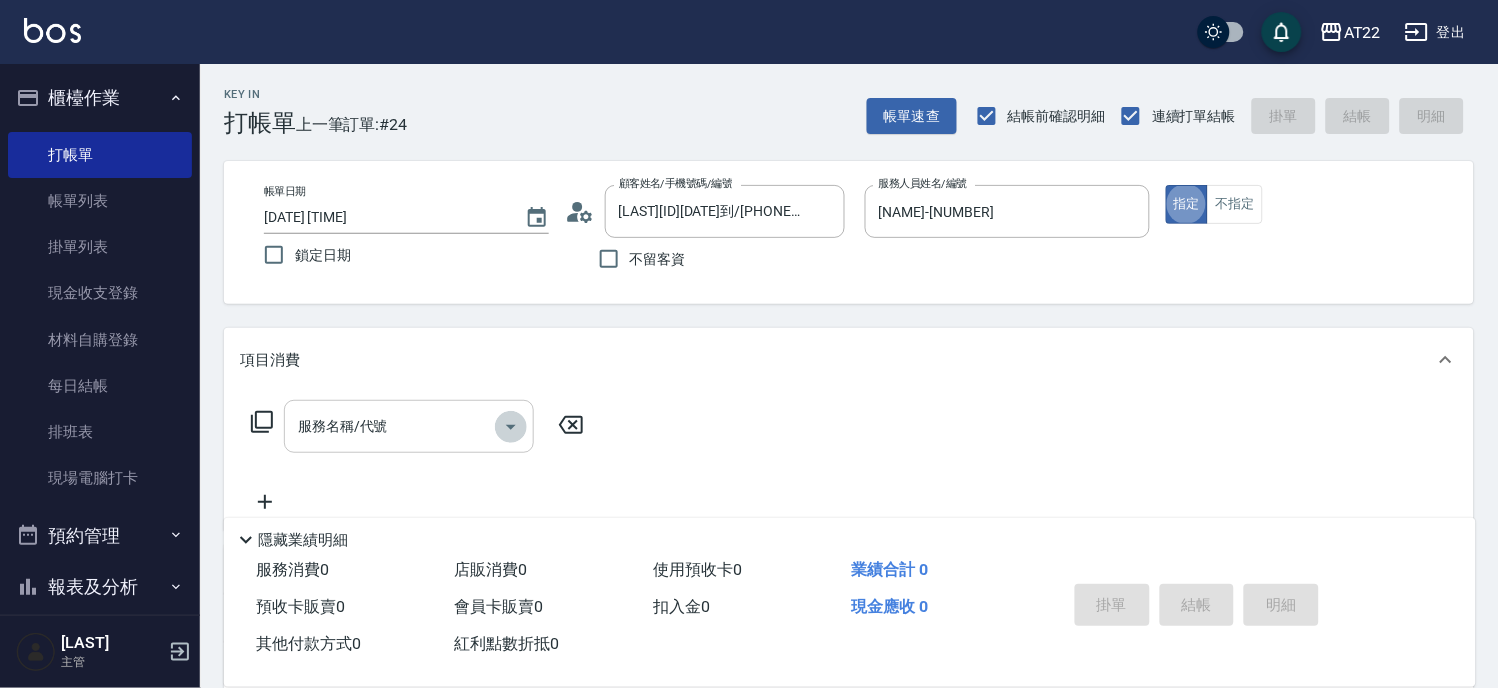 click 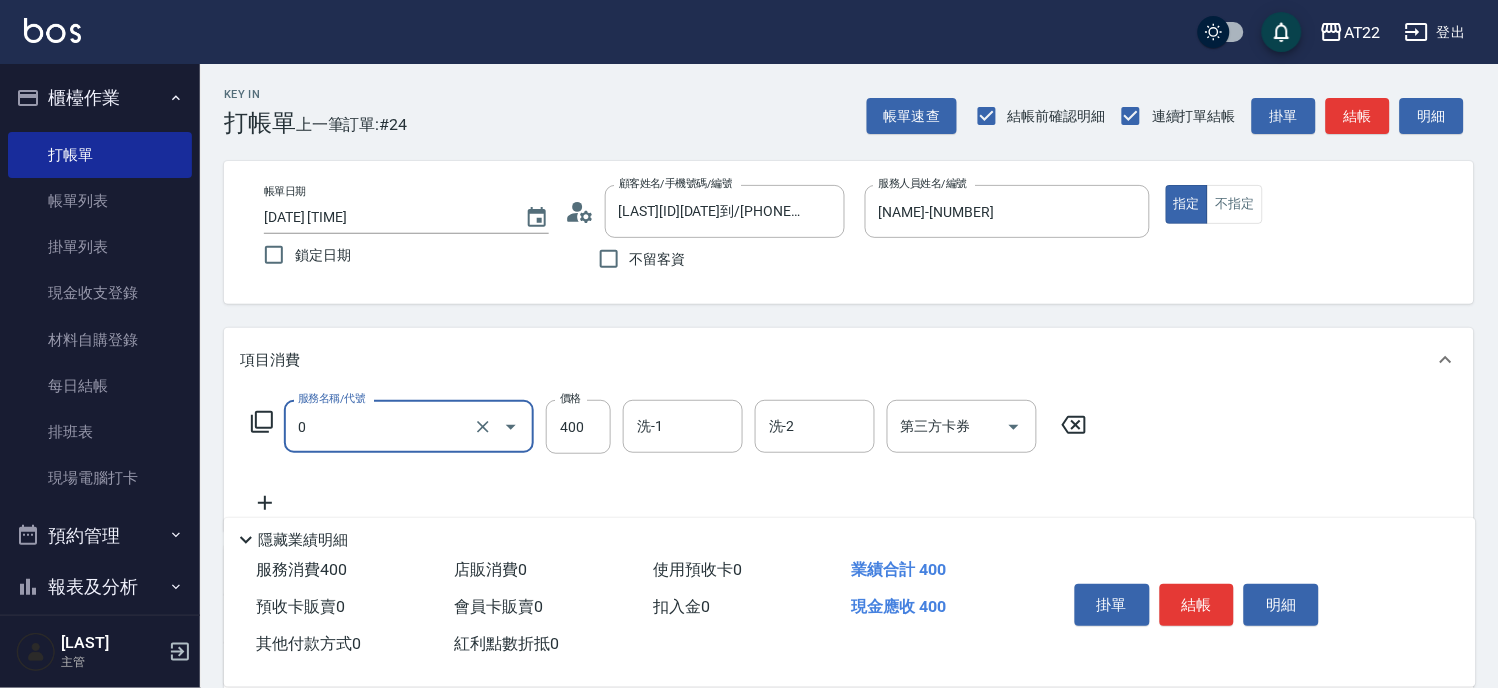 type on "有機洗髮(0)" 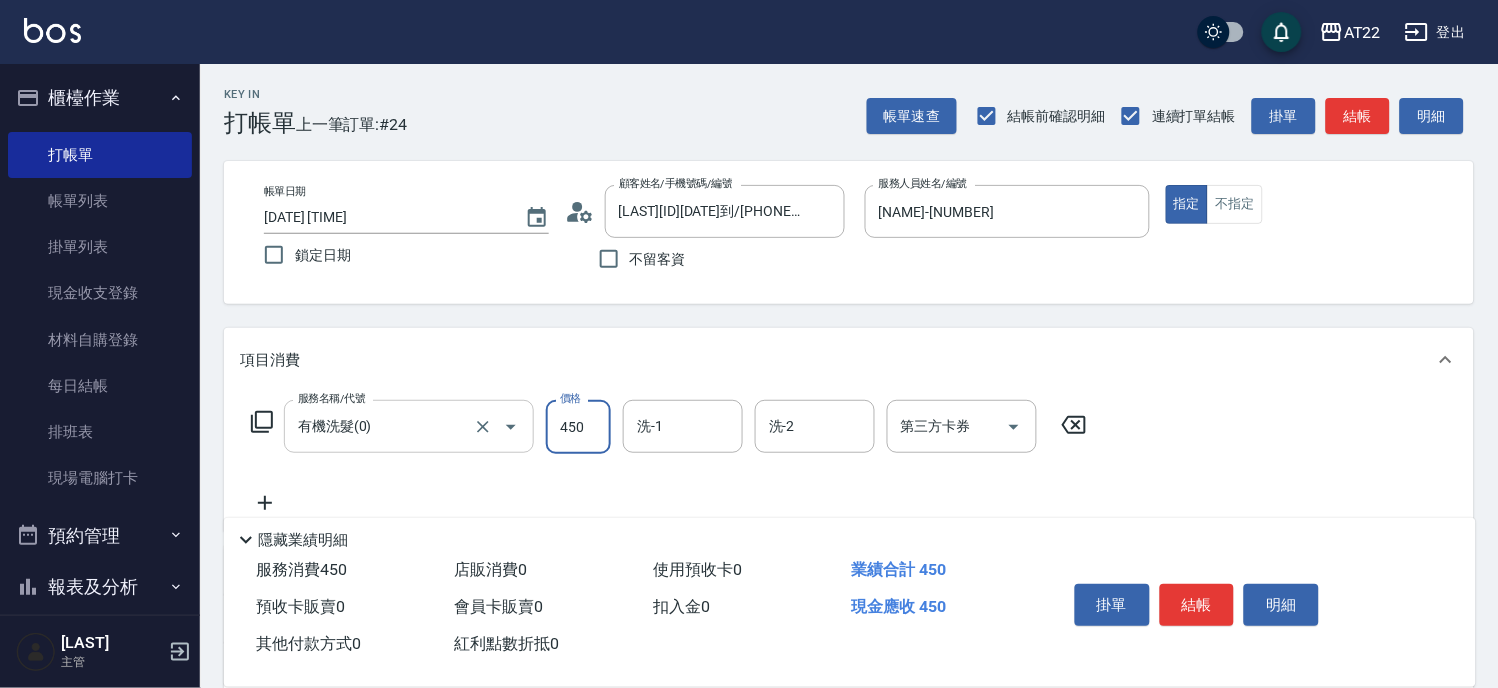 type on "450" 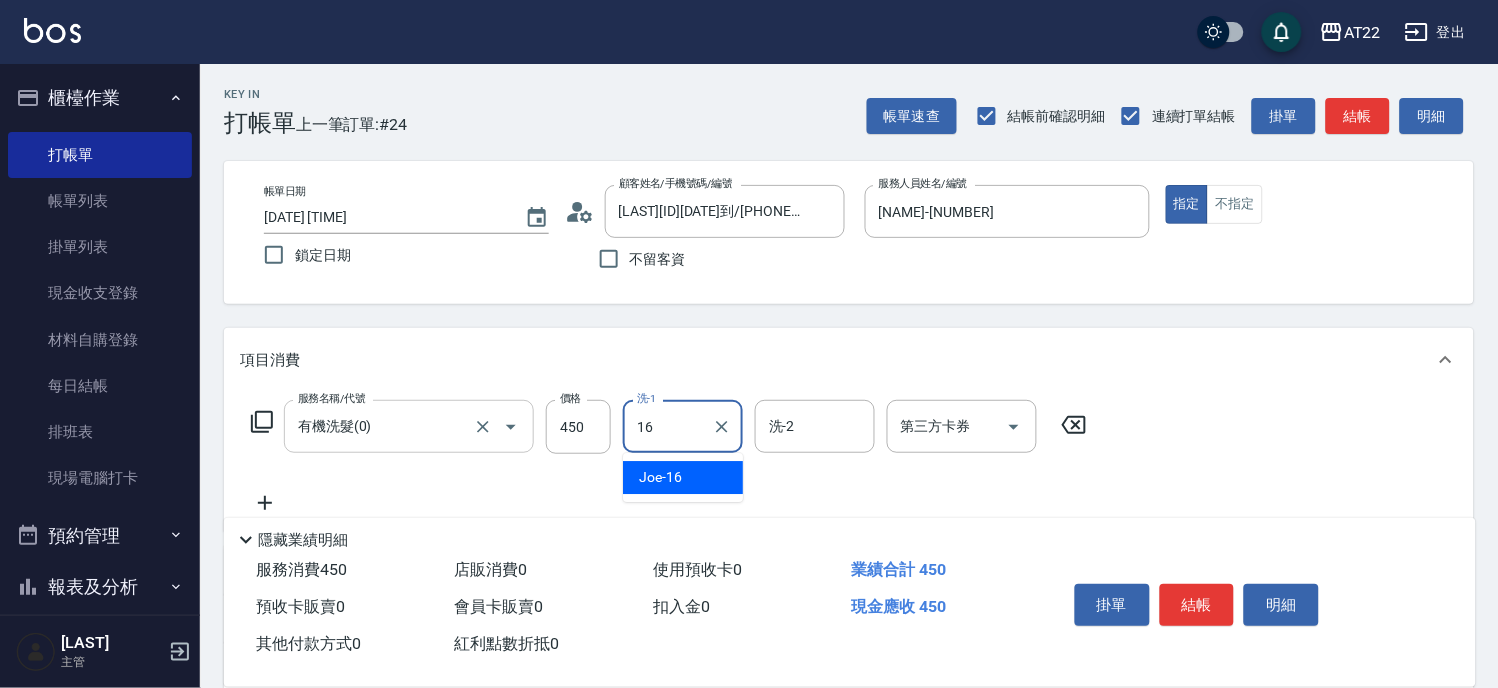 type on "Joe-16" 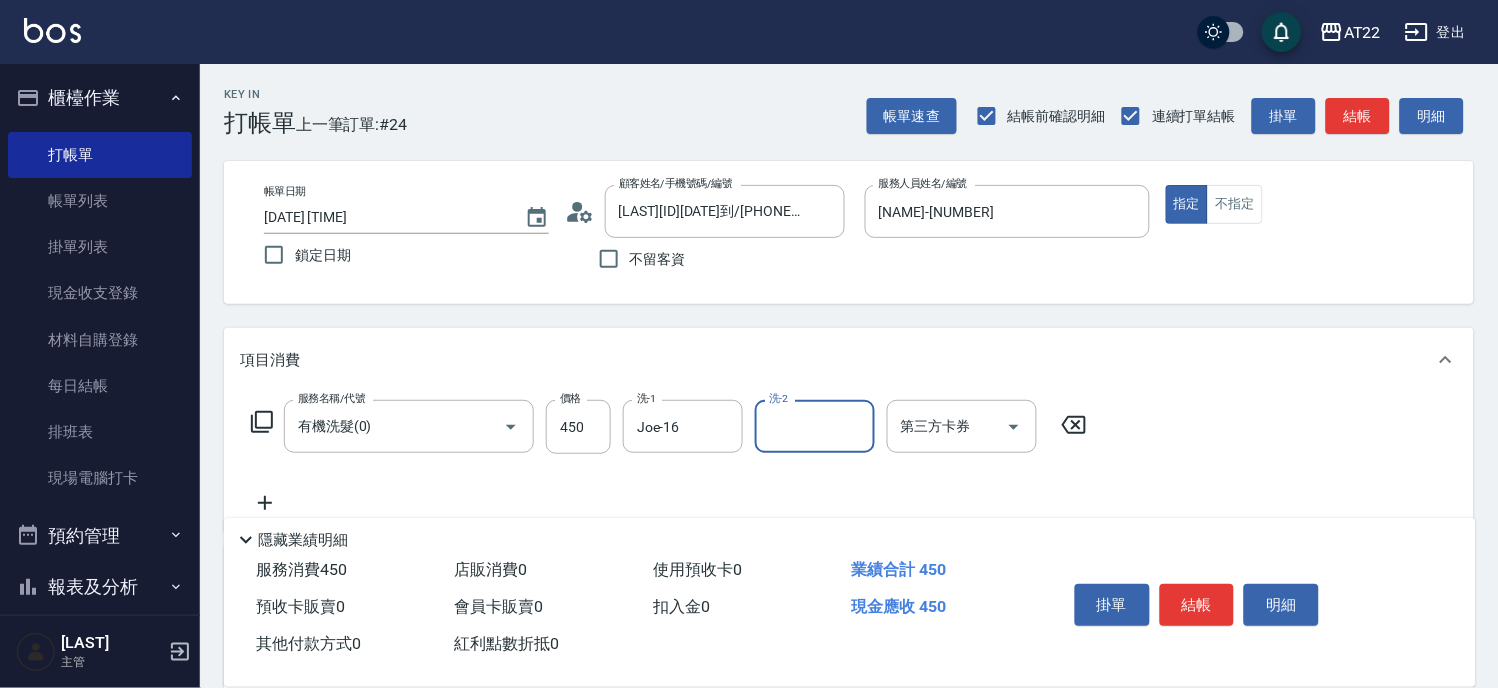 click 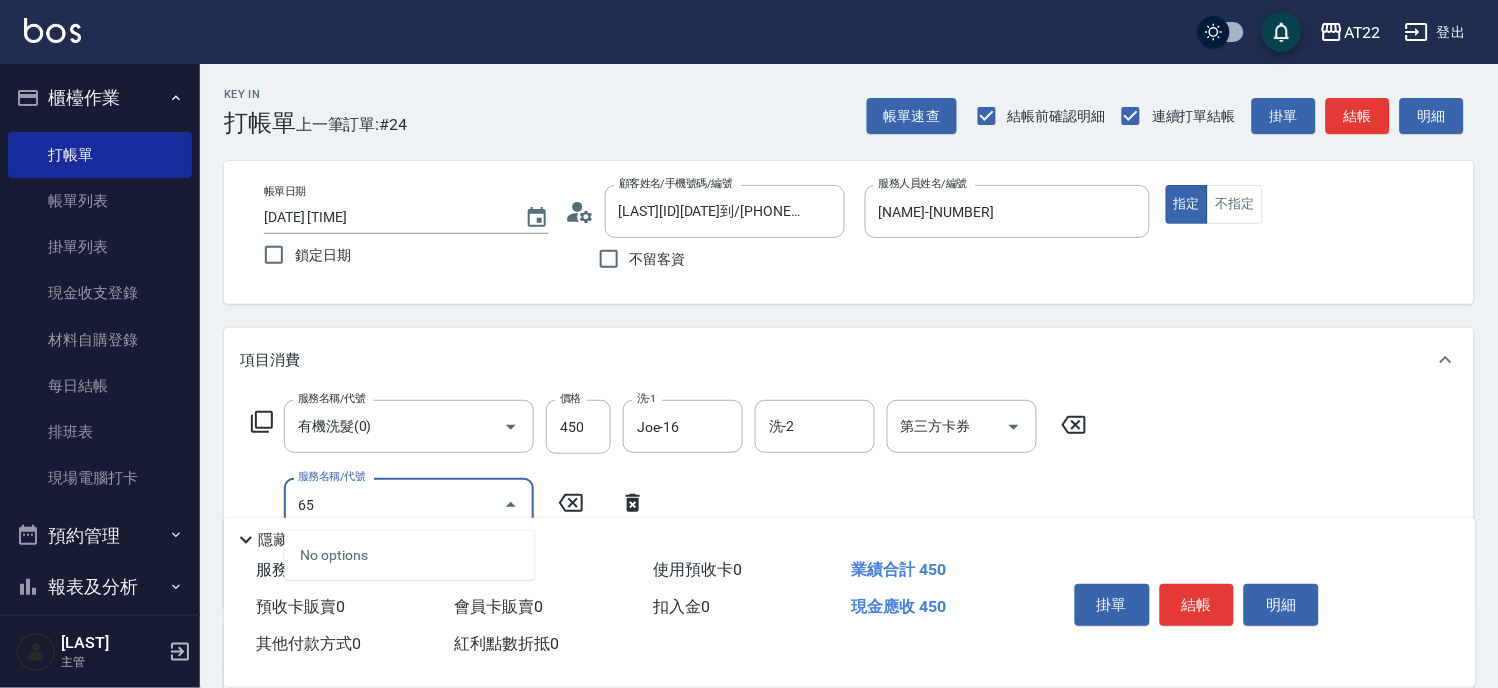 type on "6" 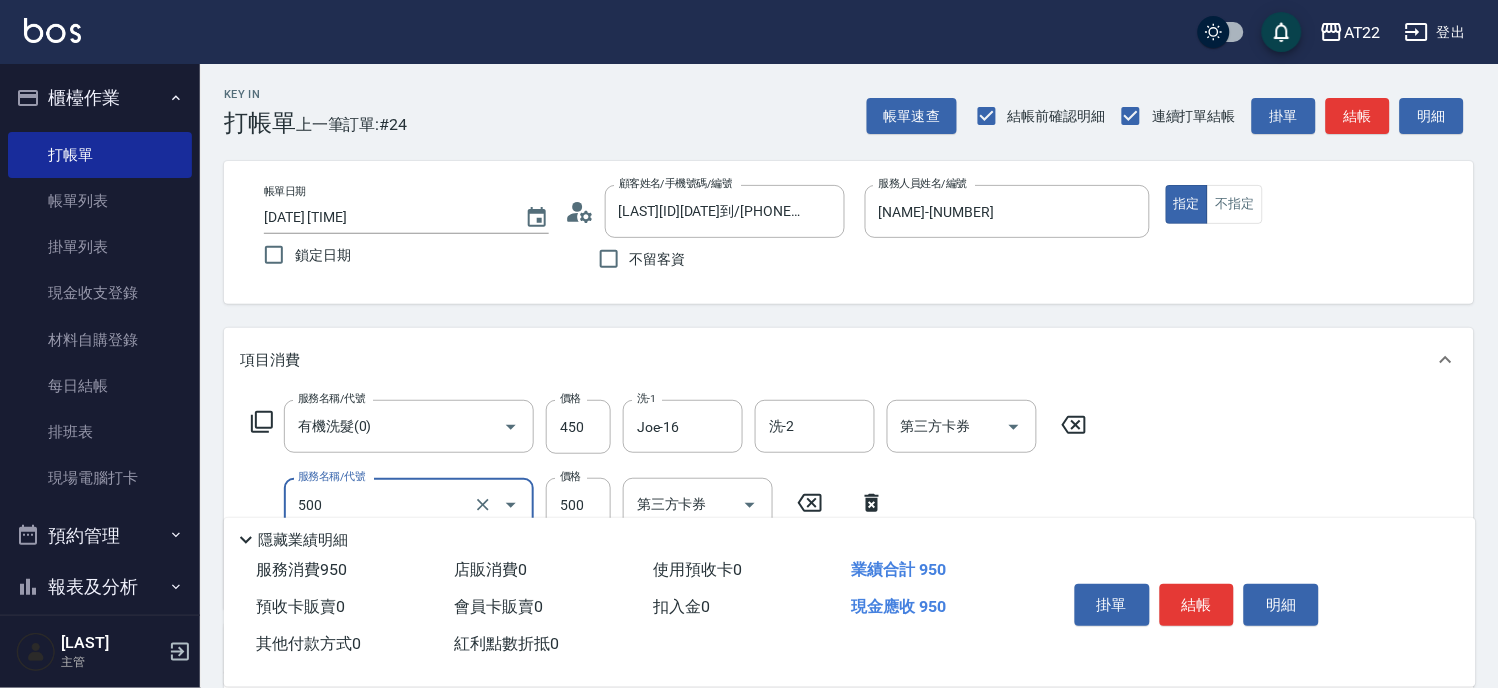 type on "剪髮(500)" 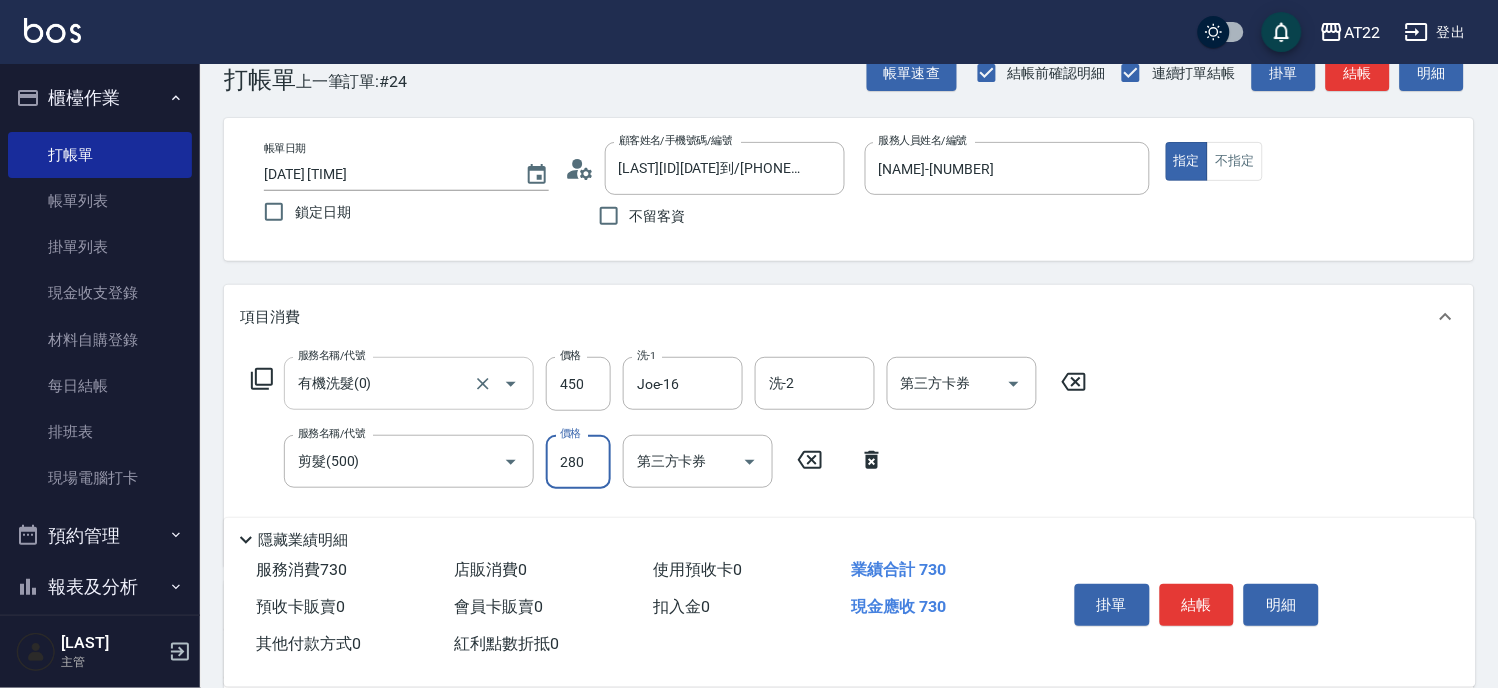 scroll, scrollTop: 111, scrollLeft: 0, axis: vertical 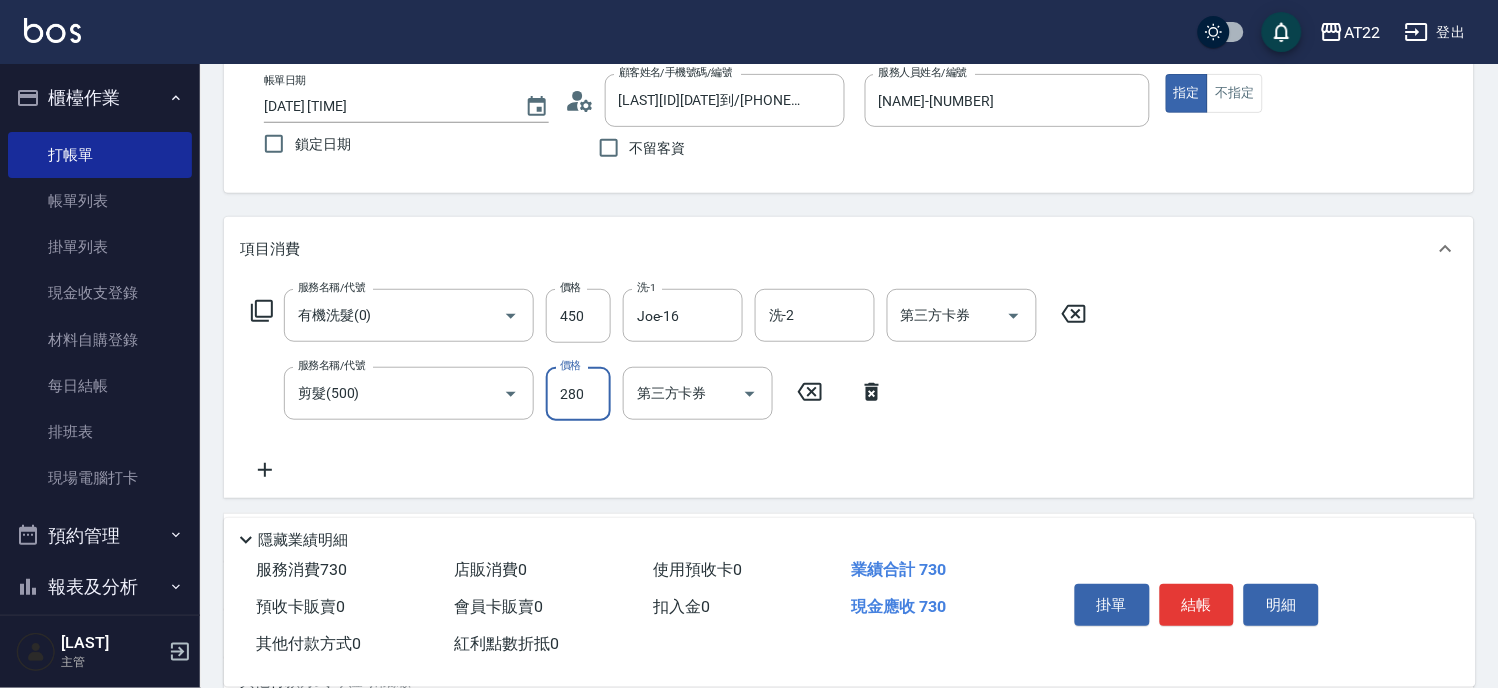 type on "280" 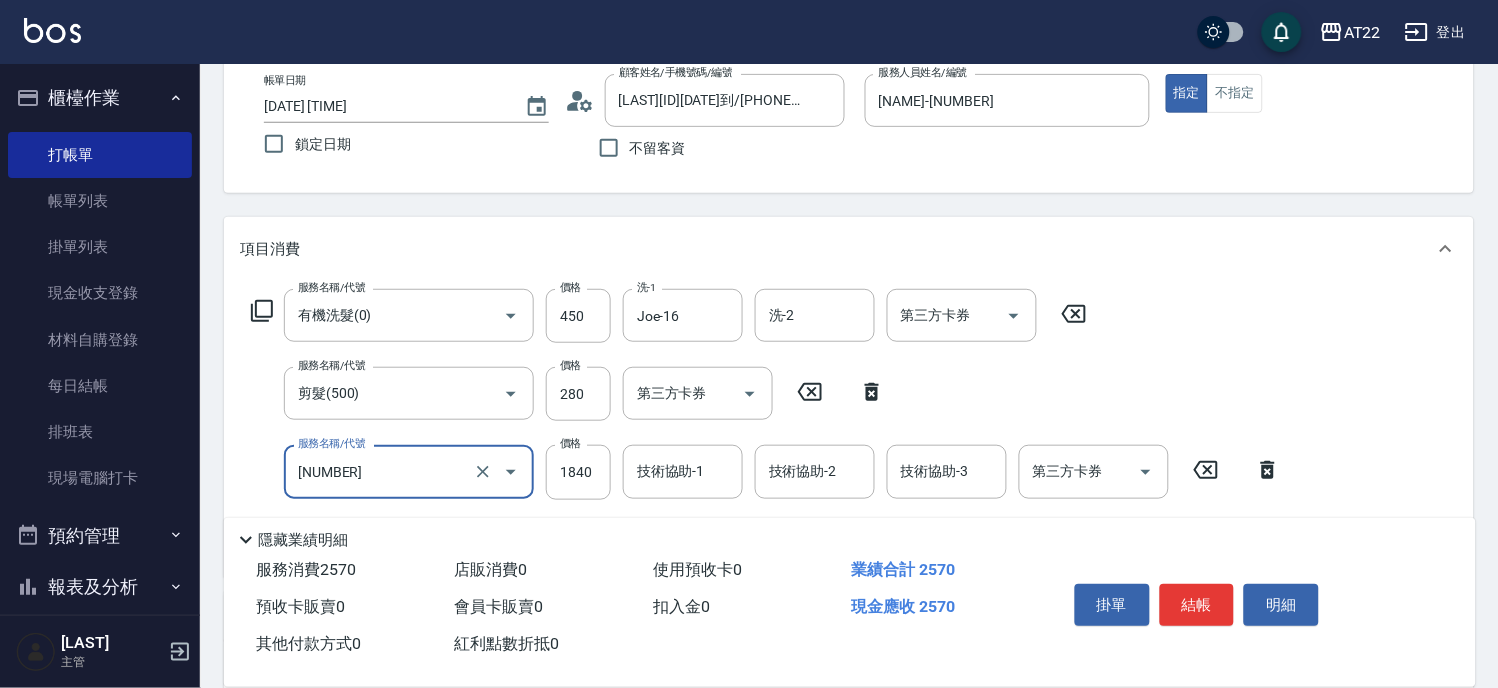 type on "[TREATMENT_NAME]([NUMBER])" 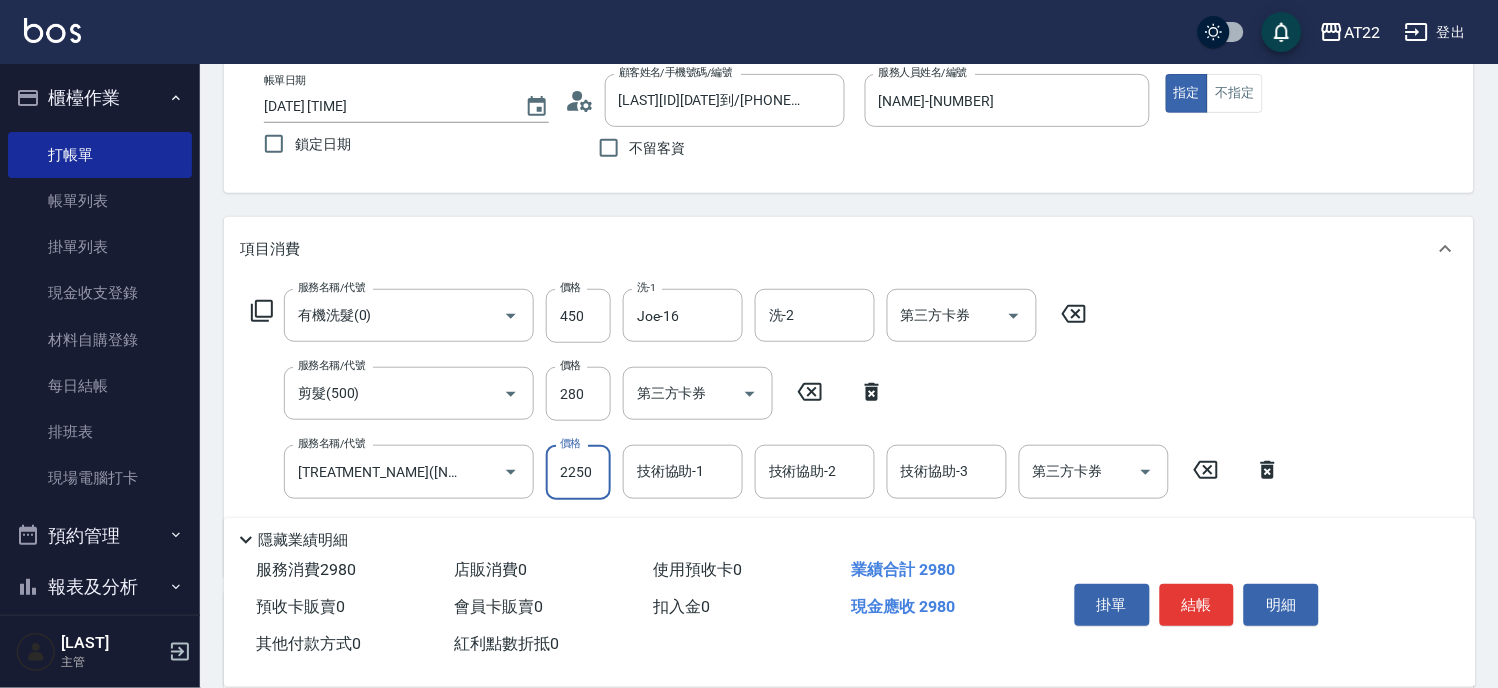 click on "2250" at bounding box center (578, 472) 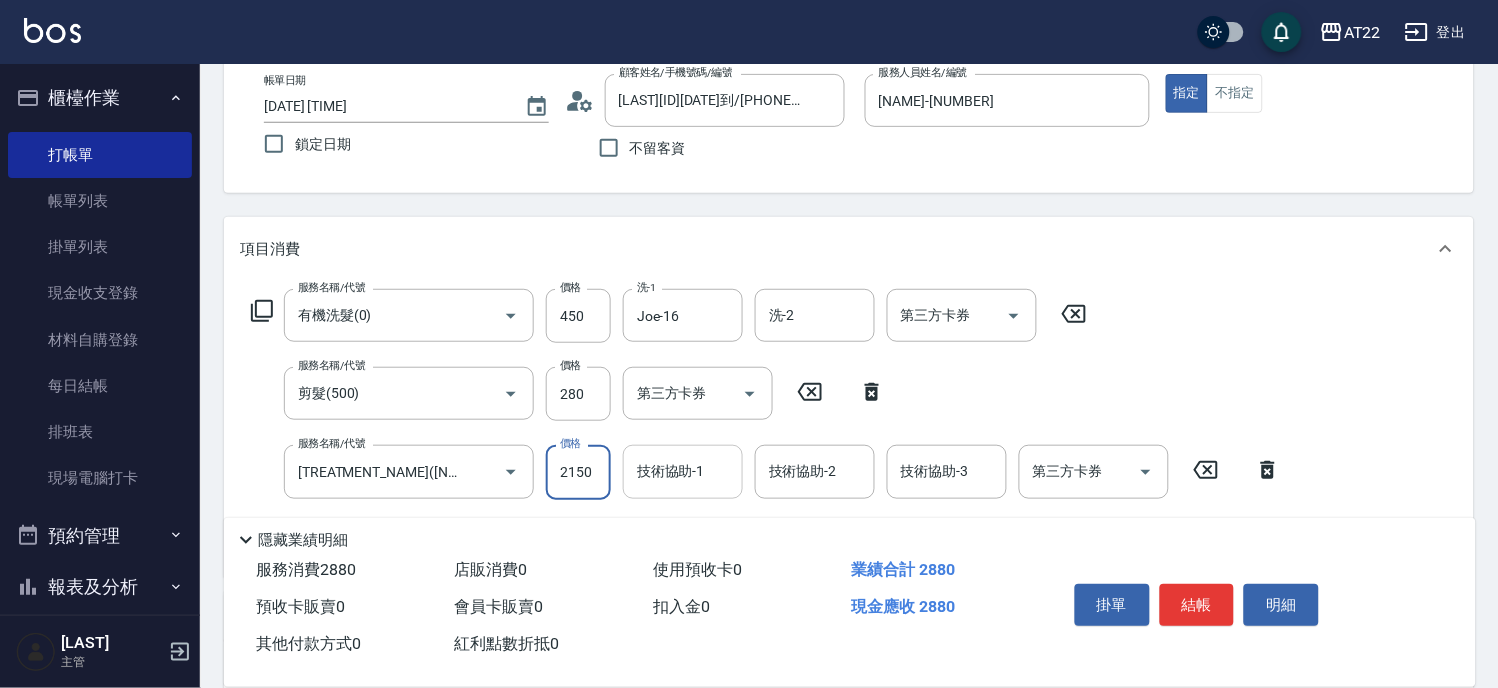 click on "技術協助-1" at bounding box center (683, 471) 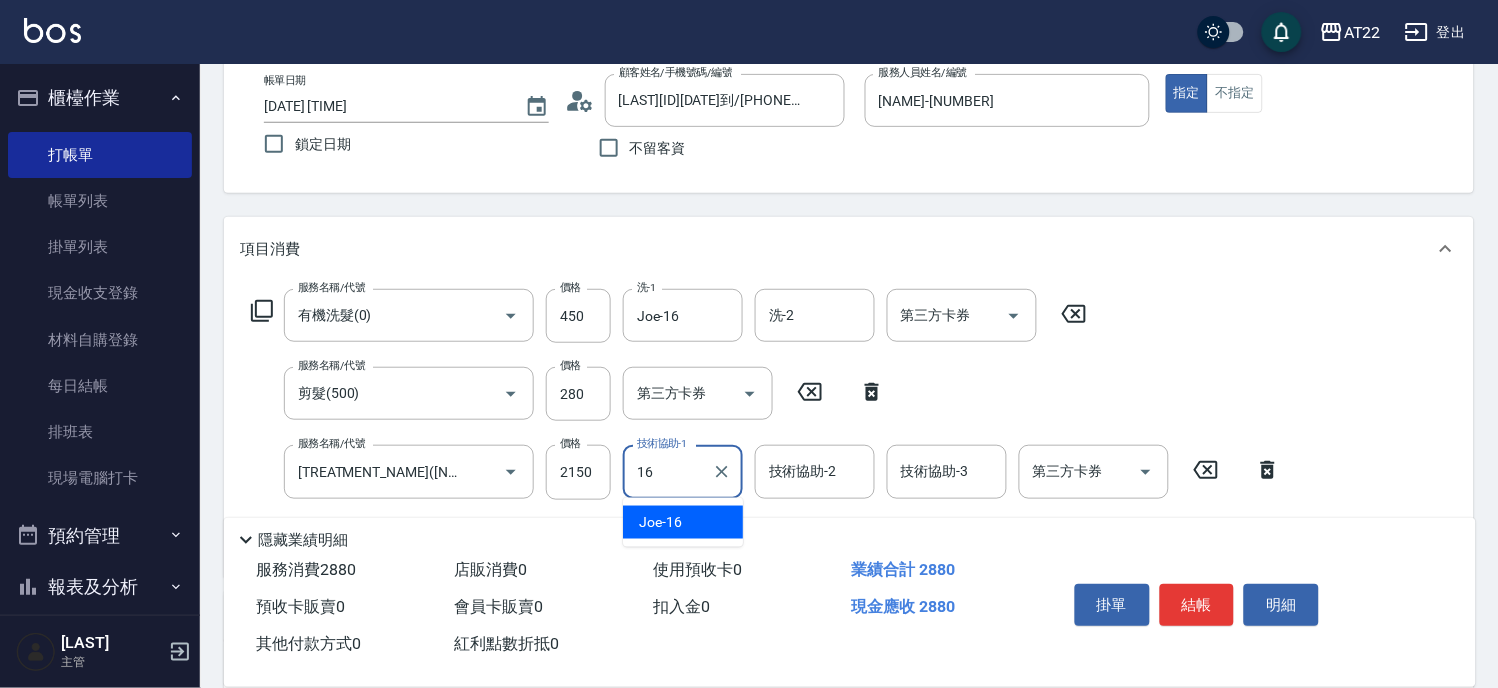 type on "Joe-16" 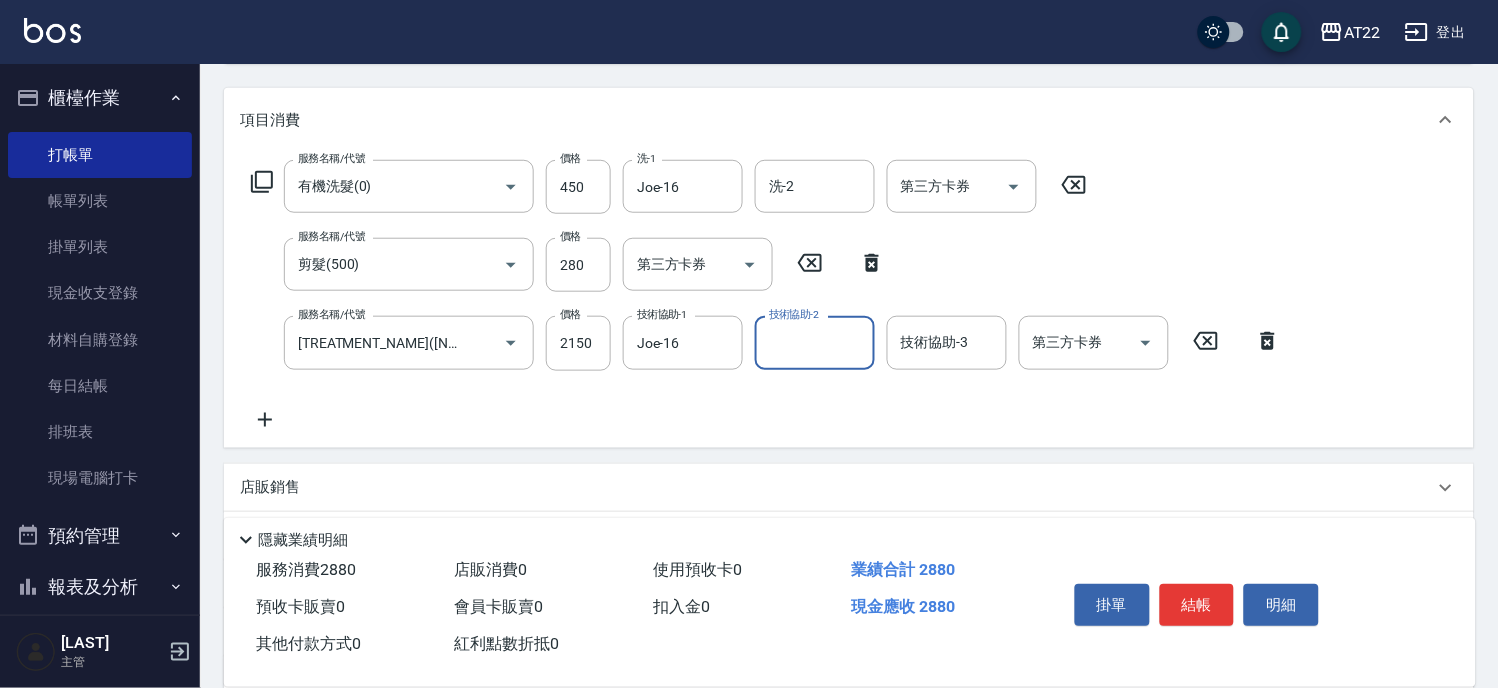 scroll, scrollTop: 333, scrollLeft: 0, axis: vertical 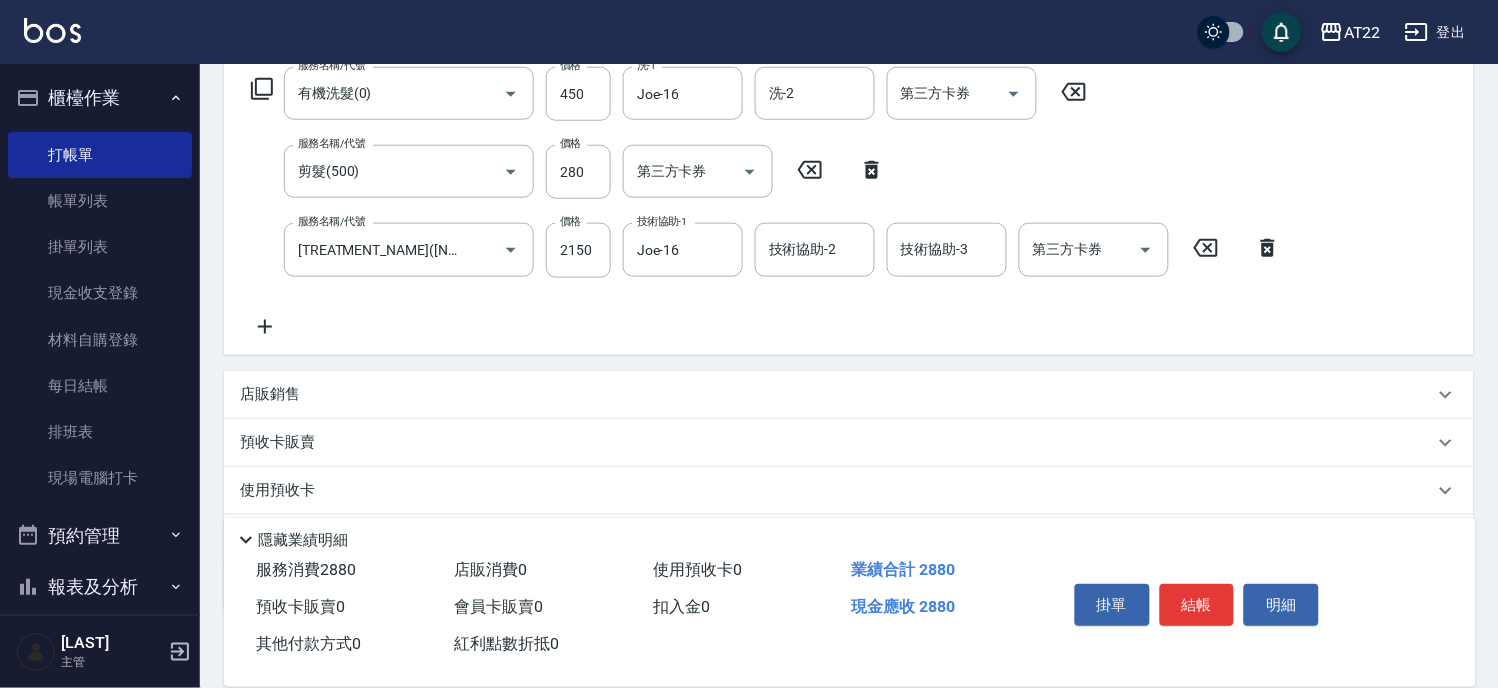 click 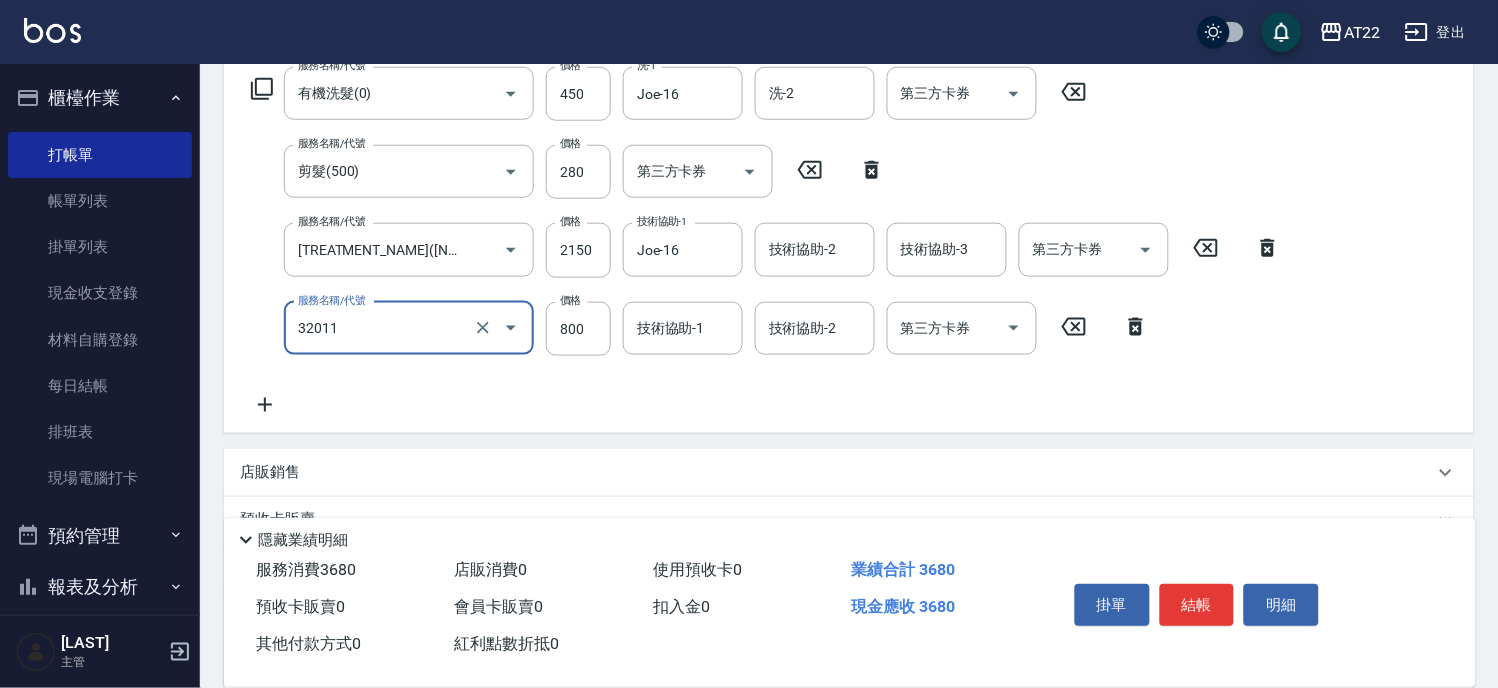 type on "+升級[TREATMENT_TYPE]([PRICE])" 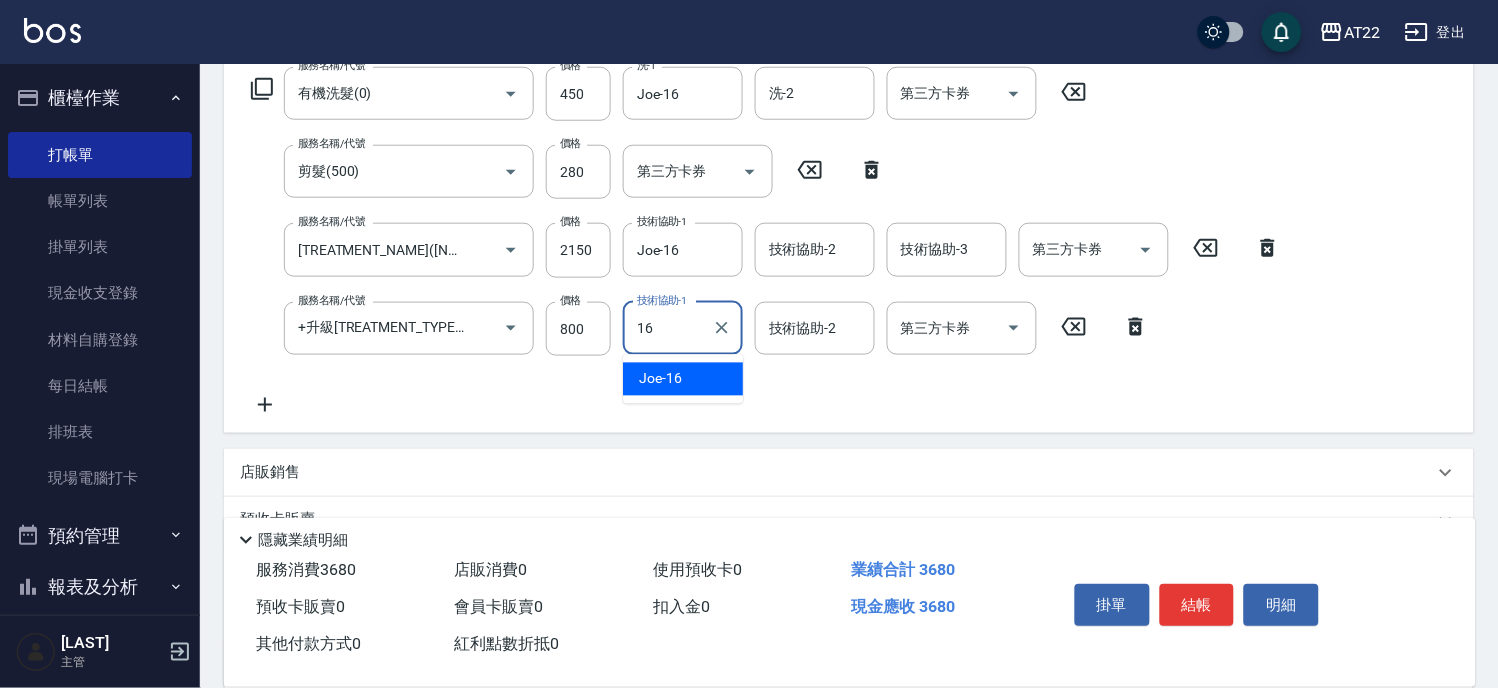 type on "Joe-16" 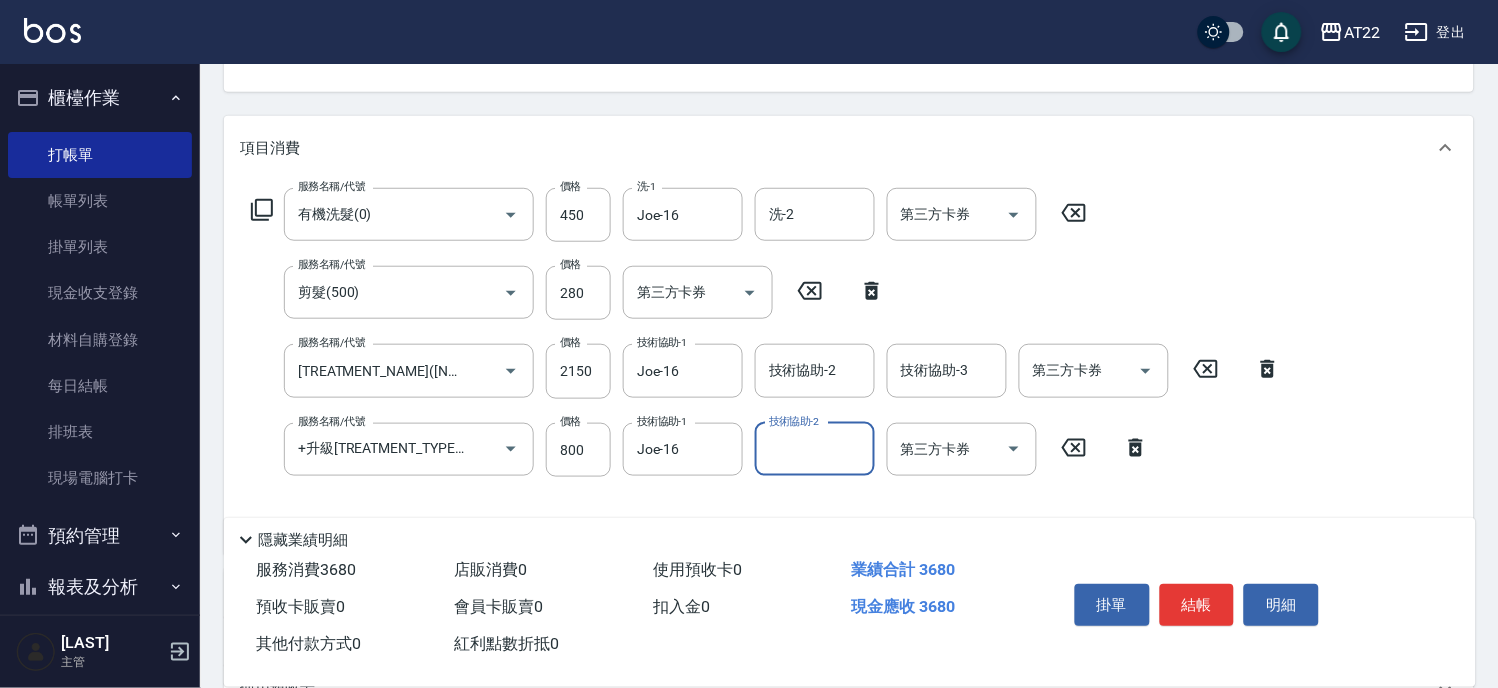 scroll, scrollTop: 0, scrollLeft: 0, axis: both 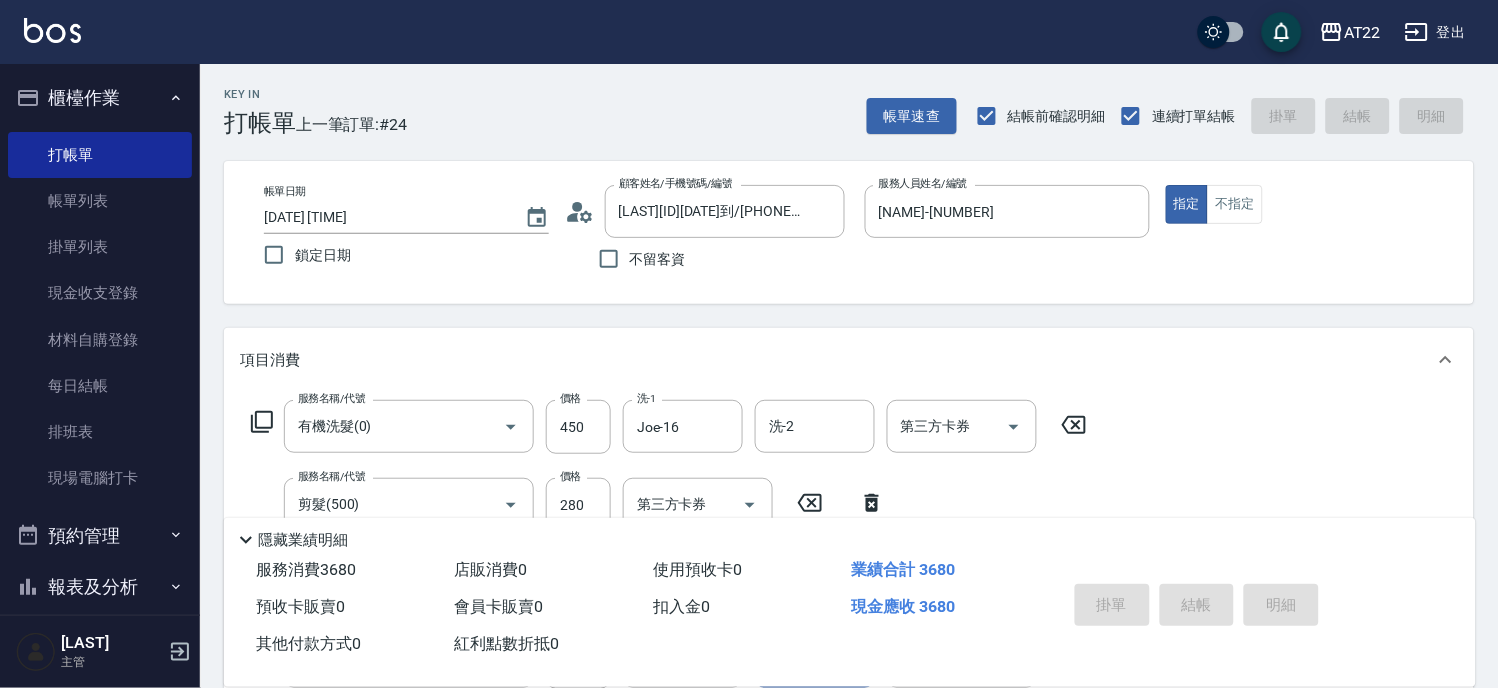 type on "2025/08/07 19:39" 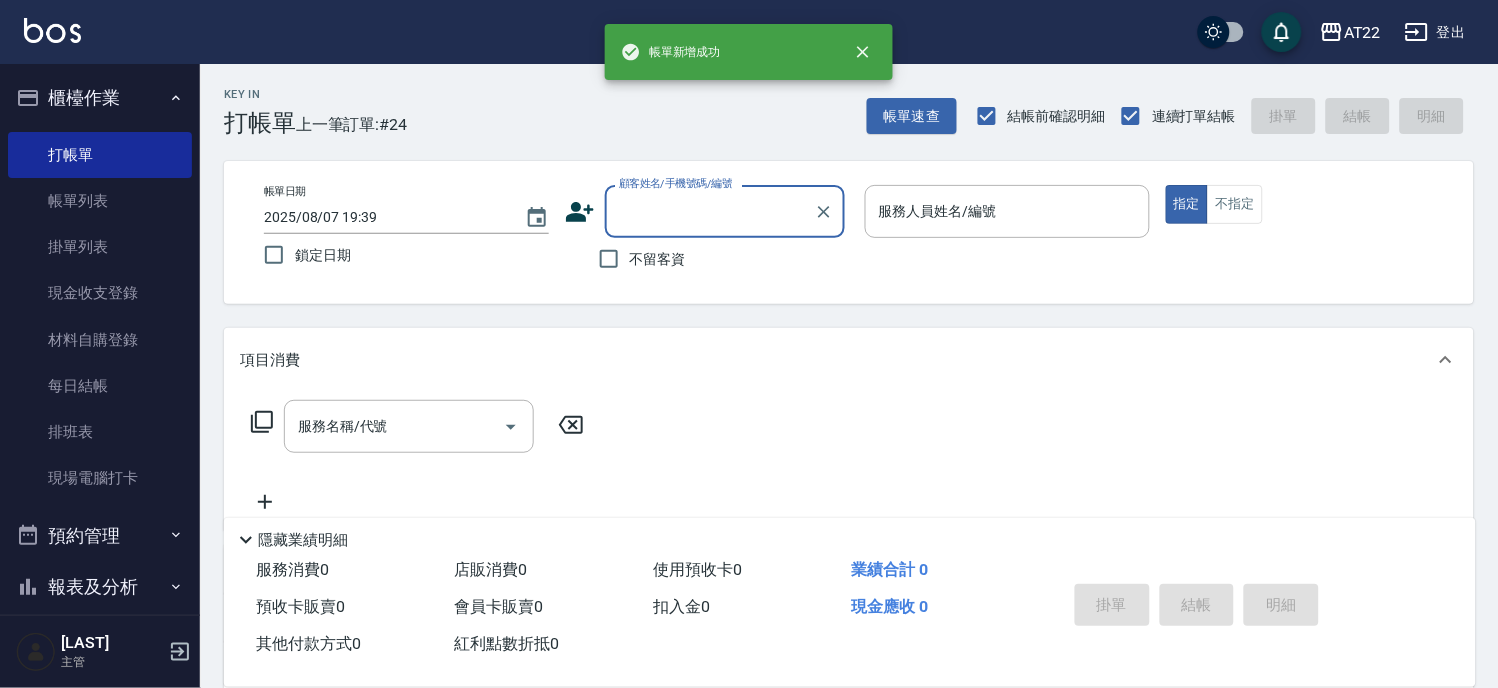 scroll, scrollTop: 0, scrollLeft: 0, axis: both 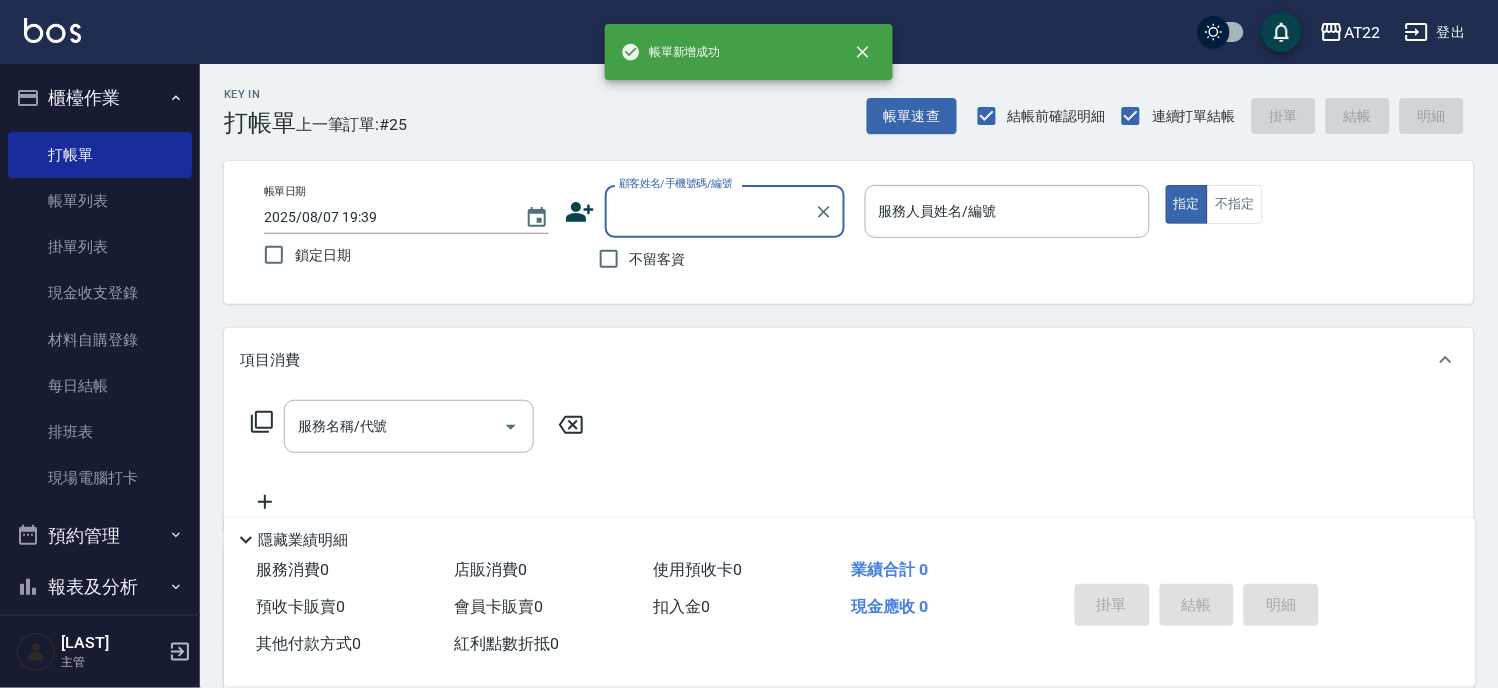 click on "顧客姓名/手機號碼/編號" at bounding box center [710, 211] 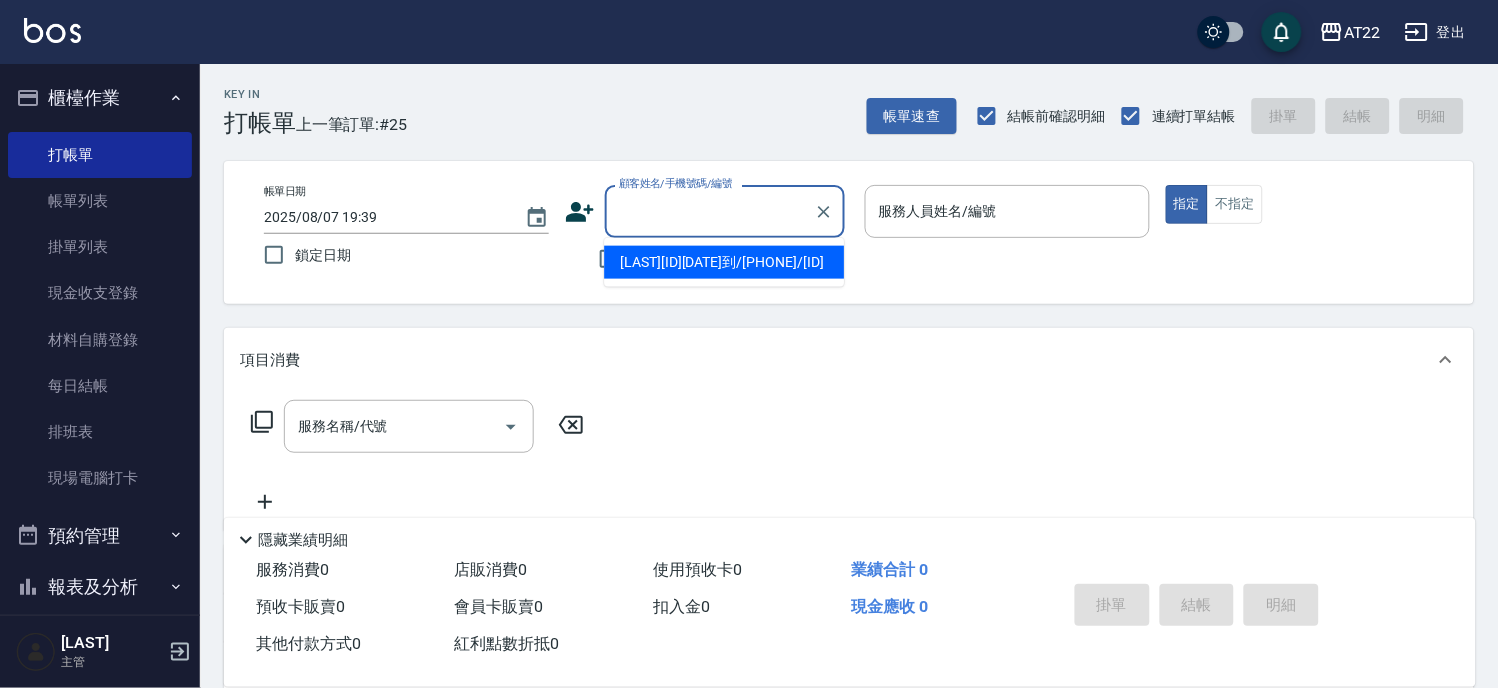 click on "[LAST][ID][DATE]到/[PHONE]/[ID]" at bounding box center (724, 262) 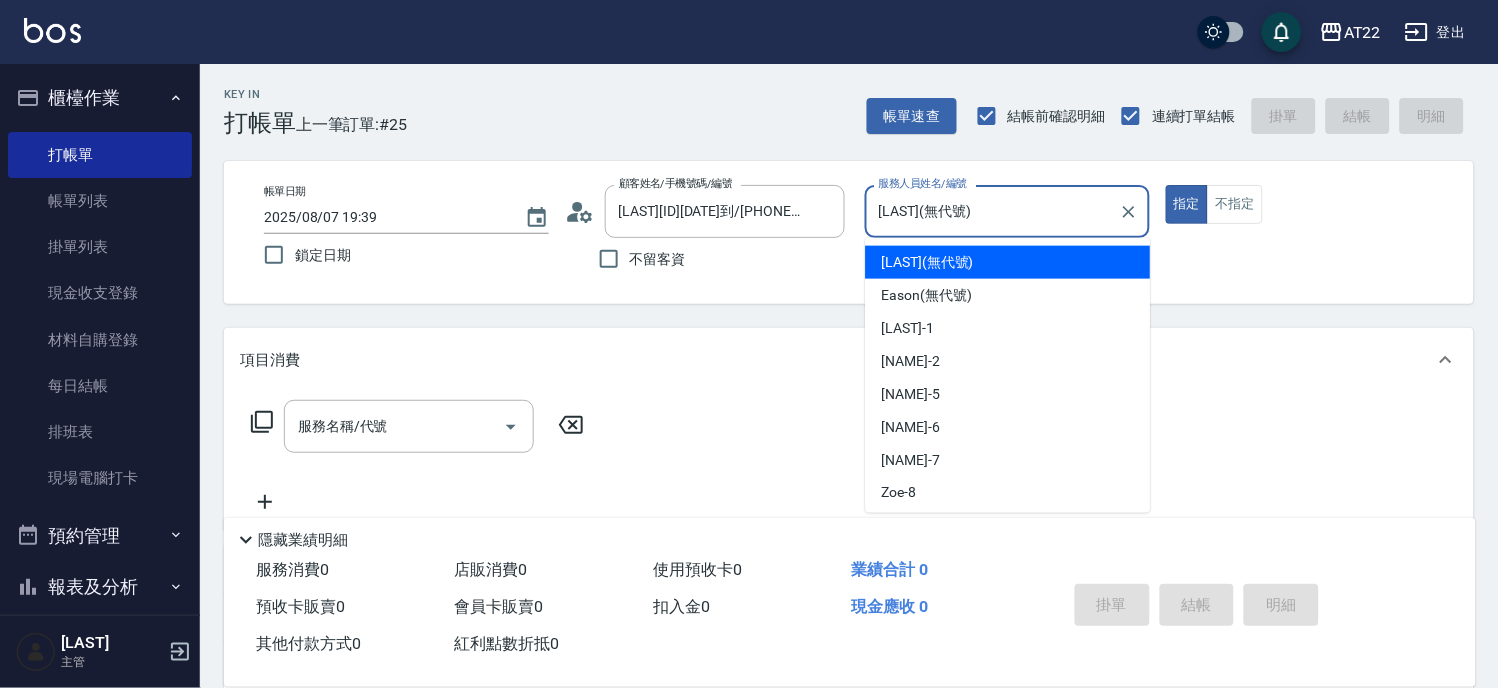 click on "[LAST](無代號)" at bounding box center (992, 211) 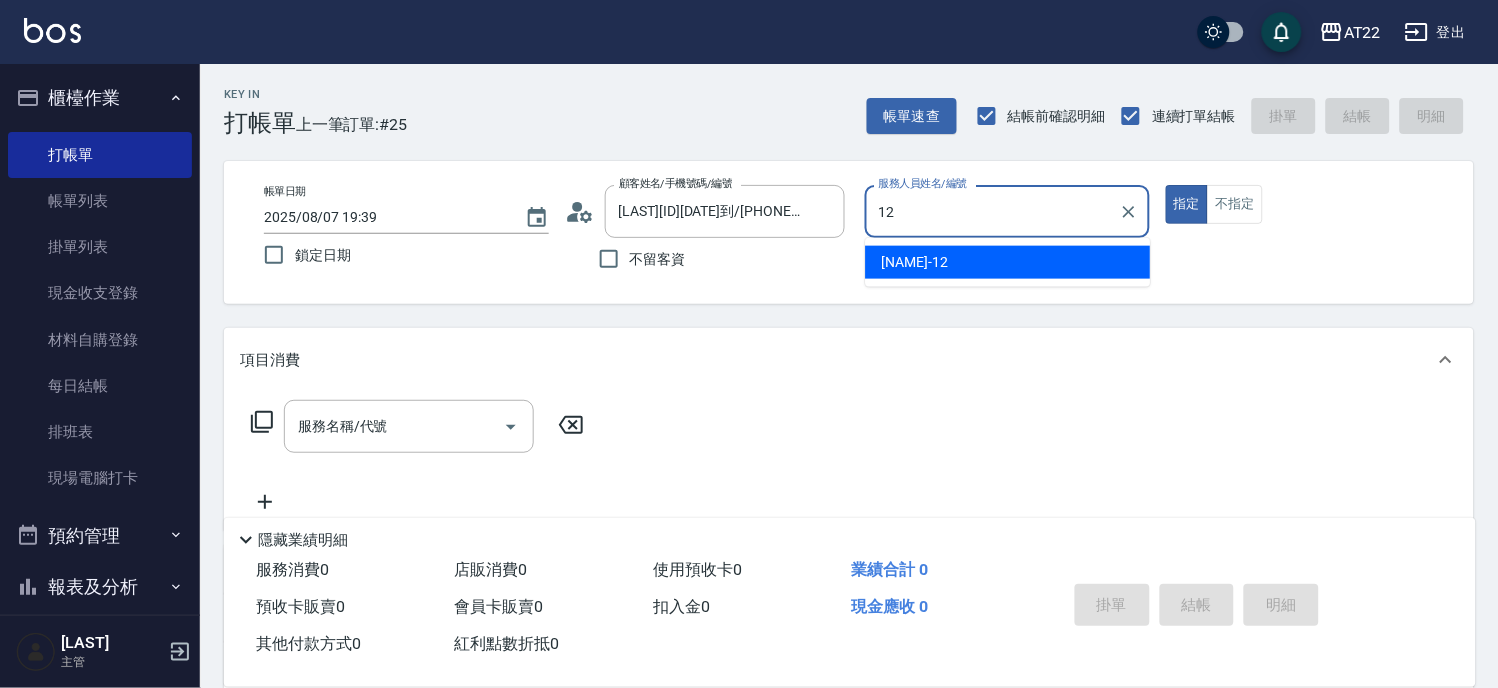 type on "[NAME]-[NUMBER]" 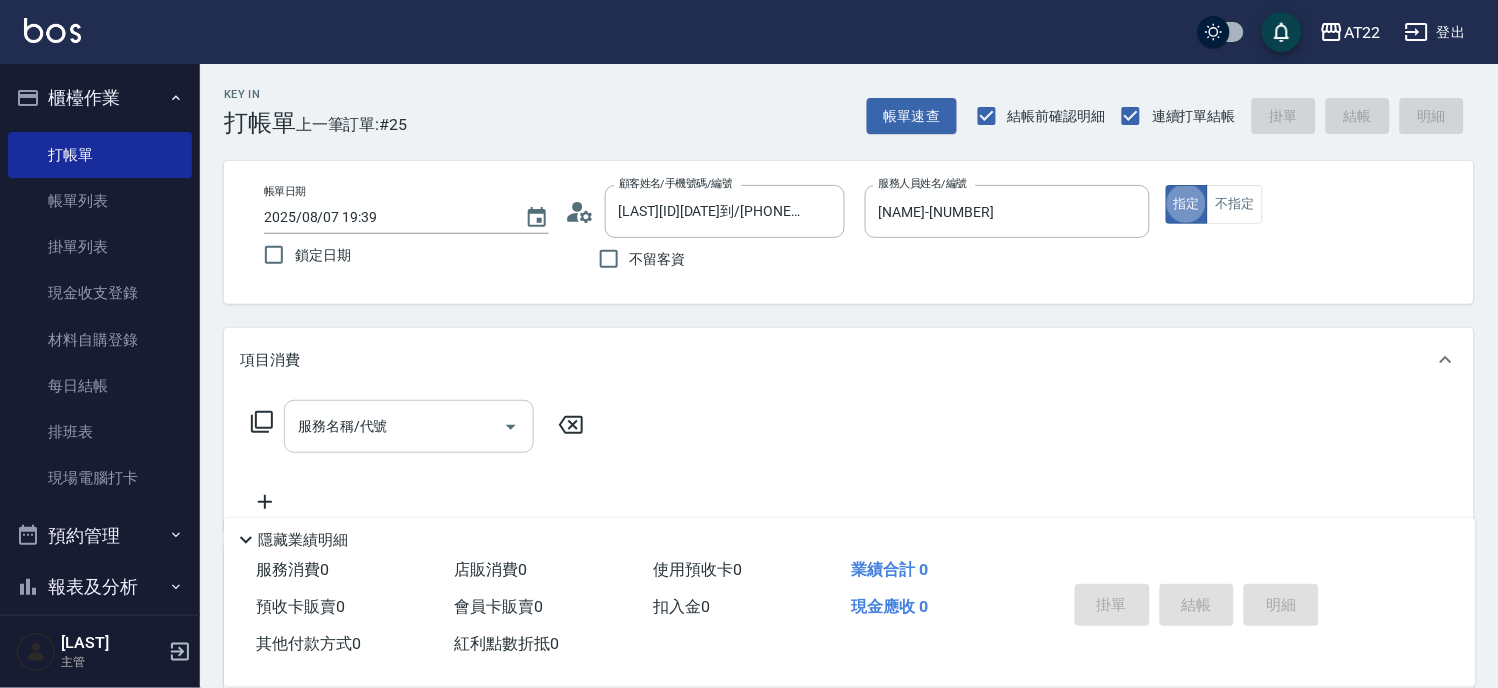 click on "服務名稱/代號" at bounding box center (409, 426) 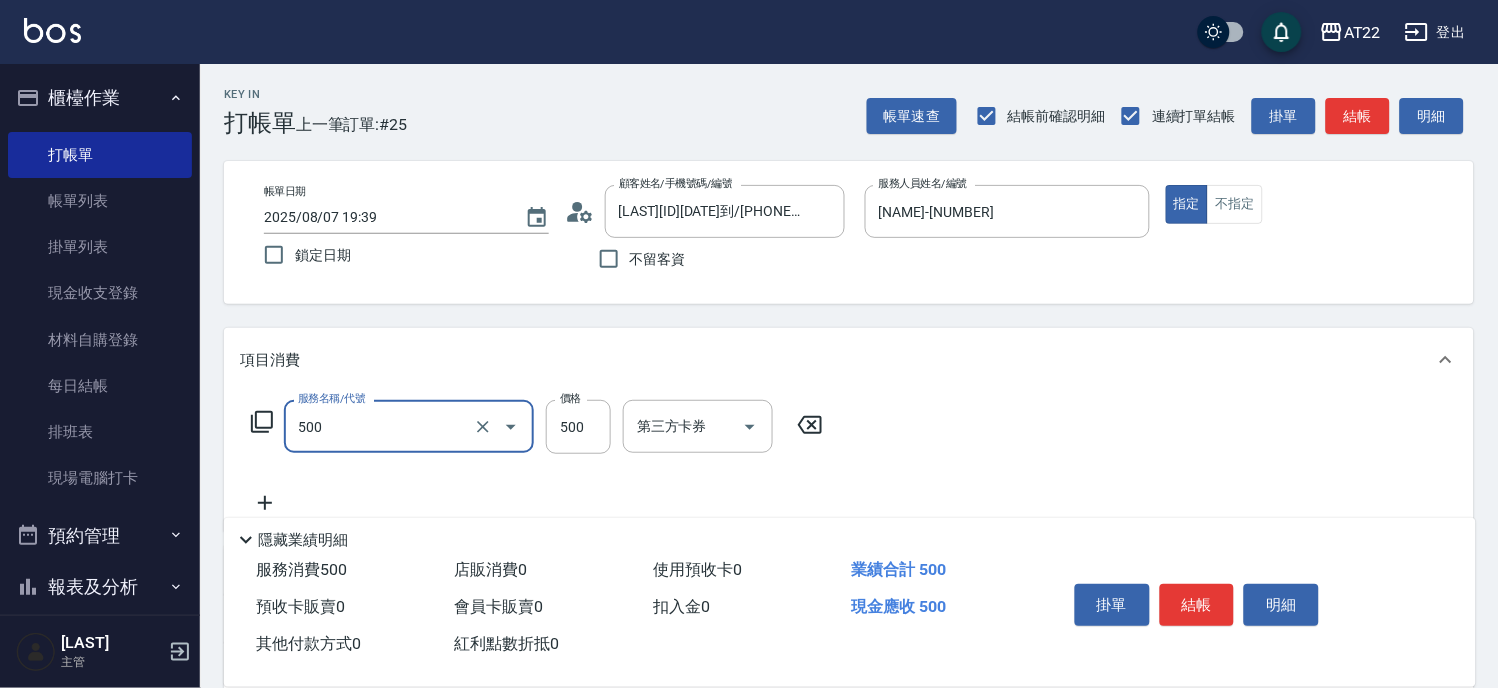type on "剪髮(500)" 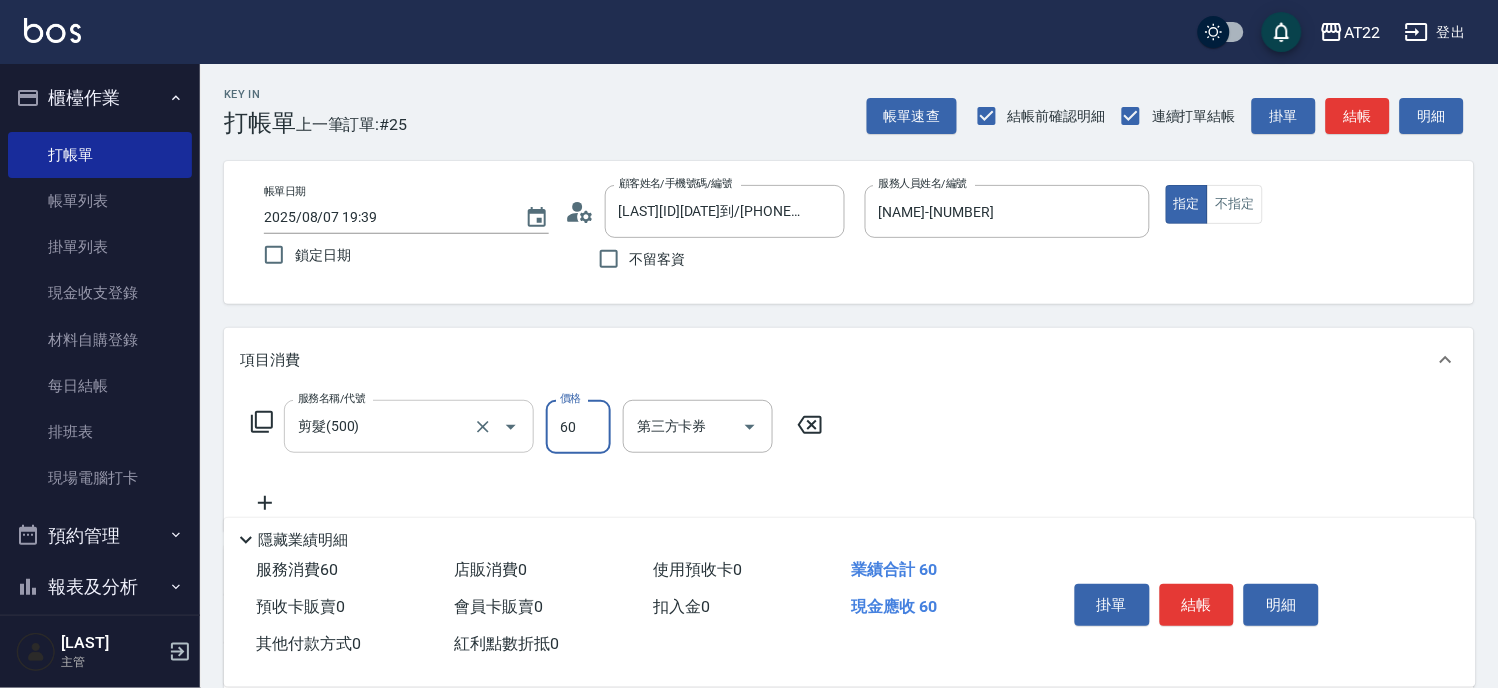 type on "600" 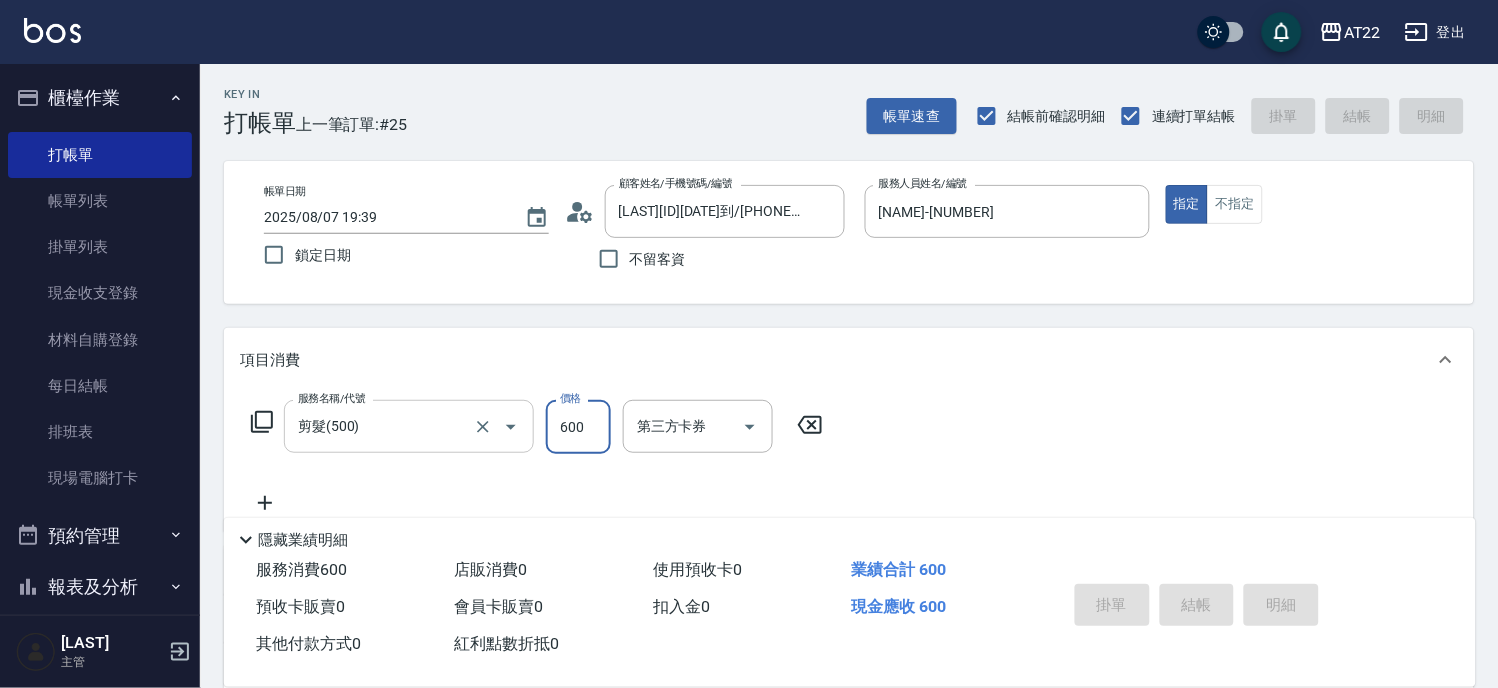 type 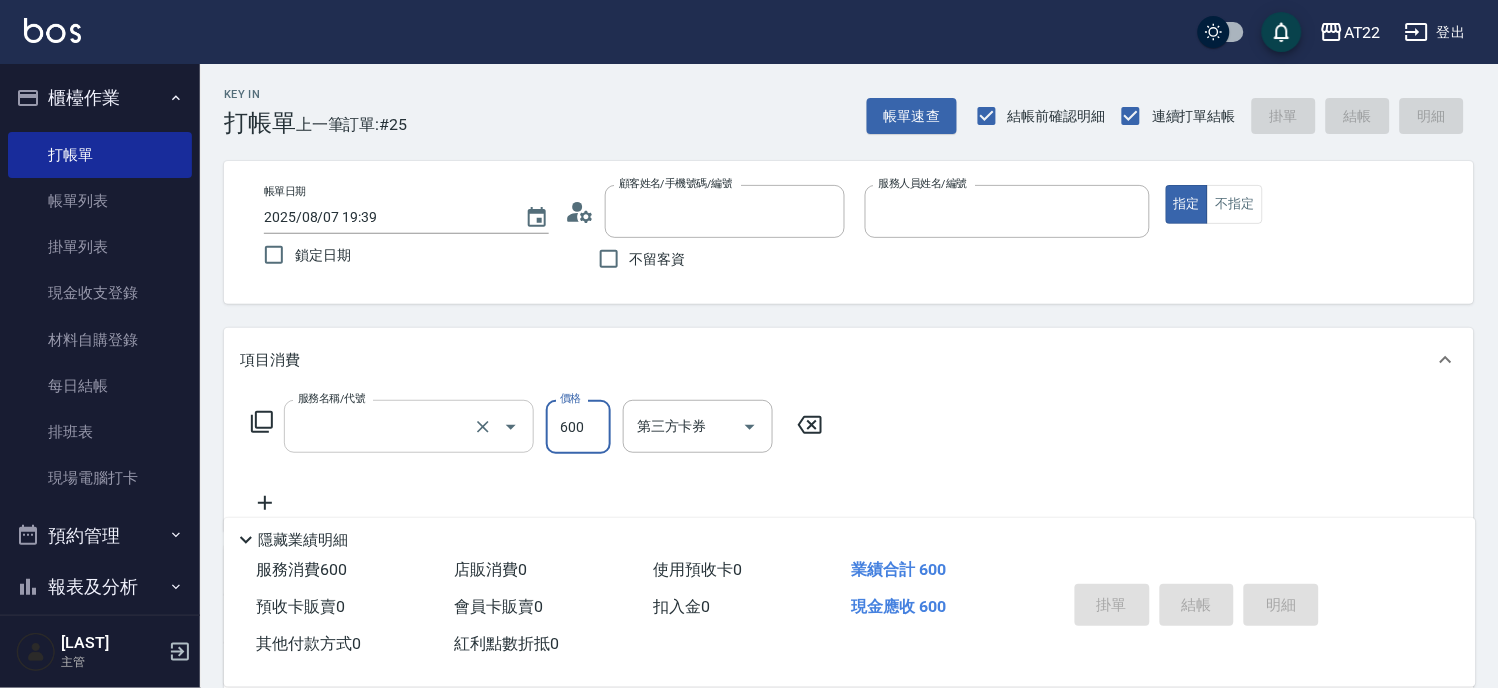 scroll, scrollTop: 0, scrollLeft: 0, axis: both 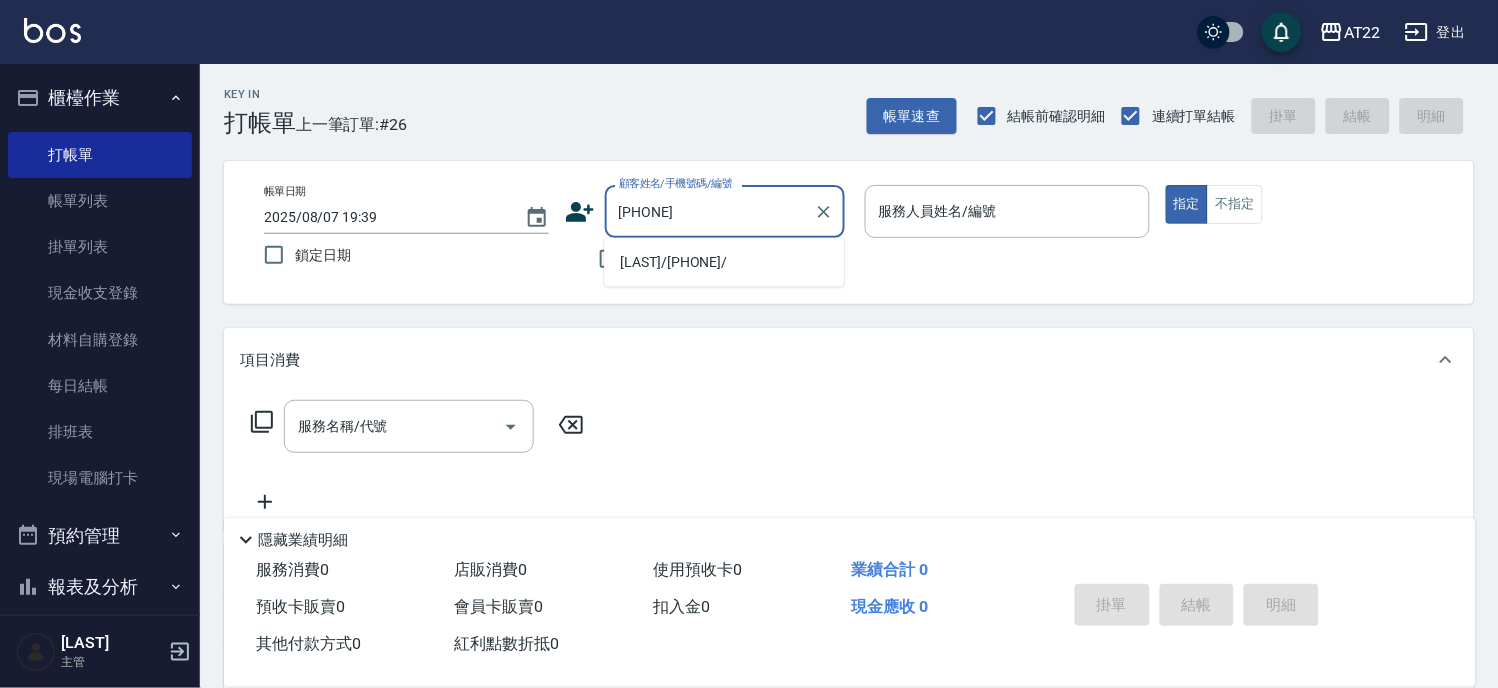 click on "[LAST]/[PHONE]/" at bounding box center [724, 262] 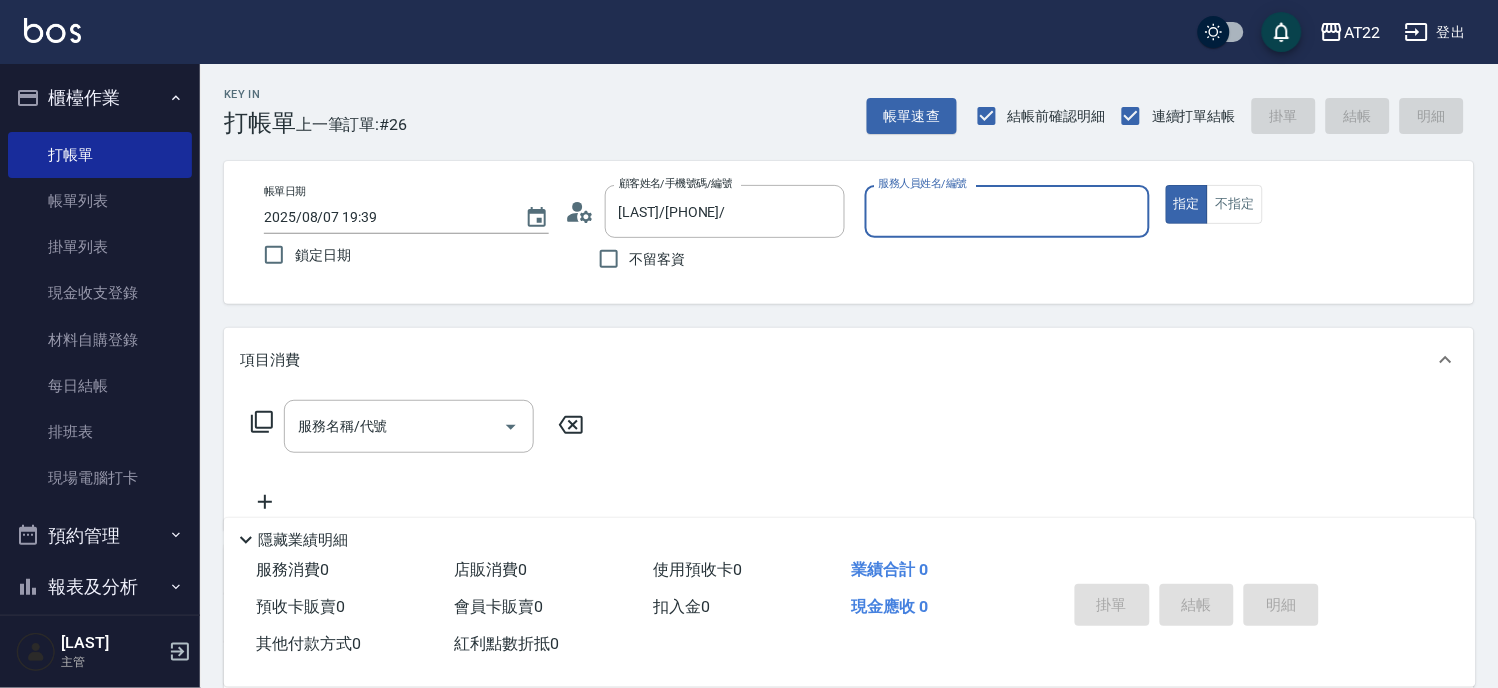 type on "[LAST]-1" 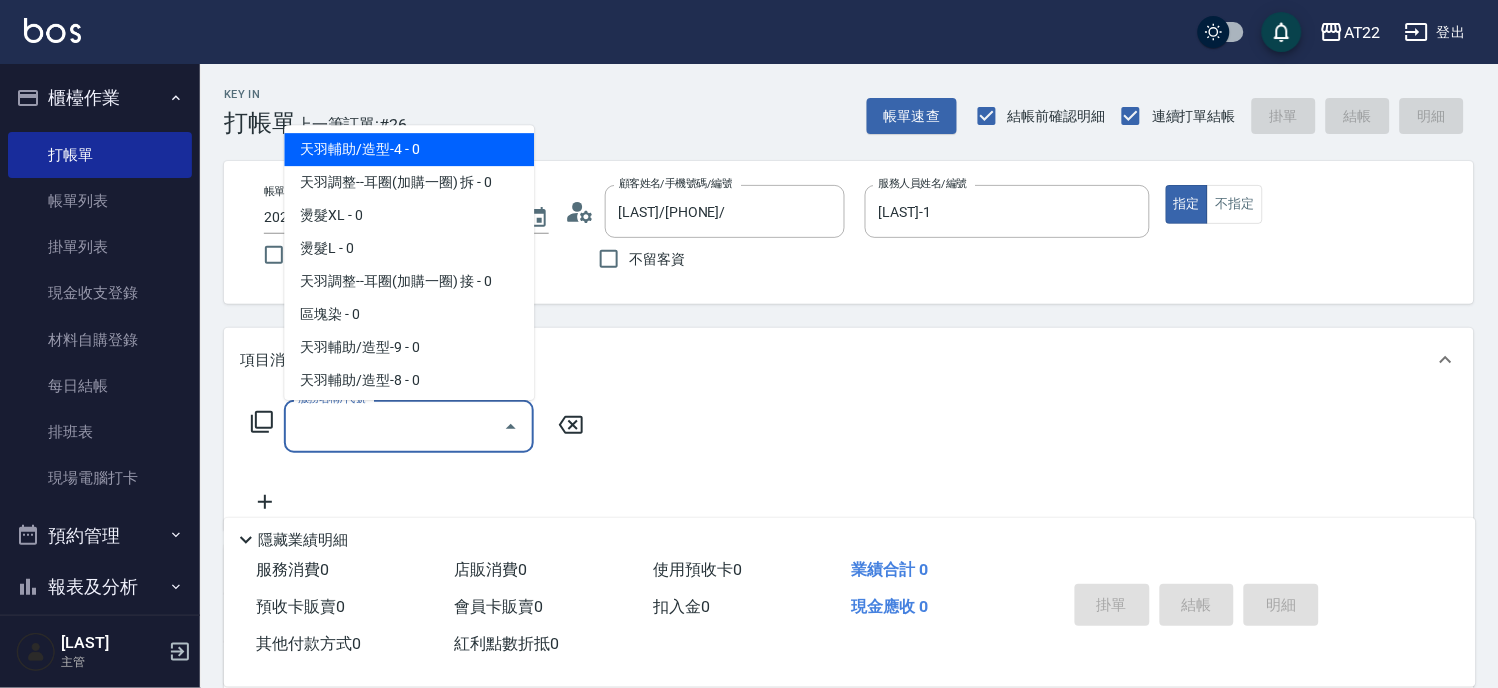 click on "服務名稱/代號" at bounding box center [394, 426] 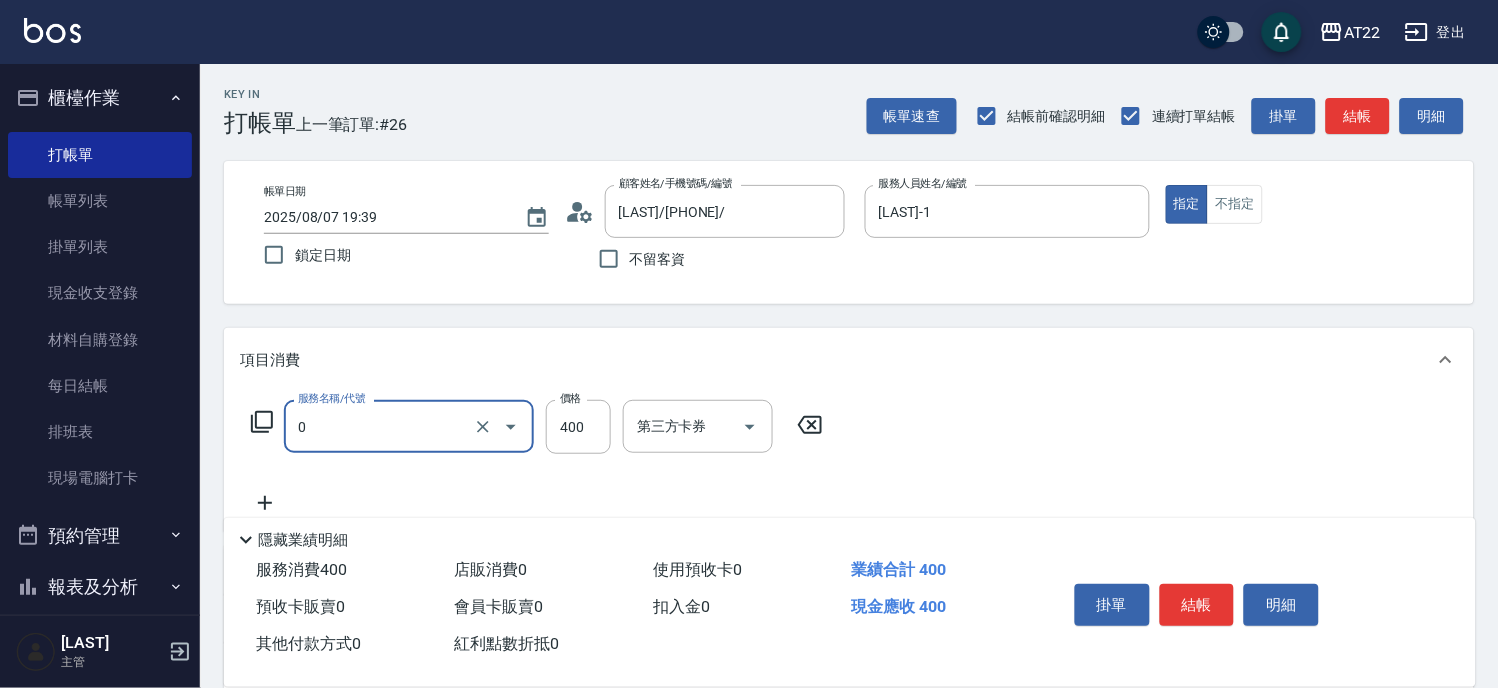 type on "有機洗髮(0)" 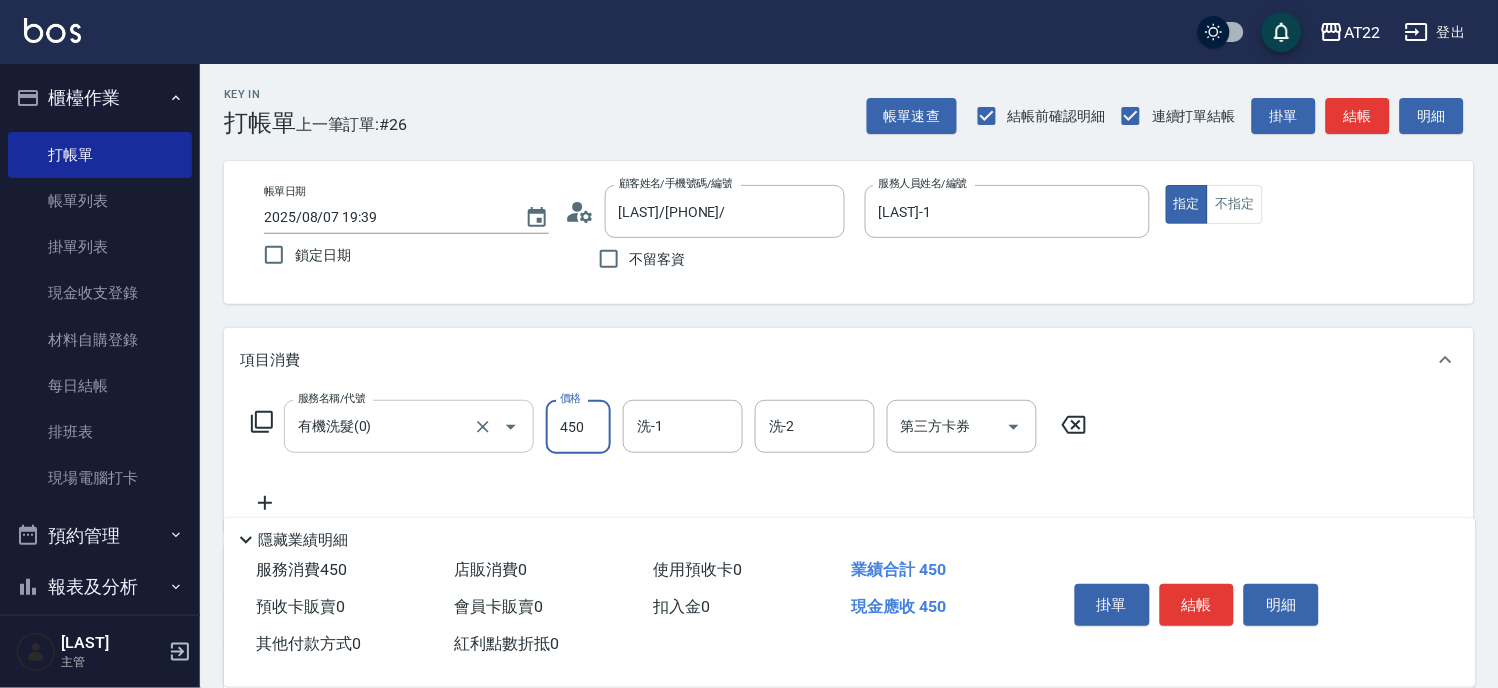 type on "450" 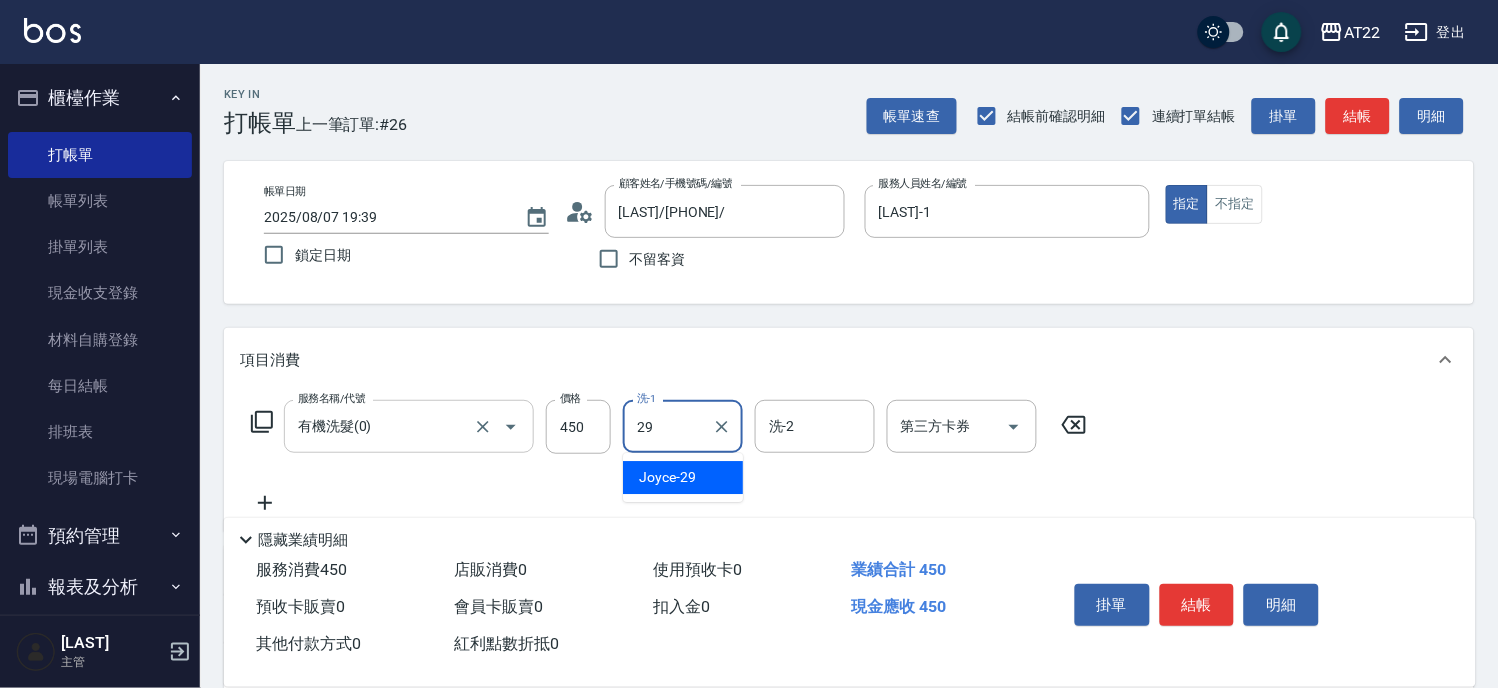 type on "Joyce-29" 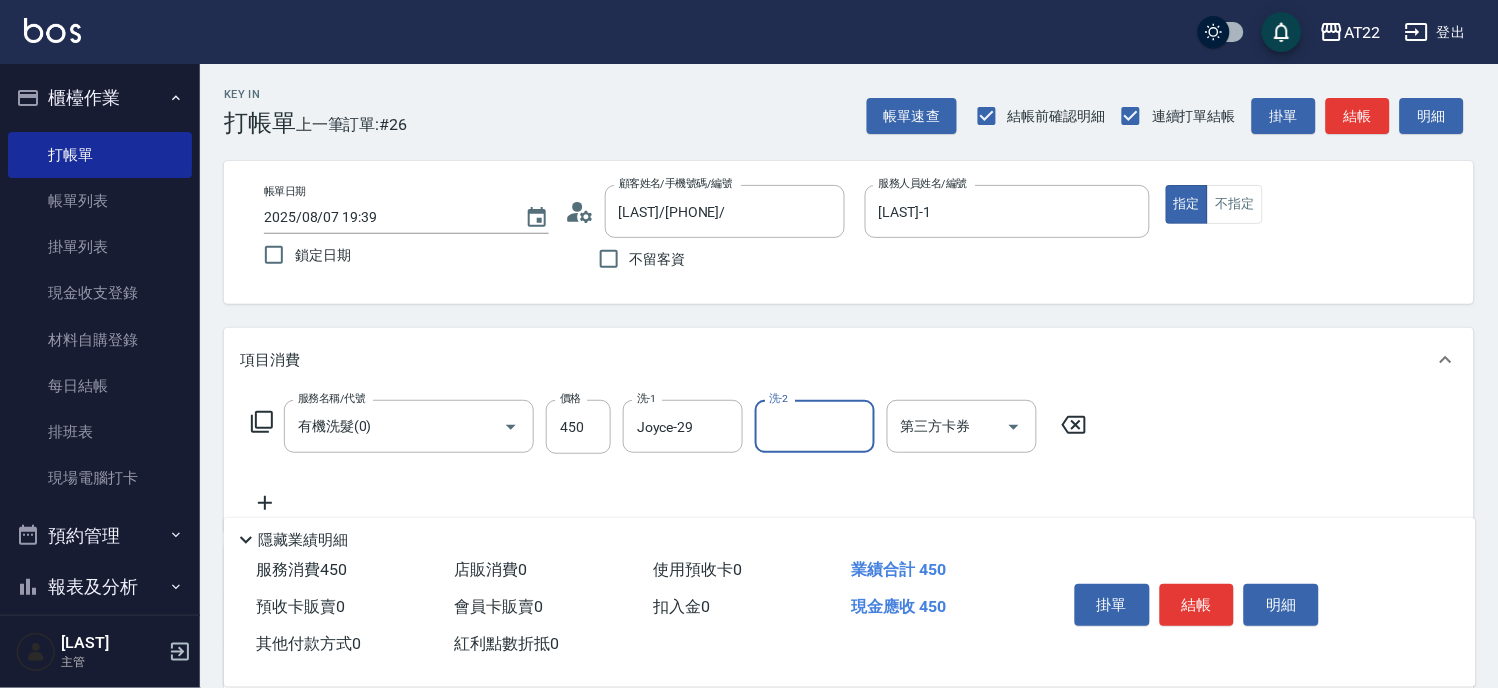 click 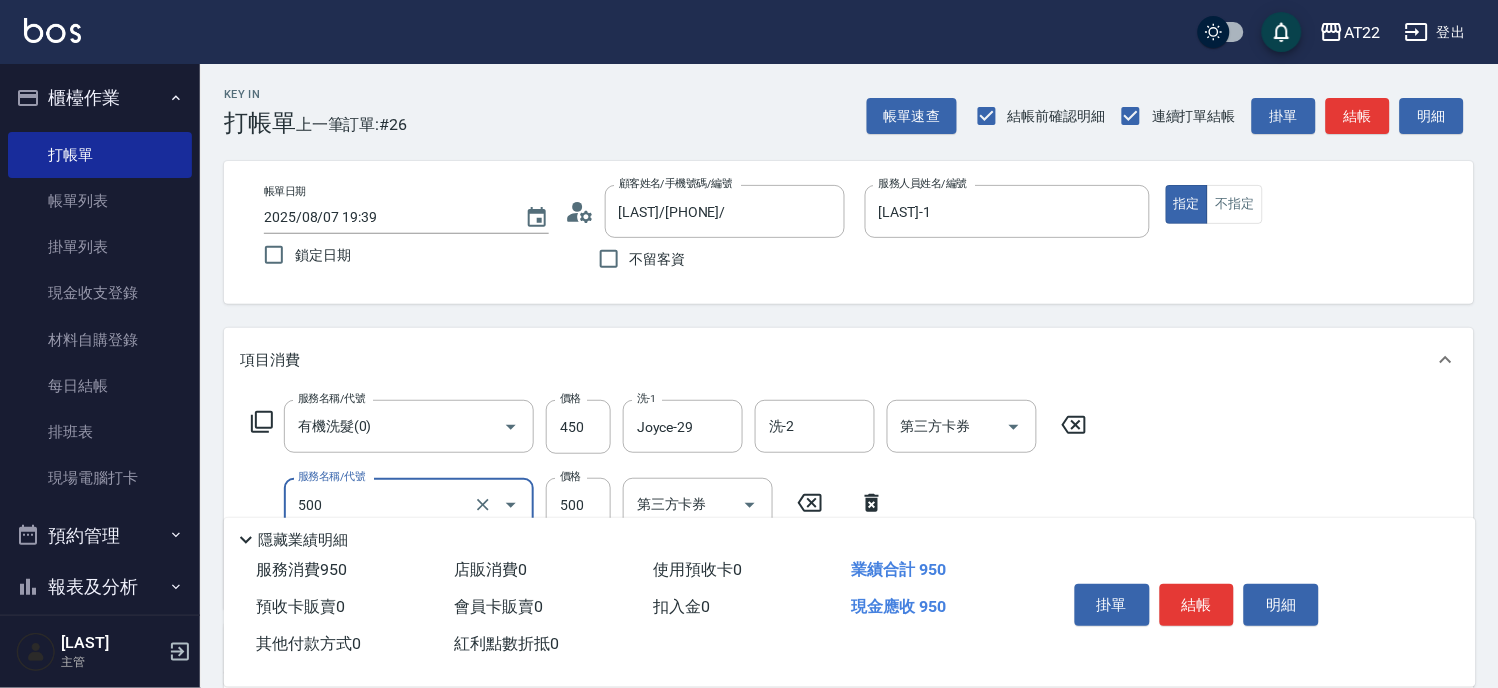 type on "剪髮(500)" 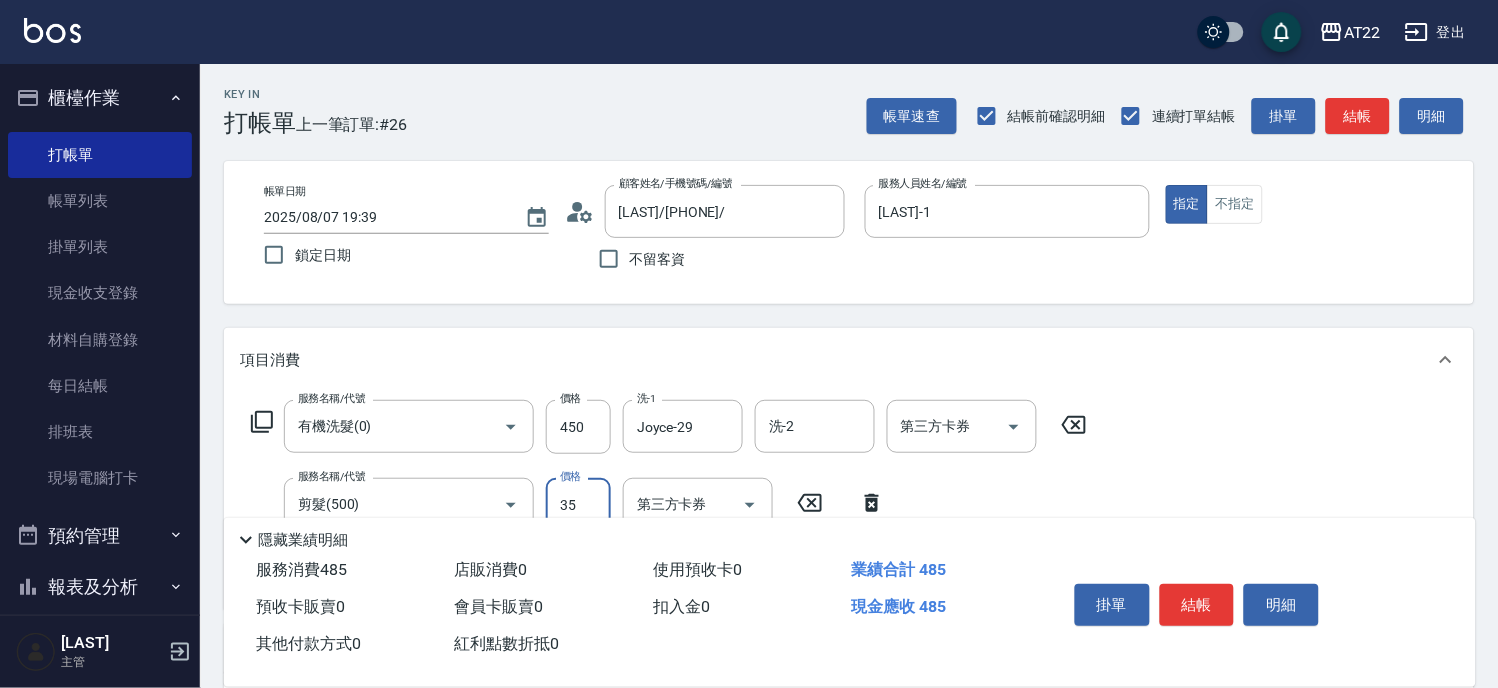 type on "350" 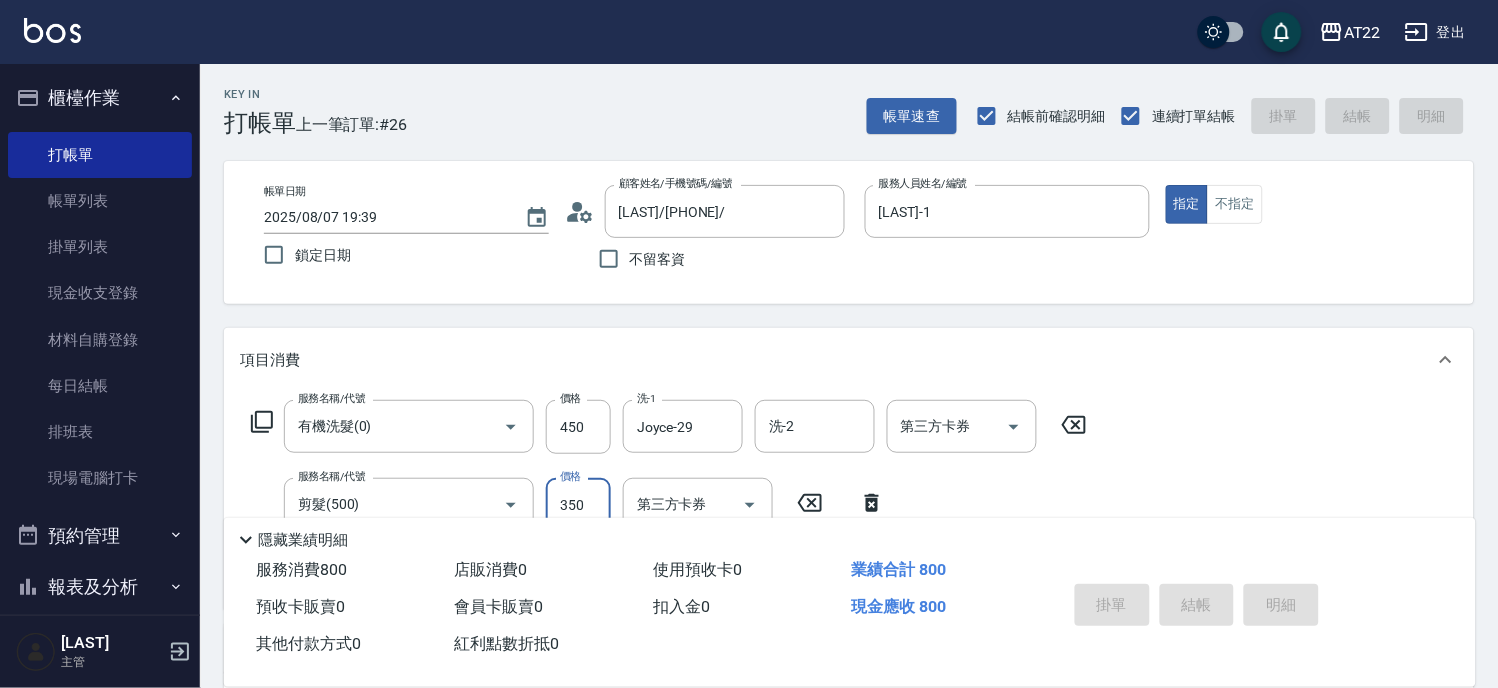 type 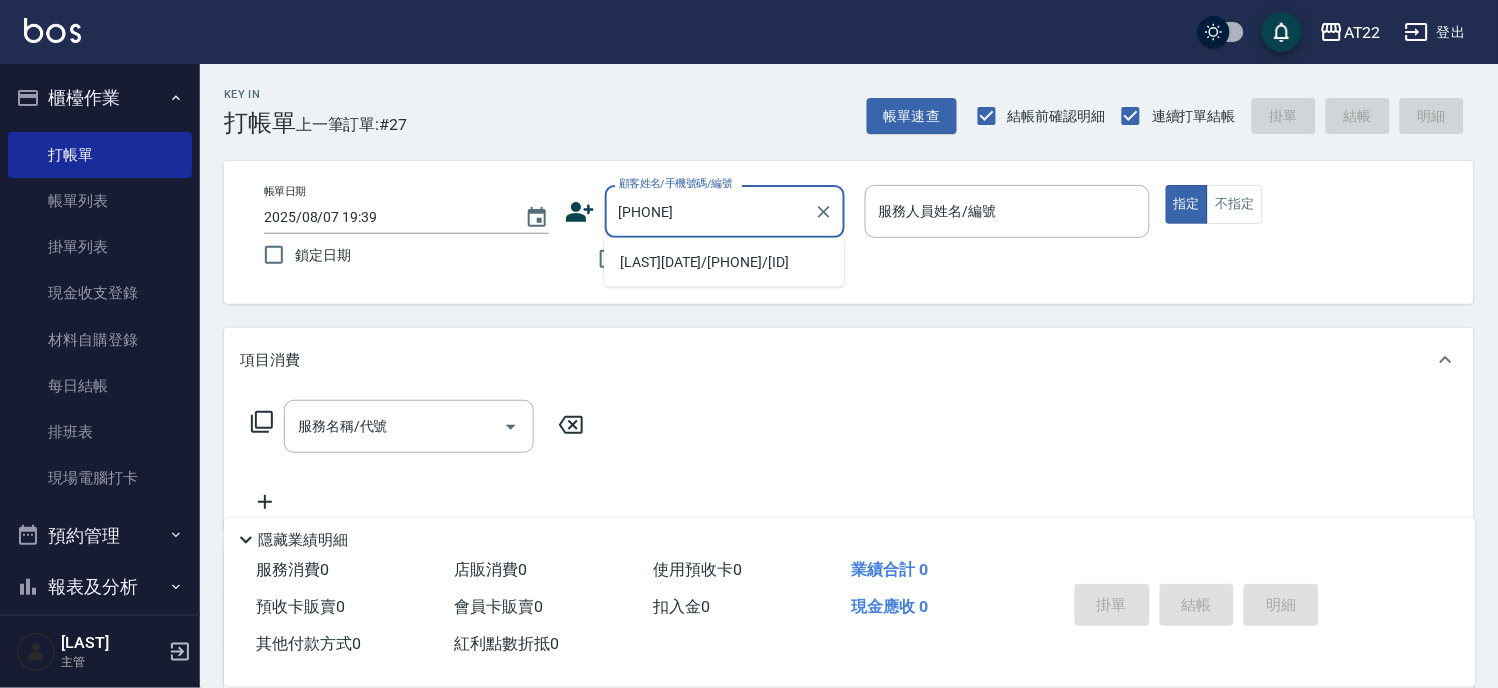 click on "[LAST][DATE]/[PHONE]/[ID]" at bounding box center (724, 262) 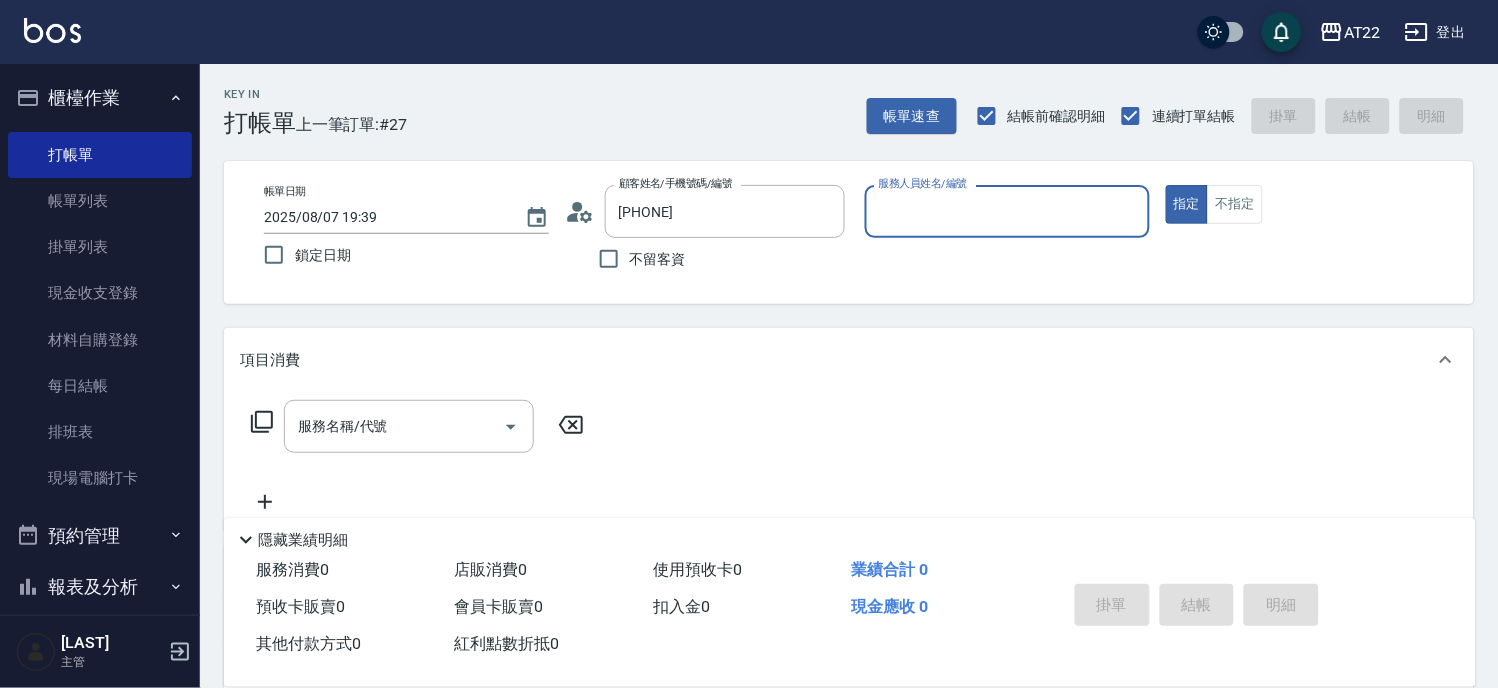 type on "[LAST][DATE]/[PHONE]/[ID]" 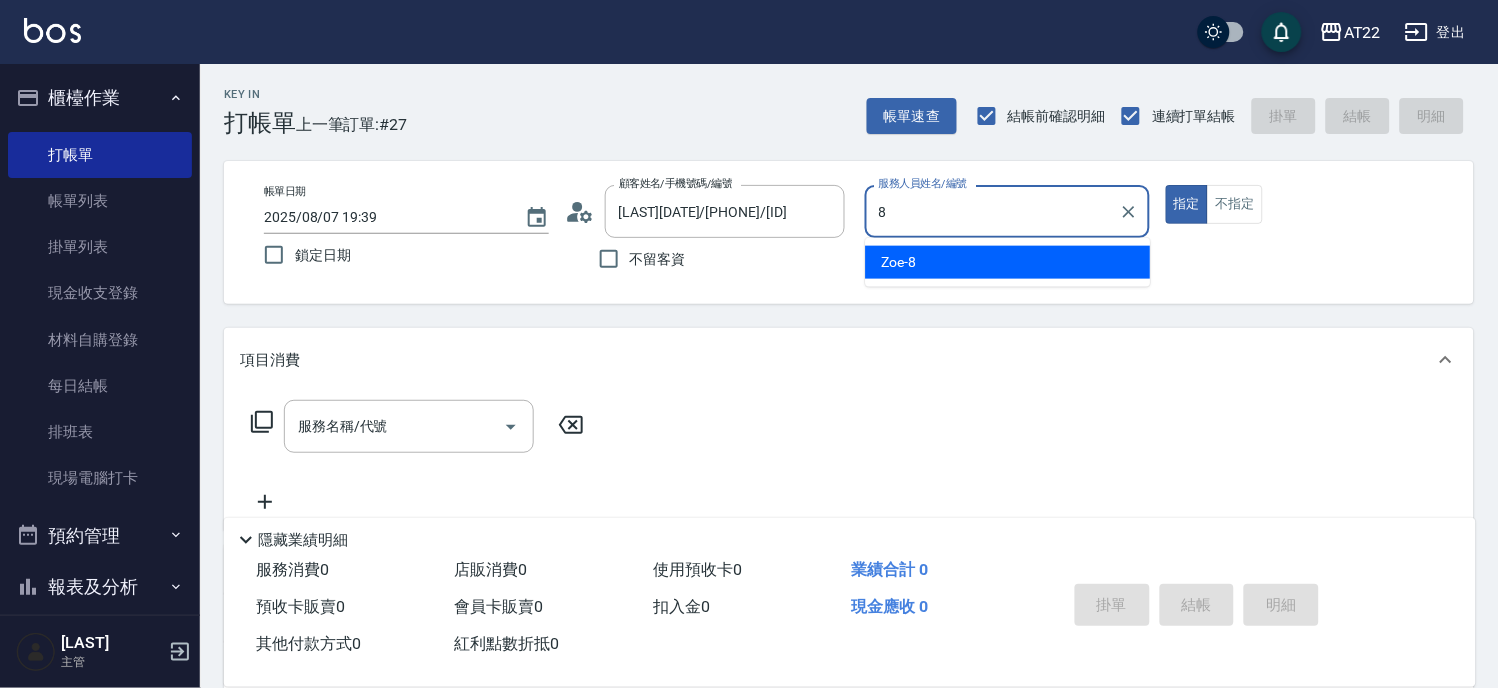 type on "[NAME]" 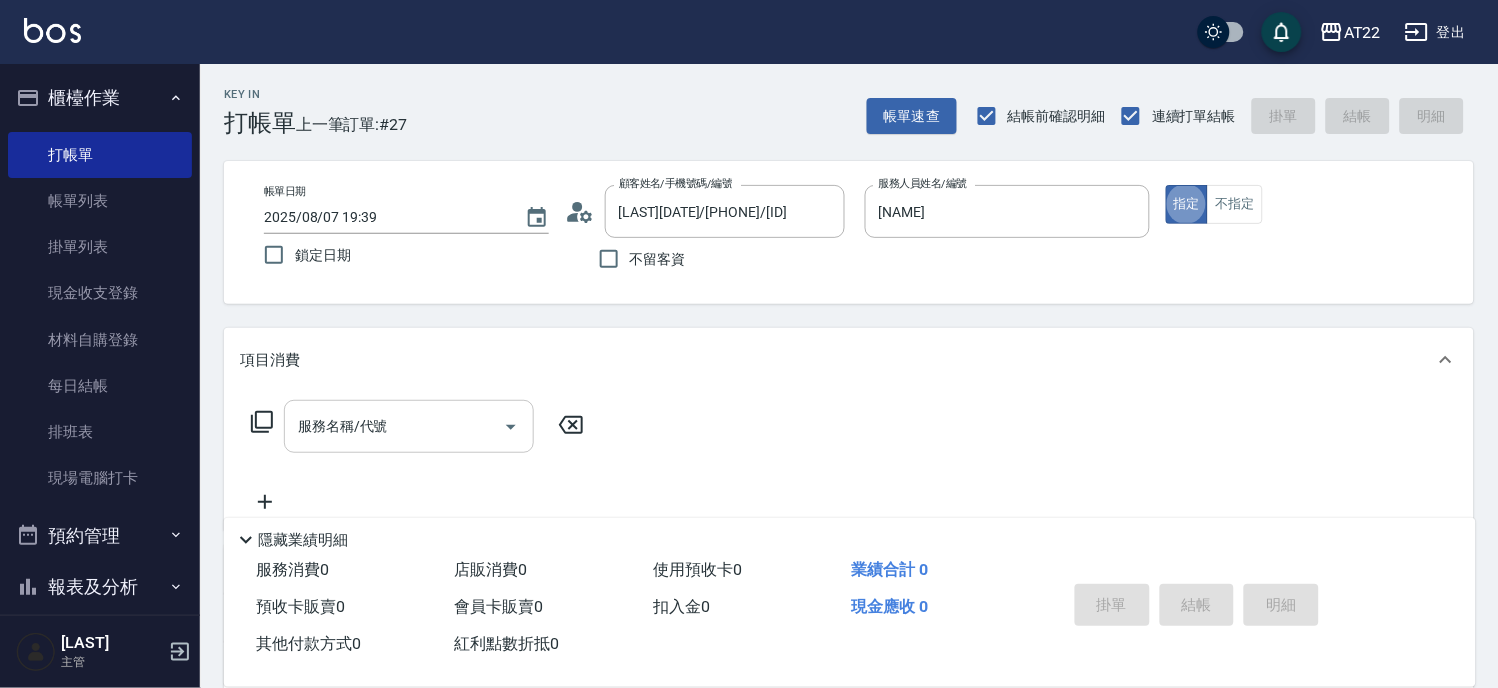 click on "服務名稱/代號" at bounding box center [394, 426] 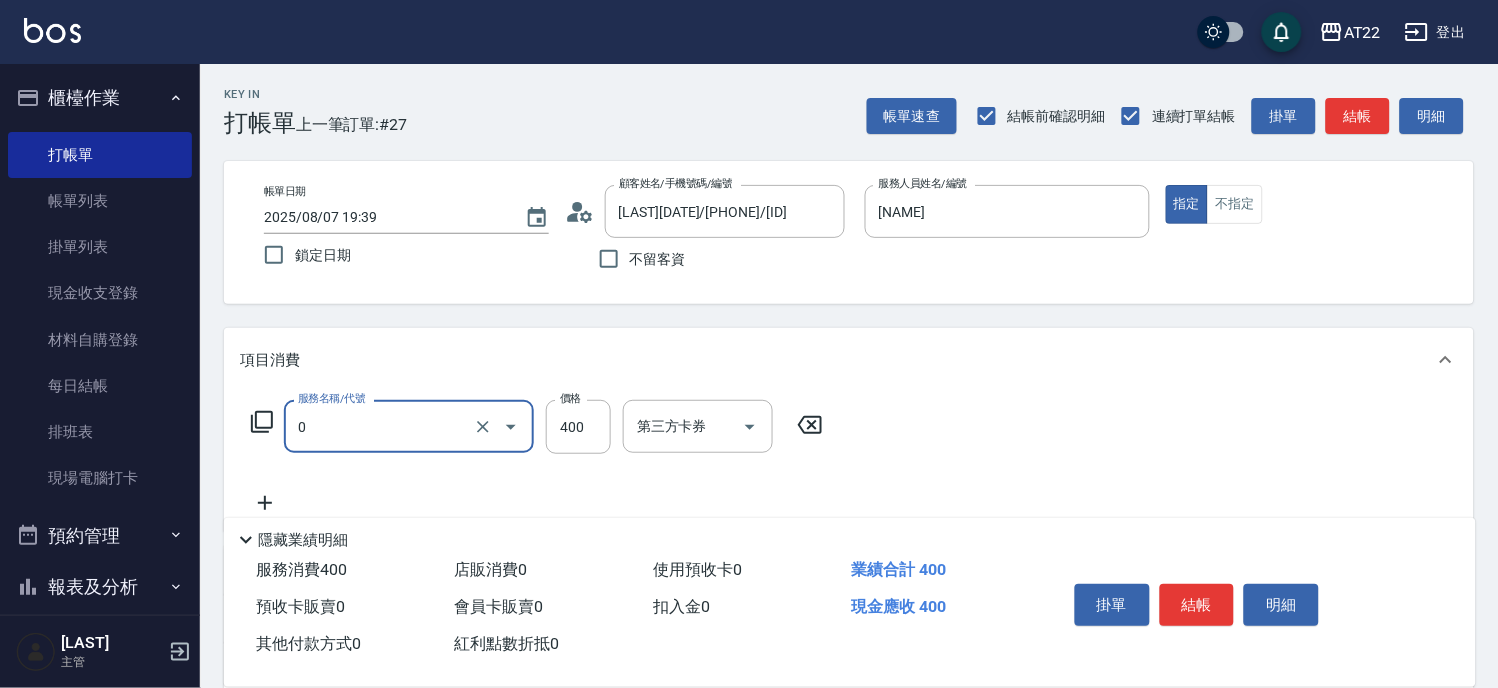 type on "有機洗髮(0)" 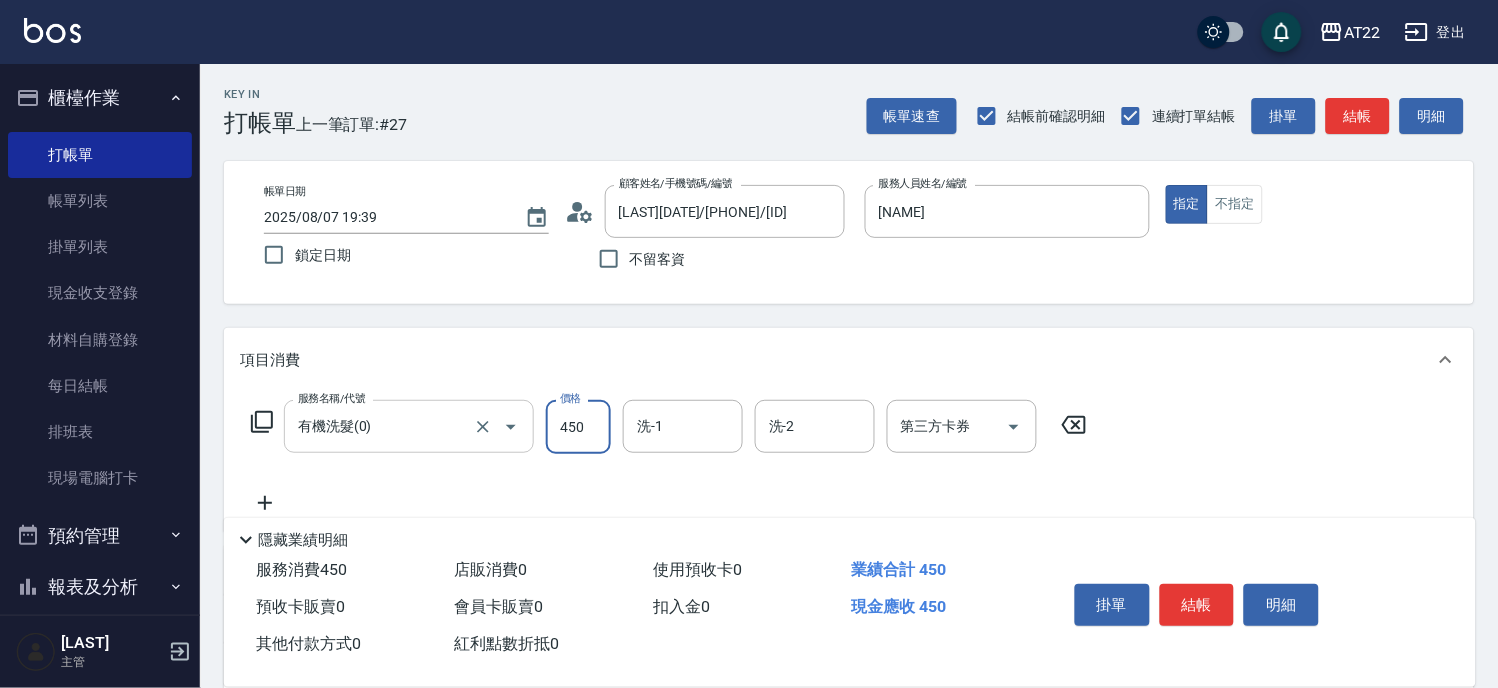 type on "450" 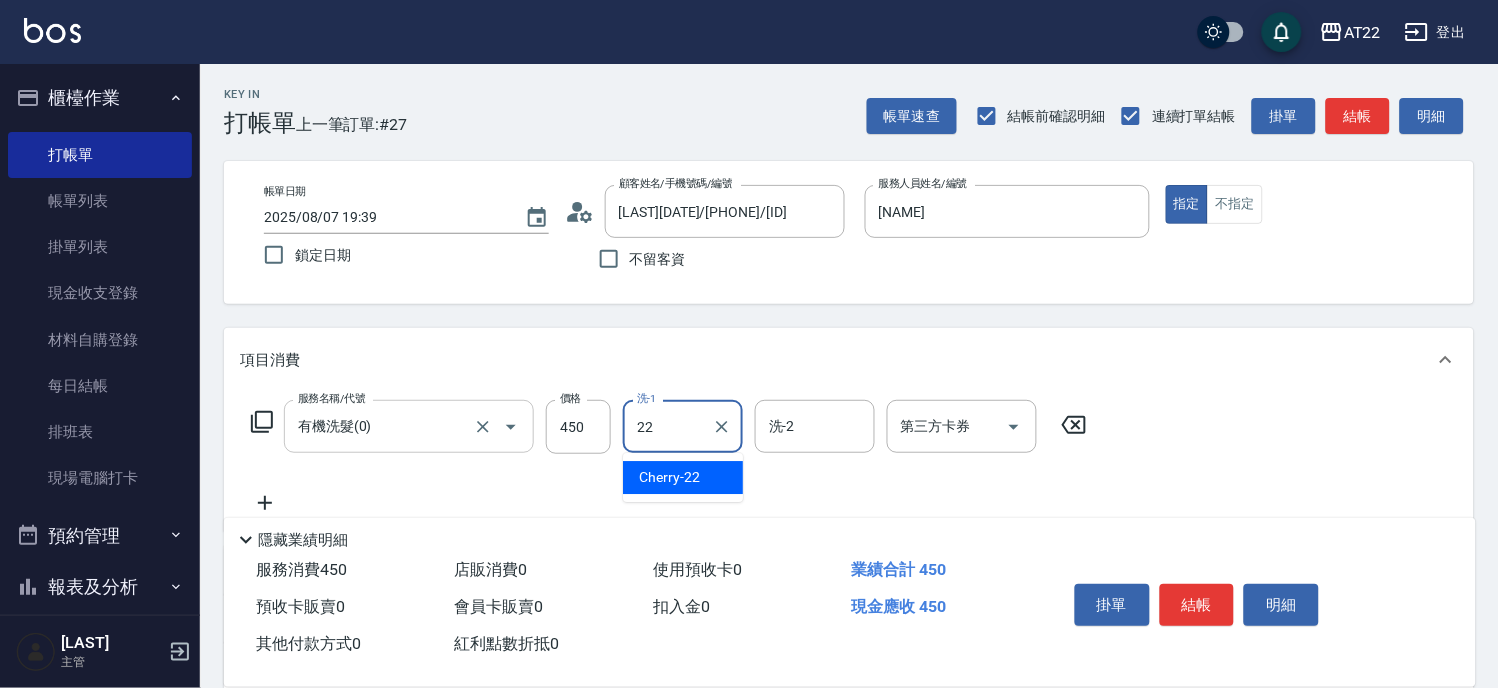type on "Cherry-22" 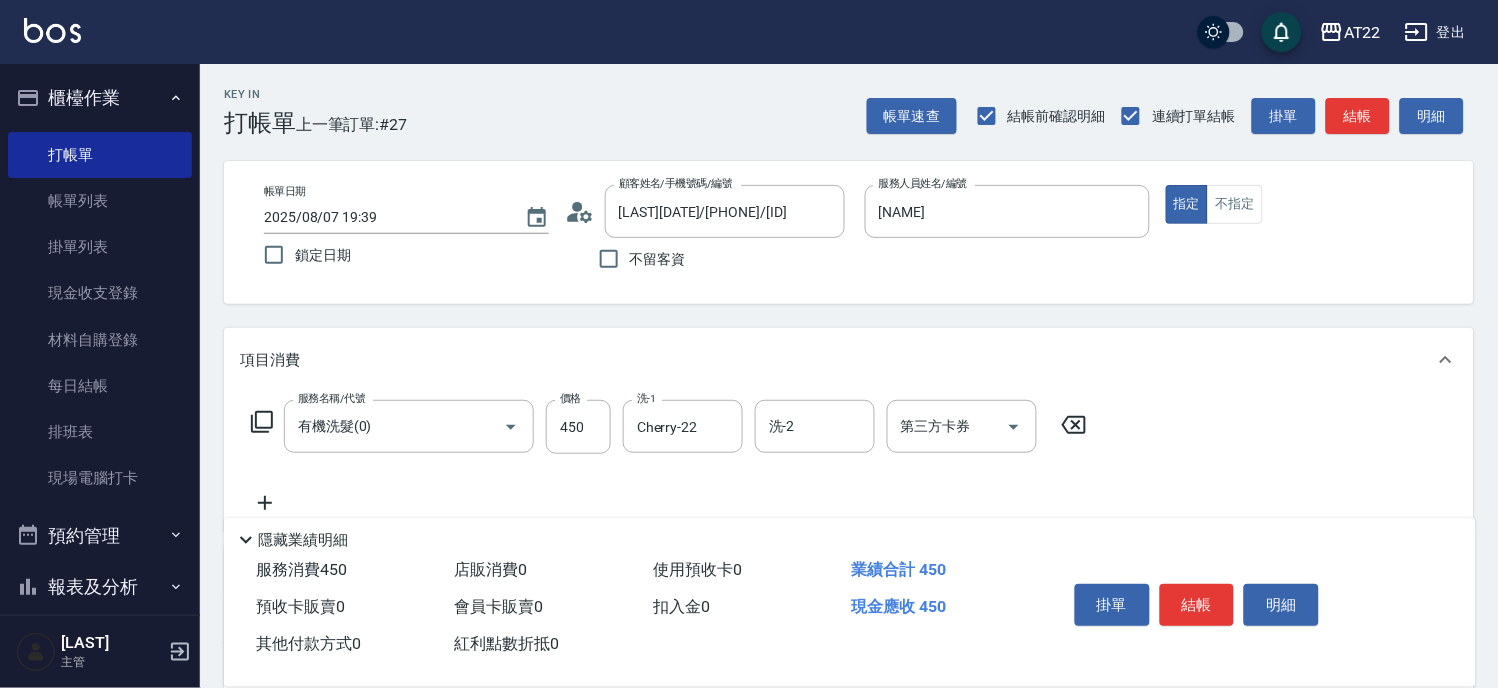 click 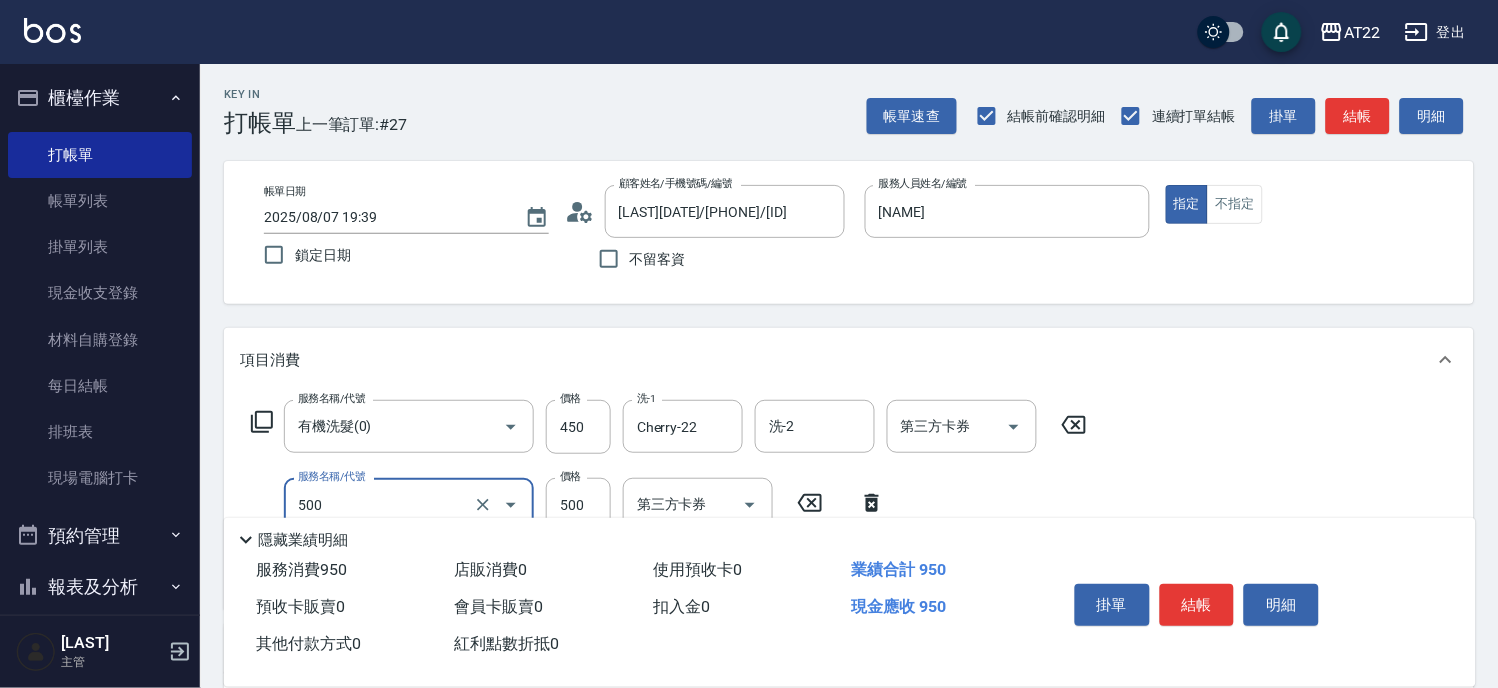 type on "剪髮(500)" 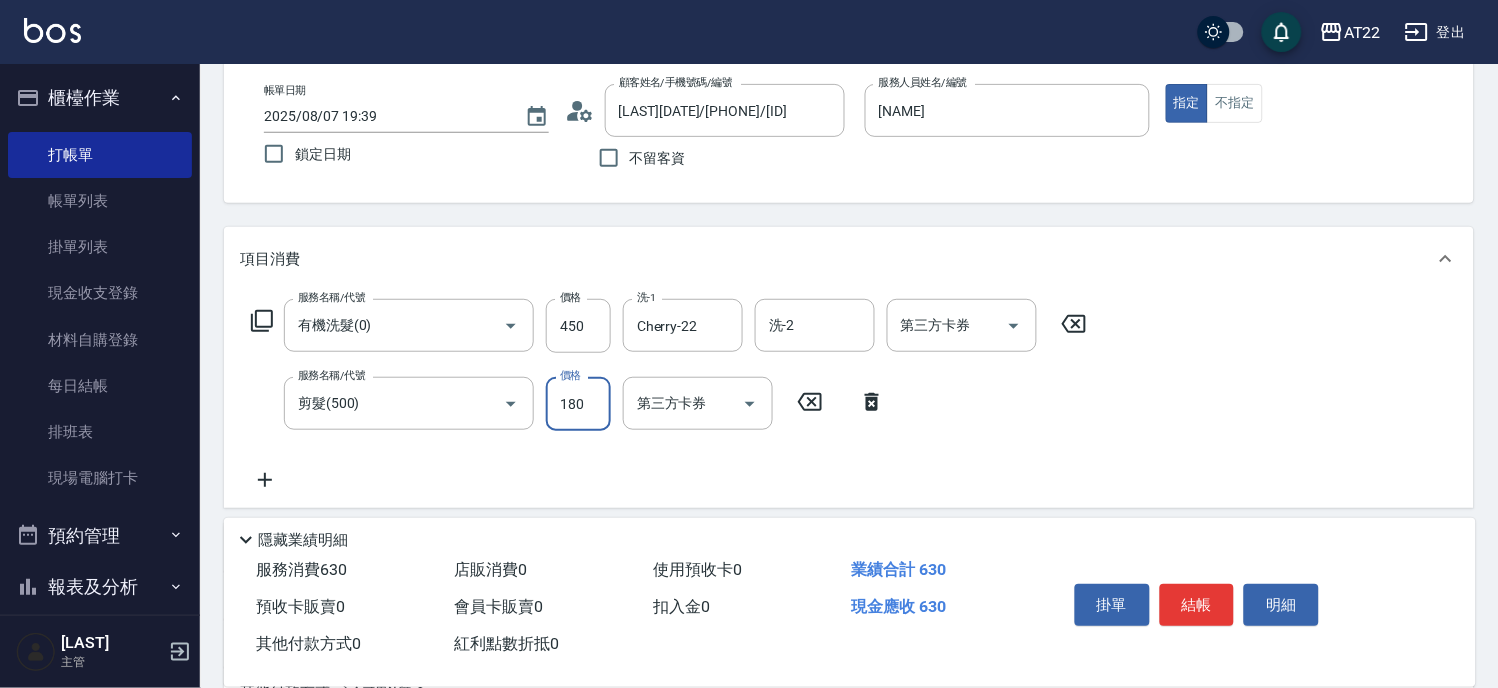 scroll, scrollTop: 222, scrollLeft: 0, axis: vertical 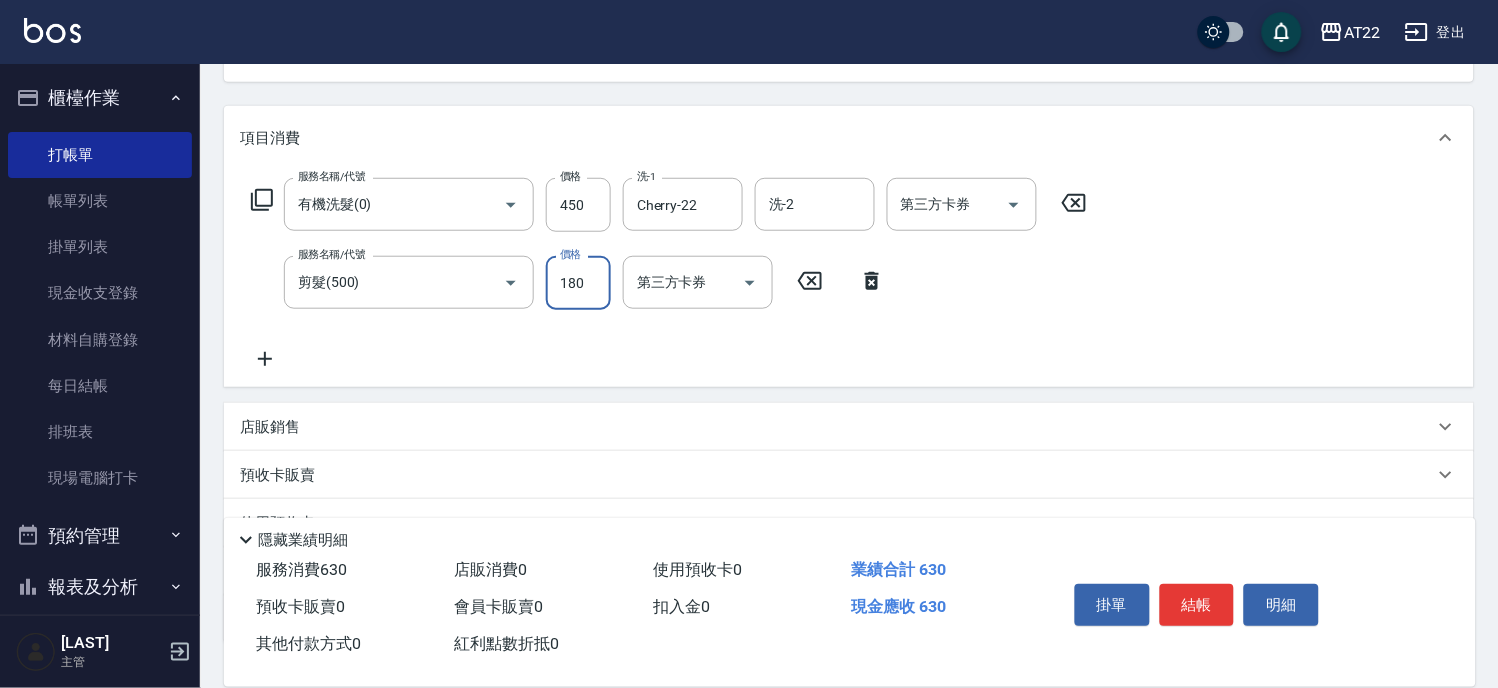 type on "180" 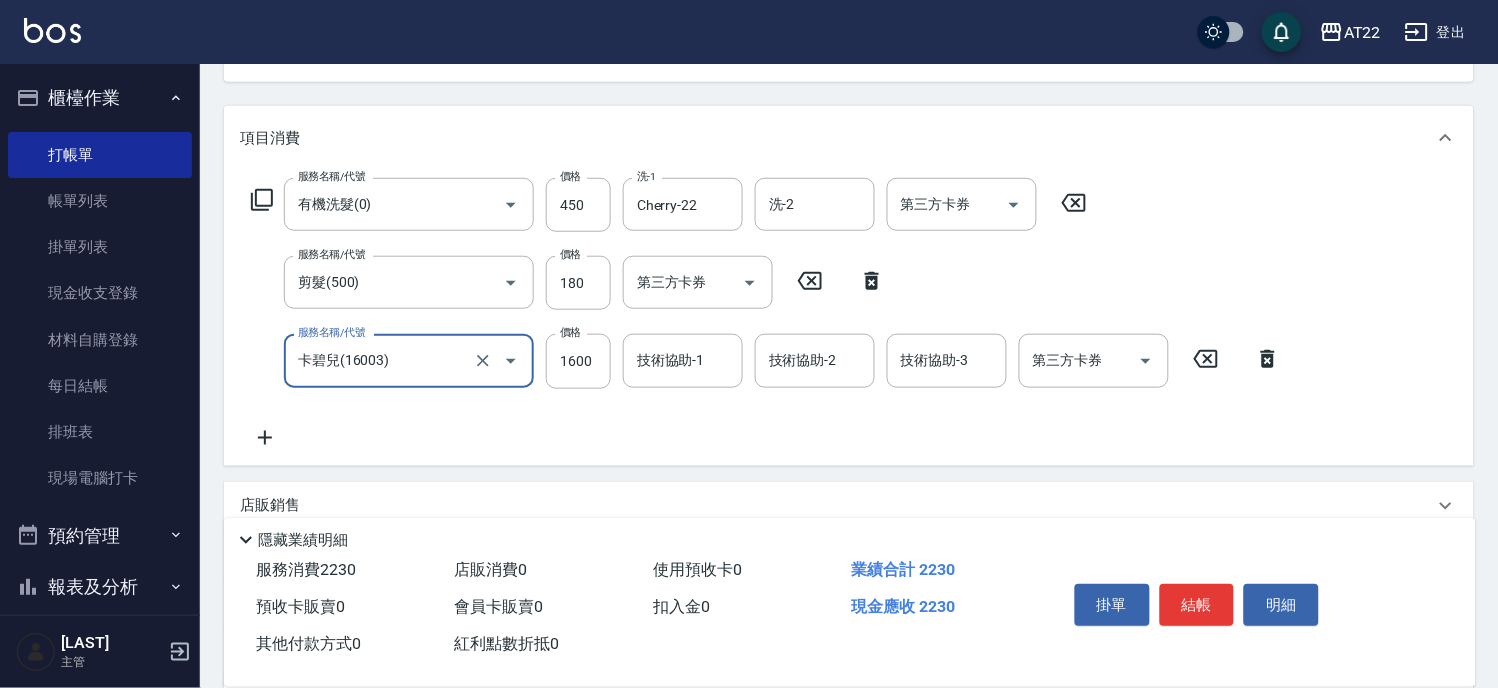 type on "卡碧兒(16003)" 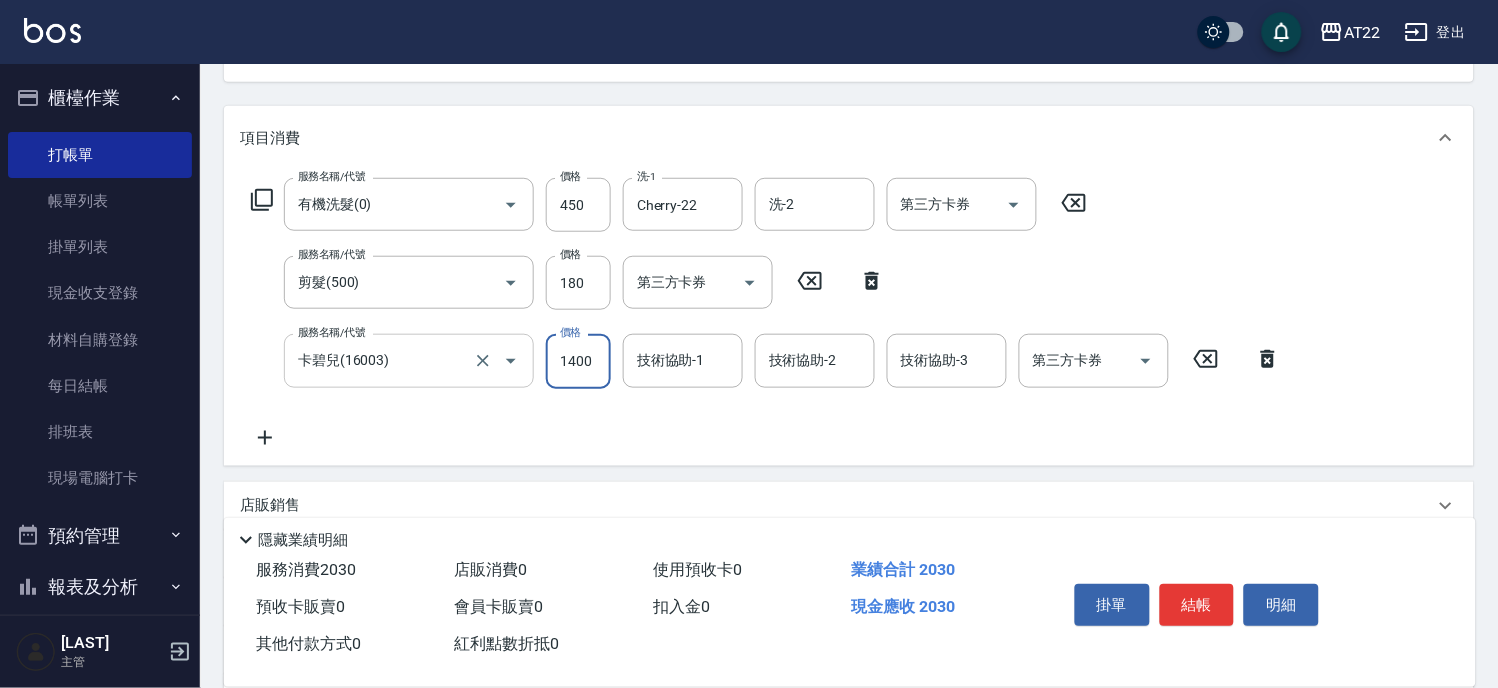 type on "1400" 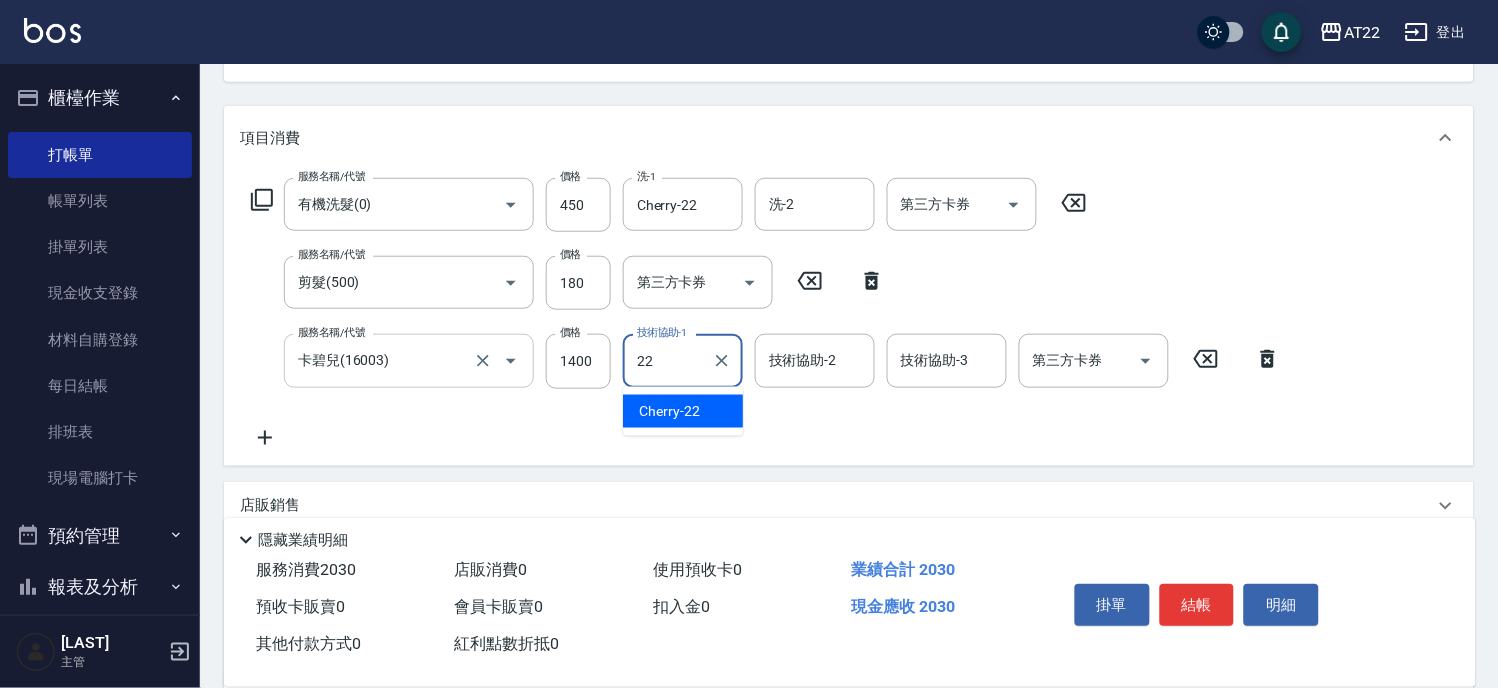 type on "Cherry-22" 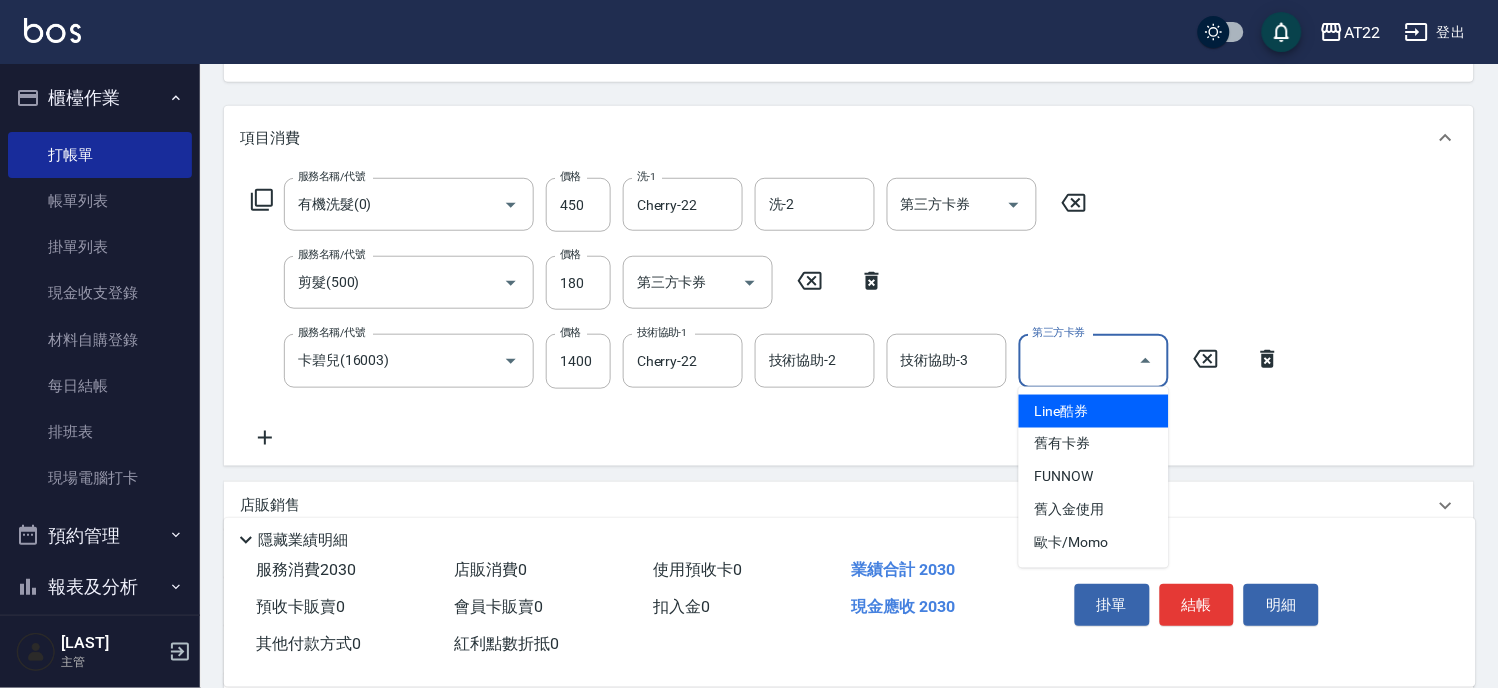 click on "第三方卡券" at bounding box center (1079, 360) 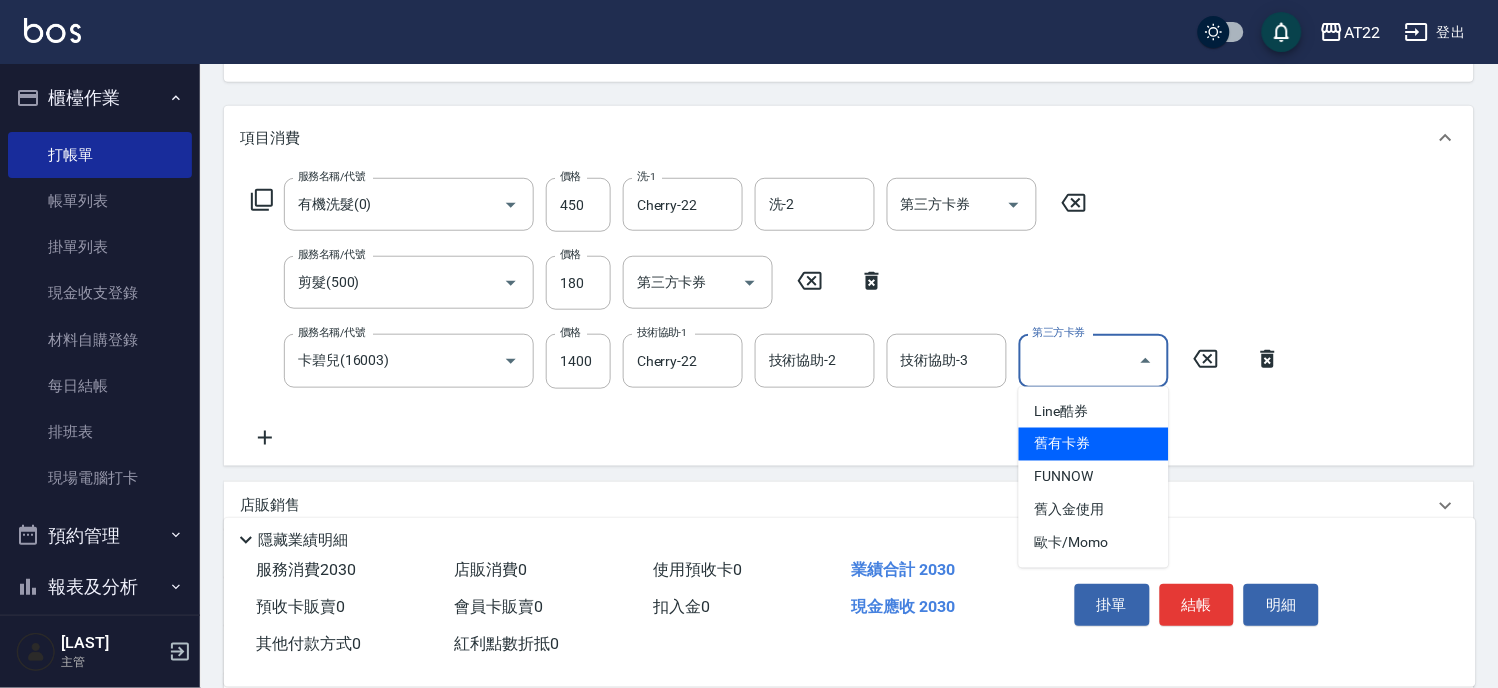 click on "舊有卡券" at bounding box center [1094, 444] 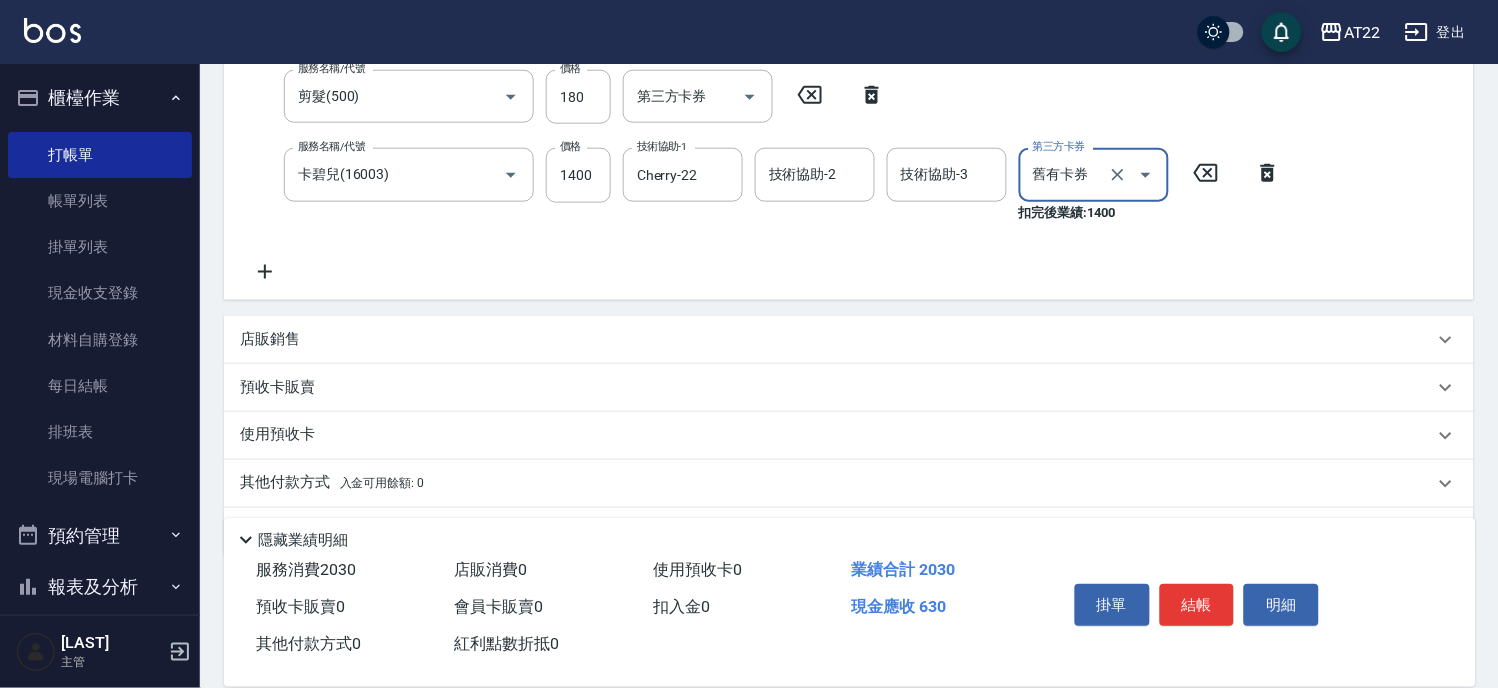 scroll, scrollTop: 444, scrollLeft: 0, axis: vertical 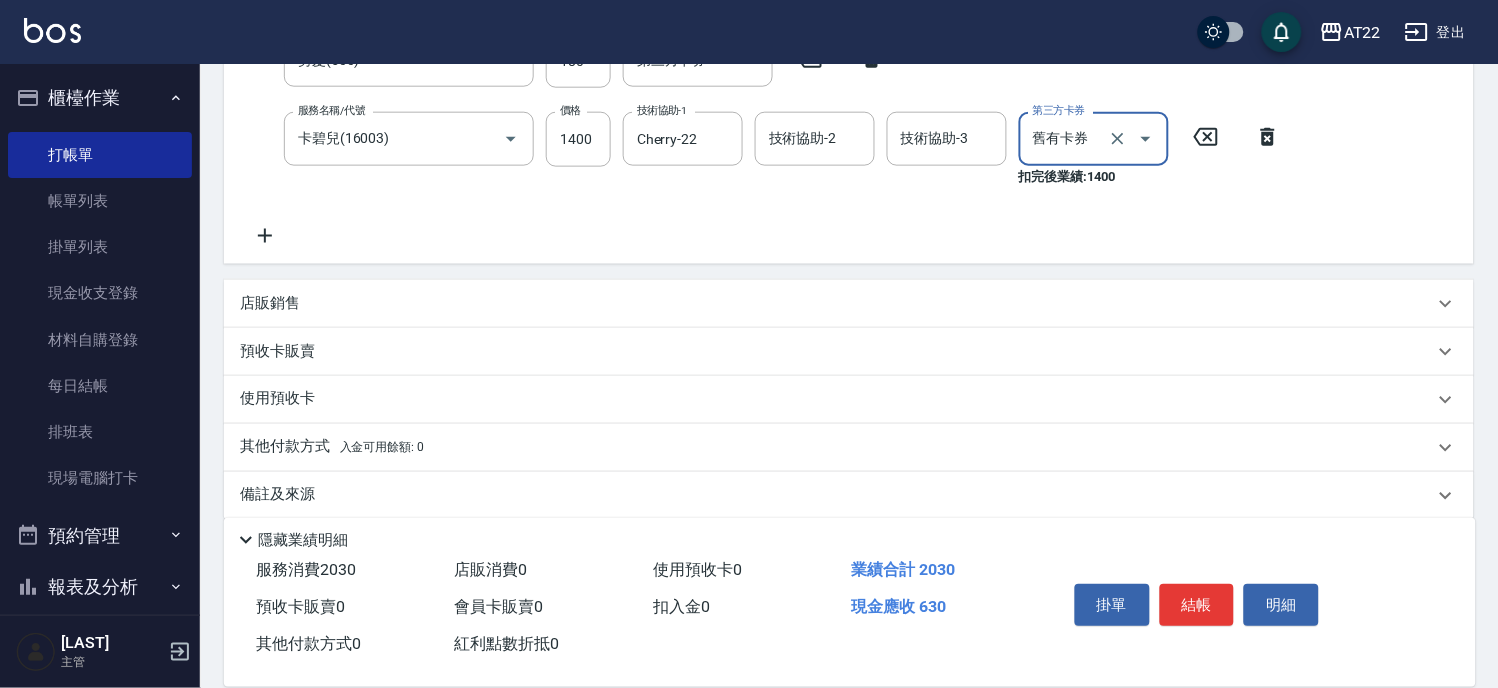 click on "預收卡販賣" at bounding box center (277, 351) 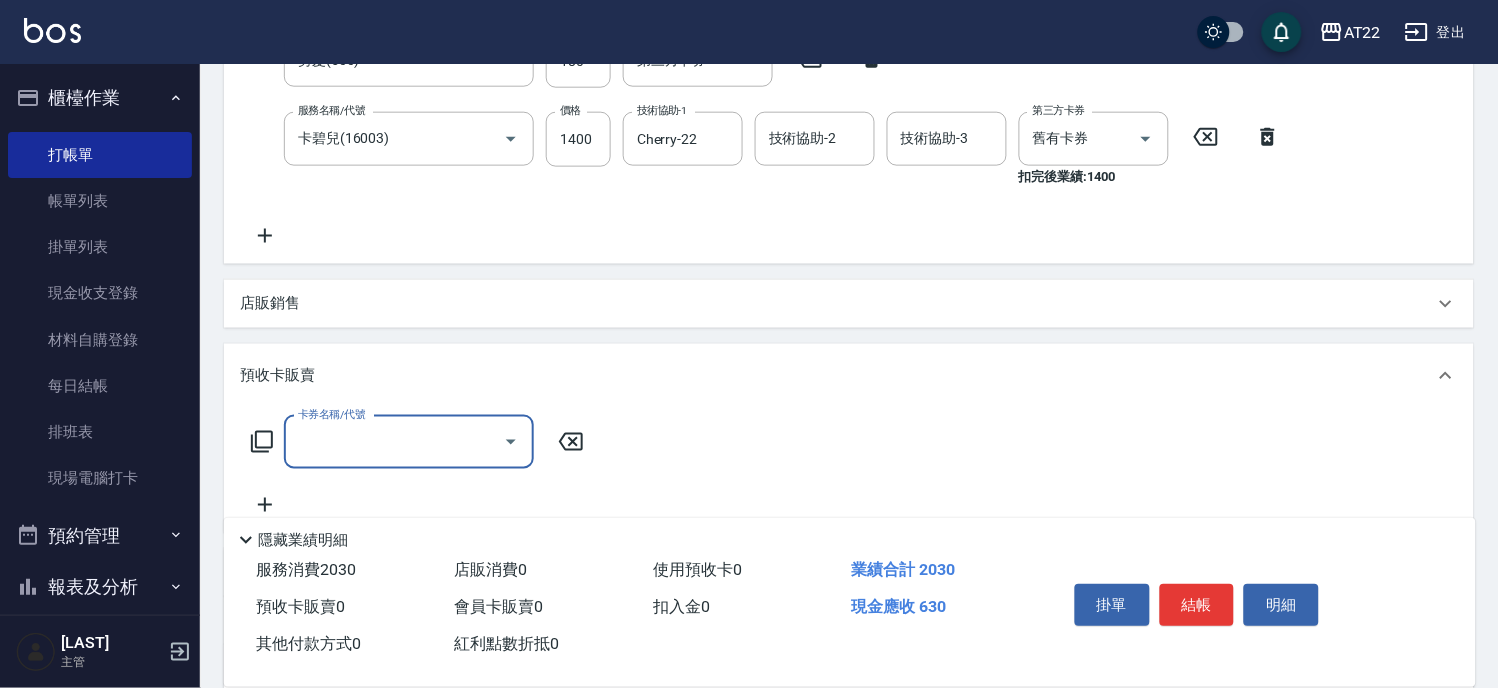 scroll, scrollTop: 1, scrollLeft: 0, axis: vertical 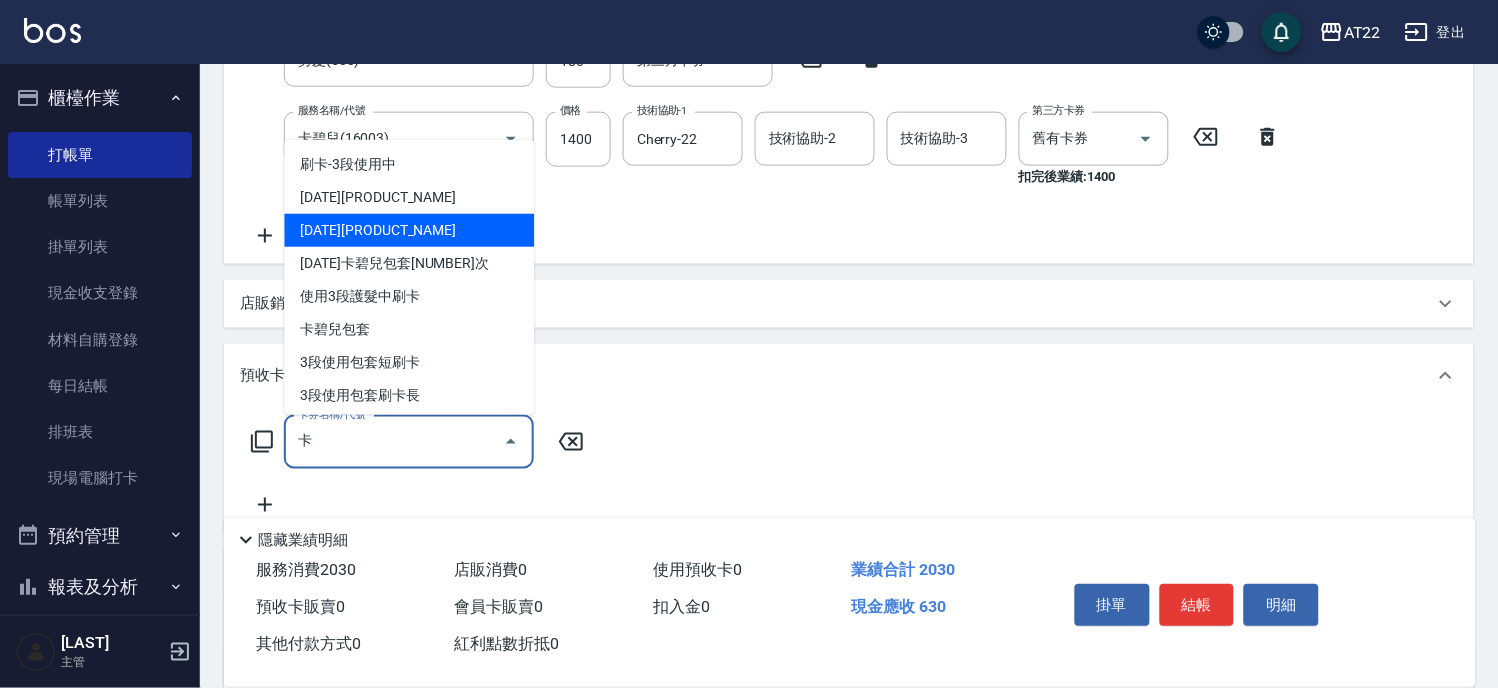 click on "[DATE][PRODUCT_NAME]" at bounding box center (409, 230) 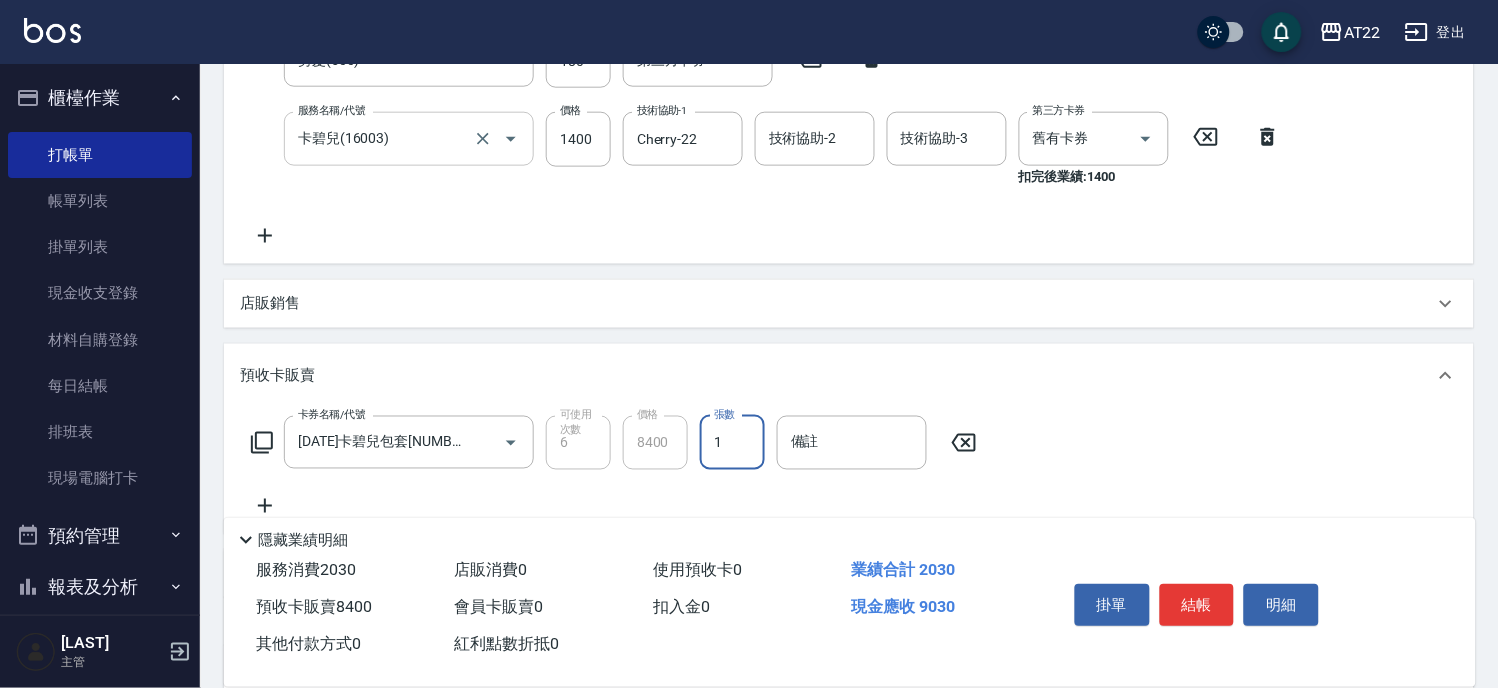 click on "Key In 打帳單 上一筆訂單:#[NUMBER] 帳單速查 結帳前確認明細 連續打單結帳 掛單 結帳 明細 帳單日期 [DATE] [TIME] 鎖定日期 顧客姓名/手機號碼/編號 [LAST][AGE].[DATE]/[PHONE]/[ID] 顧客姓名/手機號碼/編號 不留客資 服務人員姓名/編號 [NAME] 服務人員姓名/編號 指定 不指定 項目消費 服務名稱/代號 有機洗髮(0) 服務名稱/代號 價格 [NUMBER] 價格 洗-[NUMBER] [NAME] 洗-[NUMBER] 洗-[NUMBER] 第三方卡券 第三方卡券 服務名稱/代號 剪髮([NUMBER]) 服務名稱/代號 價格 [NUMBER] 價格 第三方卡券 第三方卡券 服務名稱/代號 卡碧兒([NUMBER]) 服務名稱/代號 價格 [NUMBER] 價格 技術協助-[NUMBER] [NAME] 技術協助-[NUMBER] 技術協助-[NUMBER] 技術協助-[NUMBER] 第三方卡券 舊有卡券 第三方卡券 扣完後業績: [NUMBER] 店販銷售 服務人員姓名/編號 服務人員姓名/編號 商品代號/名稱 商品代號/名稱 預收卡販賣 卡券名稱/代號 [DATE]卡碧兒包套[NUMBER]次([NUMBER]) [NUMBER] [NUMBER]" at bounding box center (849, 252) 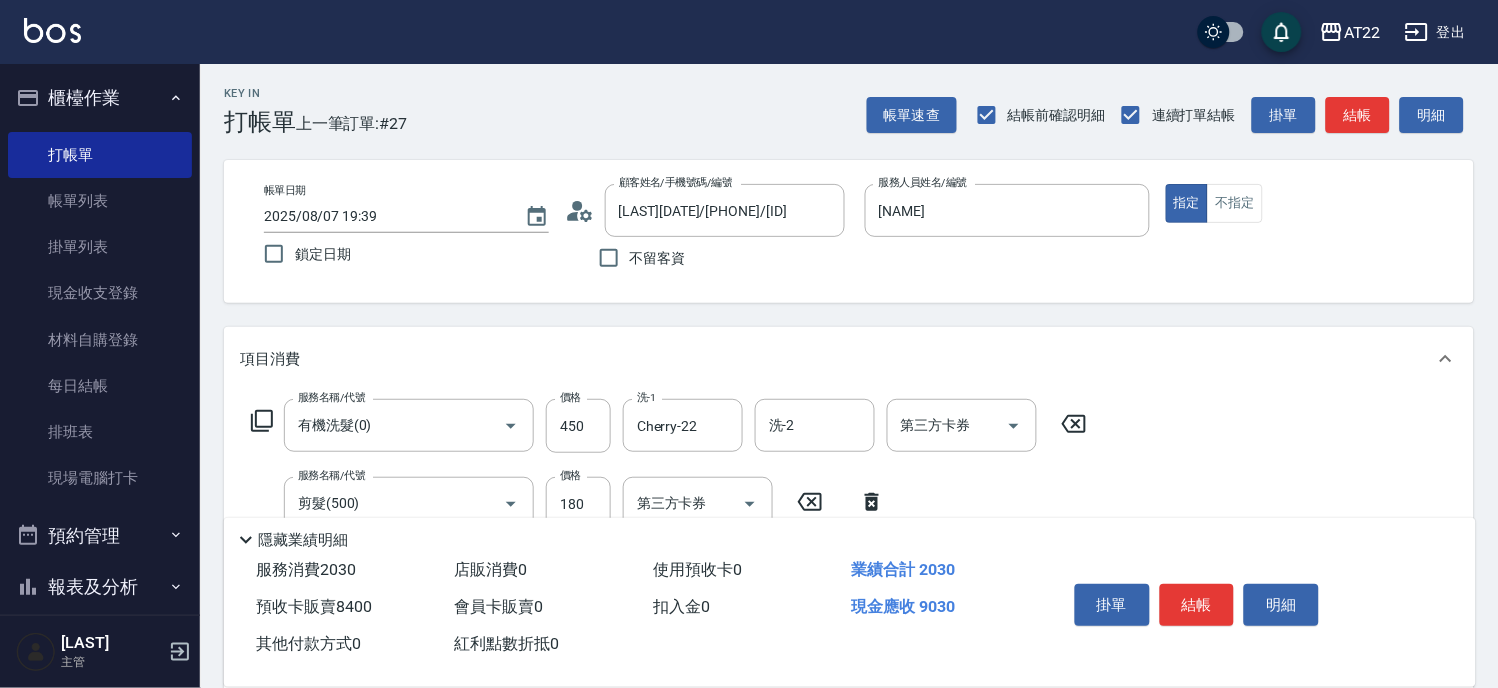 scroll, scrollTop: 0, scrollLeft: 0, axis: both 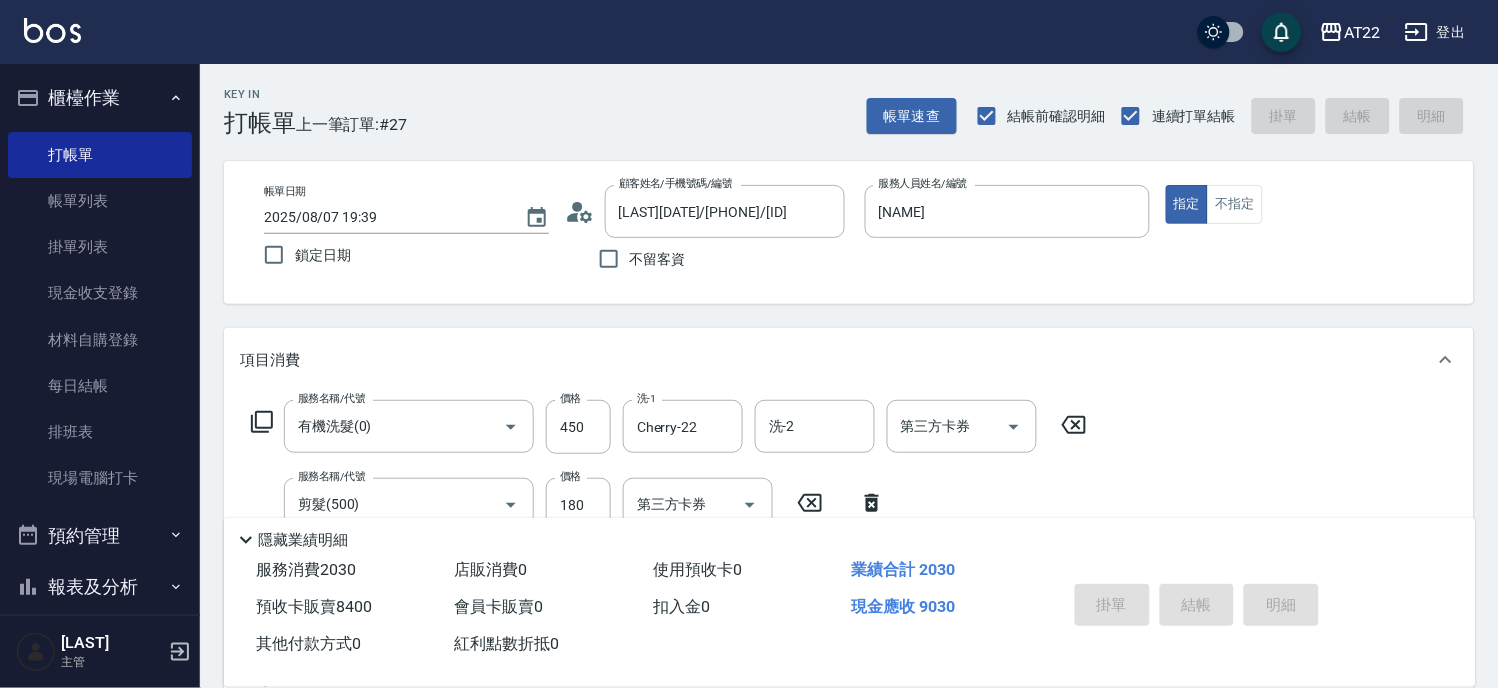 type on "2025/08/07 19:41" 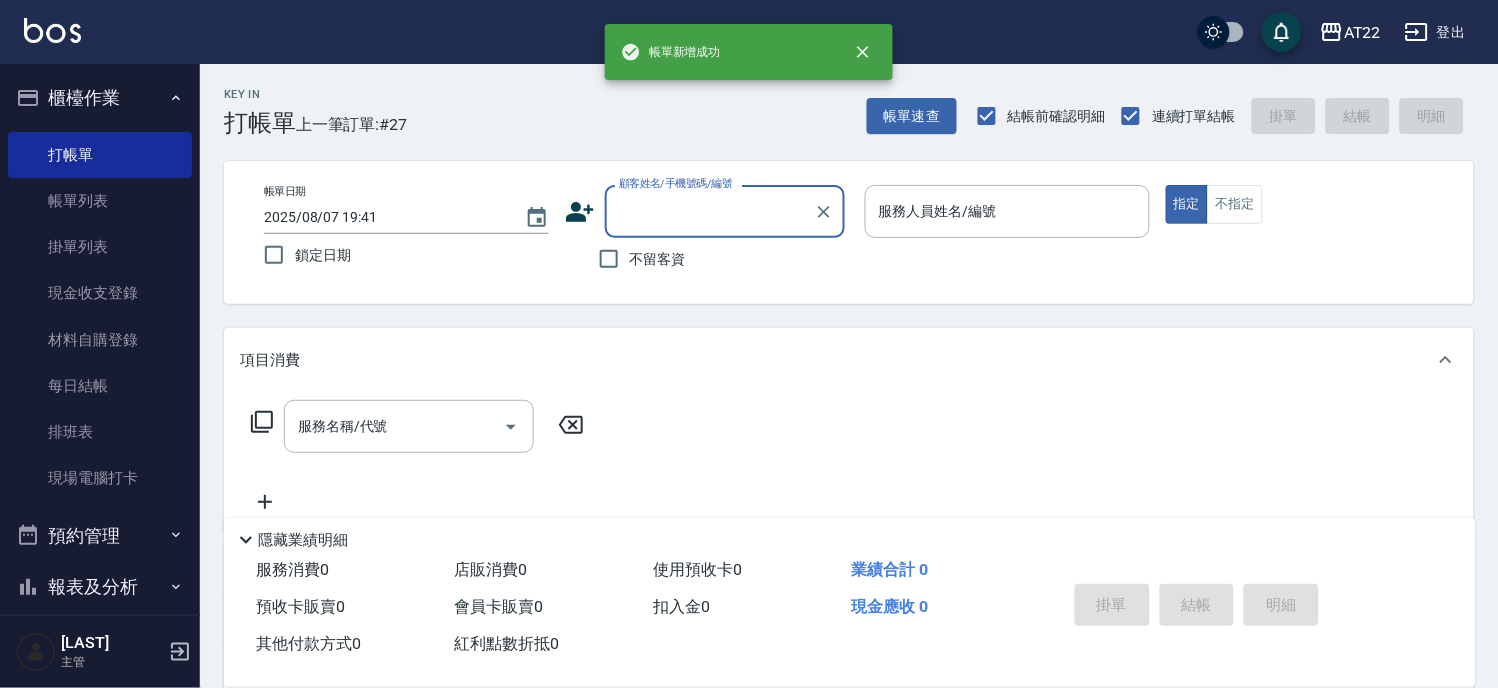 scroll, scrollTop: 0, scrollLeft: 0, axis: both 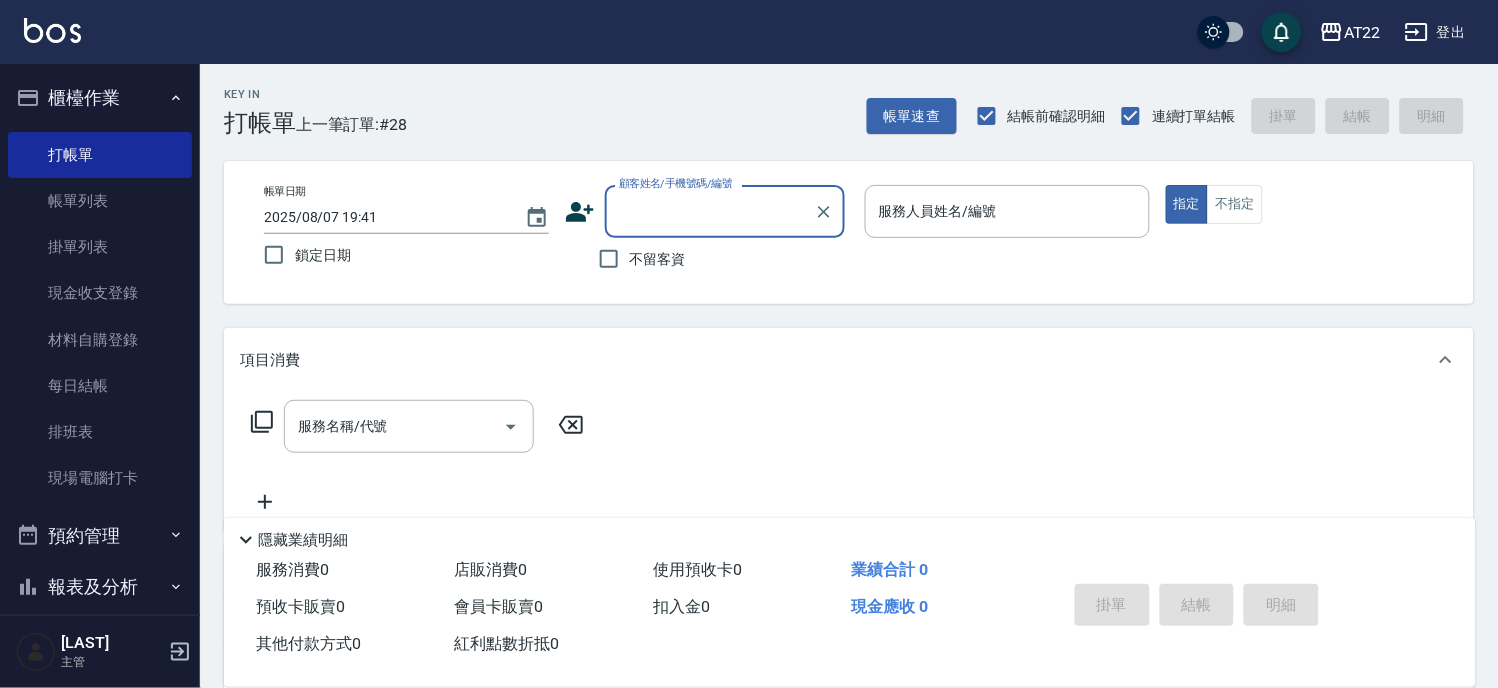 click on "顧客姓名/手機號碼/編號" at bounding box center [710, 211] 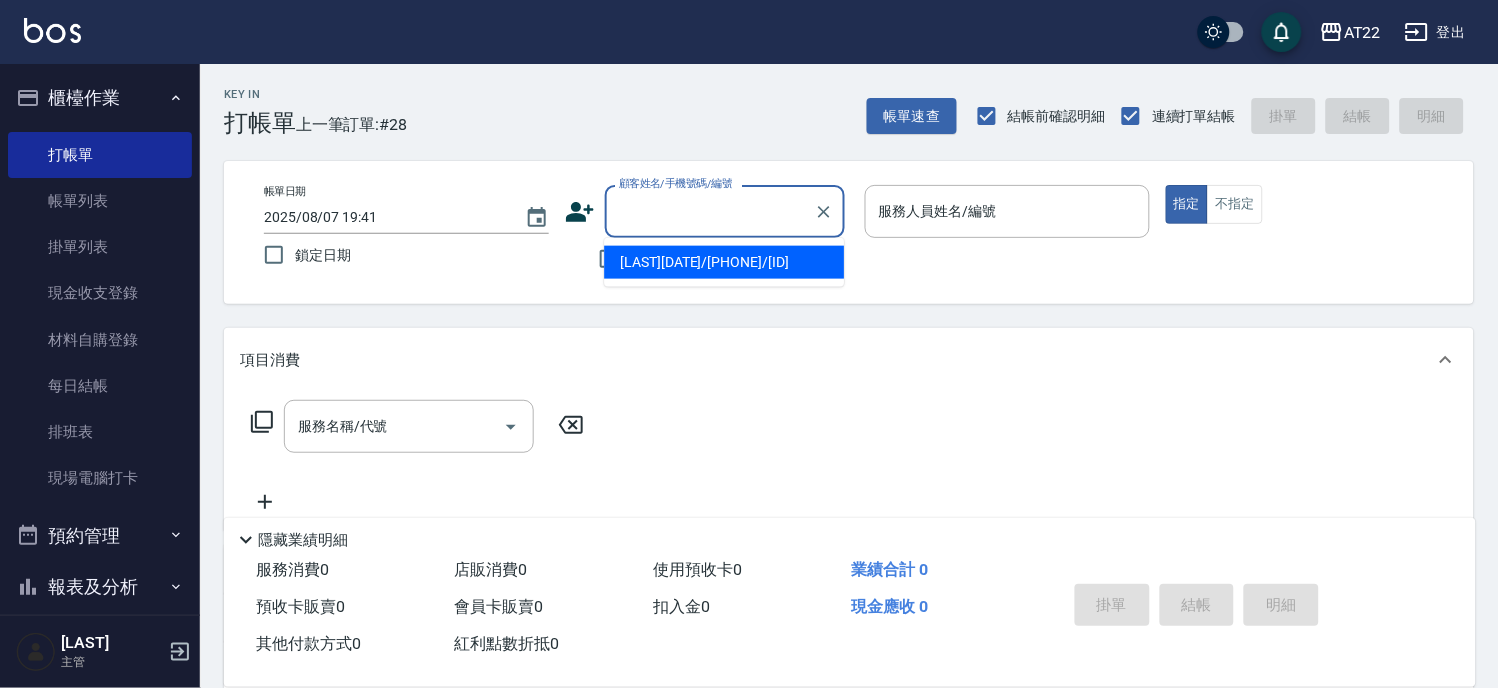 click on "[LAST][DATE]/[PHONE]/[ID]" at bounding box center (724, 262) 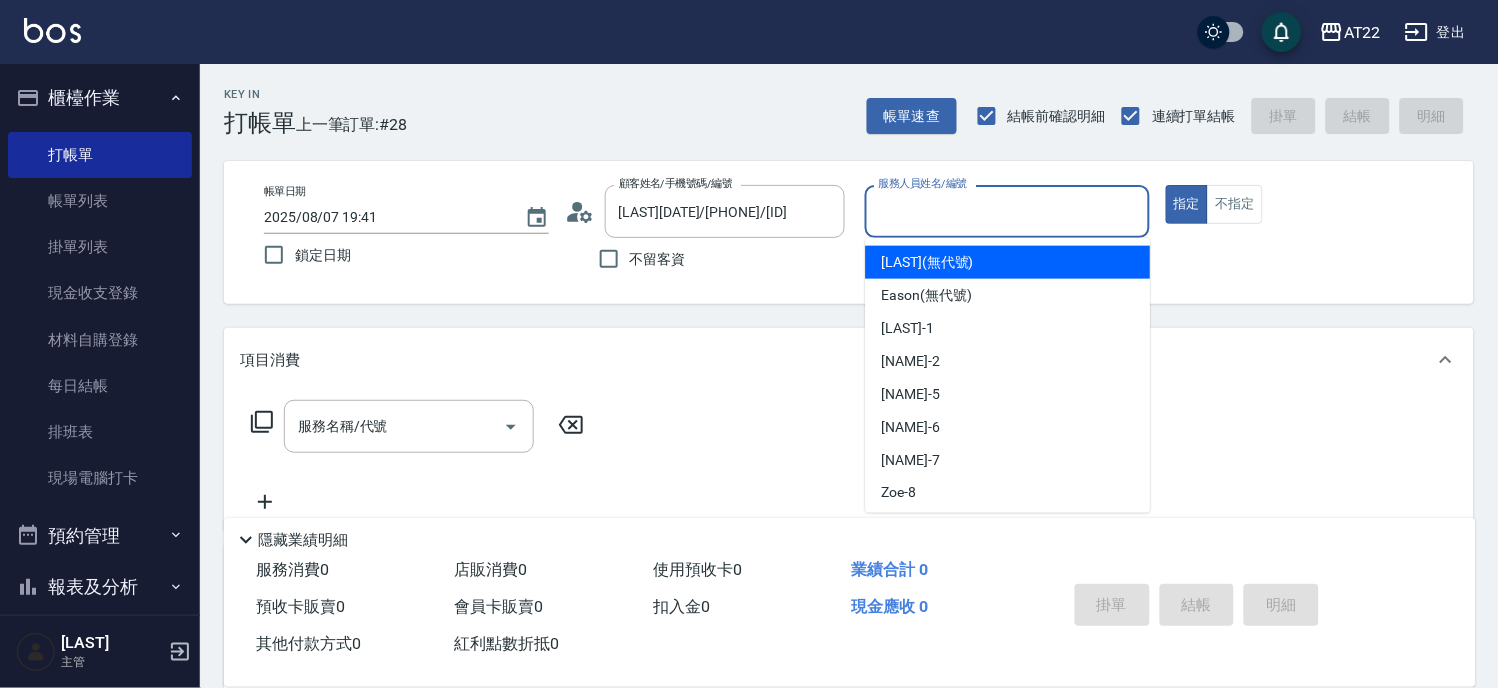 click on "服務人員姓名/編號" at bounding box center (1007, 211) 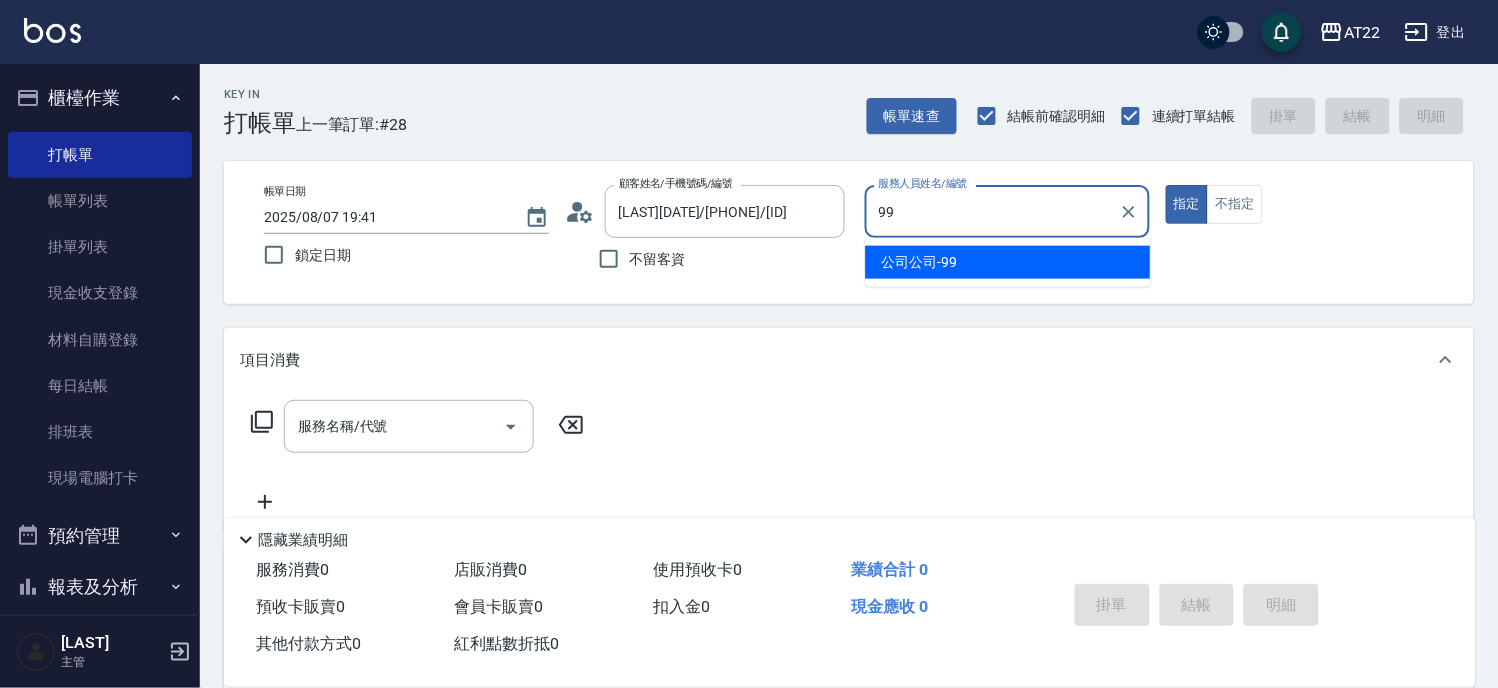type on "公司公司-99" 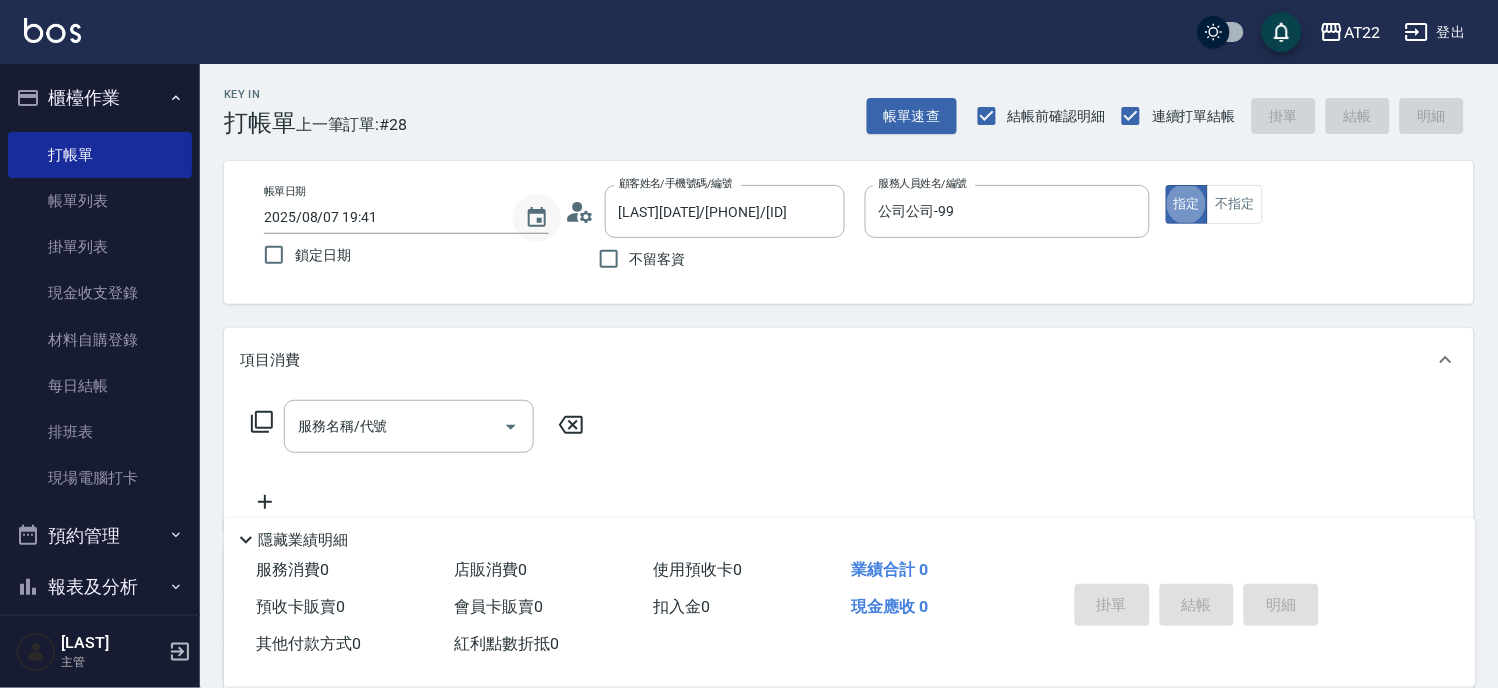 click at bounding box center [537, 218] 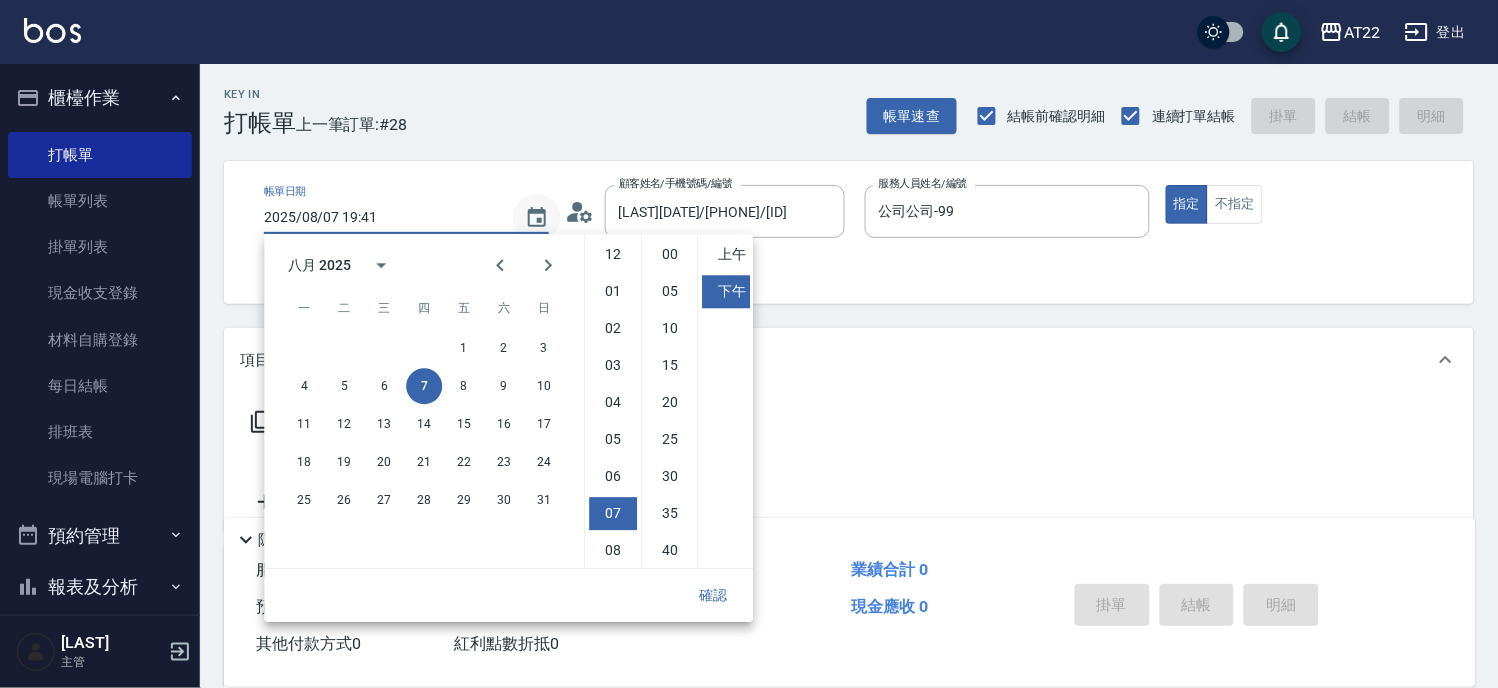 scroll, scrollTop: 111, scrollLeft: 0, axis: vertical 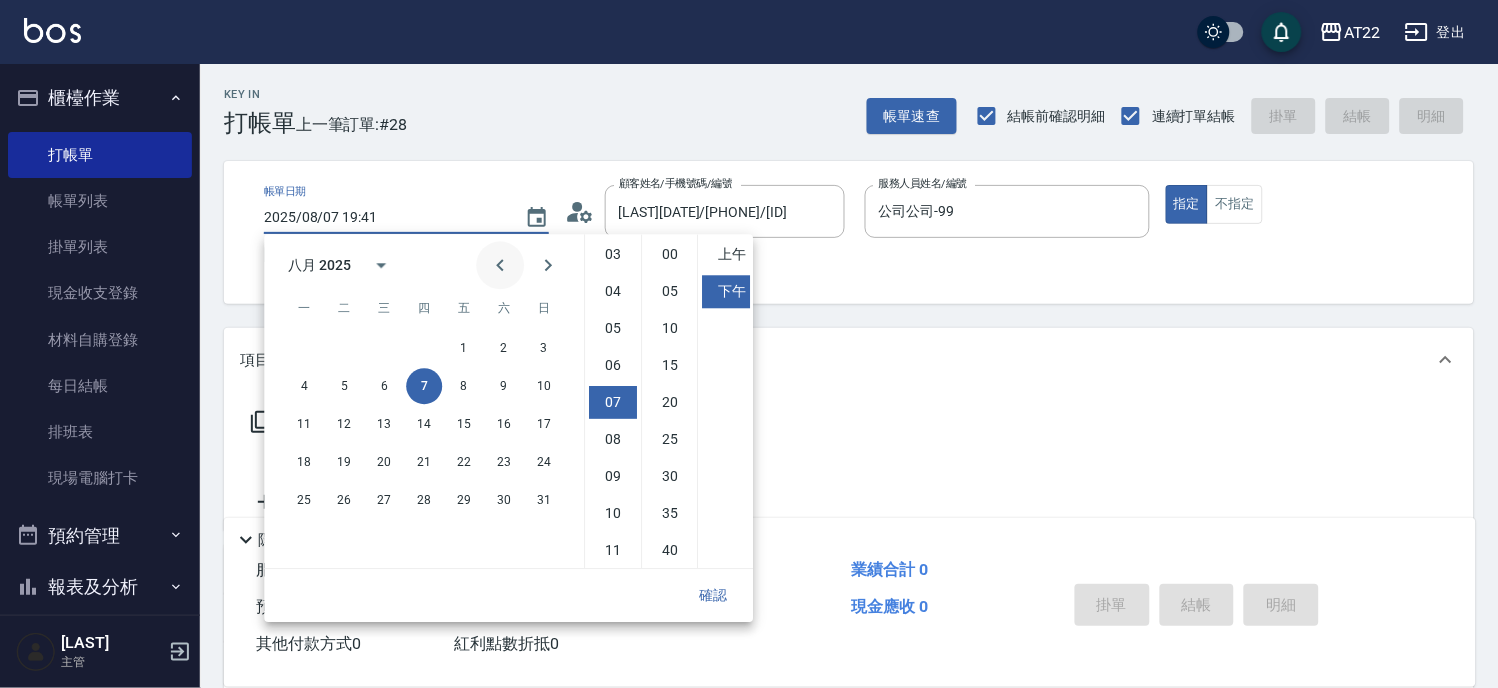 click 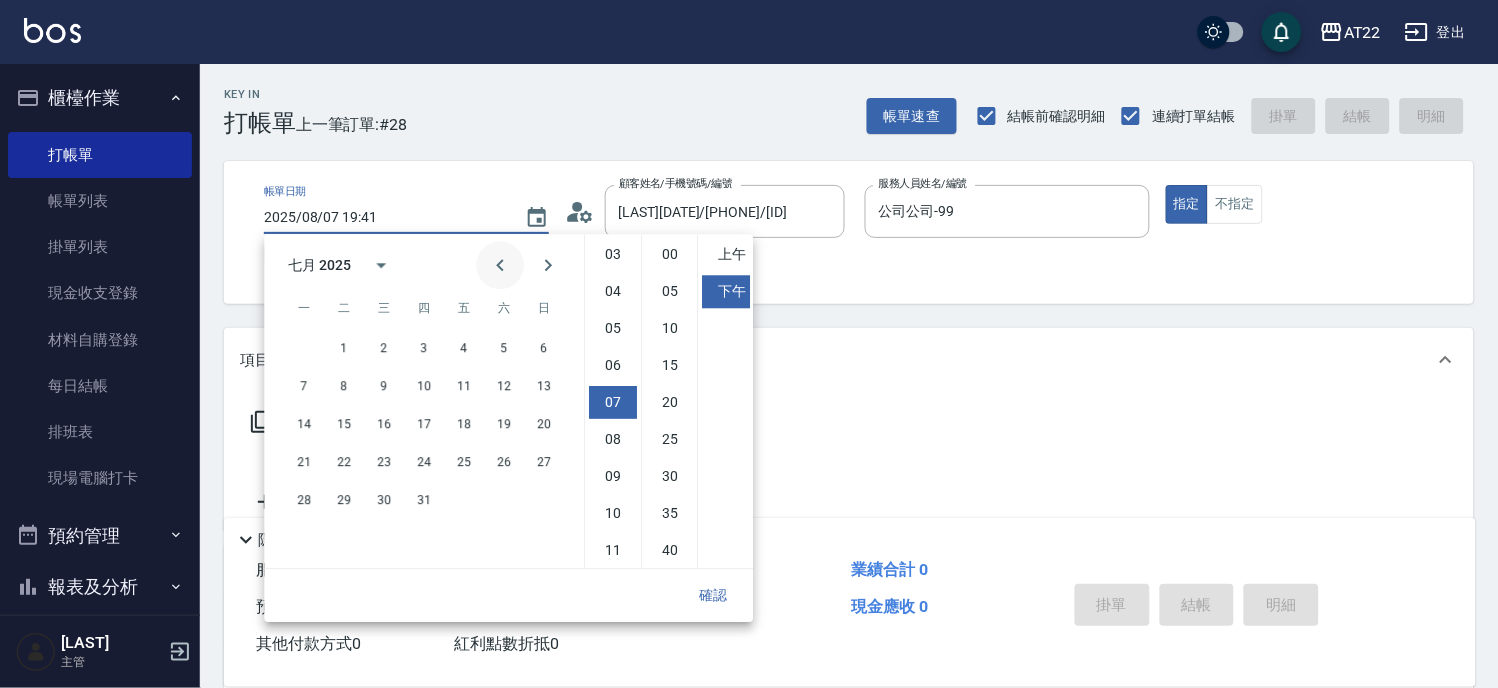 click 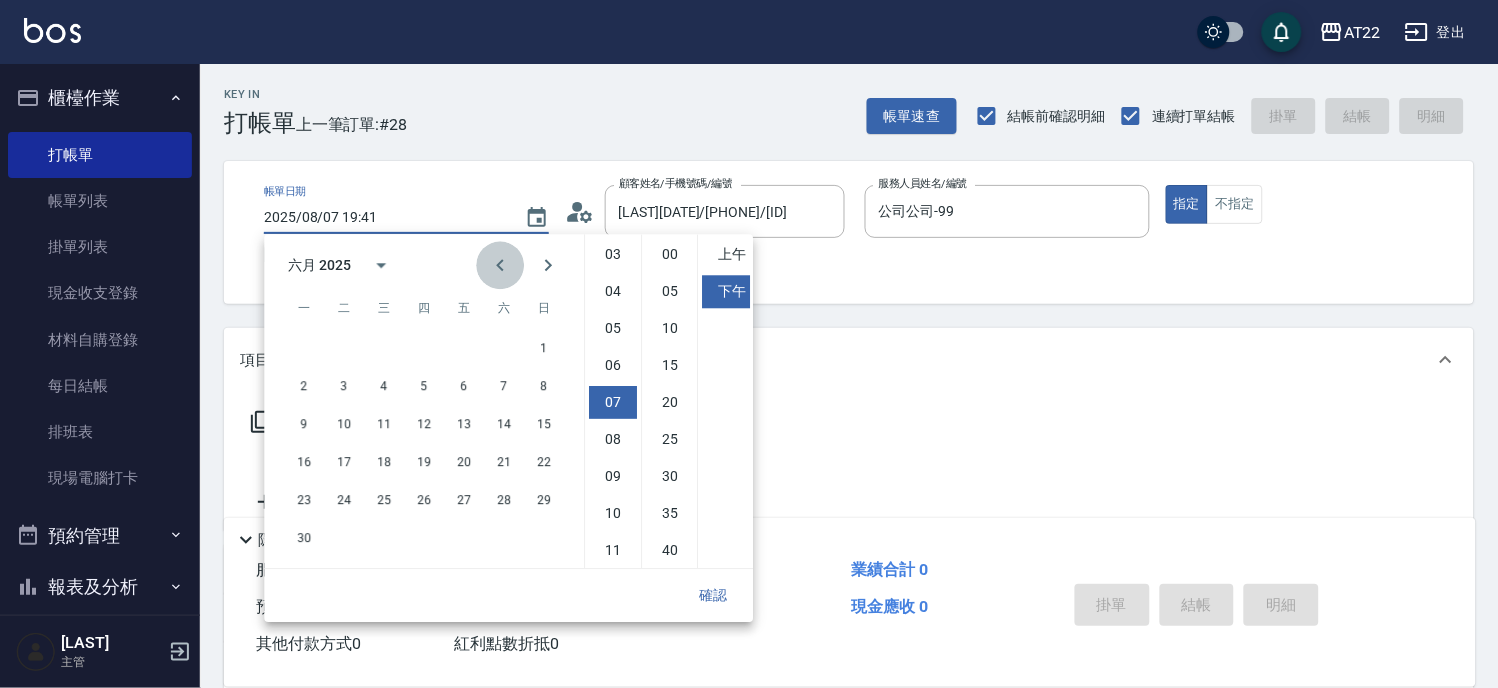 click 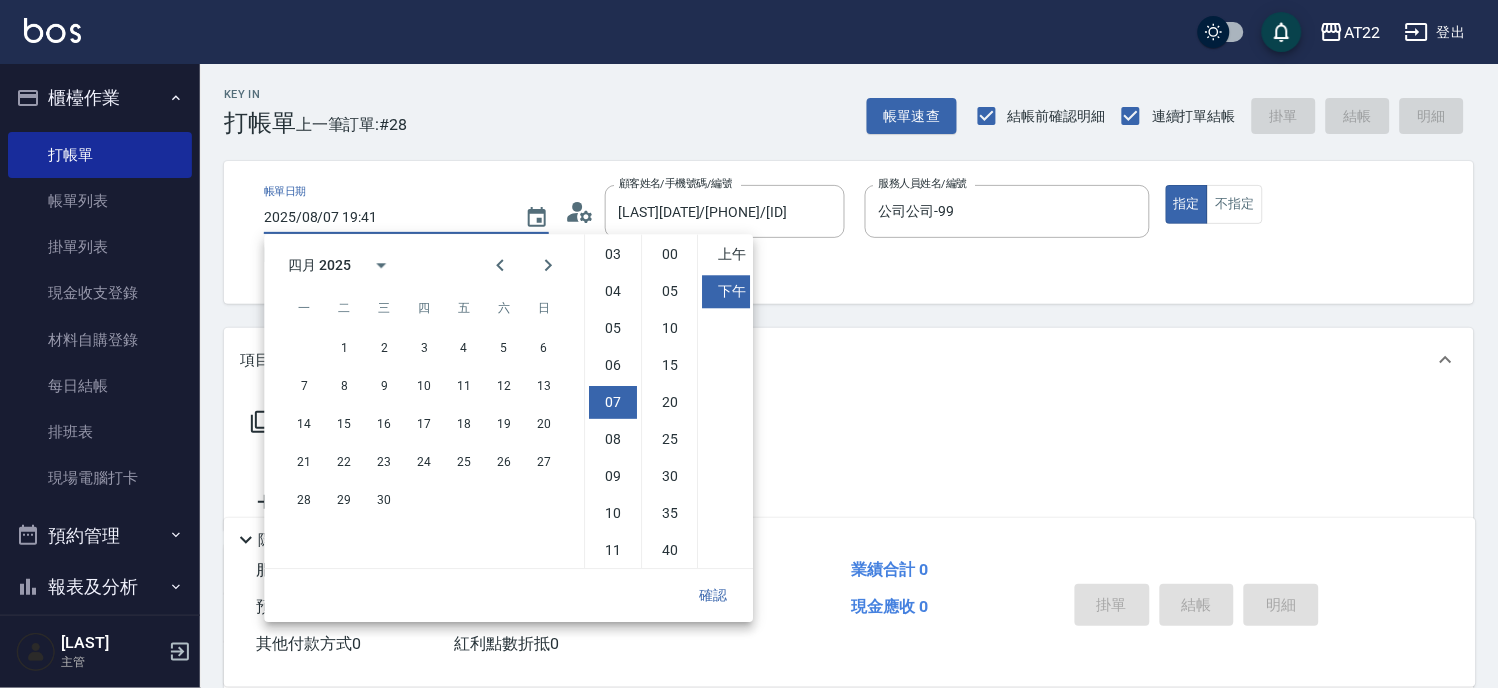 click on "四月 2025" at bounding box center (319, 265) 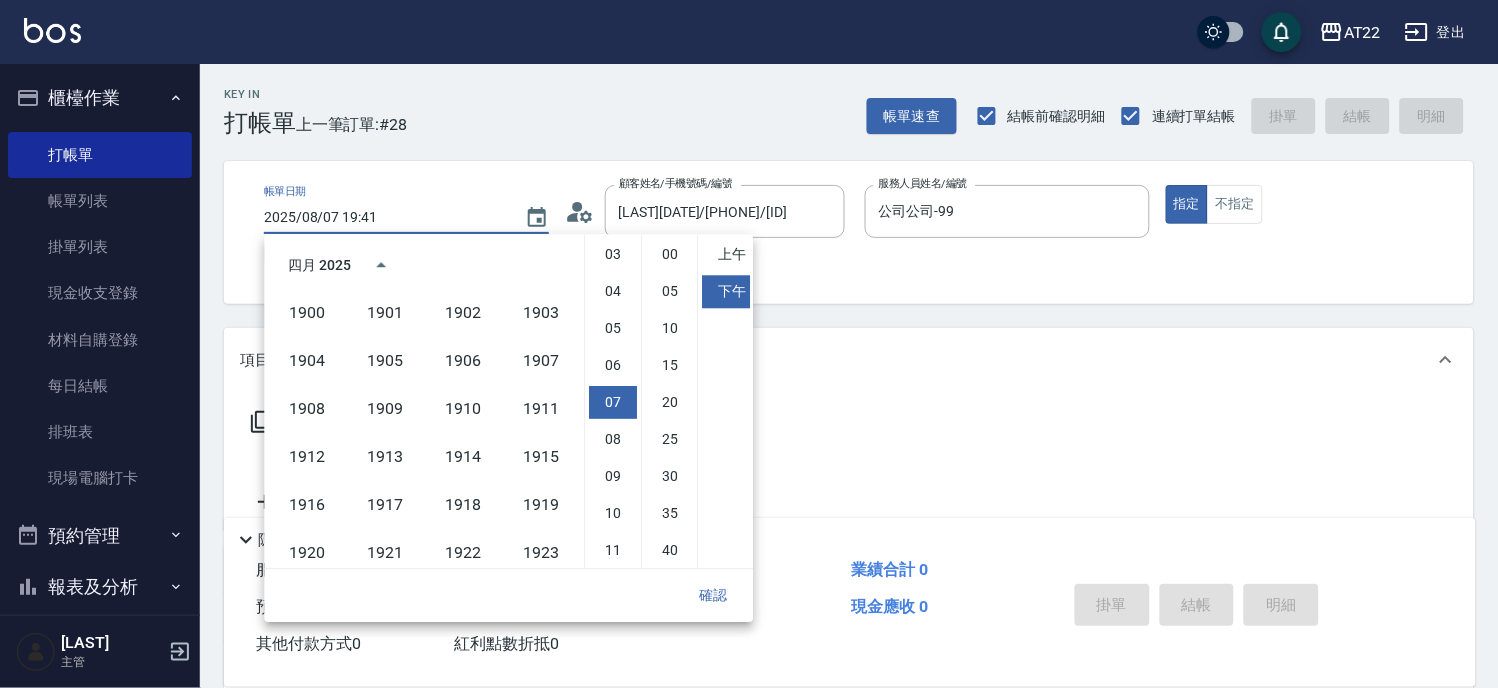 scroll, scrollTop: 1371, scrollLeft: 0, axis: vertical 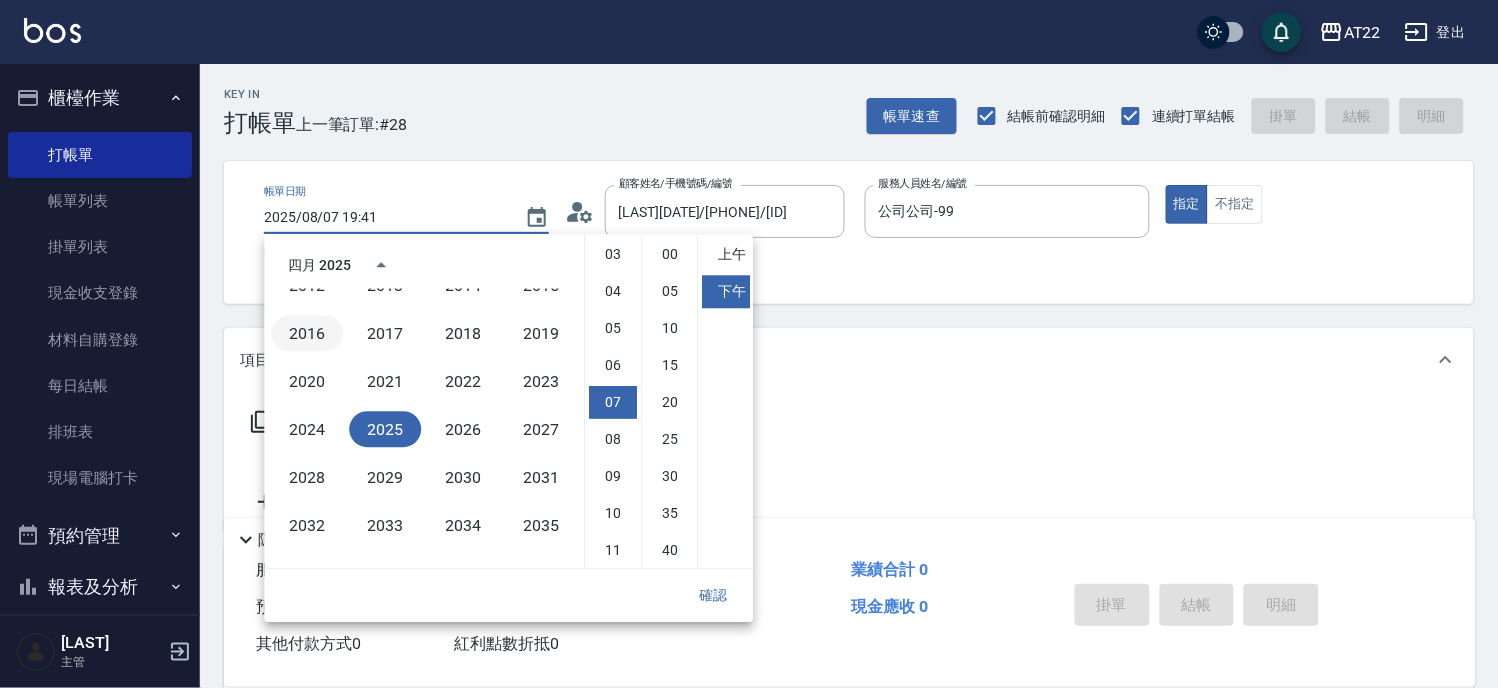 click on "2016" at bounding box center [307, 333] 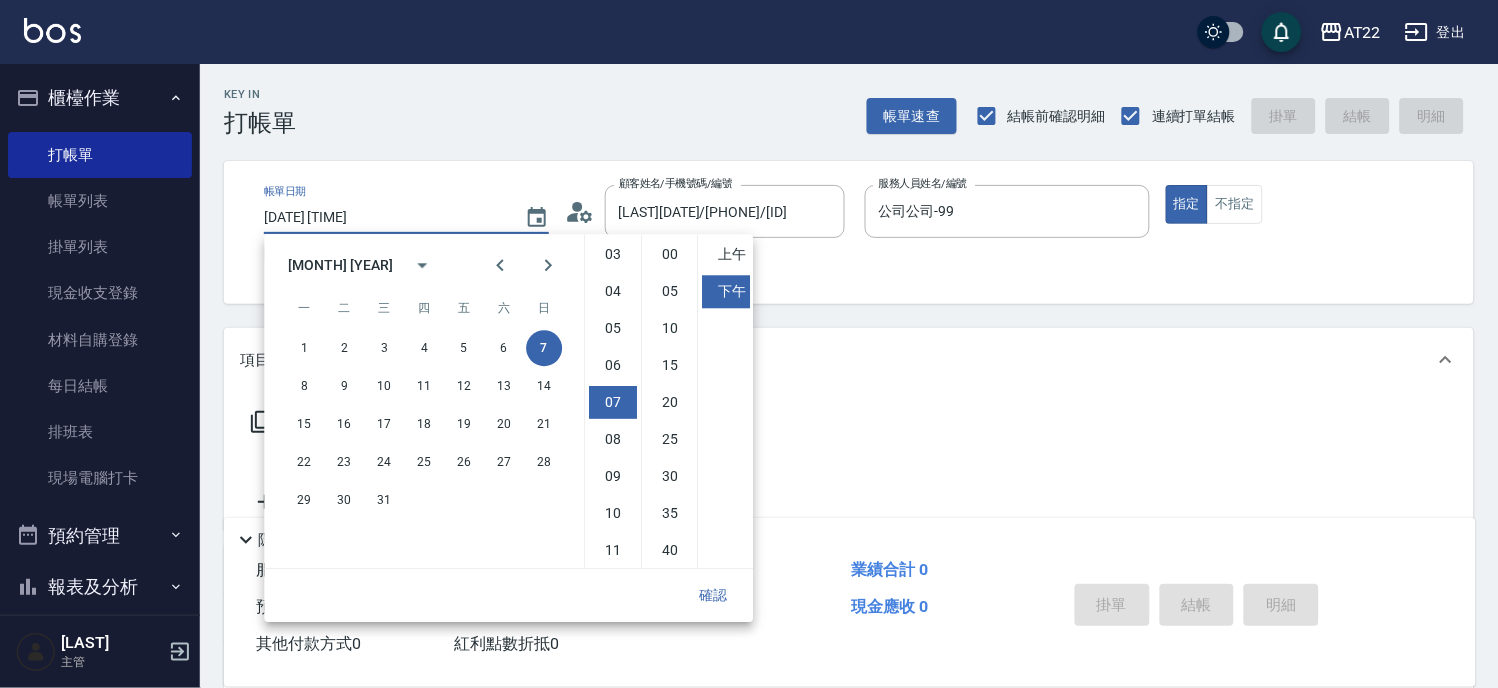 click on "確認" at bounding box center [713, 595] 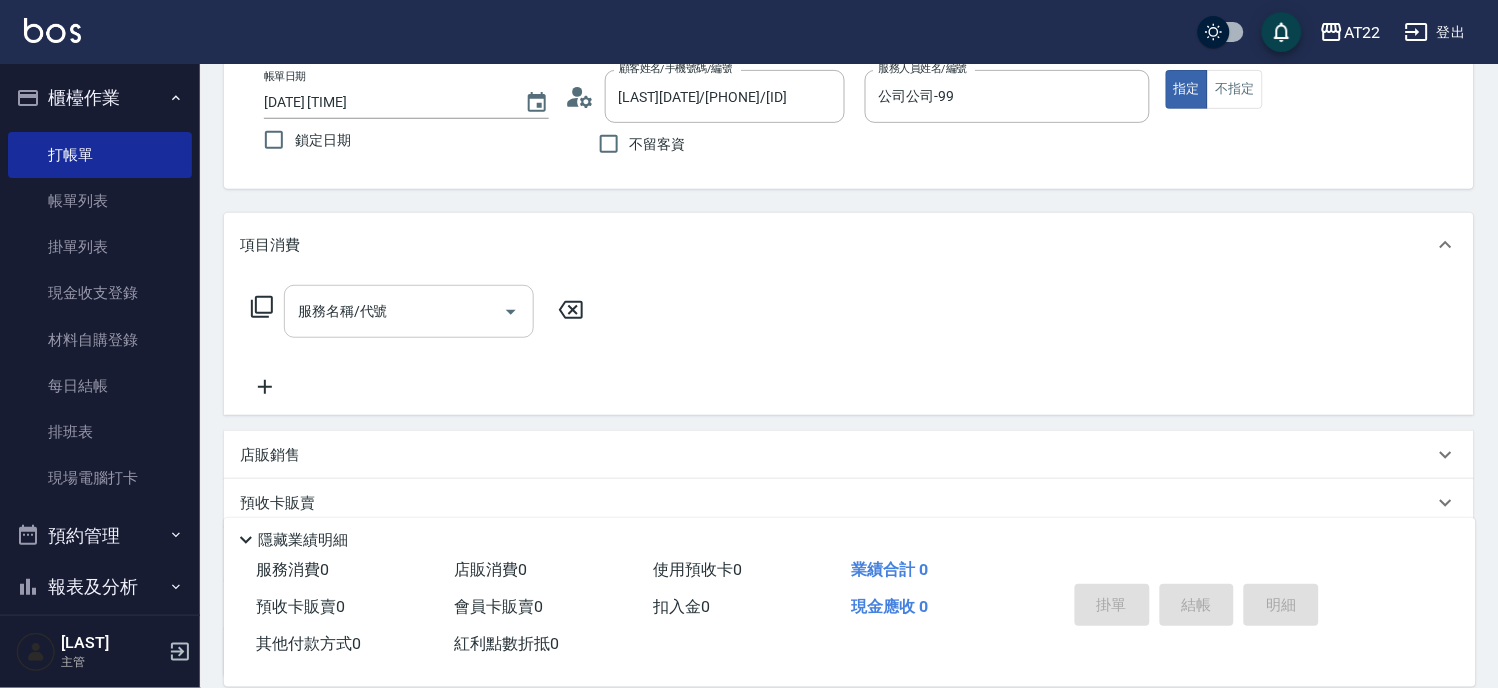 scroll, scrollTop: 222, scrollLeft: 0, axis: vertical 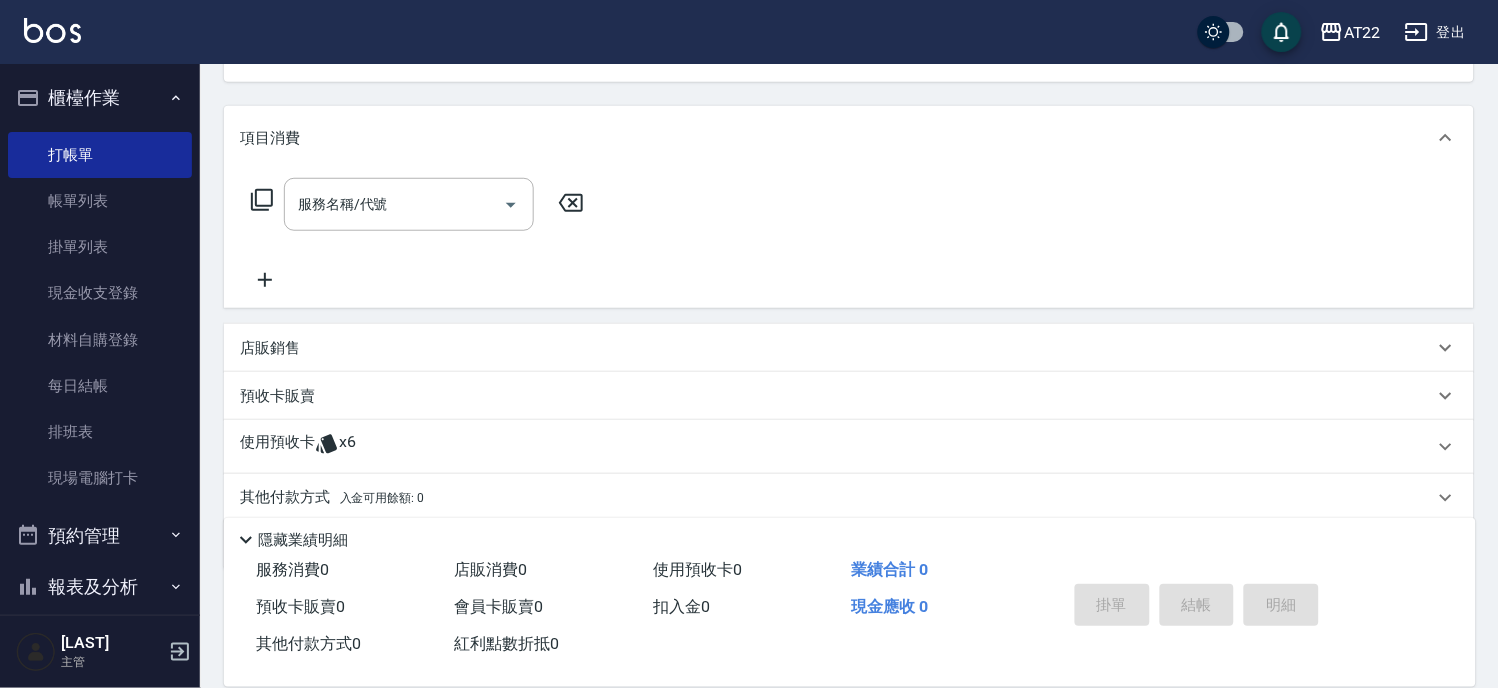 click on "使用預收卡 x6" at bounding box center (849, 447) 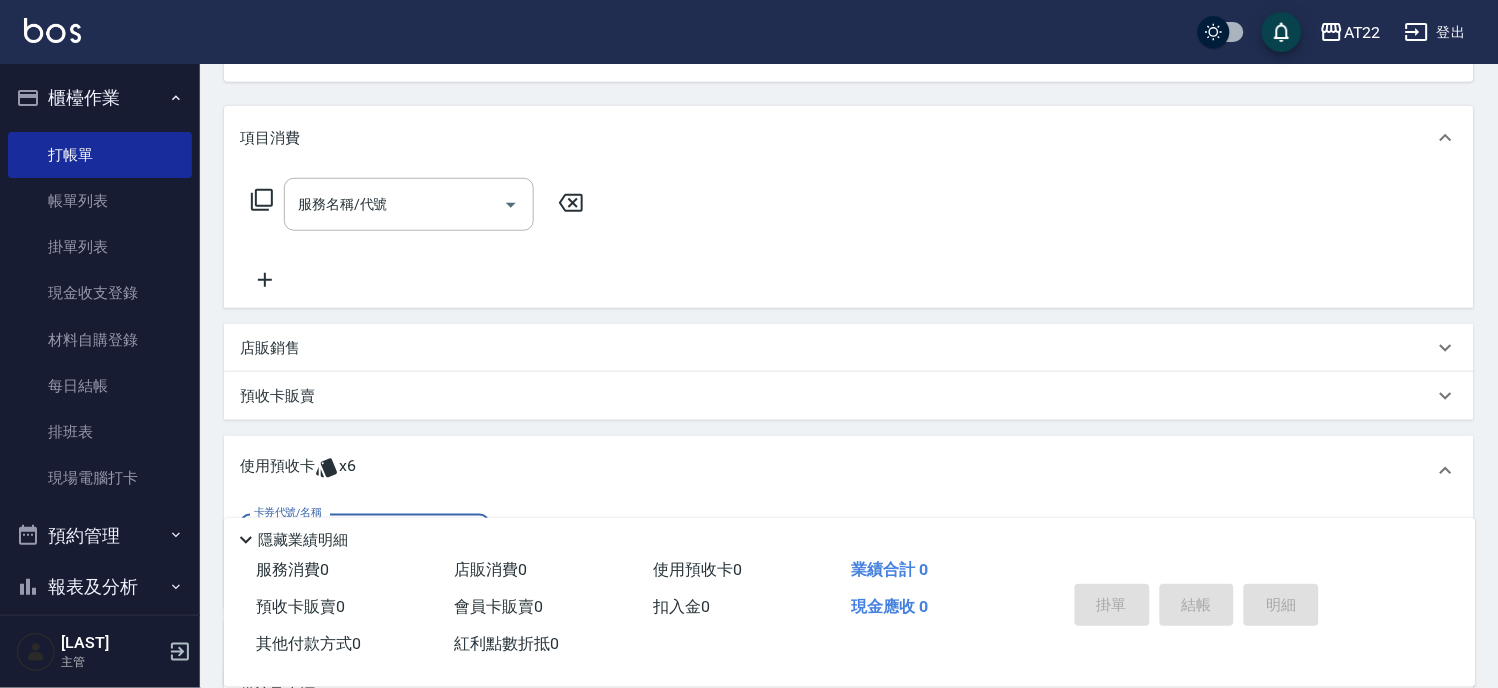 scroll, scrollTop: 0, scrollLeft: 0, axis: both 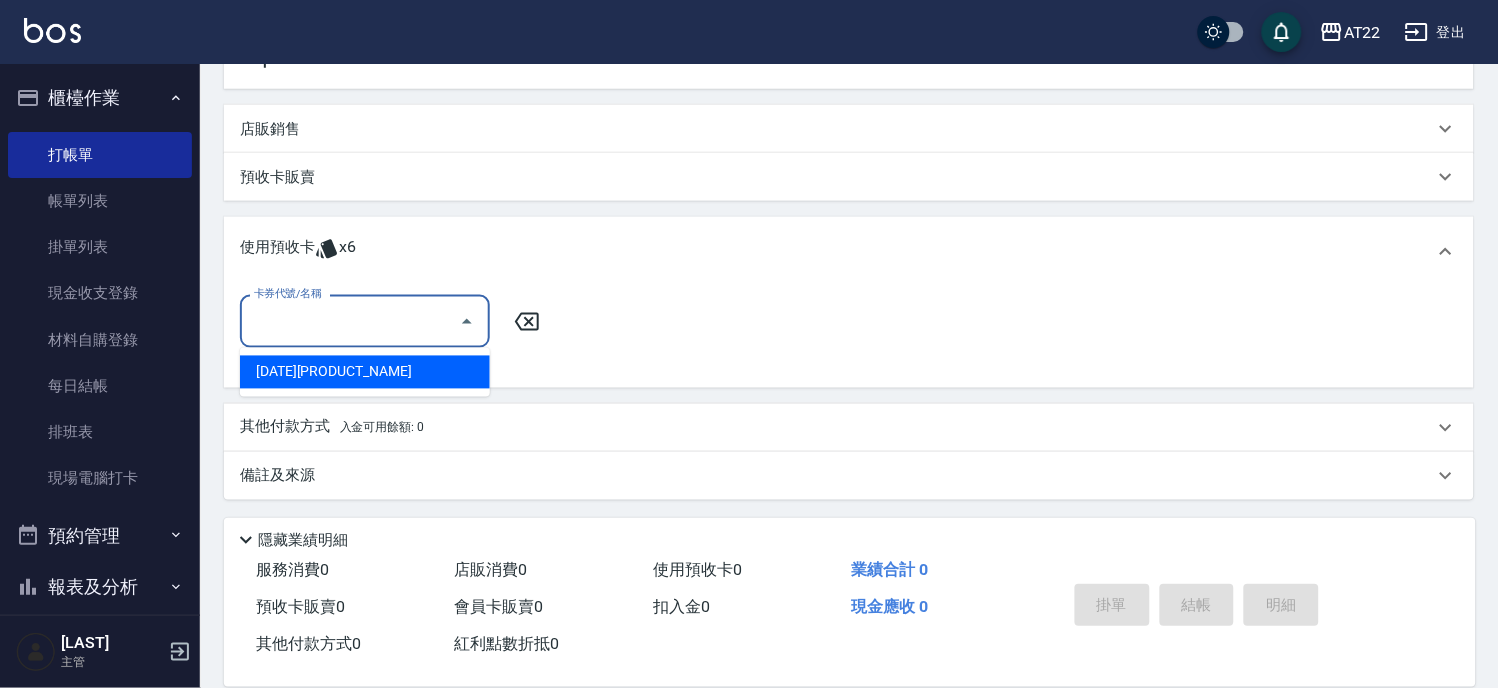 click on "卡券代號/名稱" at bounding box center [350, 321] 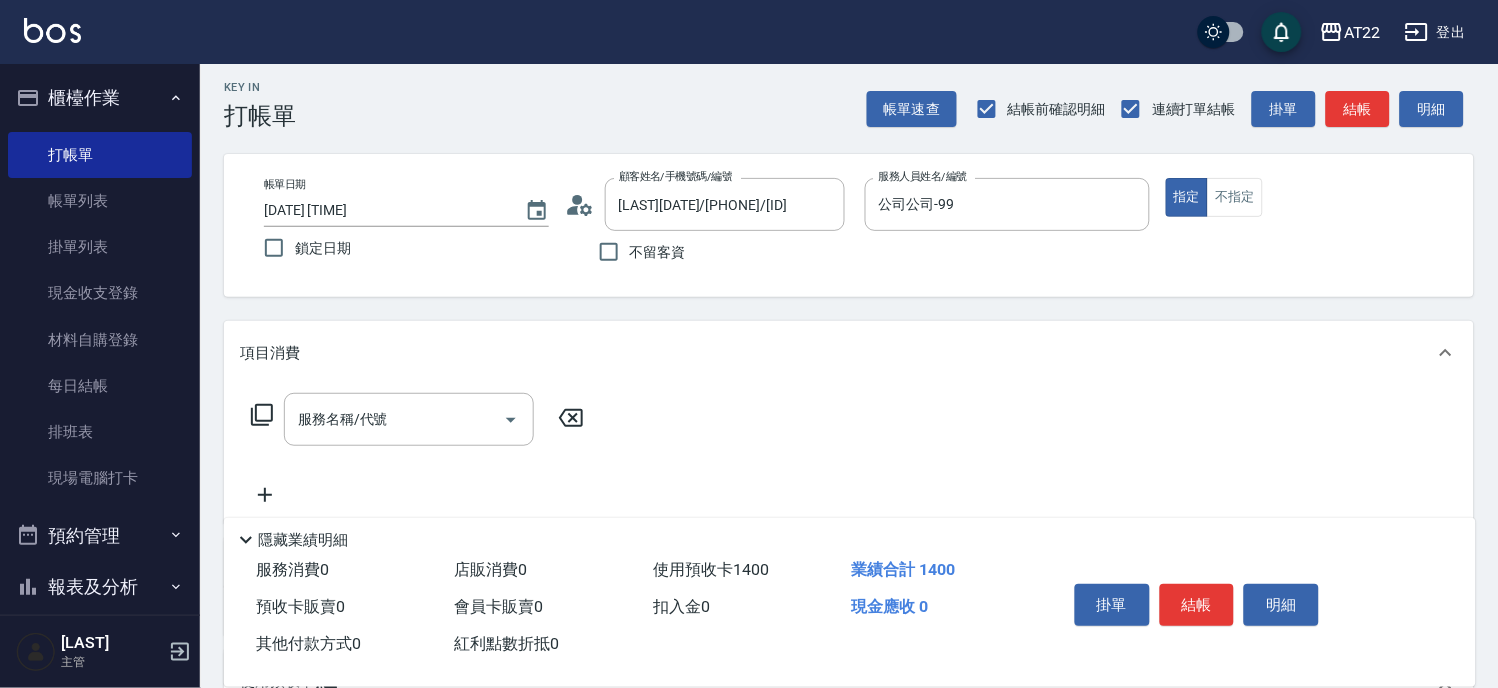 scroll, scrollTop: 0, scrollLeft: 0, axis: both 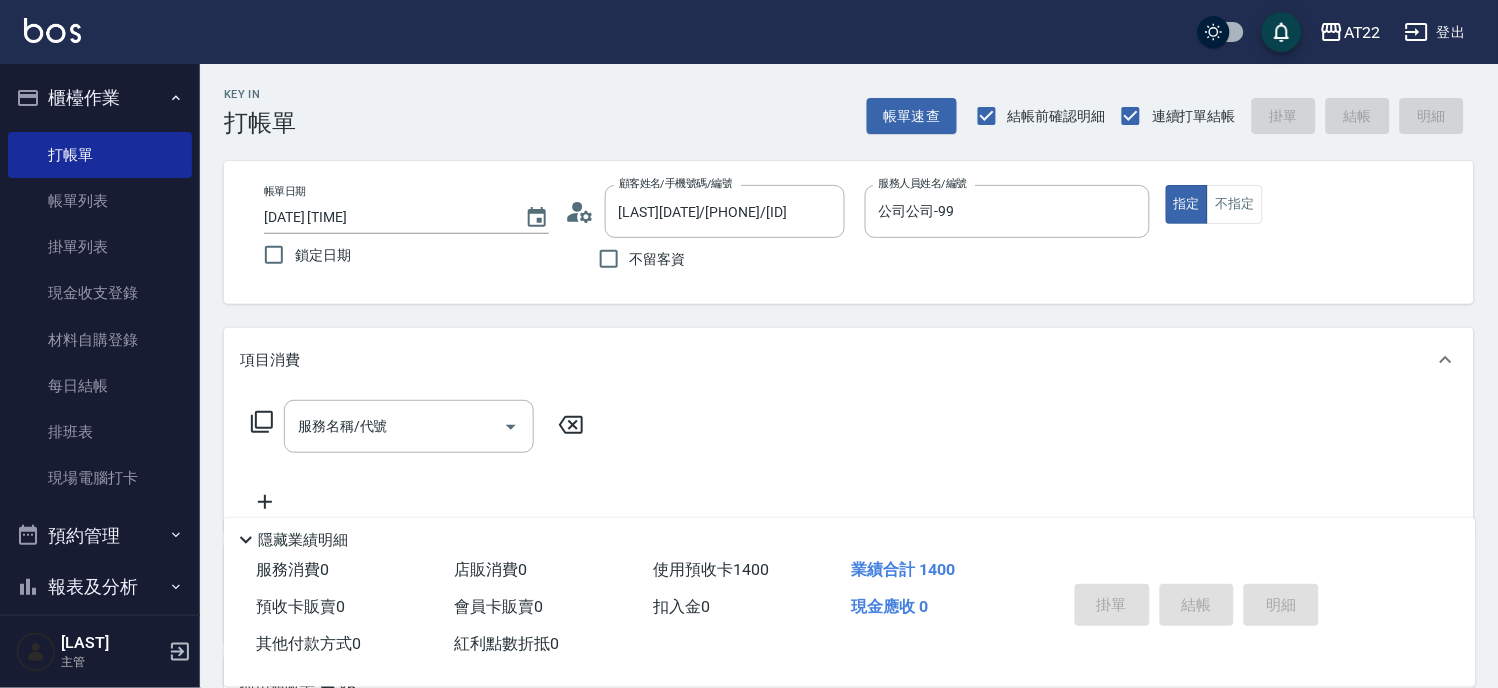 type on "2025/08/07 19:42" 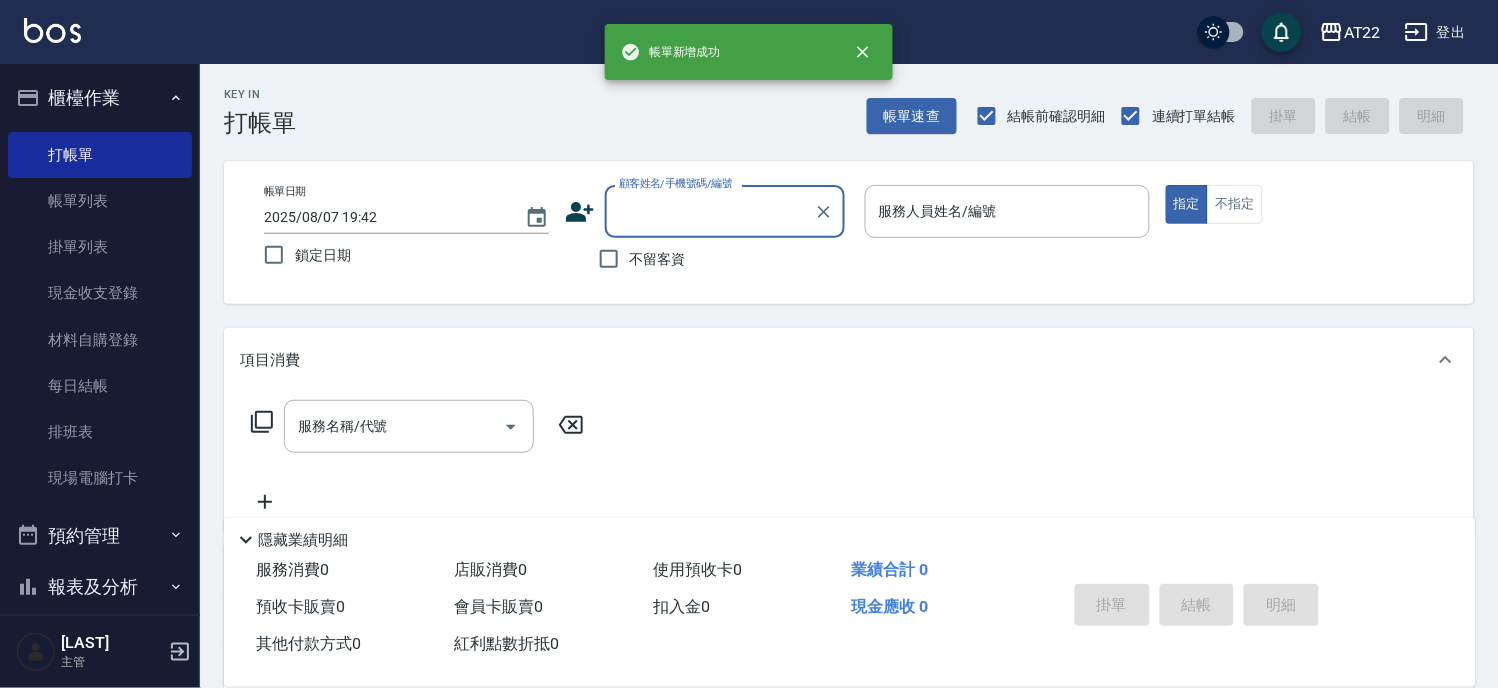 scroll, scrollTop: 0, scrollLeft: 0, axis: both 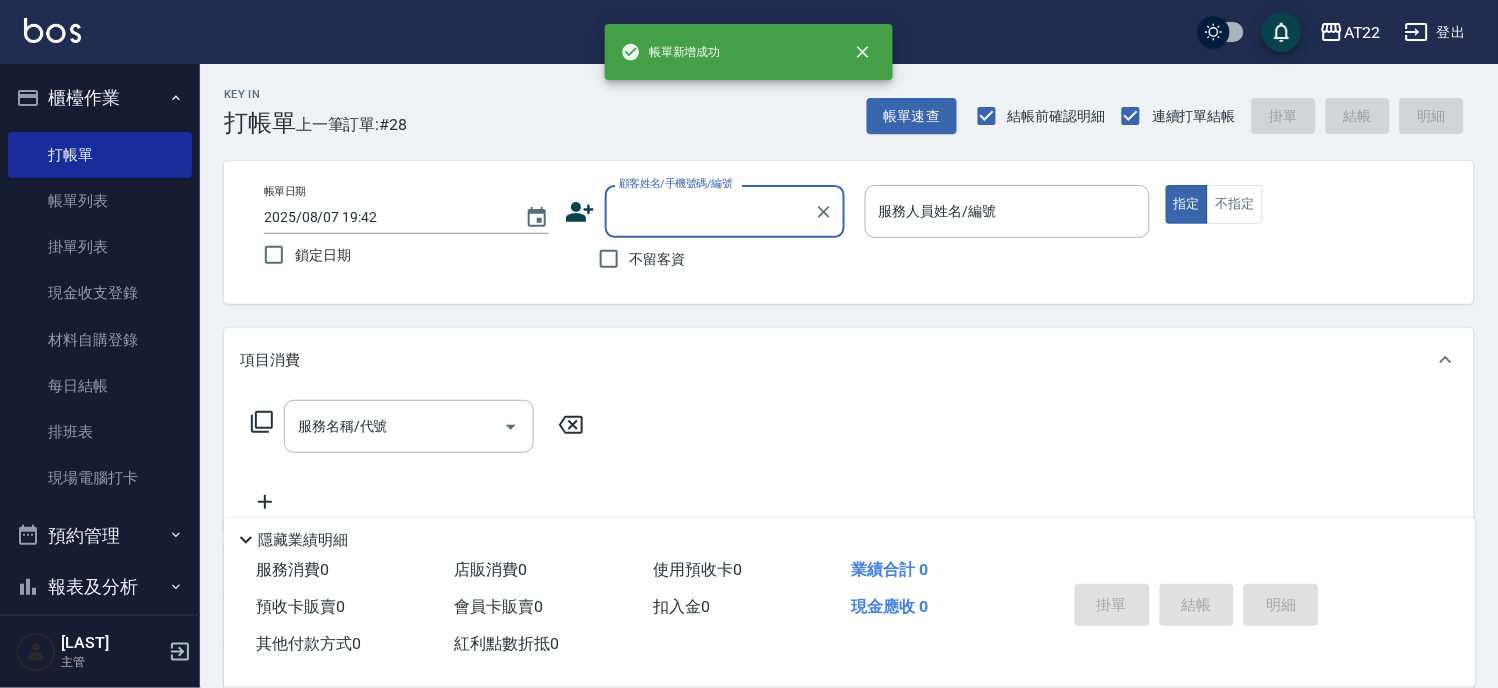 click on "顧客姓名/手機號碼/編號" at bounding box center (710, 211) 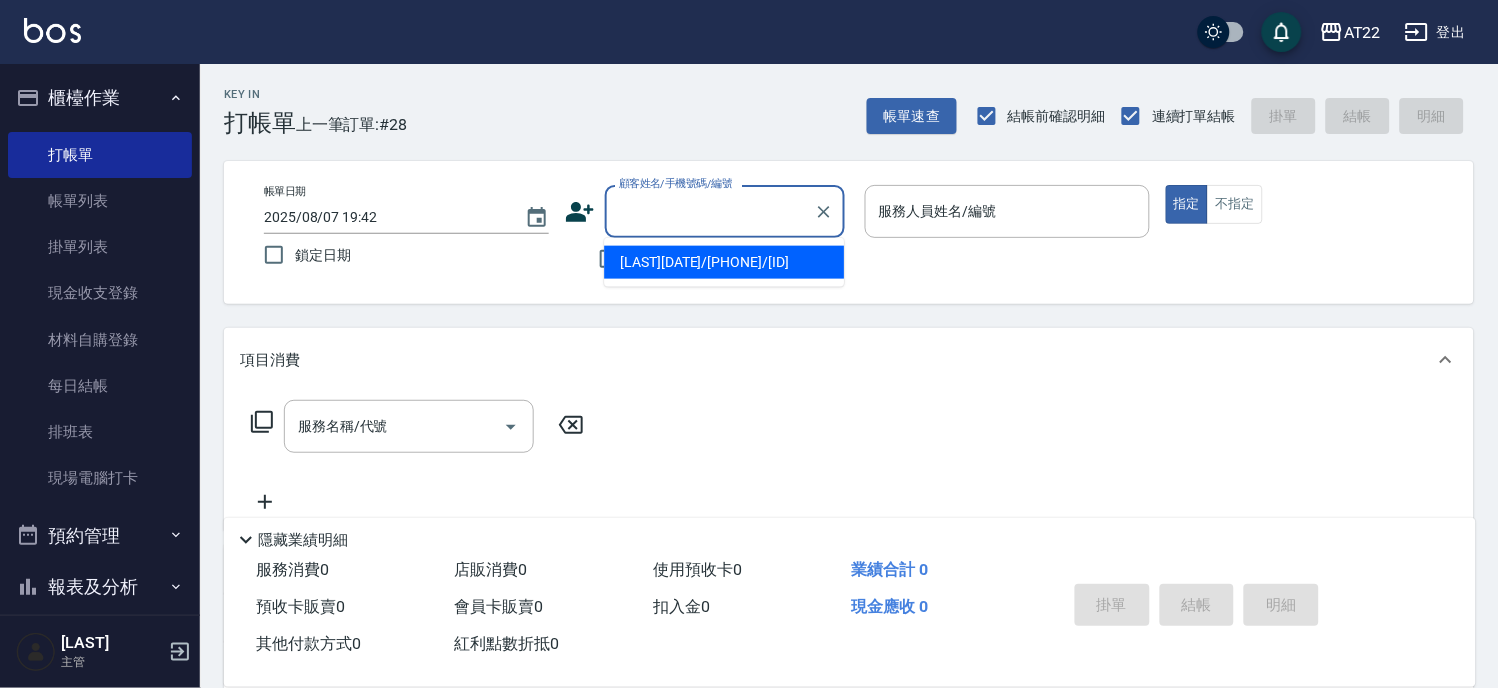 click on "[LAST][DATE]/[PHONE]/[ID]" at bounding box center [724, 262] 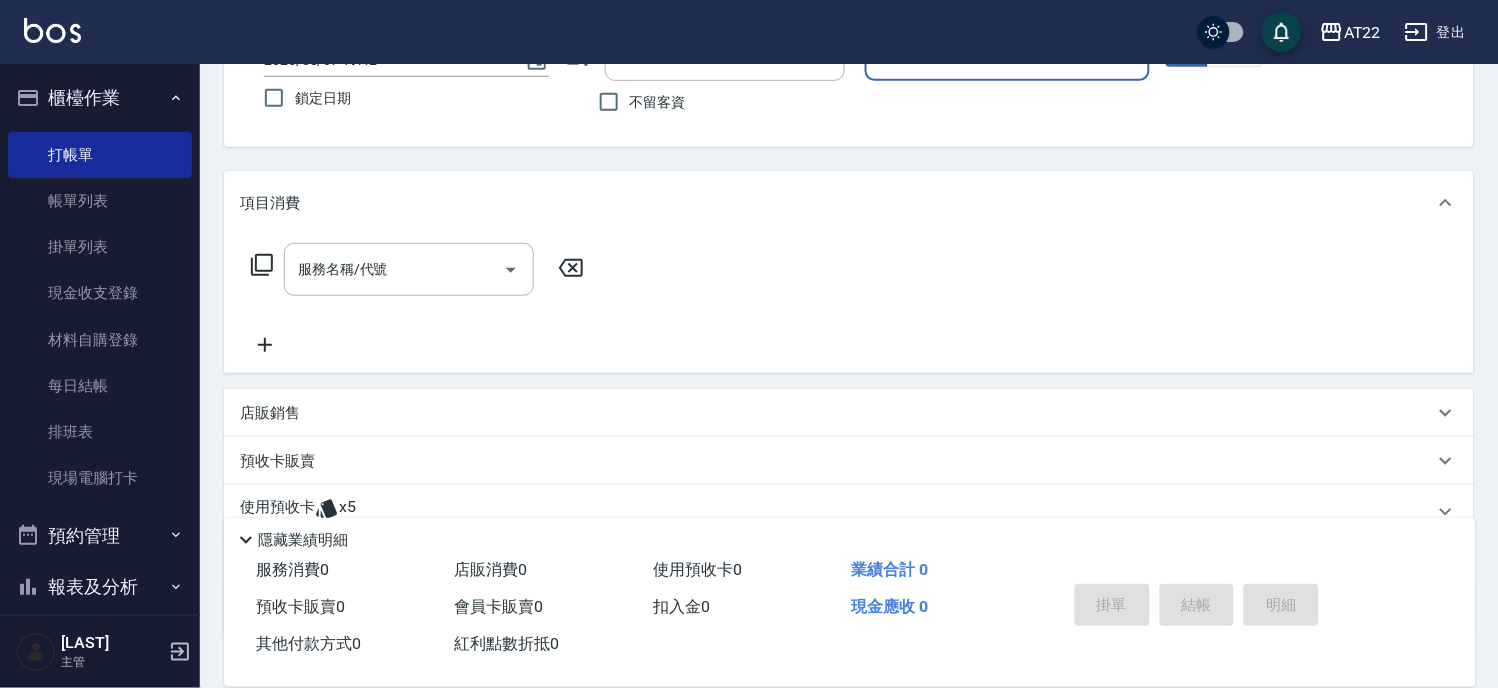 scroll, scrollTop: 292, scrollLeft: 0, axis: vertical 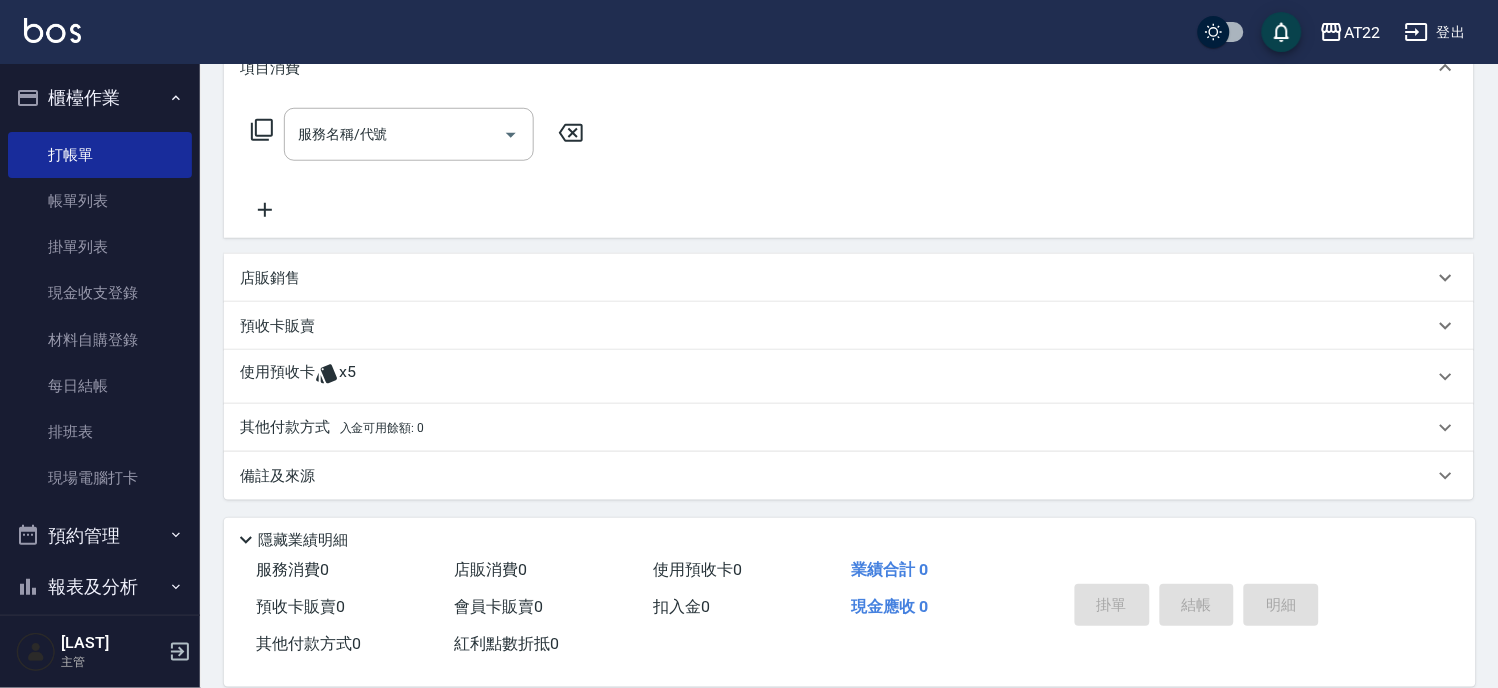 click on "使用預收卡 x5" at bounding box center (837, 377) 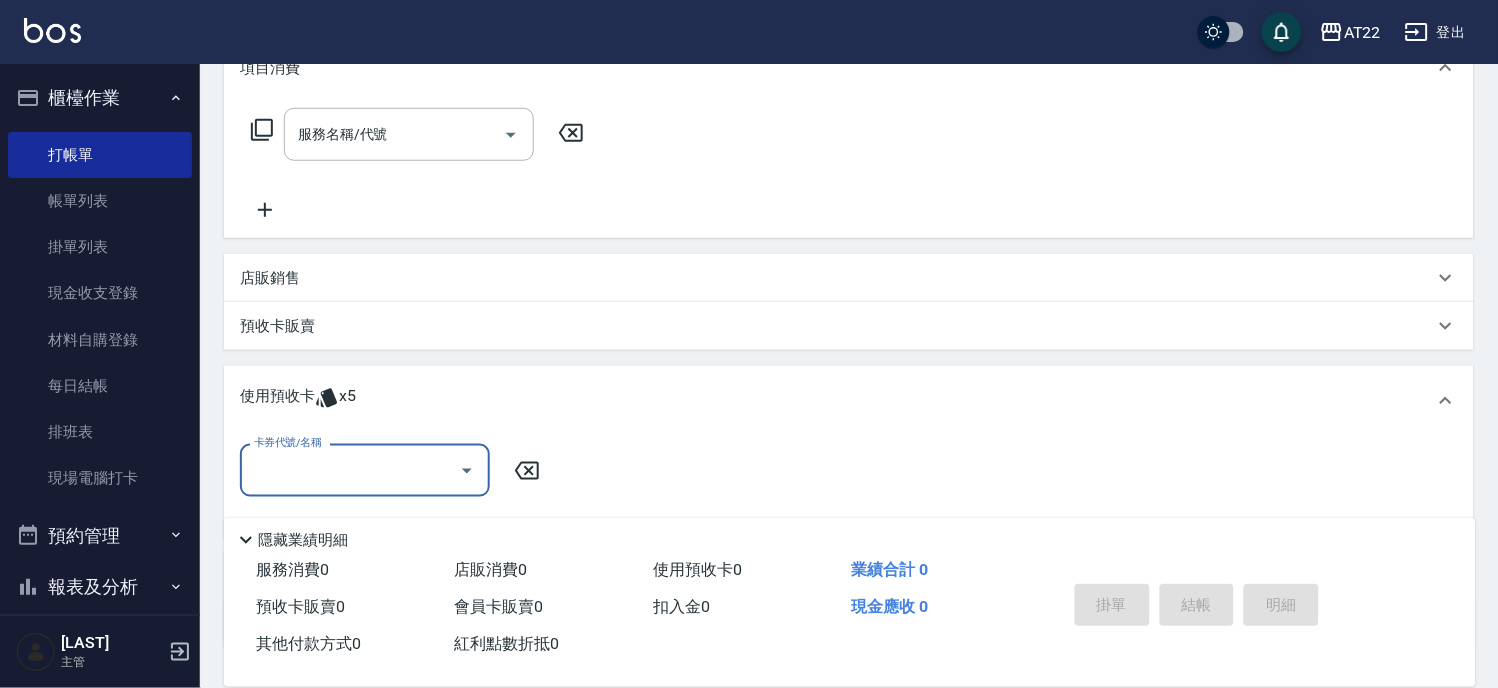 scroll, scrollTop: 0, scrollLeft: 0, axis: both 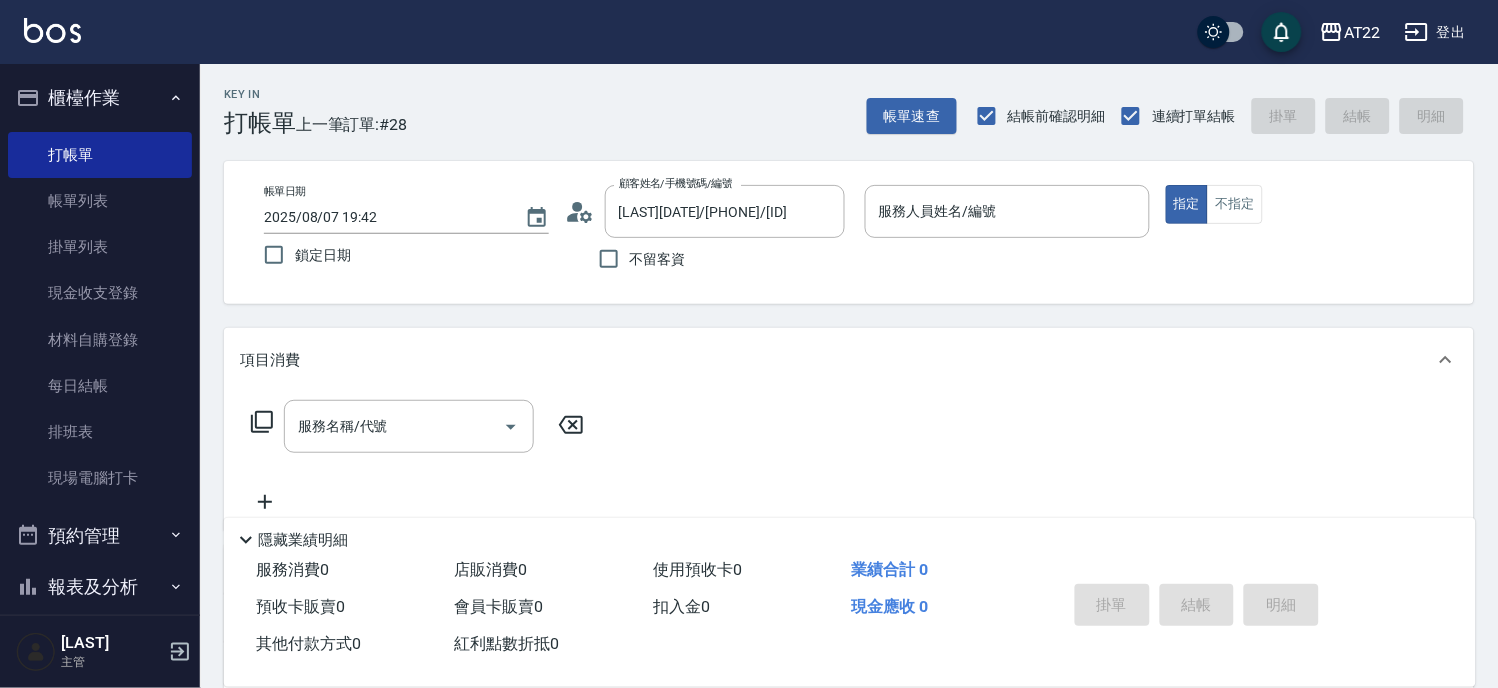 click on "報表及分析" at bounding box center [100, 587] 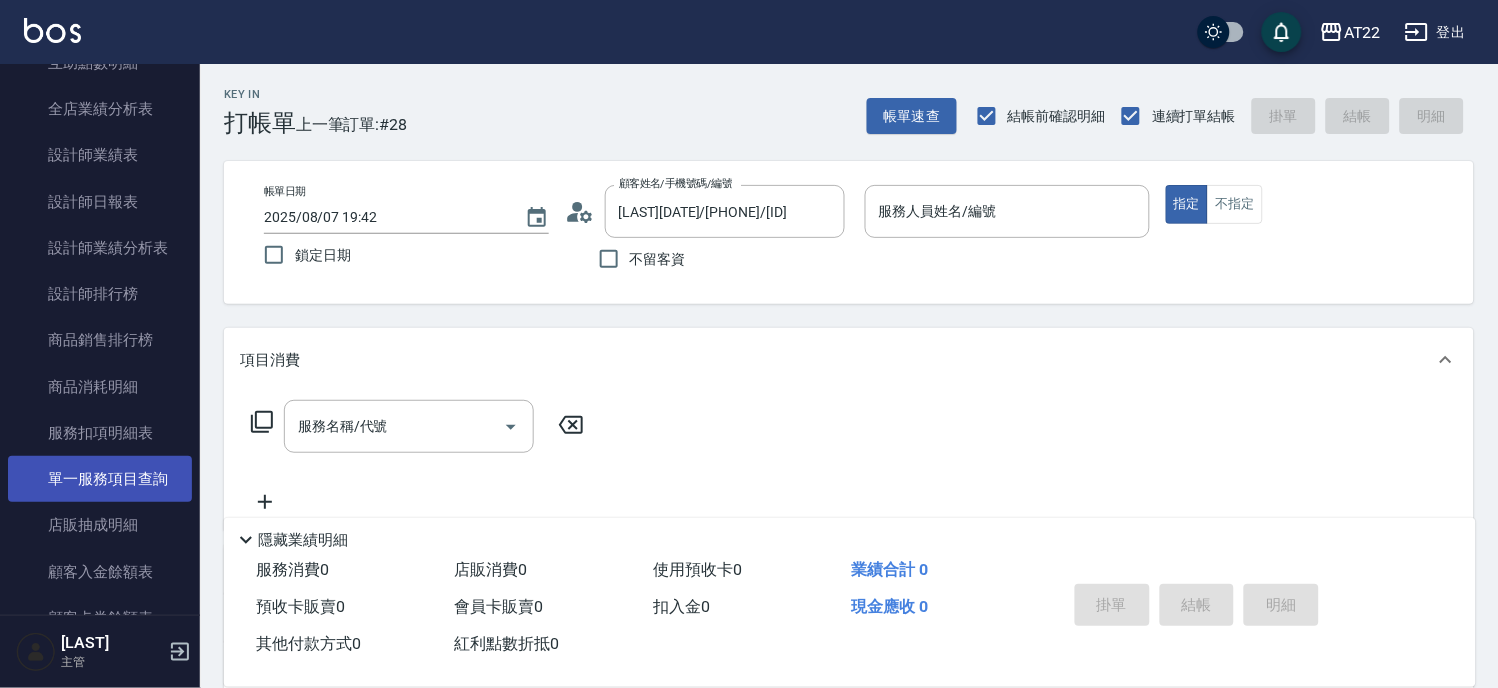 scroll, scrollTop: 777, scrollLeft: 0, axis: vertical 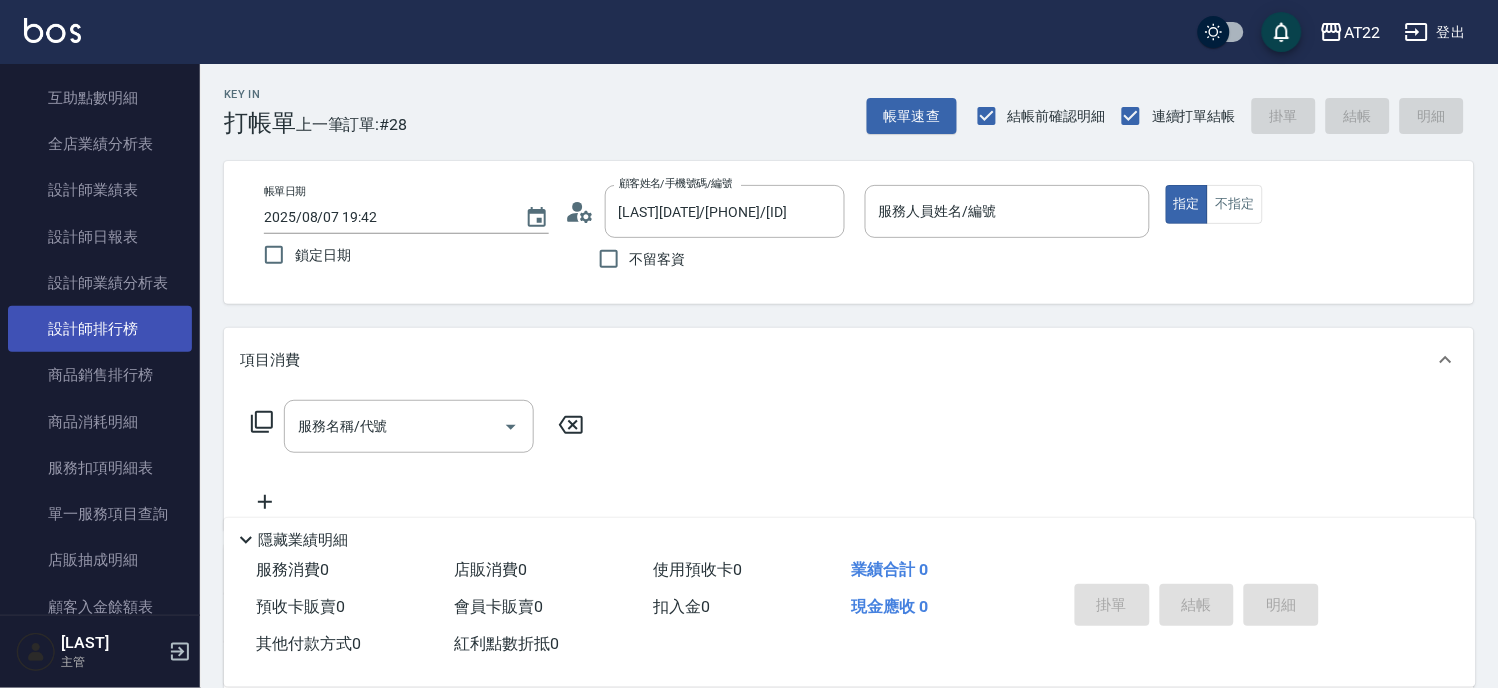 click on "設計師排行榜" at bounding box center (100, 329) 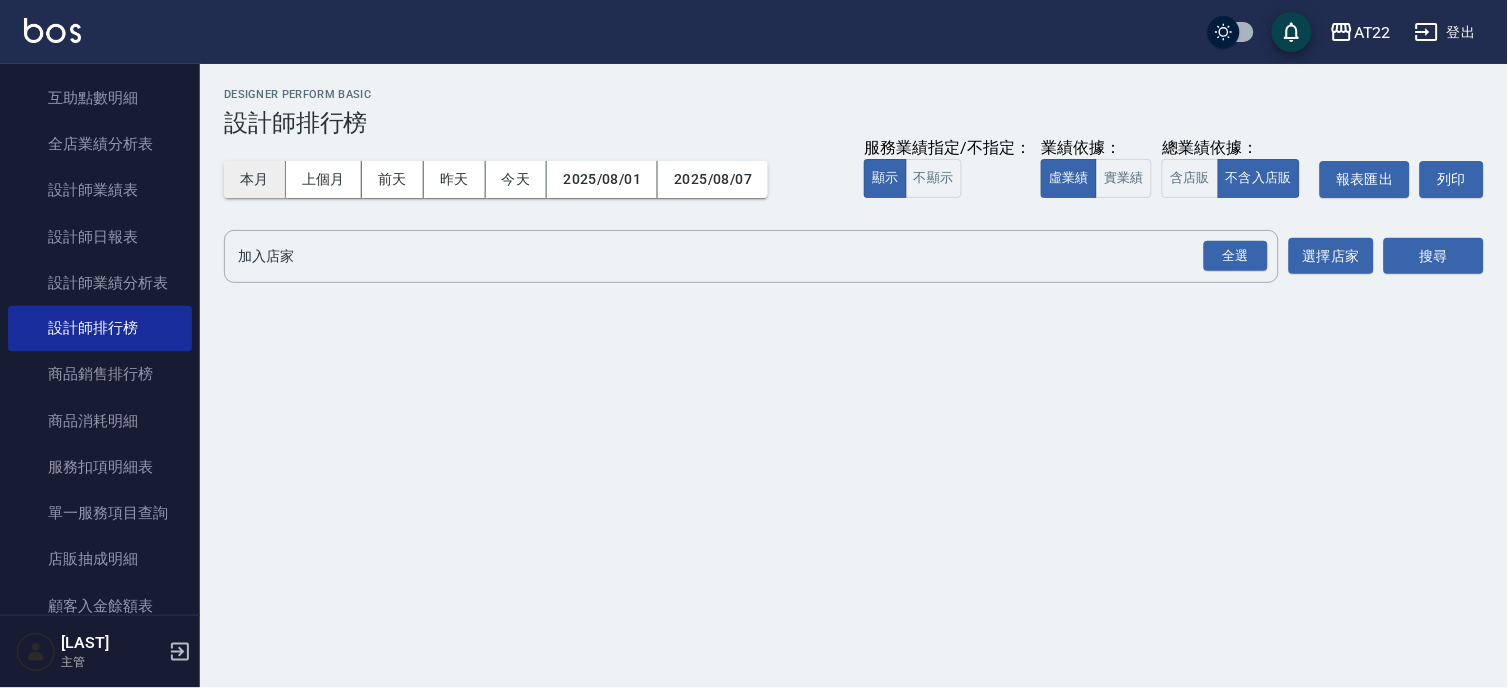 click on "本月" at bounding box center [255, 179] 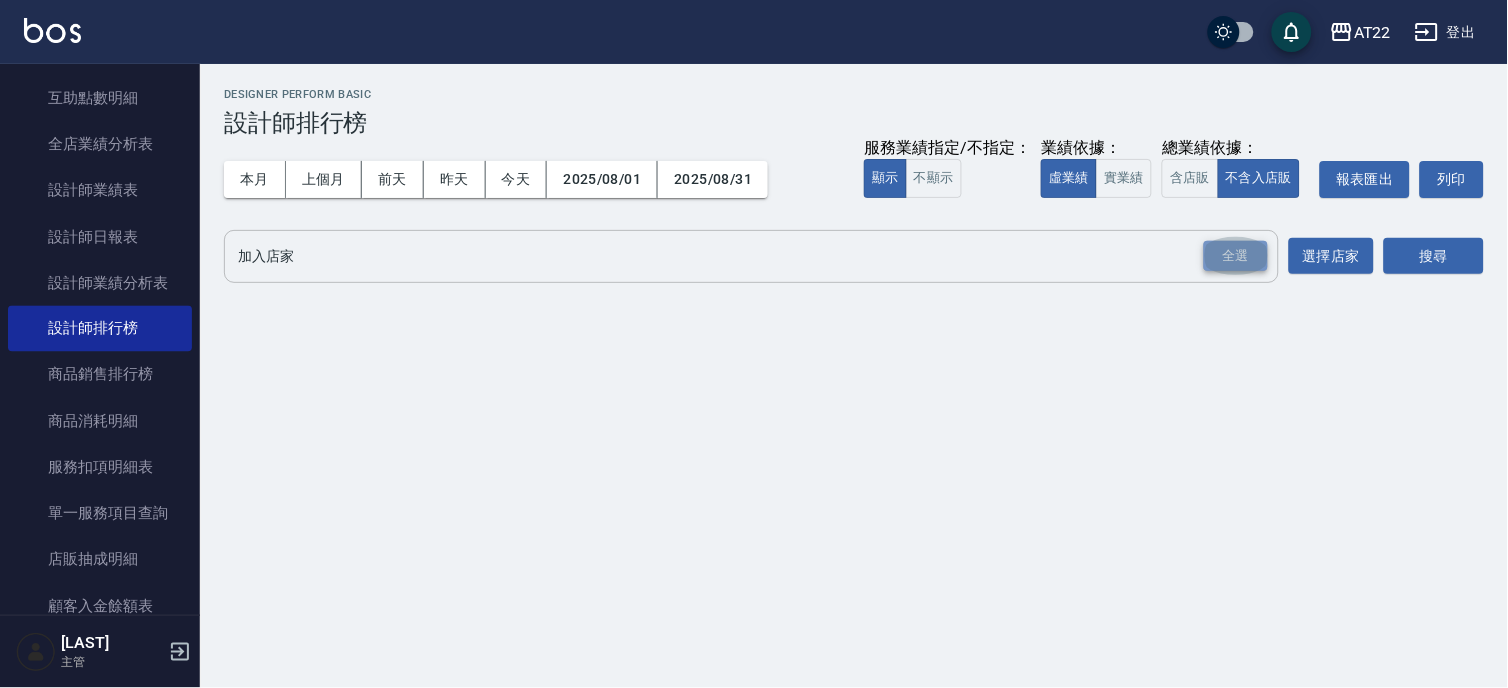 click on "全選" at bounding box center (1236, 256) 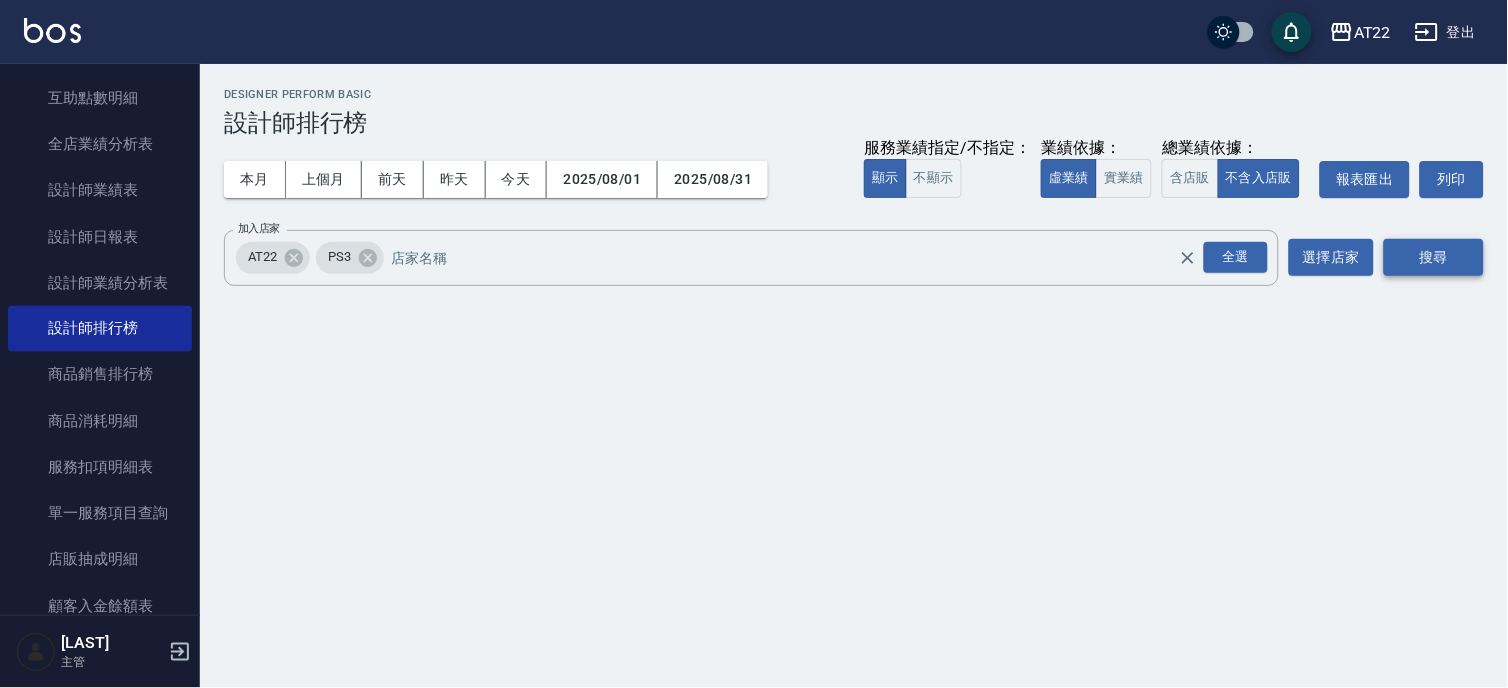 click on "搜尋" at bounding box center [1434, 257] 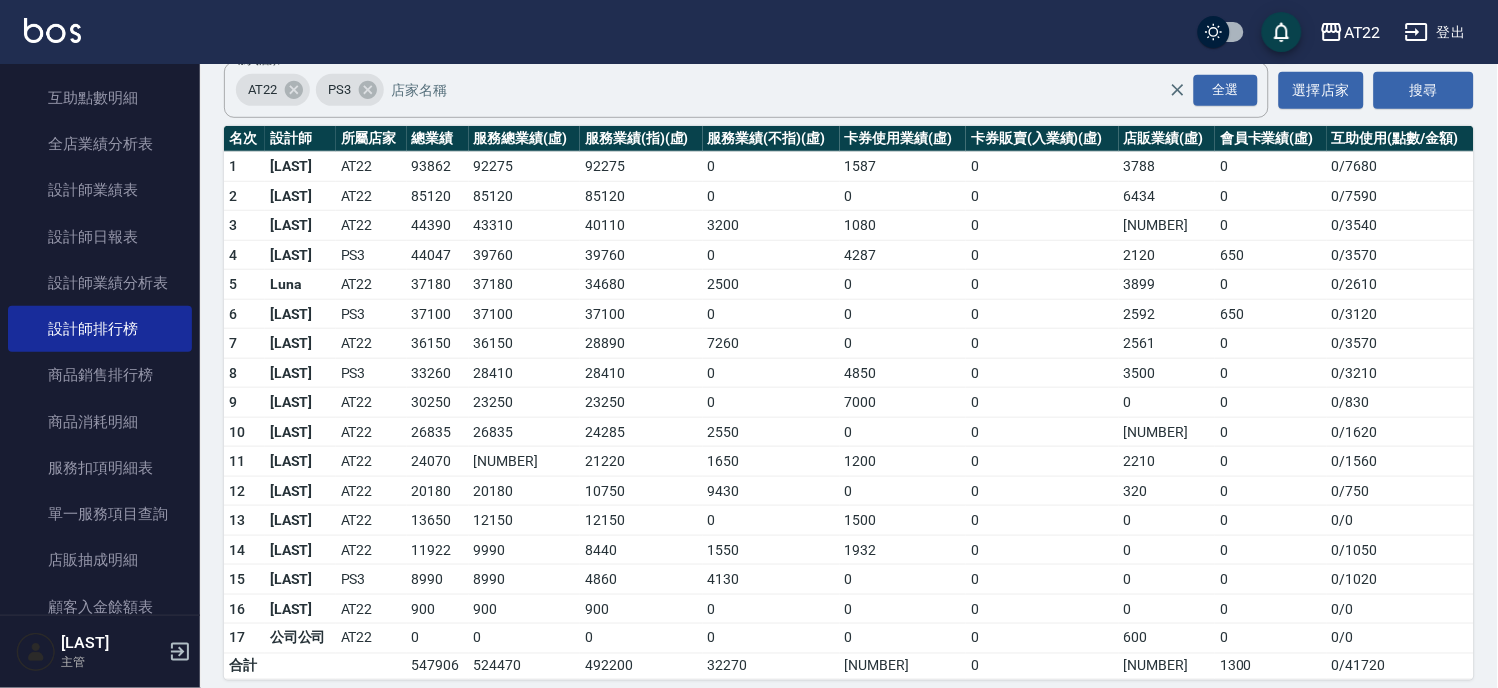 scroll, scrollTop: 222, scrollLeft: 0, axis: vertical 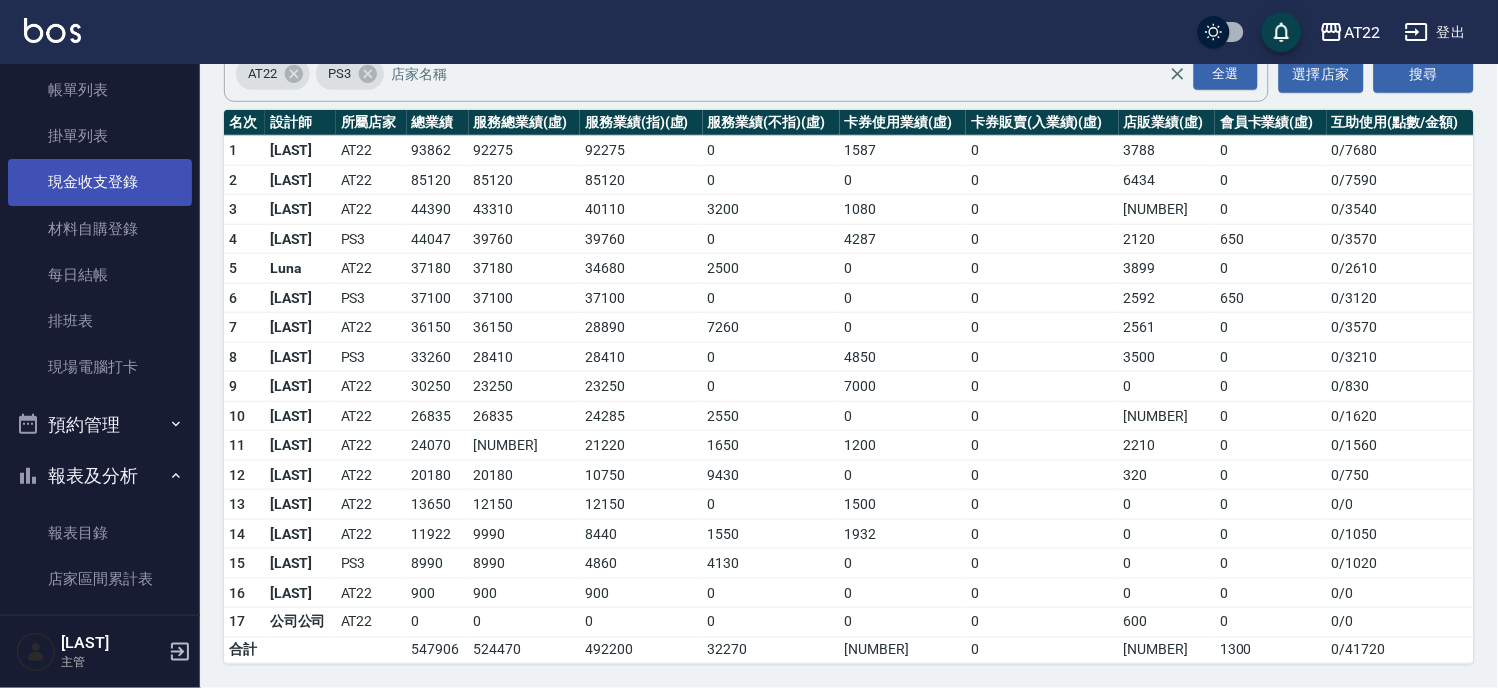 click on "現金收支登錄" at bounding box center (100, 182) 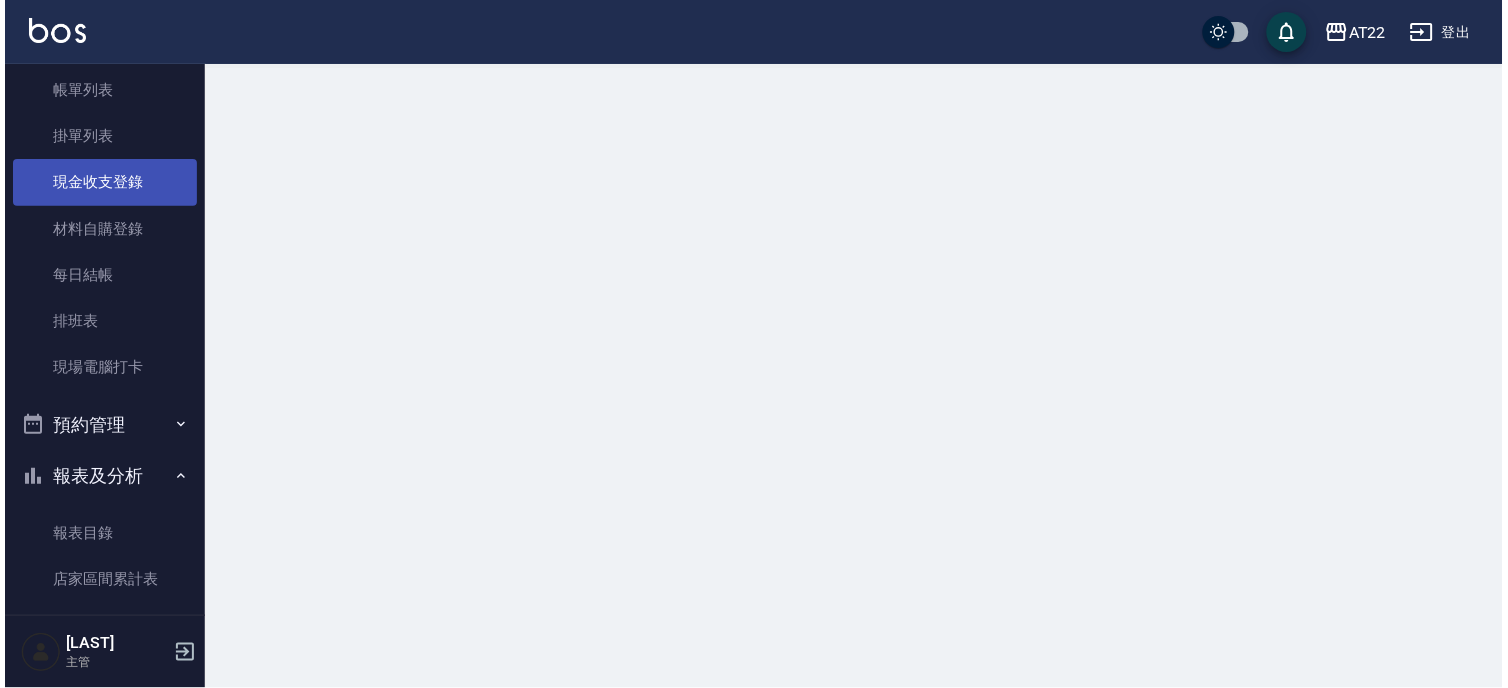 scroll, scrollTop: 0, scrollLeft: 0, axis: both 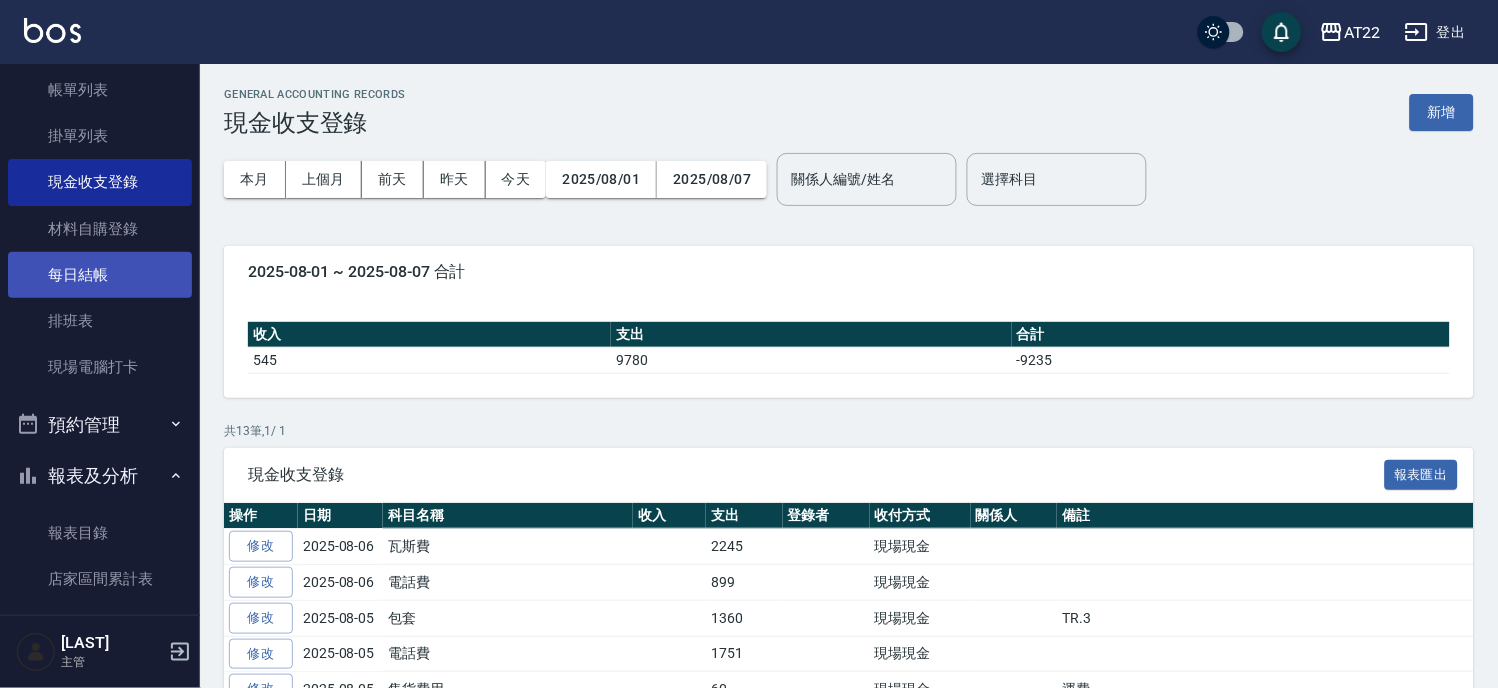 click on "每日結帳" at bounding box center [100, 275] 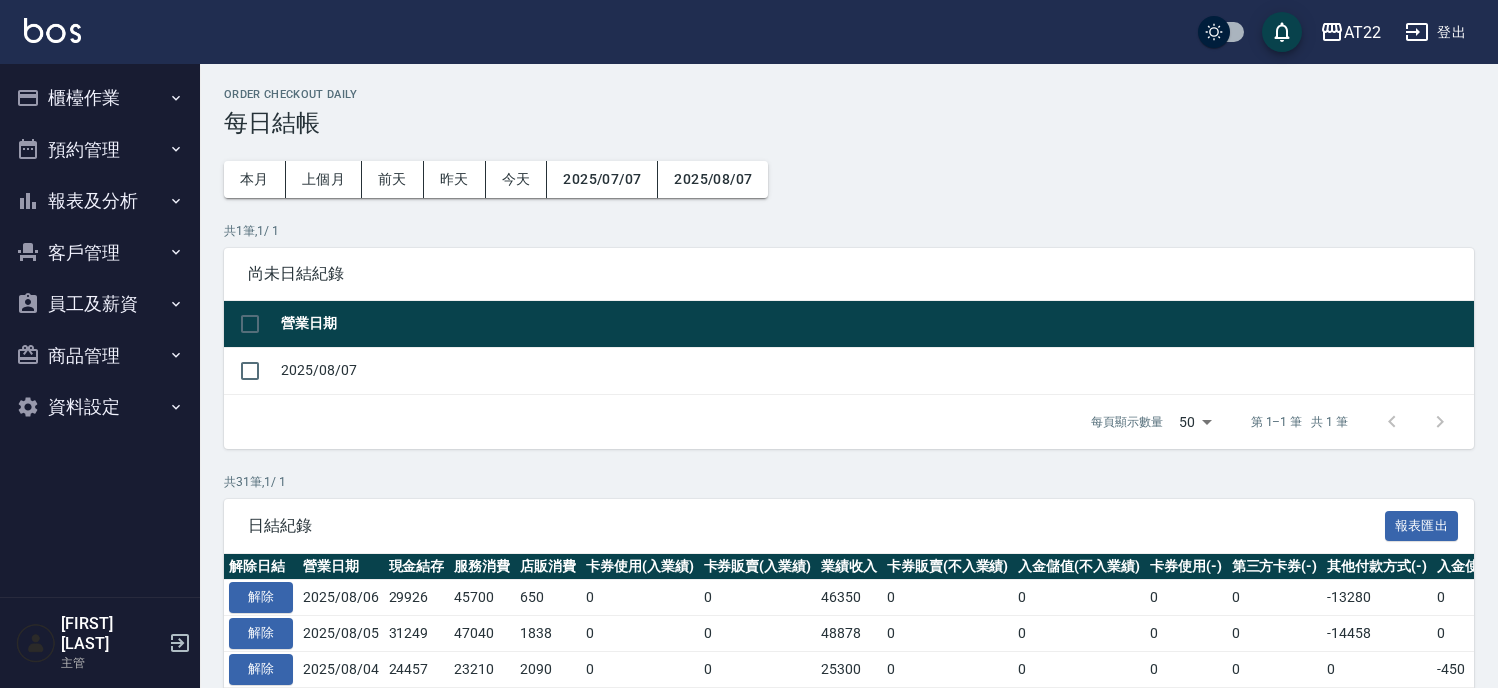 scroll, scrollTop: 0, scrollLeft: 0, axis: both 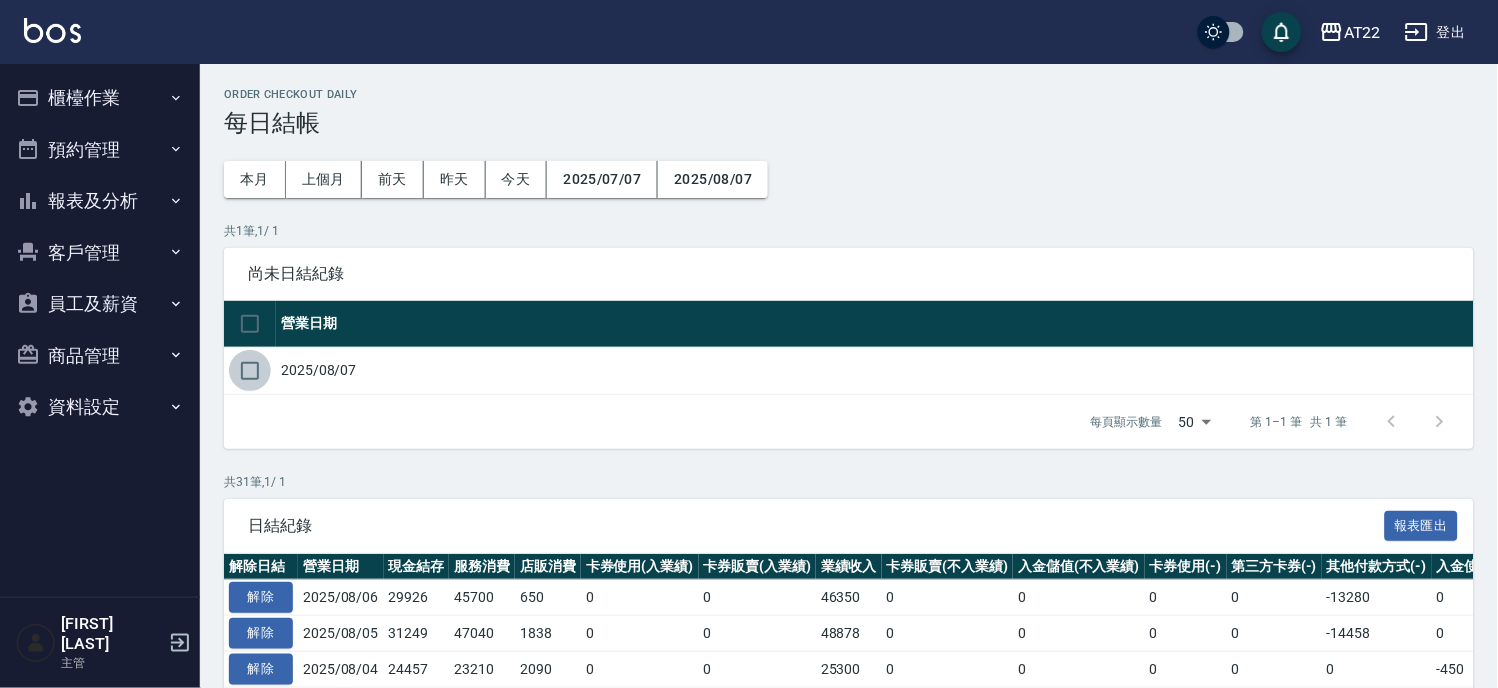 click at bounding box center (250, 371) 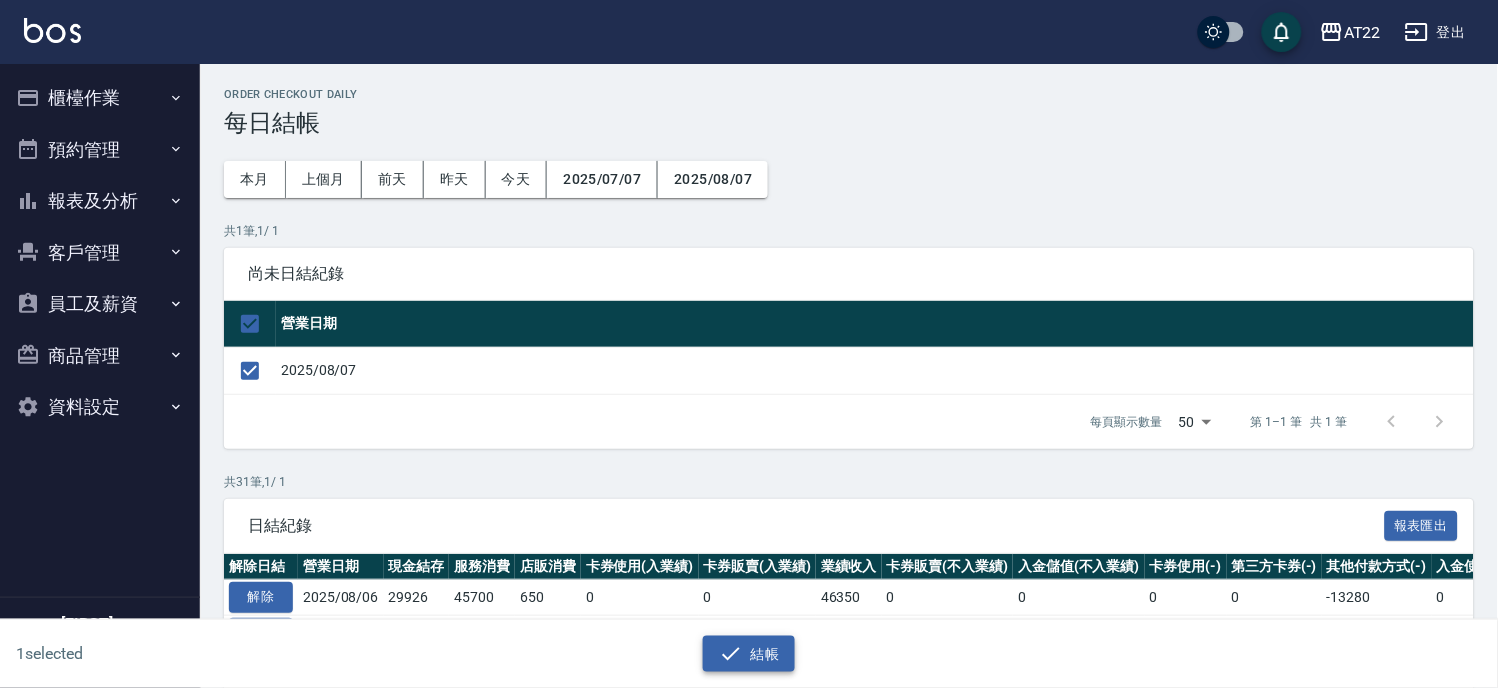 click on "結帳" at bounding box center (749, 654) 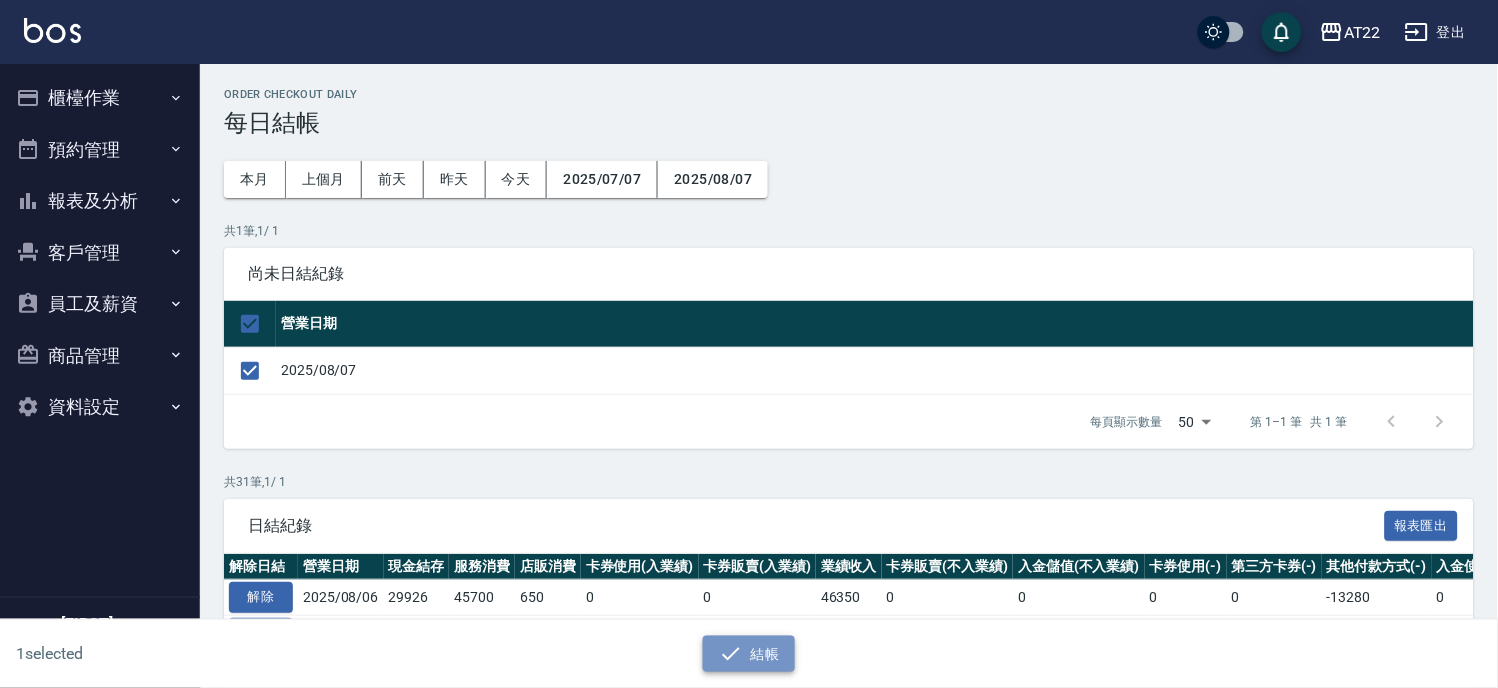 click on "結帳" at bounding box center [749, 654] 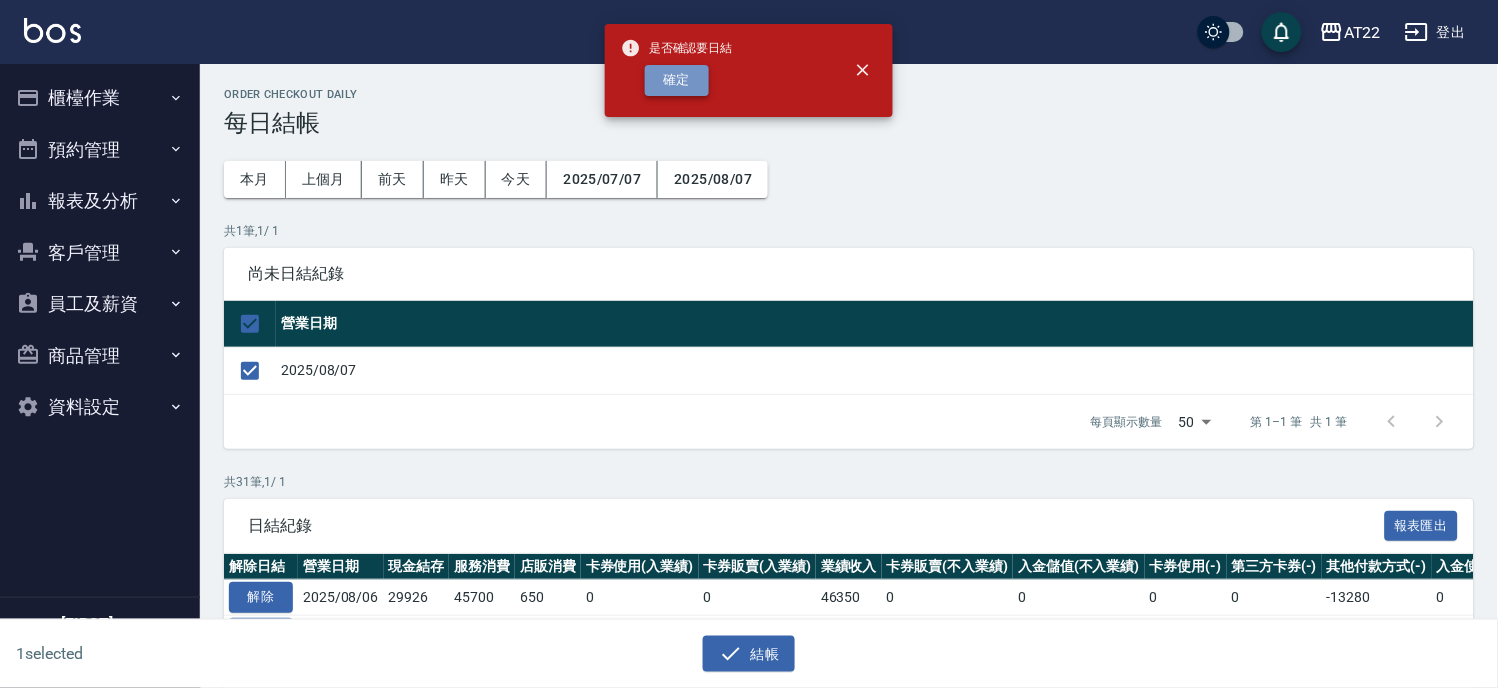 click on "確定" at bounding box center (677, 80) 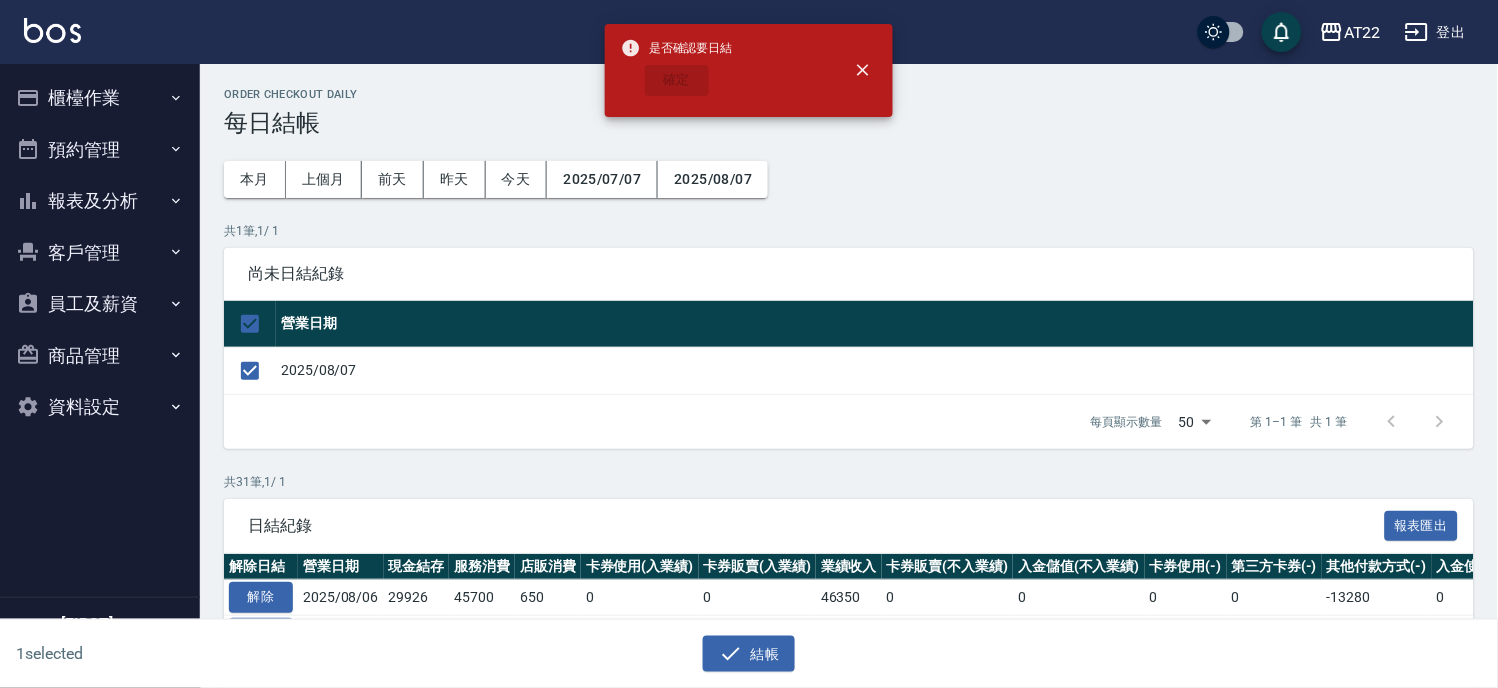 checkbox on "false" 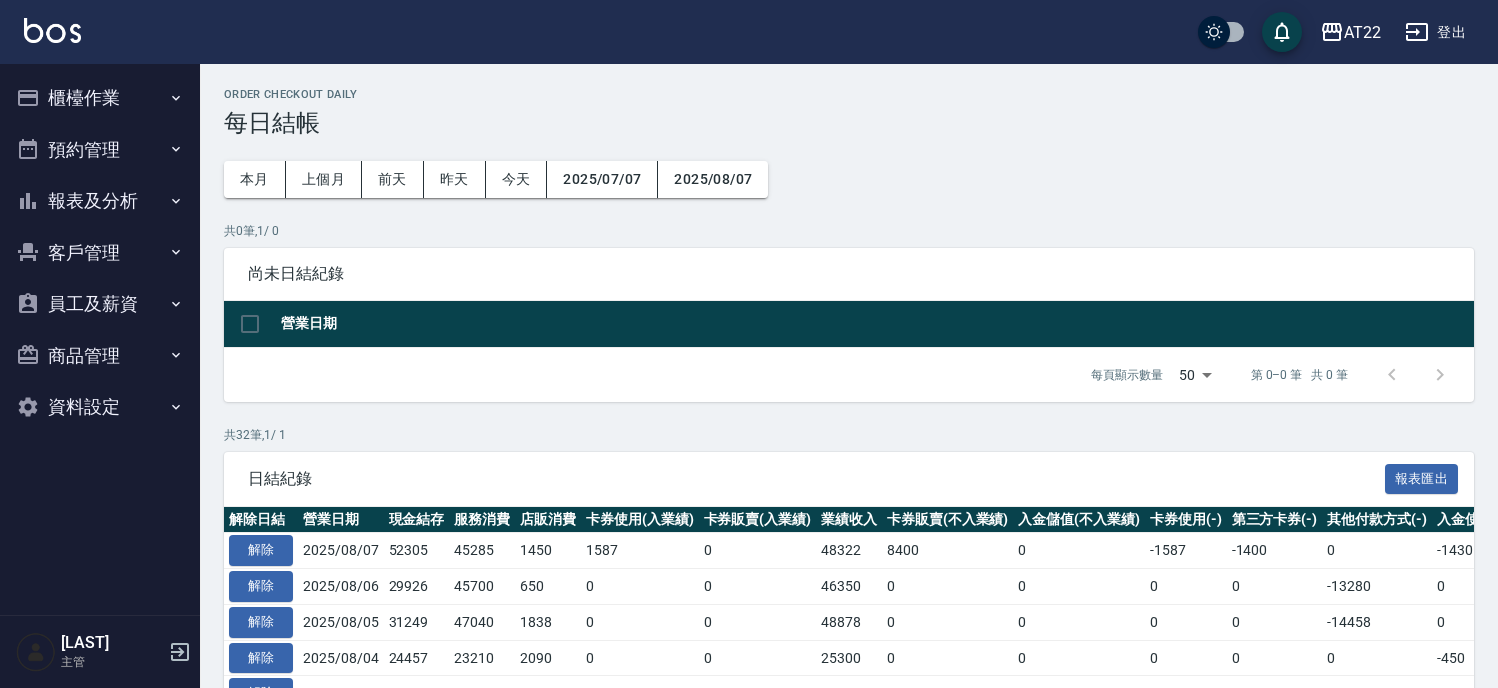 scroll, scrollTop: 0, scrollLeft: 0, axis: both 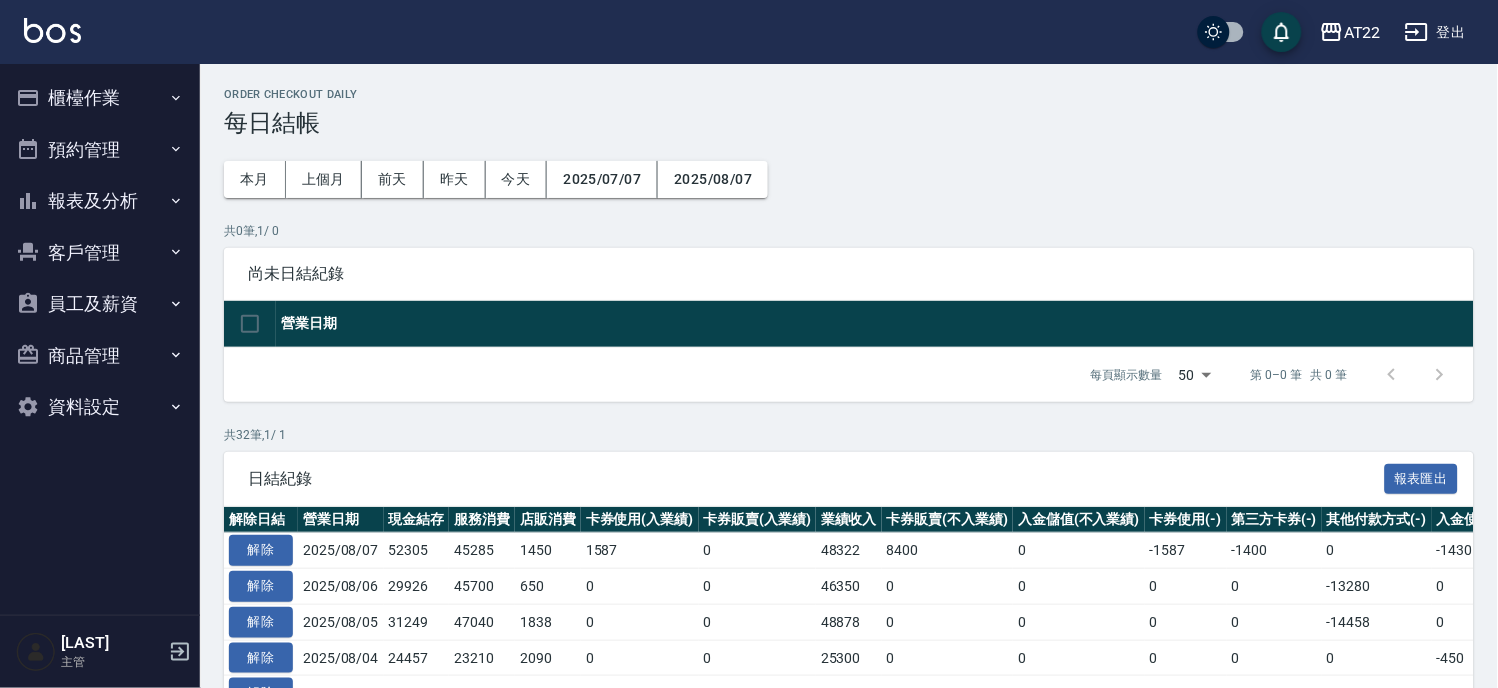 click on "櫃檯作業" at bounding box center (100, 98) 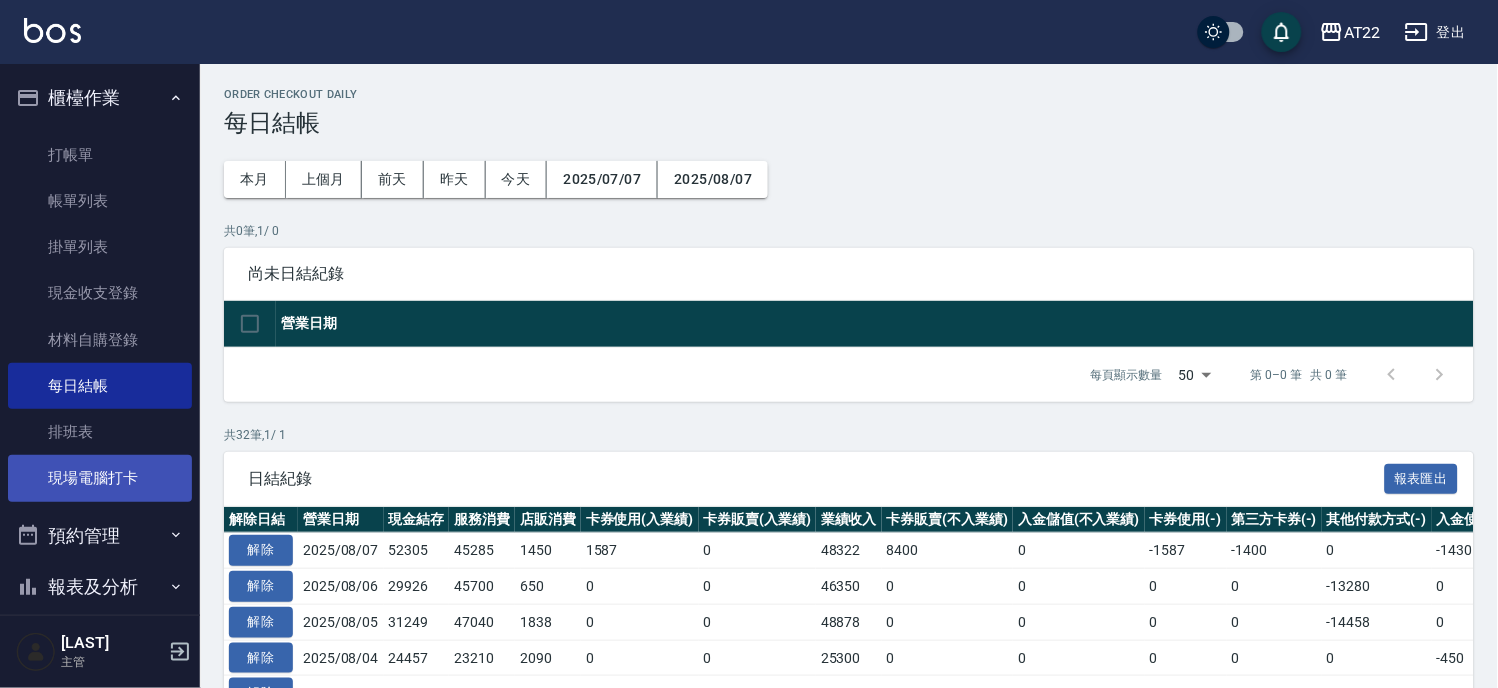 scroll, scrollTop: 222, scrollLeft: 0, axis: vertical 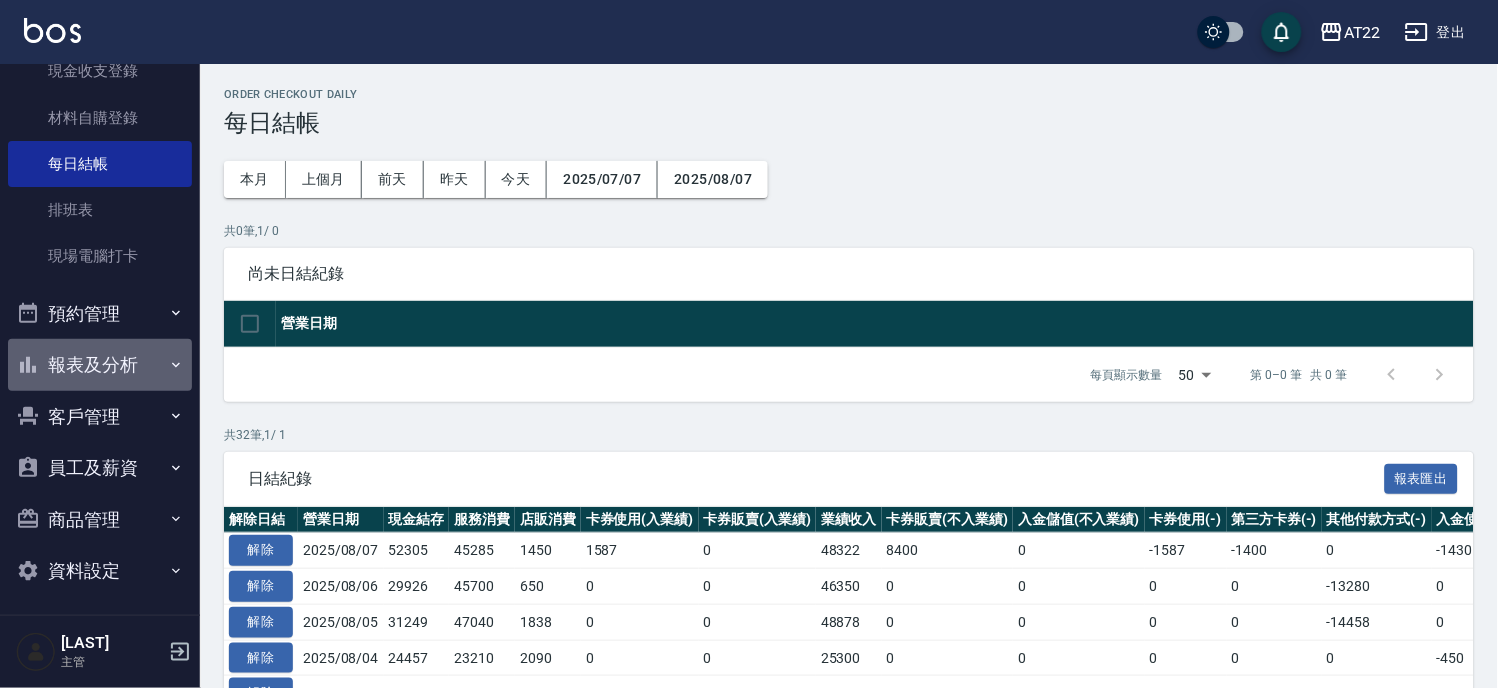 click on "報表及分析" at bounding box center [100, 365] 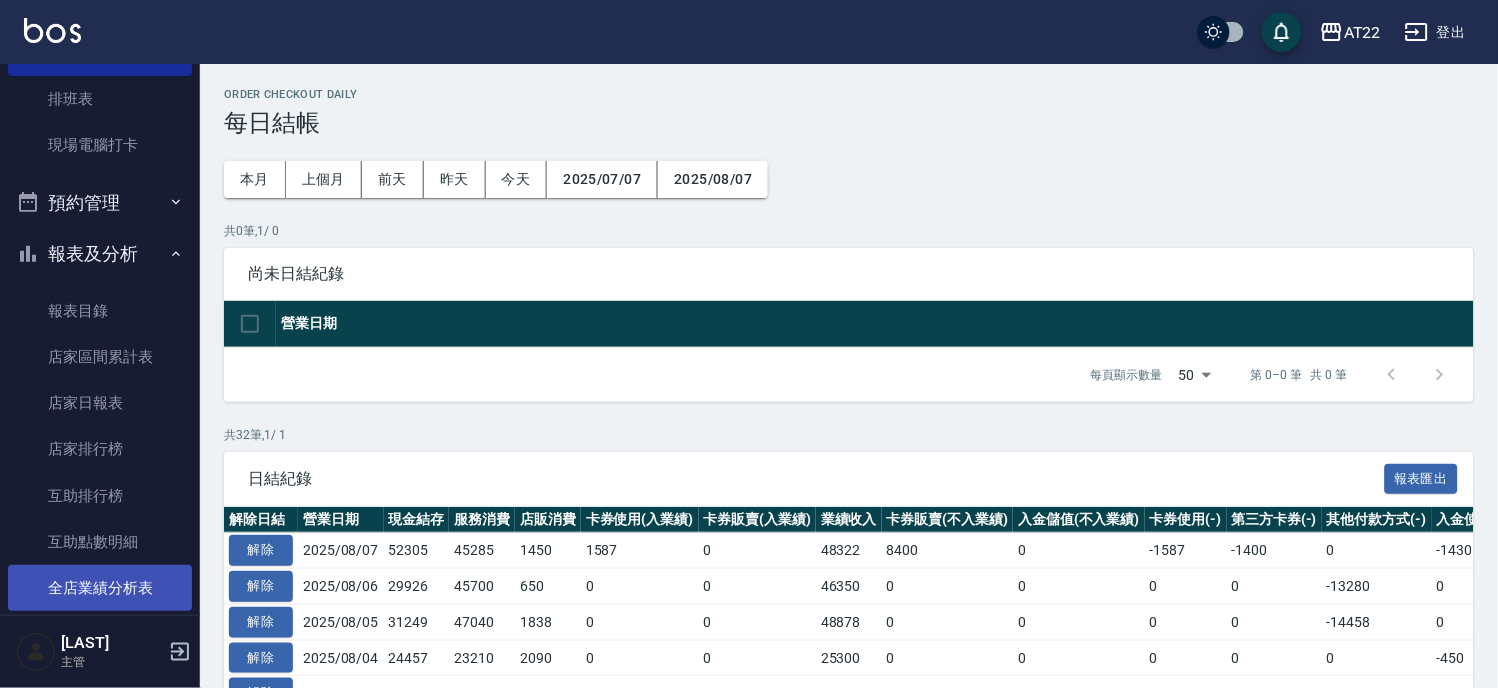 scroll, scrollTop: 222, scrollLeft: 0, axis: vertical 